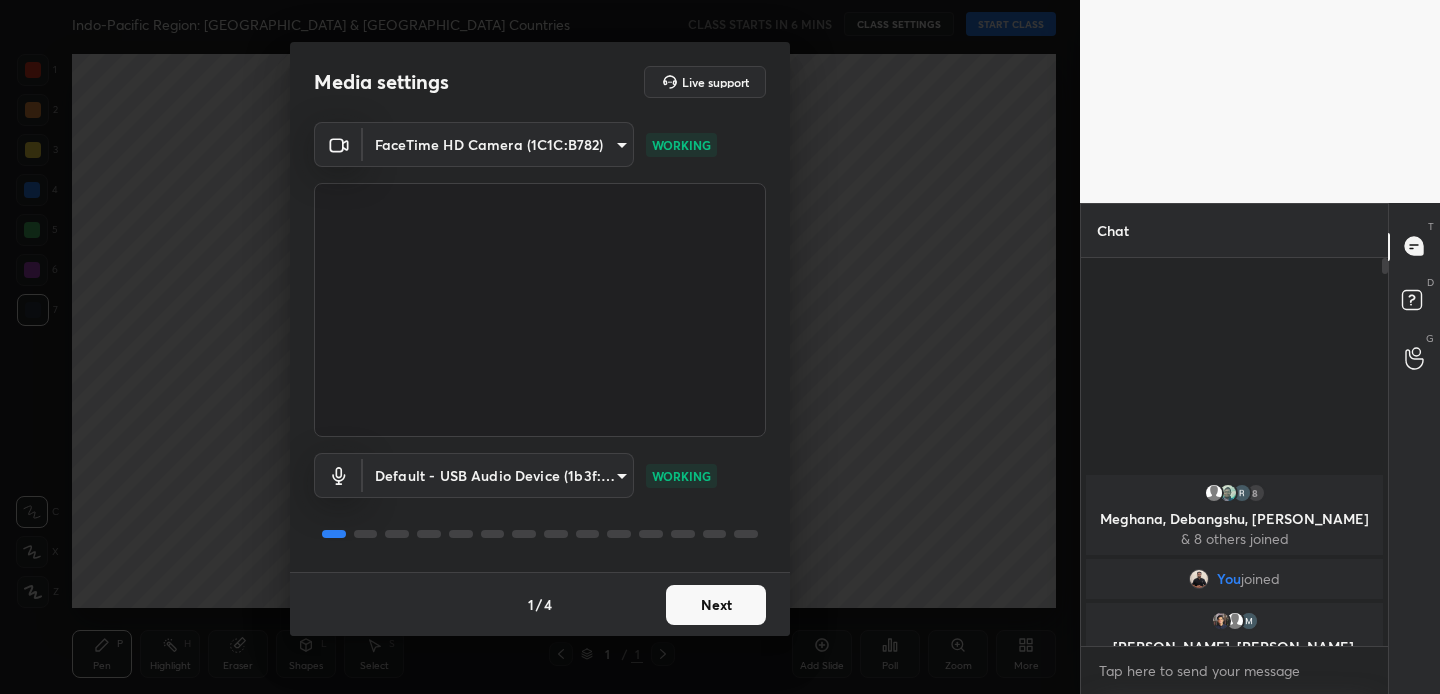 scroll, scrollTop: 0, scrollLeft: 0, axis: both 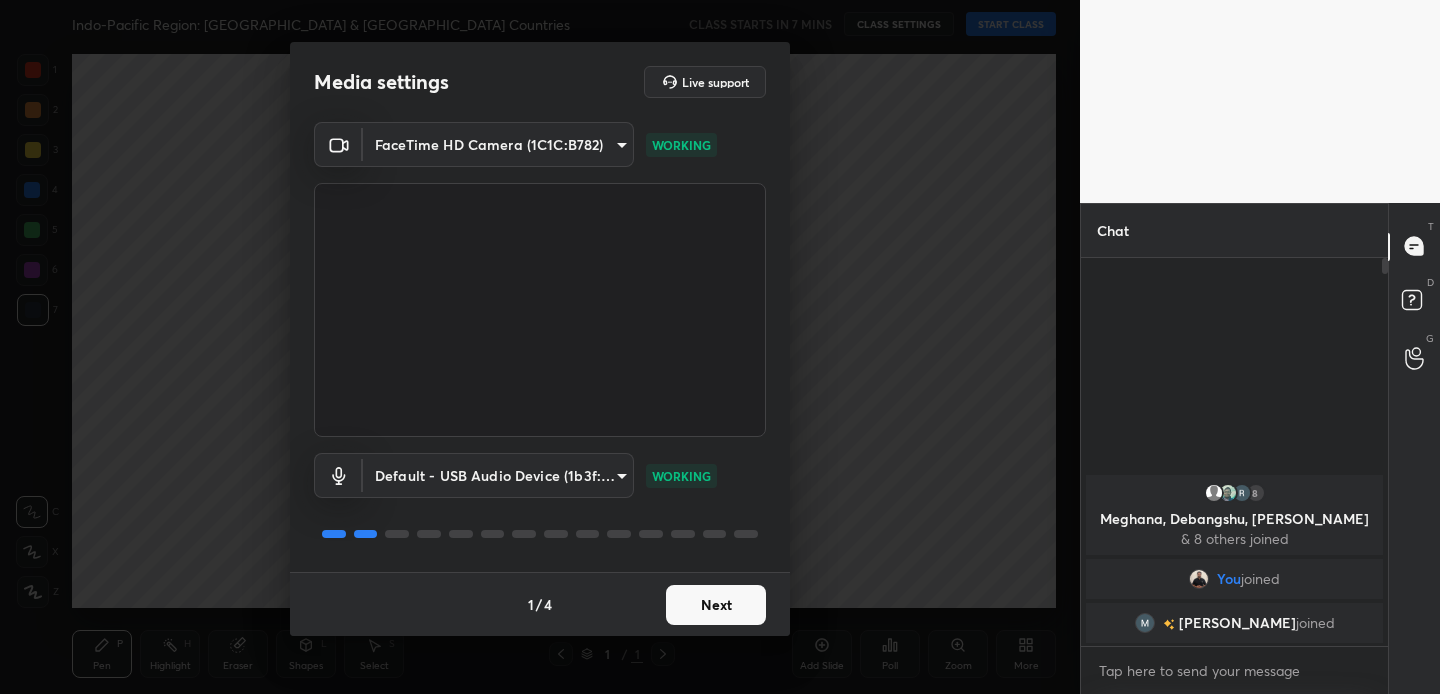click on "Next" at bounding box center [716, 605] 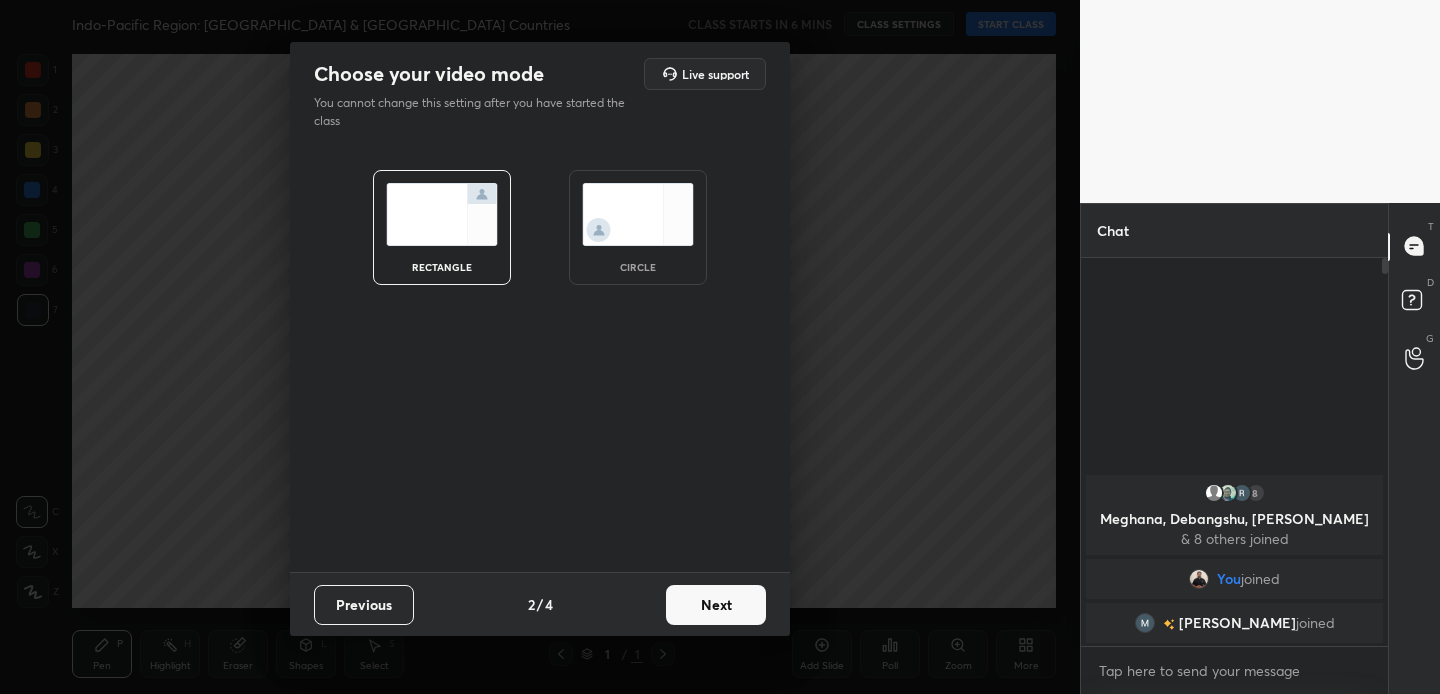click on "Next" at bounding box center [716, 605] 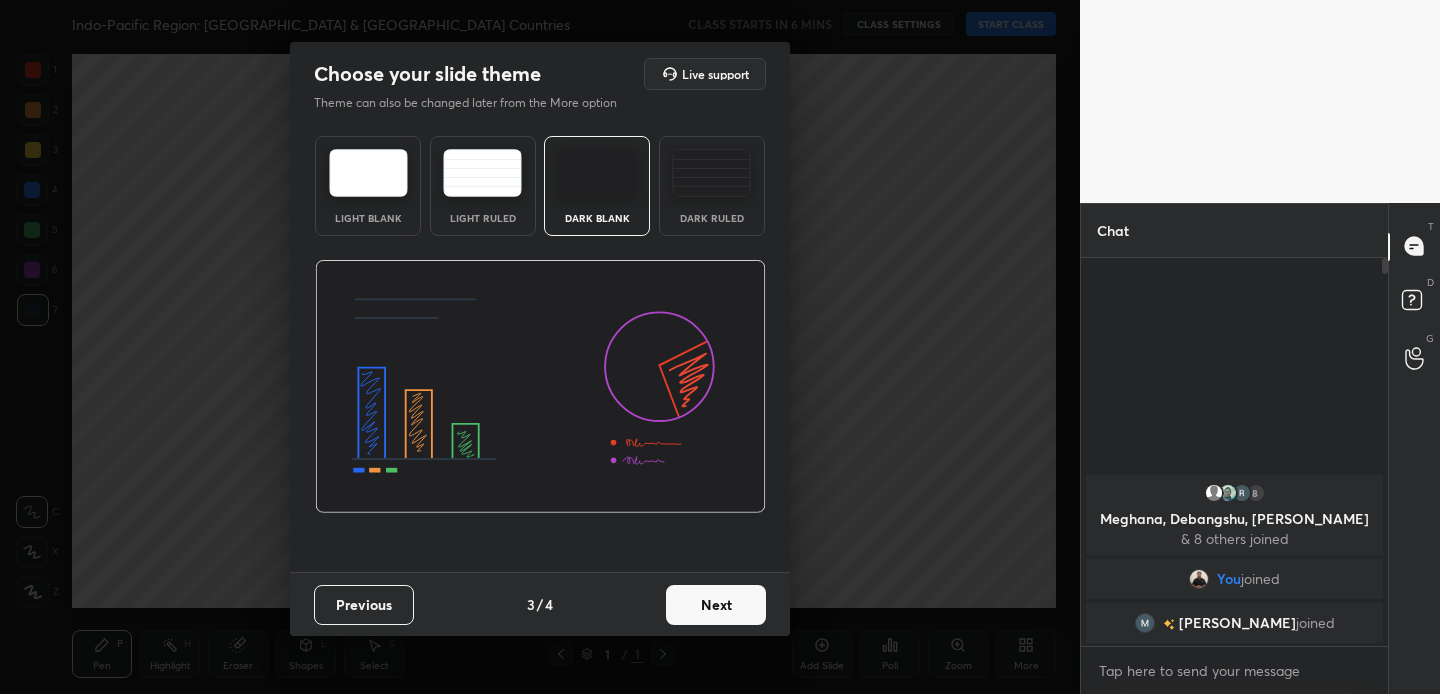click on "Next" at bounding box center (716, 605) 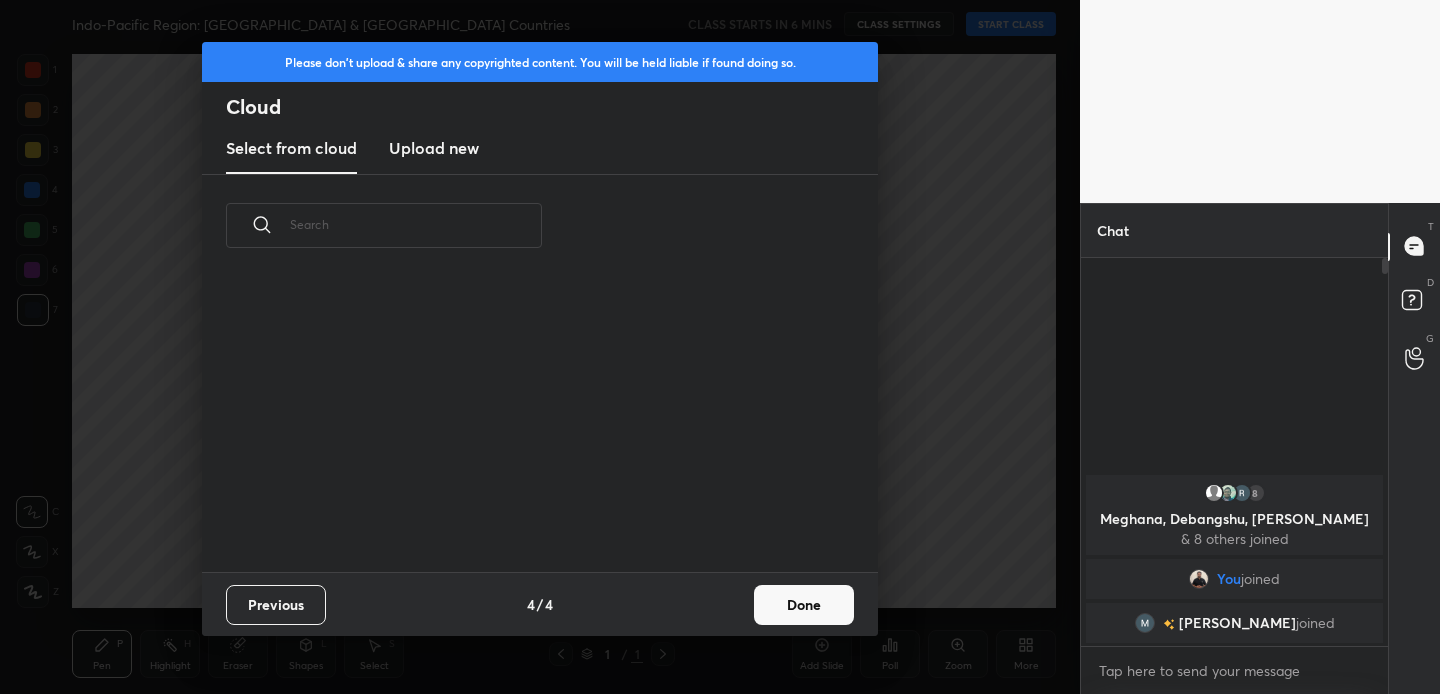 scroll, scrollTop: 7, scrollLeft: 11, axis: both 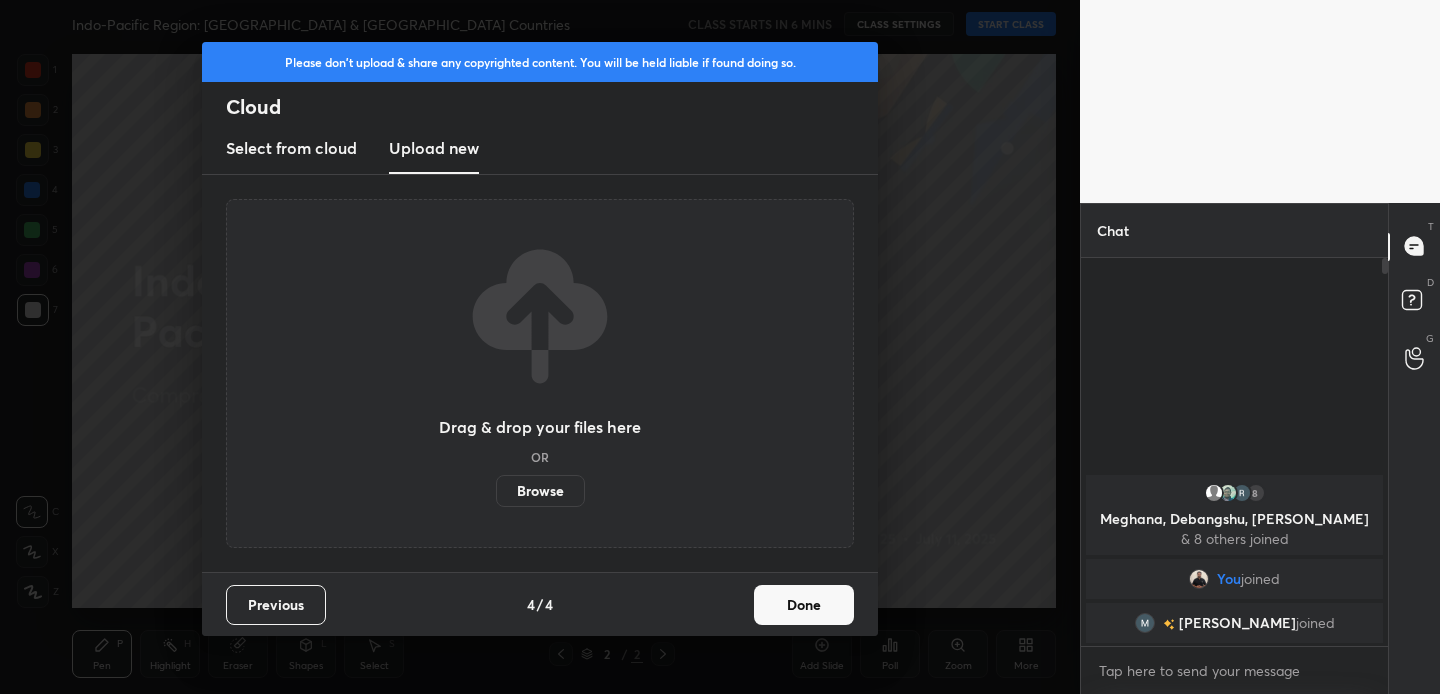 click on "Browse" at bounding box center (540, 491) 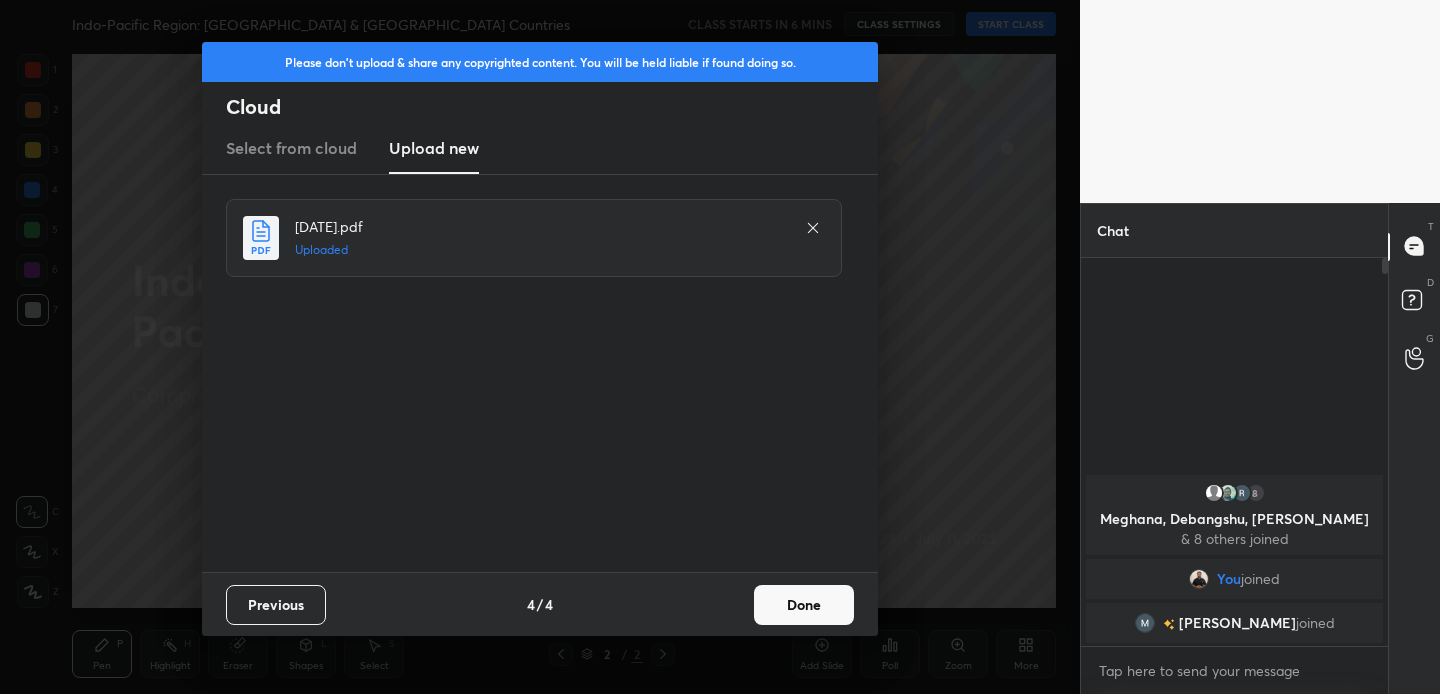 click on "Done" at bounding box center [804, 605] 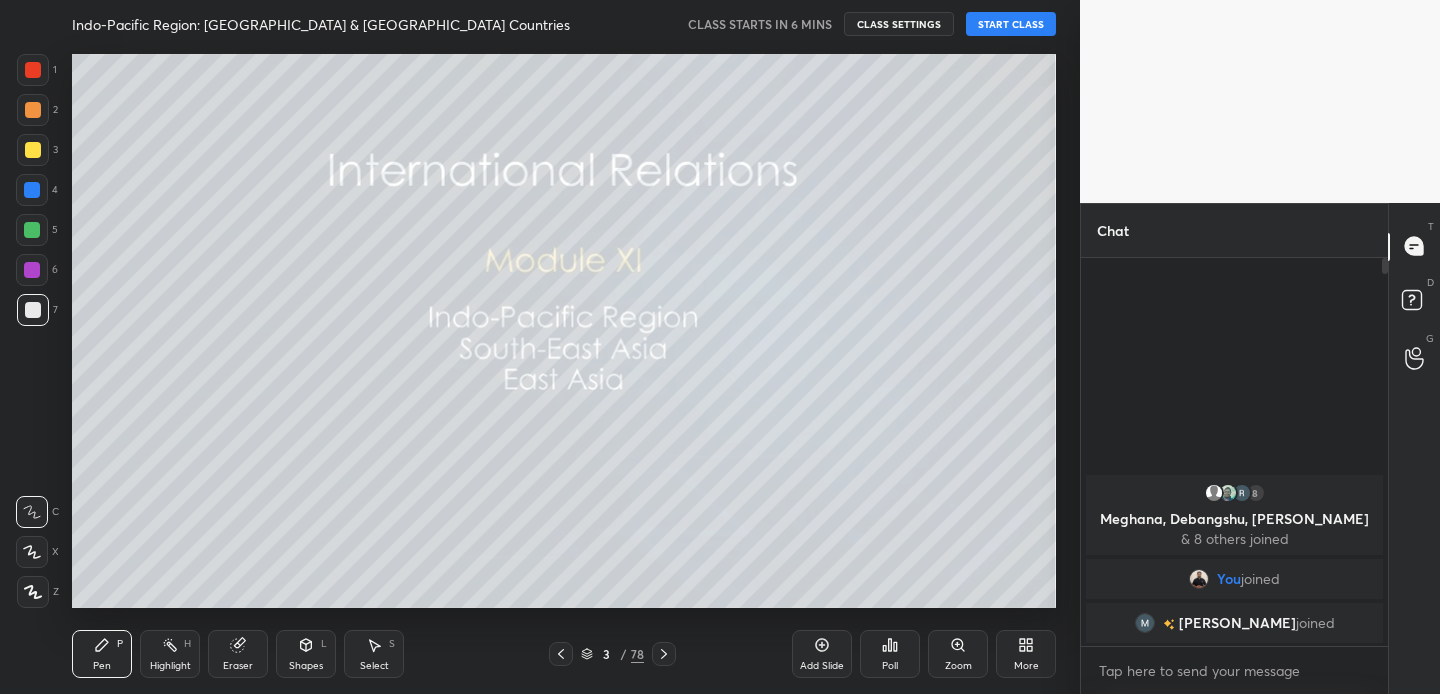 click 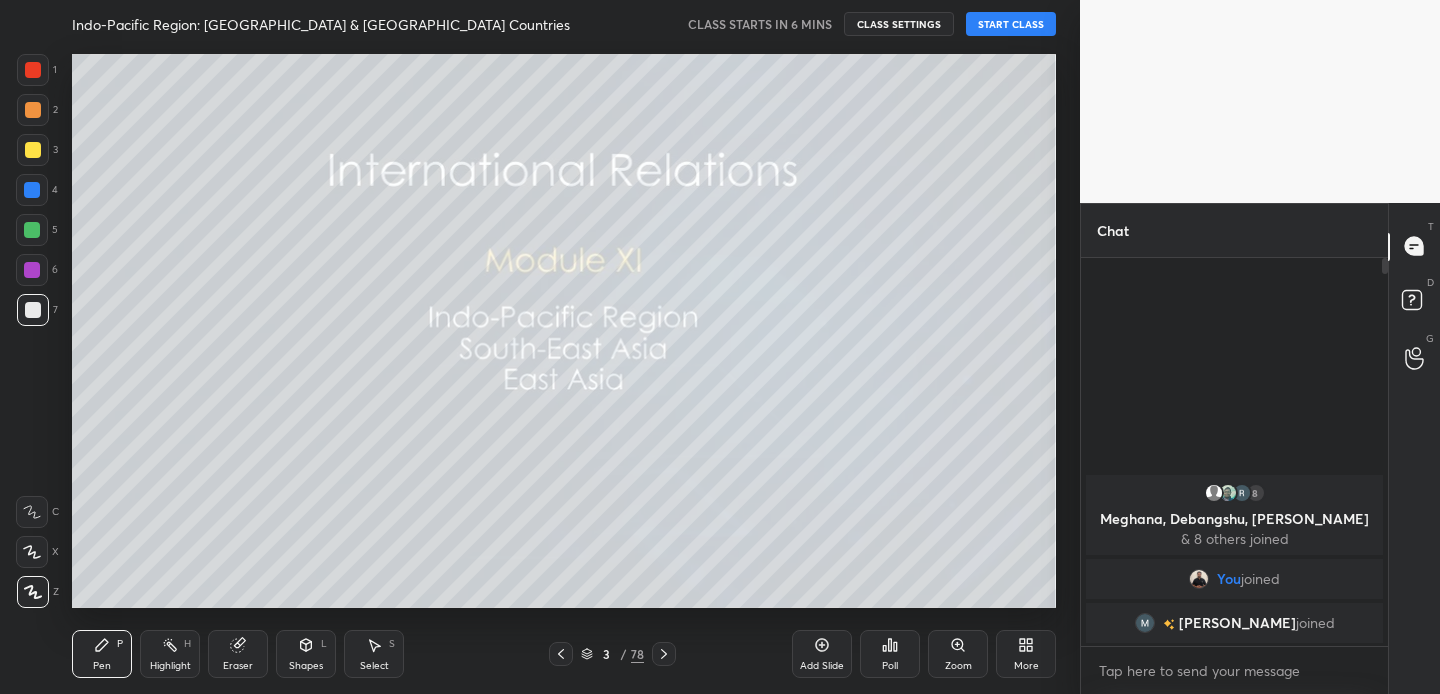 click at bounding box center (33, 150) 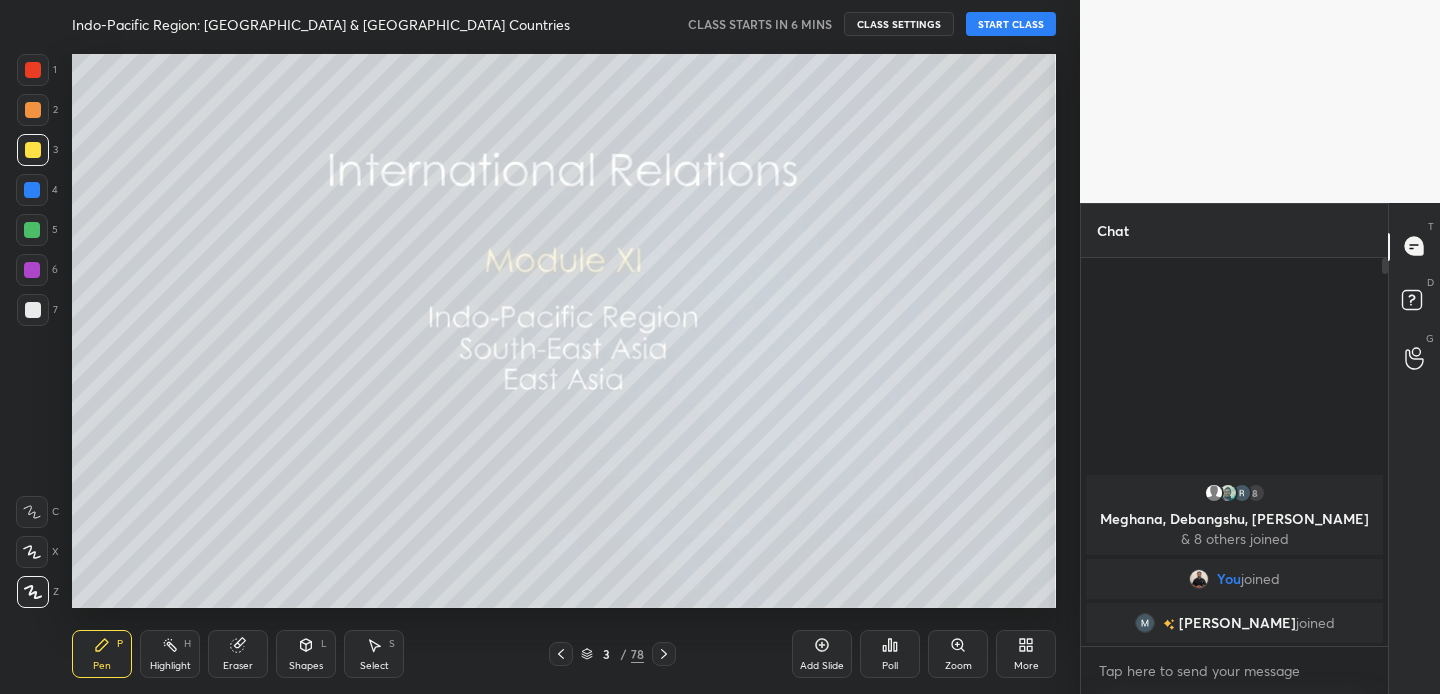 click 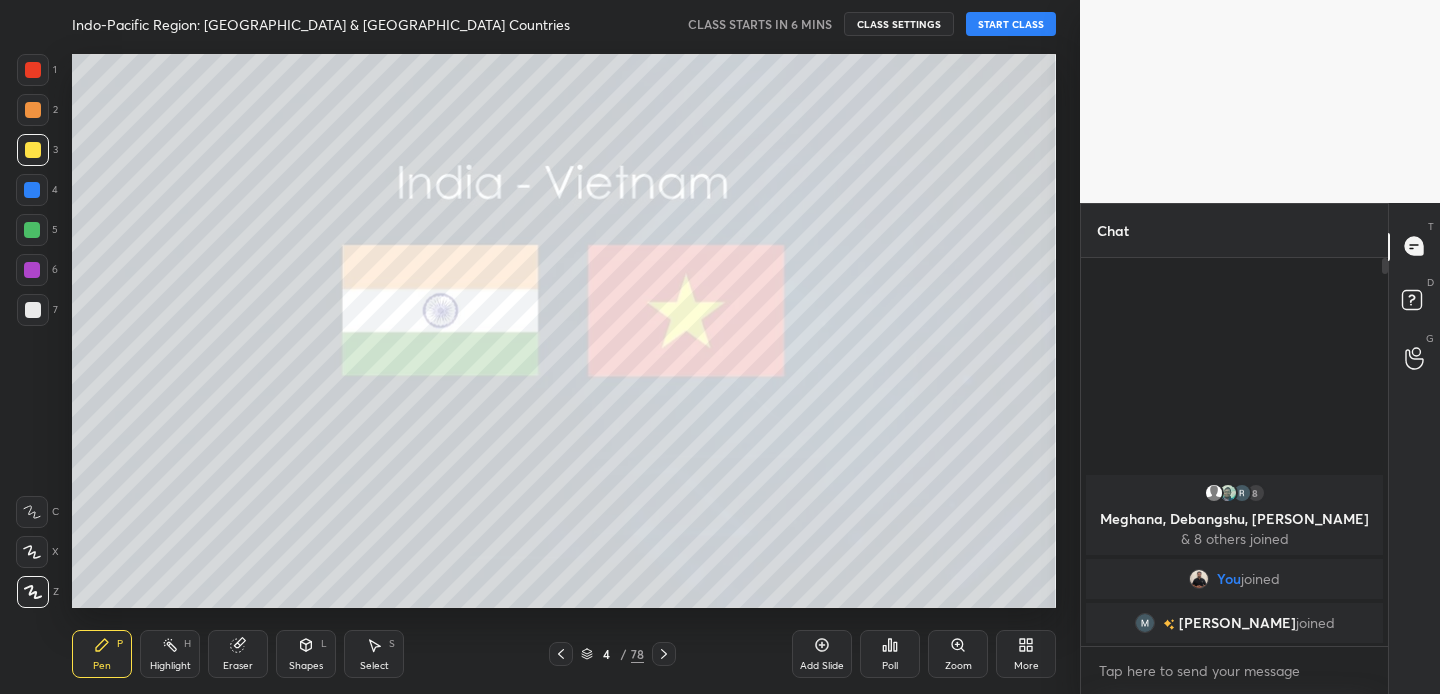 click 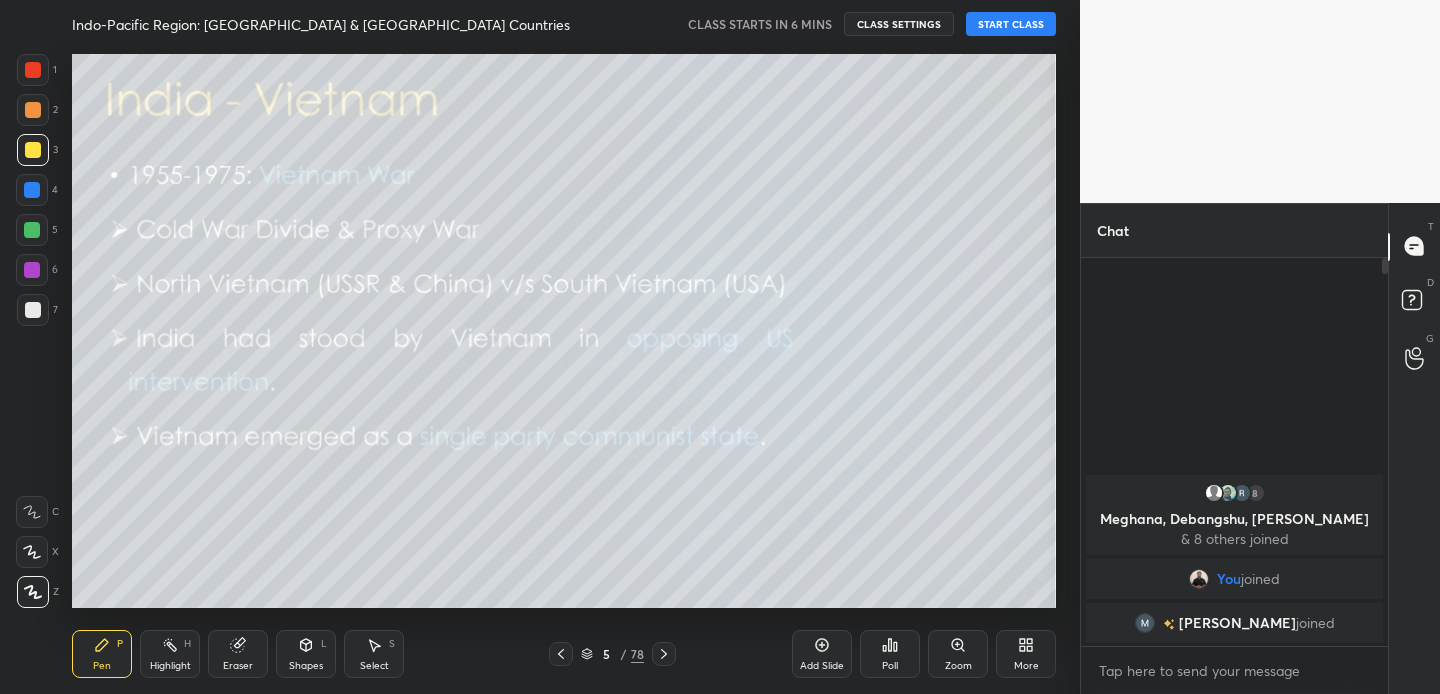 click 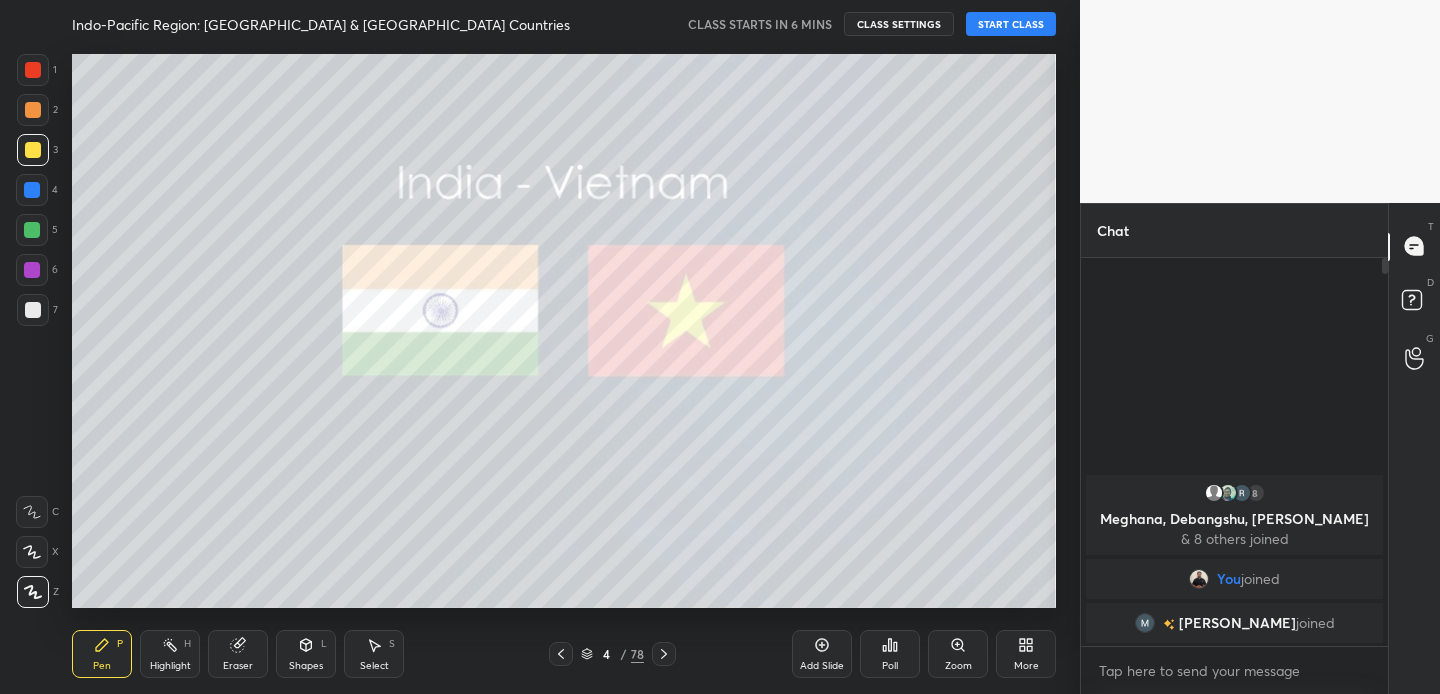 click 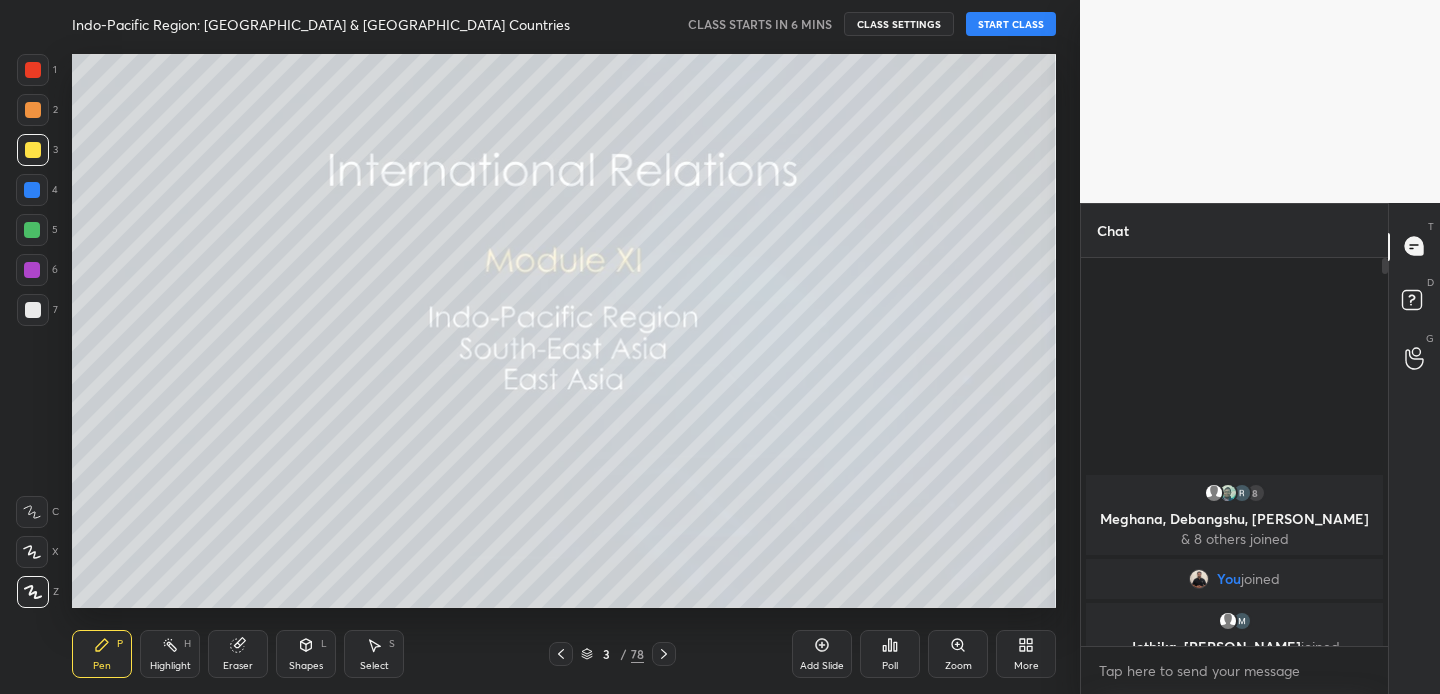 click 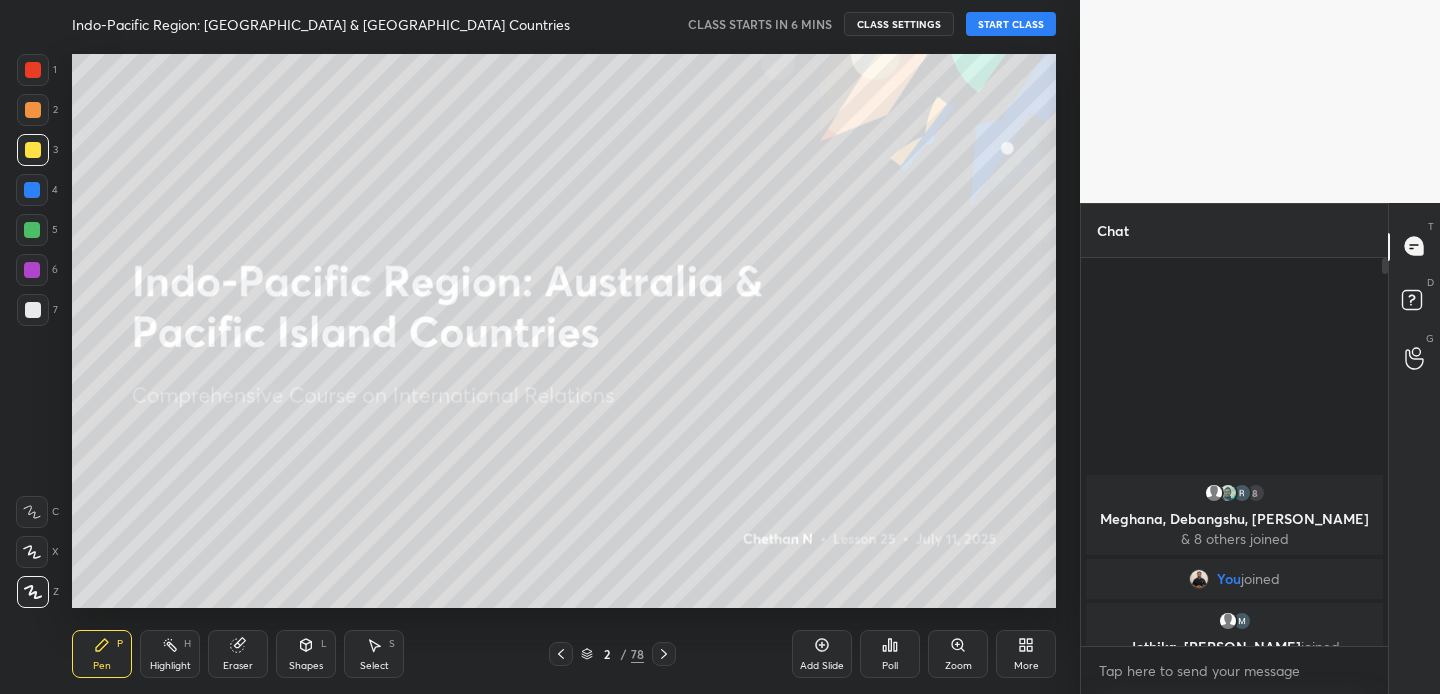 click 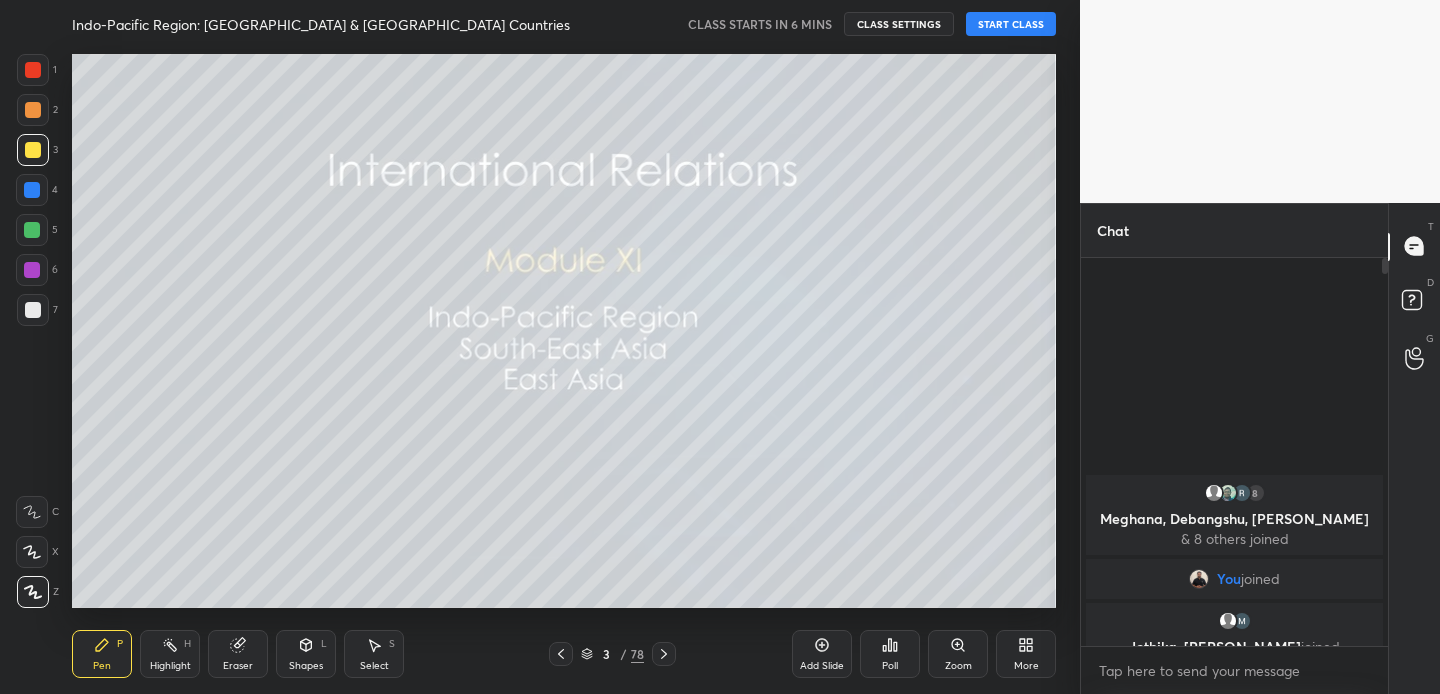 click on "Pen P Highlight H Eraser Shapes L Select S 3 / 78 Add Slide Poll Zoom More" at bounding box center [564, 654] 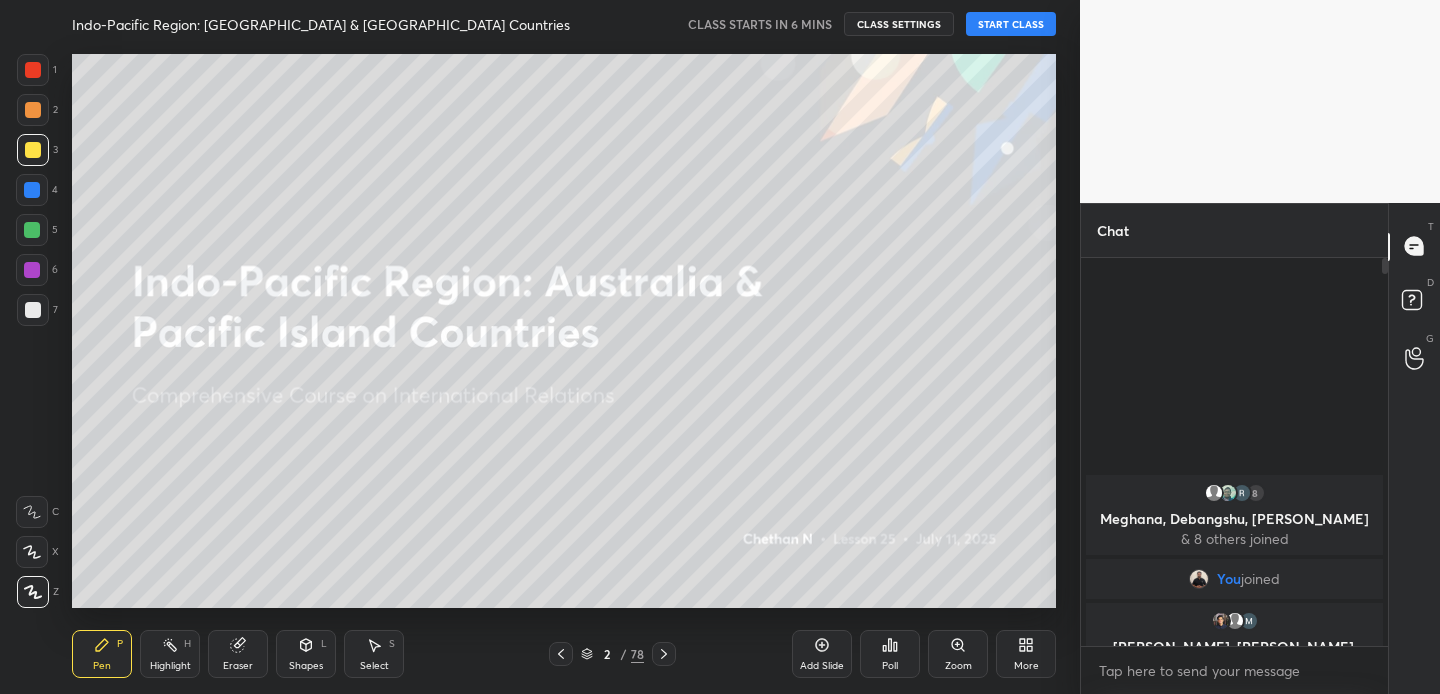 click 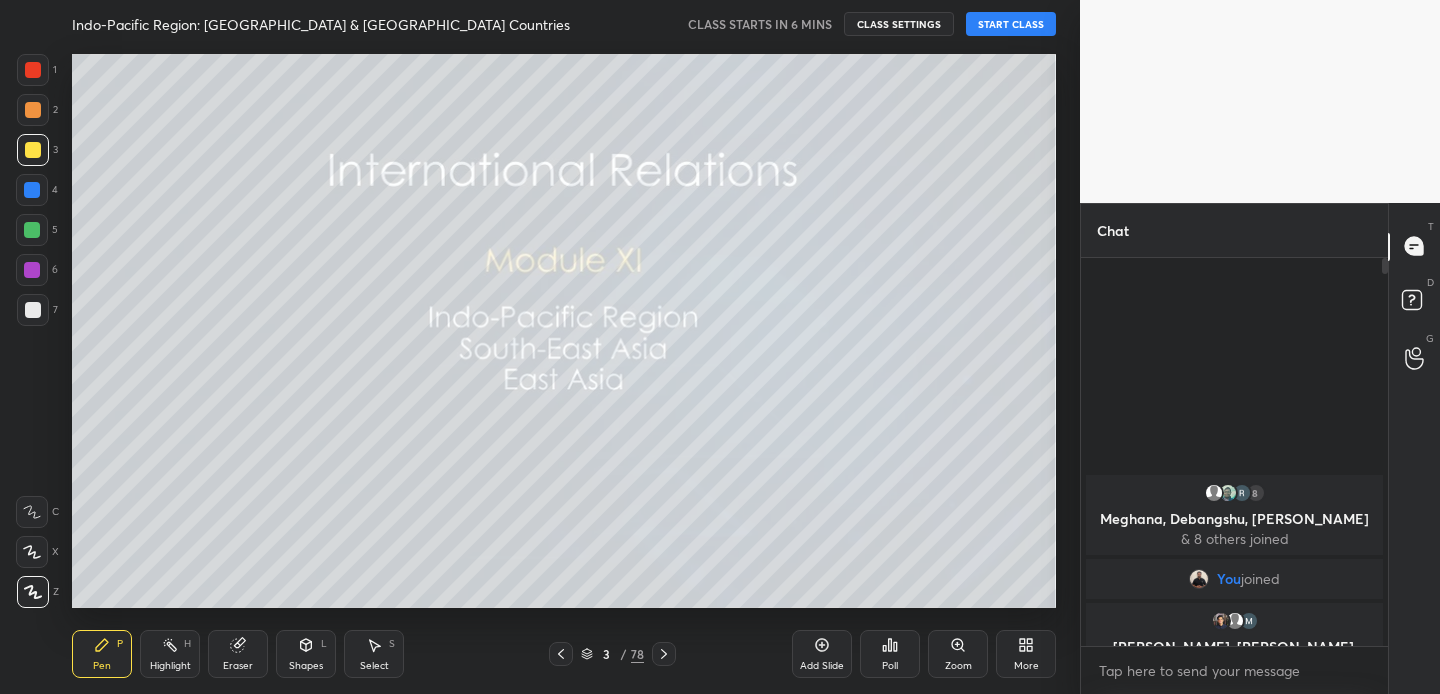 click 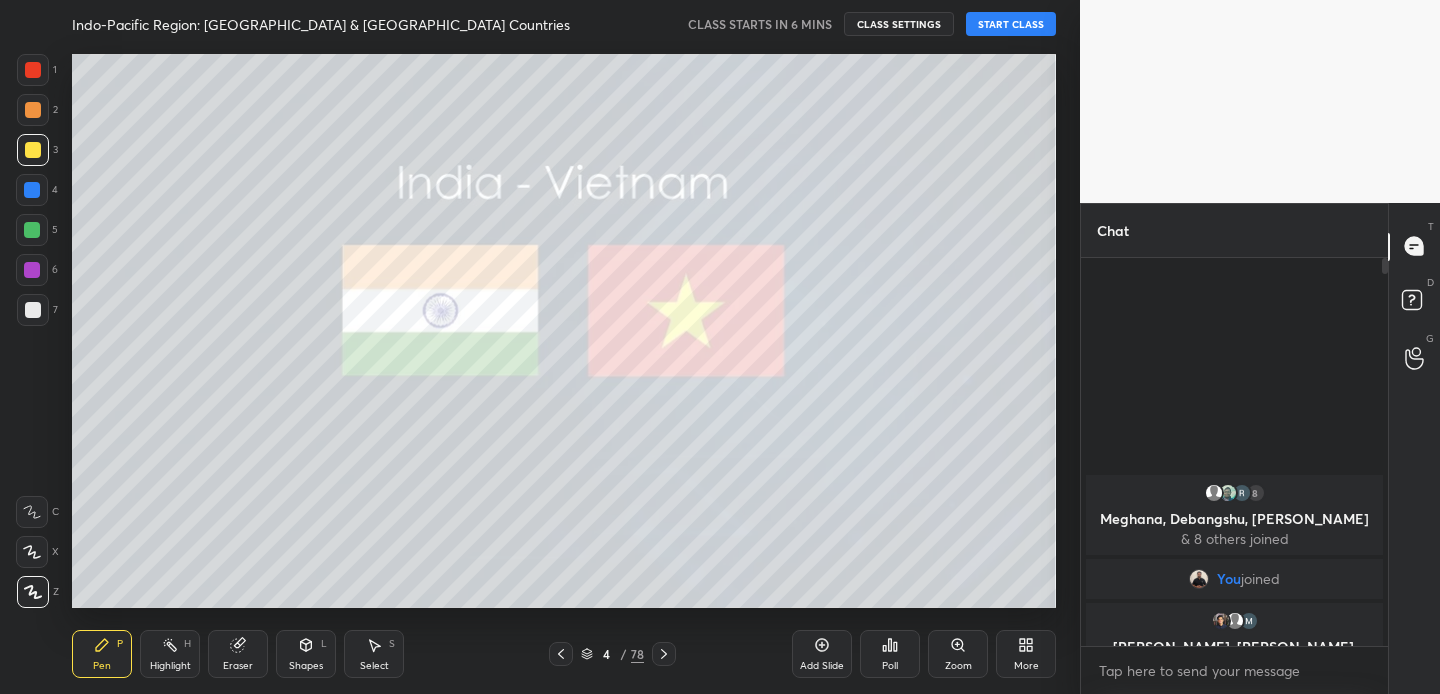 click 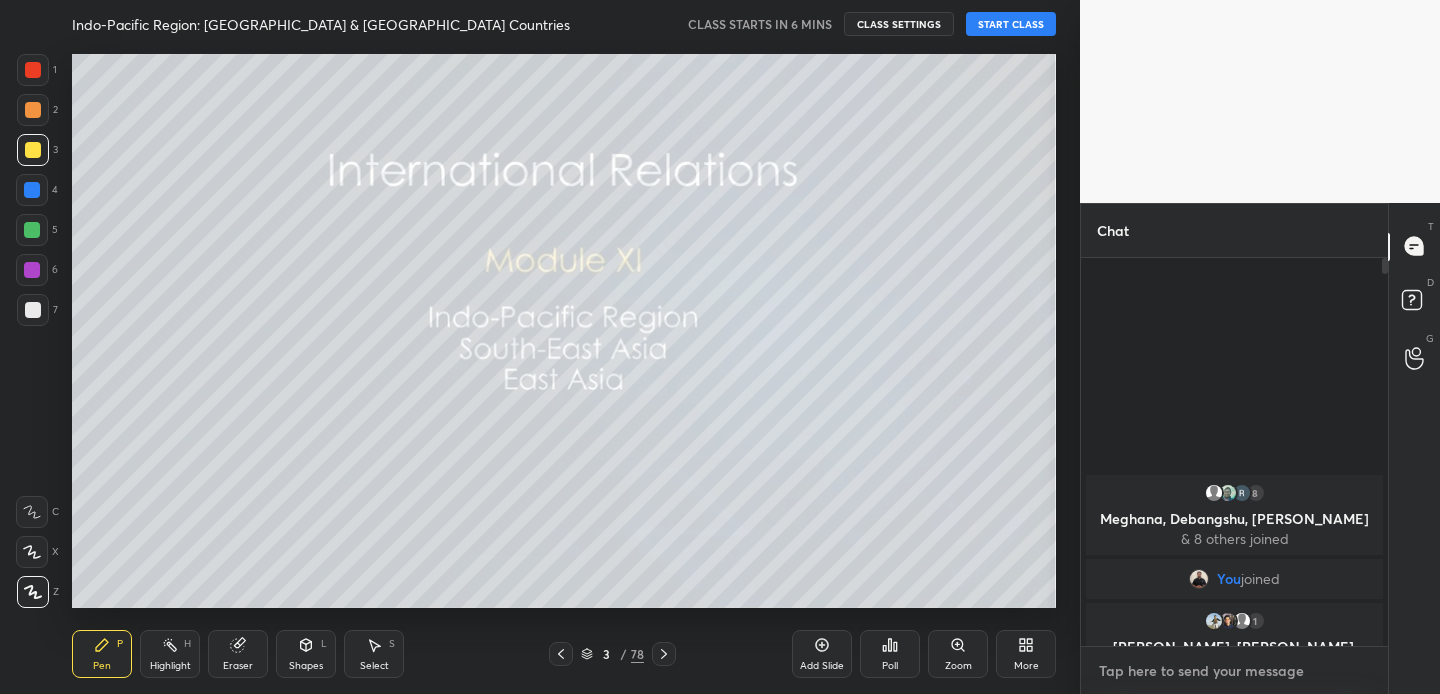 click at bounding box center (1234, 671) 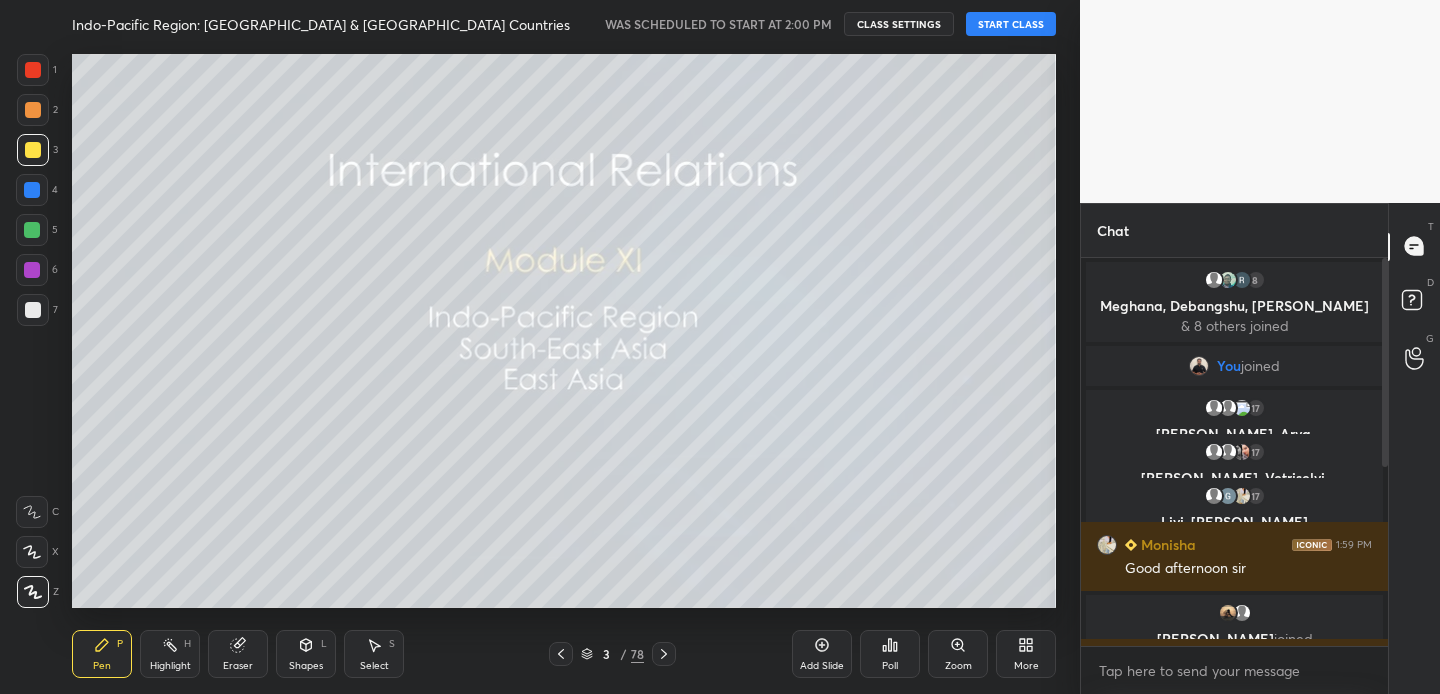 click on "START CLASS" at bounding box center (1011, 24) 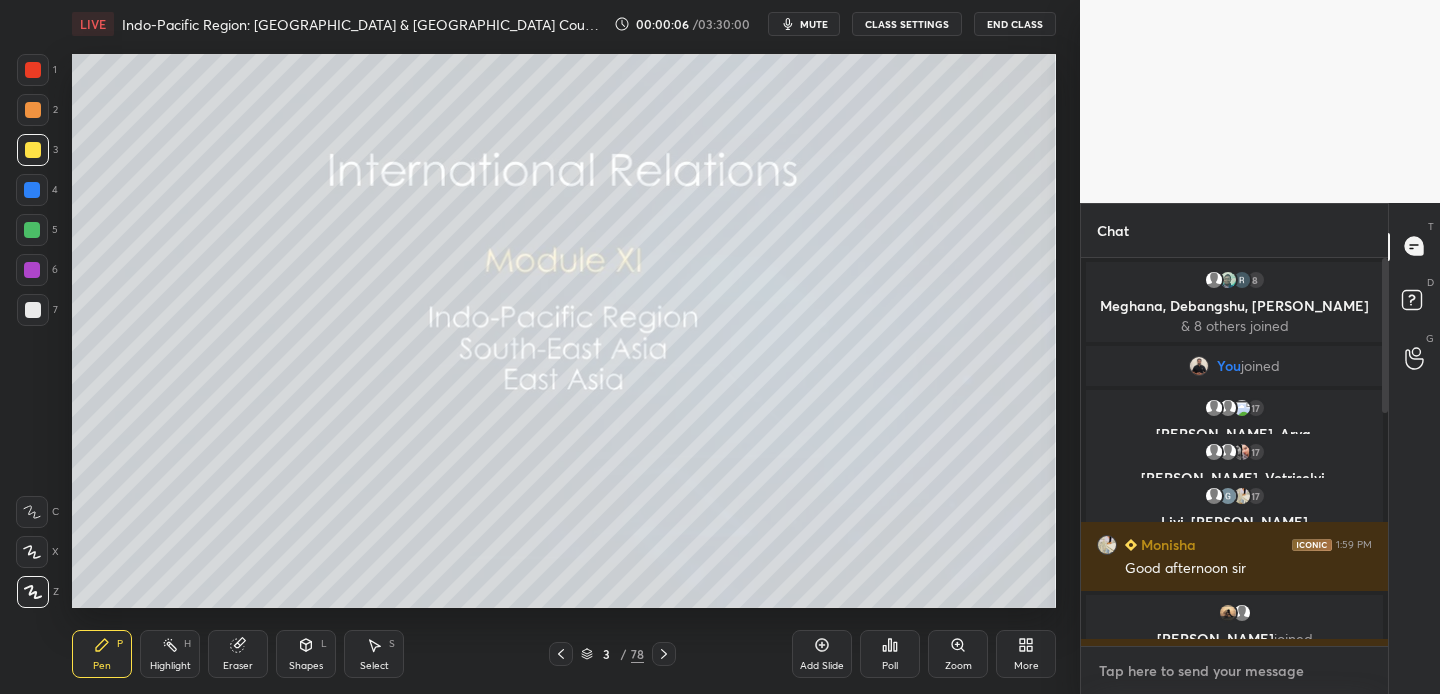click at bounding box center (1234, 671) 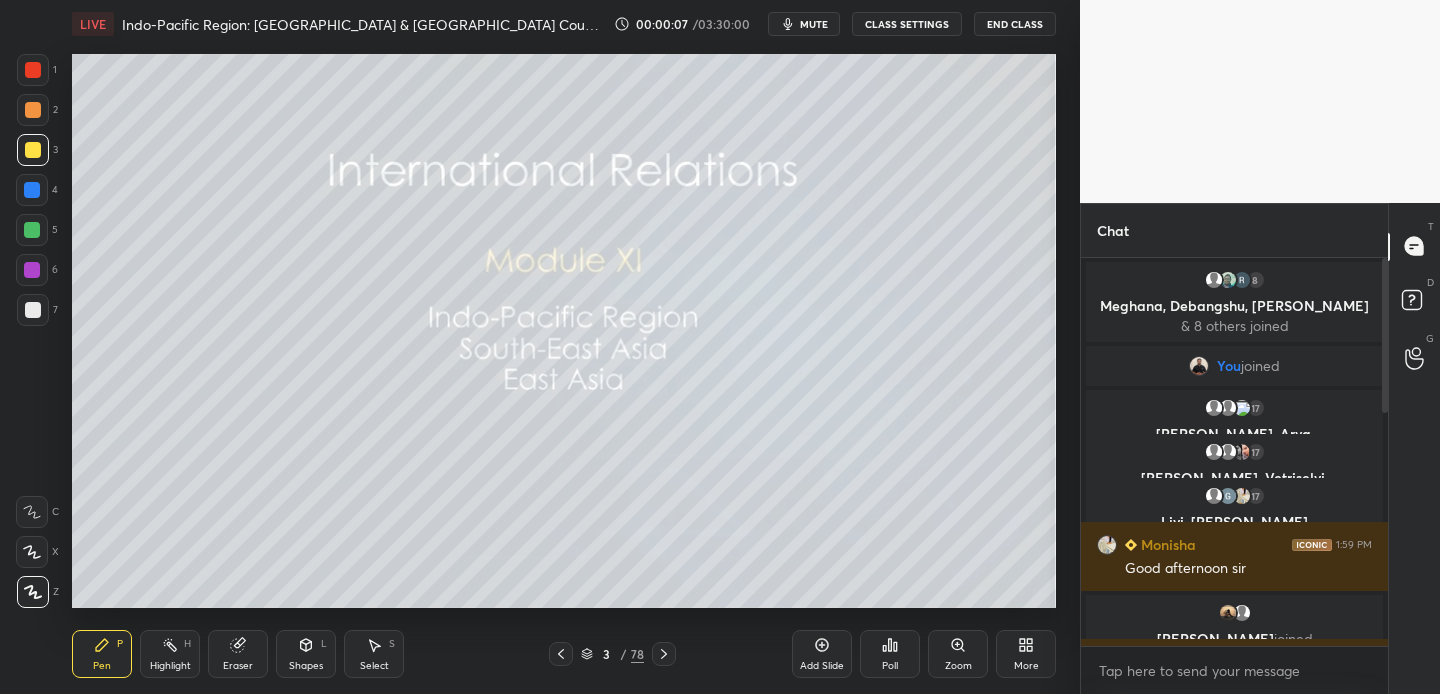 click at bounding box center [33, 150] 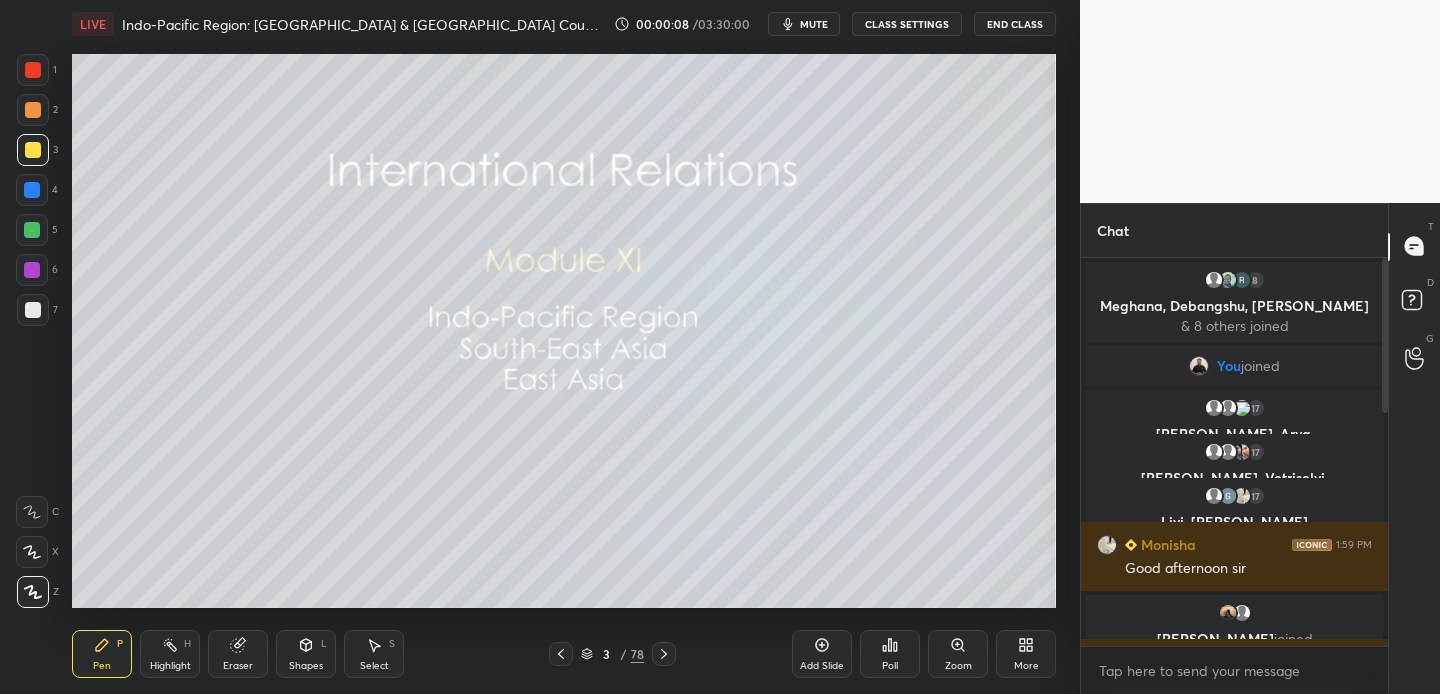 click 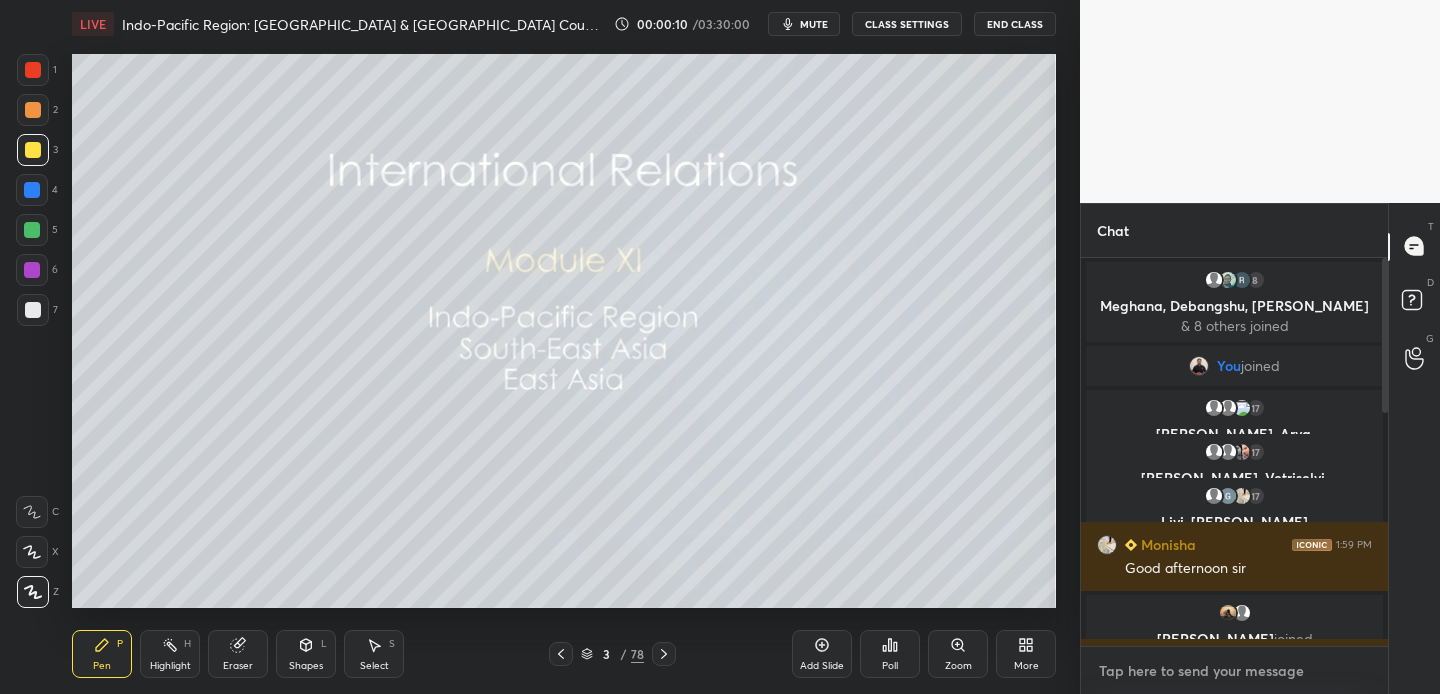 click at bounding box center [1234, 671] 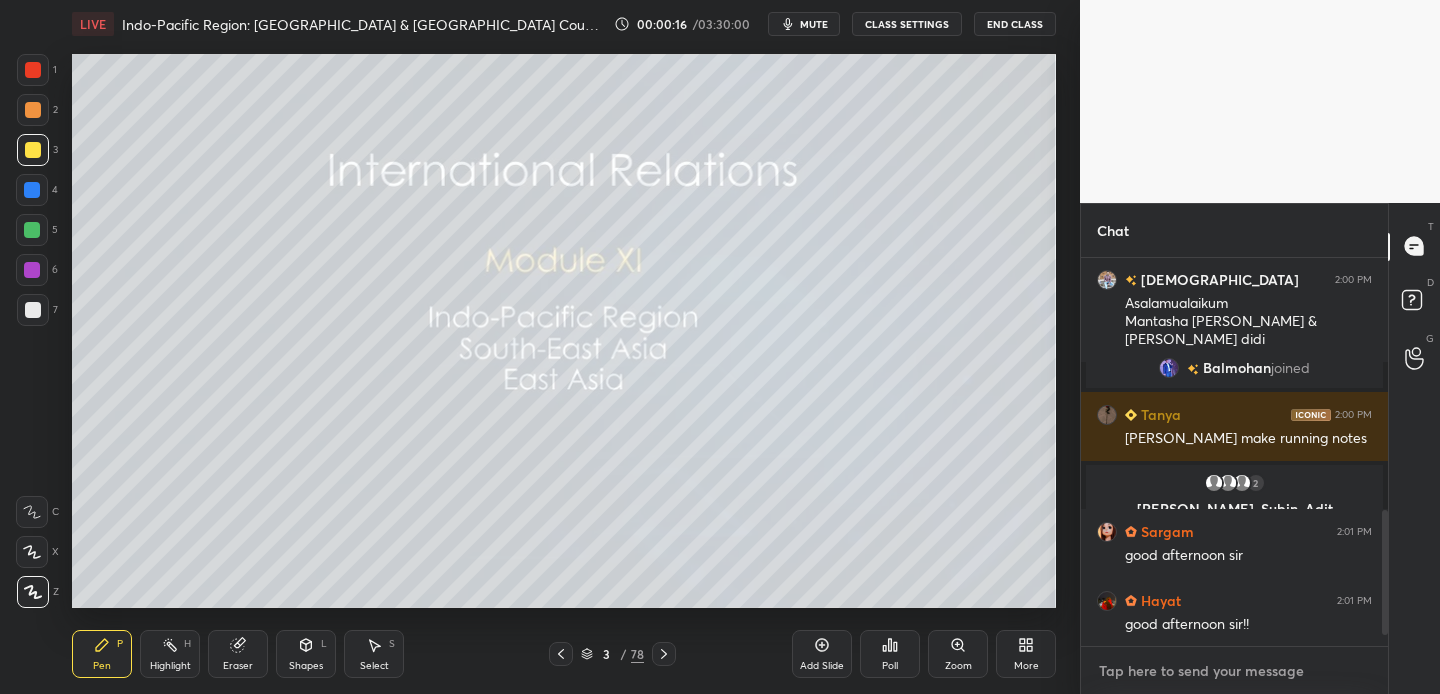 scroll, scrollTop: 841, scrollLeft: 0, axis: vertical 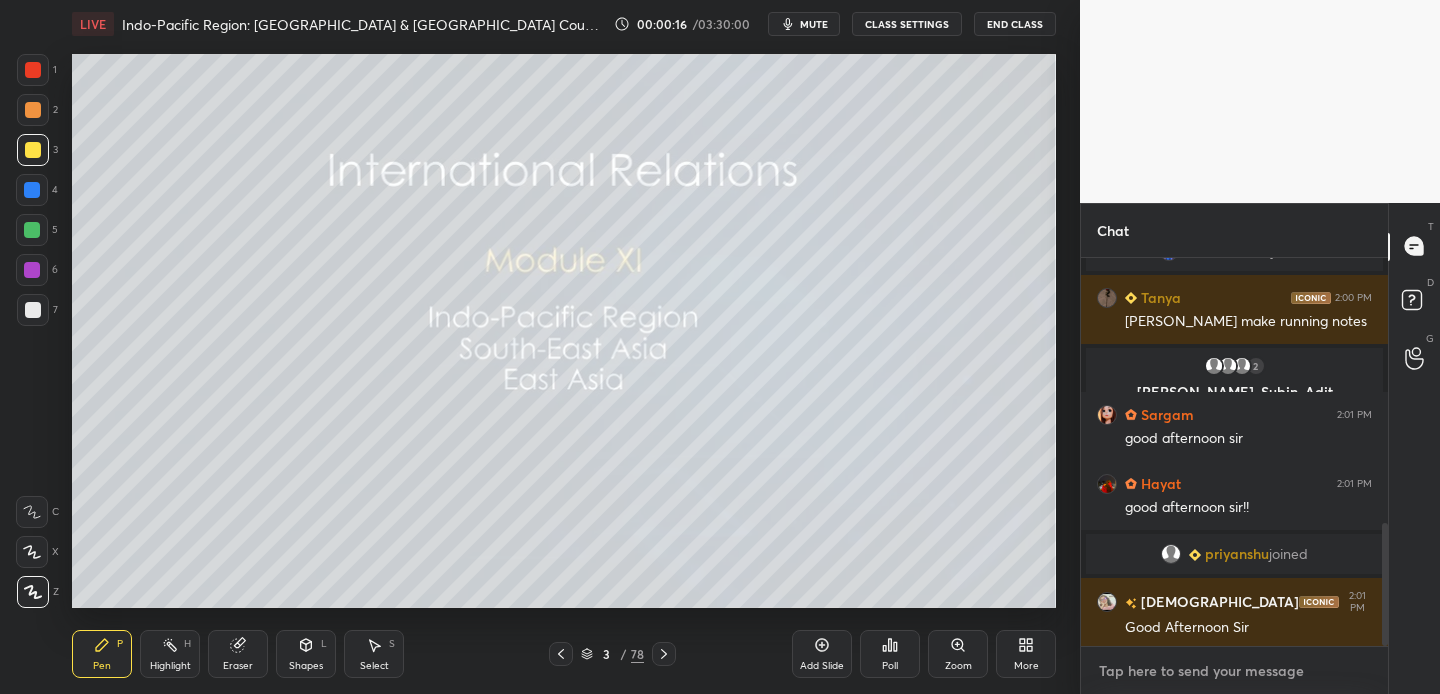 click at bounding box center (1234, 671) 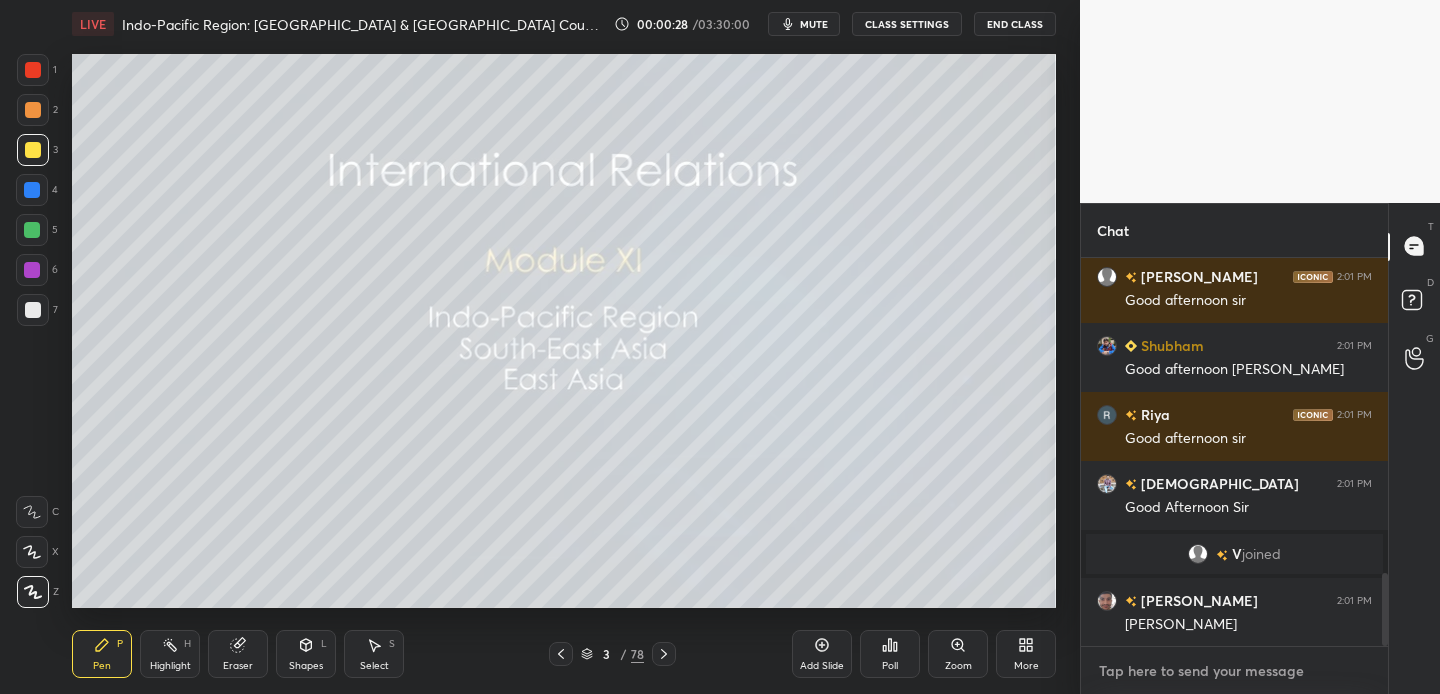 scroll, scrollTop: 1739, scrollLeft: 0, axis: vertical 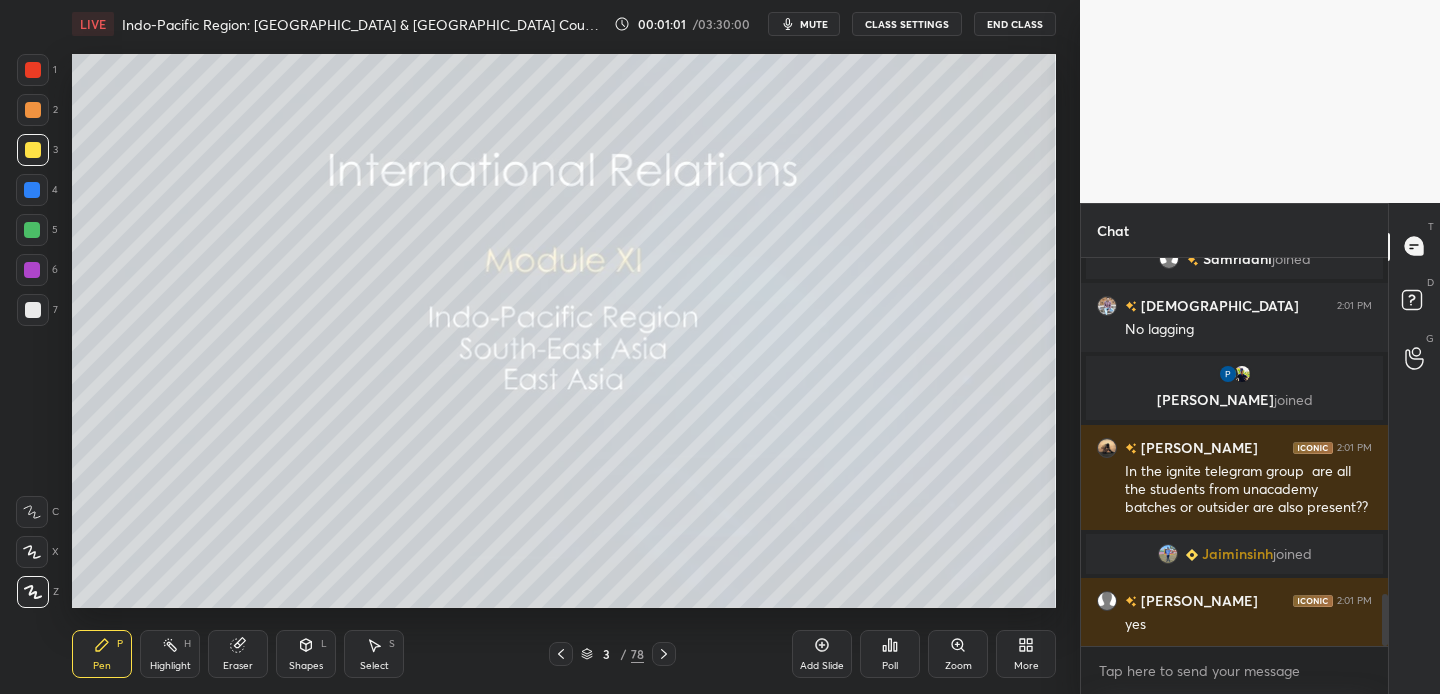 click 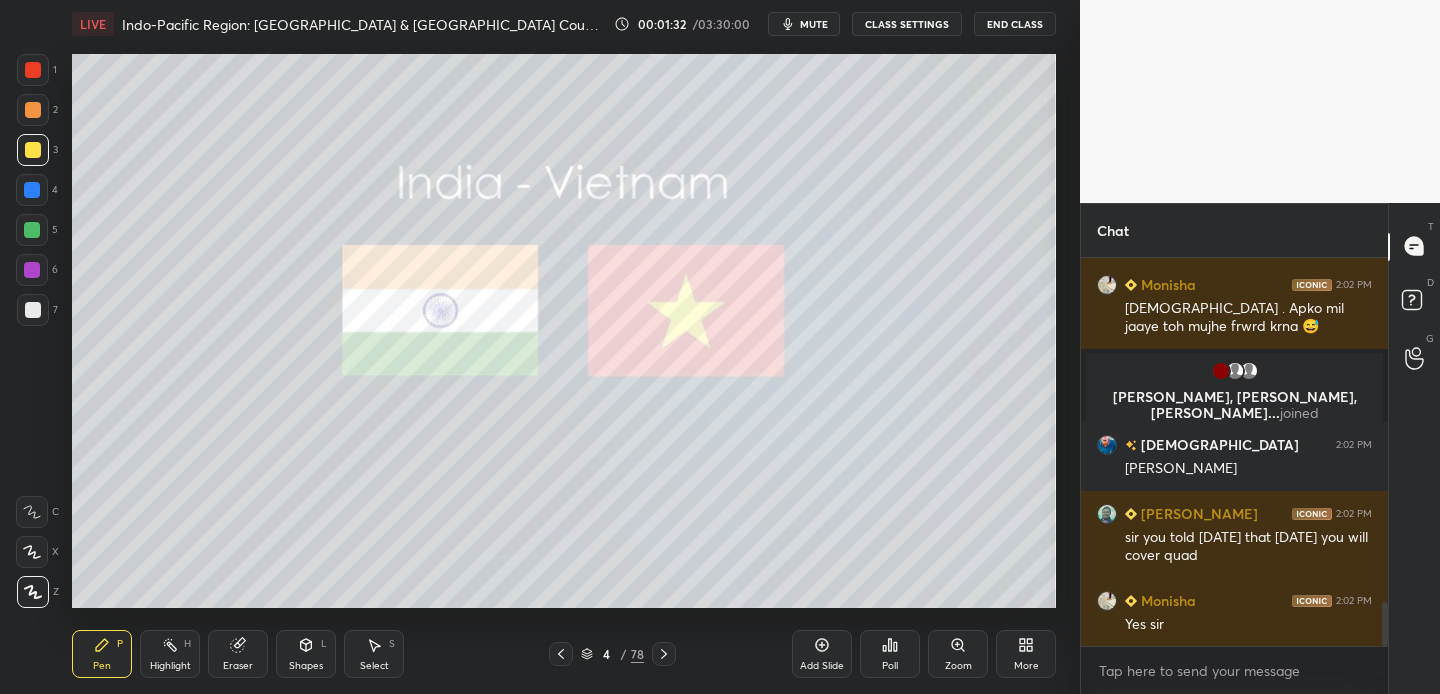 scroll, scrollTop: 3107, scrollLeft: 0, axis: vertical 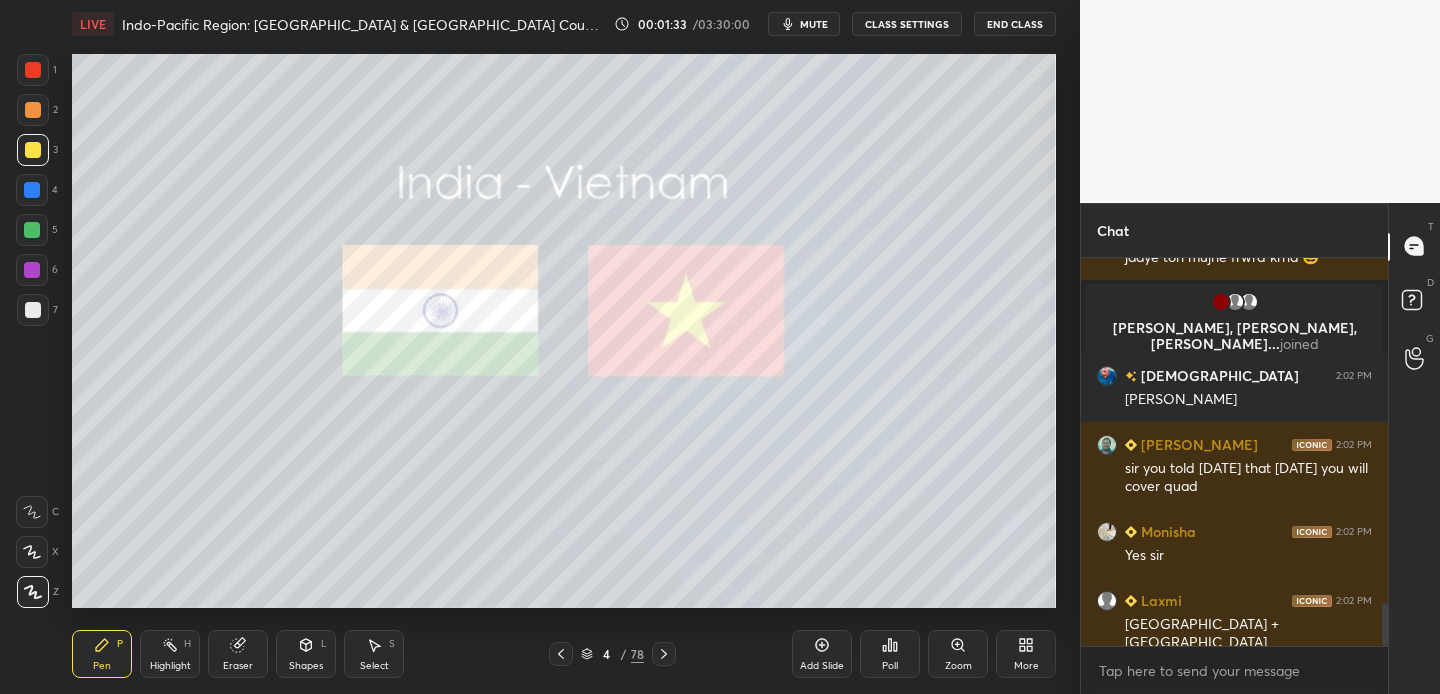 click 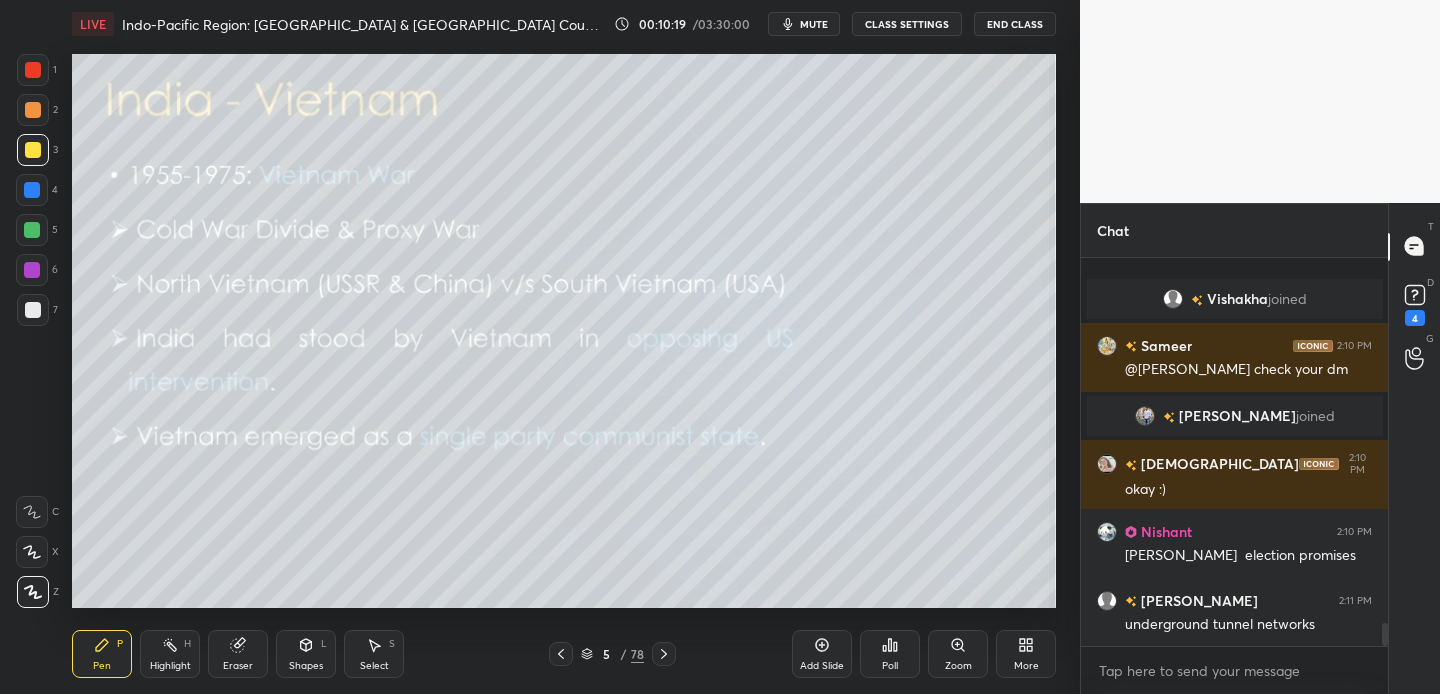 scroll, scrollTop: 6107, scrollLeft: 0, axis: vertical 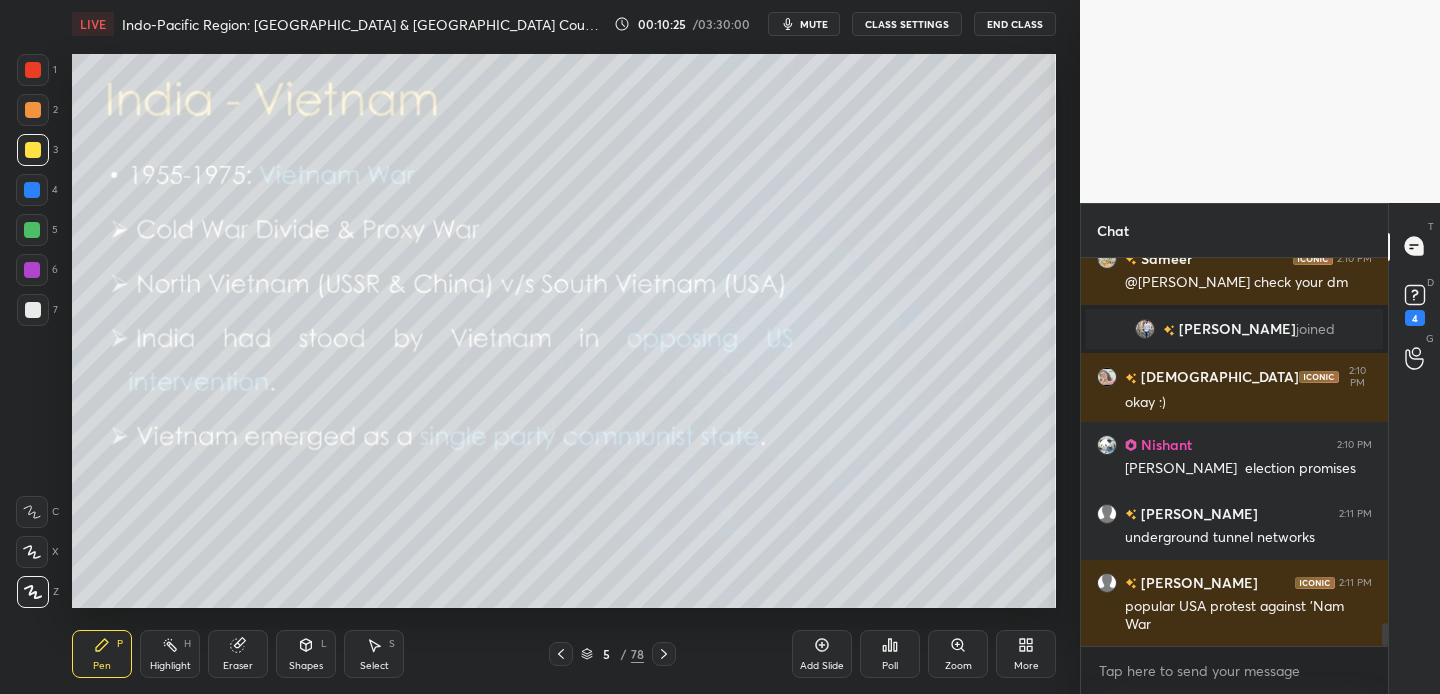 drag, startPoint x: 35, startPoint y: 191, endPoint x: 69, endPoint y: 184, distance: 34.713108 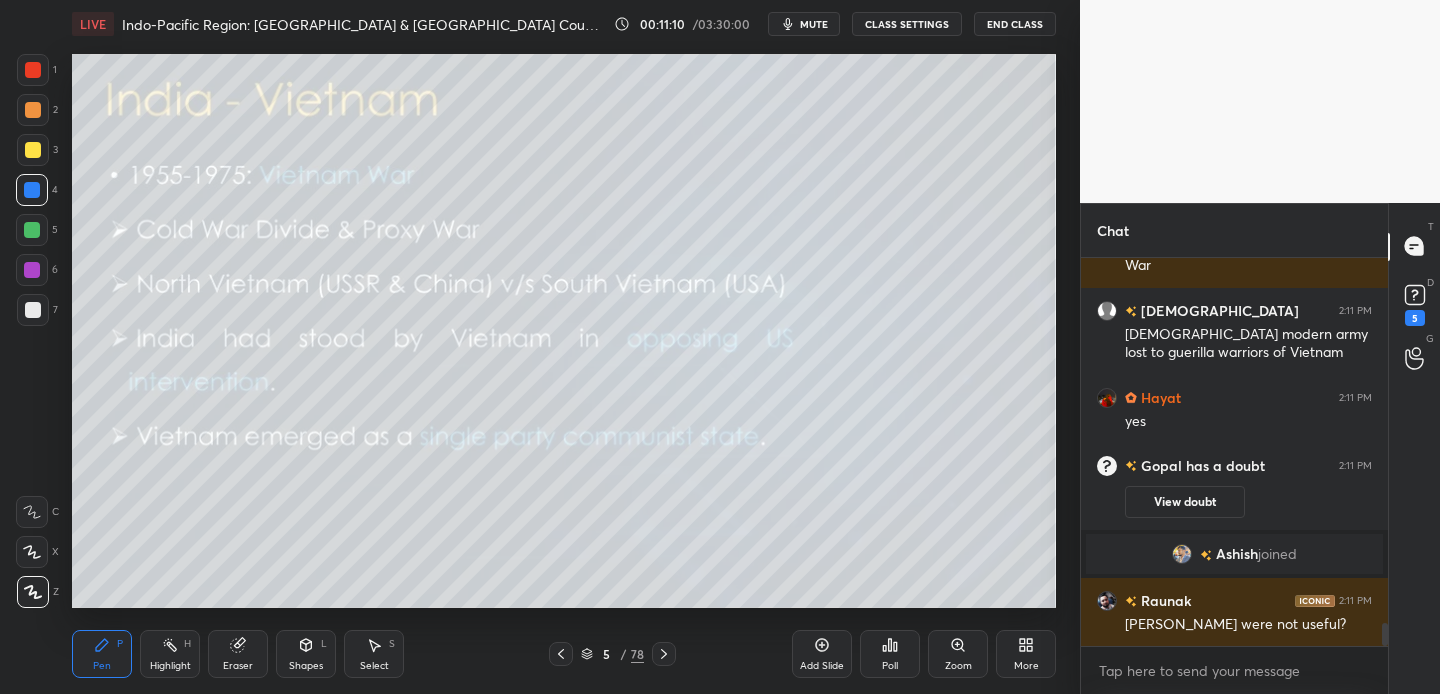 scroll, scrollTop: 6376, scrollLeft: 0, axis: vertical 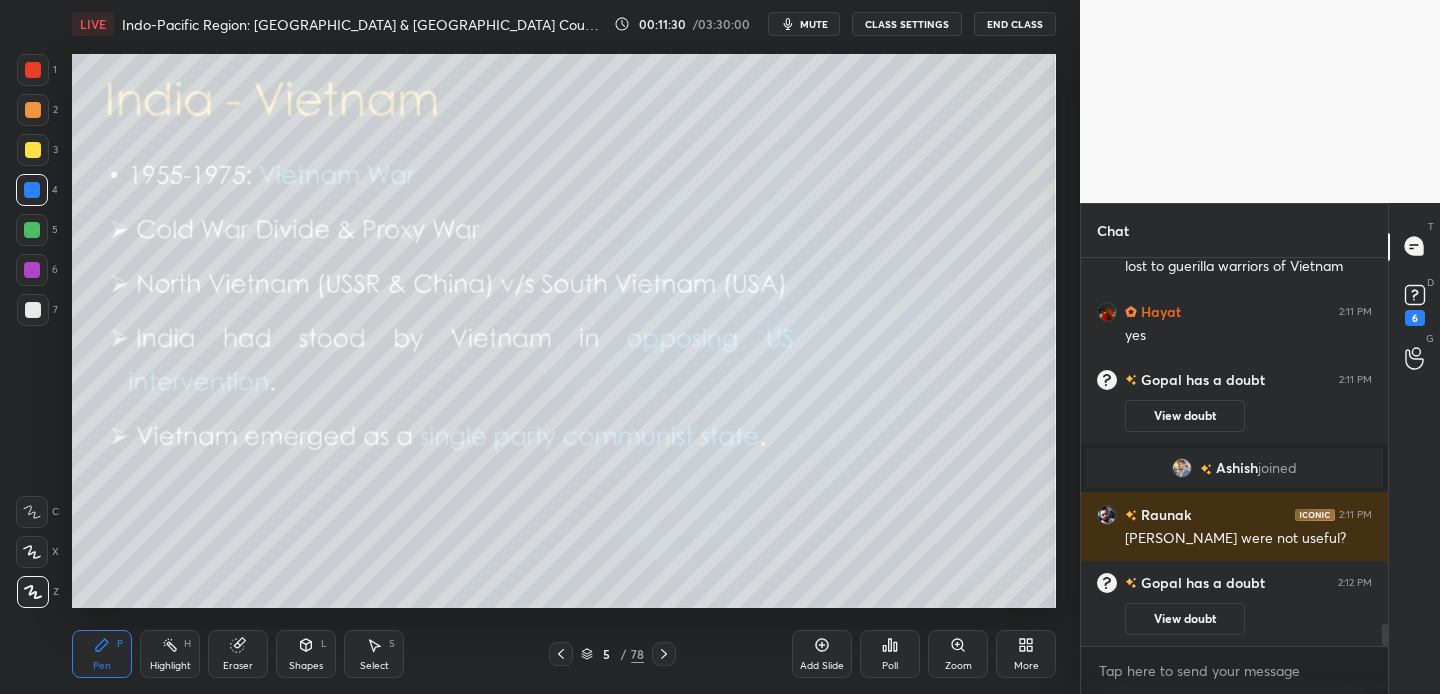 click at bounding box center (33, 150) 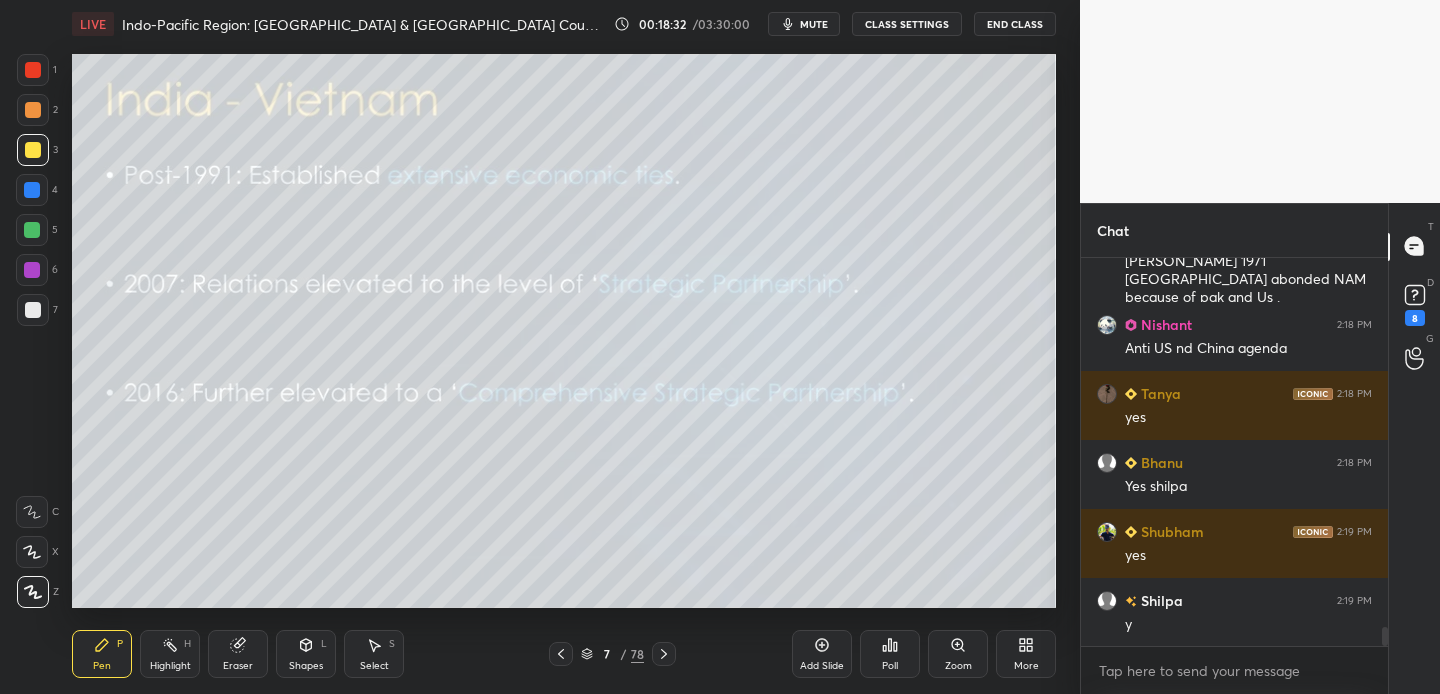 scroll, scrollTop: 7507, scrollLeft: 0, axis: vertical 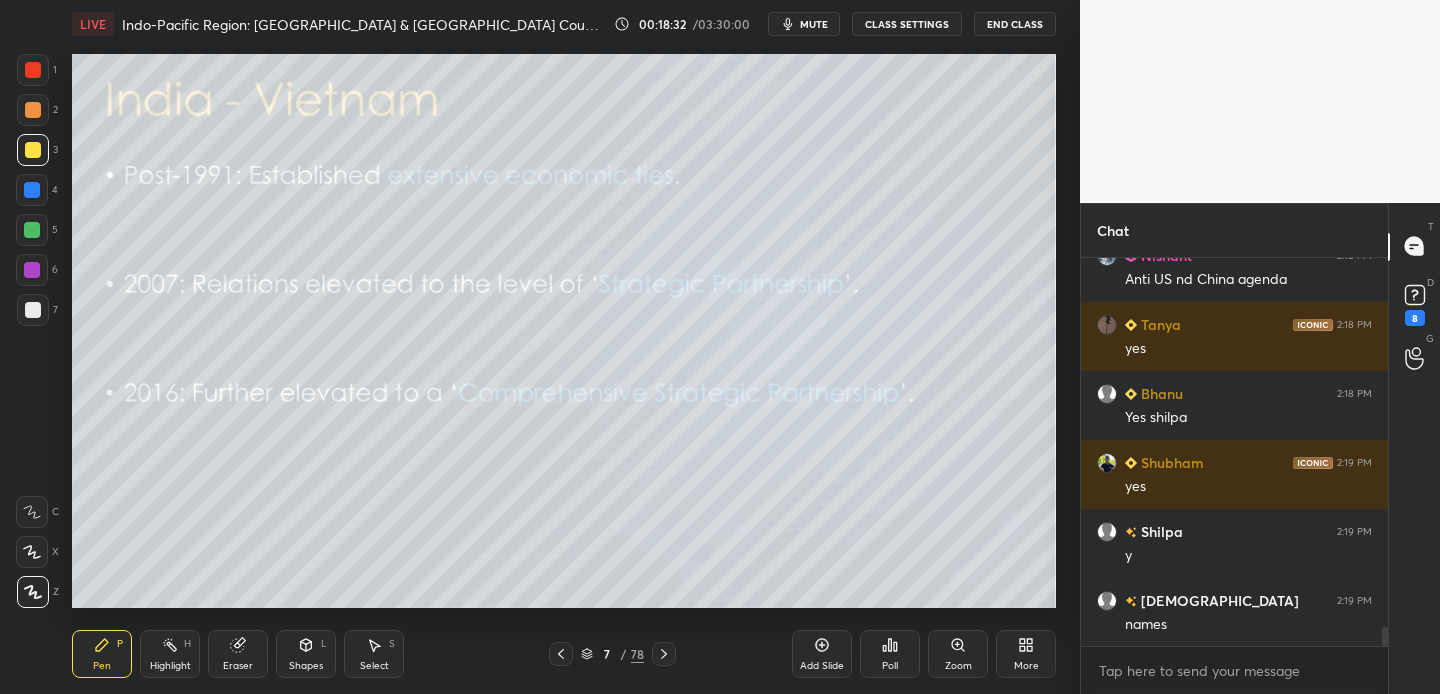 click 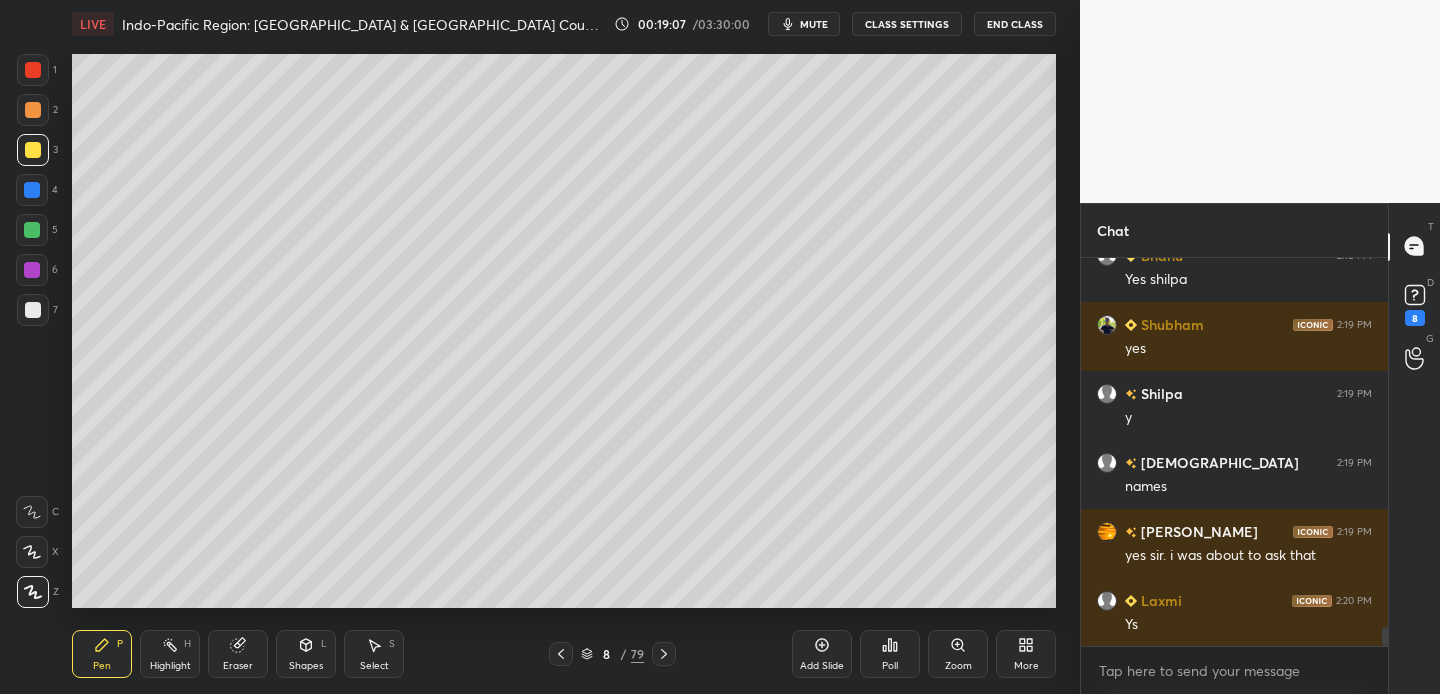 scroll, scrollTop: 7693, scrollLeft: 0, axis: vertical 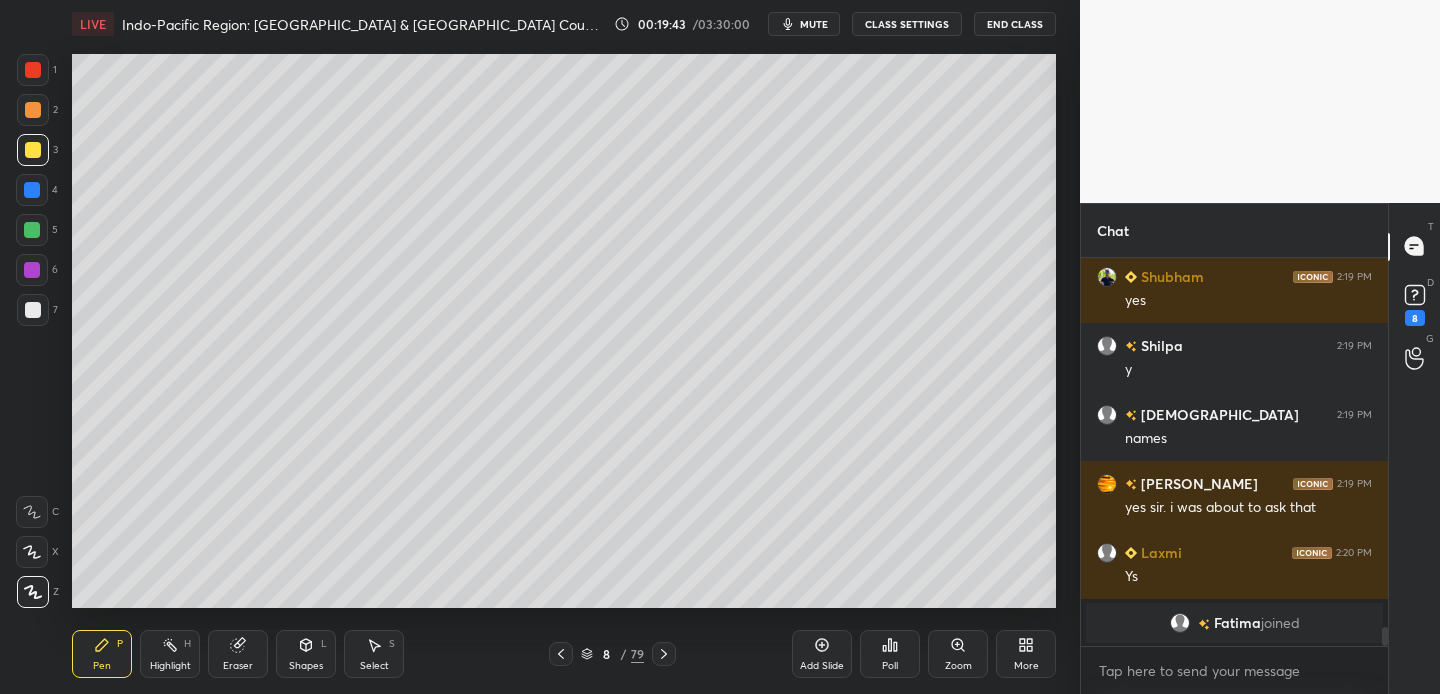 drag, startPoint x: 25, startPoint y: 190, endPoint x: 66, endPoint y: 179, distance: 42.44997 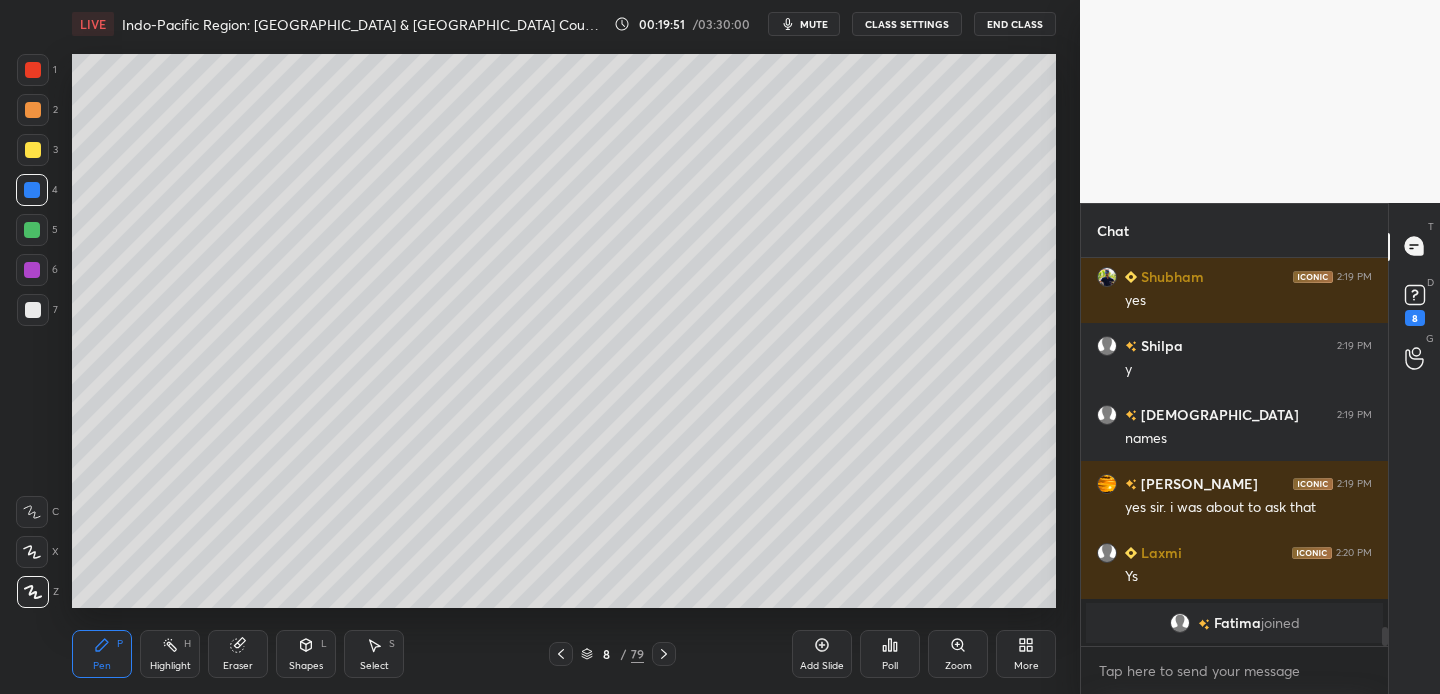 drag, startPoint x: 33, startPoint y: 146, endPoint x: 41, endPoint y: 138, distance: 11.313708 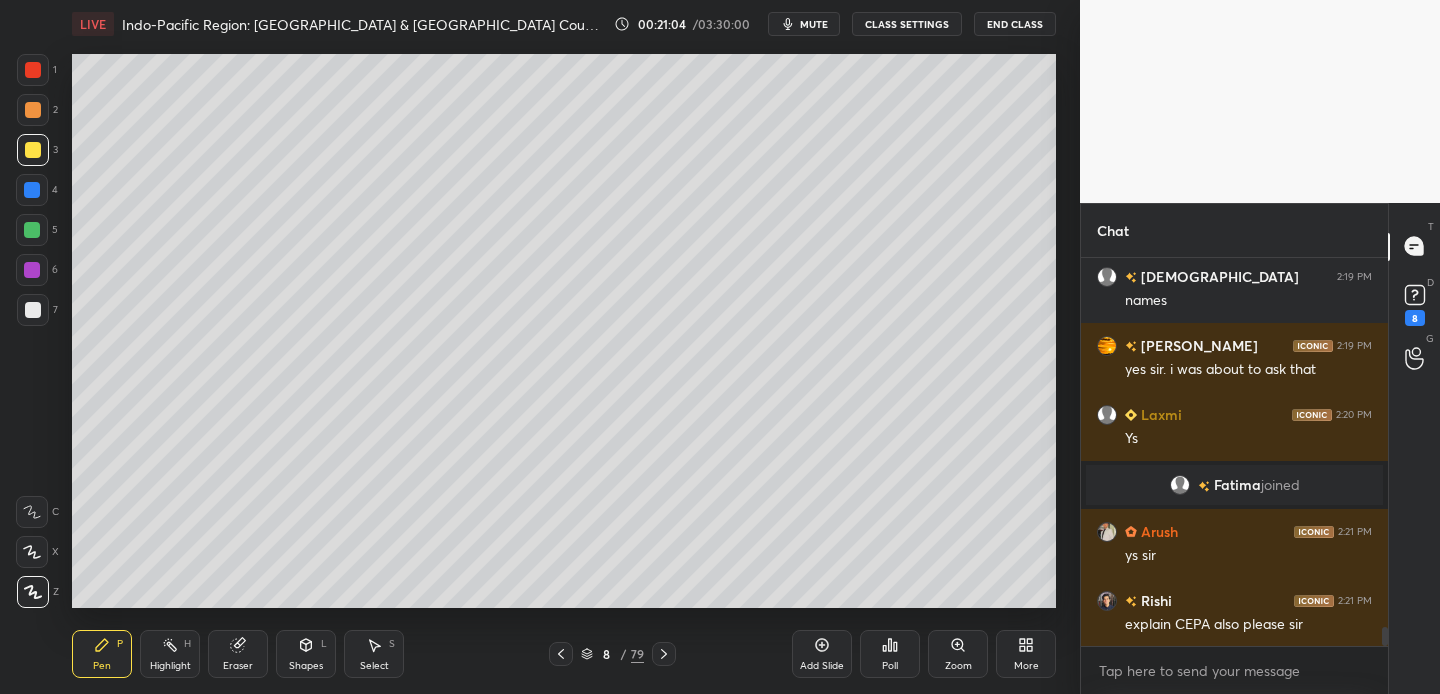 scroll, scrollTop: 7678, scrollLeft: 0, axis: vertical 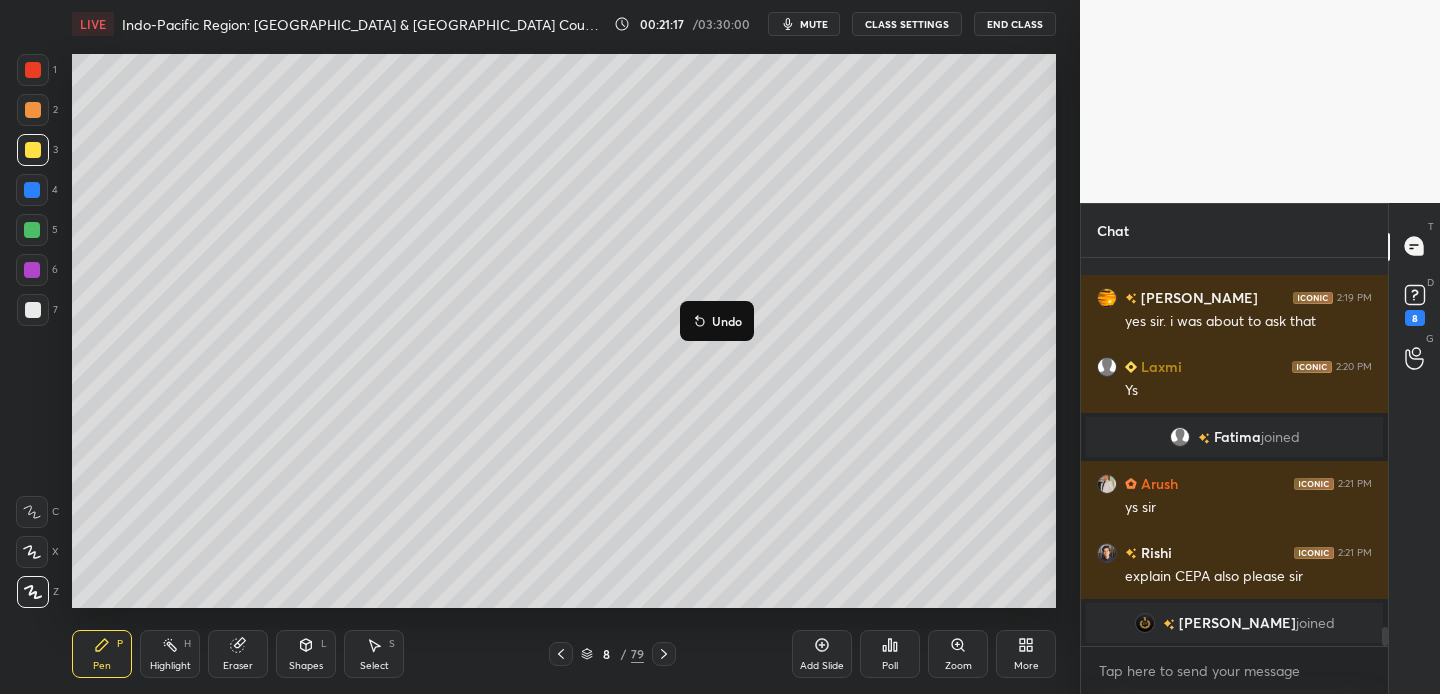 click 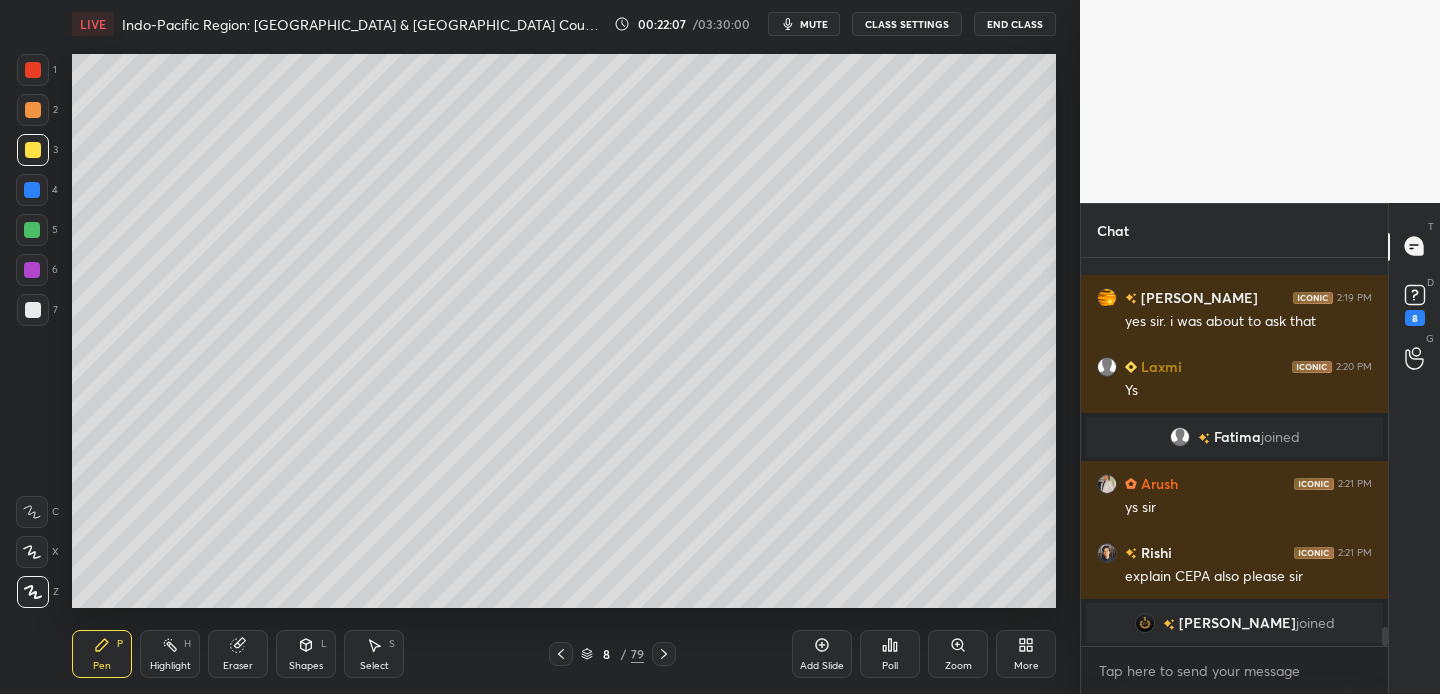 drag, startPoint x: 28, startPoint y: 189, endPoint x: 51, endPoint y: 176, distance: 26.41969 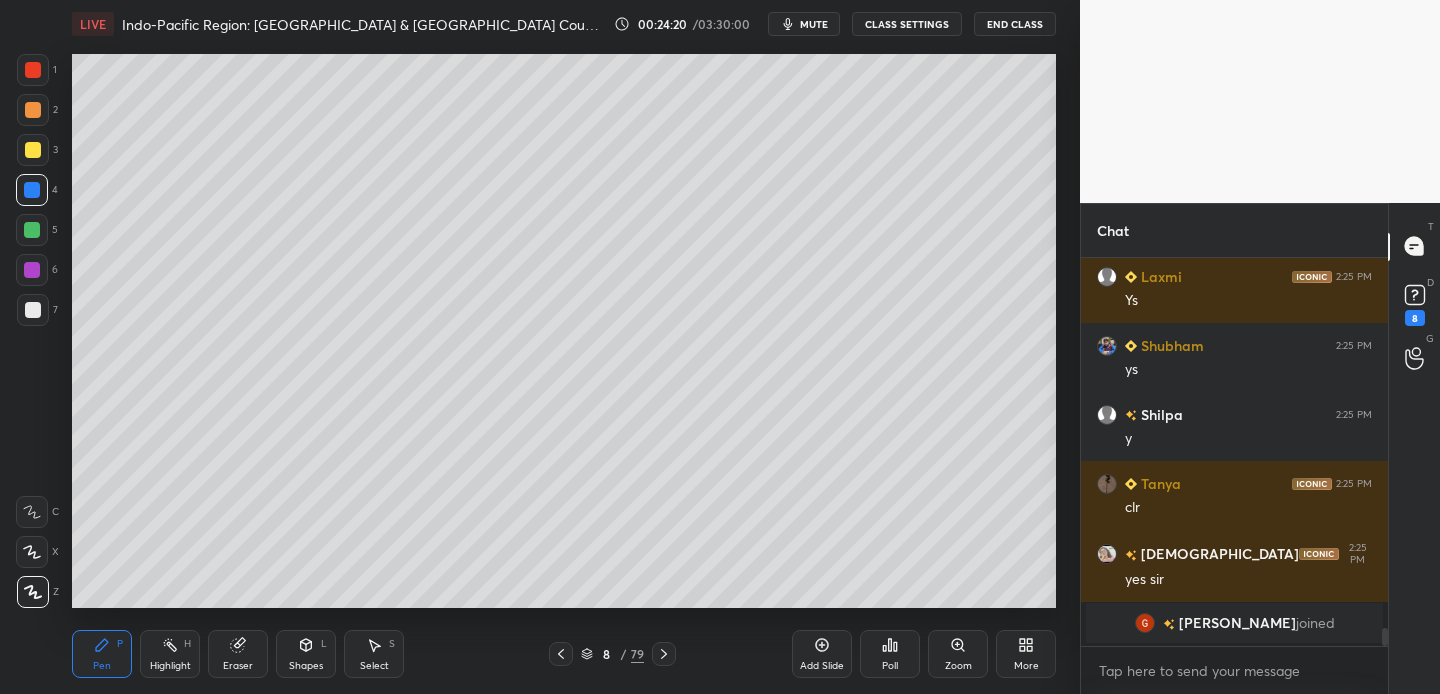scroll, scrollTop: 8048, scrollLeft: 0, axis: vertical 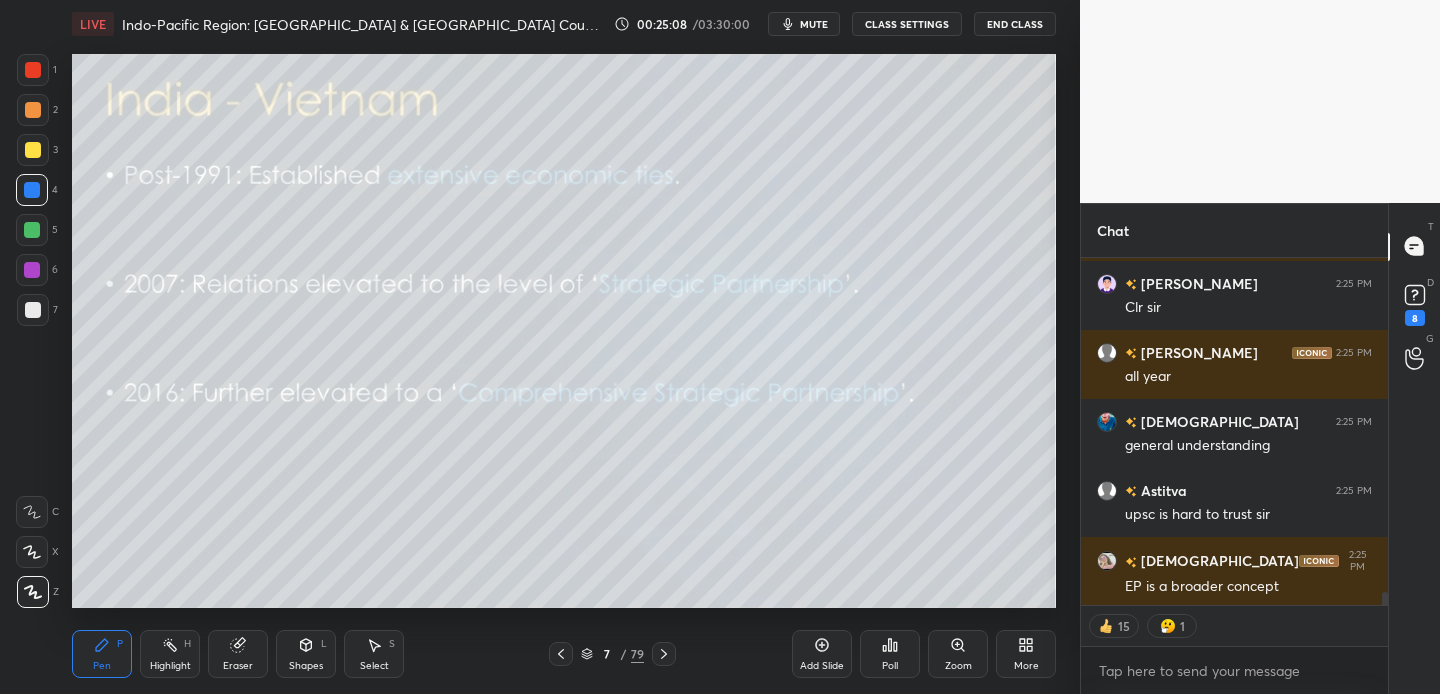 drag, startPoint x: 25, startPoint y: 160, endPoint x: 67, endPoint y: 176, distance: 44.94441 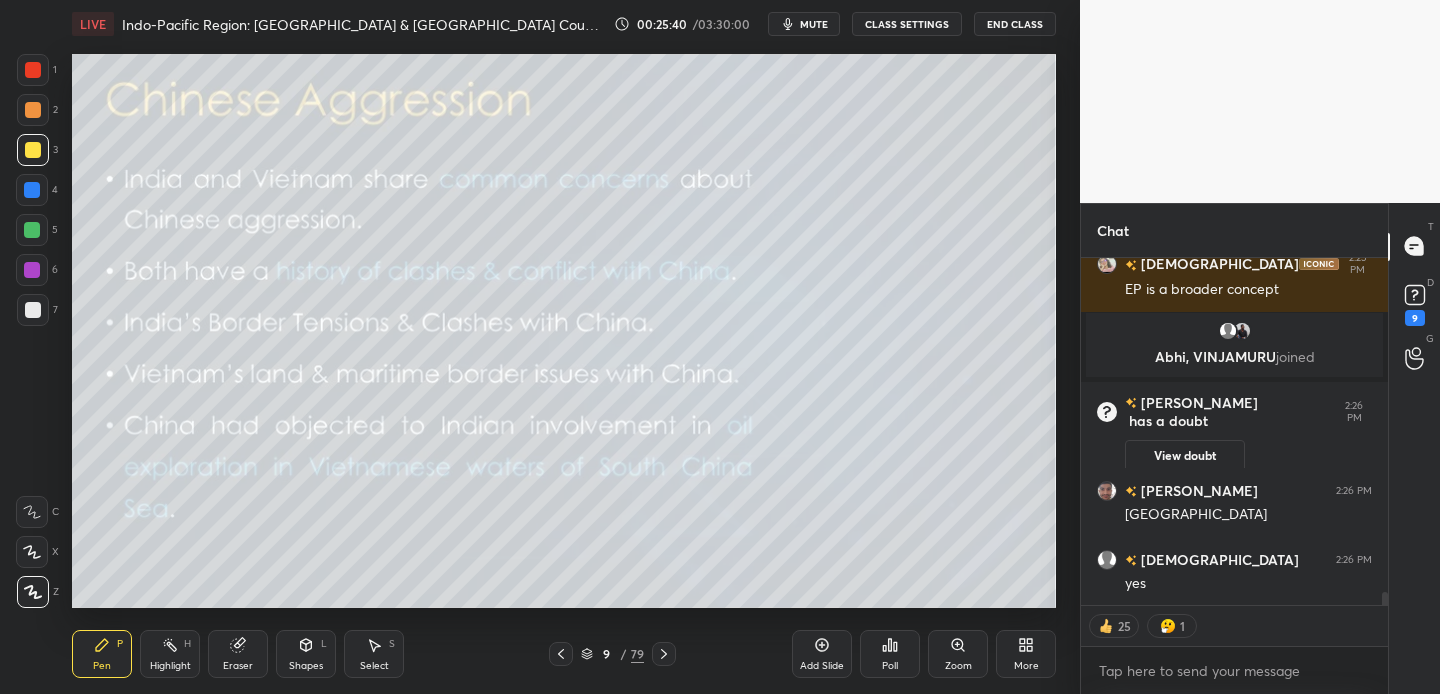 scroll, scrollTop: 8982, scrollLeft: 0, axis: vertical 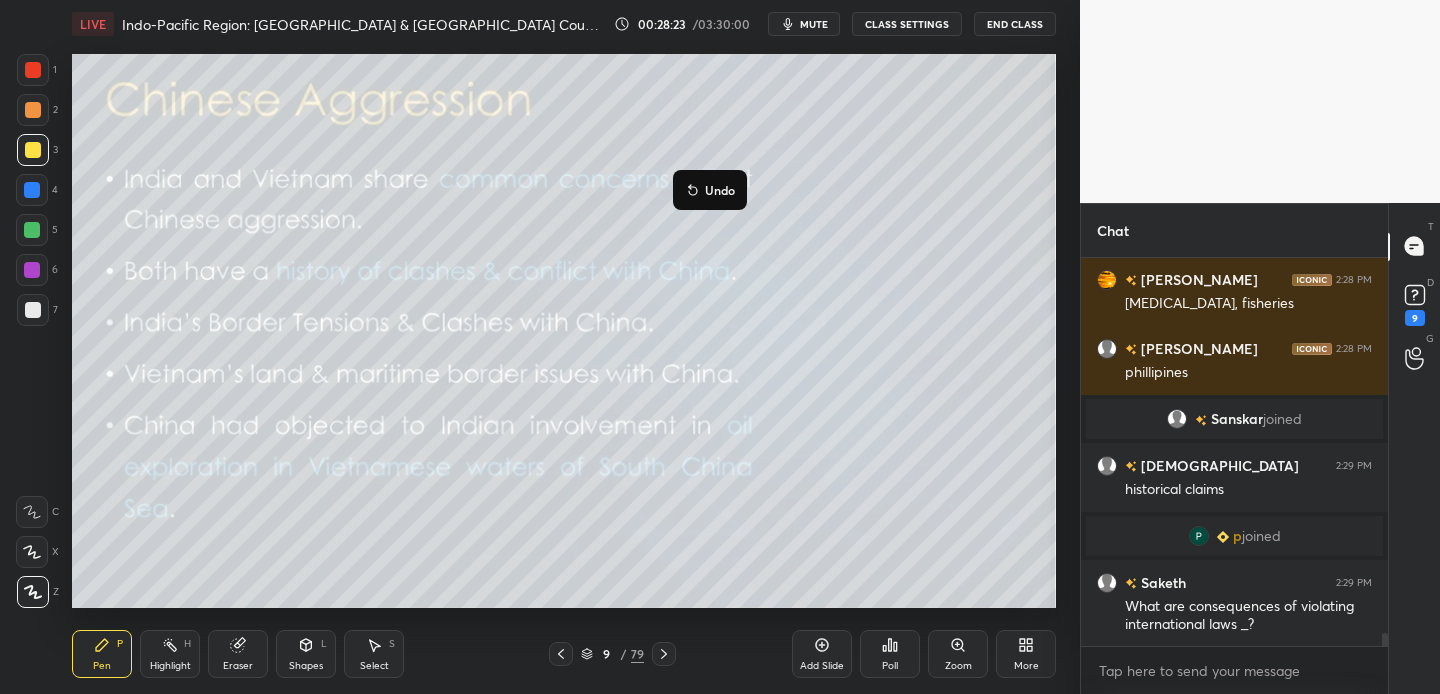 click on "Undo" at bounding box center [710, 190] 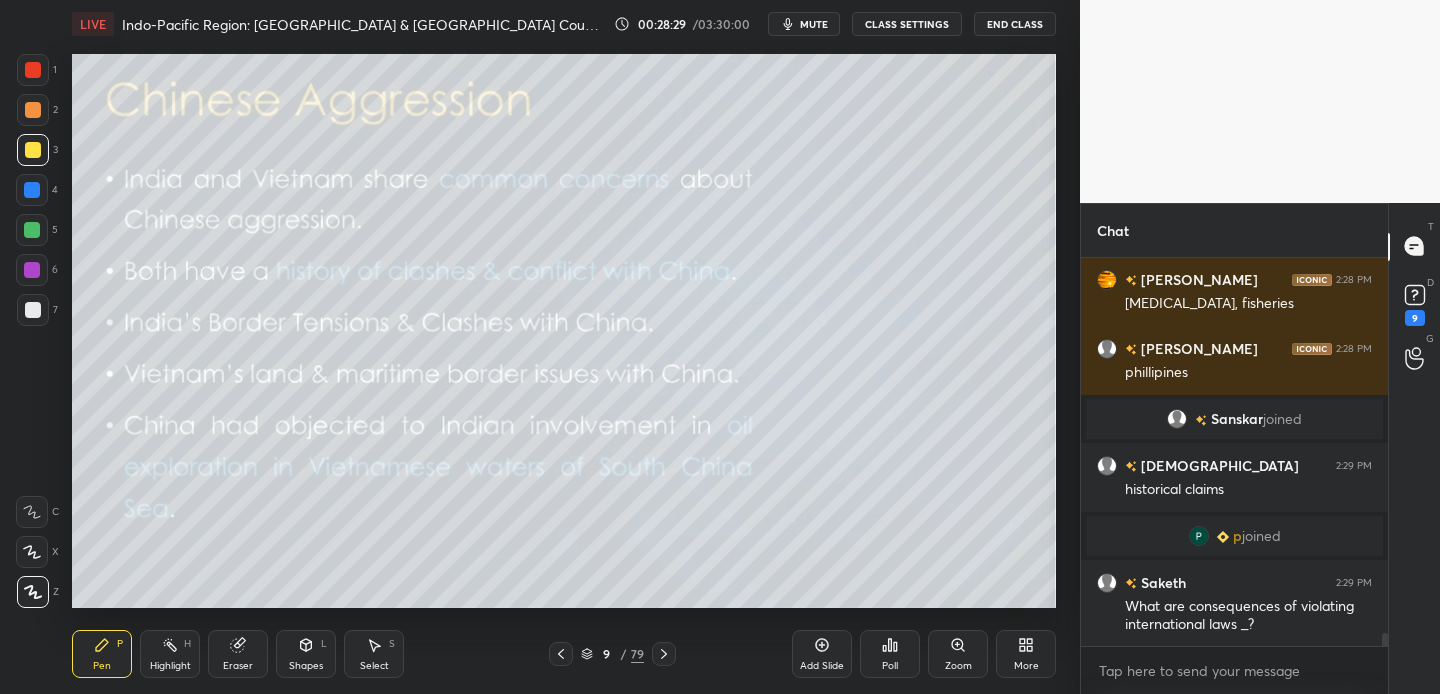 scroll, scrollTop: 11421, scrollLeft: 0, axis: vertical 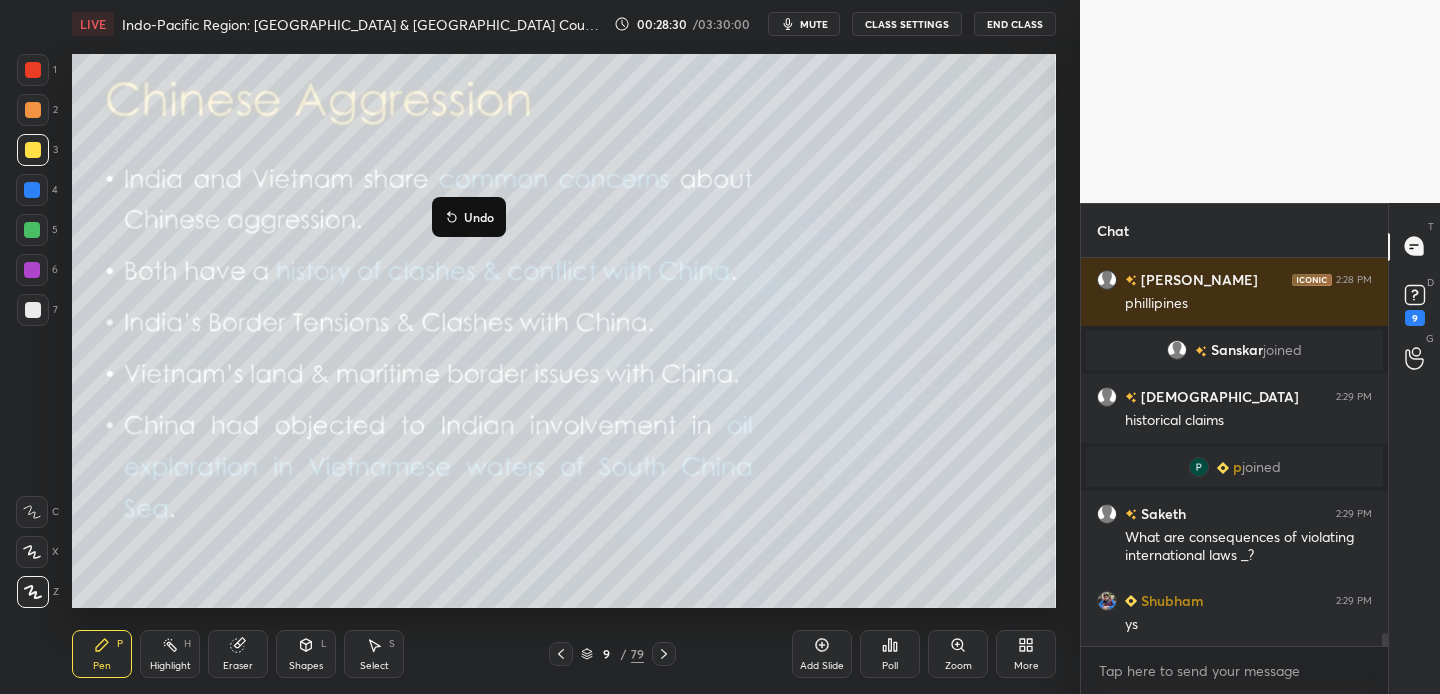 click on "Undo" at bounding box center [469, 217] 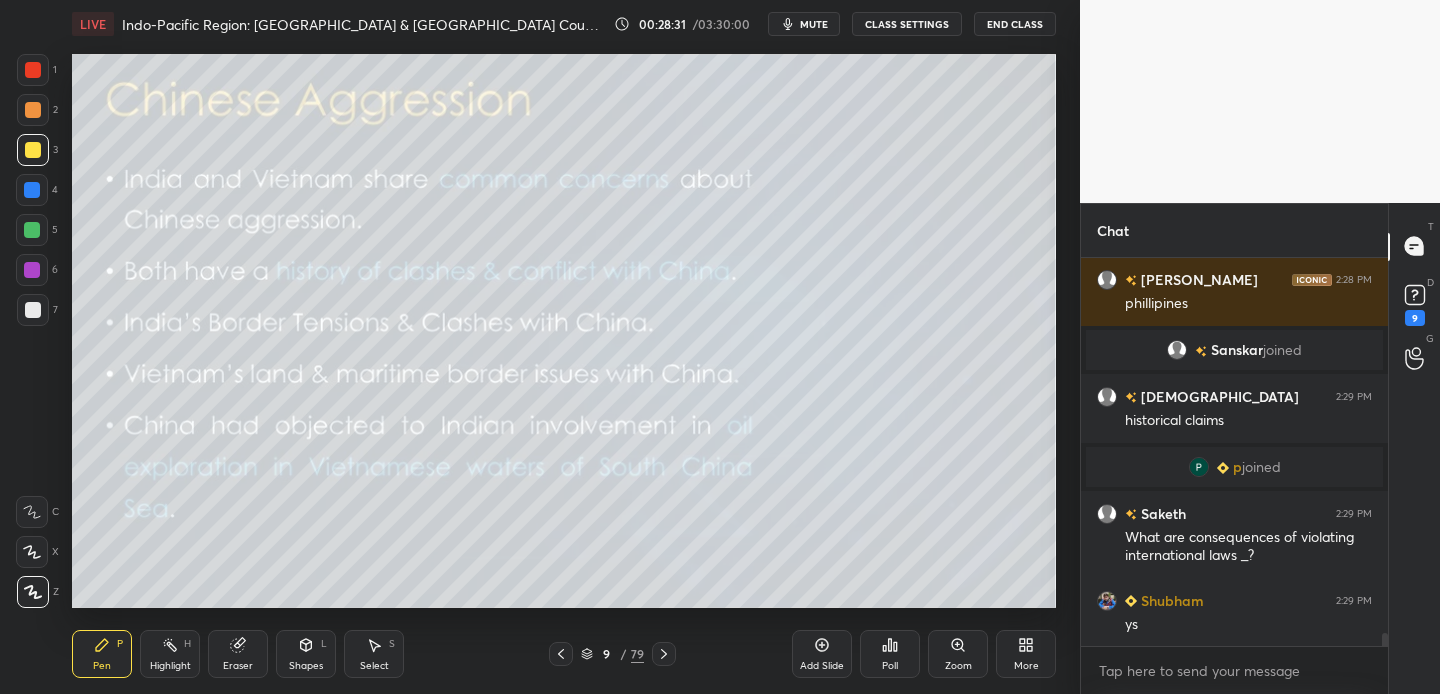 scroll, scrollTop: 11469, scrollLeft: 0, axis: vertical 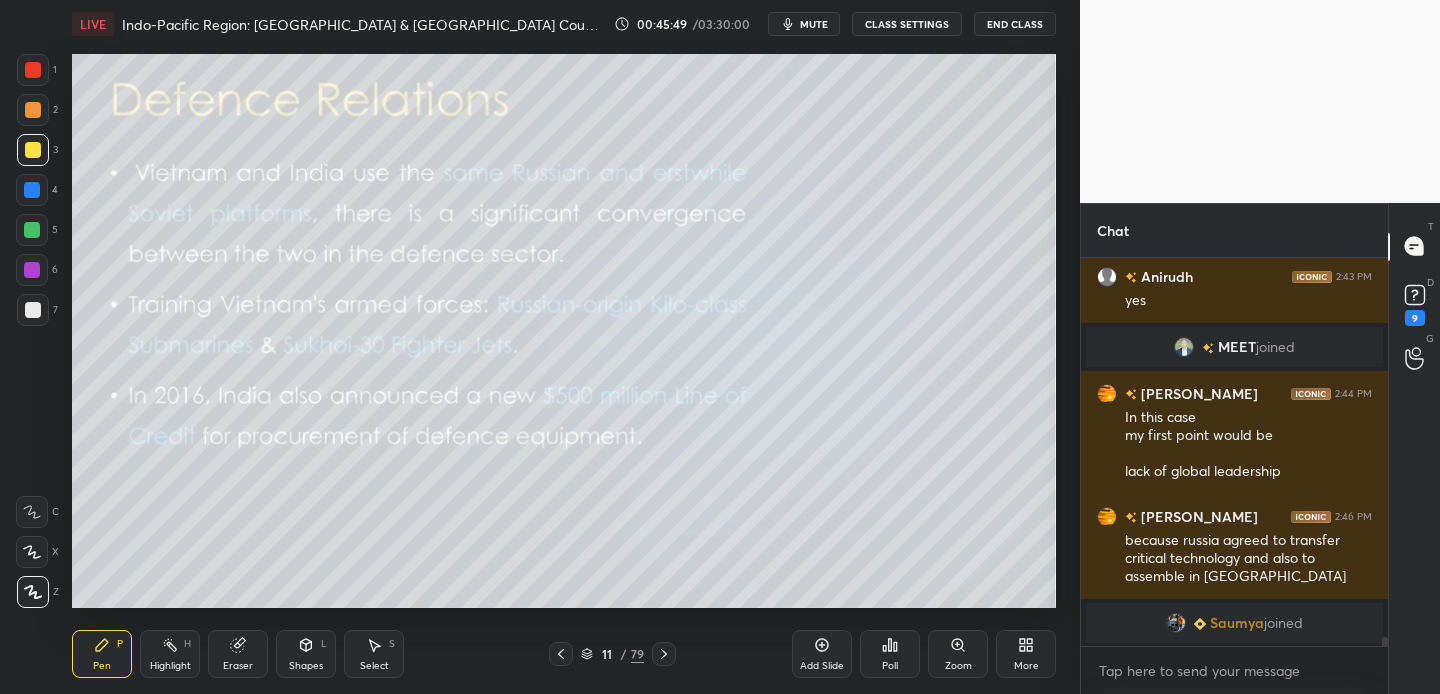 click at bounding box center (33, 150) 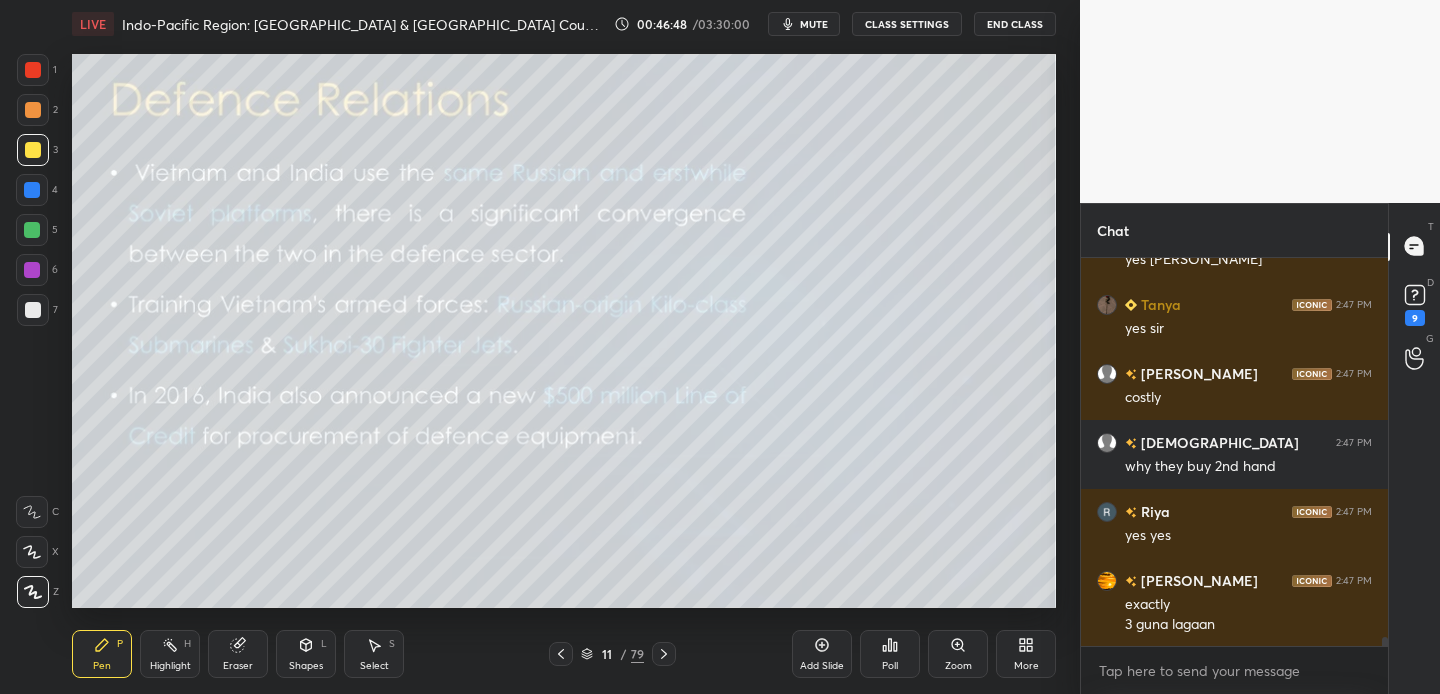 scroll, scrollTop: 17471, scrollLeft: 0, axis: vertical 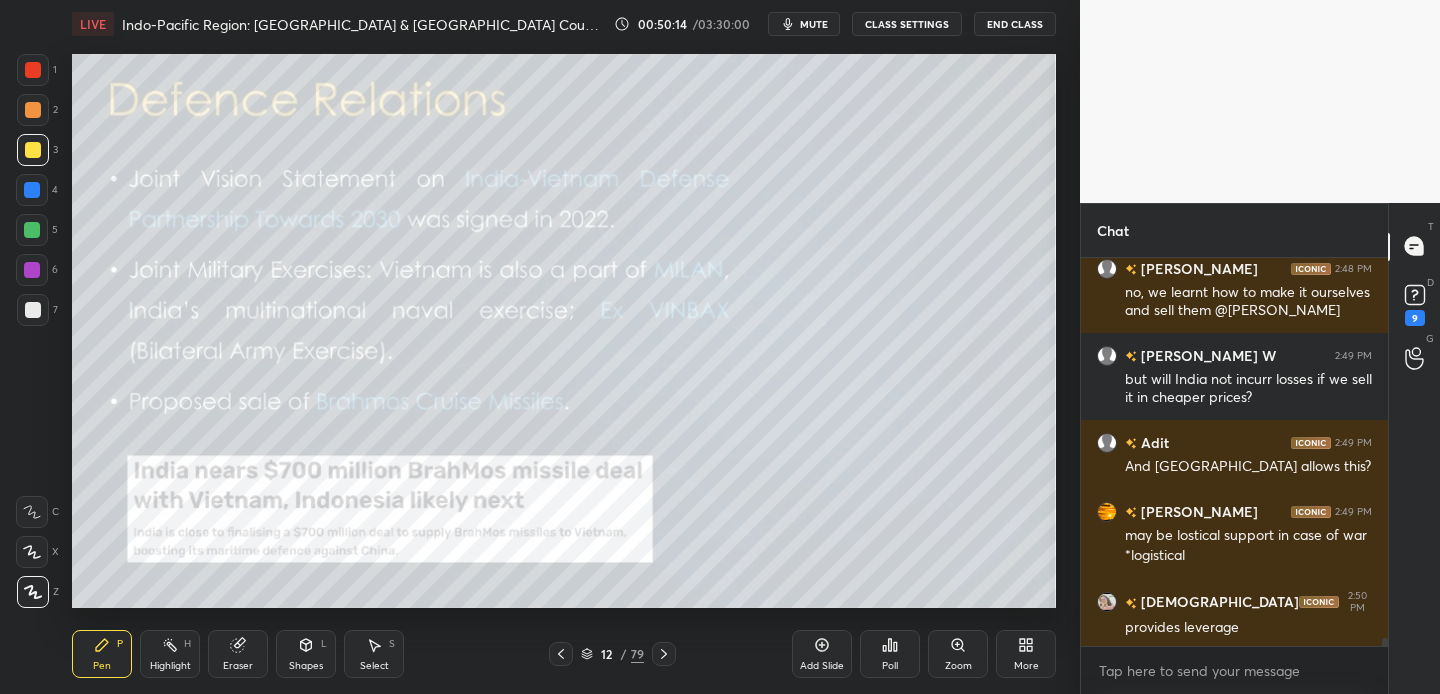 drag, startPoint x: 33, startPoint y: 75, endPoint x: 48, endPoint y: 86, distance: 18.601076 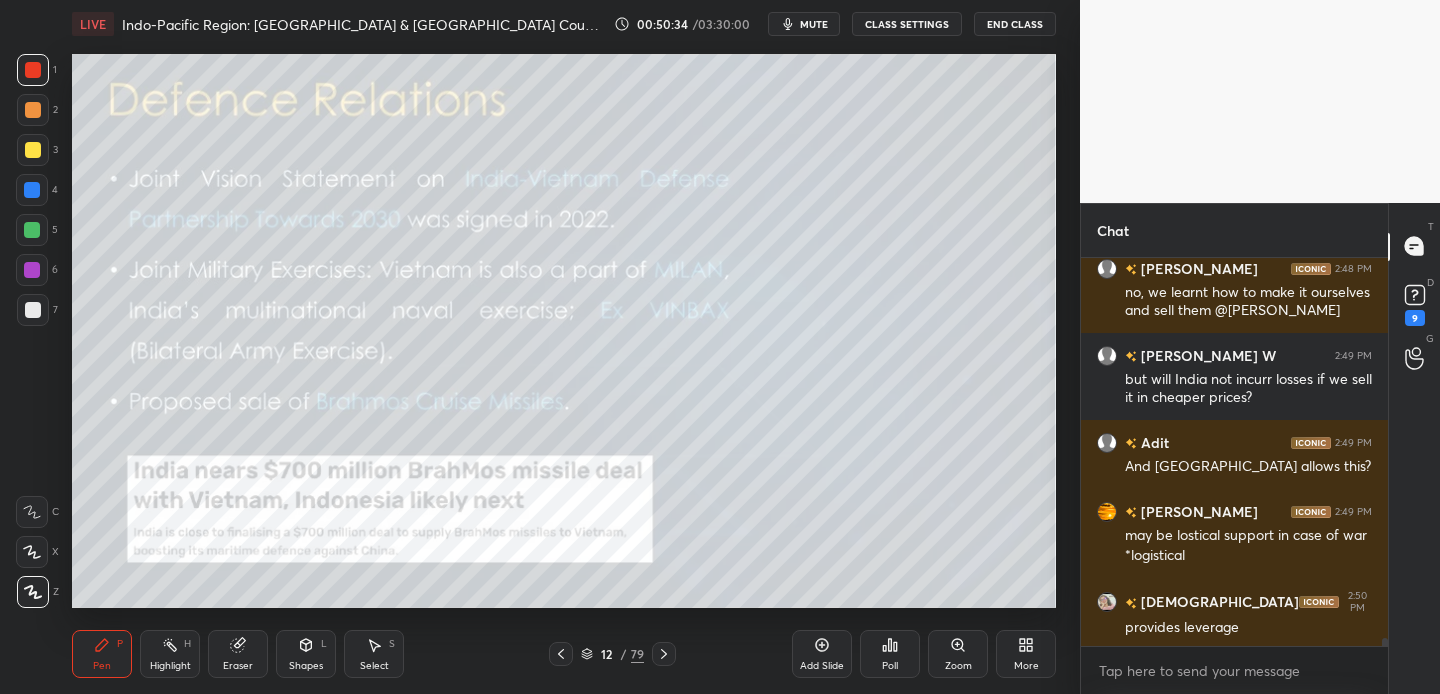 drag, startPoint x: 38, startPoint y: 148, endPoint x: 59, endPoint y: 148, distance: 21 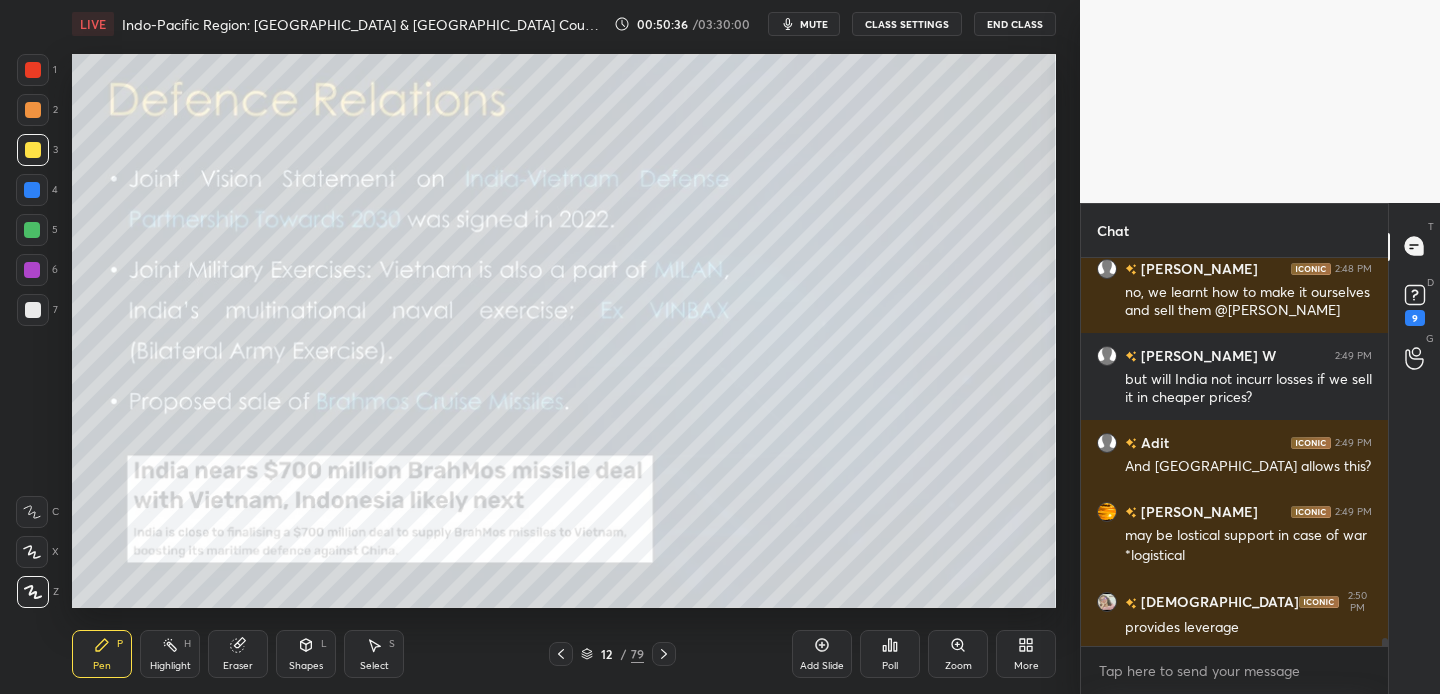 drag, startPoint x: 825, startPoint y: 657, endPoint x: 778, endPoint y: 616, distance: 62.369865 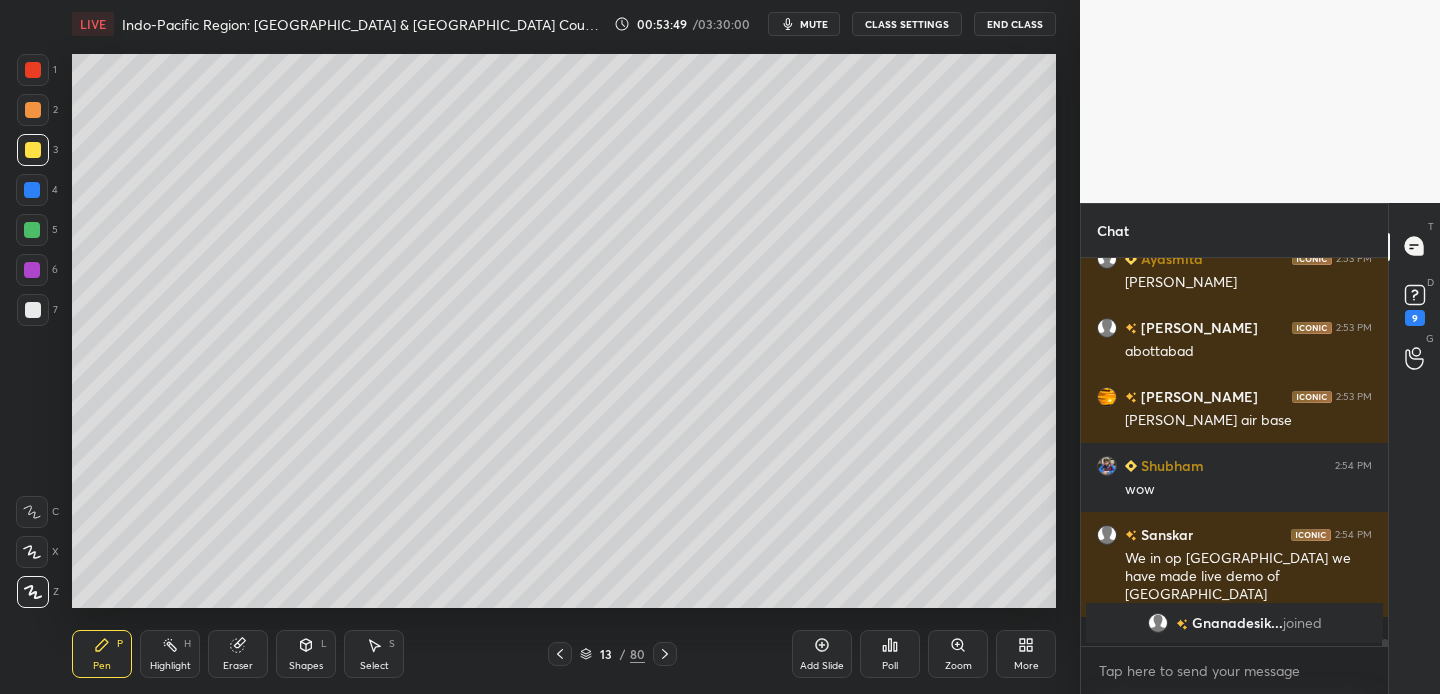 scroll, scrollTop: 19037, scrollLeft: 0, axis: vertical 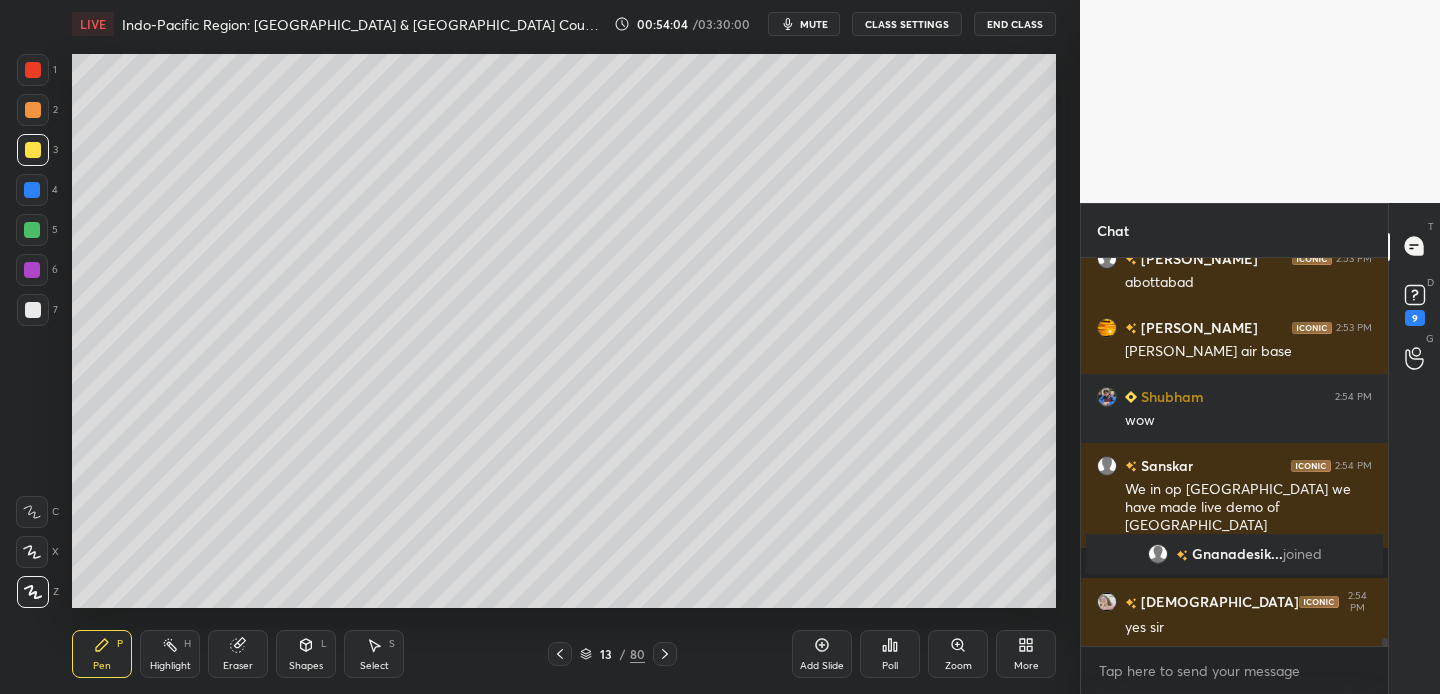 click 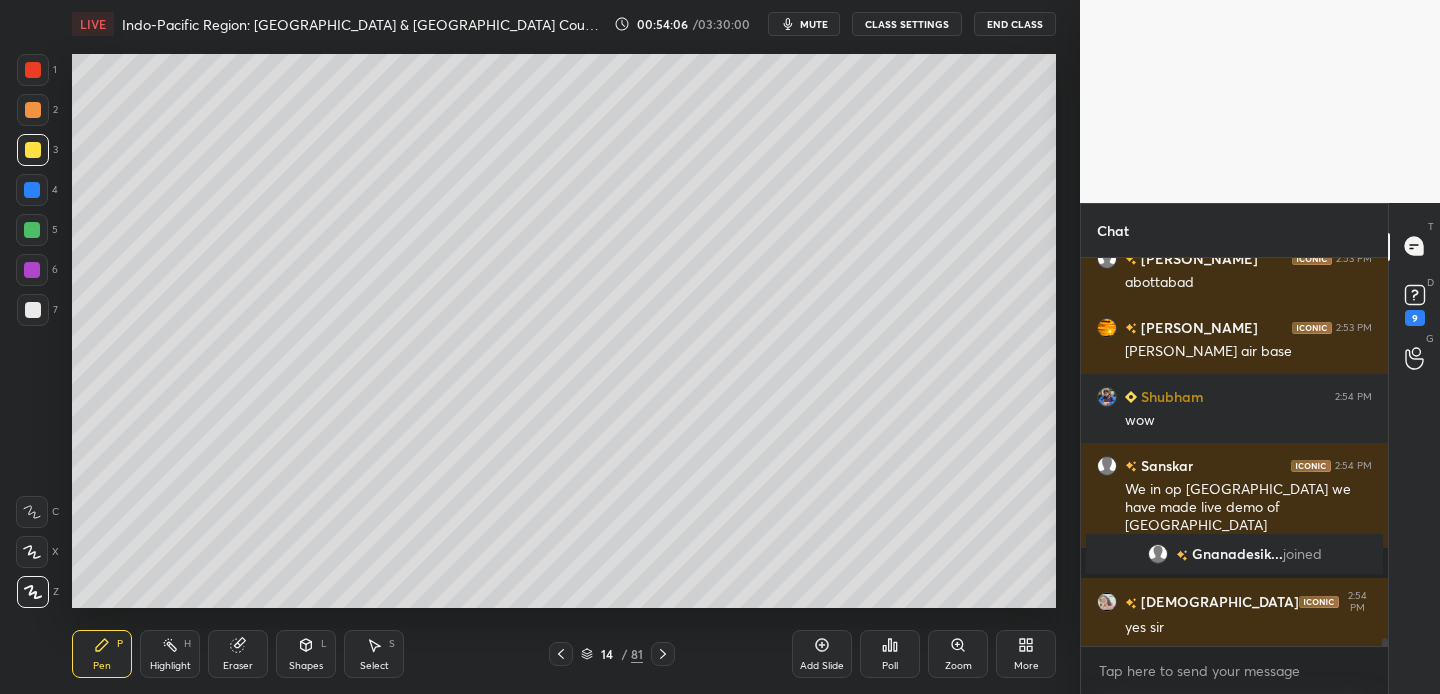 click at bounding box center (33, 150) 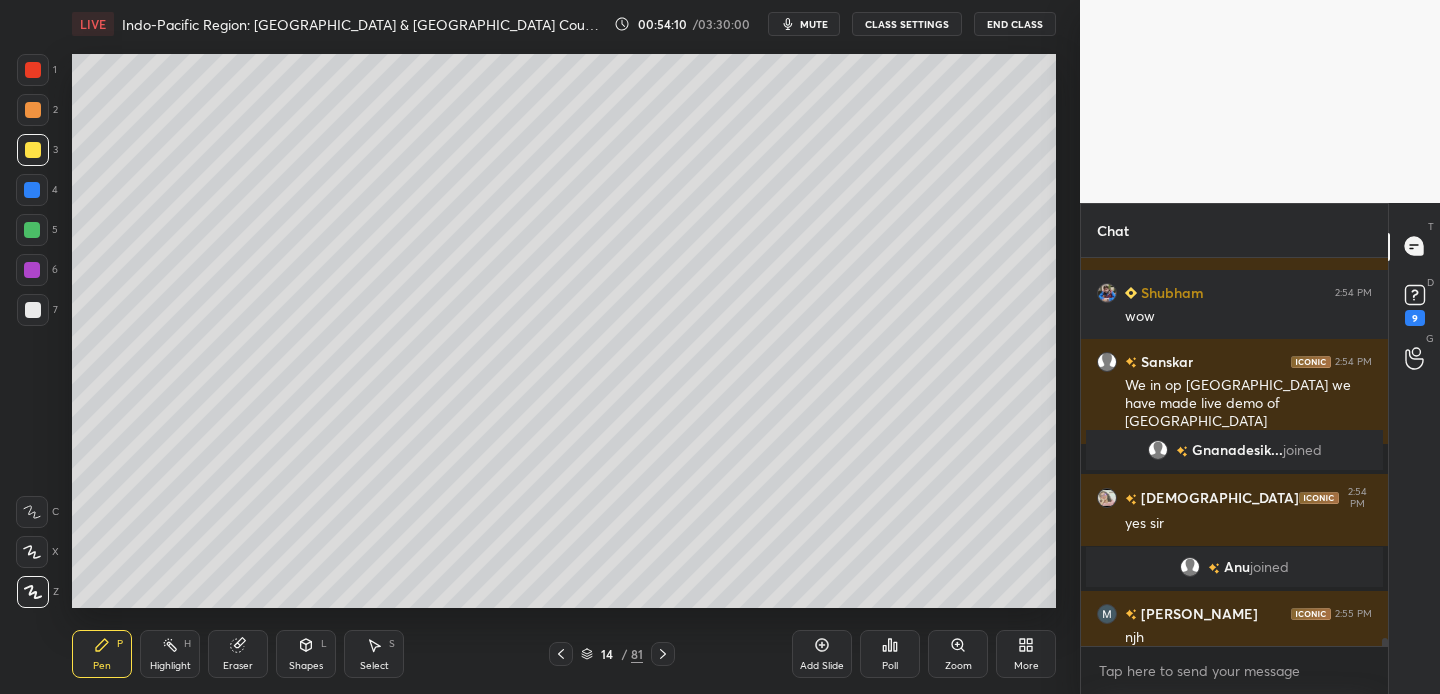scroll, scrollTop: 19098, scrollLeft: 0, axis: vertical 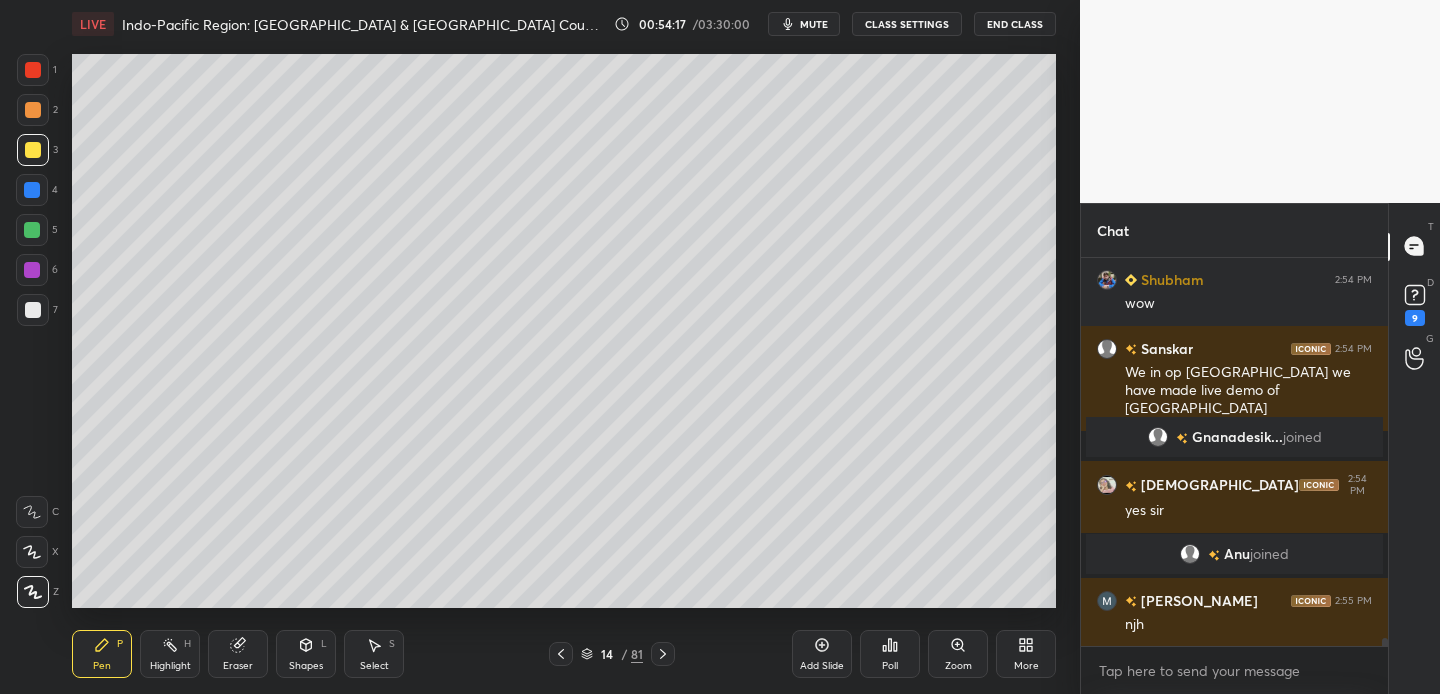 click at bounding box center [33, 150] 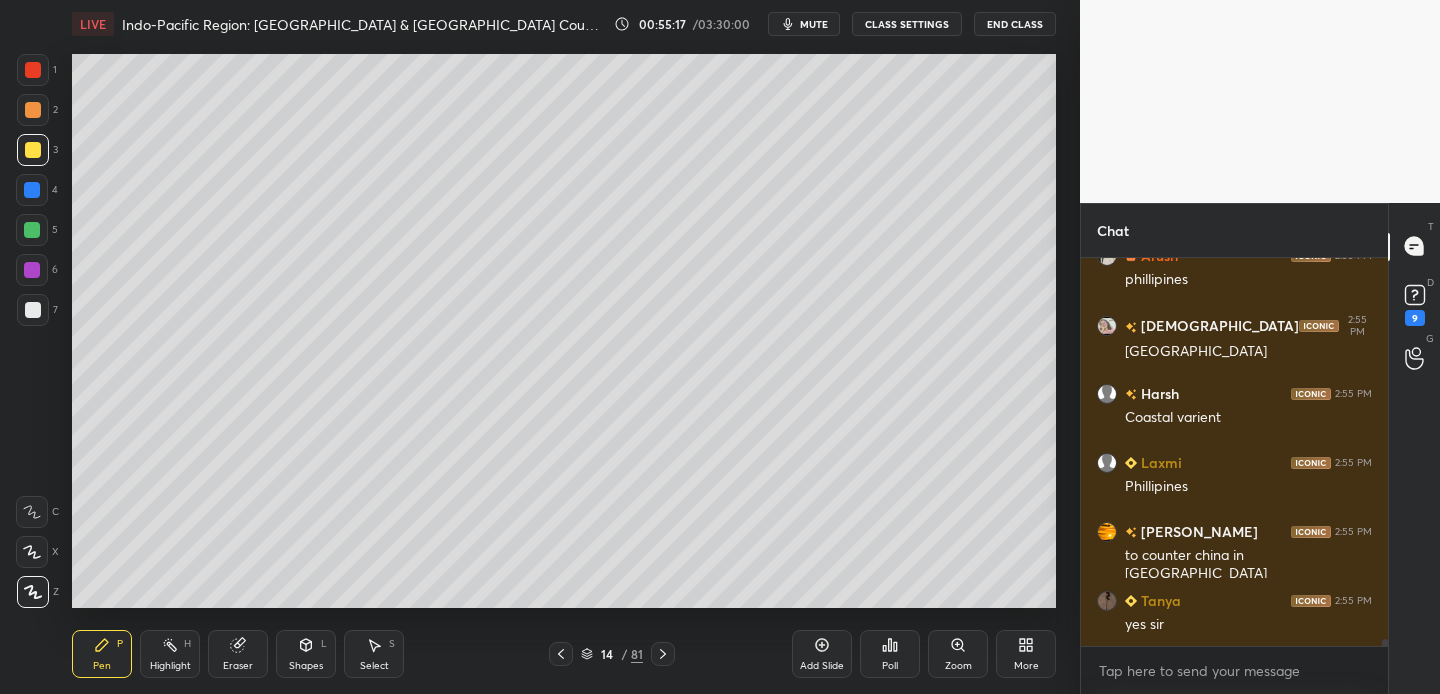 scroll, scrollTop: 20616, scrollLeft: 0, axis: vertical 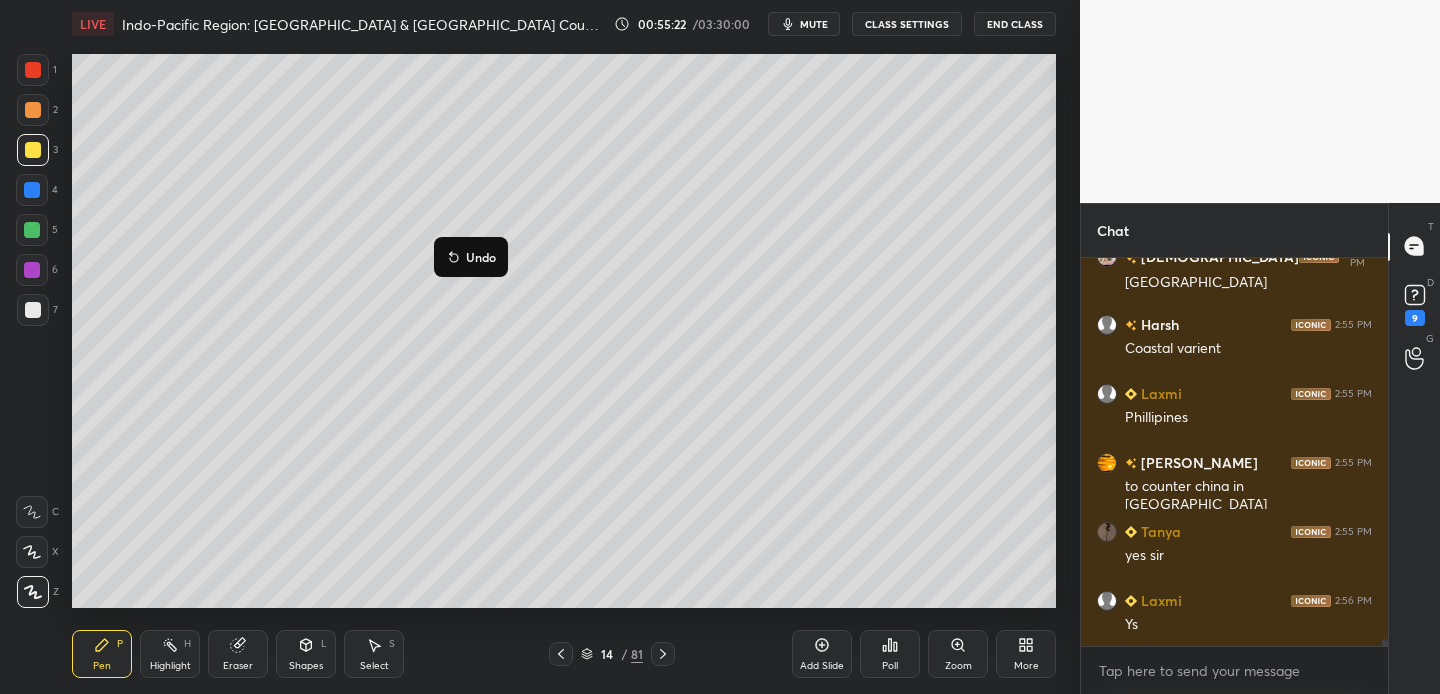 click on "Undo" at bounding box center [481, 257] 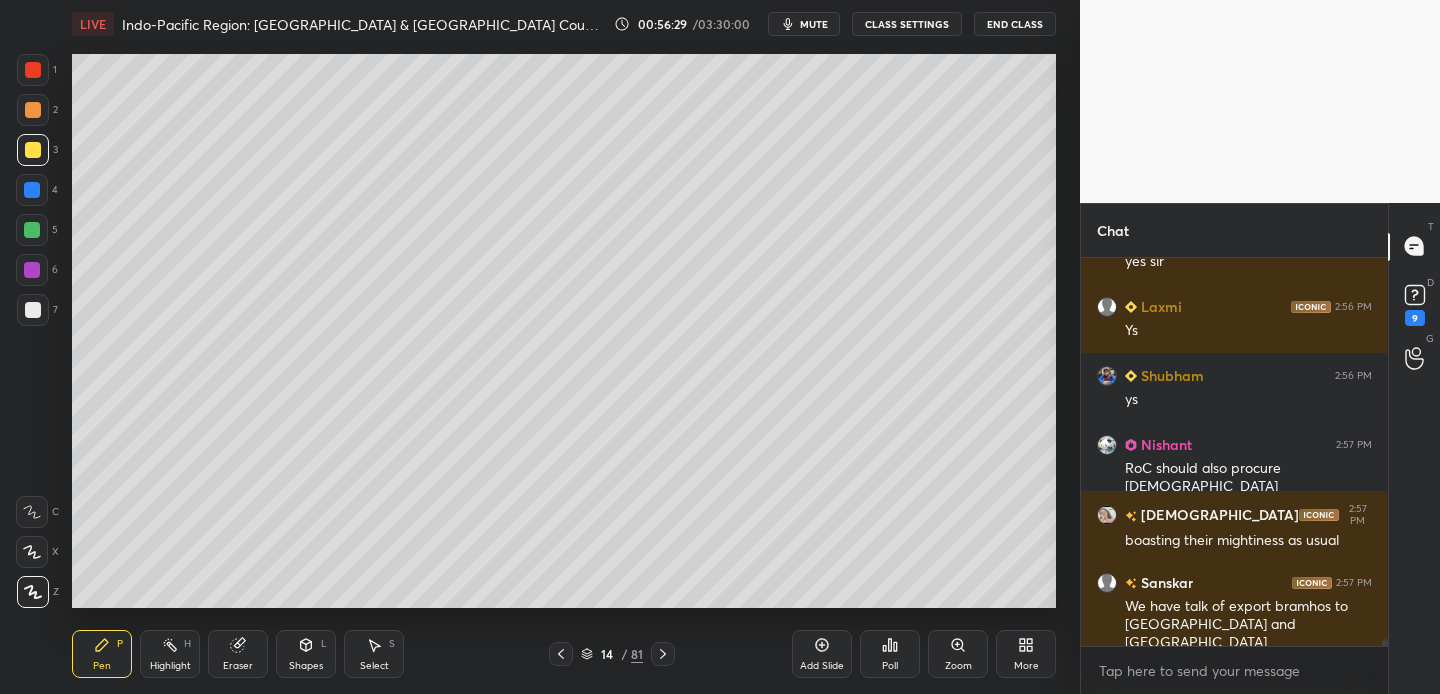 scroll, scrollTop: 20979, scrollLeft: 0, axis: vertical 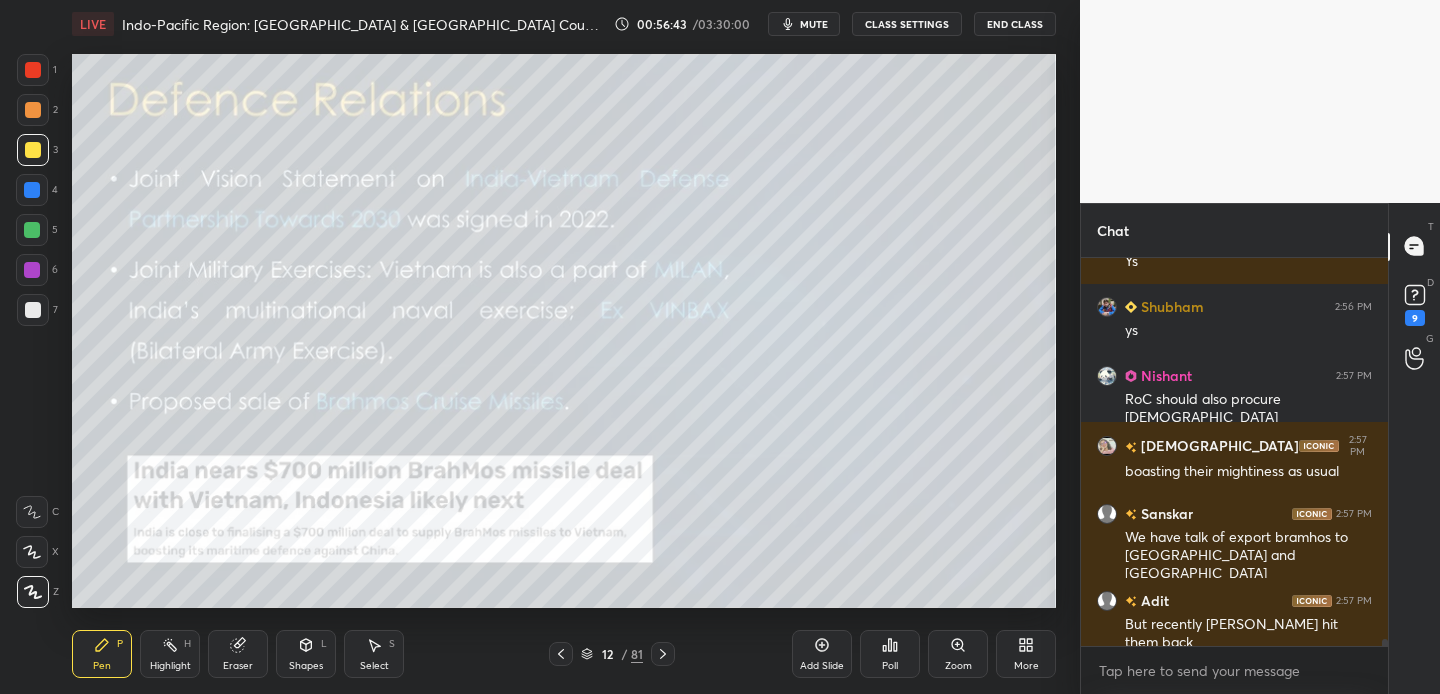 click at bounding box center [33, 70] 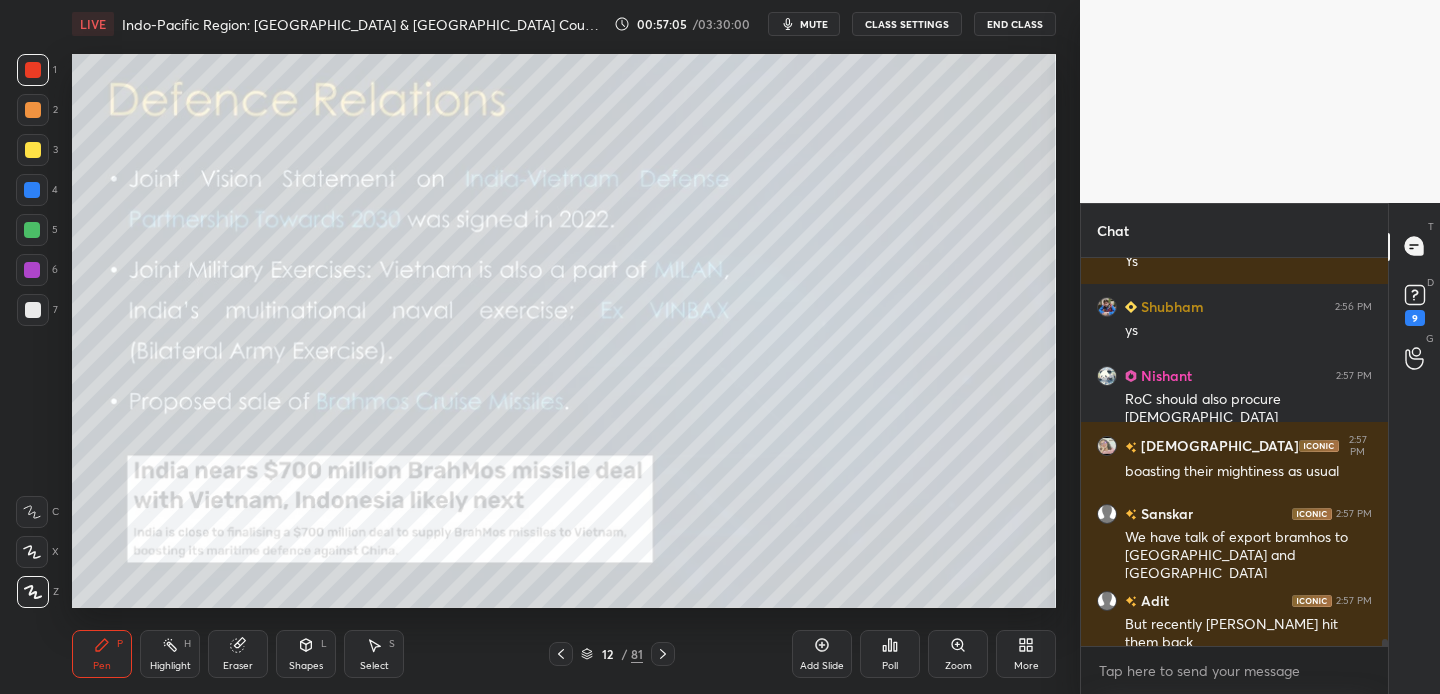 scroll, scrollTop: 21048, scrollLeft: 0, axis: vertical 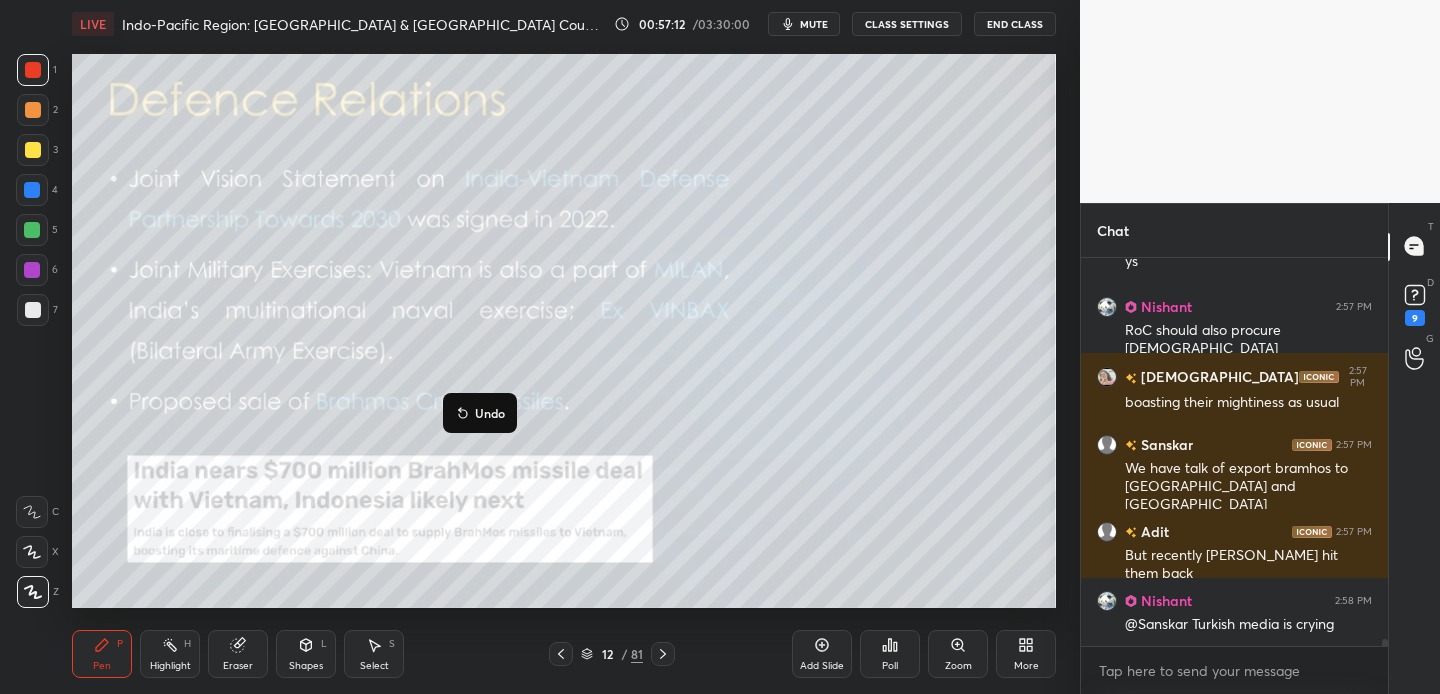 click 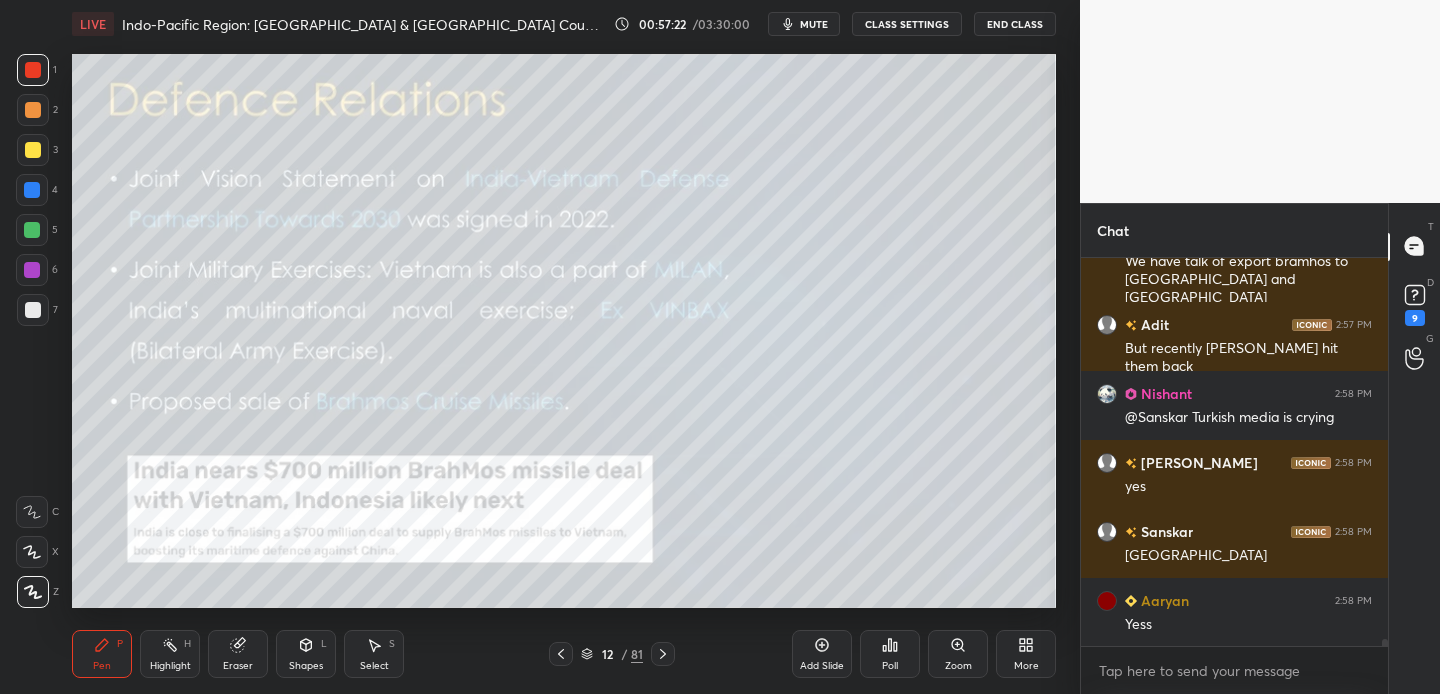 scroll, scrollTop: 21324, scrollLeft: 0, axis: vertical 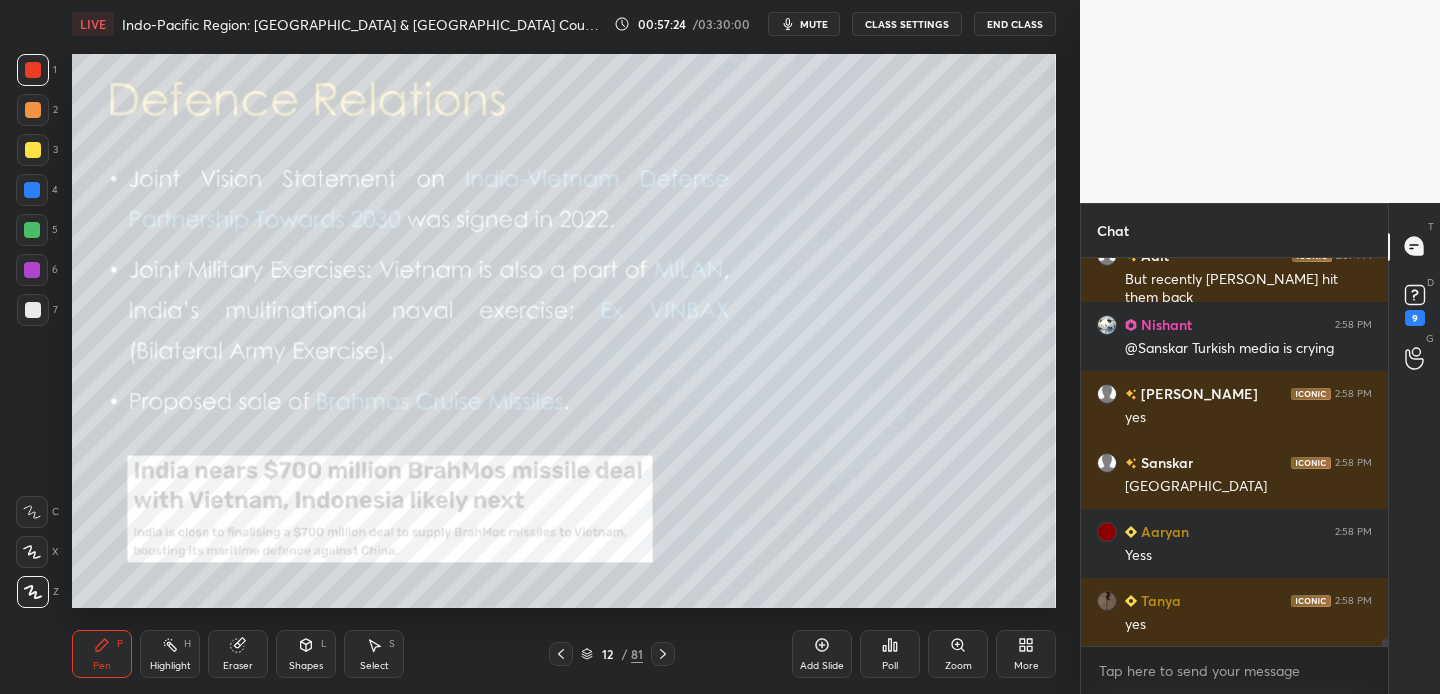 click at bounding box center (33, 150) 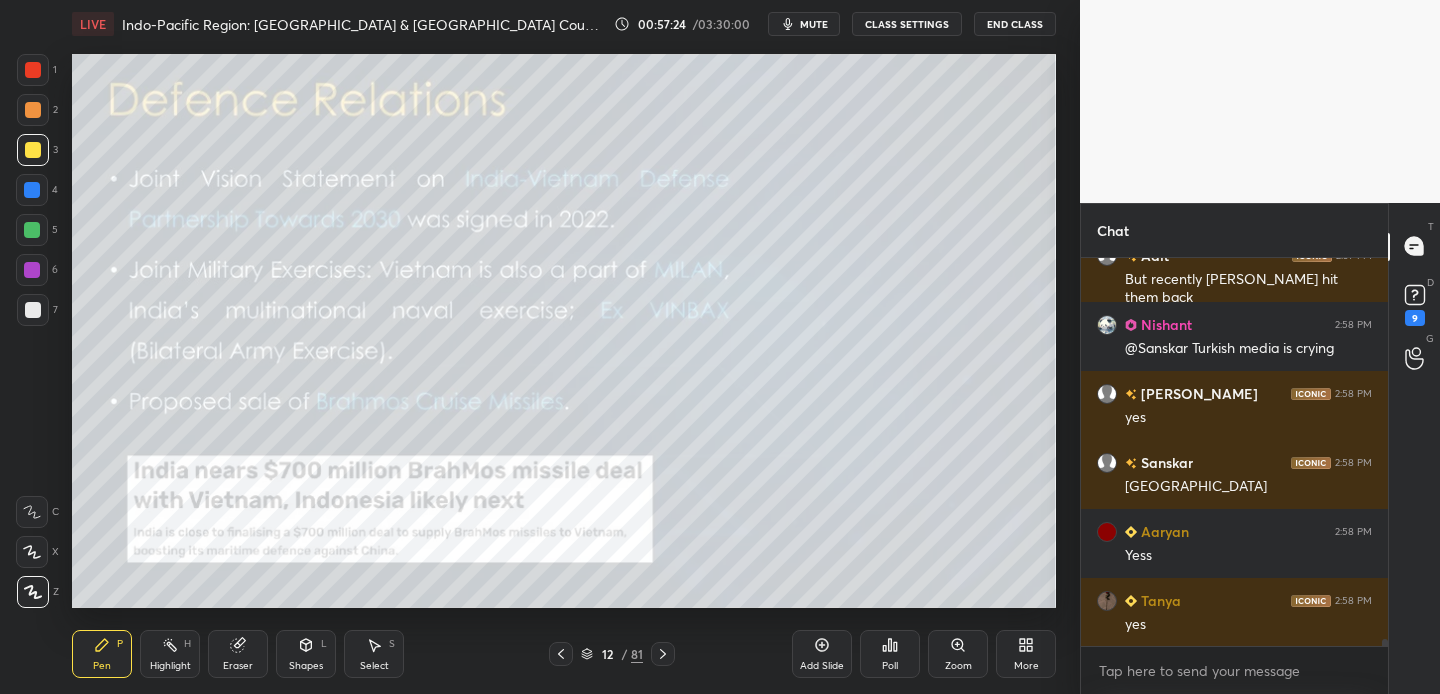scroll, scrollTop: 21393, scrollLeft: 0, axis: vertical 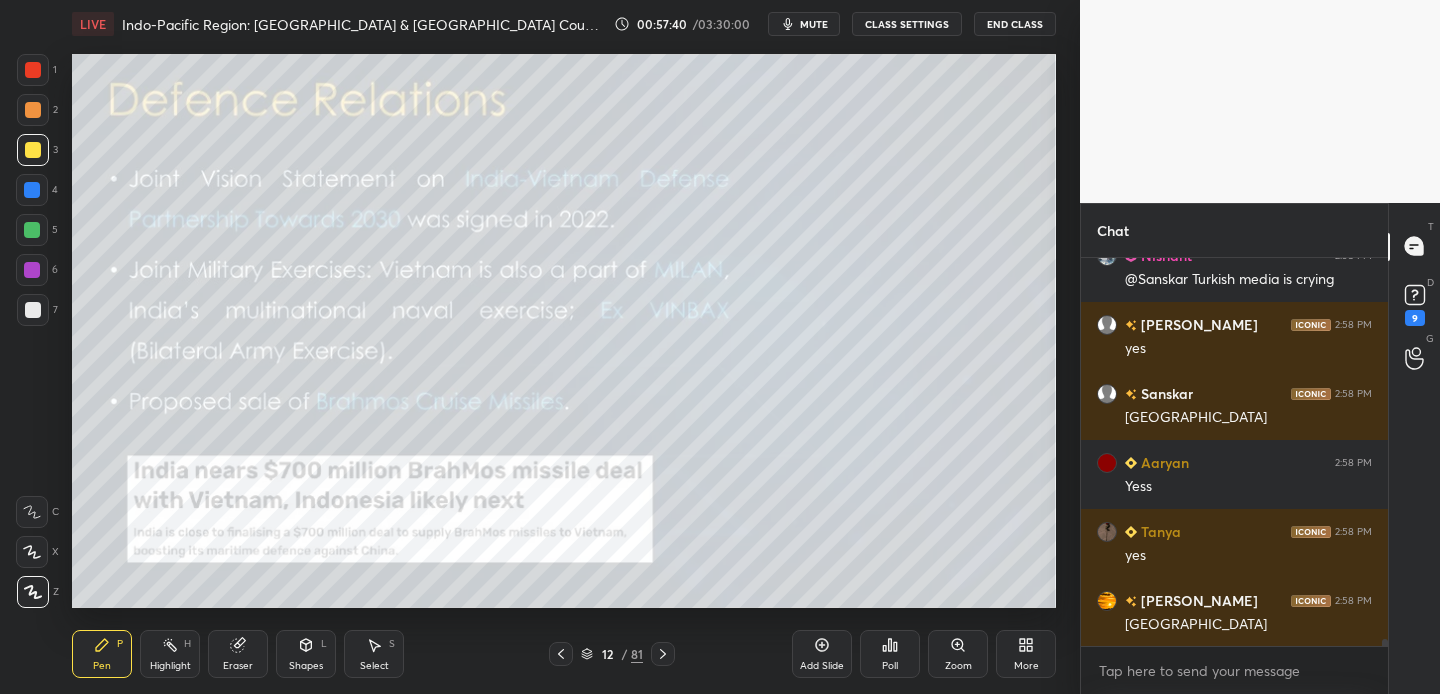drag, startPoint x: 26, startPoint y: 186, endPoint x: 44, endPoint y: 187, distance: 18.027756 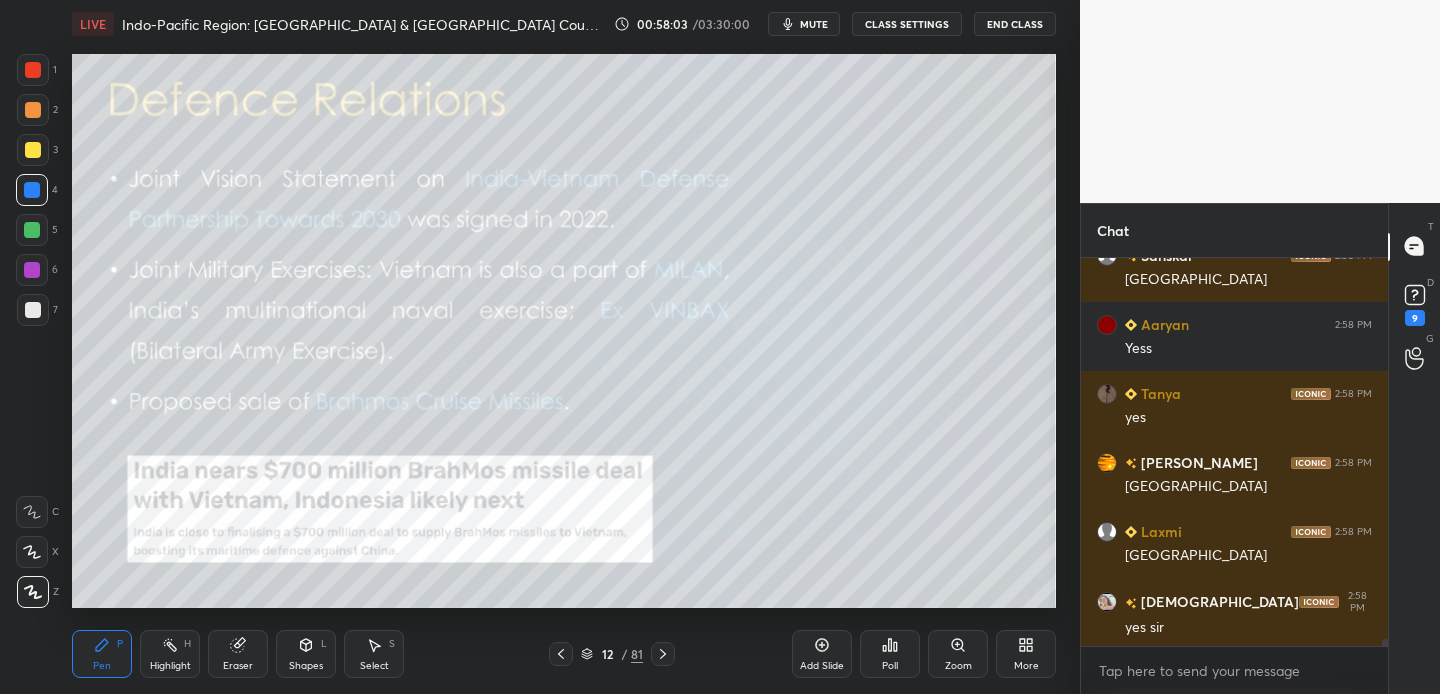 scroll, scrollTop: 21600, scrollLeft: 0, axis: vertical 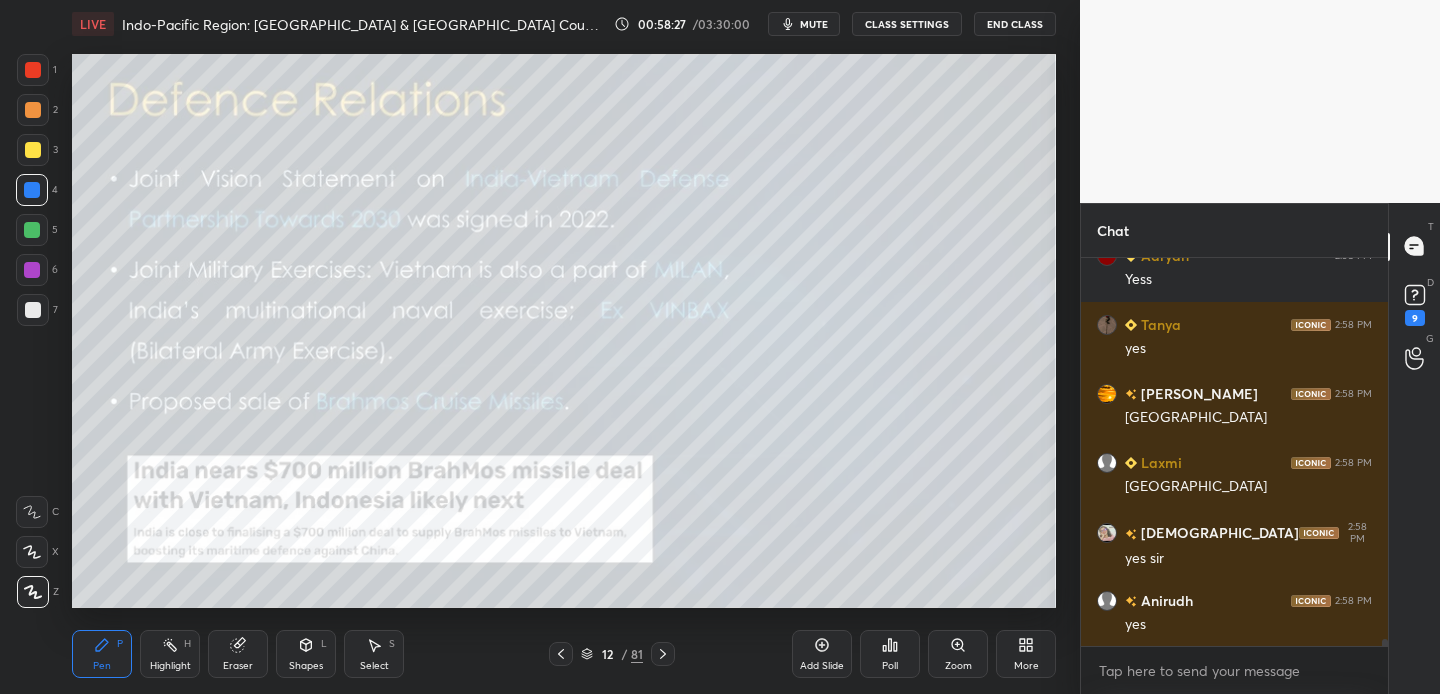 click at bounding box center [33, 70] 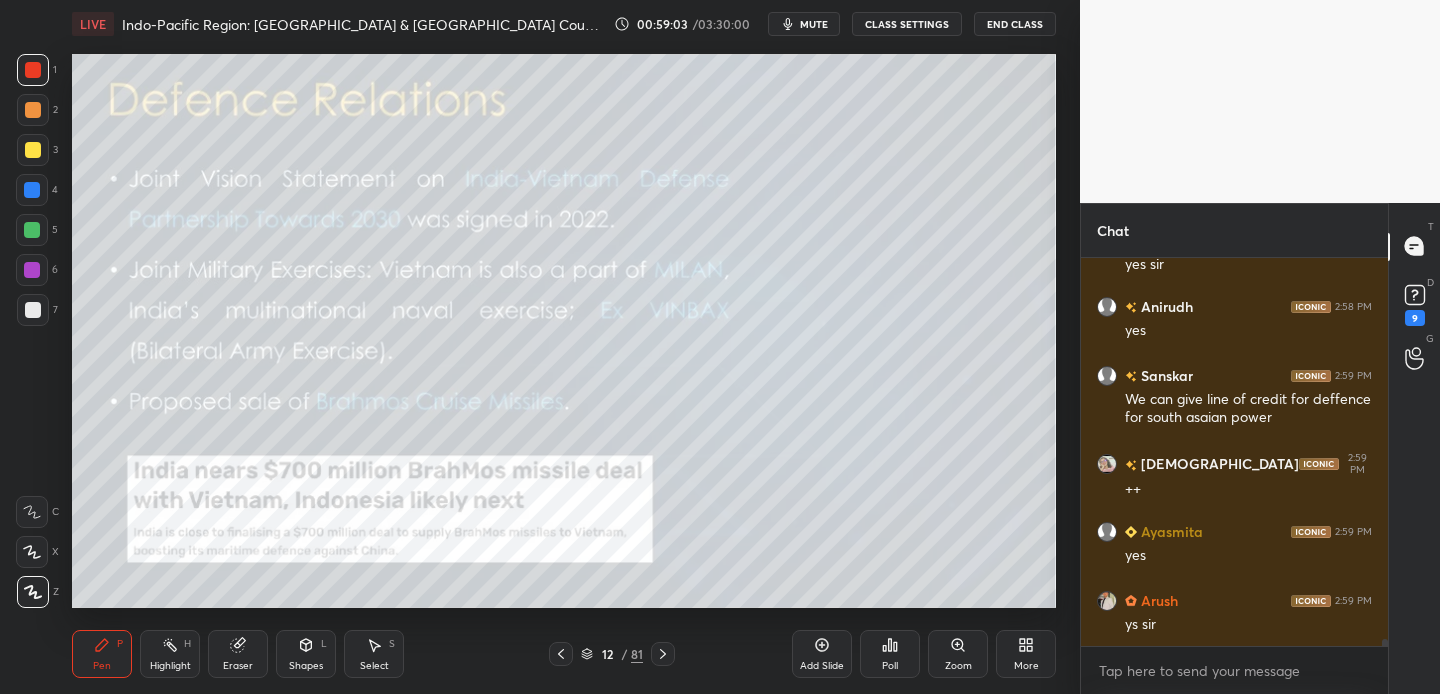 scroll, scrollTop: 21963, scrollLeft: 0, axis: vertical 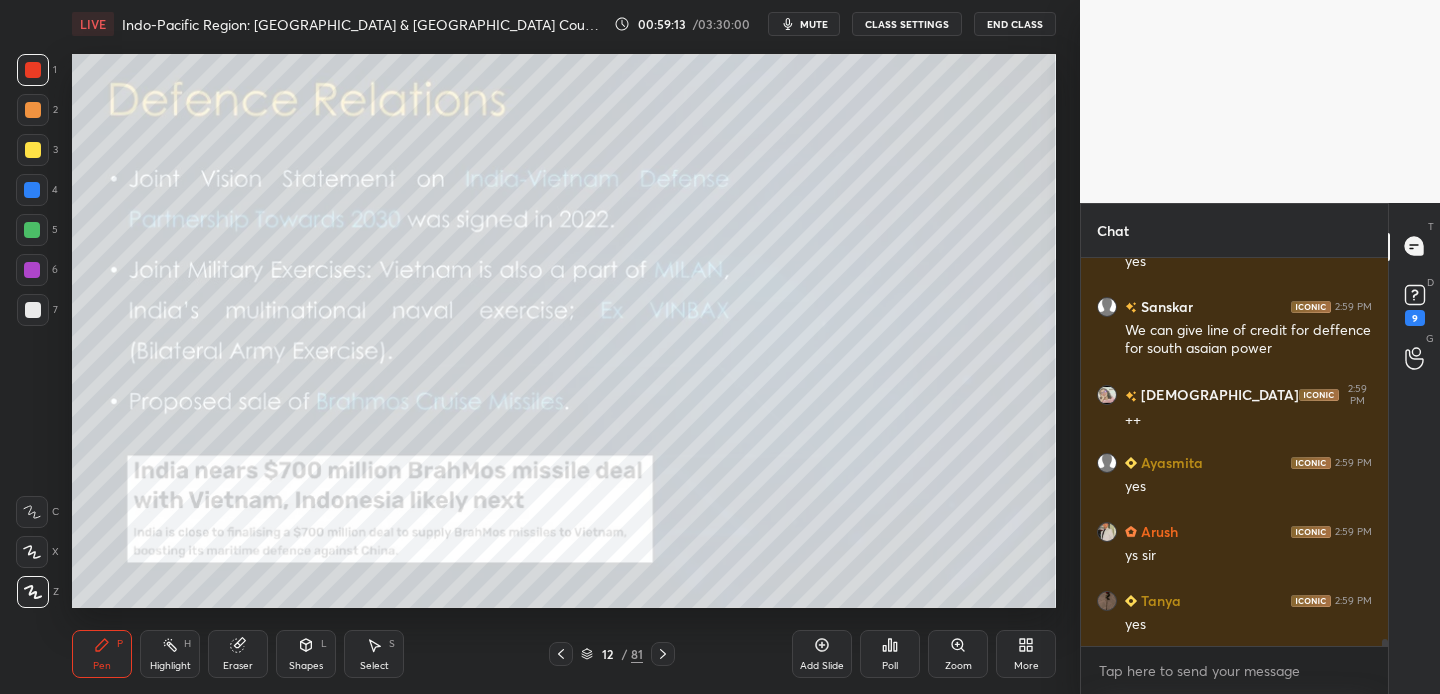 click at bounding box center (33, 70) 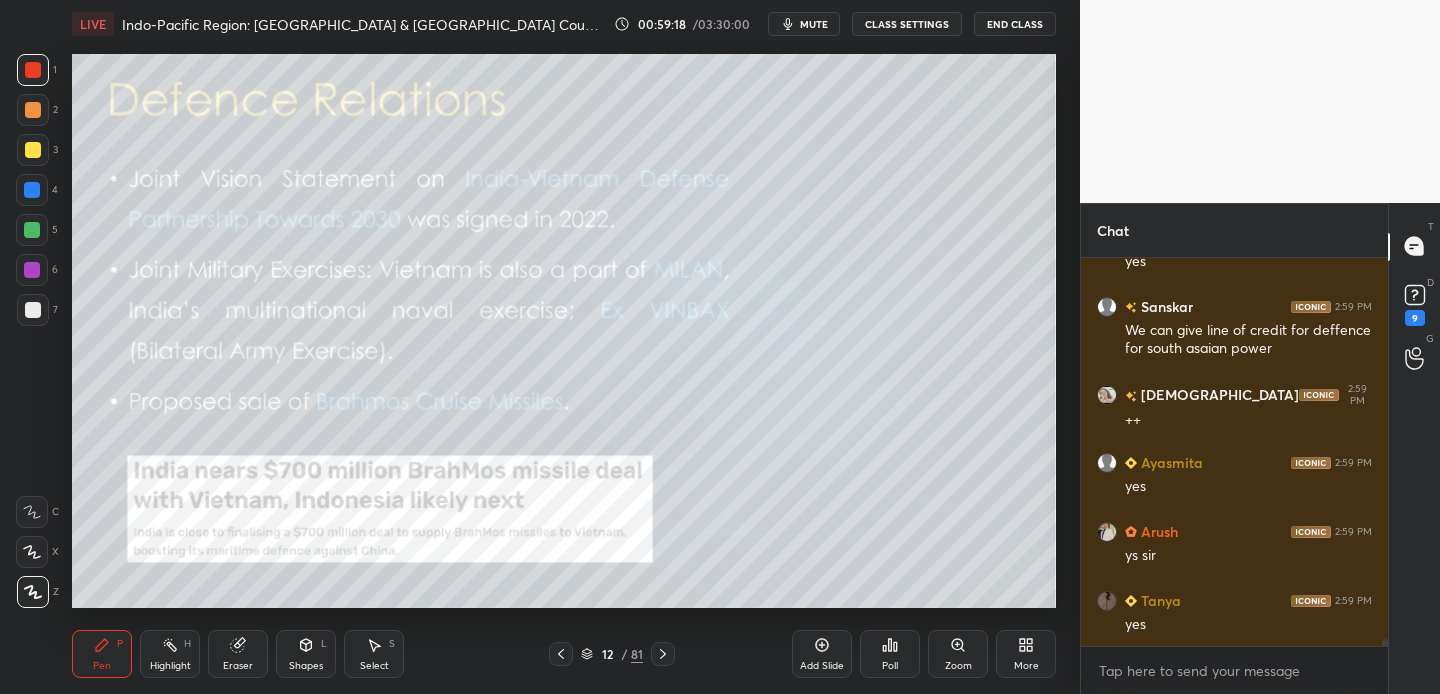 drag, startPoint x: 669, startPoint y: 650, endPoint x: 683, endPoint y: 644, distance: 15.231546 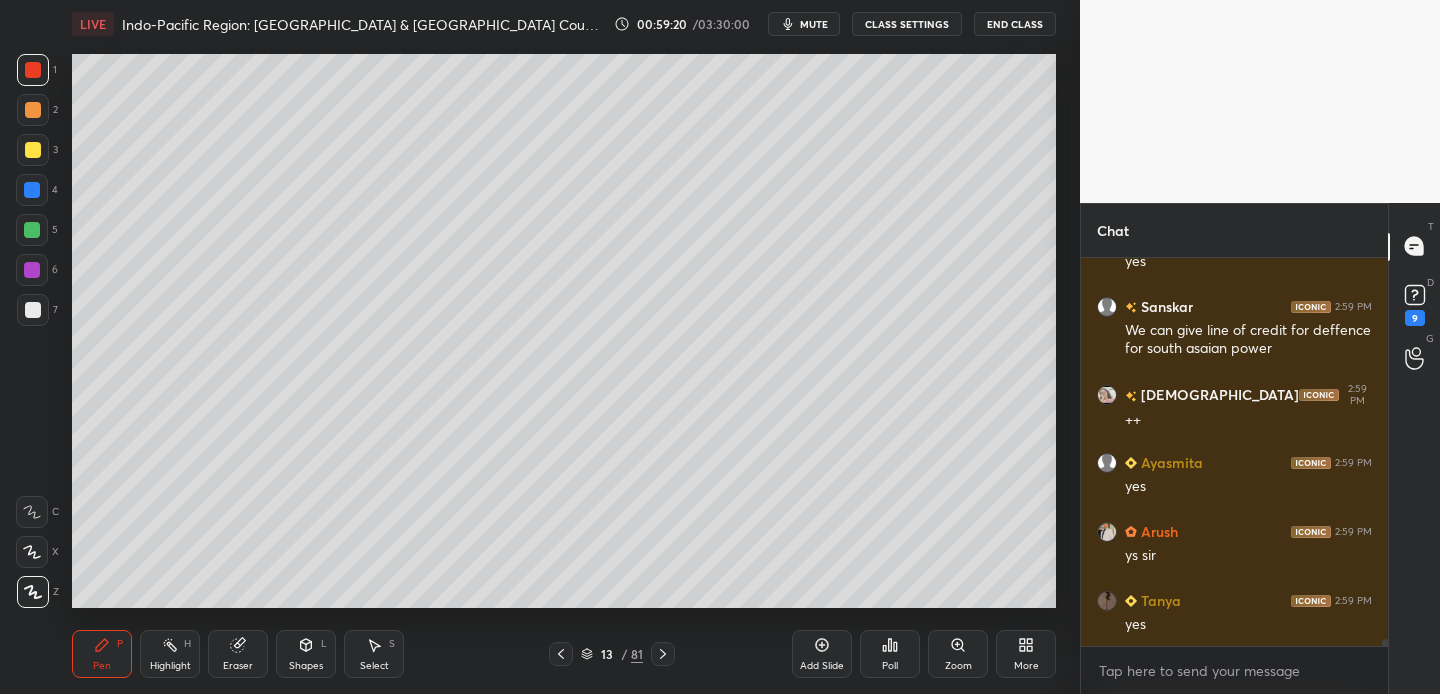click 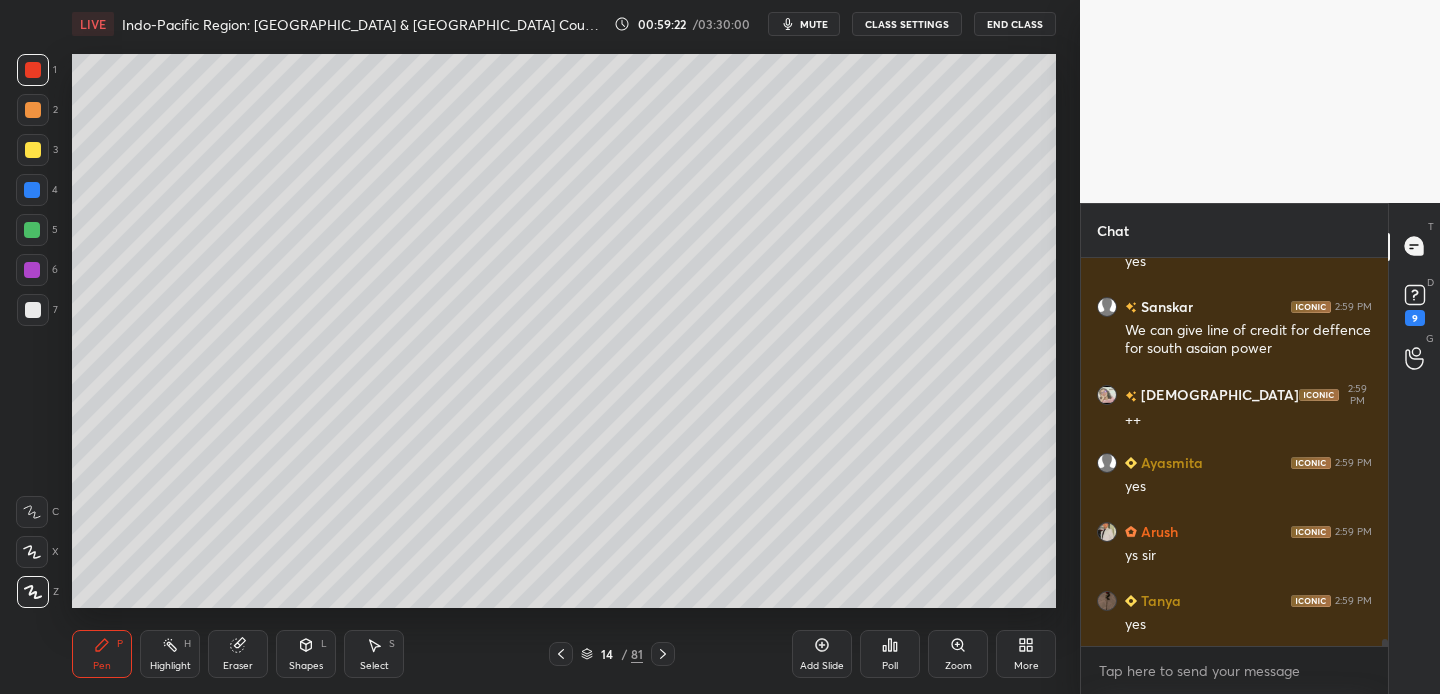 click at bounding box center (33, 150) 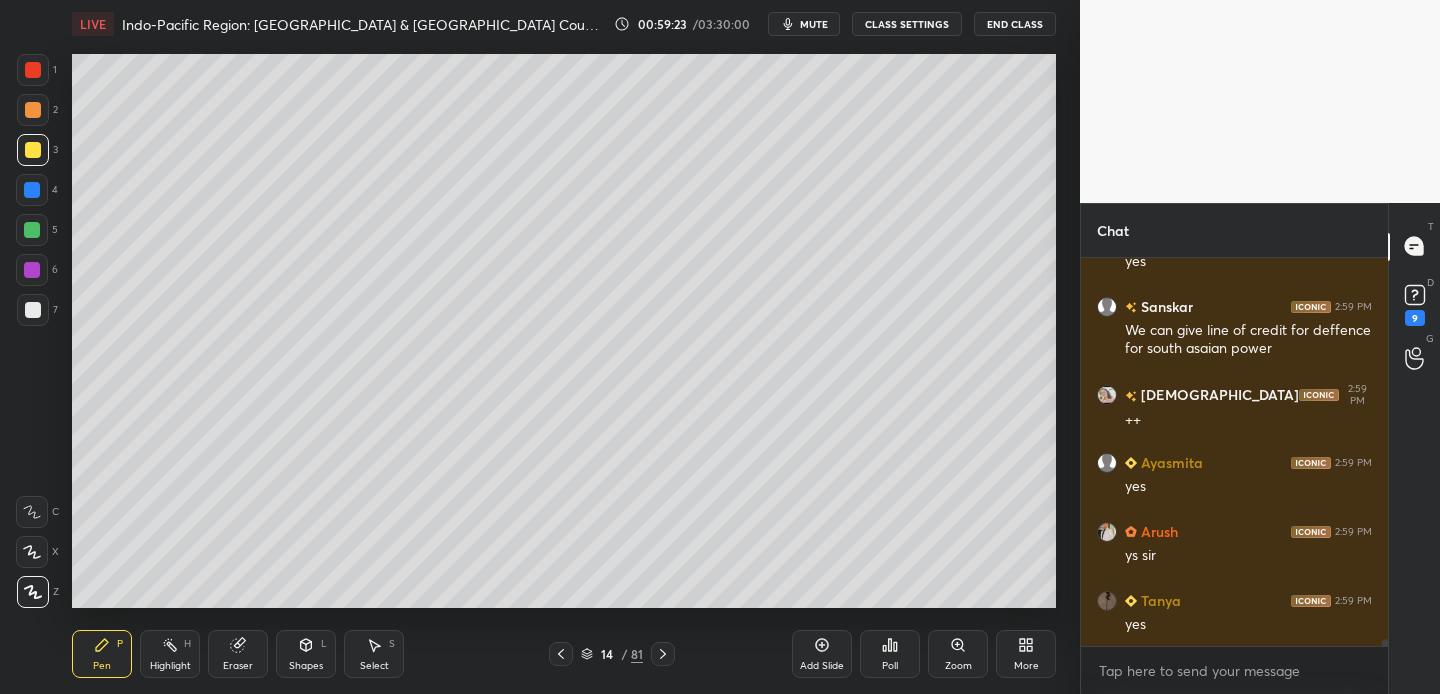 click 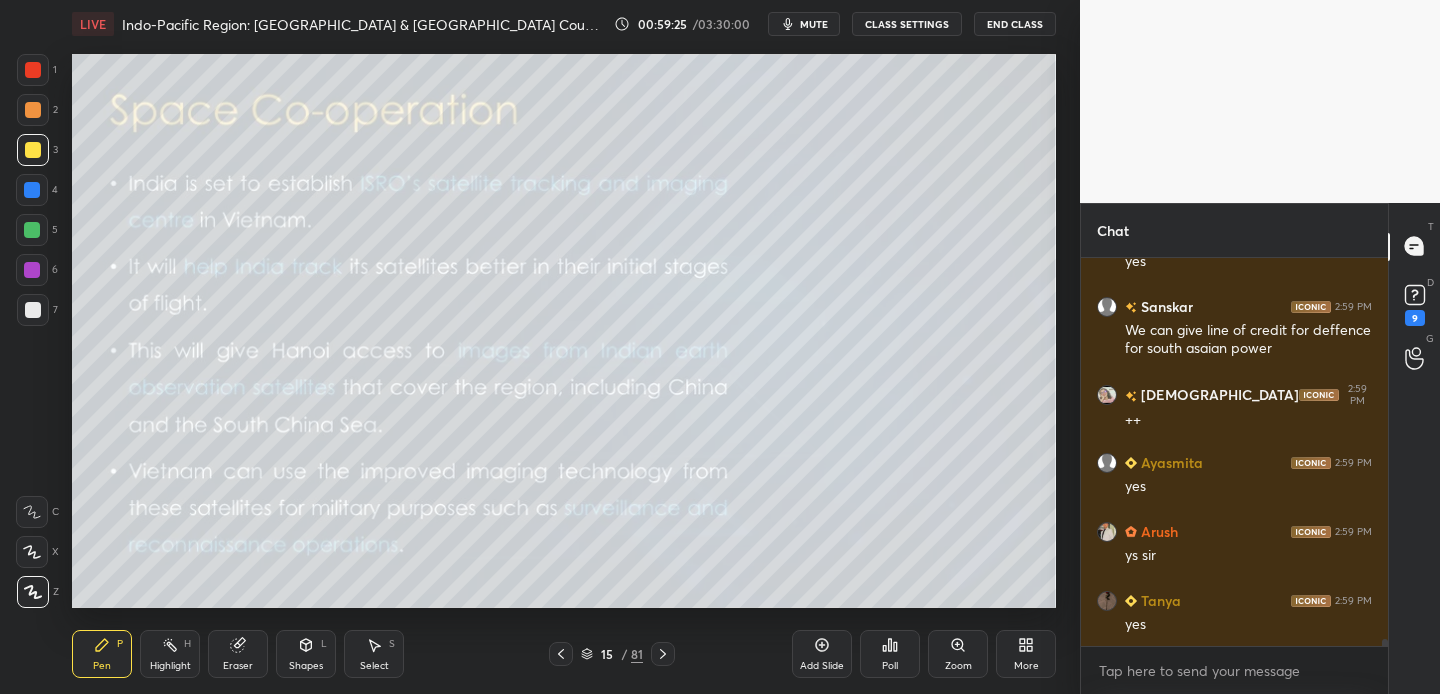 click at bounding box center (33, 150) 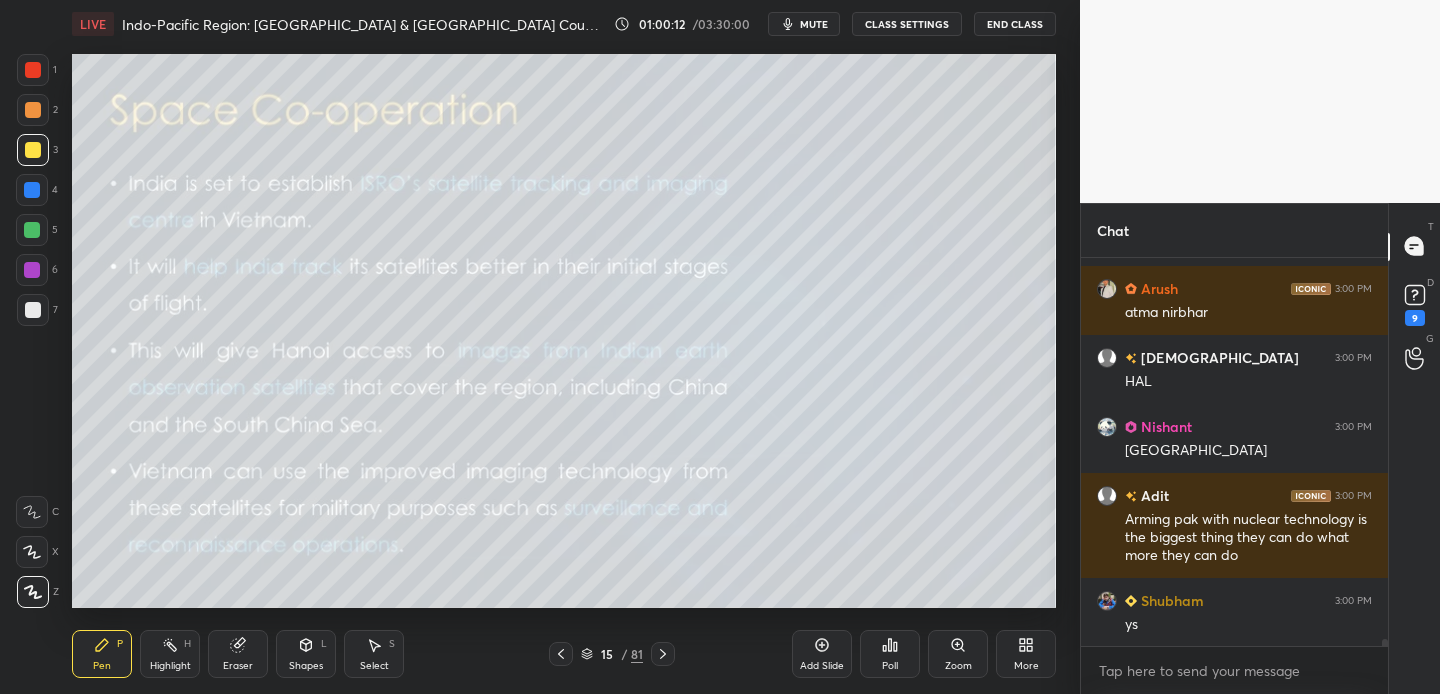 scroll, scrollTop: 22482, scrollLeft: 0, axis: vertical 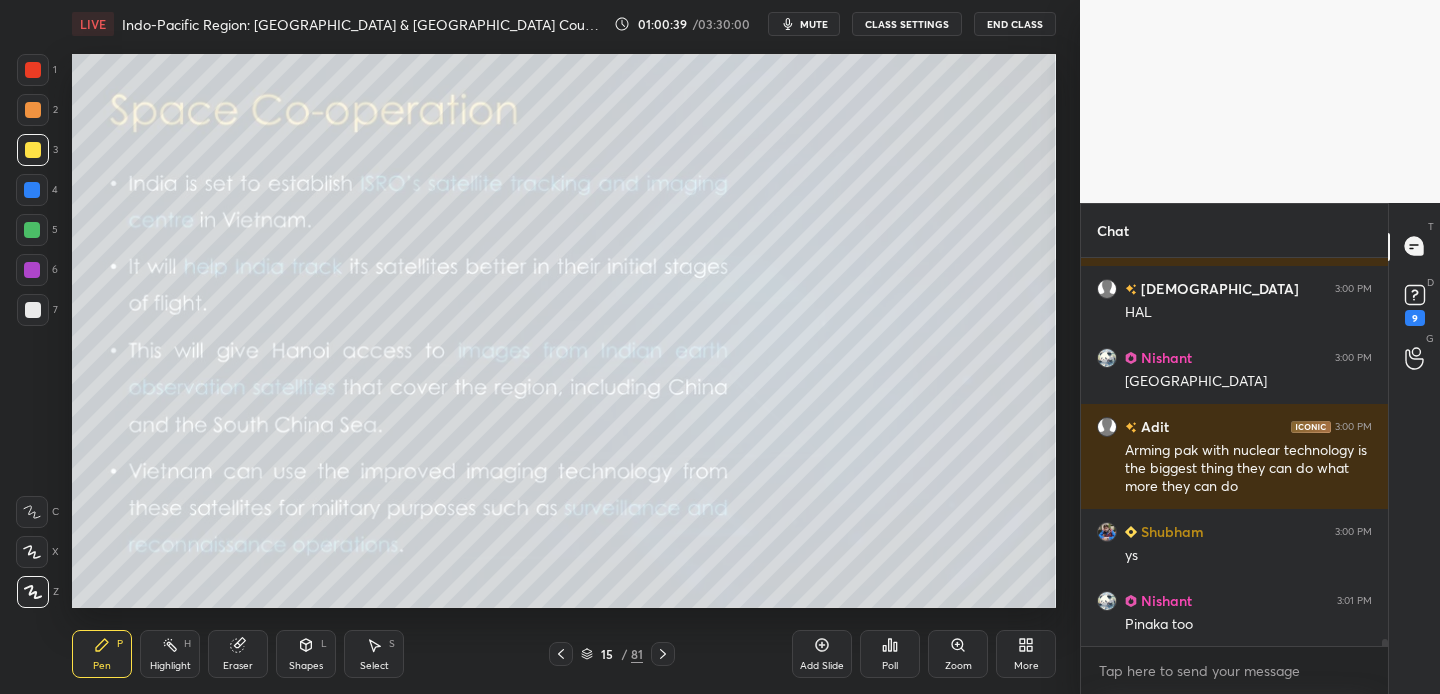 drag, startPoint x: 32, startPoint y: 113, endPoint x: 51, endPoint y: 113, distance: 19 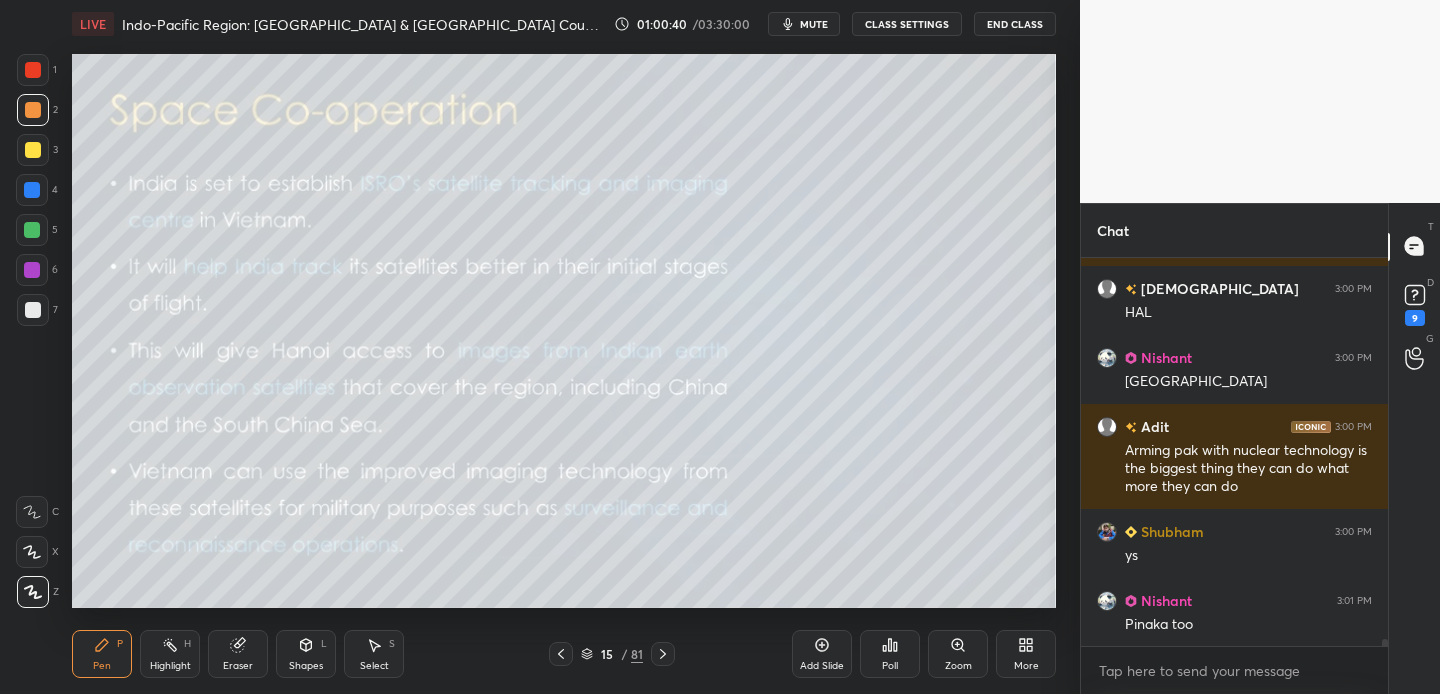 scroll, scrollTop: 22551, scrollLeft: 0, axis: vertical 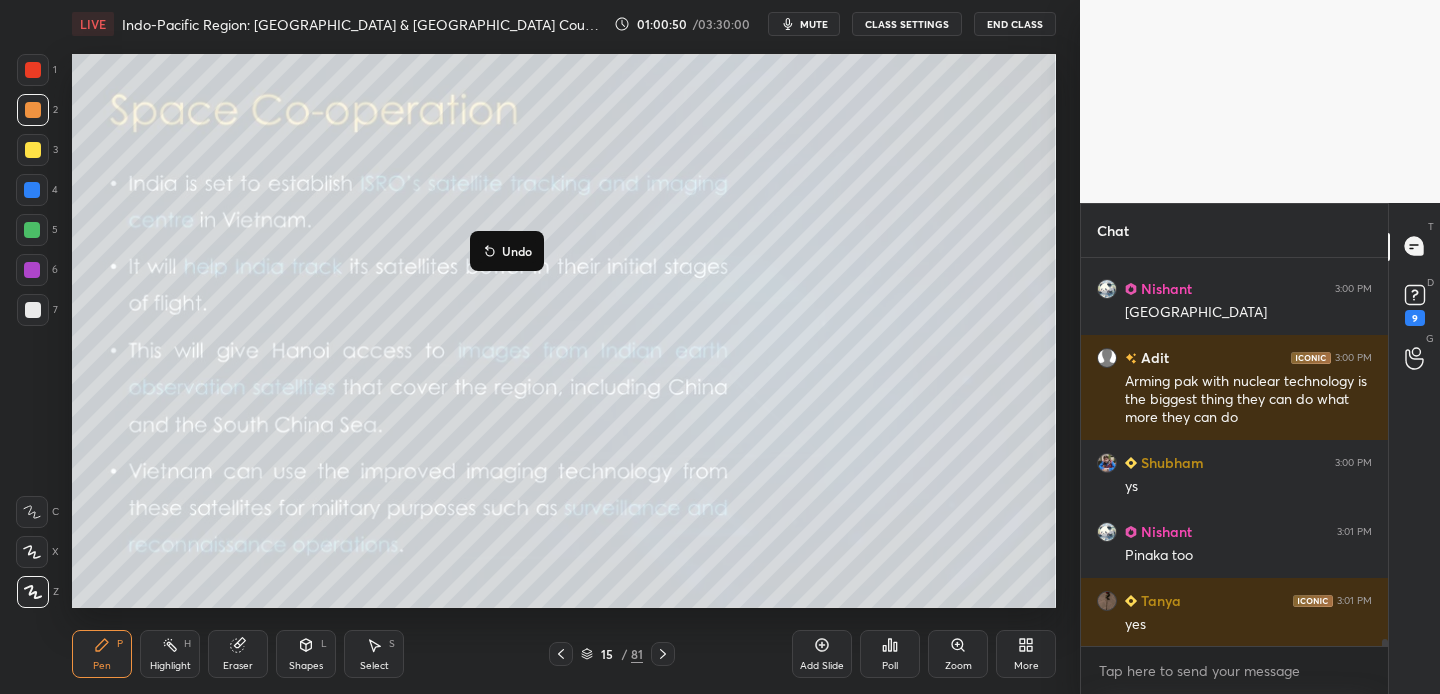 click on "Undo" at bounding box center (517, 251) 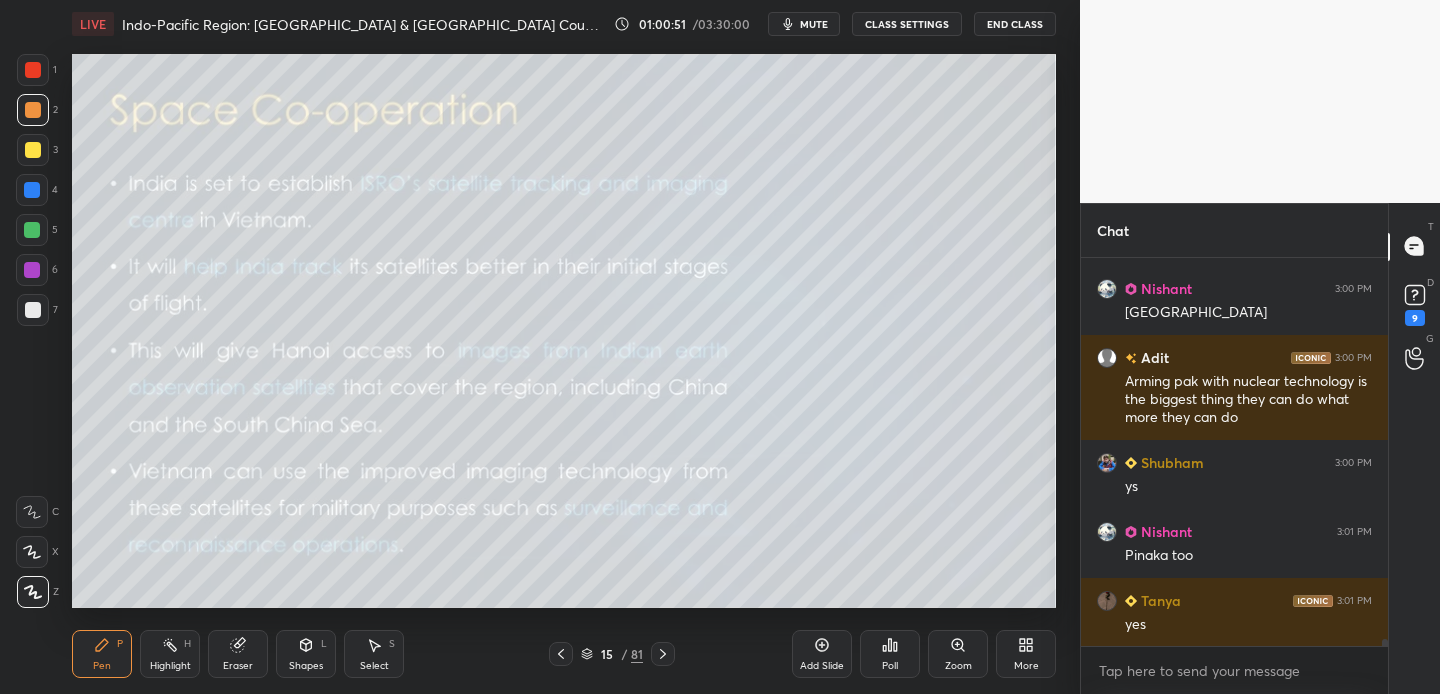 scroll, scrollTop: 22620, scrollLeft: 0, axis: vertical 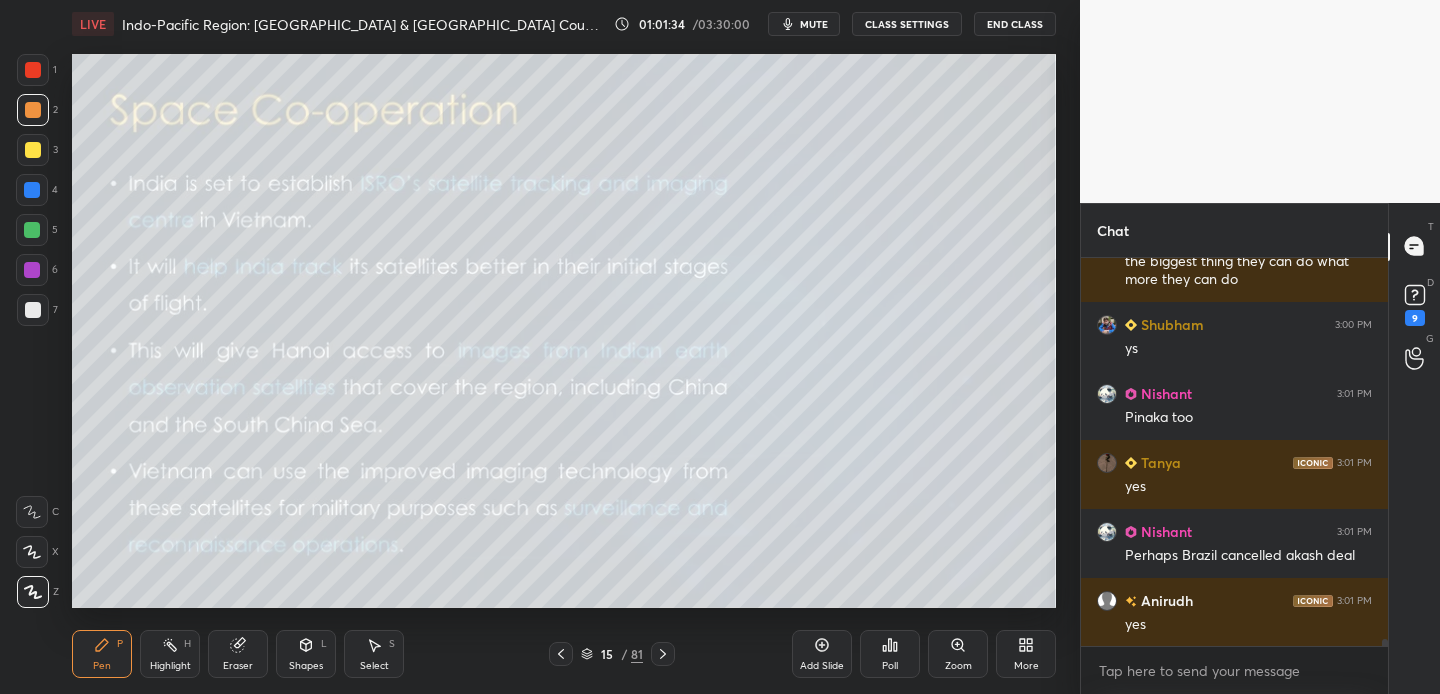 click at bounding box center [33, 150] 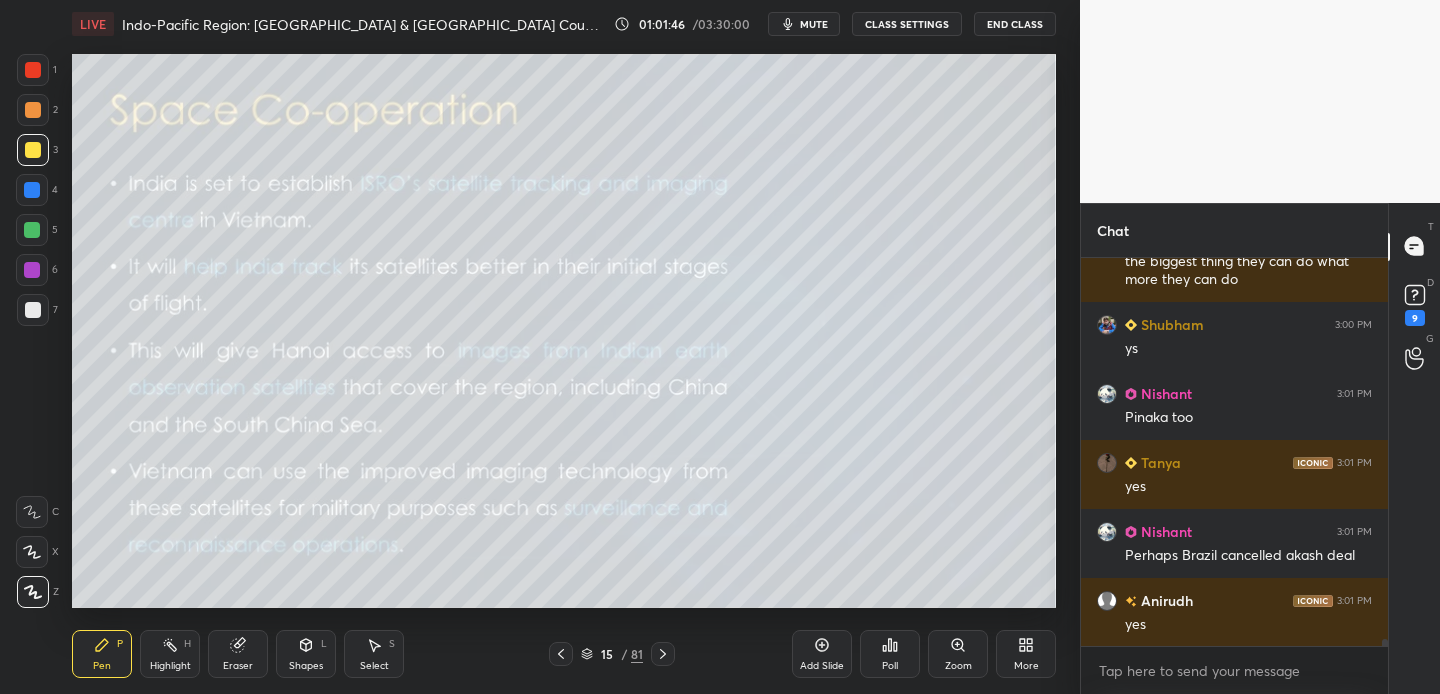 scroll, scrollTop: 22758, scrollLeft: 0, axis: vertical 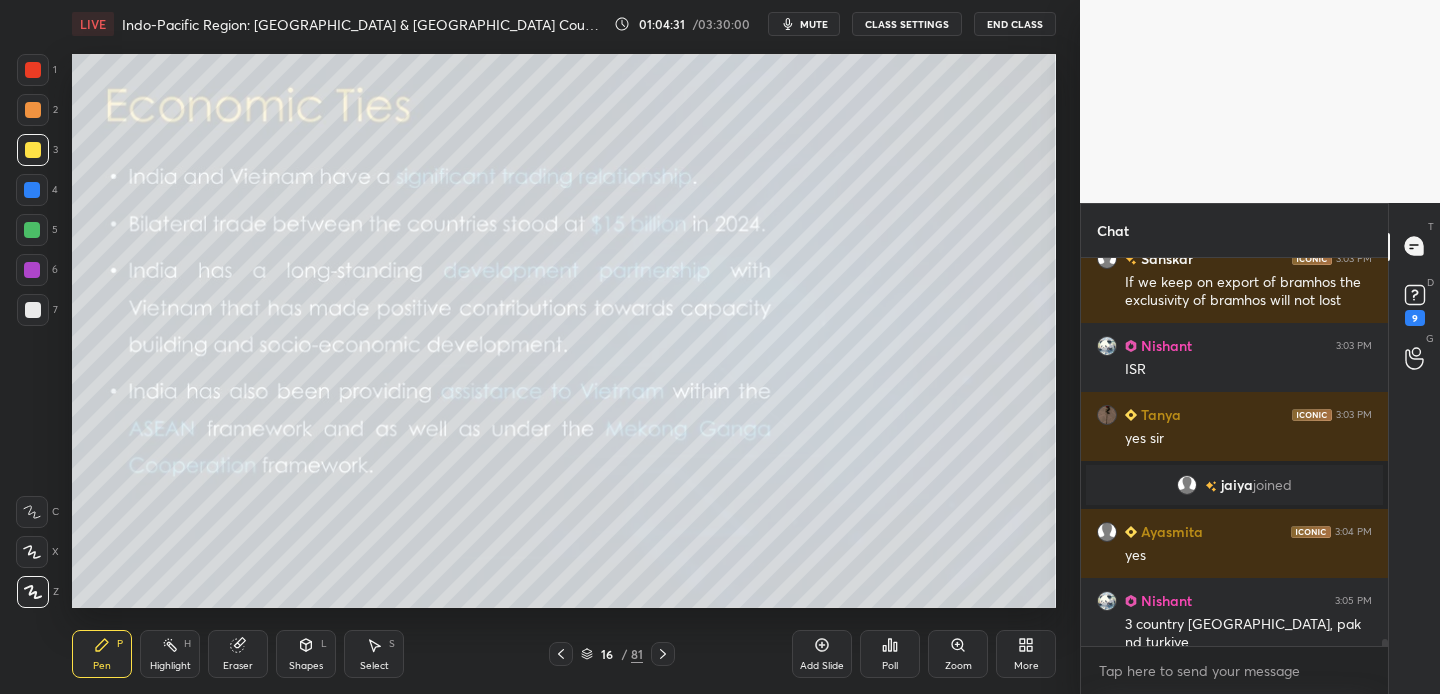 click at bounding box center [33, 110] 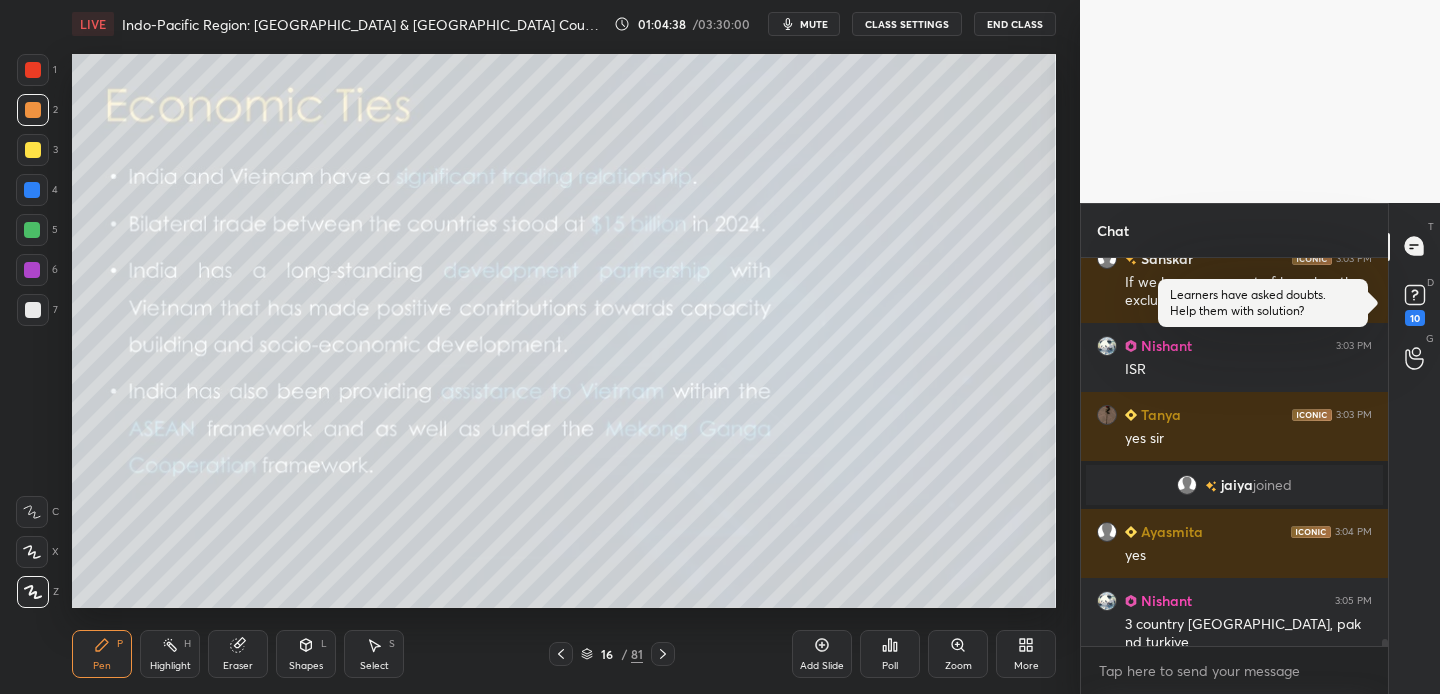 scroll, scrollTop: 22160, scrollLeft: 0, axis: vertical 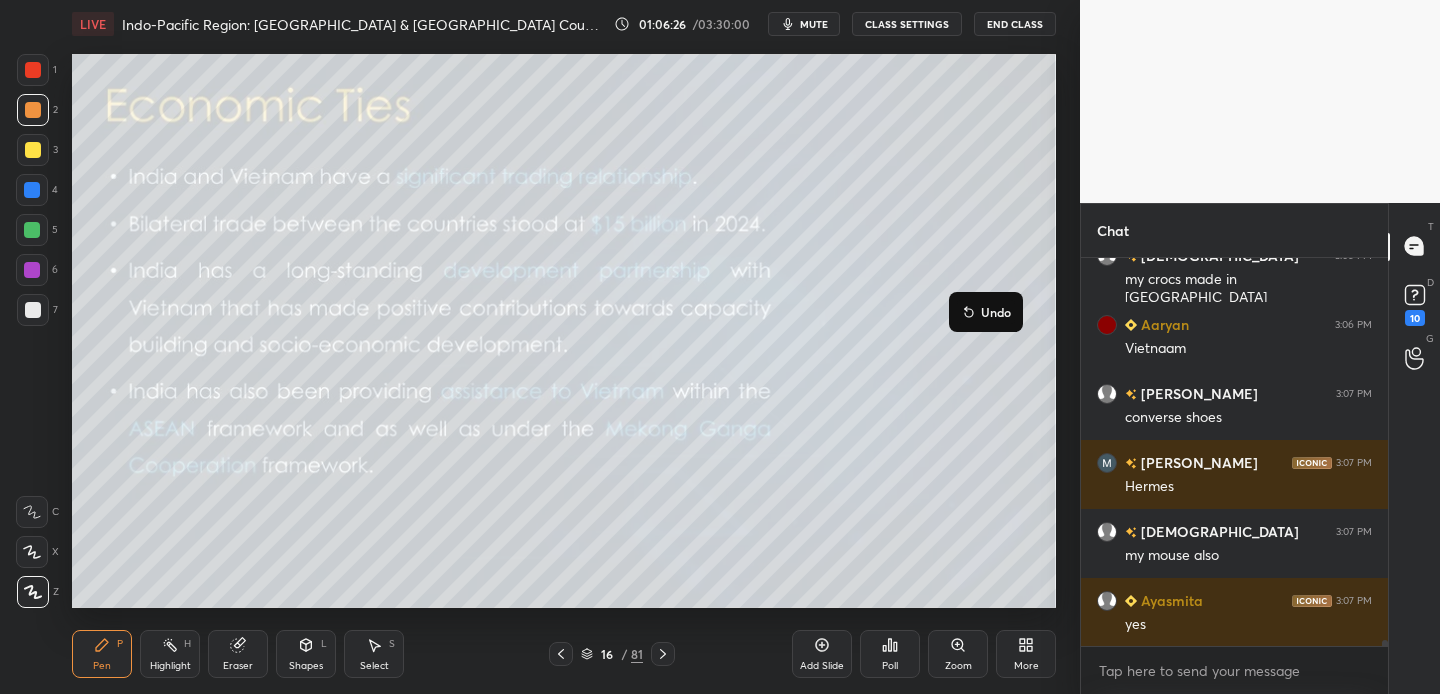 click on "Undo" at bounding box center [986, 312] 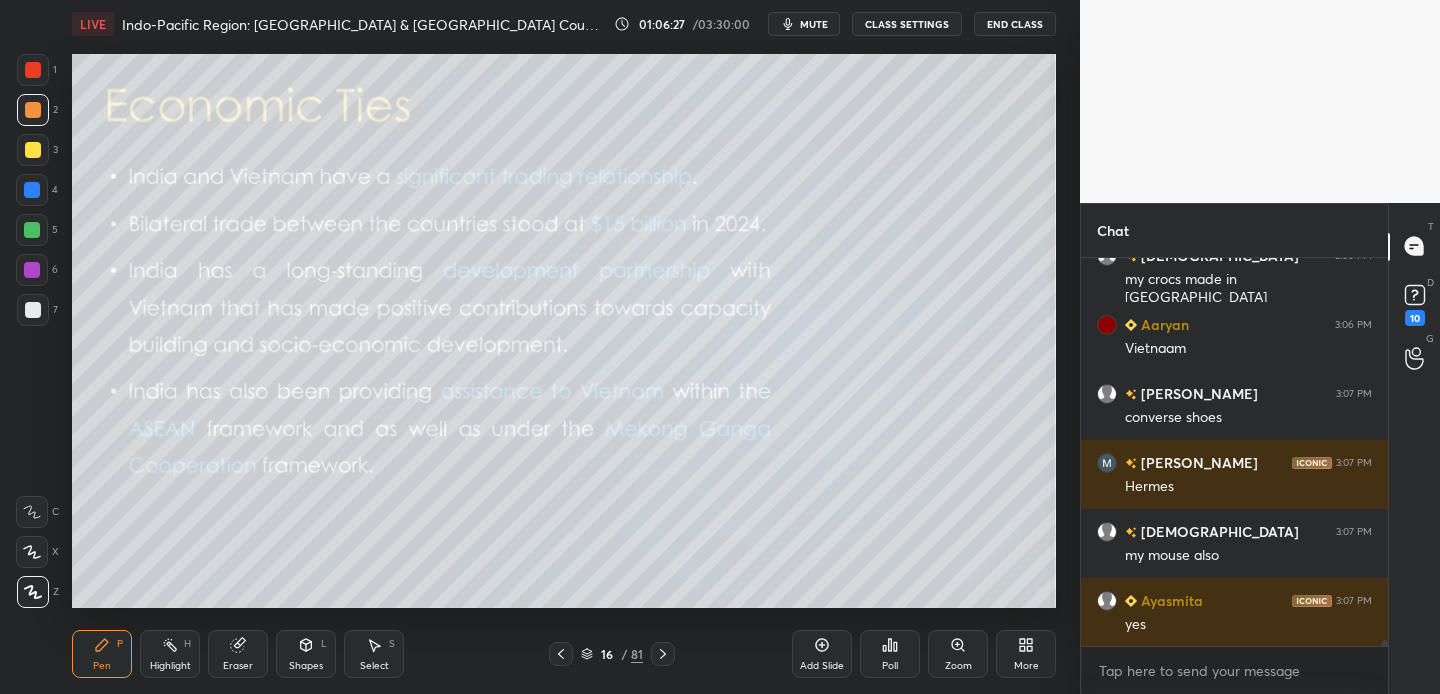 scroll, scrollTop: 22890, scrollLeft: 0, axis: vertical 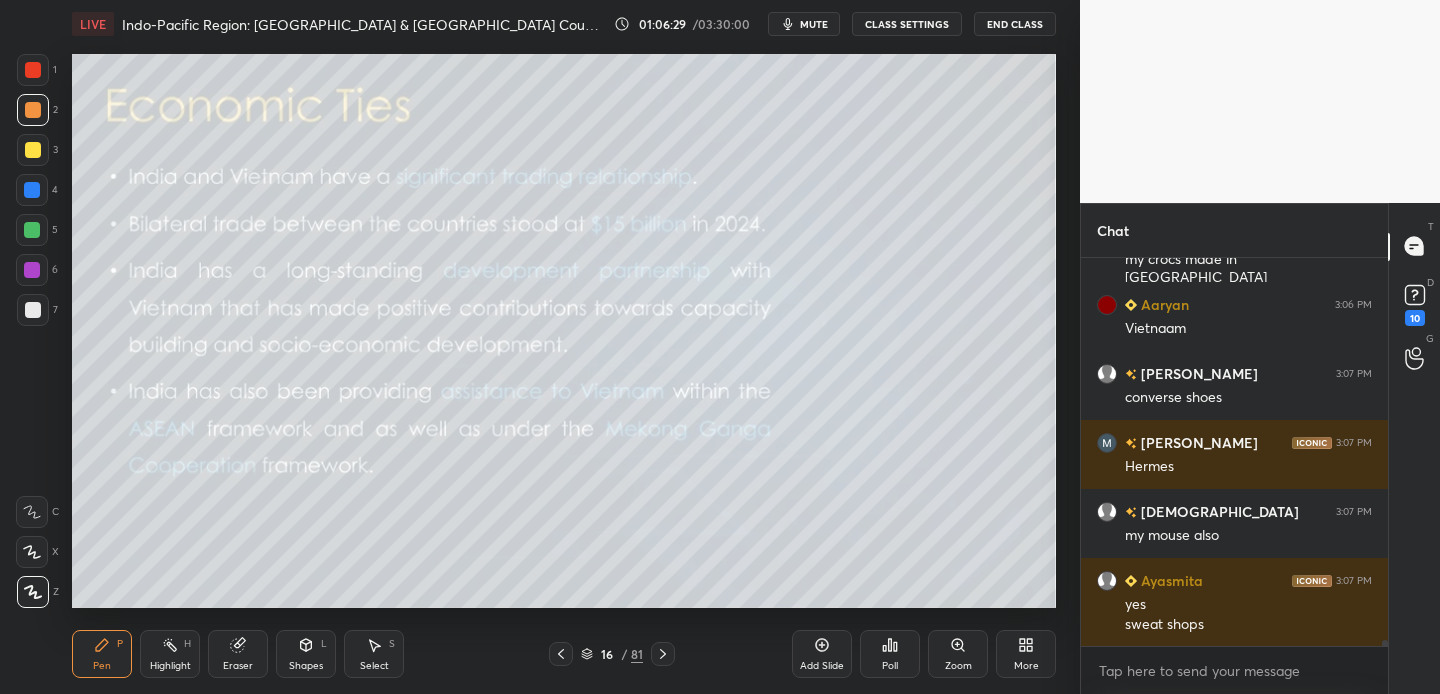 click on "LIVE [GEOGRAPHIC_DATA]: [GEOGRAPHIC_DATA] & [GEOGRAPHIC_DATA] Countries 01:06:29 /  03:30:00 mute CLASS SETTINGS End Class Setting up your live class Poll for   secs No correct answer Start poll Back [GEOGRAPHIC_DATA] Region: [GEOGRAPHIC_DATA] & [GEOGRAPHIC_DATA] Countries • L25 of Comprehensive Course on International Relations [PERSON_NAME] N Pen P Highlight H Eraser Shapes L Select S 16 / 81 Add Slide Poll Zoom More" at bounding box center [564, 347] 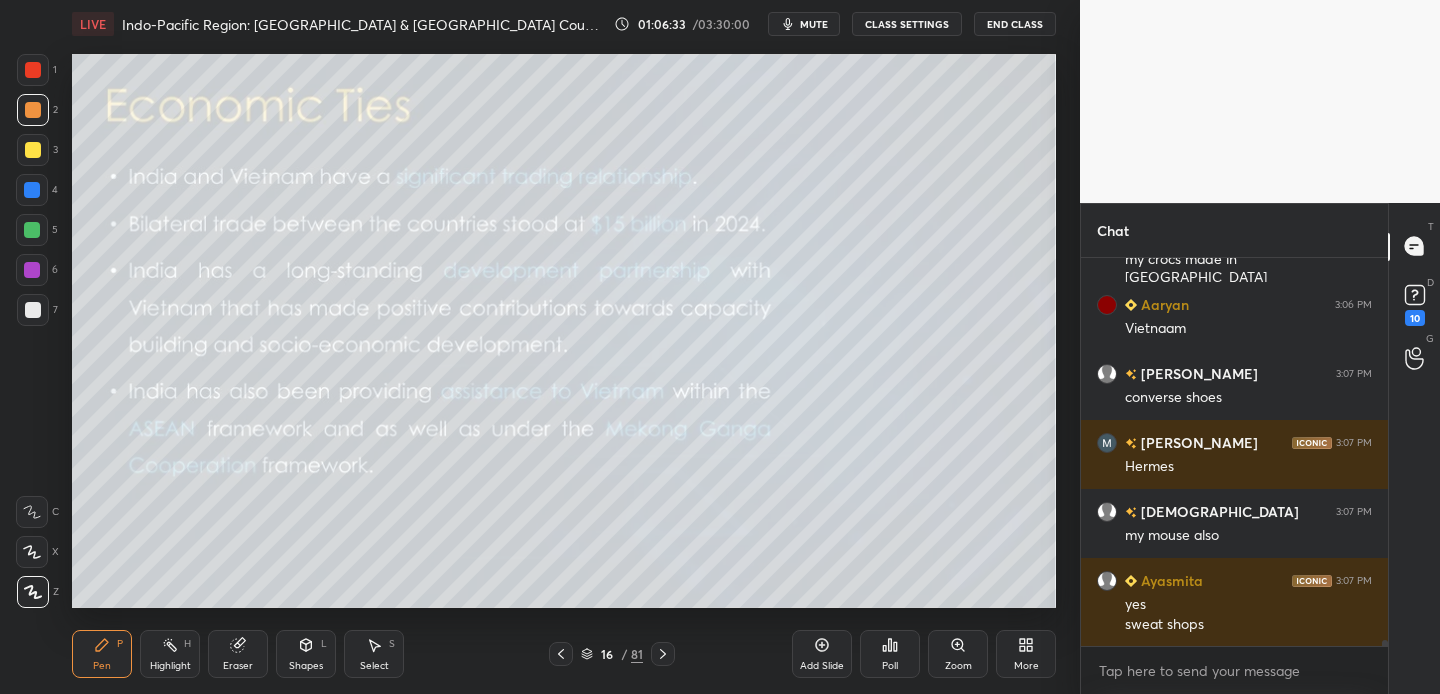 scroll, scrollTop: 341, scrollLeft: 301, axis: both 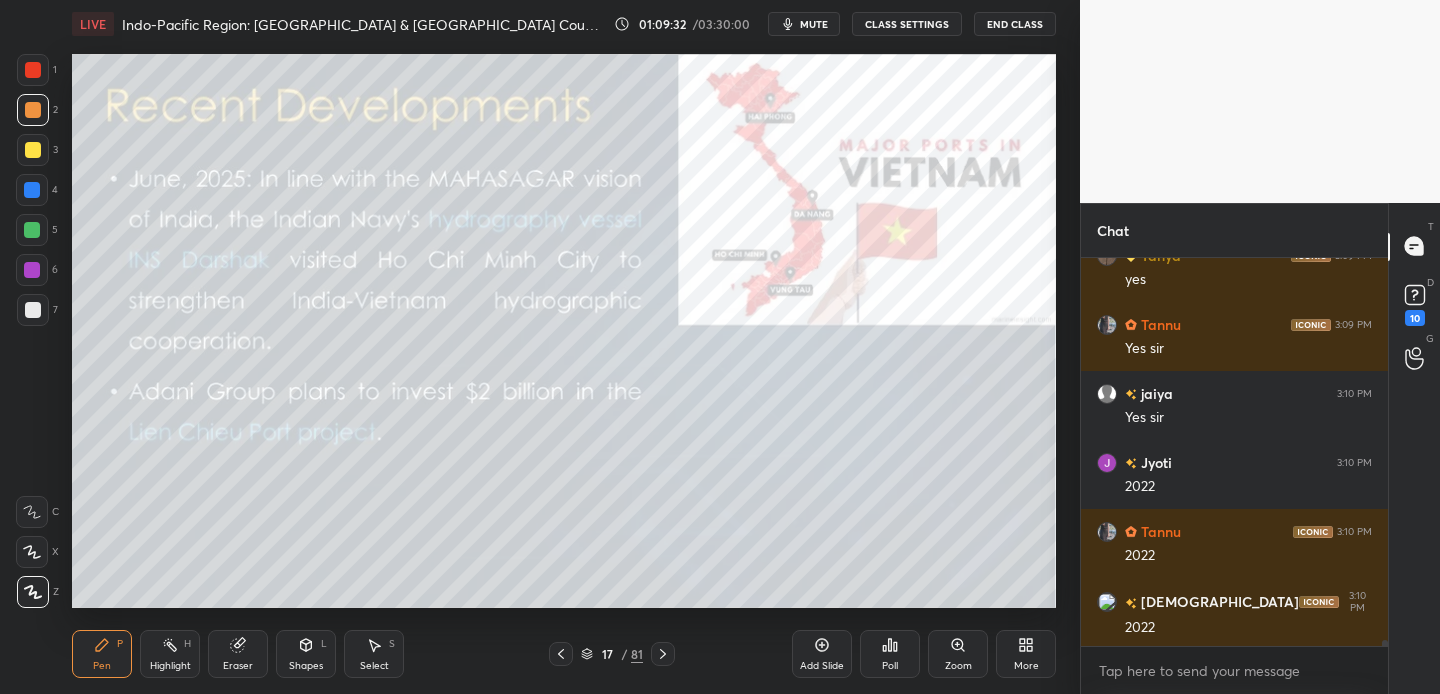 click at bounding box center [33, 150] 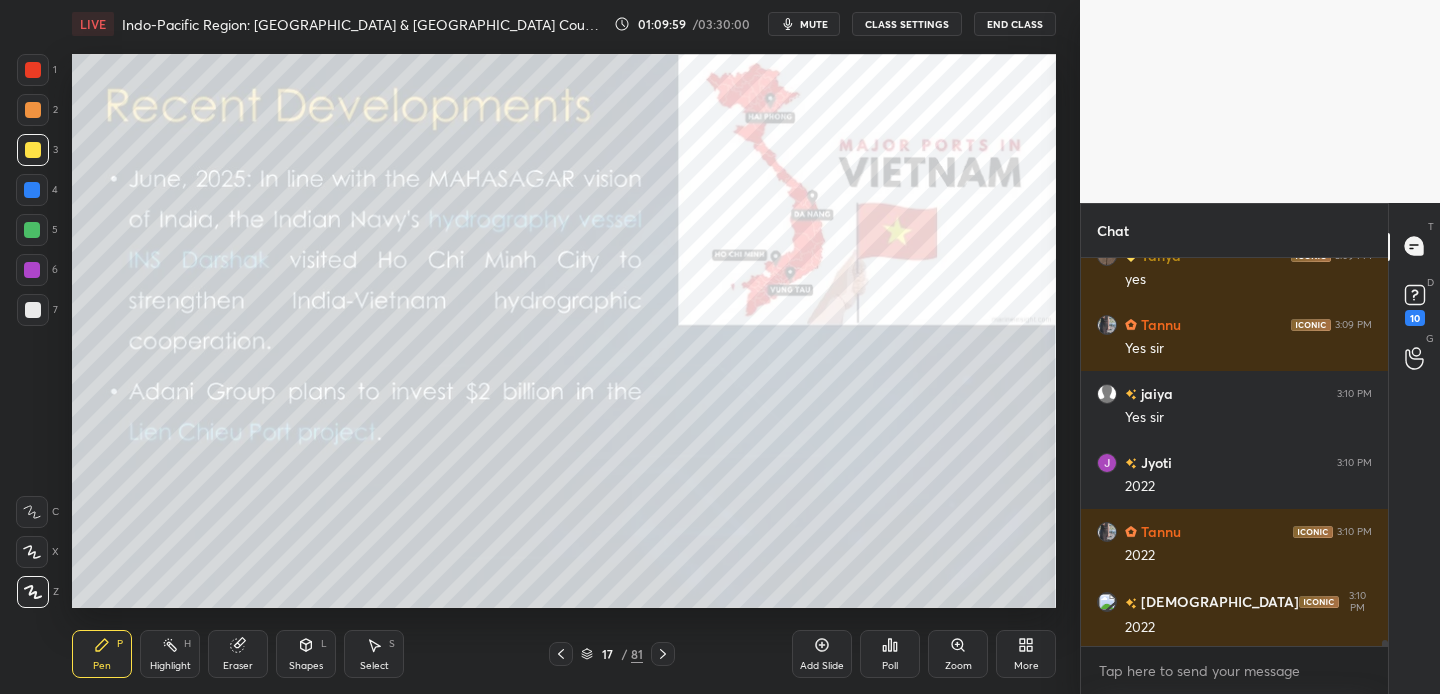 click at bounding box center [33, 110] 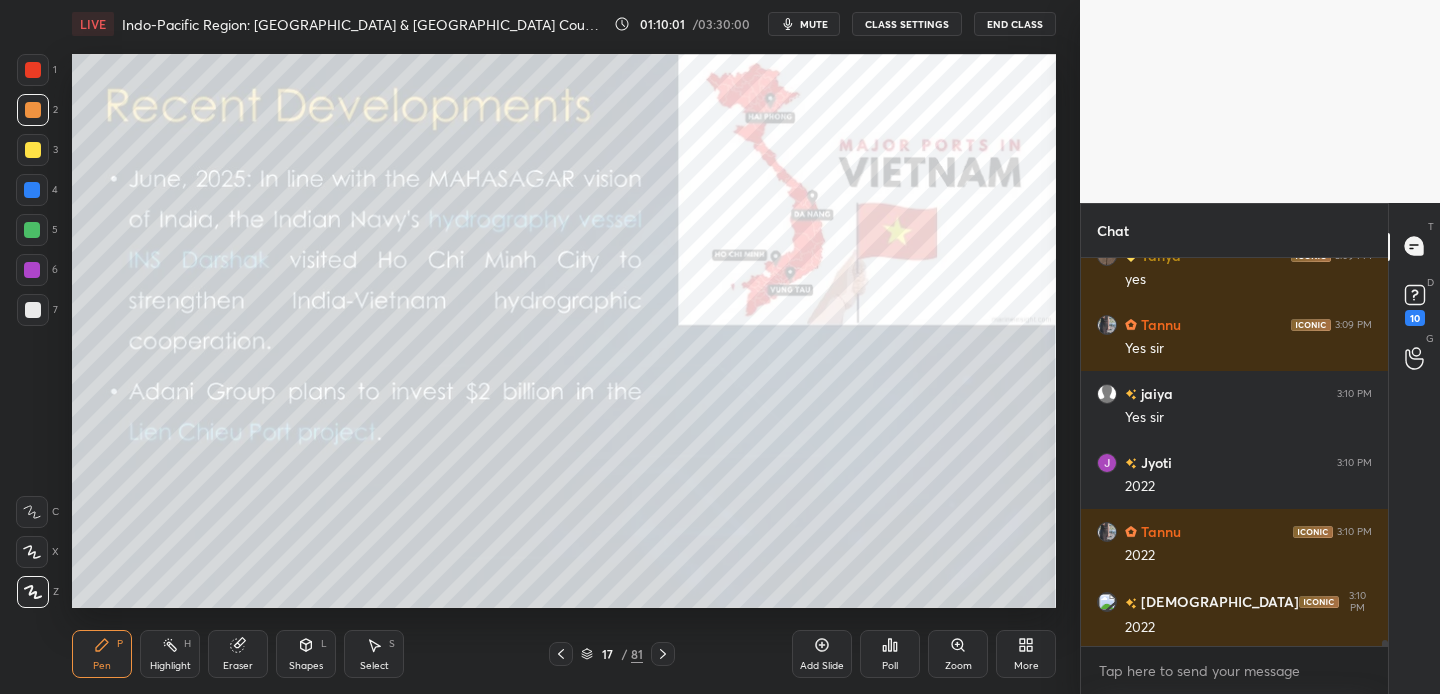 drag, startPoint x: 37, startPoint y: 71, endPoint x: 66, endPoint y: 71, distance: 29 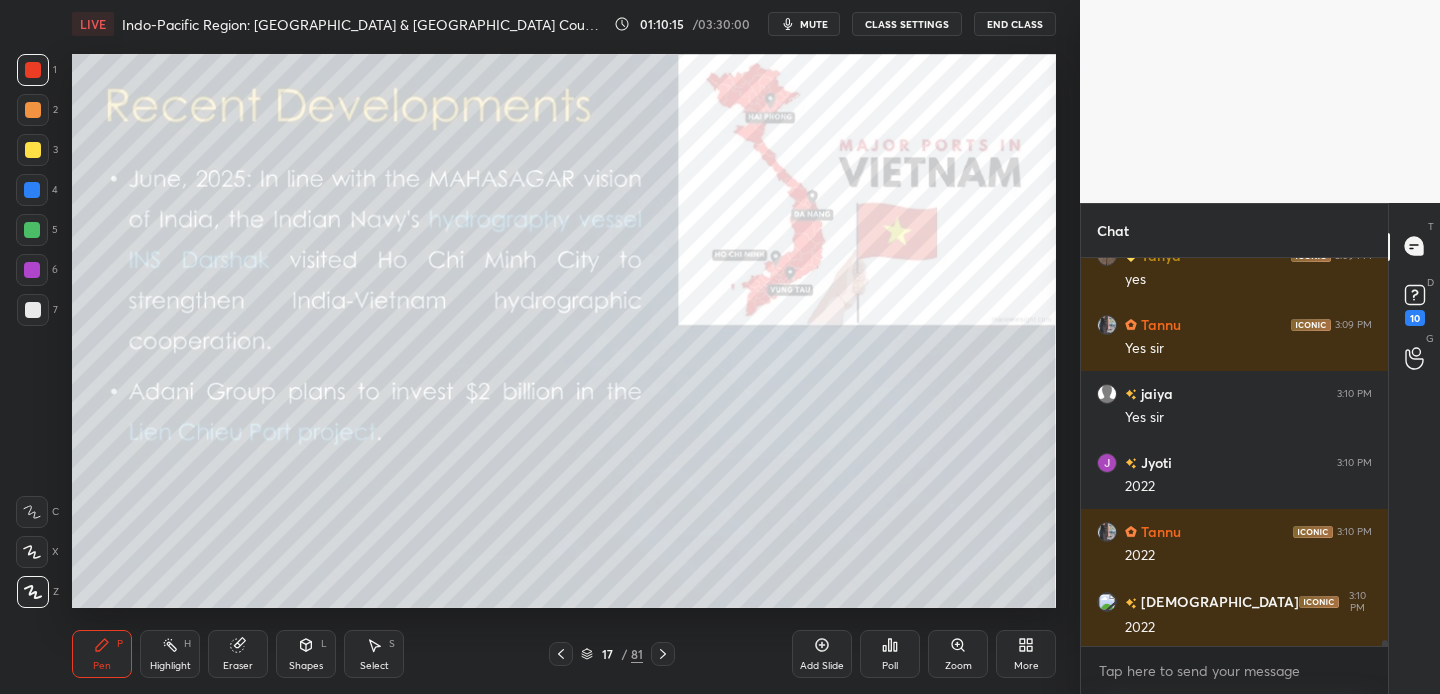 drag, startPoint x: 32, startPoint y: 152, endPoint x: 56, endPoint y: 143, distance: 25.632011 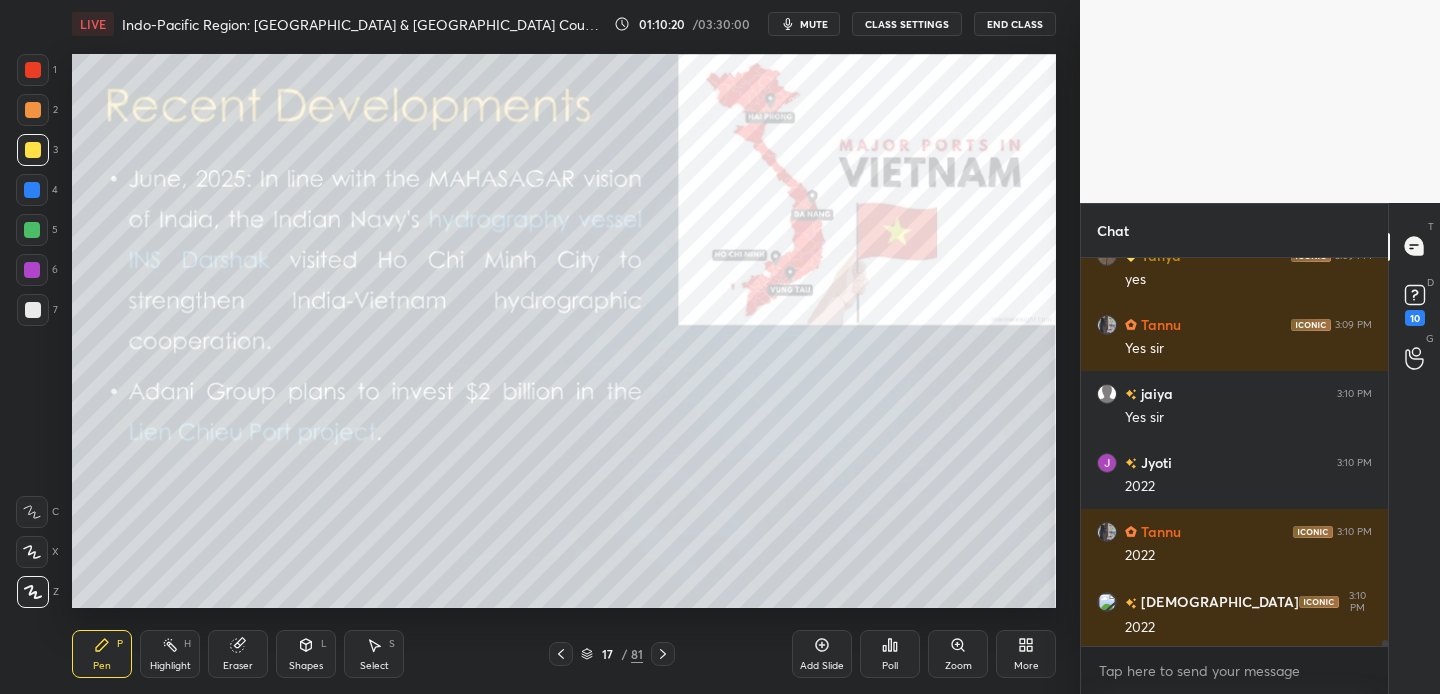 click at bounding box center [33, 110] 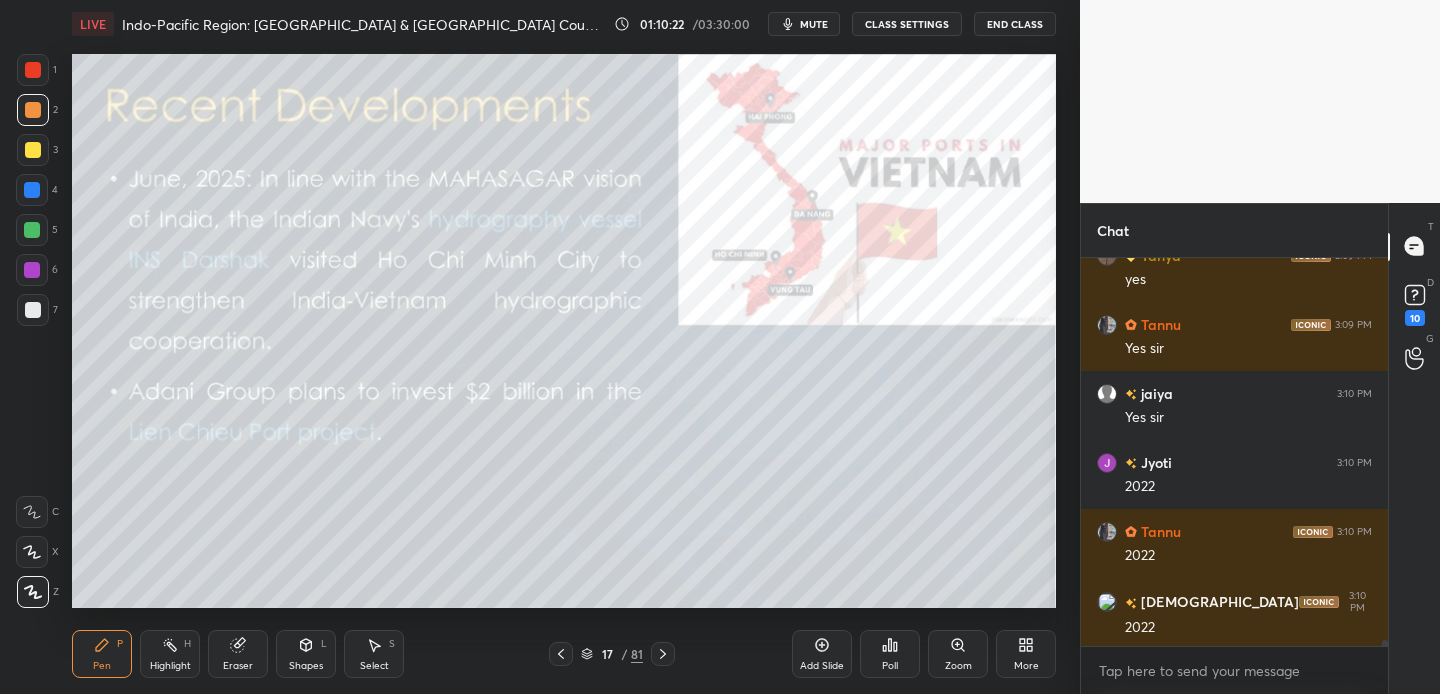 drag, startPoint x: 30, startPoint y: 150, endPoint x: 61, endPoint y: 134, distance: 34.88553 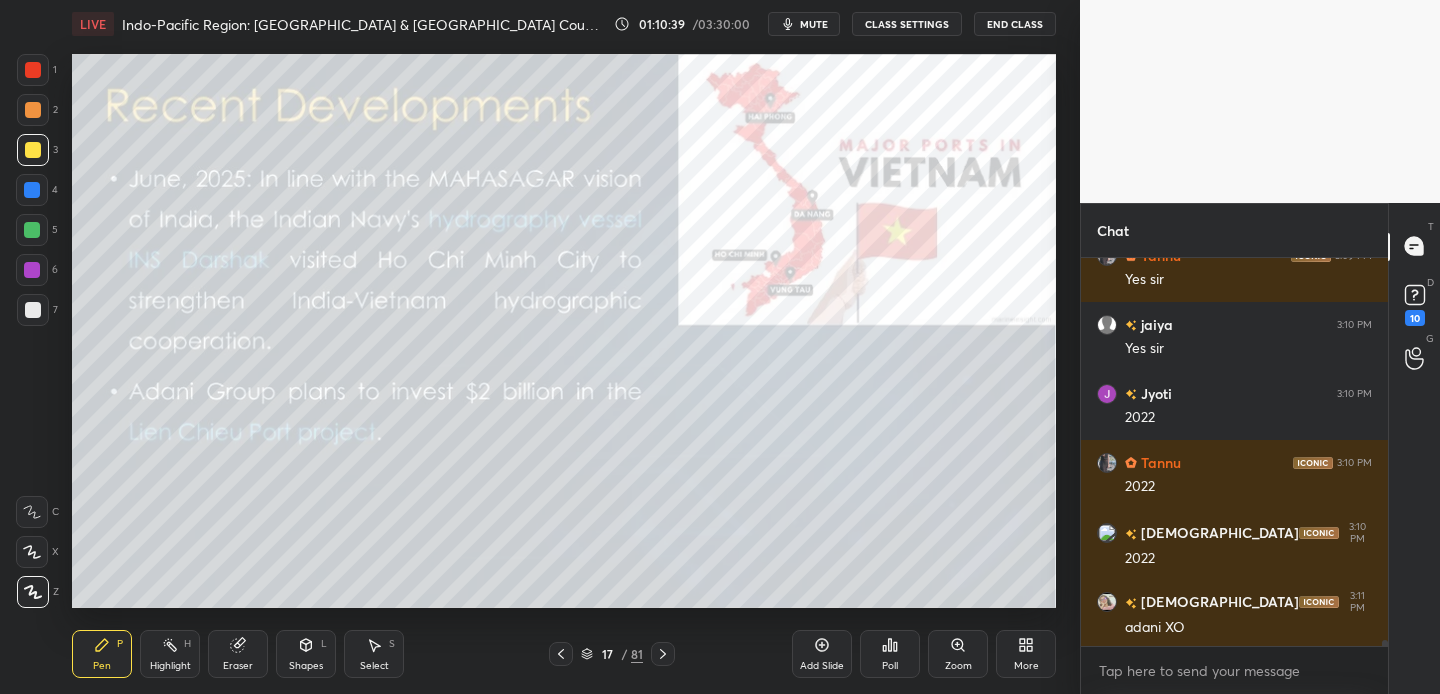 scroll, scrollTop: 23738, scrollLeft: 0, axis: vertical 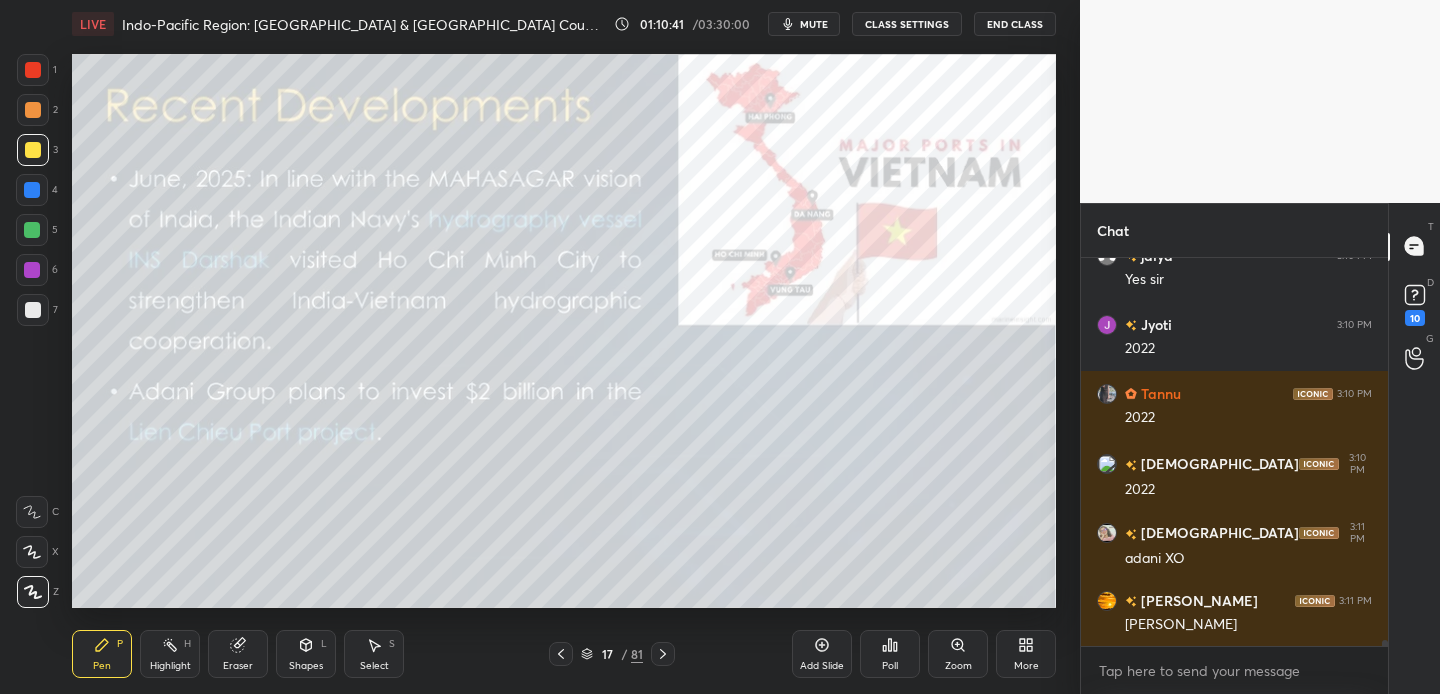 drag, startPoint x: 33, startPoint y: 110, endPoint x: 20, endPoint y: 108, distance: 13.152946 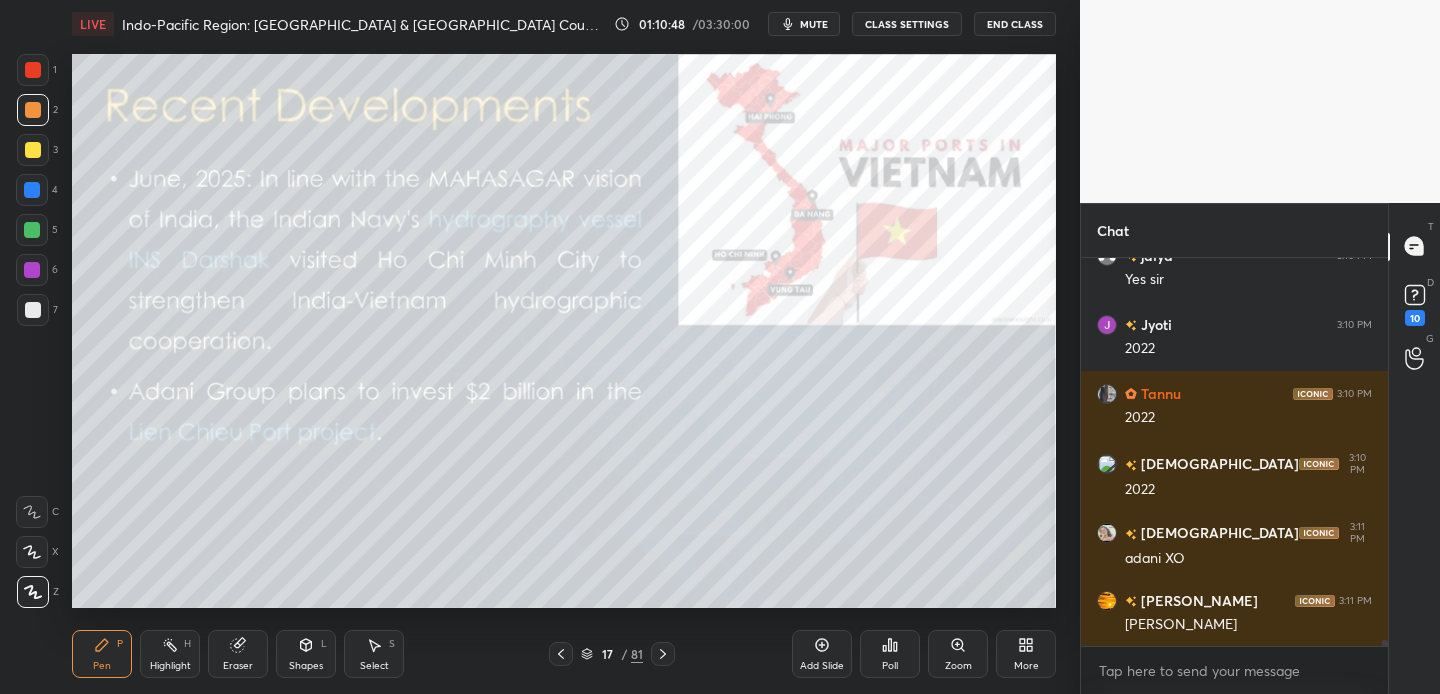 drag, startPoint x: 33, startPoint y: 71, endPoint x: 70, endPoint y: 73, distance: 37.054016 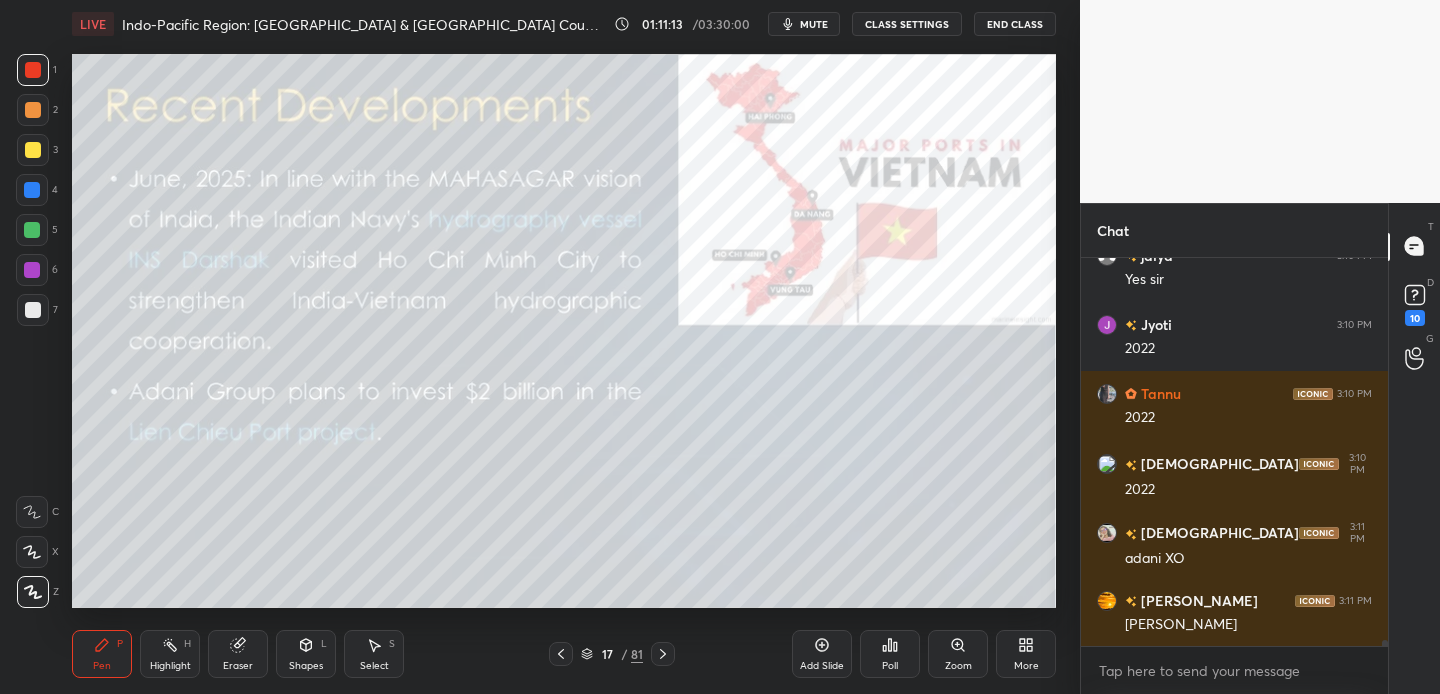 scroll, scrollTop: 23807, scrollLeft: 0, axis: vertical 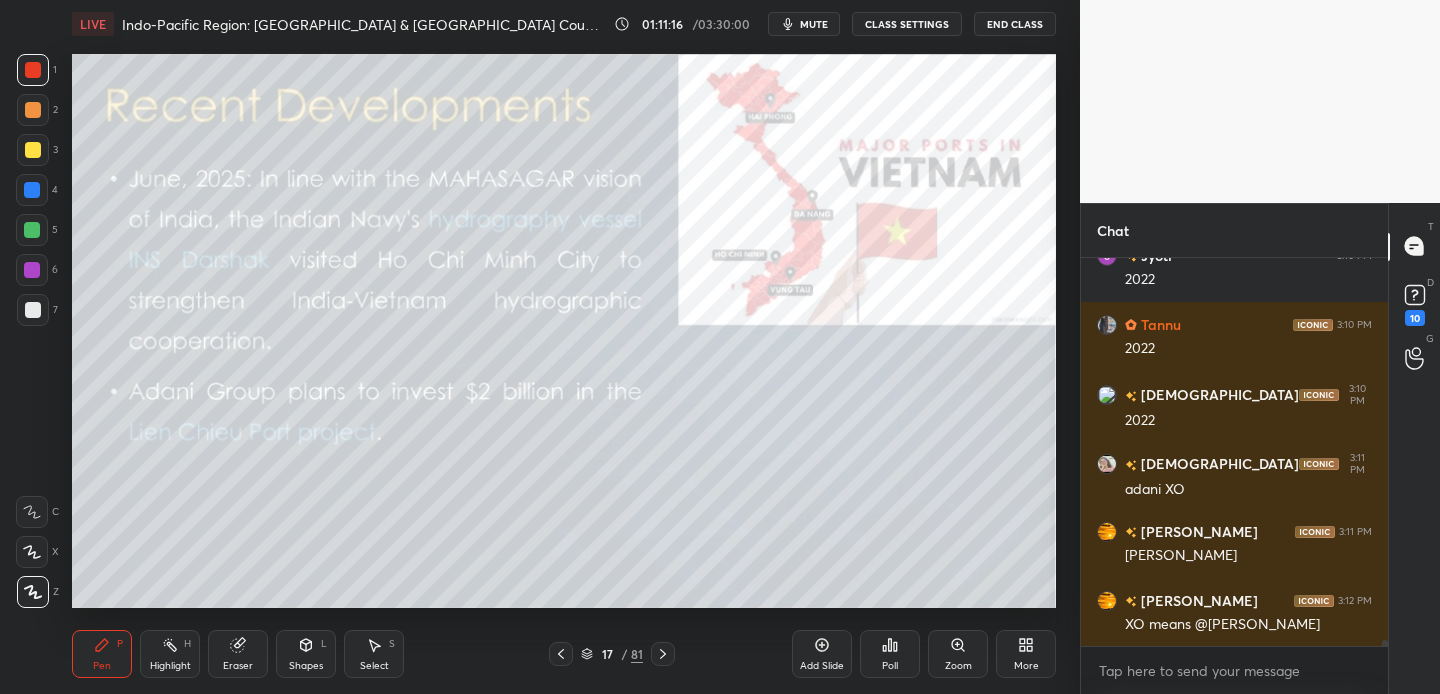 drag, startPoint x: 32, startPoint y: 146, endPoint x: 67, endPoint y: 191, distance: 57.00877 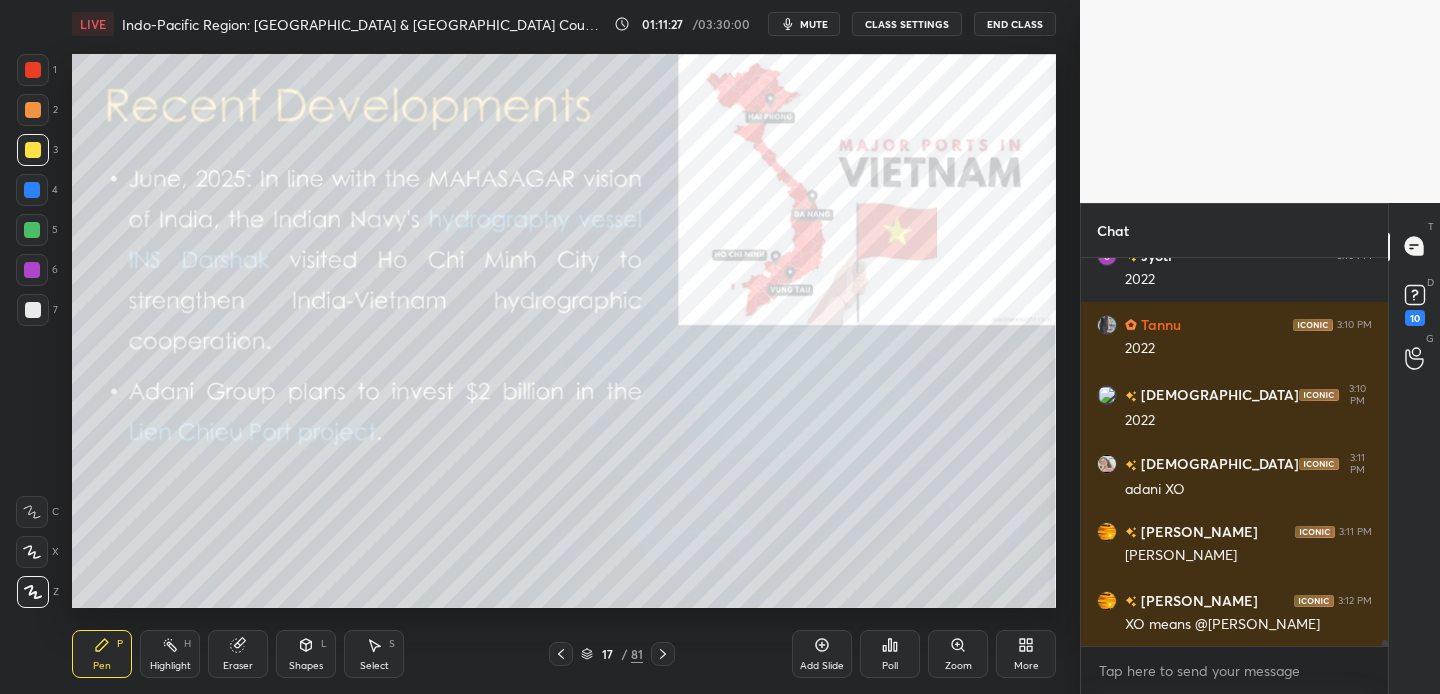 drag, startPoint x: 35, startPoint y: 73, endPoint x: 51, endPoint y: 76, distance: 16.27882 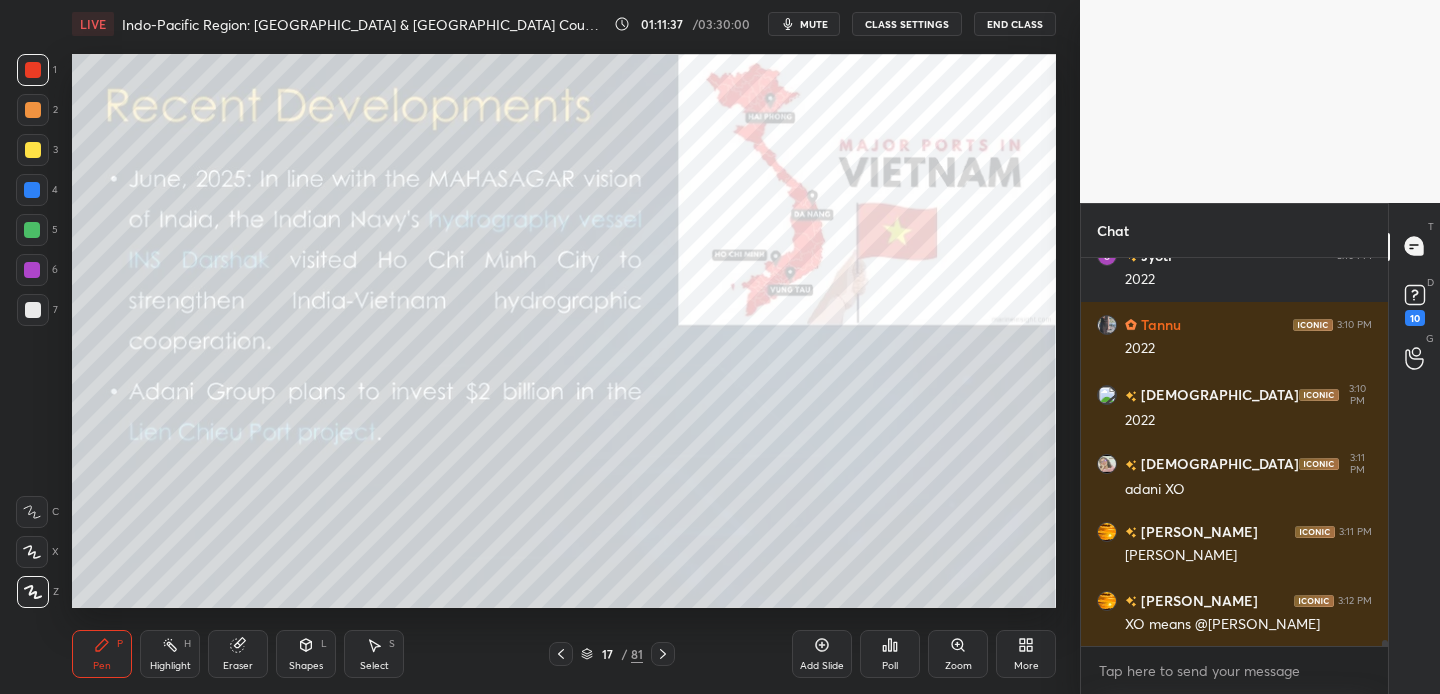 click at bounding box center (33, 150) 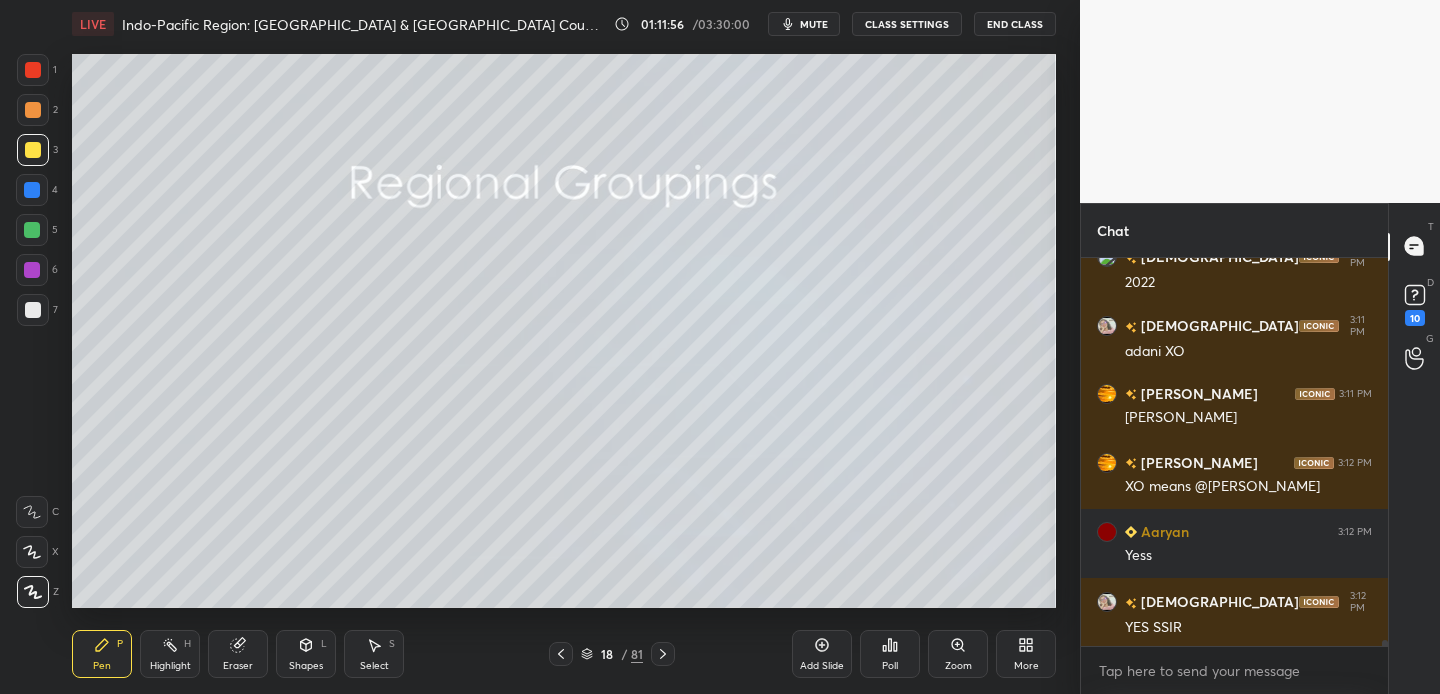 scroll, scrollTop: 24014, scrollLeft: 0, axis: vertical 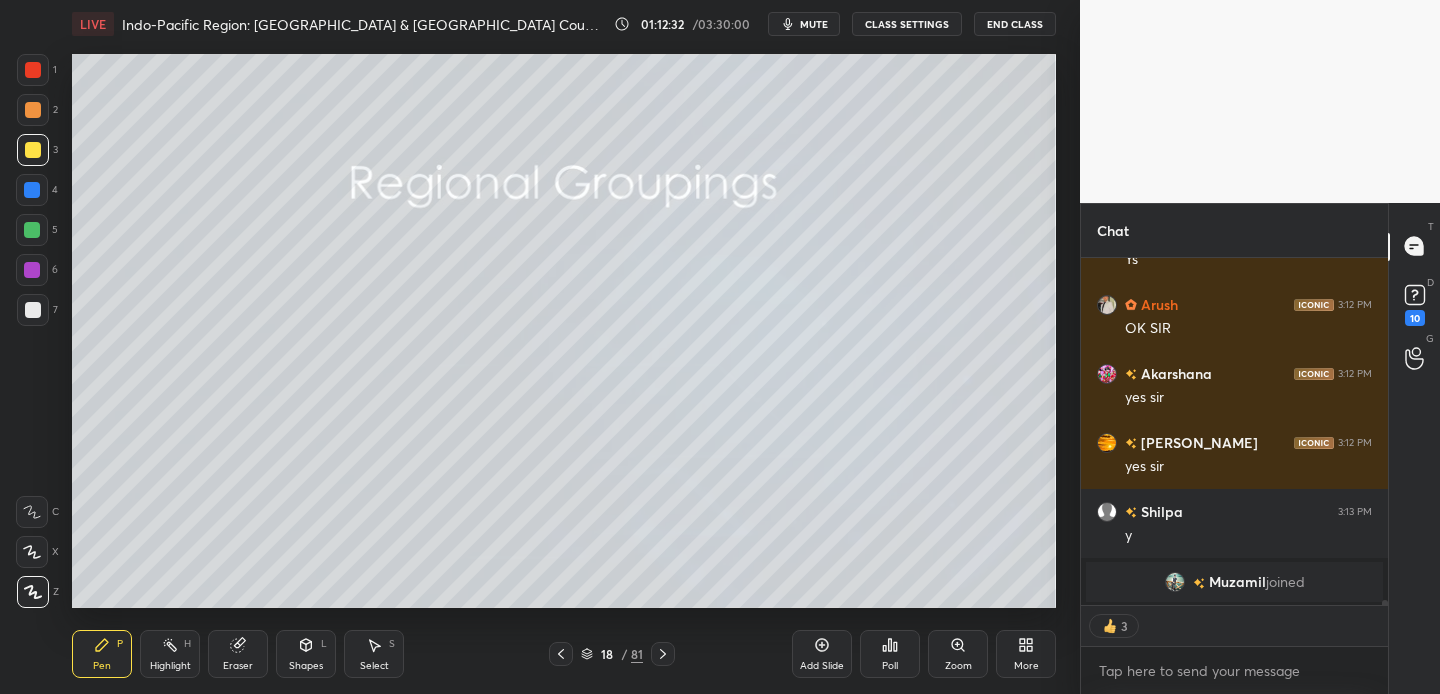 click at bounding box center (33, 150) 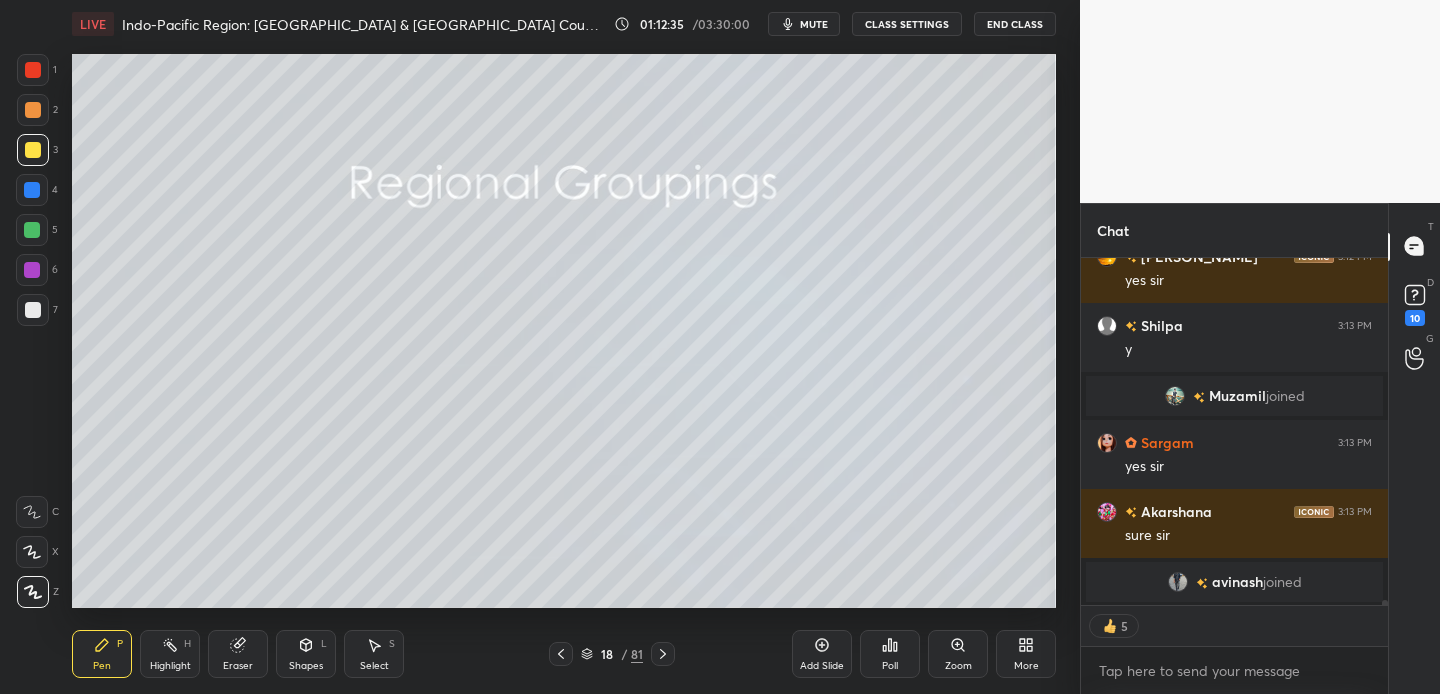 scroll, scrollTop: 24021, scrollLeft: 0, axis: vertical 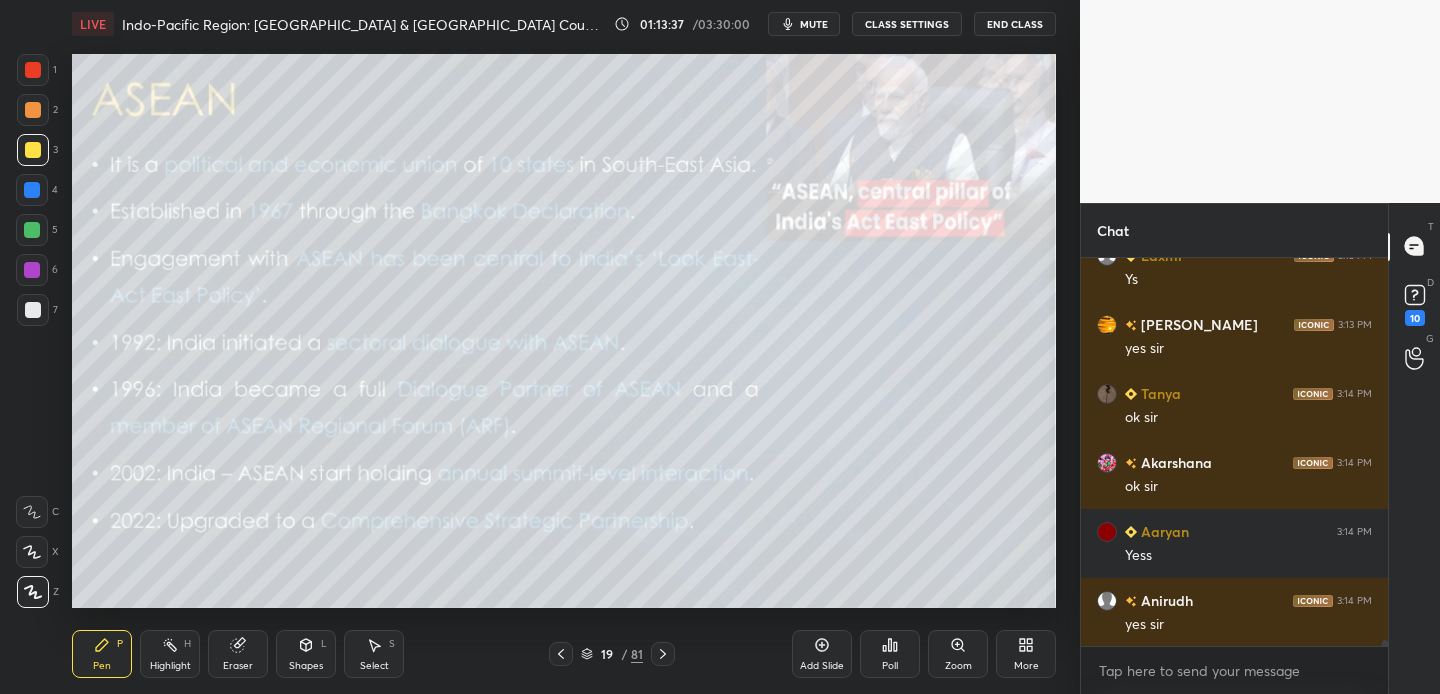 click at bounding box center [33, 110] 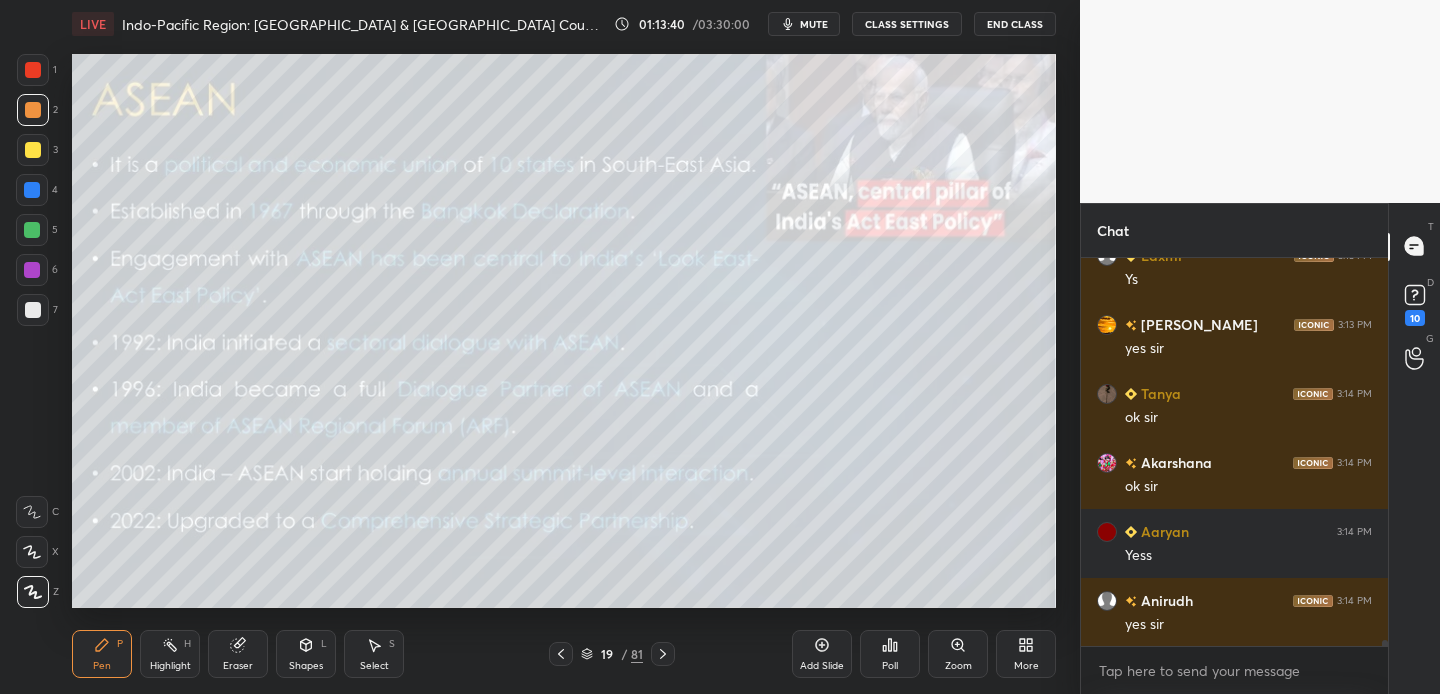 scroll, scrollTop: 24394, scrollLeft: 0, axis: vertical 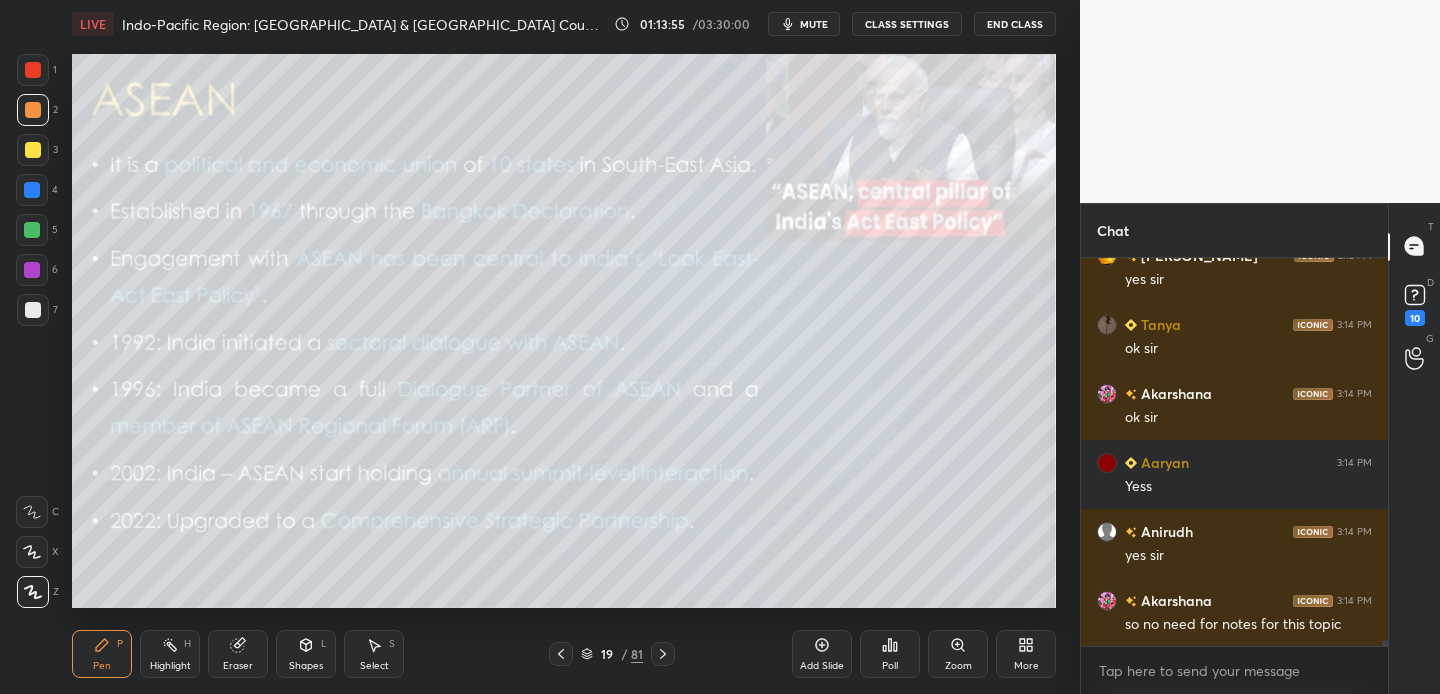 drag, startPoint x: 29, startPoint y: 150, endPoint x: 47, endPoint y: 143, distance: 19.313208 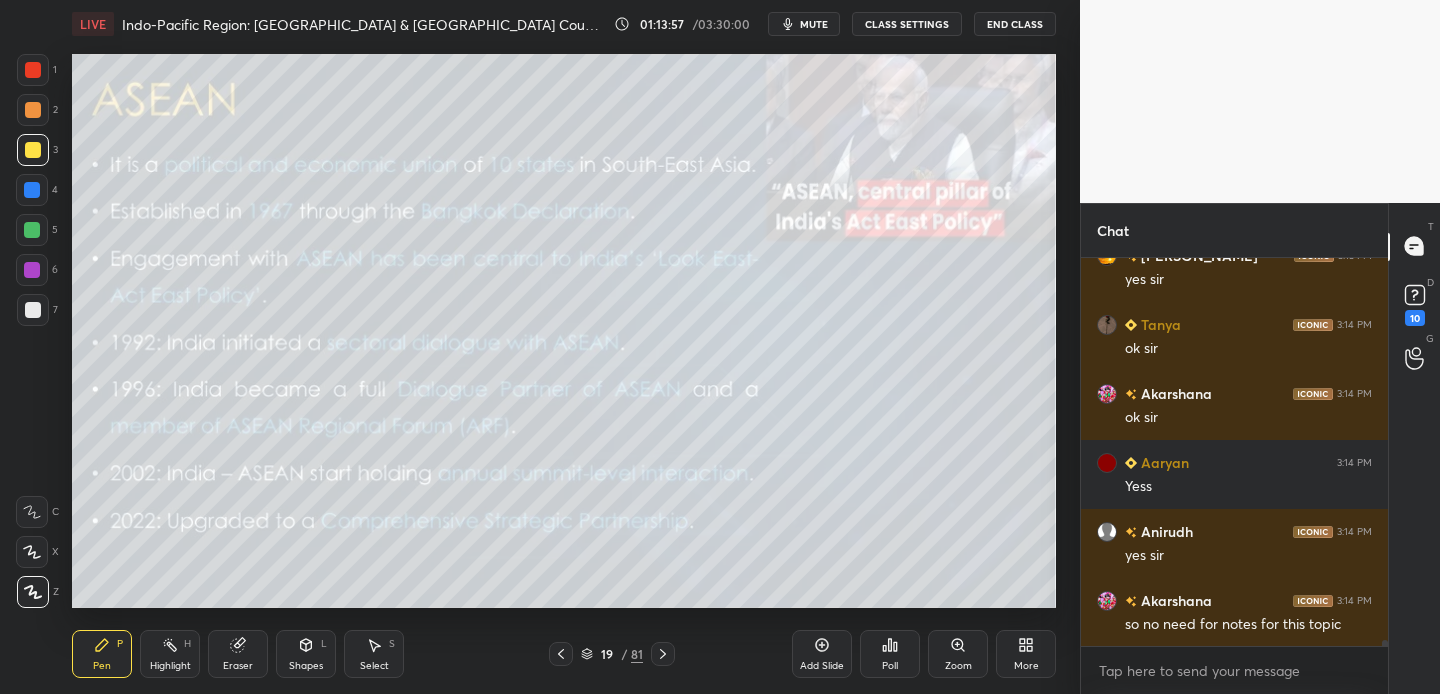 click at bounding box center [33, 110] 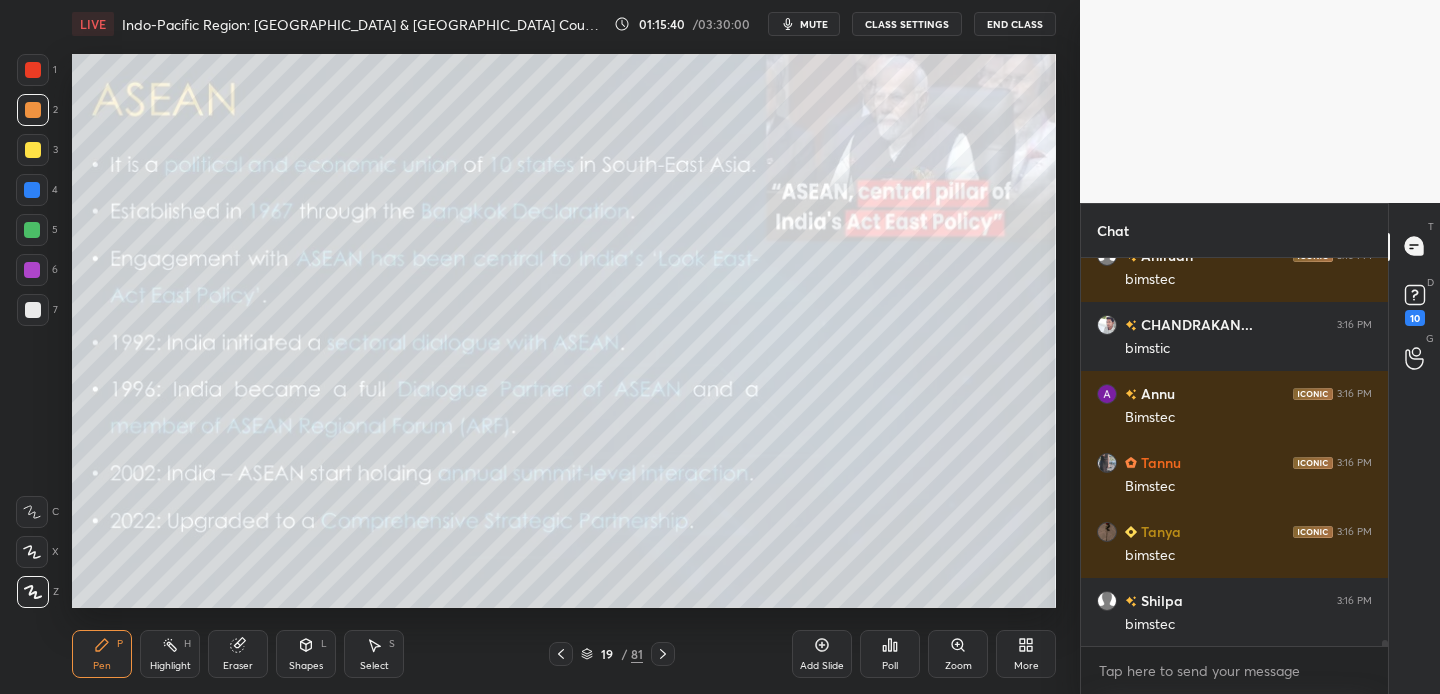 scroll, scrollTop: 25168, scrollLeft: 0, axis: vertical 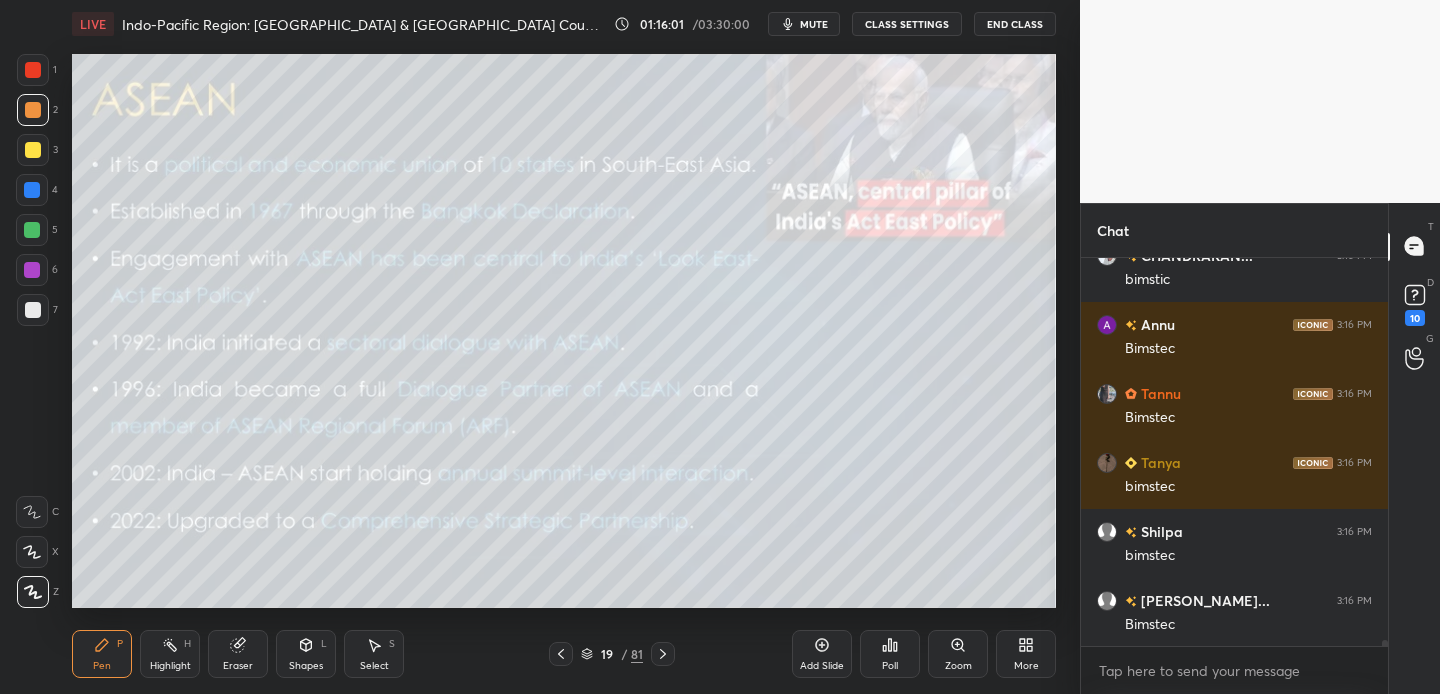 drag, startPoint x: 30, startPoint y: 145, endPoint x: 62, endPoint y: 180, distance: 47.423622 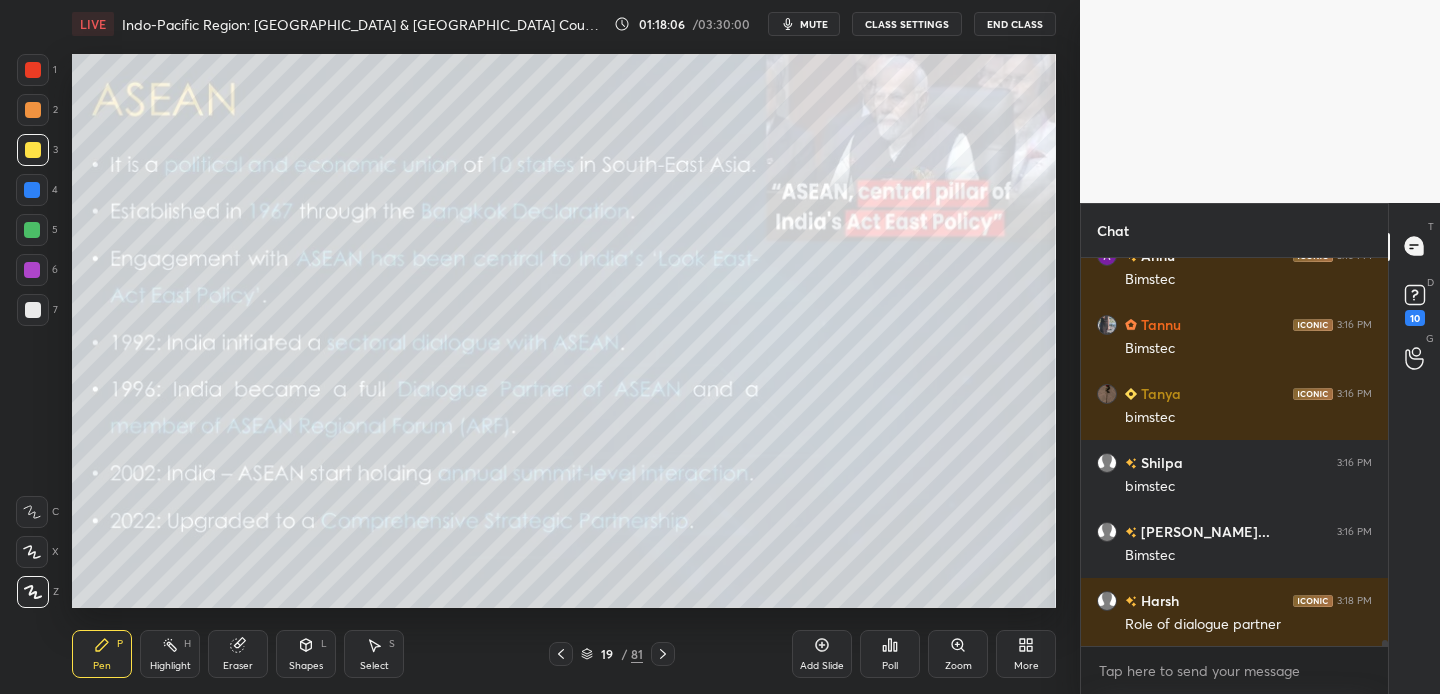 scroll, scrollTop: 25306, scrollLeft: 0, axis: vertical 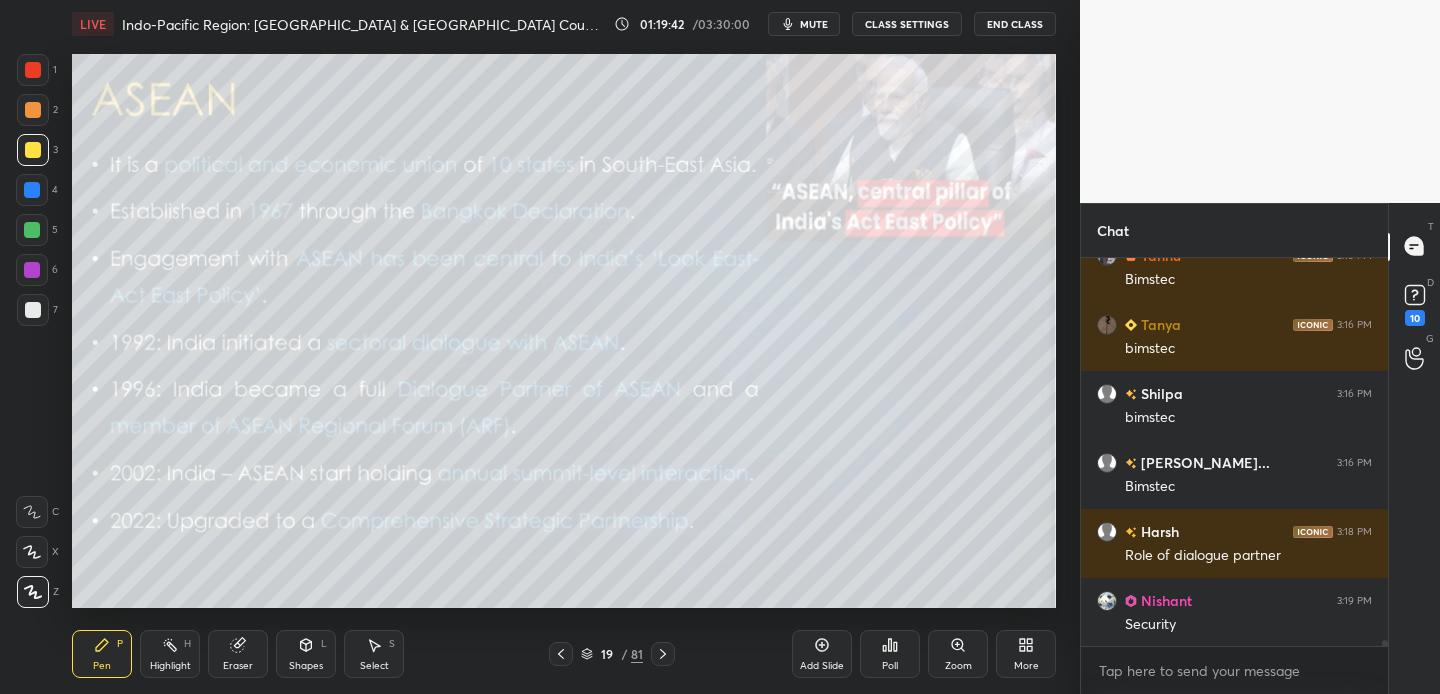 click at bounding box center (33, 150) 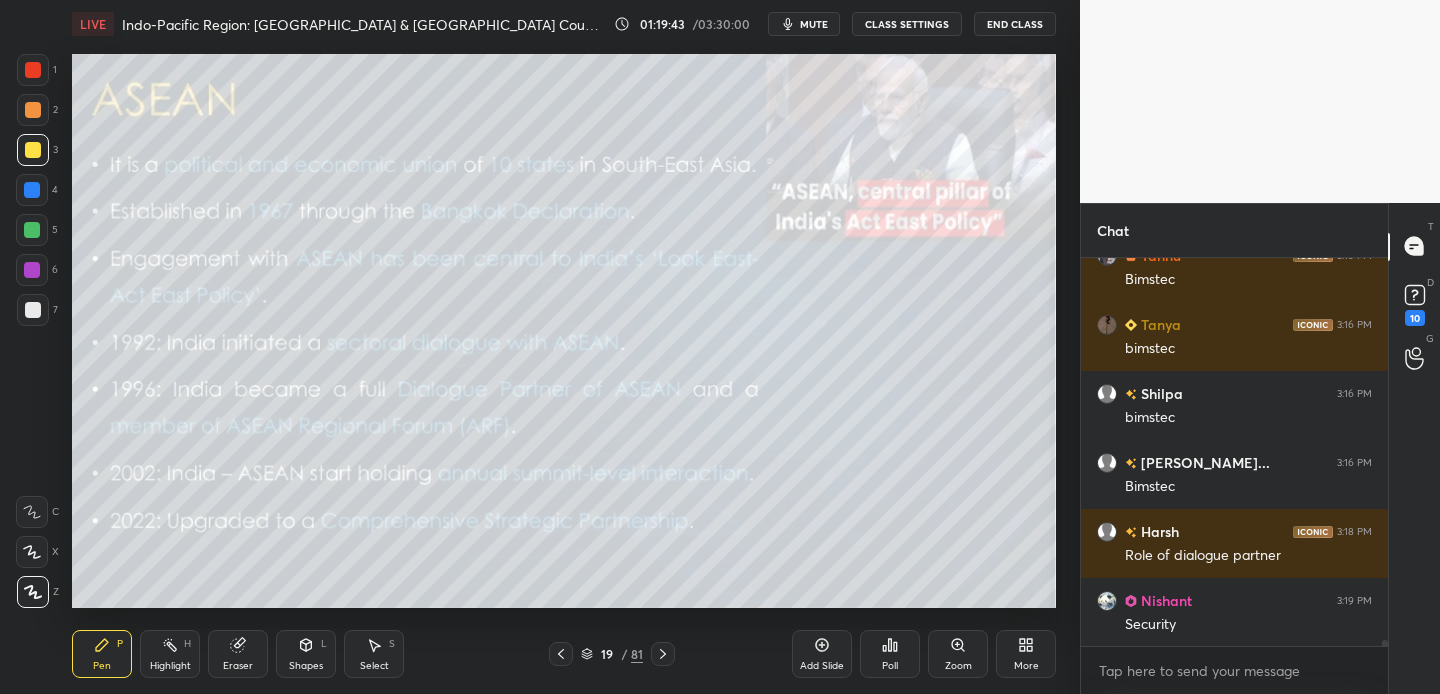 drag, startPoint x: 33, startPoint y: 108, endPoint x: 33, endPoint y: 181, distance: 73 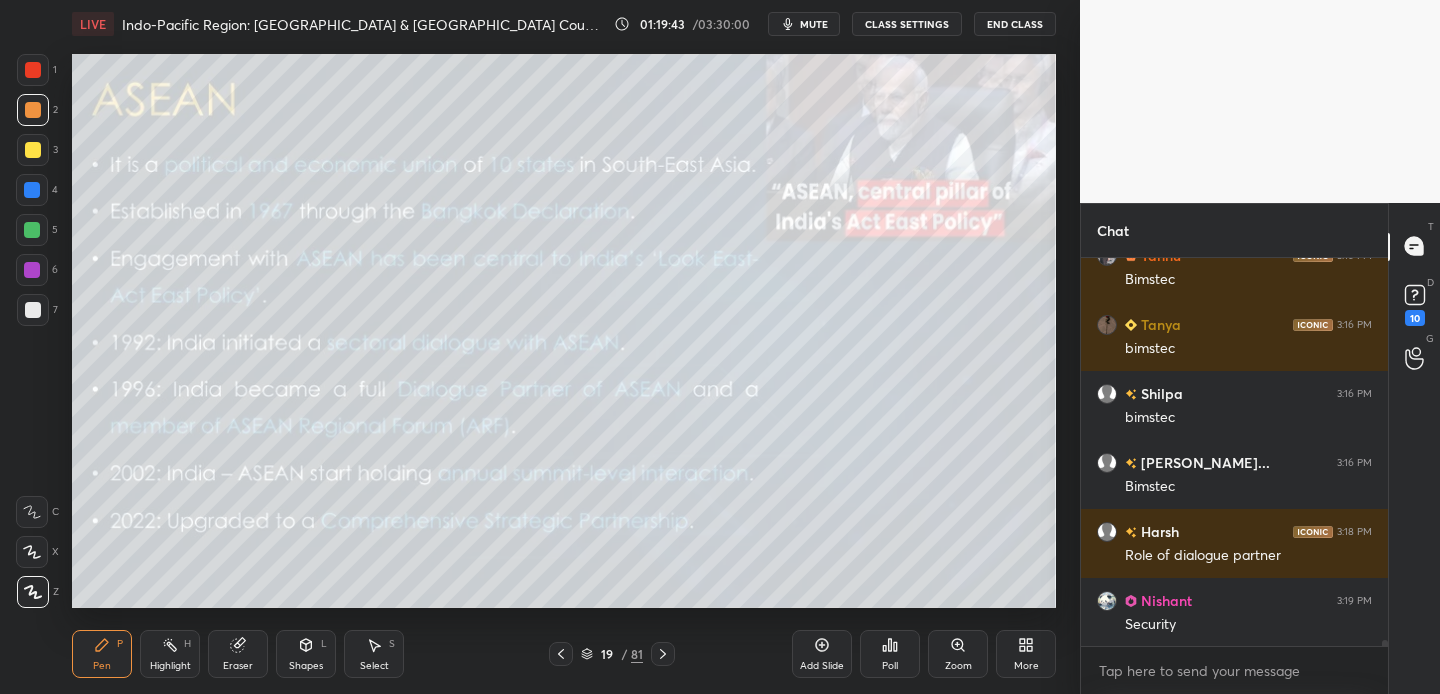 click at bounding box center (33, 150) 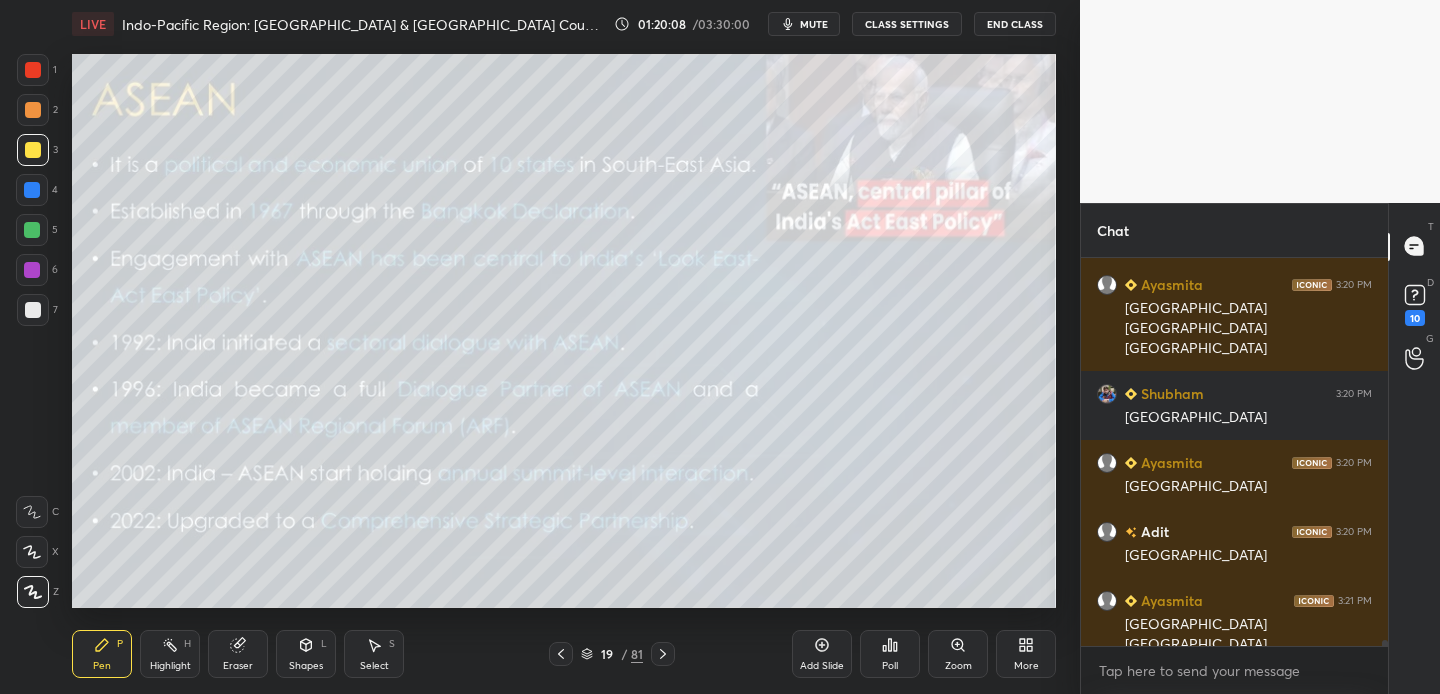 scroll, scrollTop: 25780, scrollLeft: 0, axis: vertical 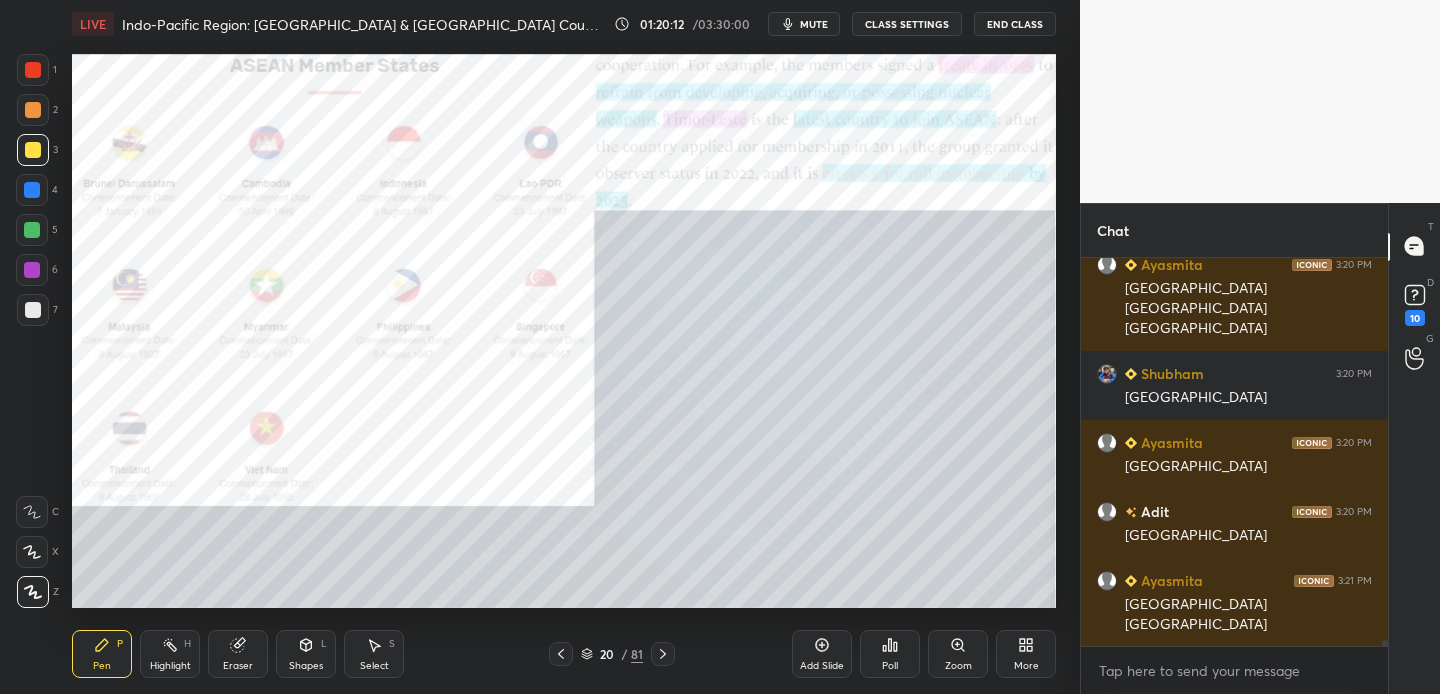 click at bounding box center (33, 70) 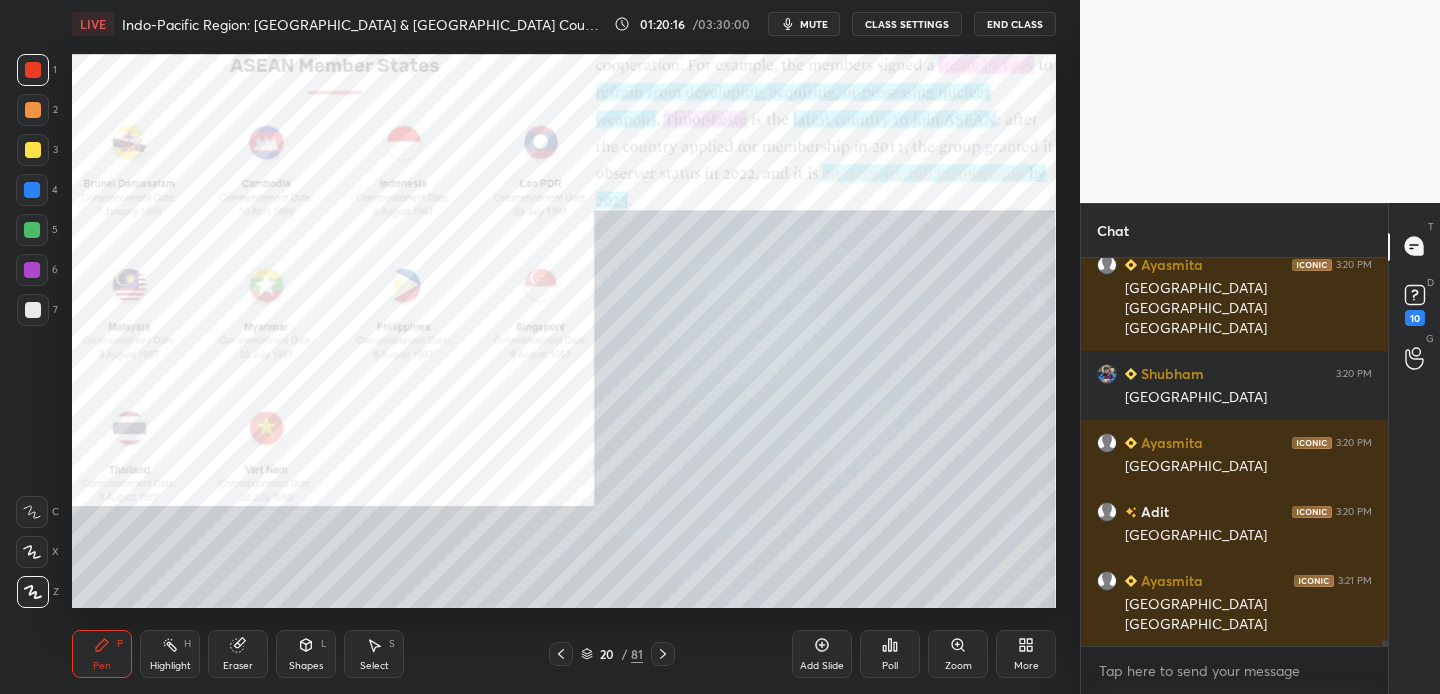 scroll, scrollTop: 25867, scrollLeft: 0, axis: vertical 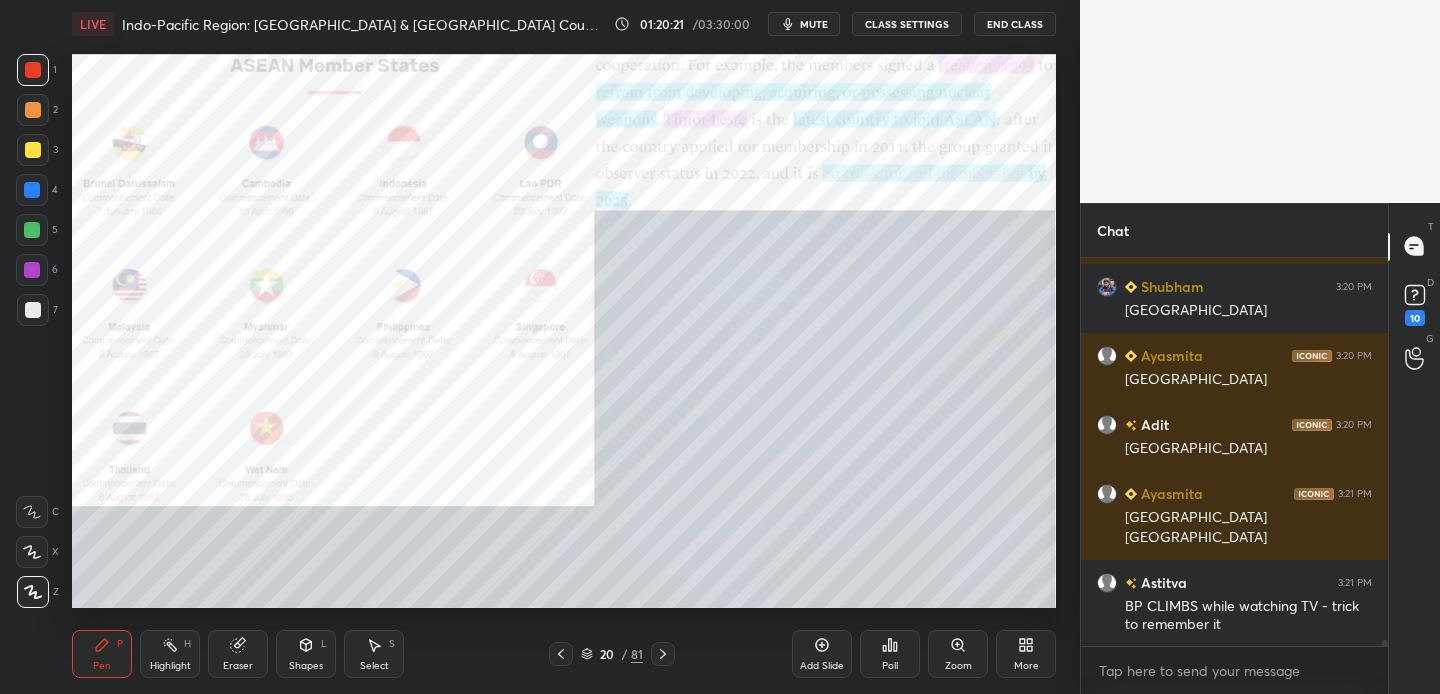 click on "Setting up your live class Poll for   secs No correct answer Start poll" at bounding box center [564, 331] 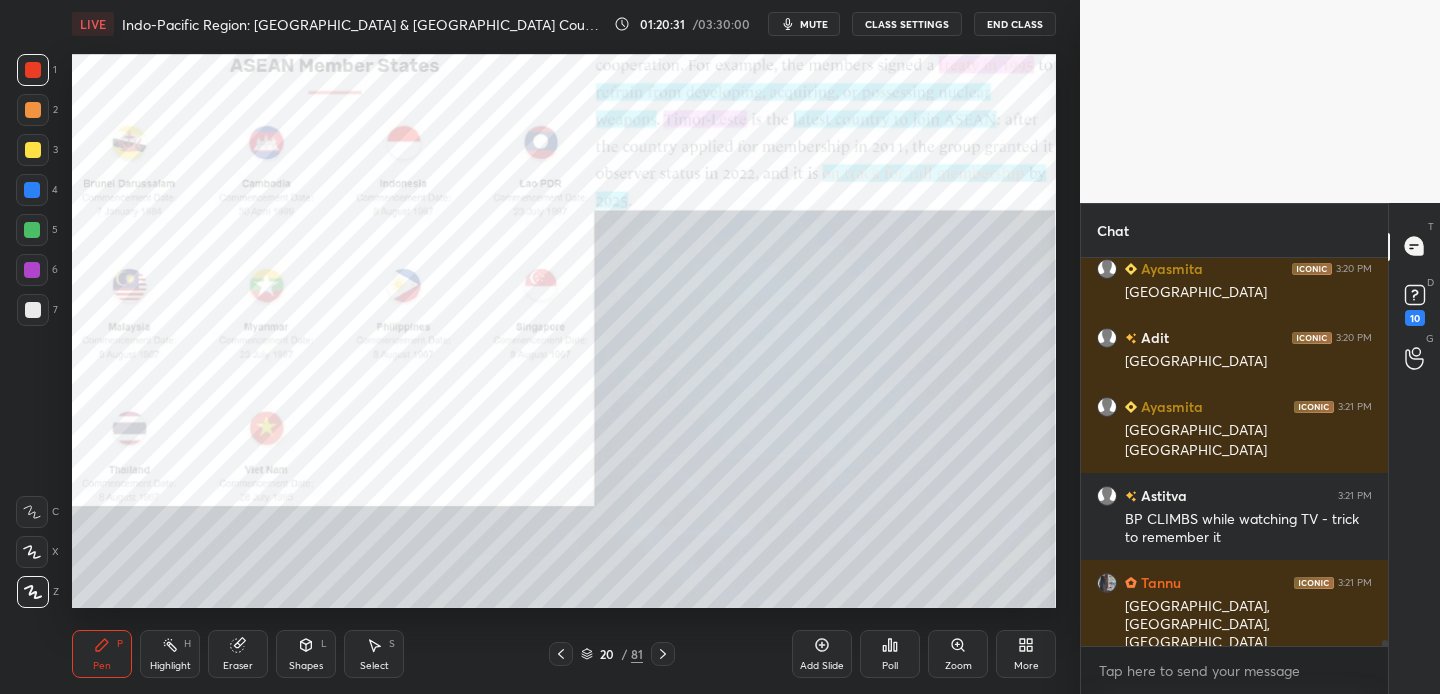 scroll, scrollTop: 26023, scrollLeft: 0, axis: vertical 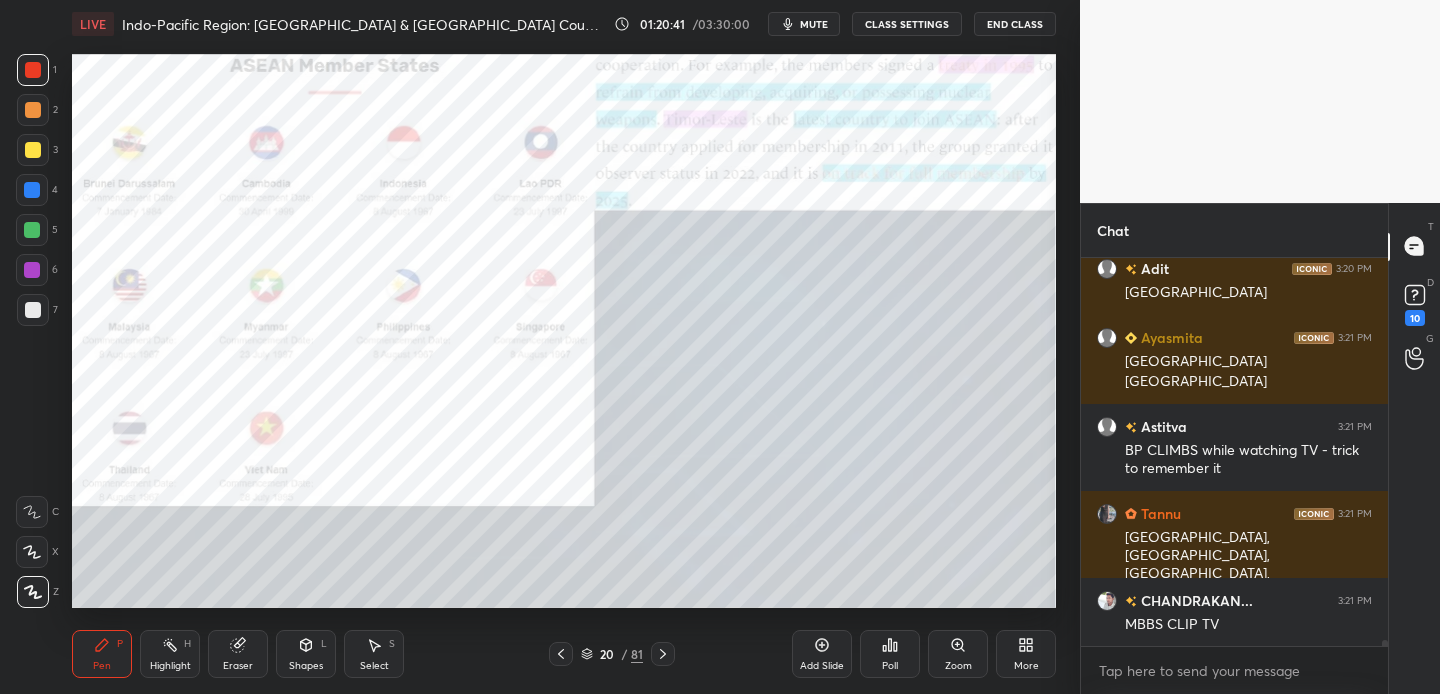 click at bounding box center (33, 150) 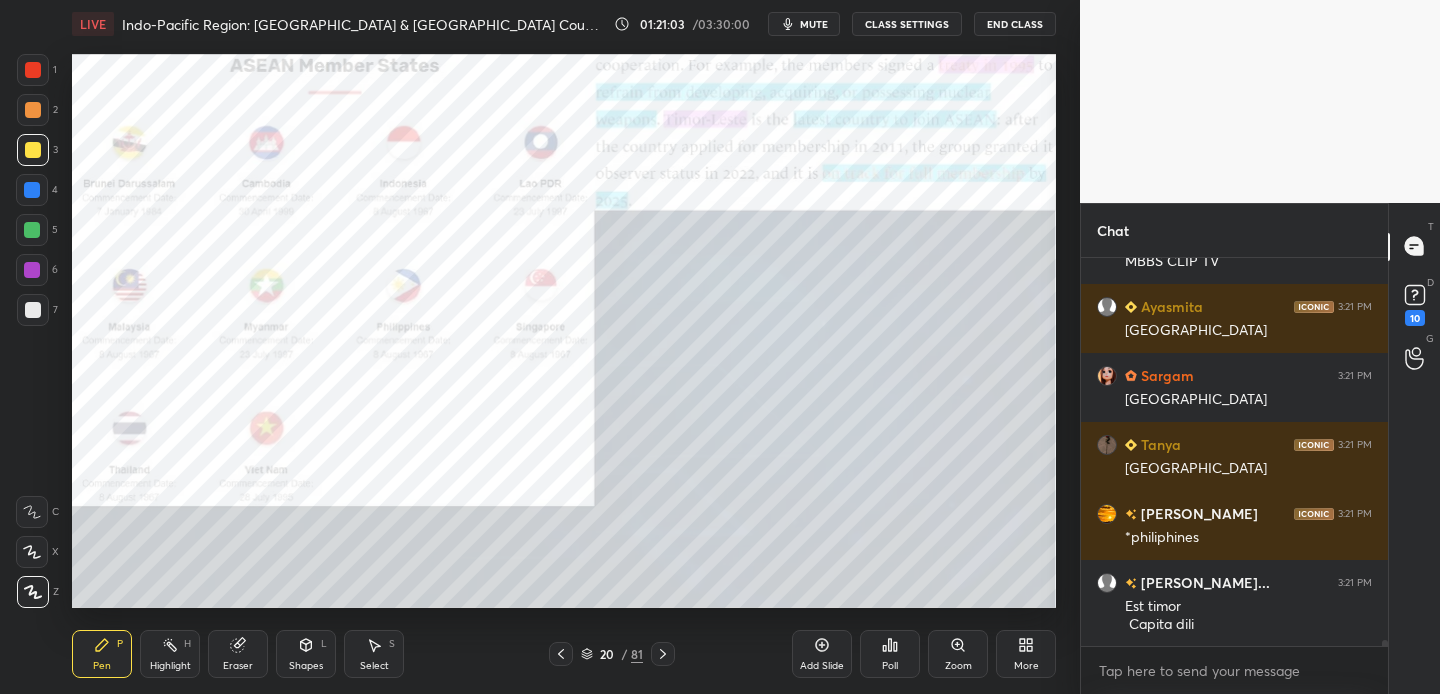 scroll, scrollTop: 26455, scrollLeft: 0, axis: vertical 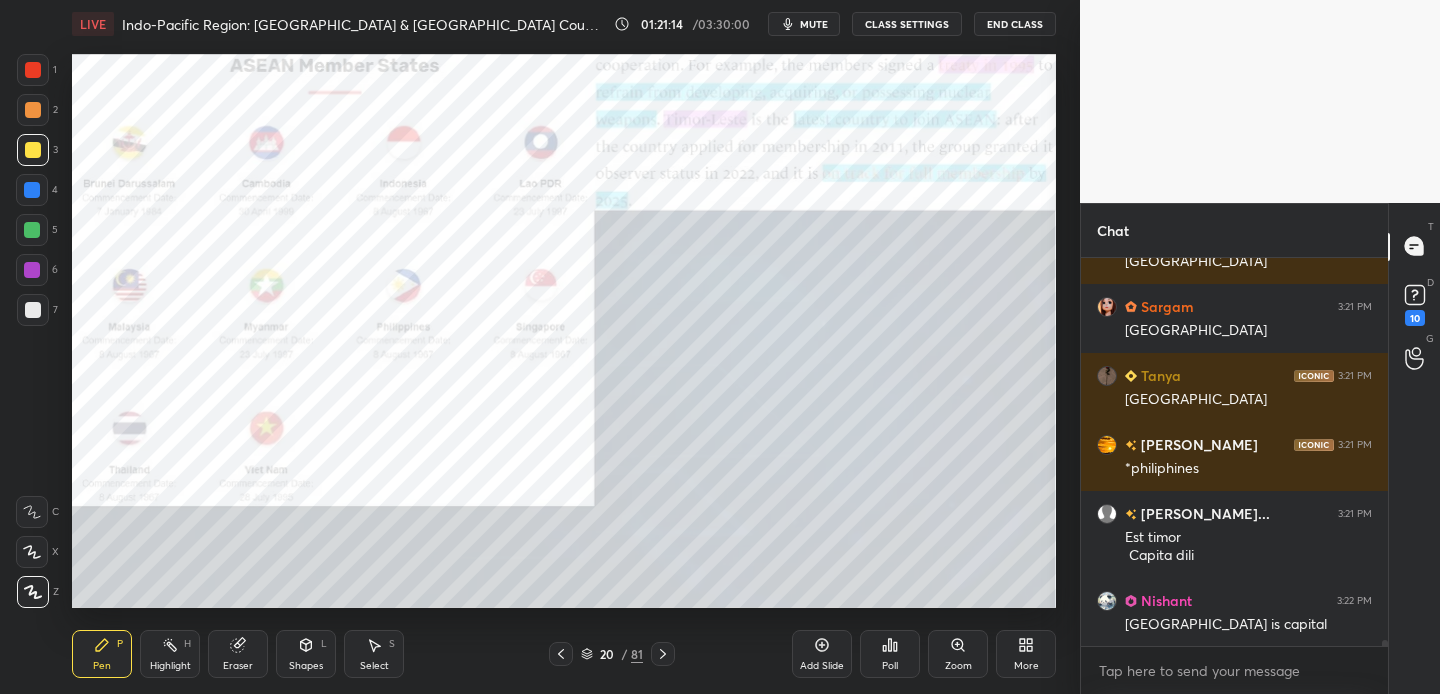click at bounding box center (33, 70) 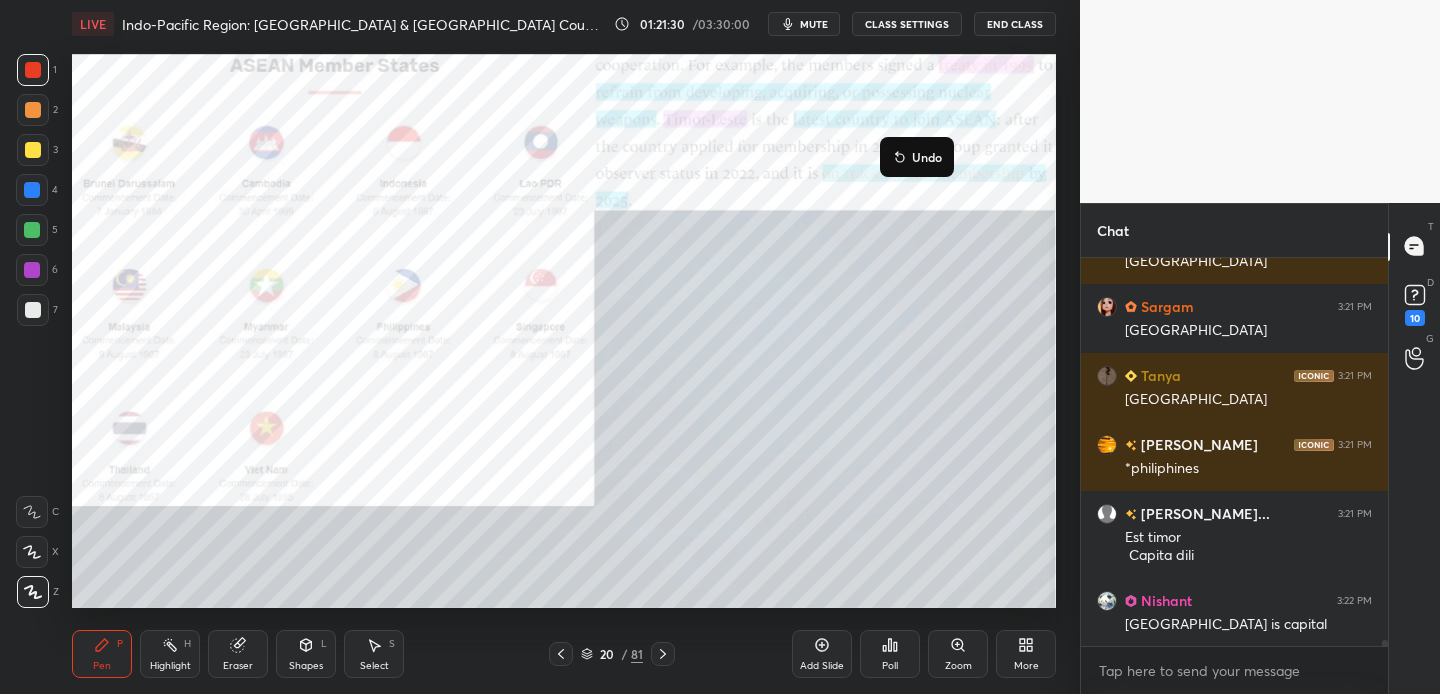 click on "Undo" at bounding box center (927, 157) 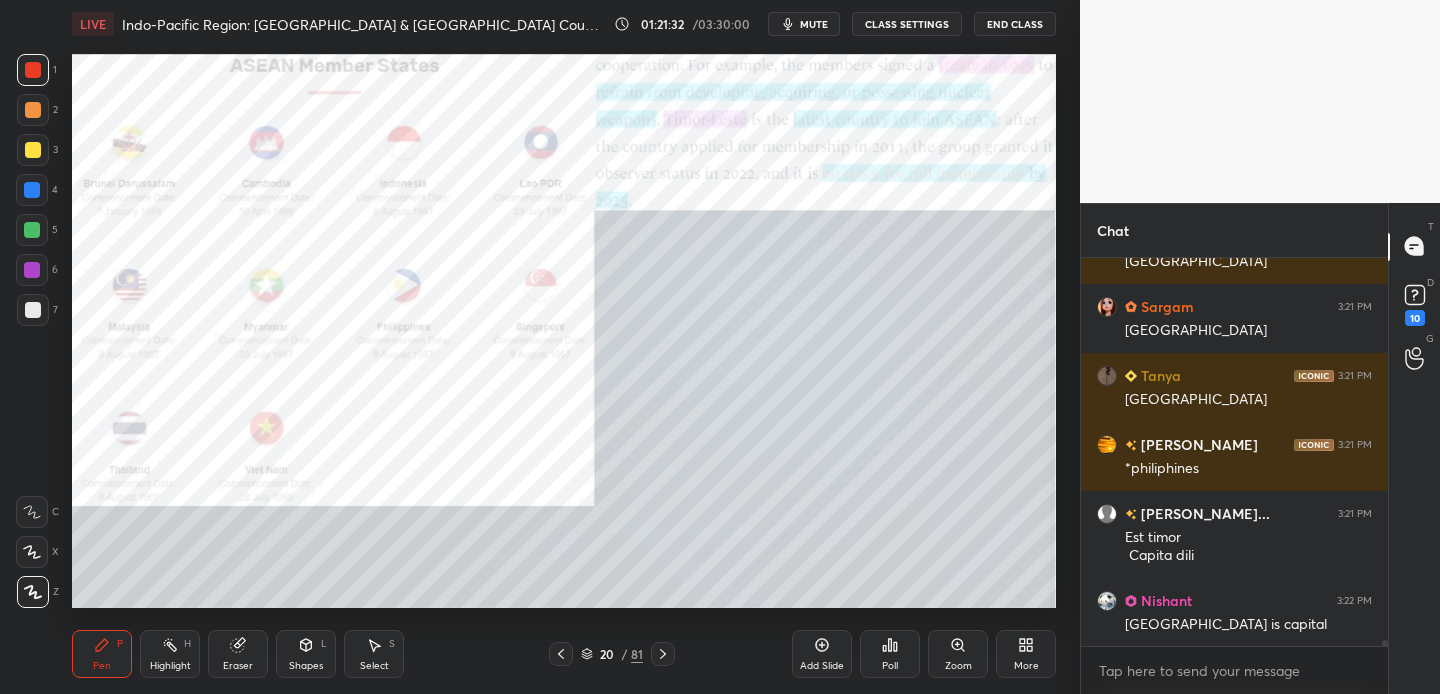 drag, startPoint x: 34, startPoint y: 152, endPoint x: 48, endPoint y: 151, distance: 14.035668 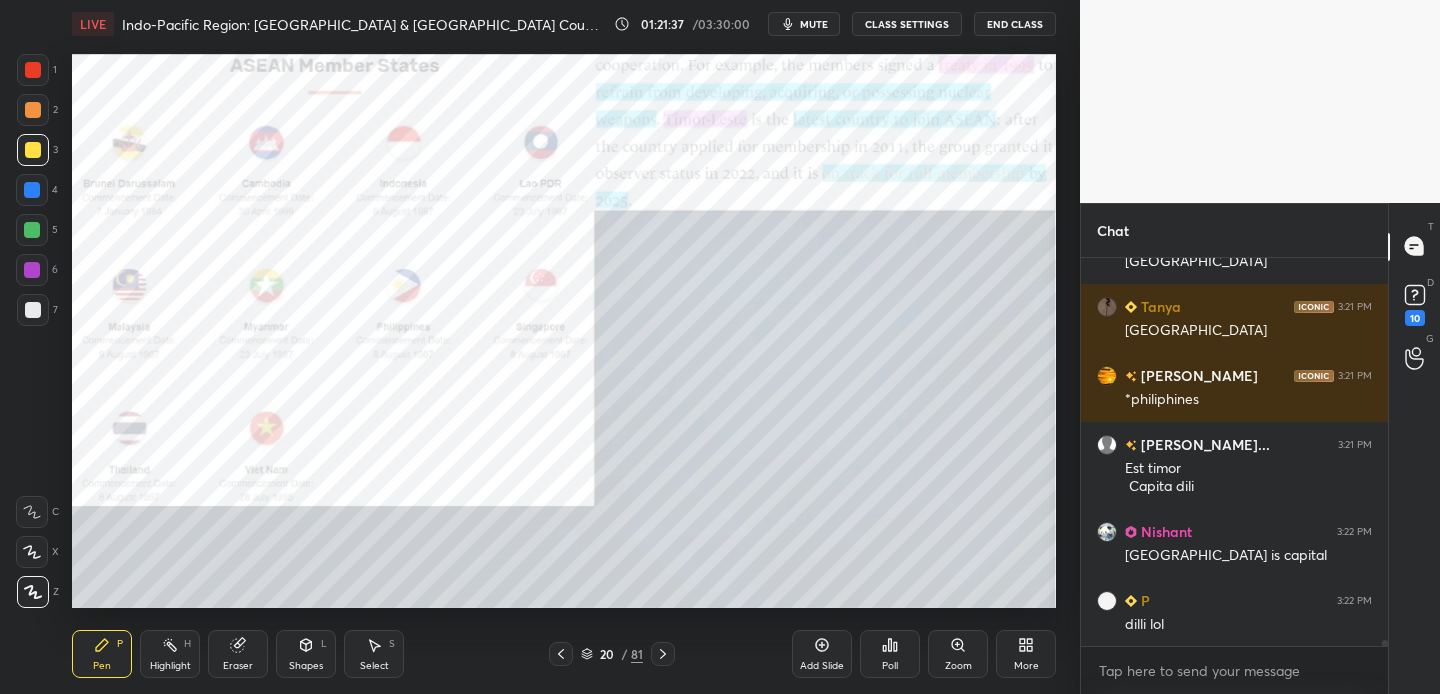 scroll, scrollTop: 26572, scrollLeft: 0, axis: vertical 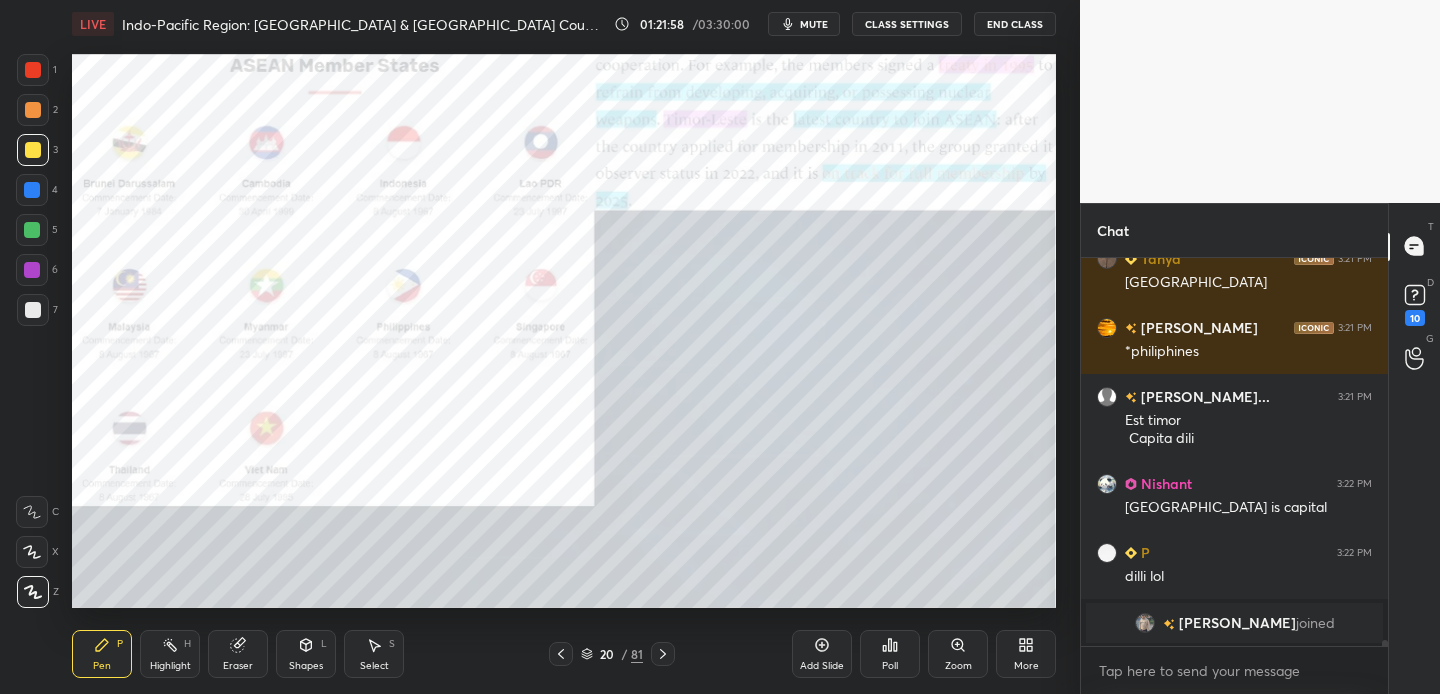 click at bounding box center (33, 150) 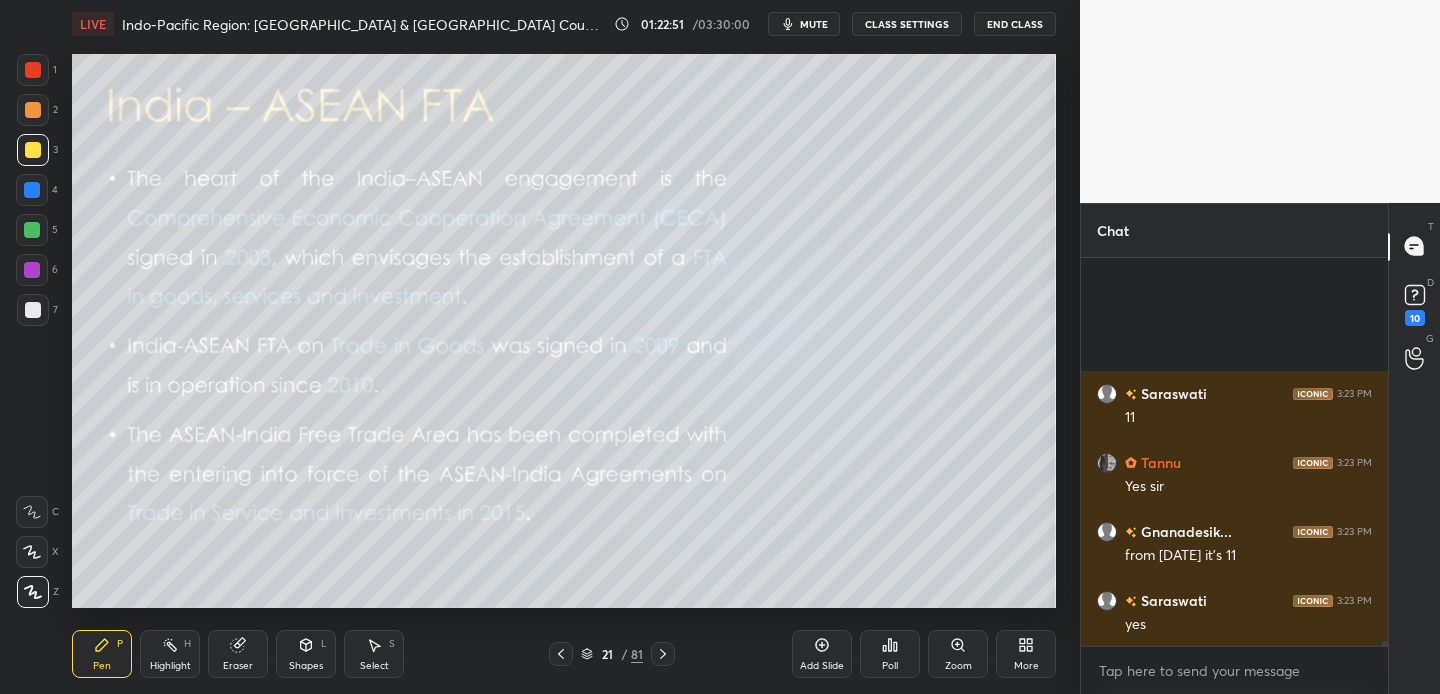 scroll, scrollTop: 27935, scrollLeft: 0, axis: vertical 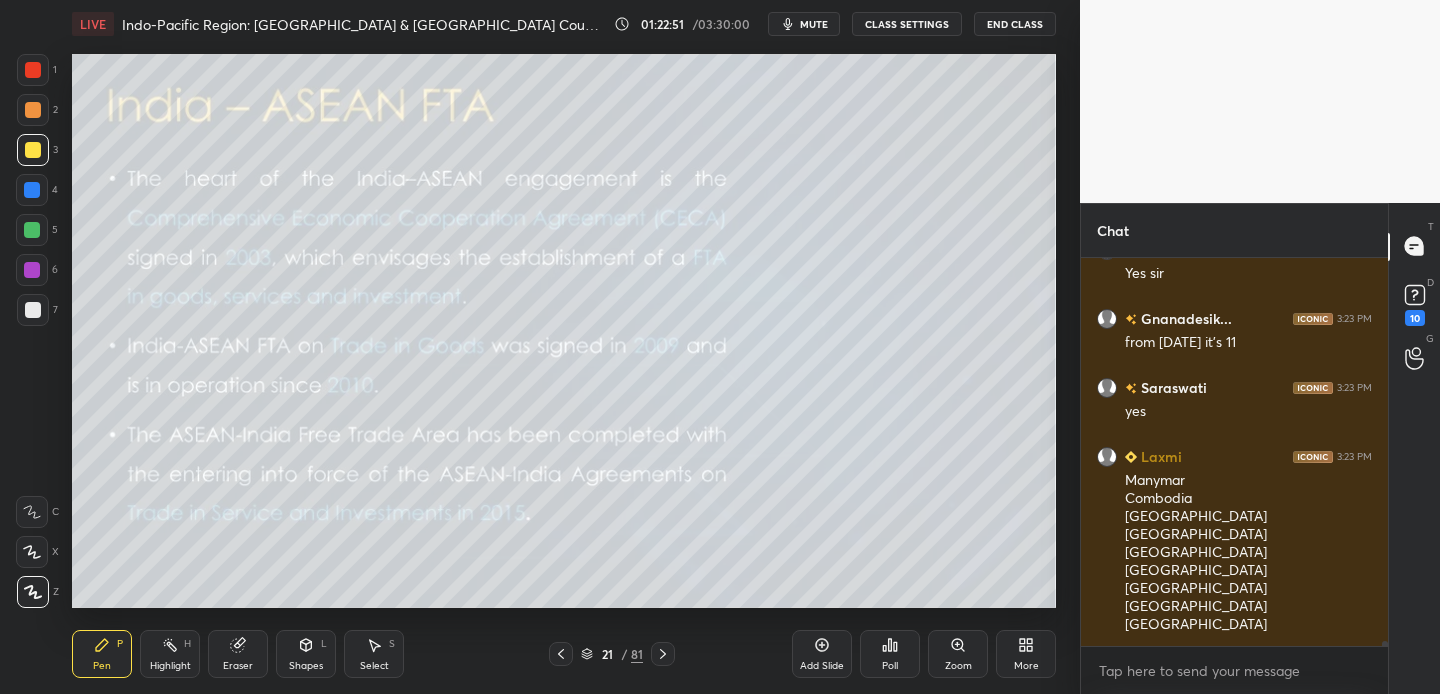 click at bounding box center [33, 150] 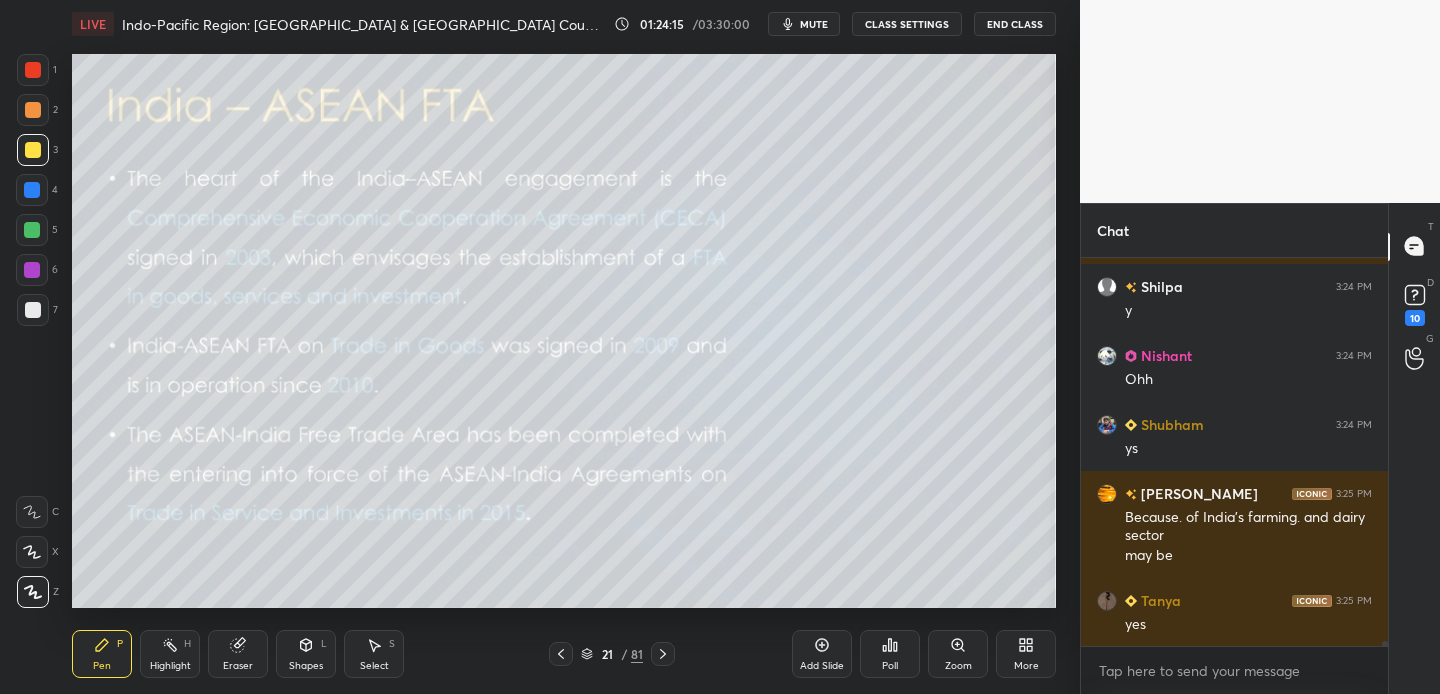 scroll, scrollTop: 28387, scrollLeft: 0, axis: vertical 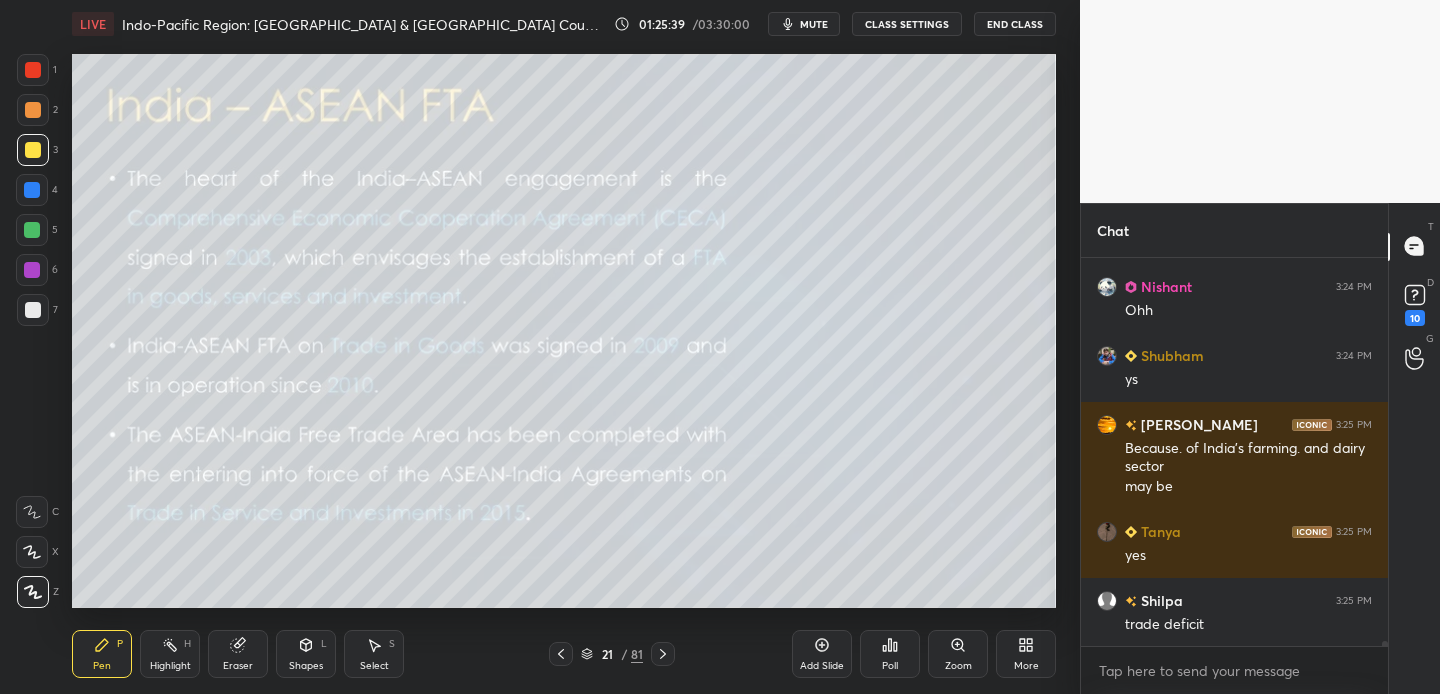 drag, startPoint x: 31, startPoint y: 227, endPoint x: 55, endPoint y: 223, distance: 24.33105 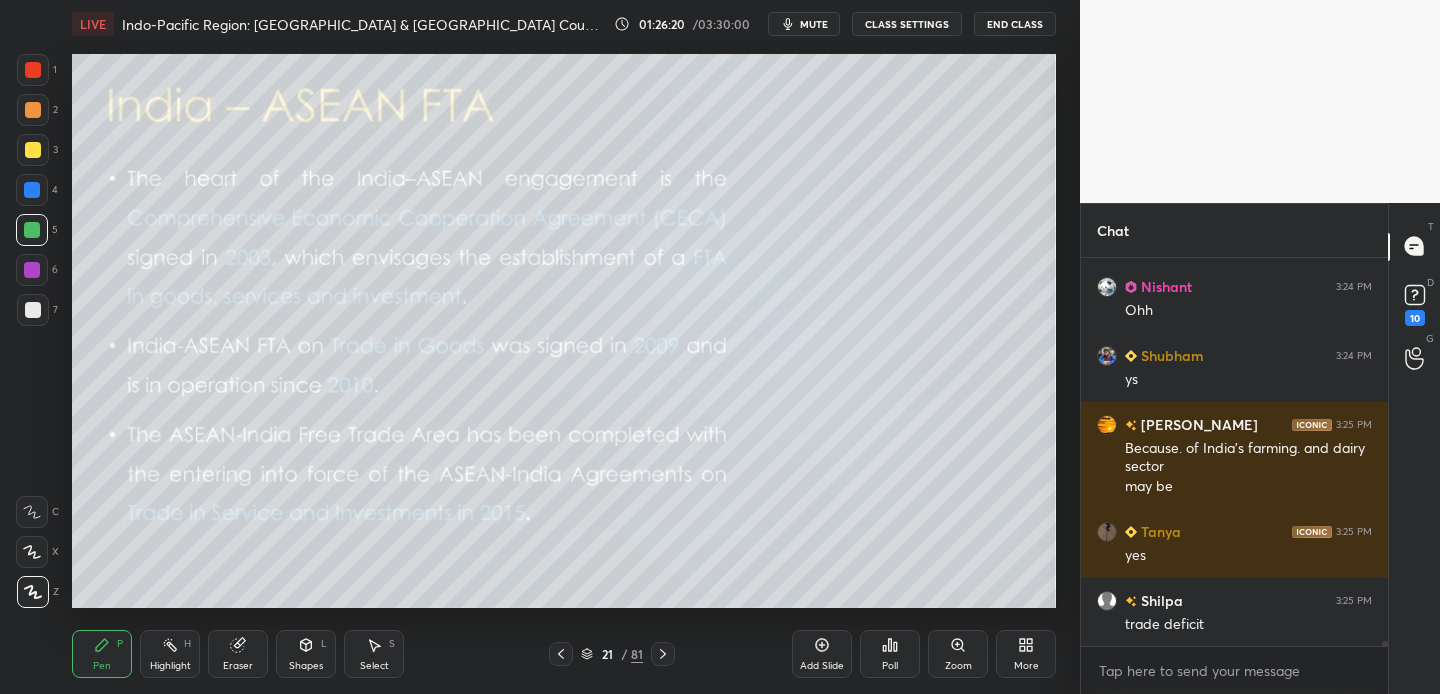 click on "Add Slide" at bounding box center [822, 654] 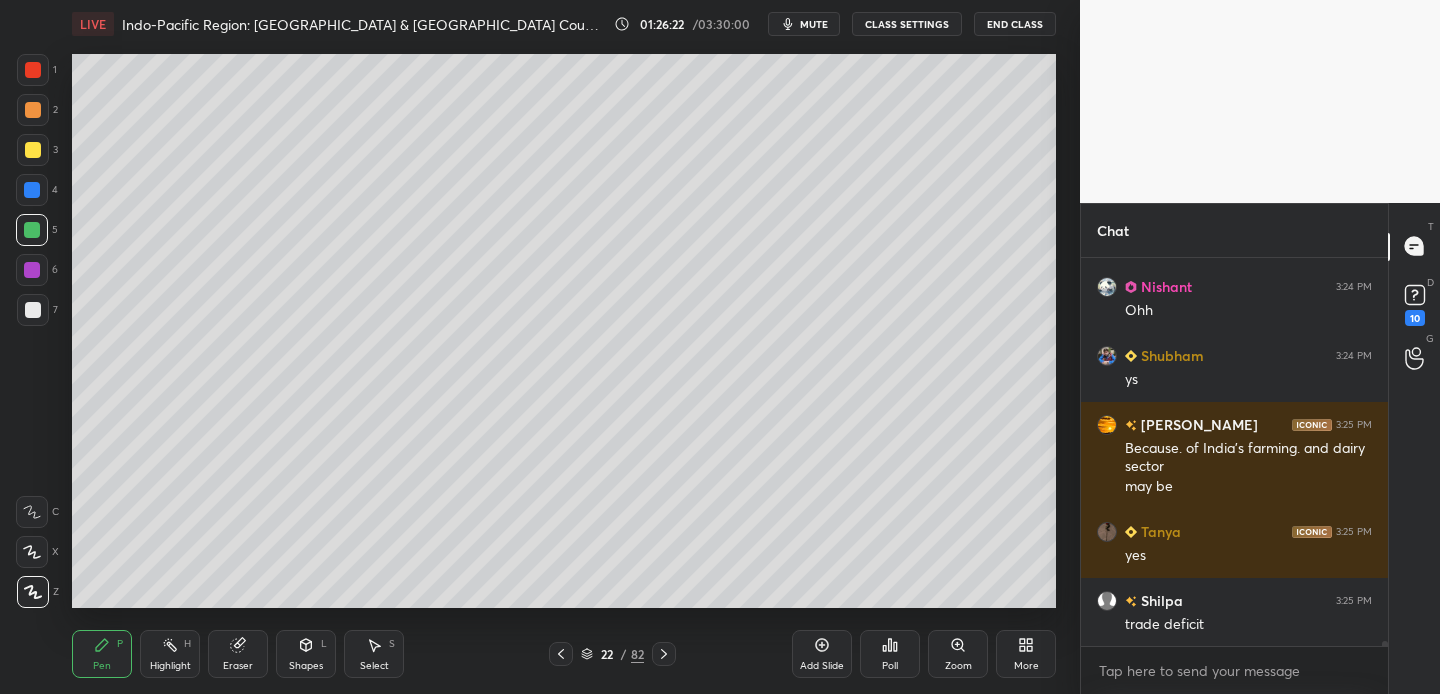 drag, startPoint x: 38, startPoint y: 148, endPoint x: 70, endPoint y: 127, distance: 38.27532 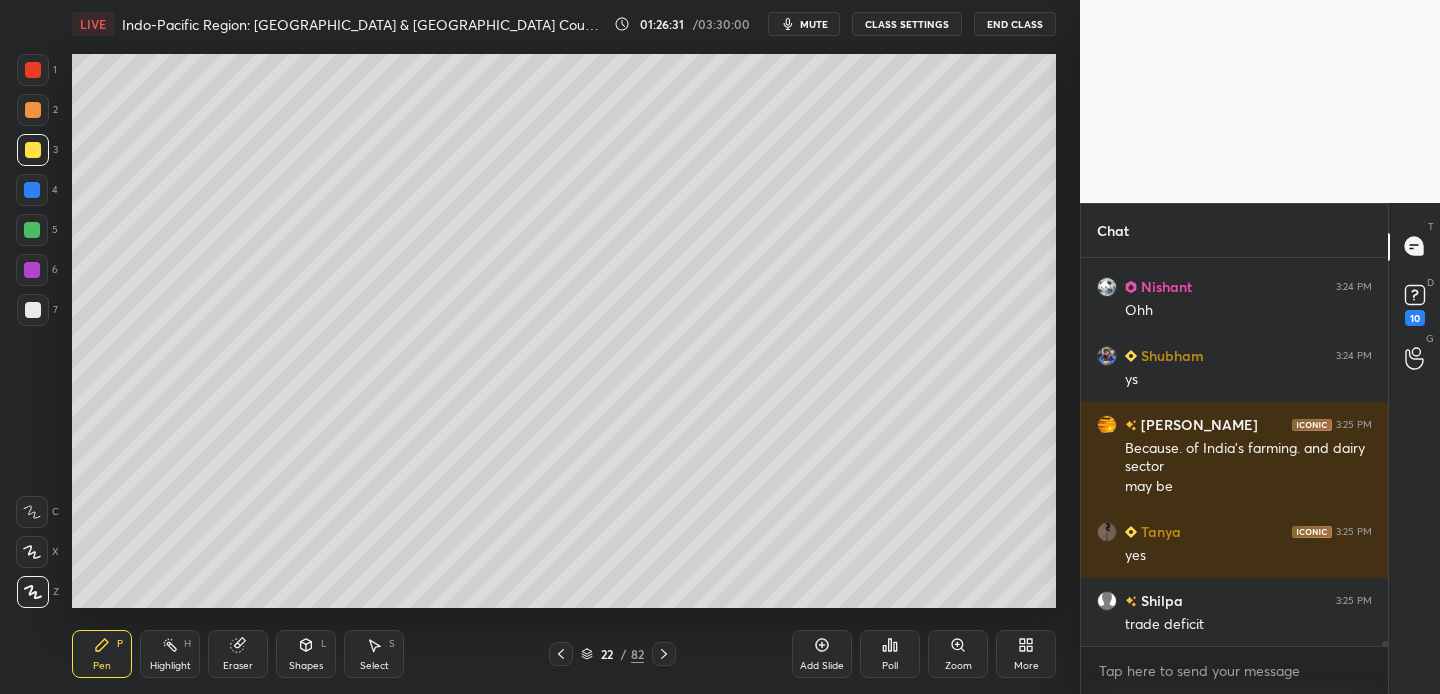 scroll, scrollTop: 28456, scrollLeft: 0, axis: vertical 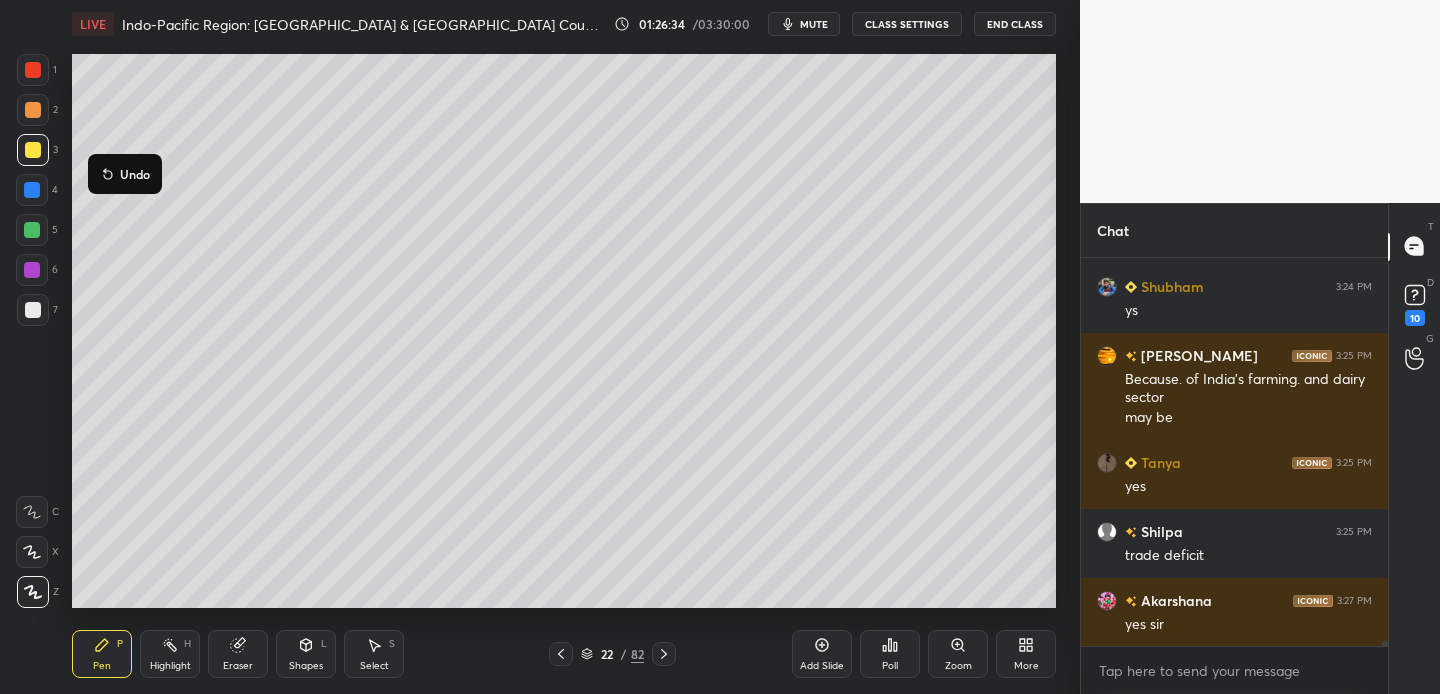 click 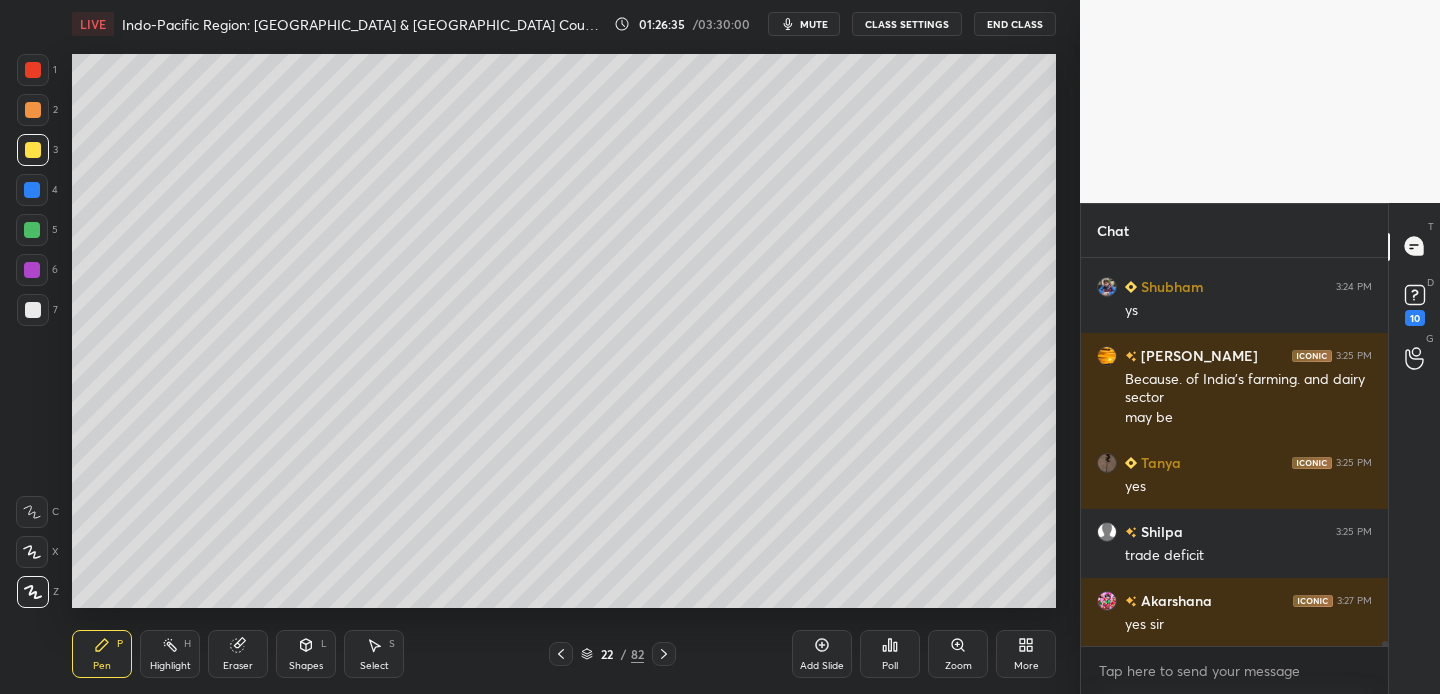 scroll, scrollTop: 28525, scrollLeft: 0, axis: vertical 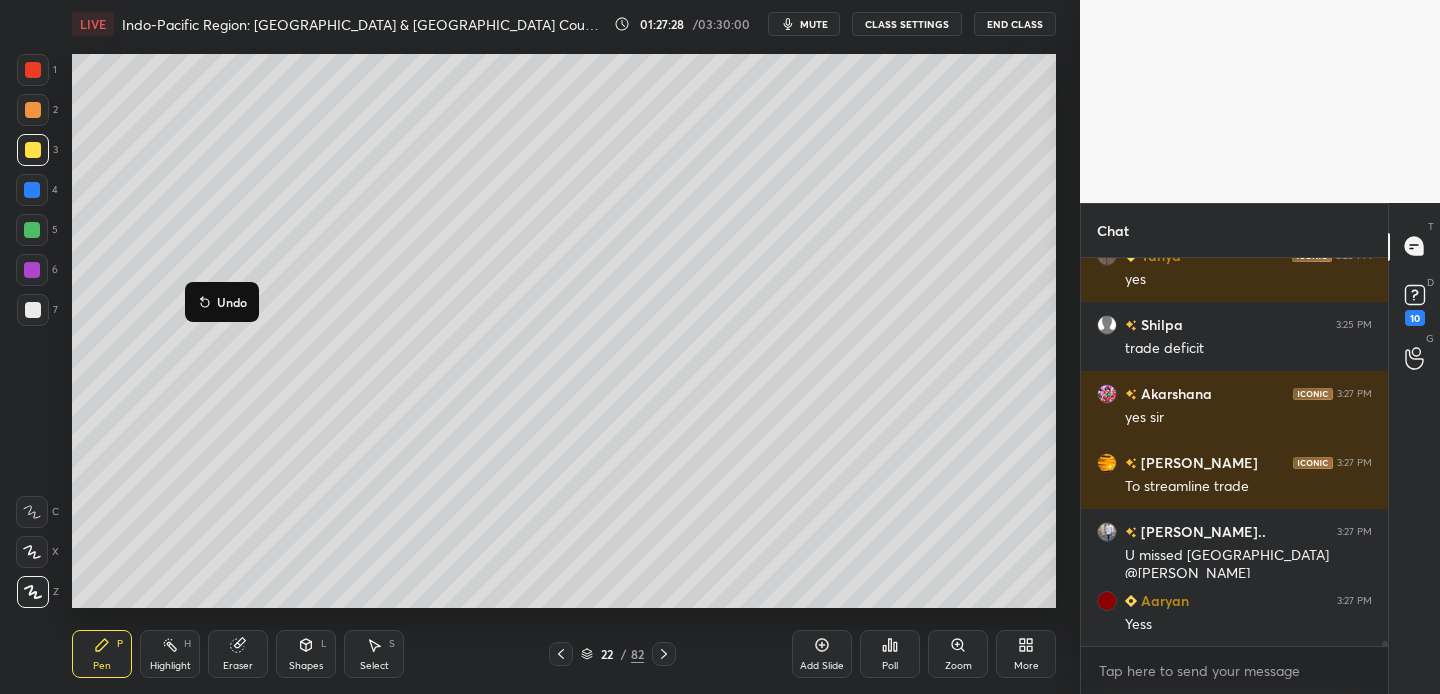 click 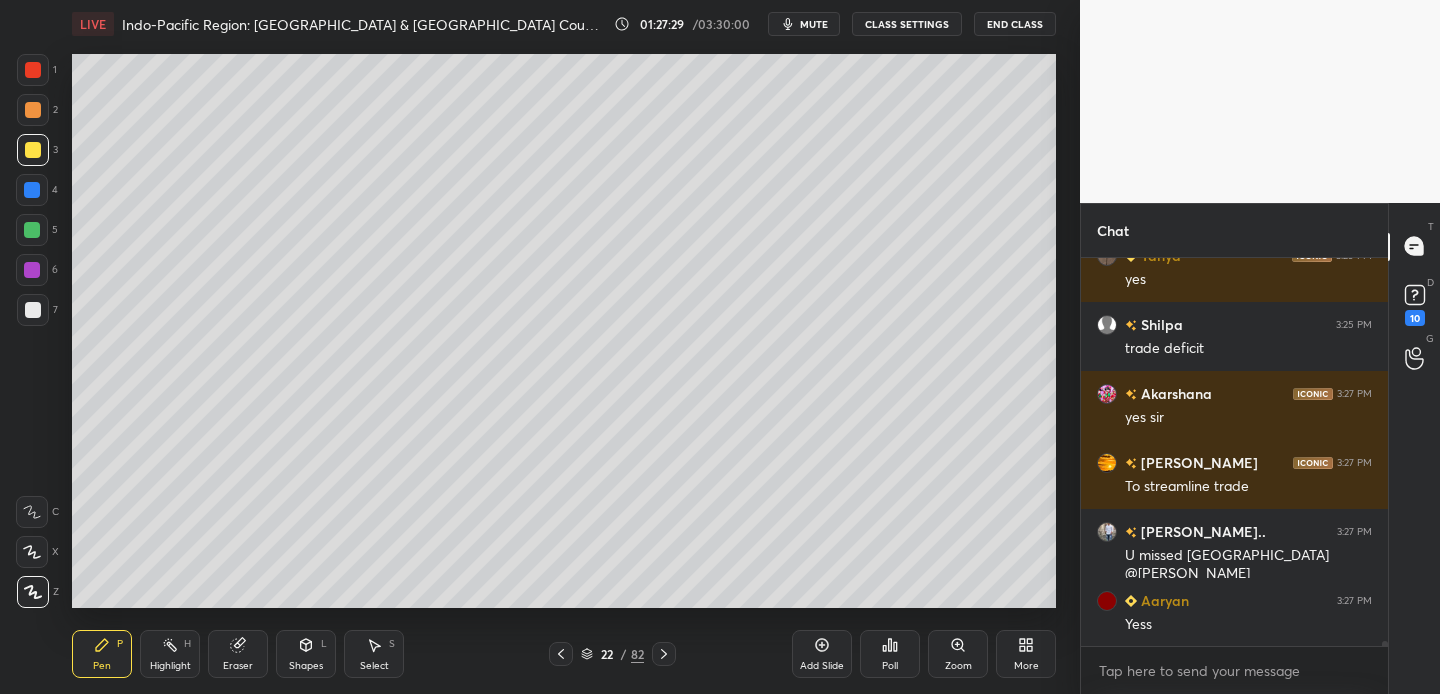 scroll, scrollTop: 28732, scrollLeft: 0, axis: vertical 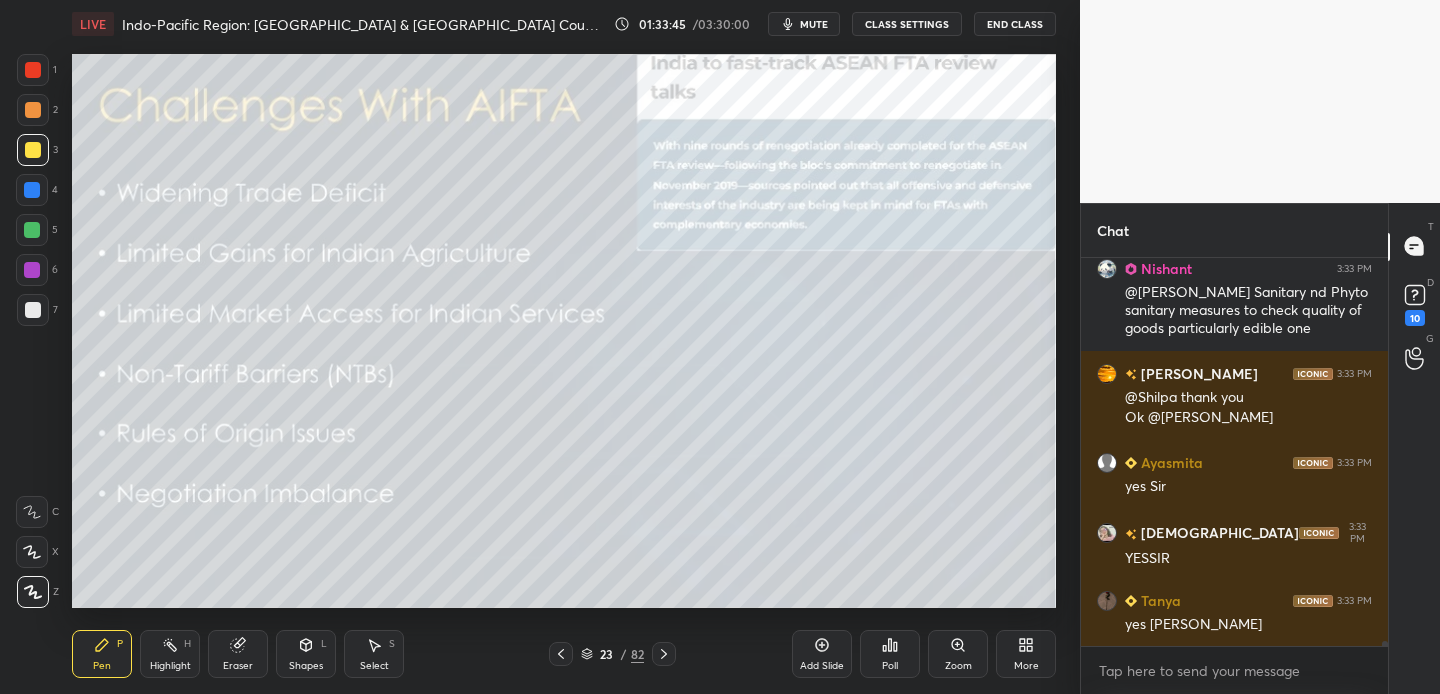 click at bounding box center [33, 110] 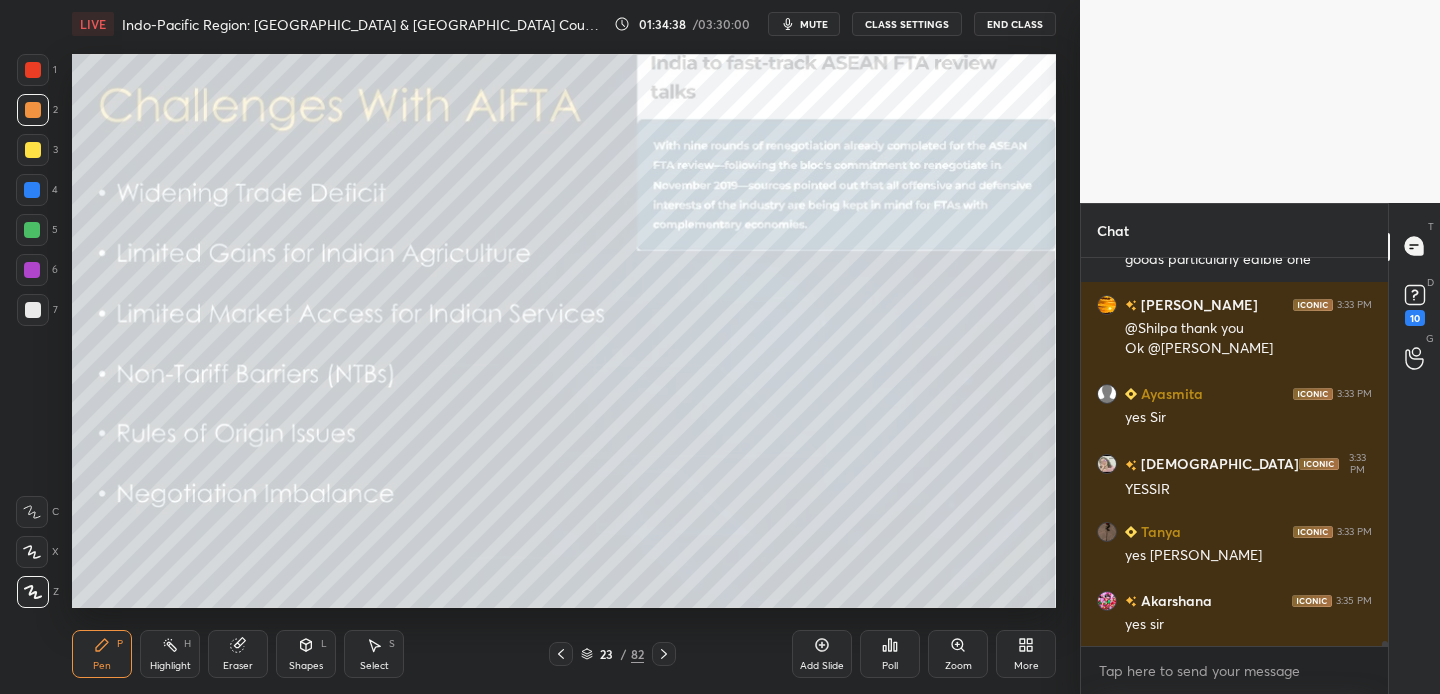scroll, scrollTop: 31497, scrollLeft: 0, axis: vertical 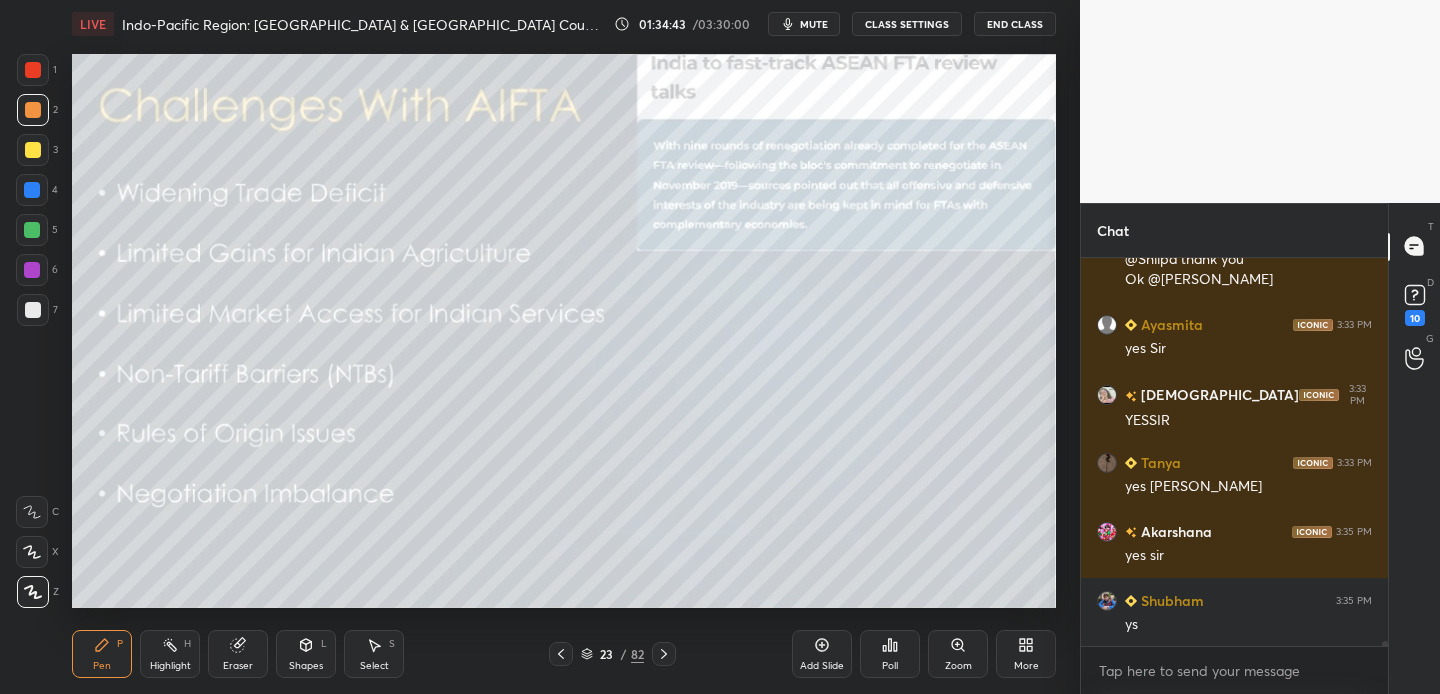 drag, startPoint x: 29, startPoint y: 108, endPoint x: 65, endPoint y: 123, distance: 39 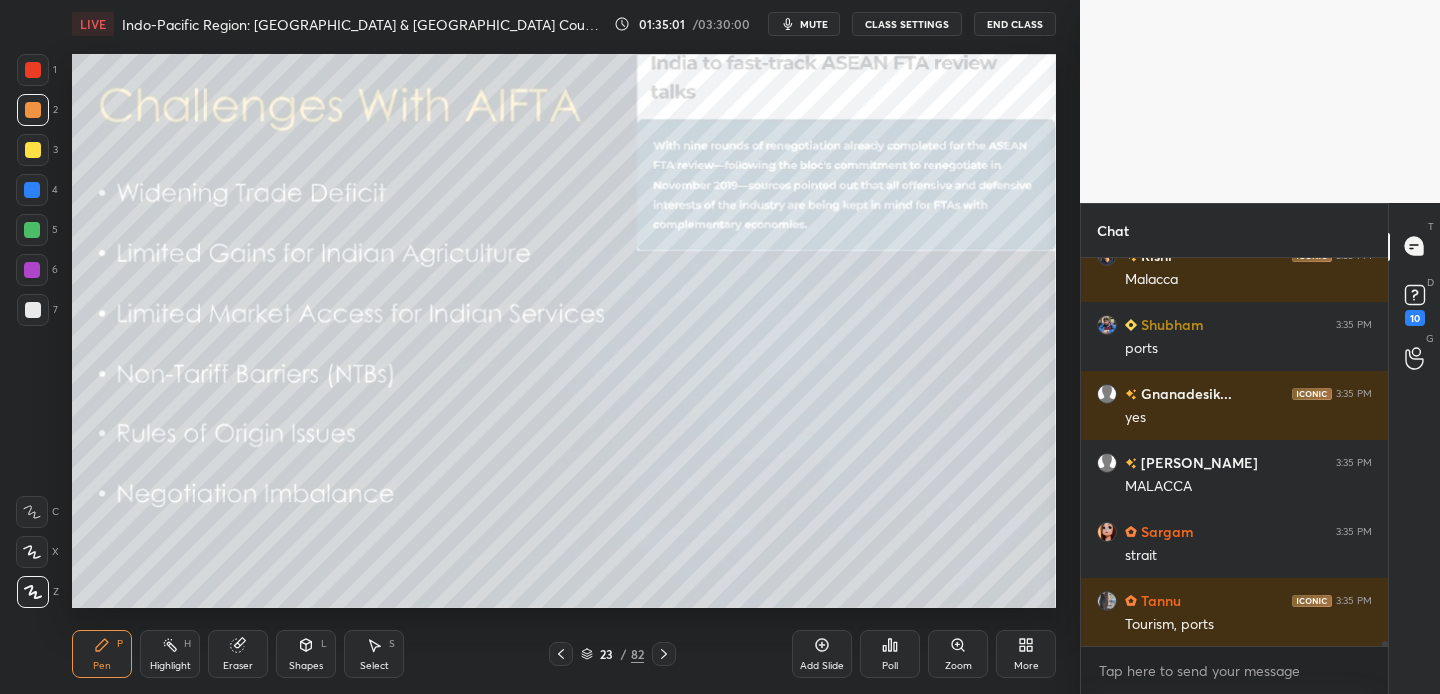 scroll, scrollTop: 32187, scrollLeft: 0, axis: vertical 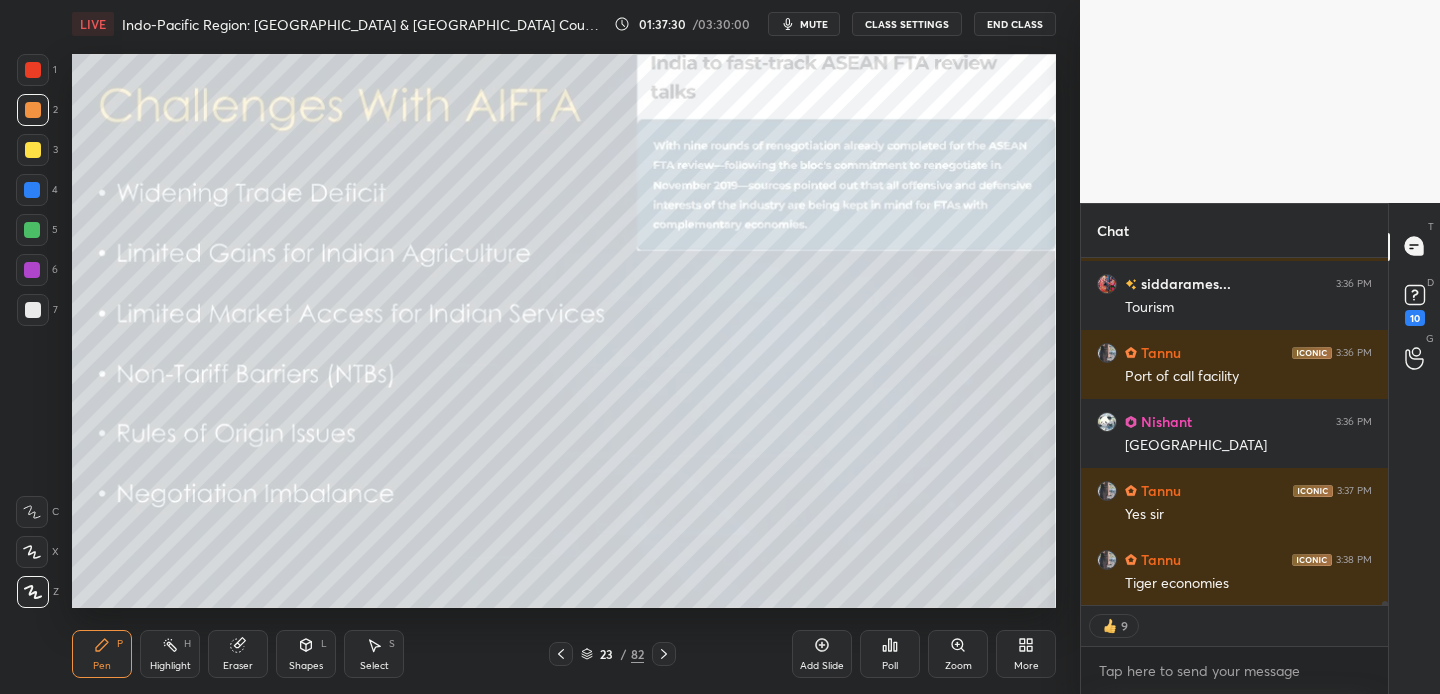 drag, startPoint x: 32, startPoint y: 151, endPoint x: 47, endPoint y: 150, distance: 15.033297 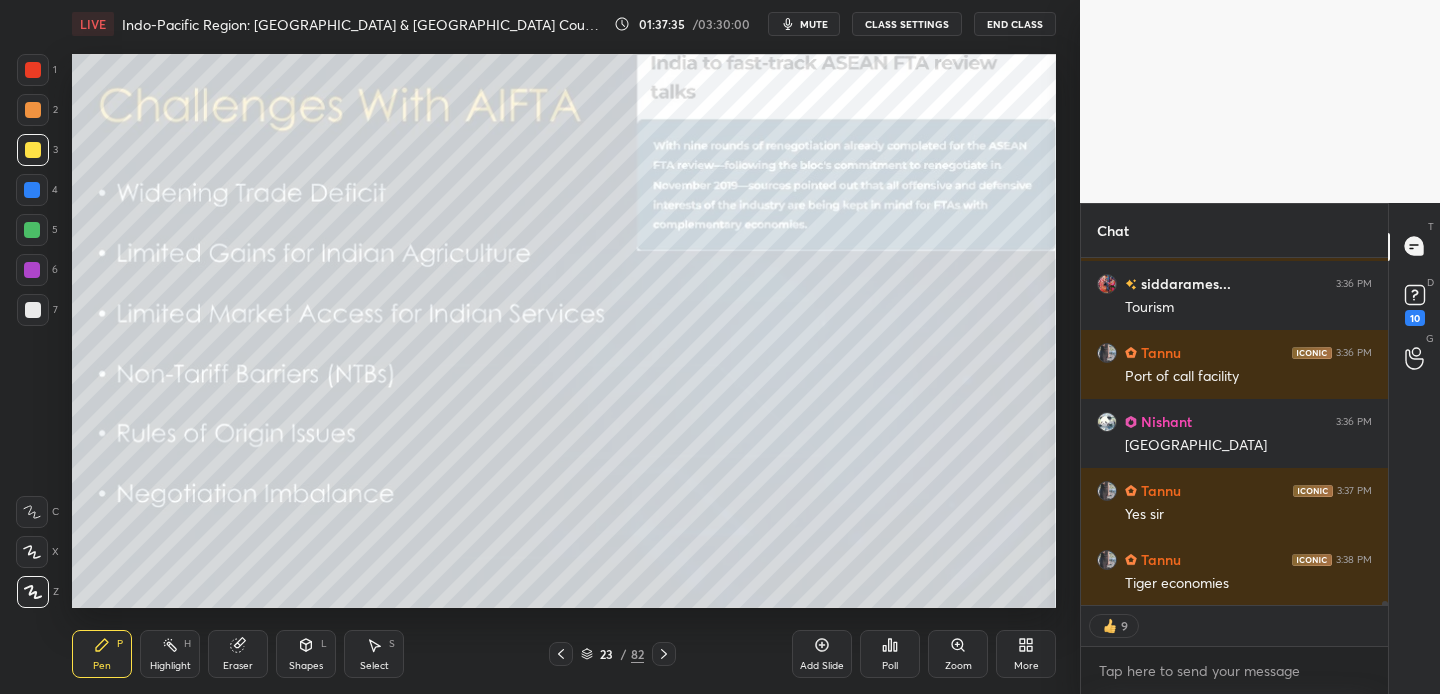 scroll, scrollTop: 6, scrollLeft: 7, axis: both 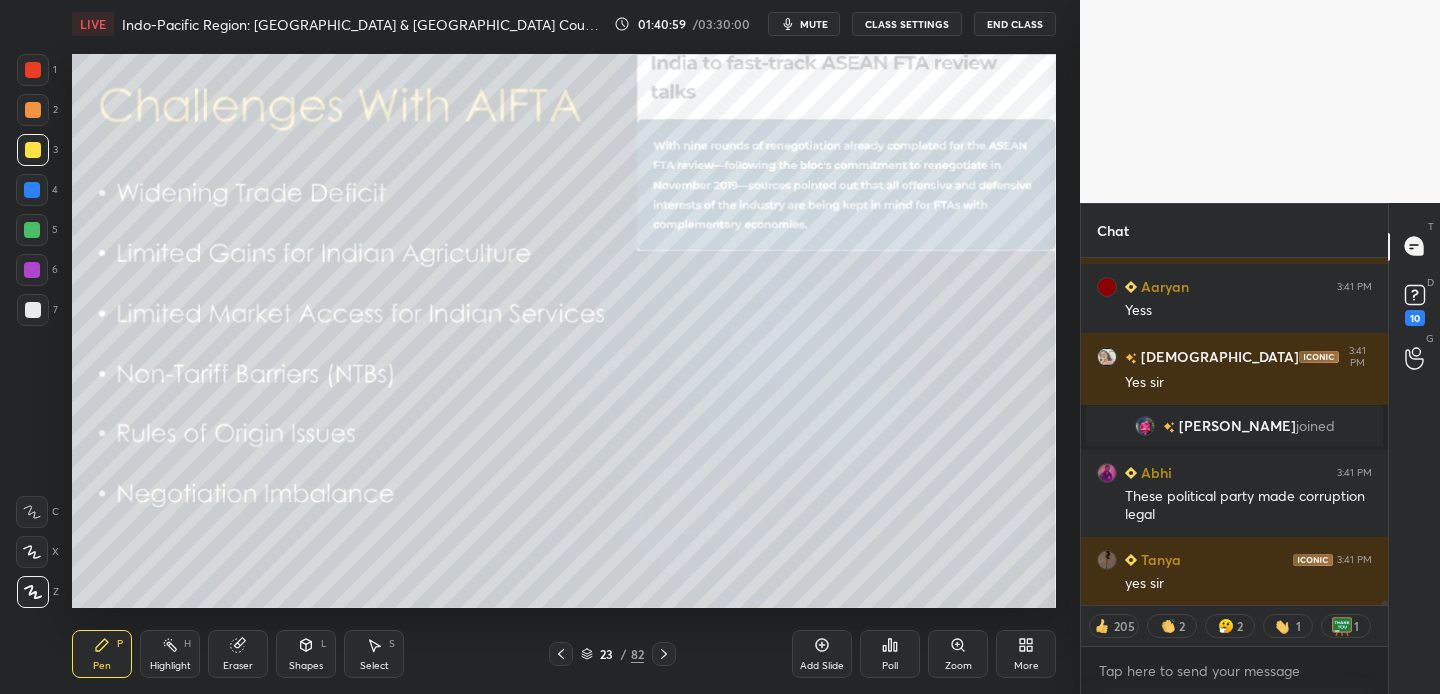 click 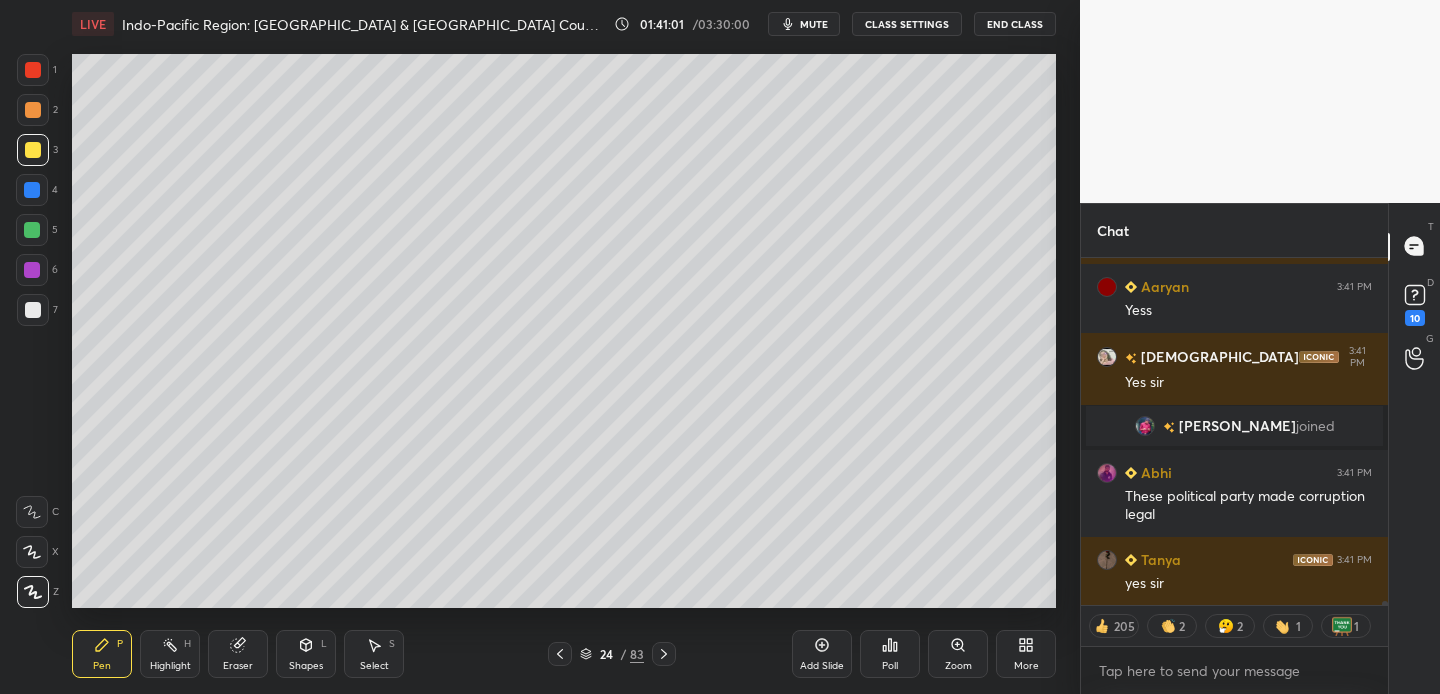 drag, startPoint x: 28, startPoint y: 148, endPoint x: 61, endPoint y: 138, distance: 34.48188 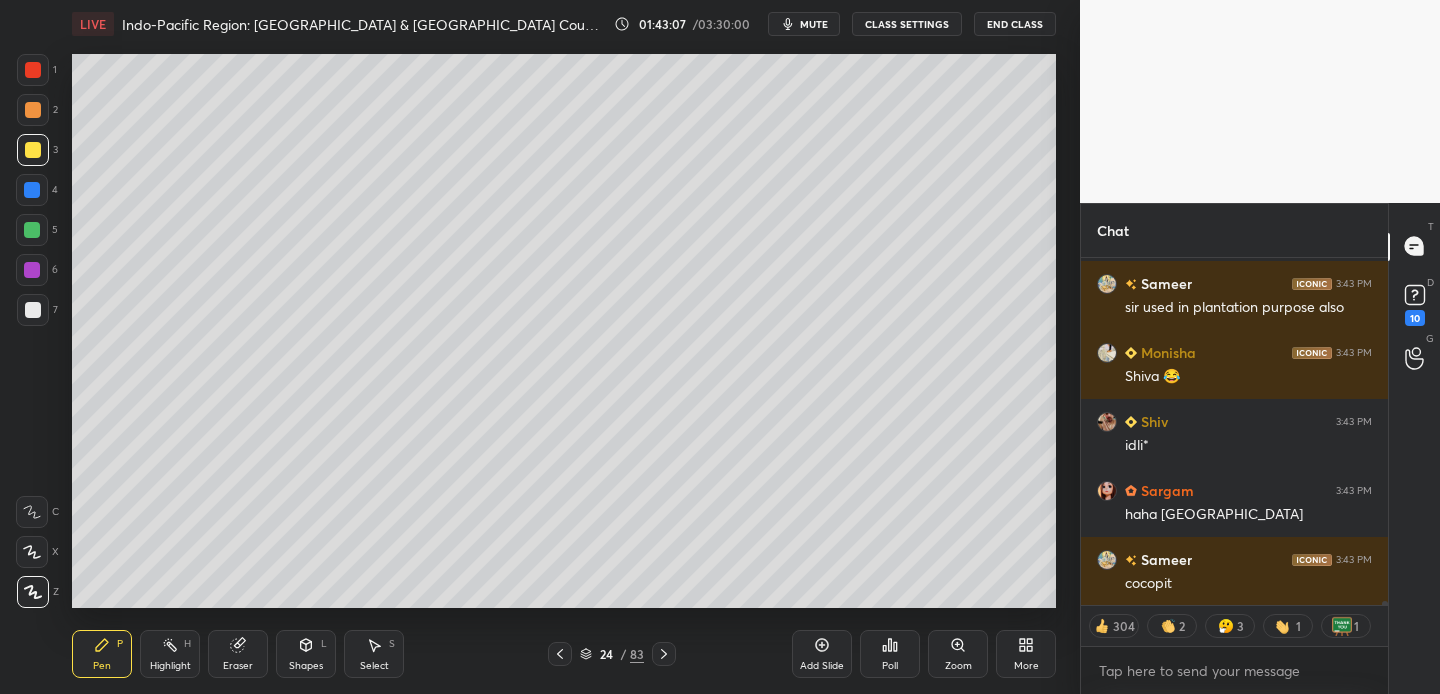 scroll, scrollTop: 33584, scrollLeft: 0, axis: vertical 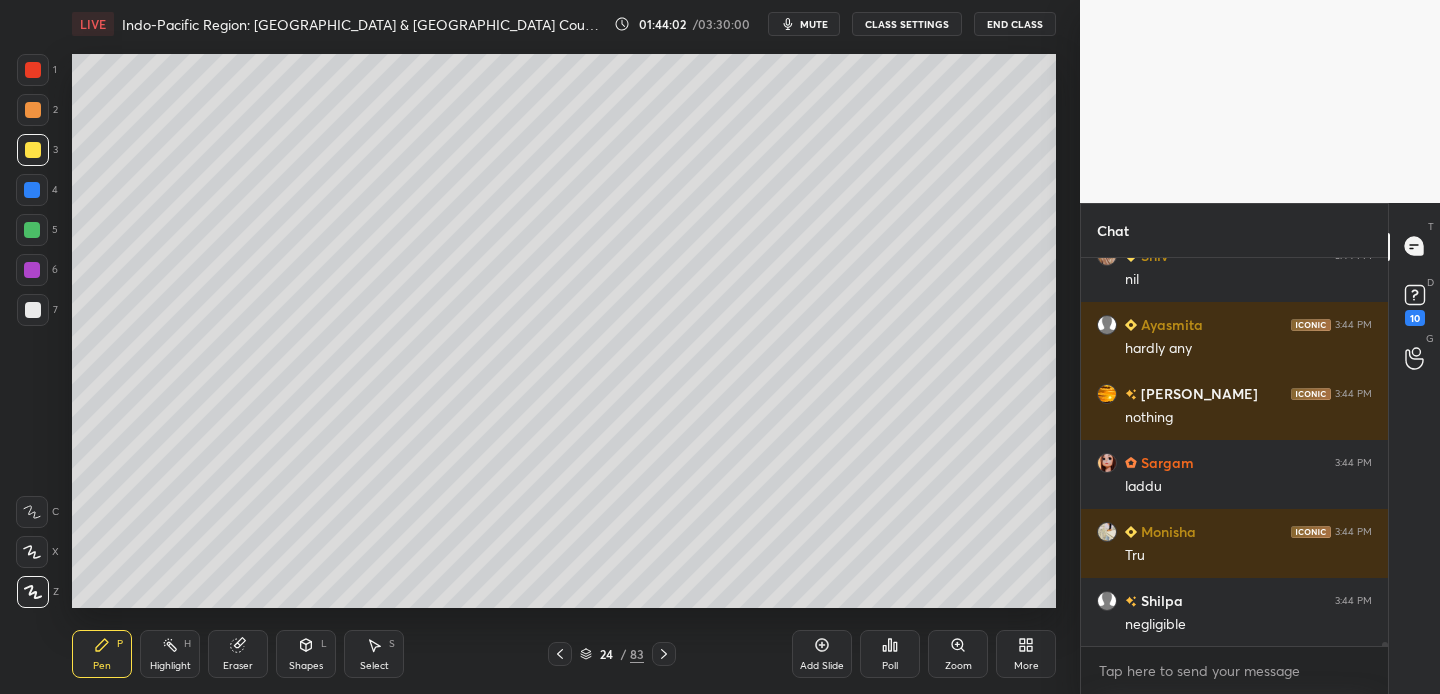 drag, startPoint x: 1142, startPoint y: 194, endPoint x: 1061, endPoint y: 139, distance: 97.90812 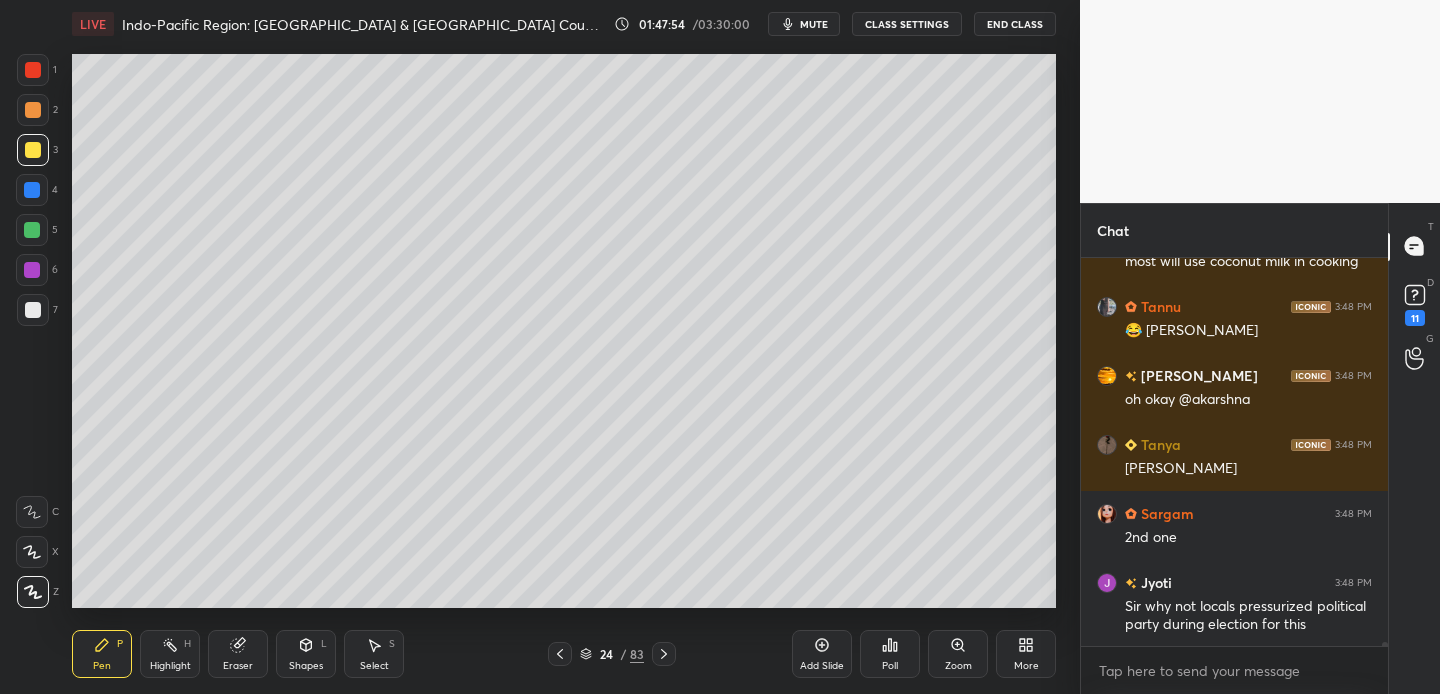 scroll, scrollTop: 37762, scrollLeft: 0, axis: vertical 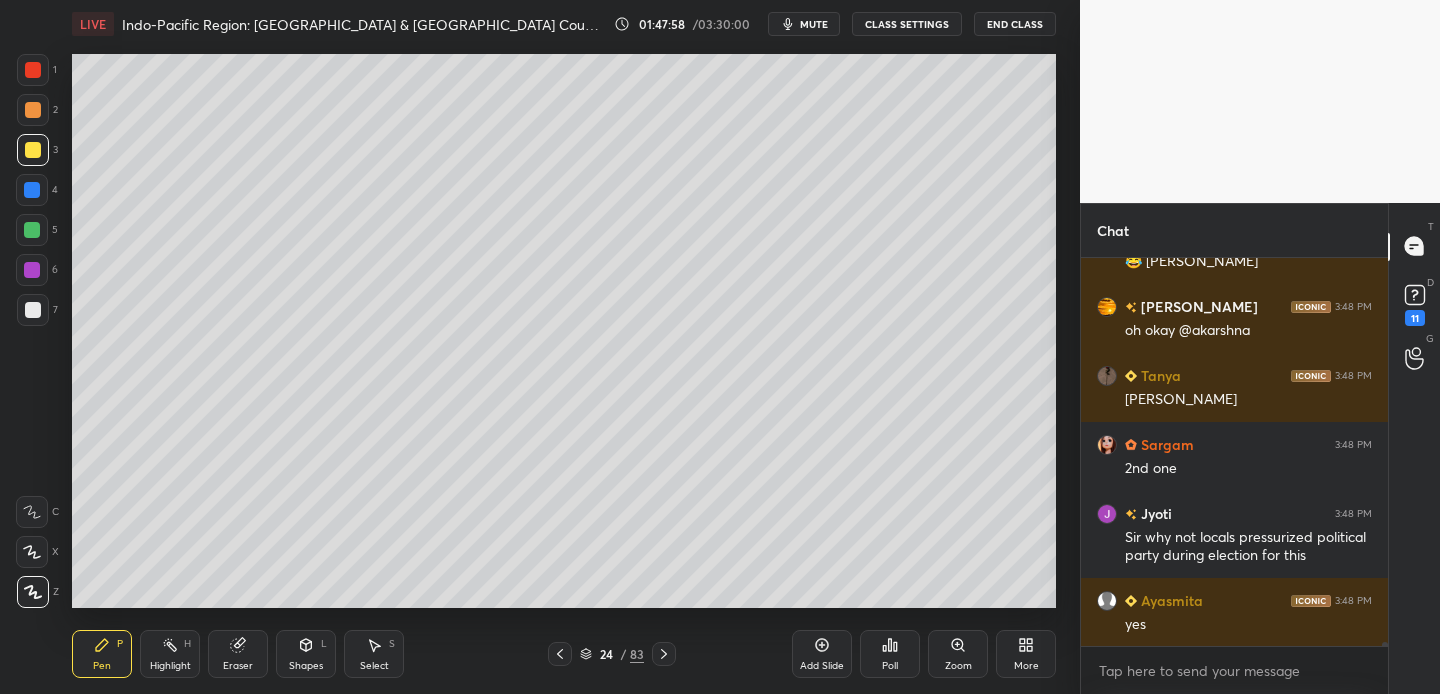 drag, startPoint x: 820, startPoint y: 655, endPoint x: 812, endPoint y: 648, distance: 10.630146 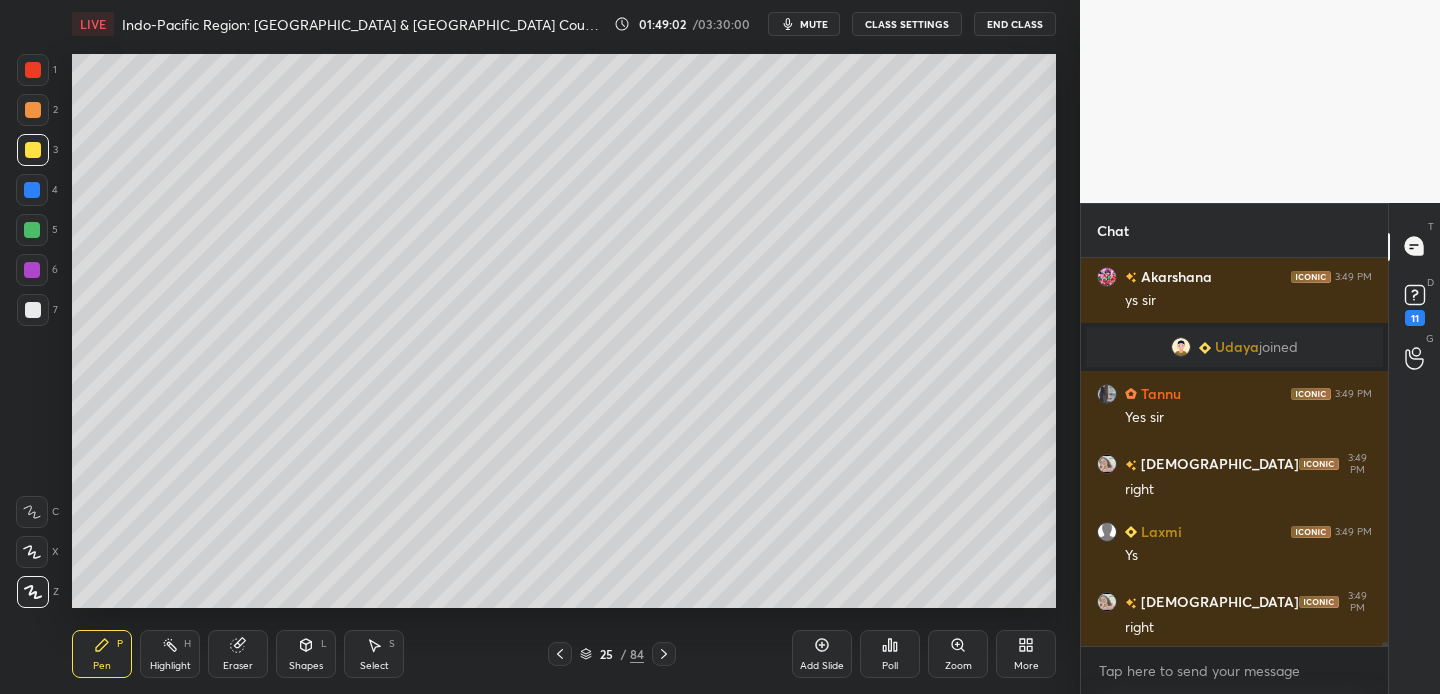 scroll, scrollTop: 38824, scrollLeft: 0, axis: vertical 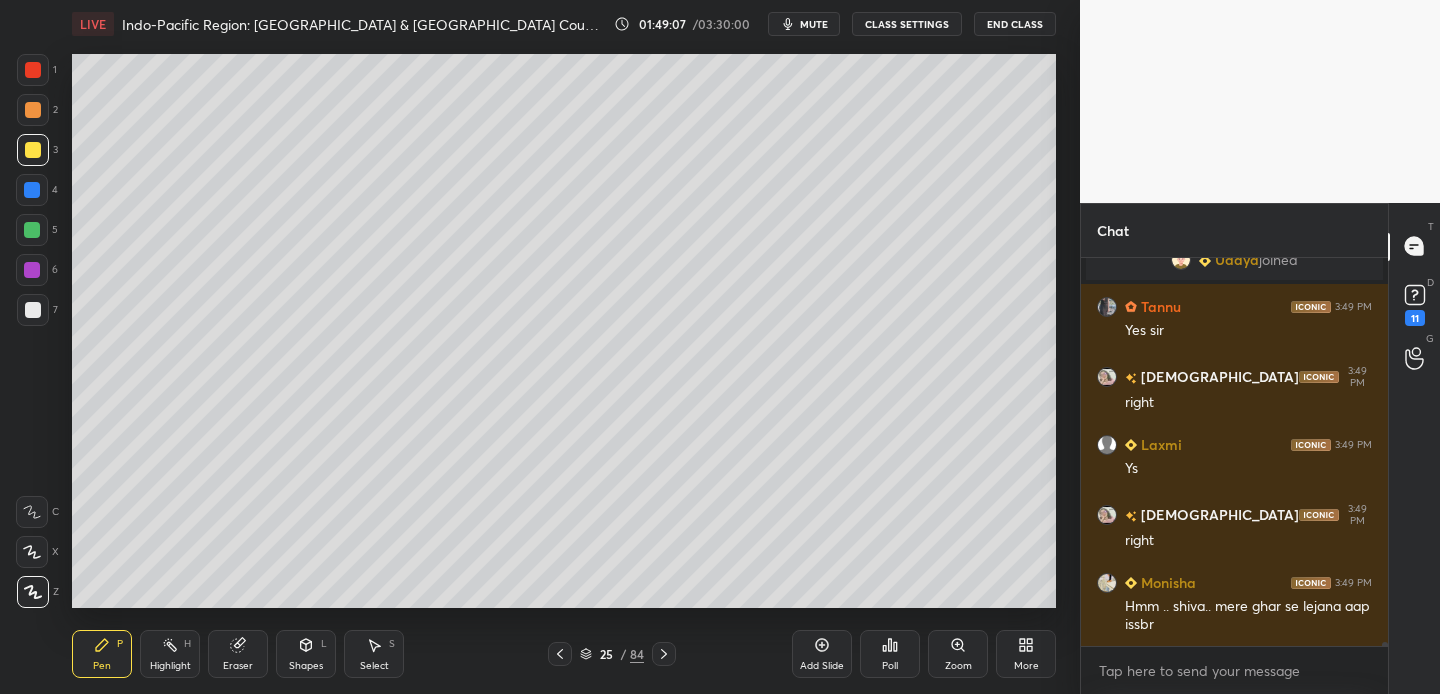 click 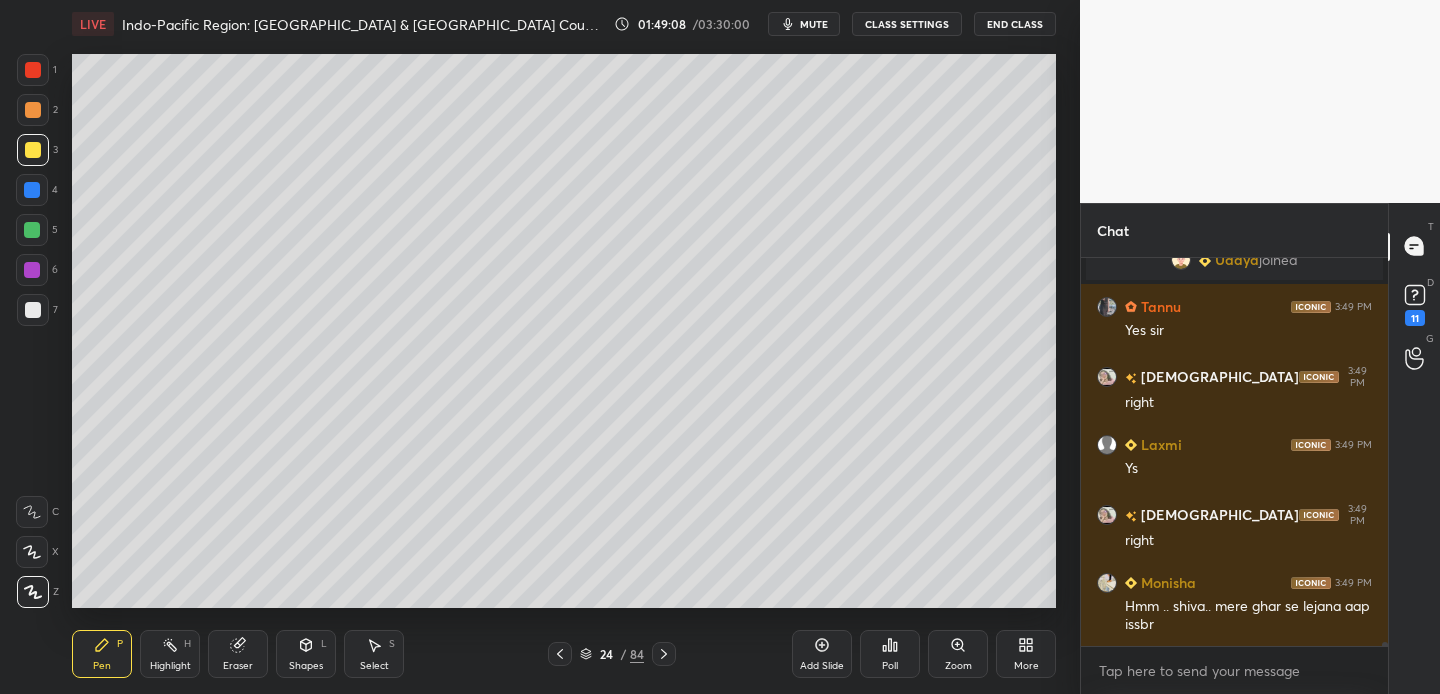 click 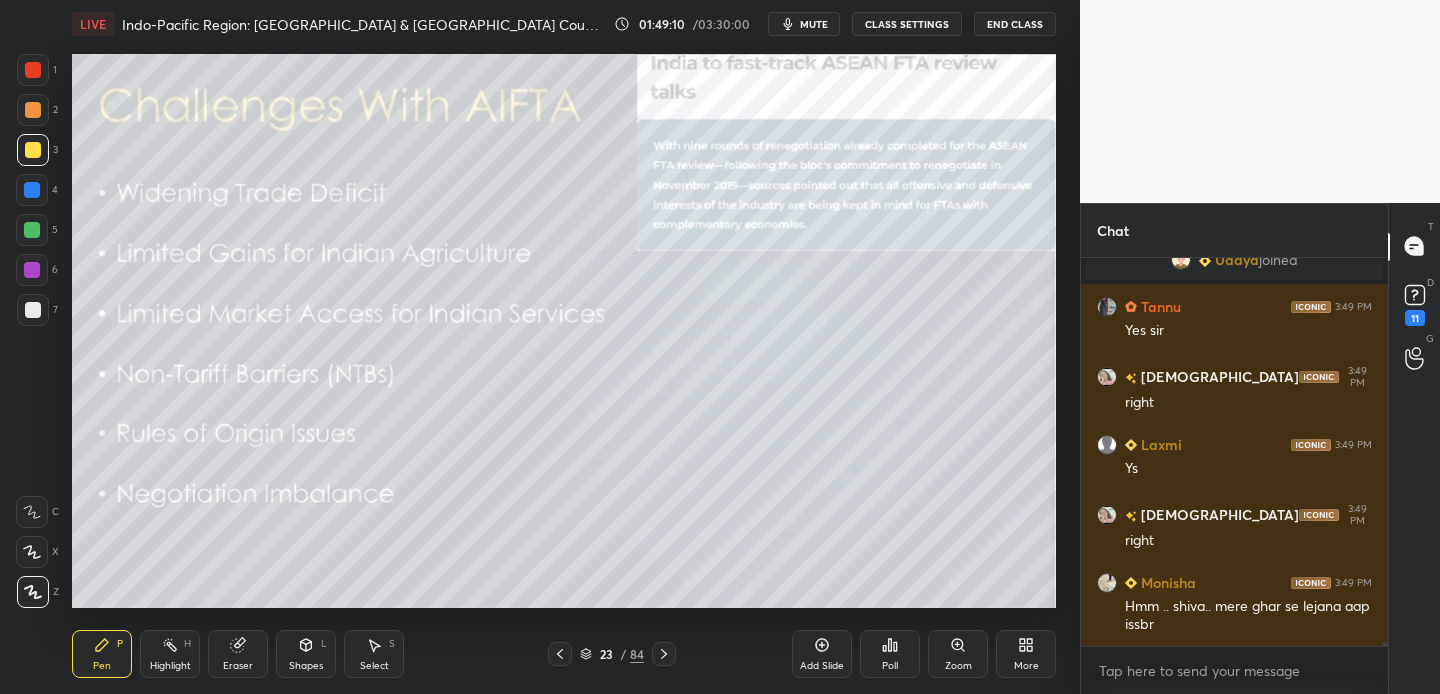 scroll, scrollTop: 38893, scrollLeft: 0, axis: vertical 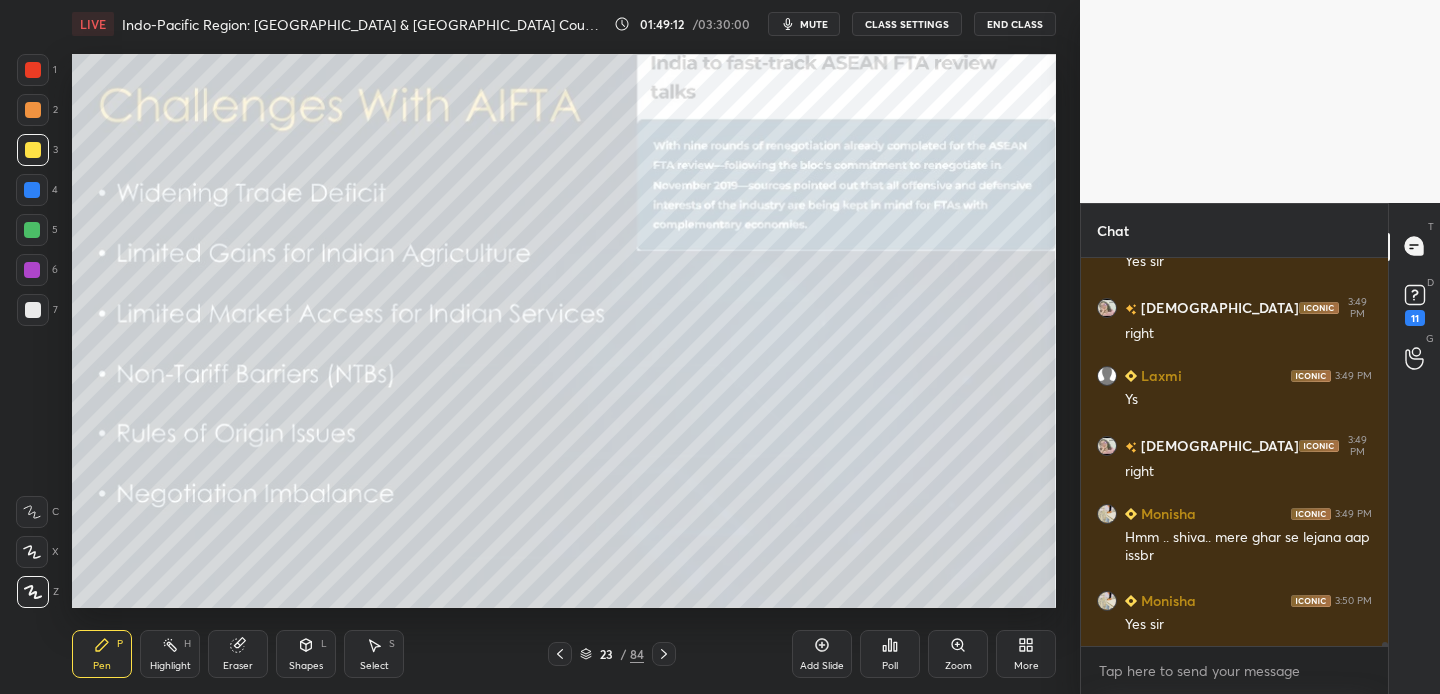 click at bounding box center [33, 110] 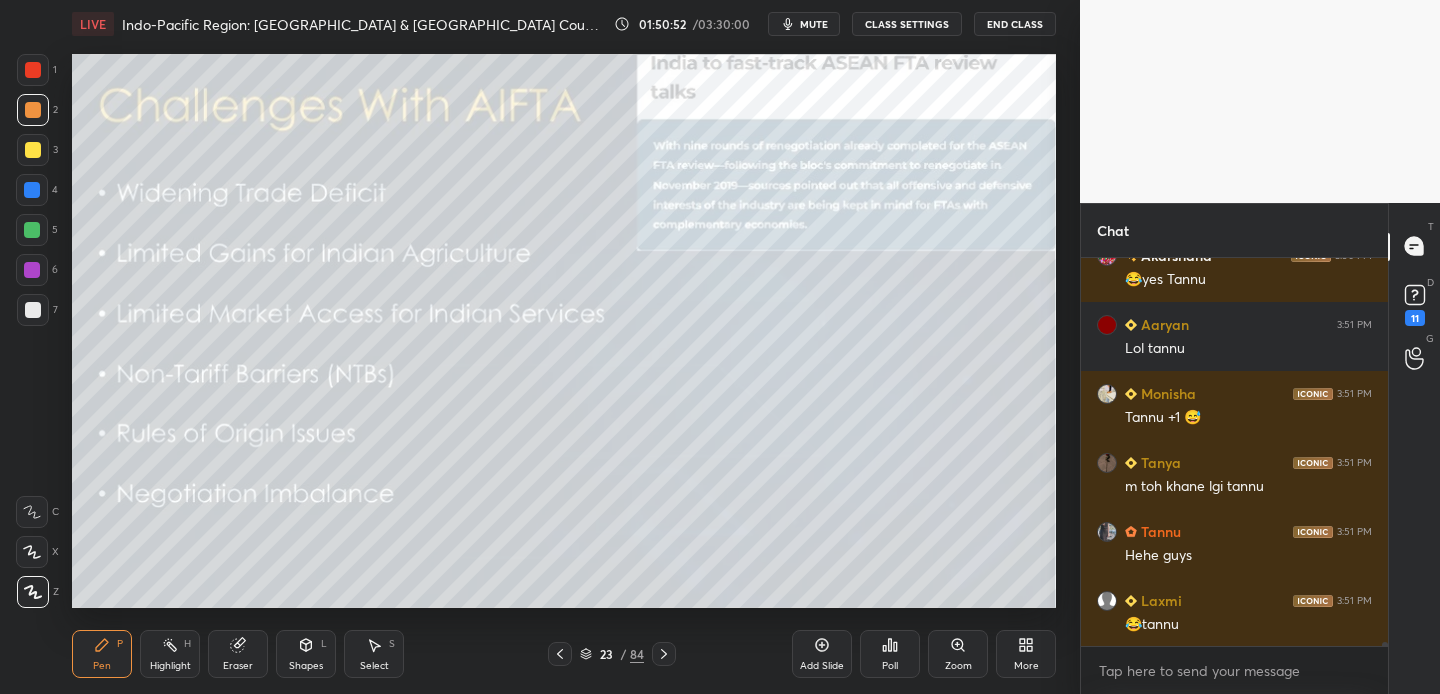 scroll, scrollTop: 39670, scrollLeft: 0, axis: vertical 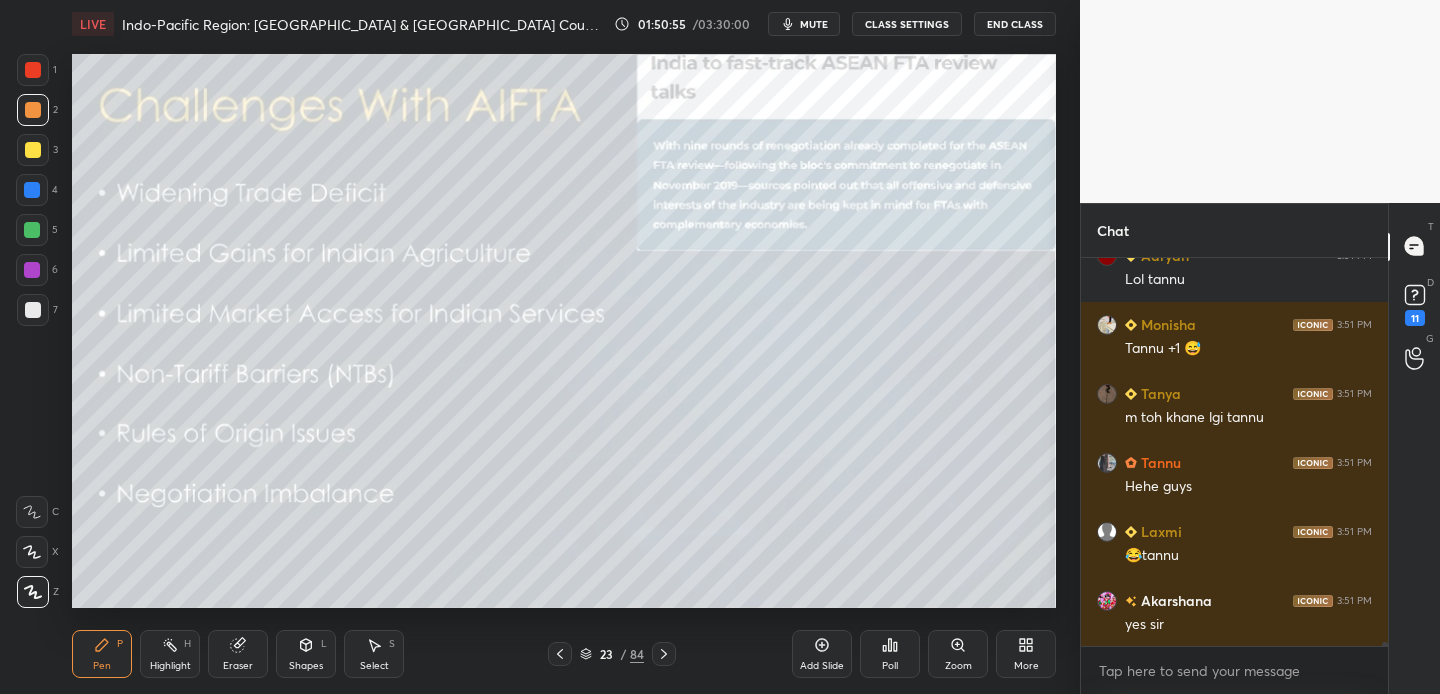 click on "Add Slide" at bounding box center [822, 654] 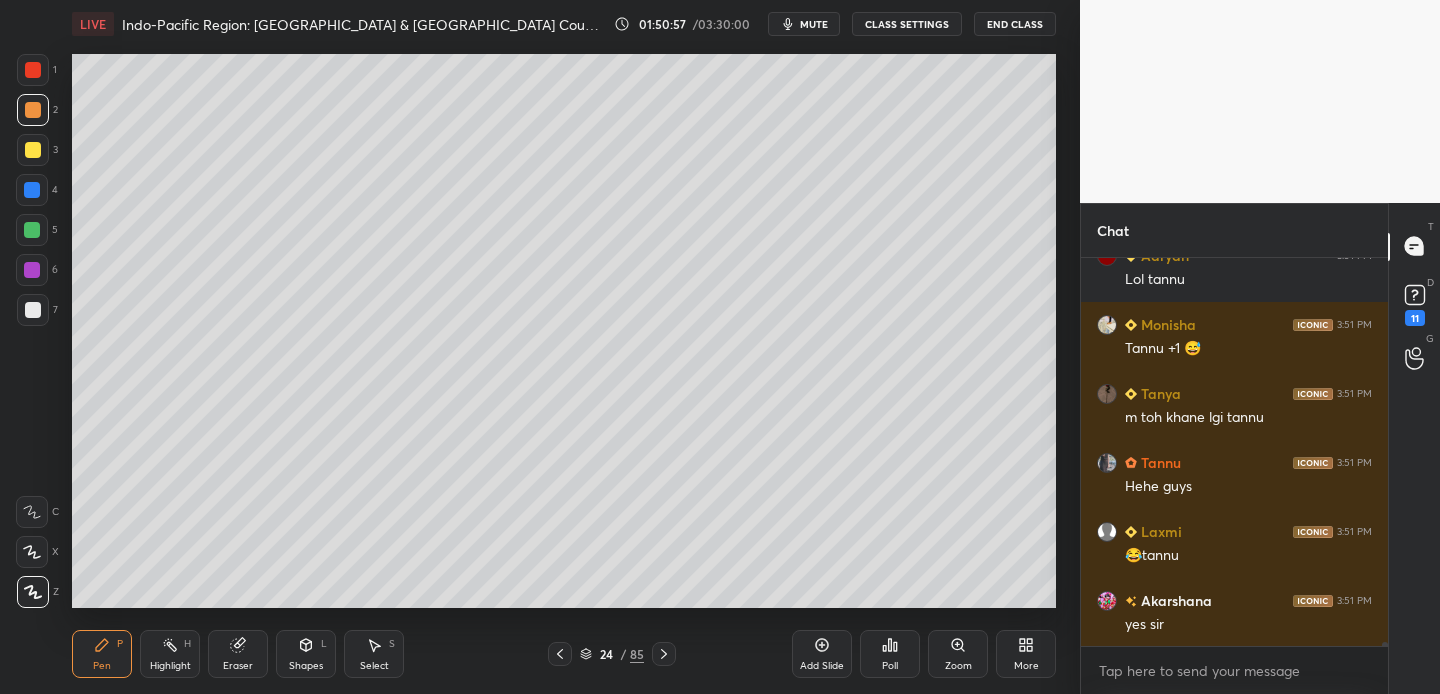 drag, startPoint x: 38, startPoint y: 137, endPoint x: 30, endPoint y: 147, distance: 12.806249 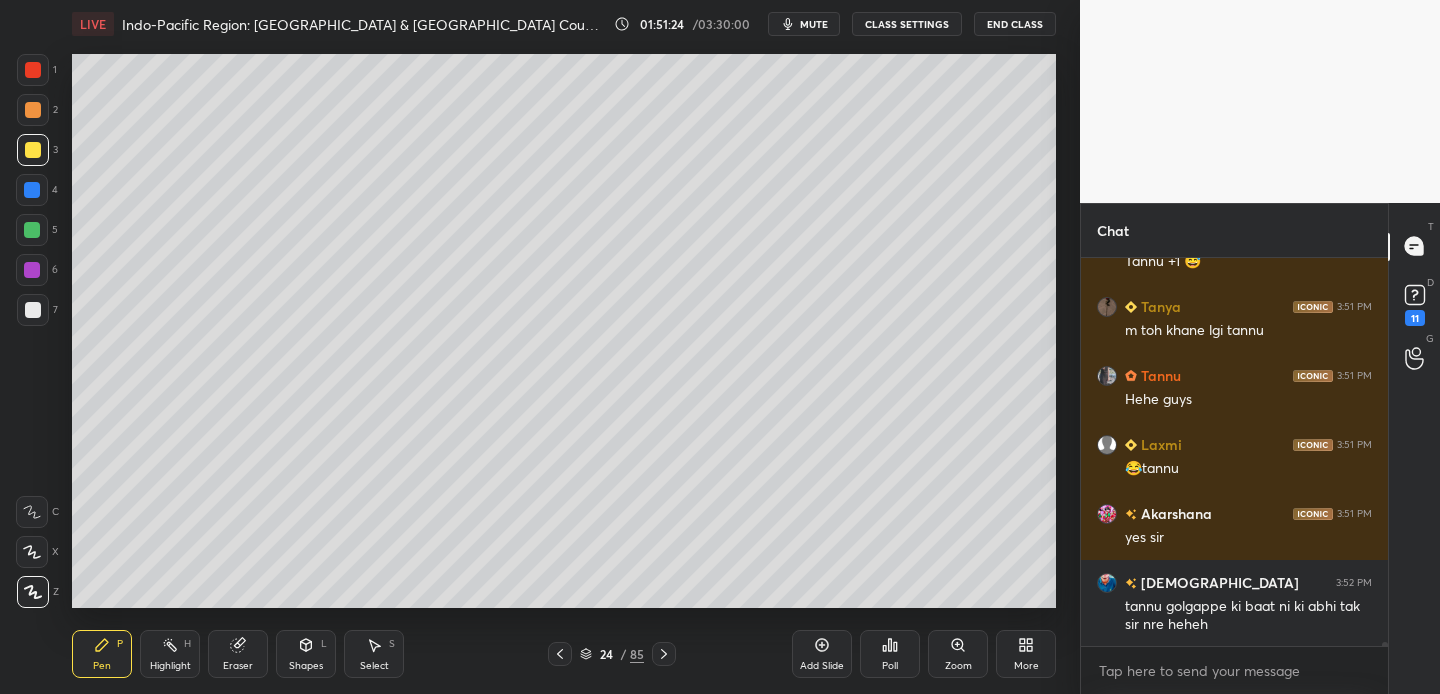scroll, scrollTop: 39843, scrollLeft: 0, axis: vertical 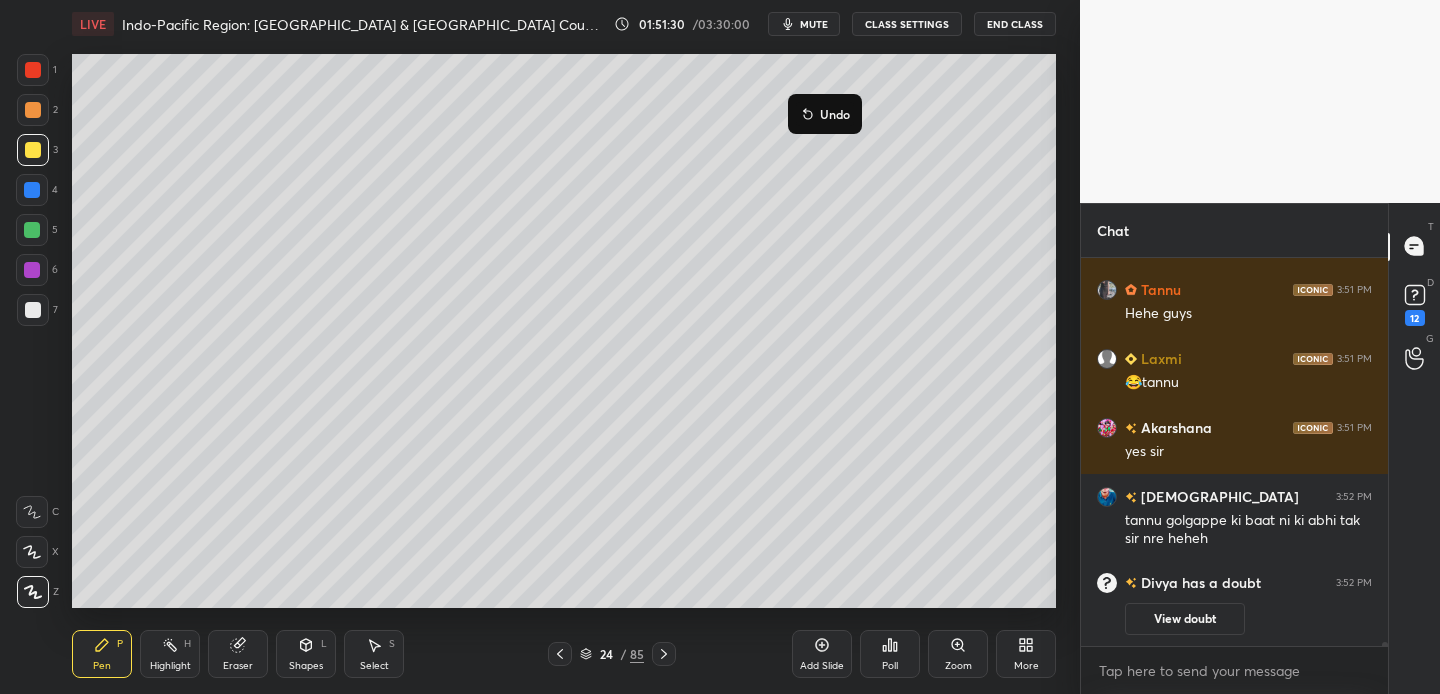 click on "Undo" at bounding box center (835, 114) 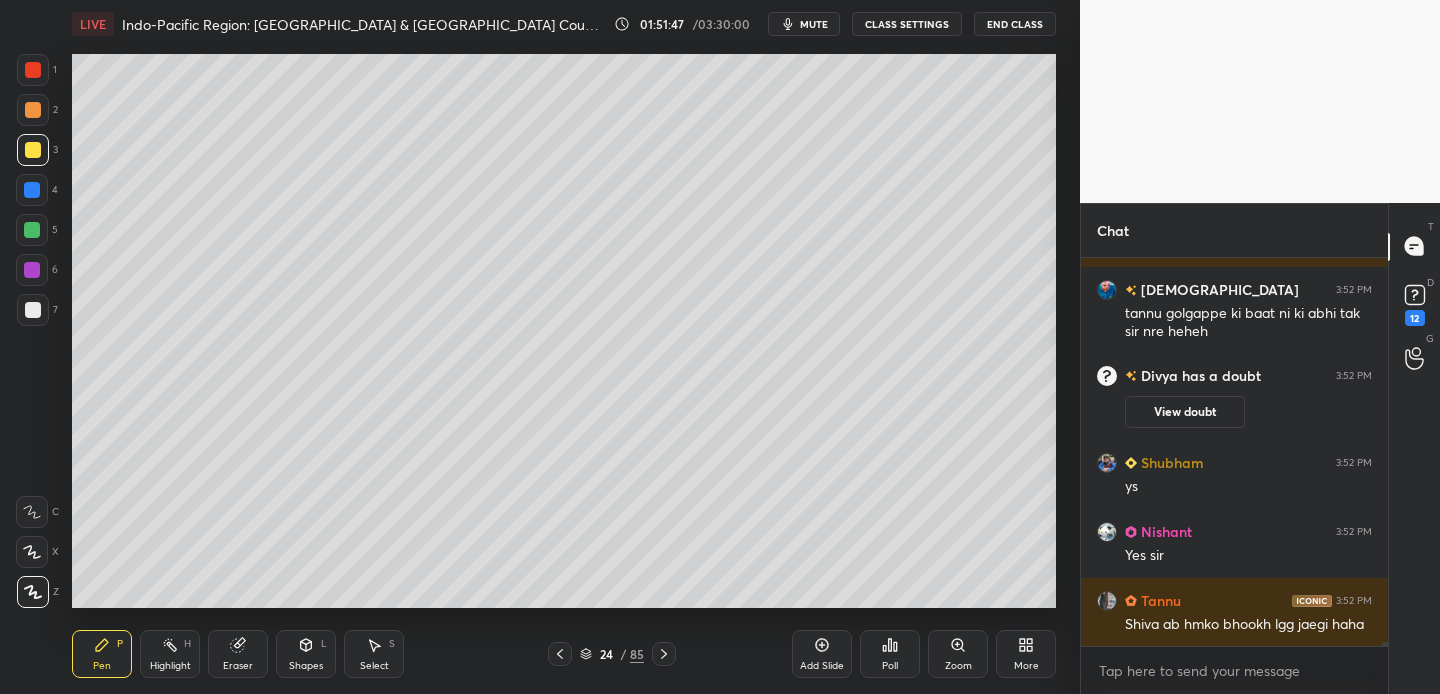 scroll, scrollTop: 39779, scrollLeft: 0, axis: vertical 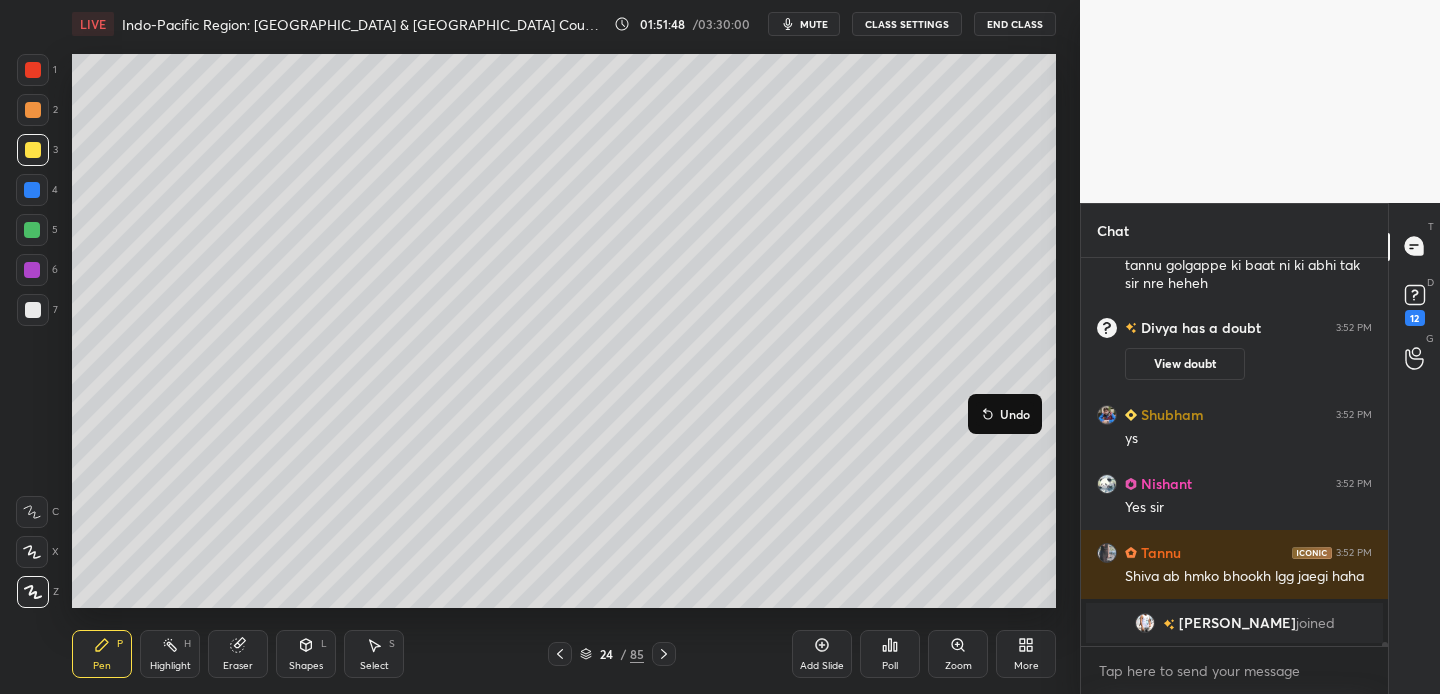 click on "Undo" at bounding box center (1005, 414) 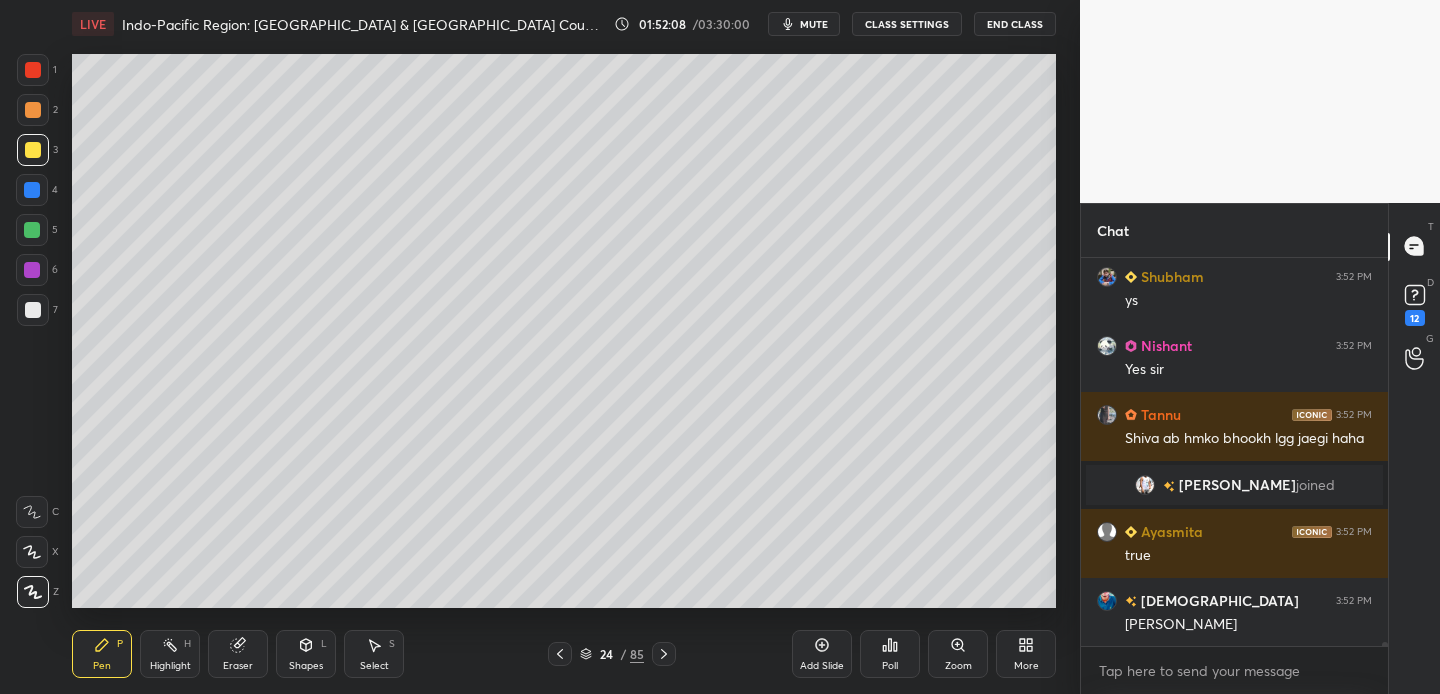 scroll, scrollTop: 39892, scrollLeft: 0, axis: vertical 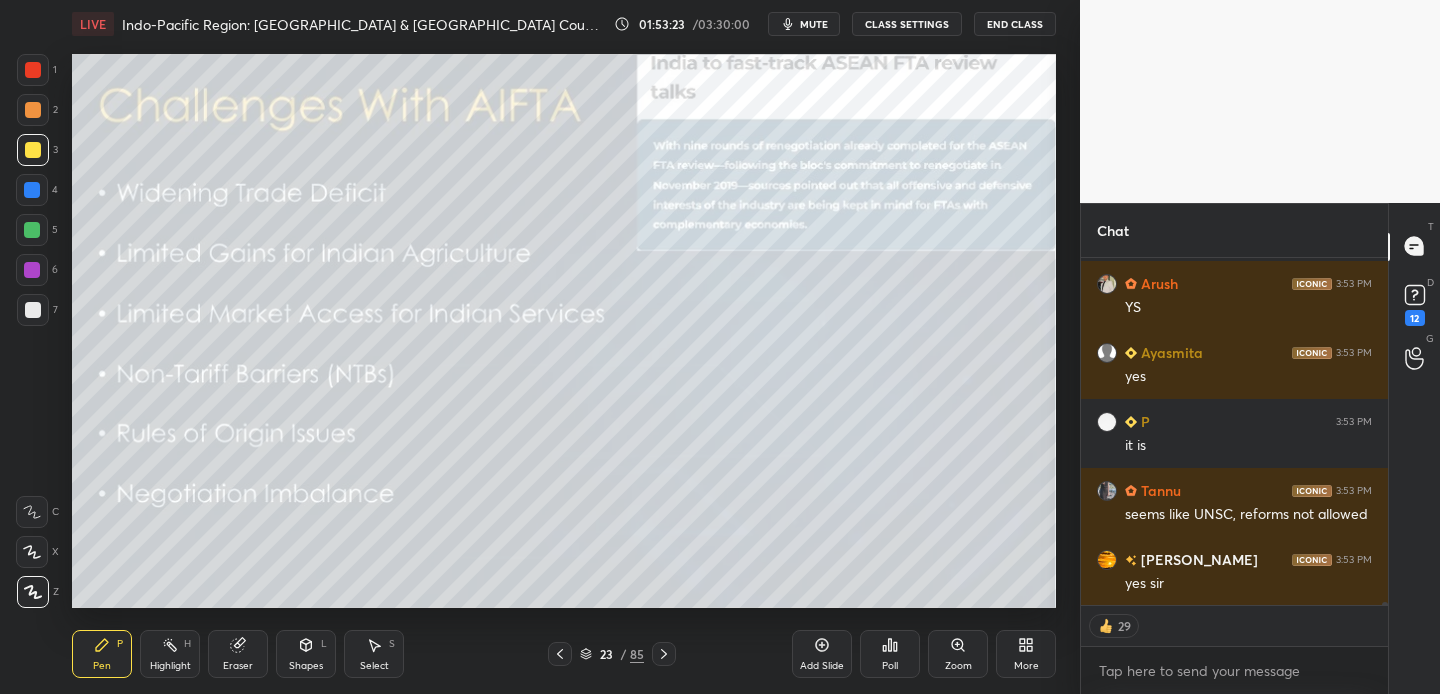 click at bounding box center [32, 190] 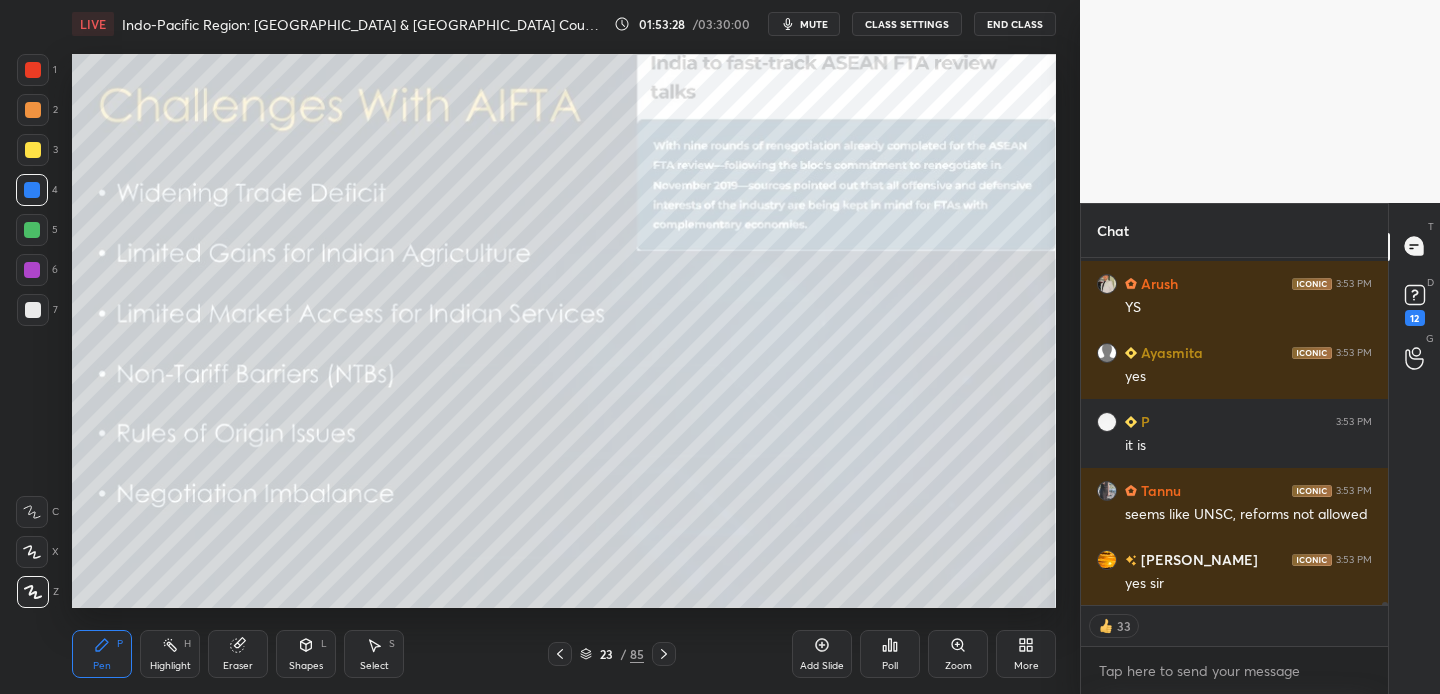 drag, startPoint x: 820, startPoint y: 649, endPoint x: 780, endPoint y: 630, distance: 44.28318 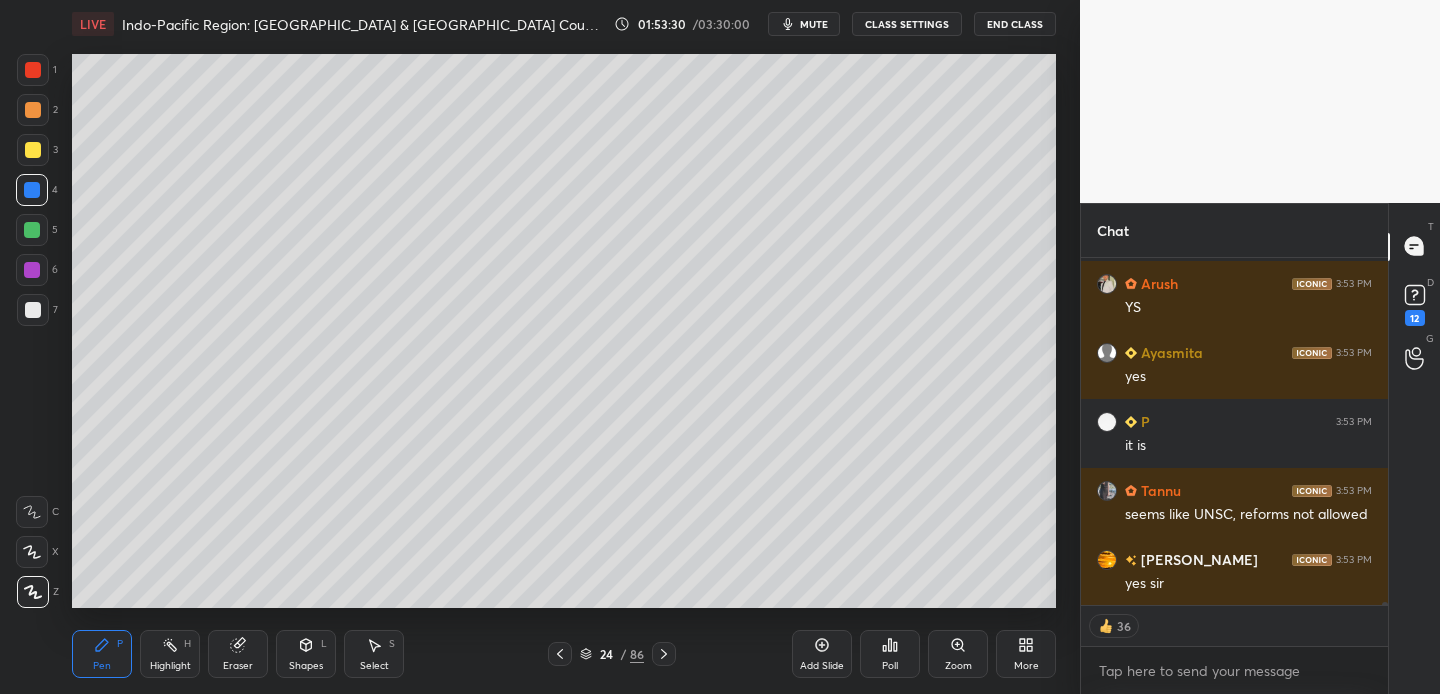 drag, startPoint x: 29, startPoint y: 155, endPoint x: 58, endPoint y: 145, distance: 30.675724 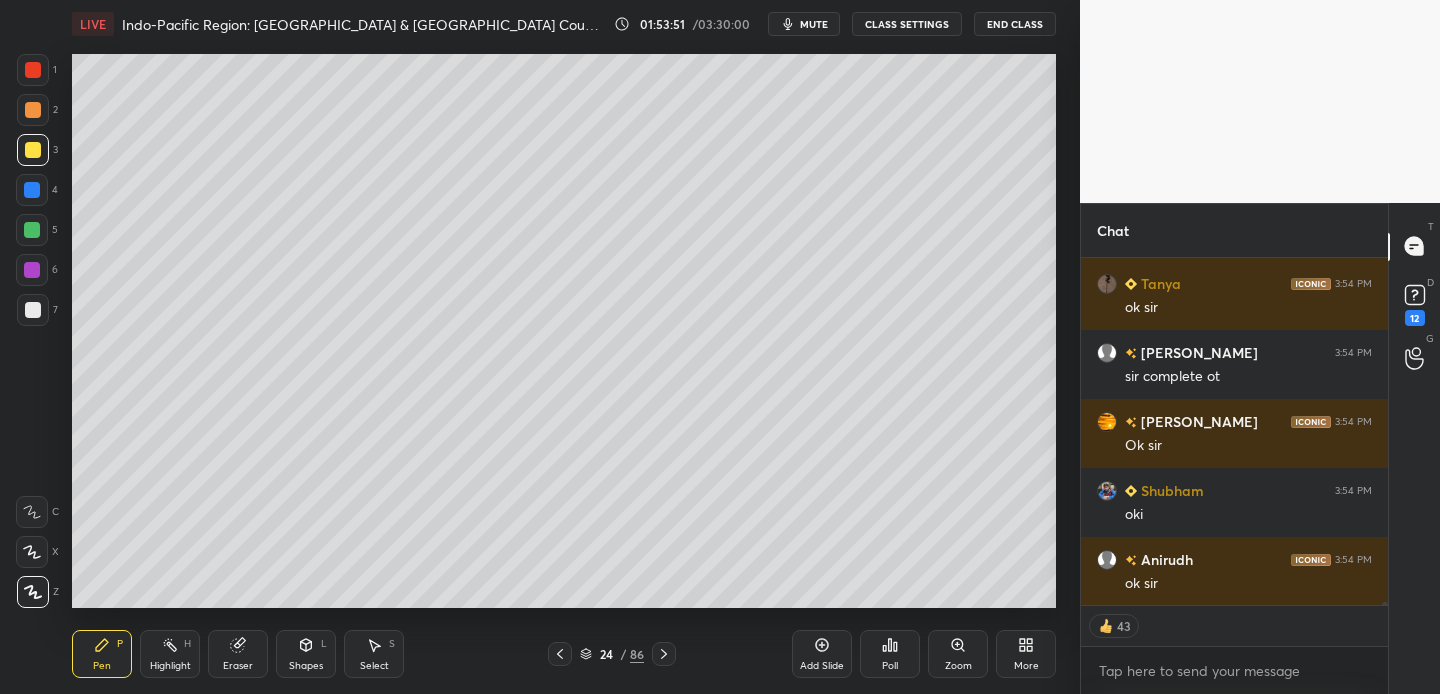 scroll, scrollTop: 41382, scrollLeft: 0, axis: vertical 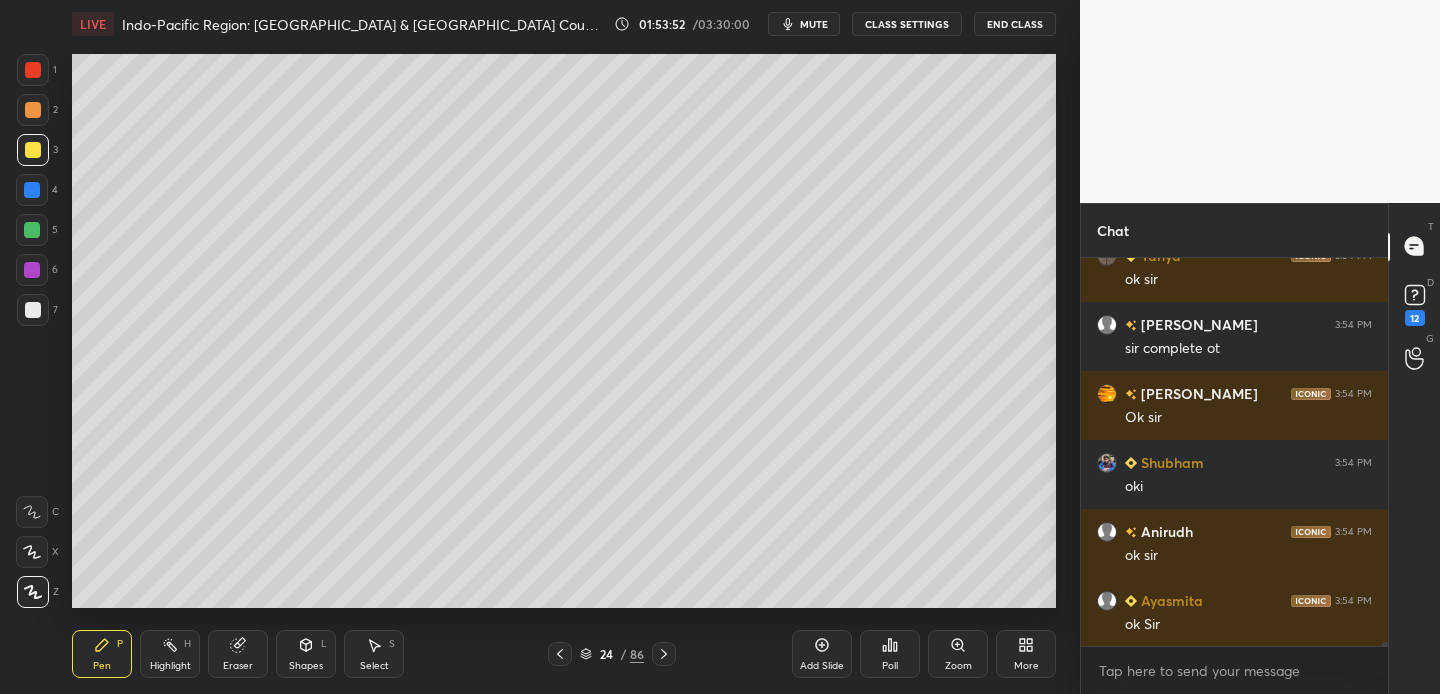 click on "End Class" at bounding box center (1015, 24) 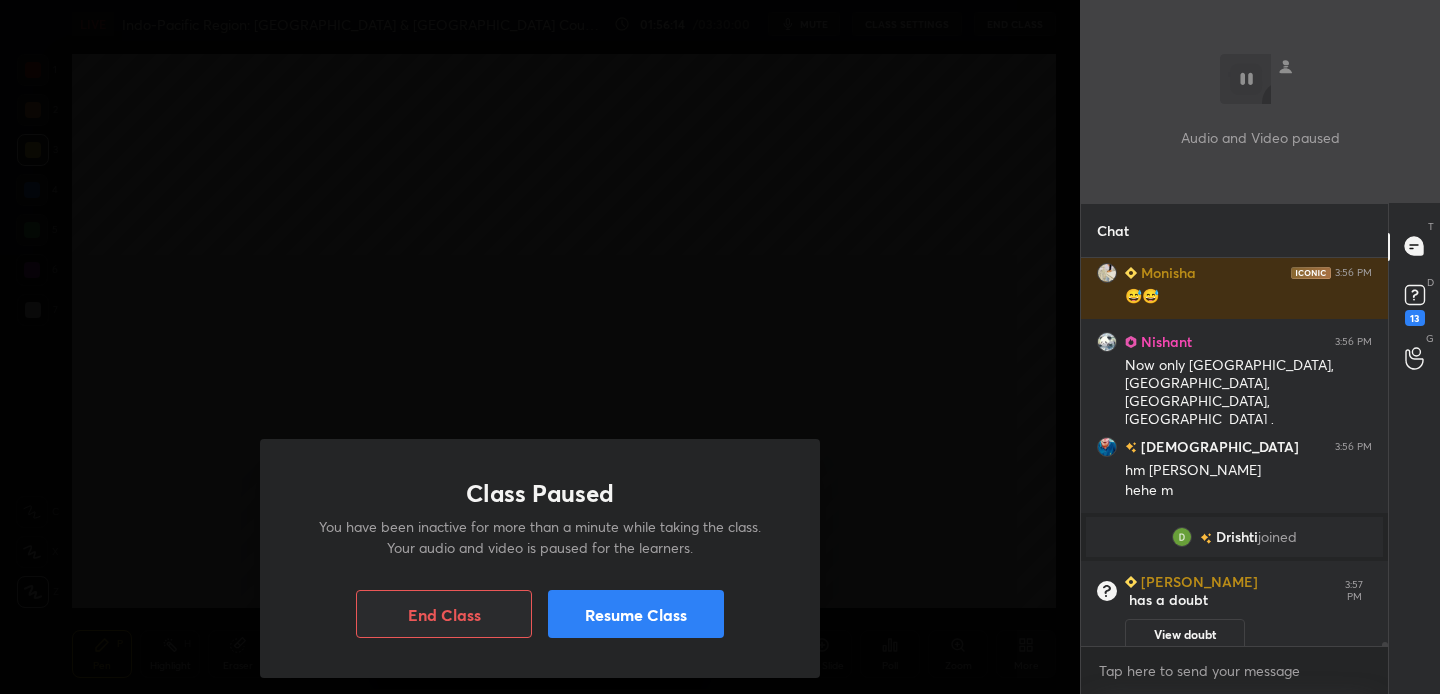 scroll, scrollTop: 41806, scrollLeft: 0, axis: vertical 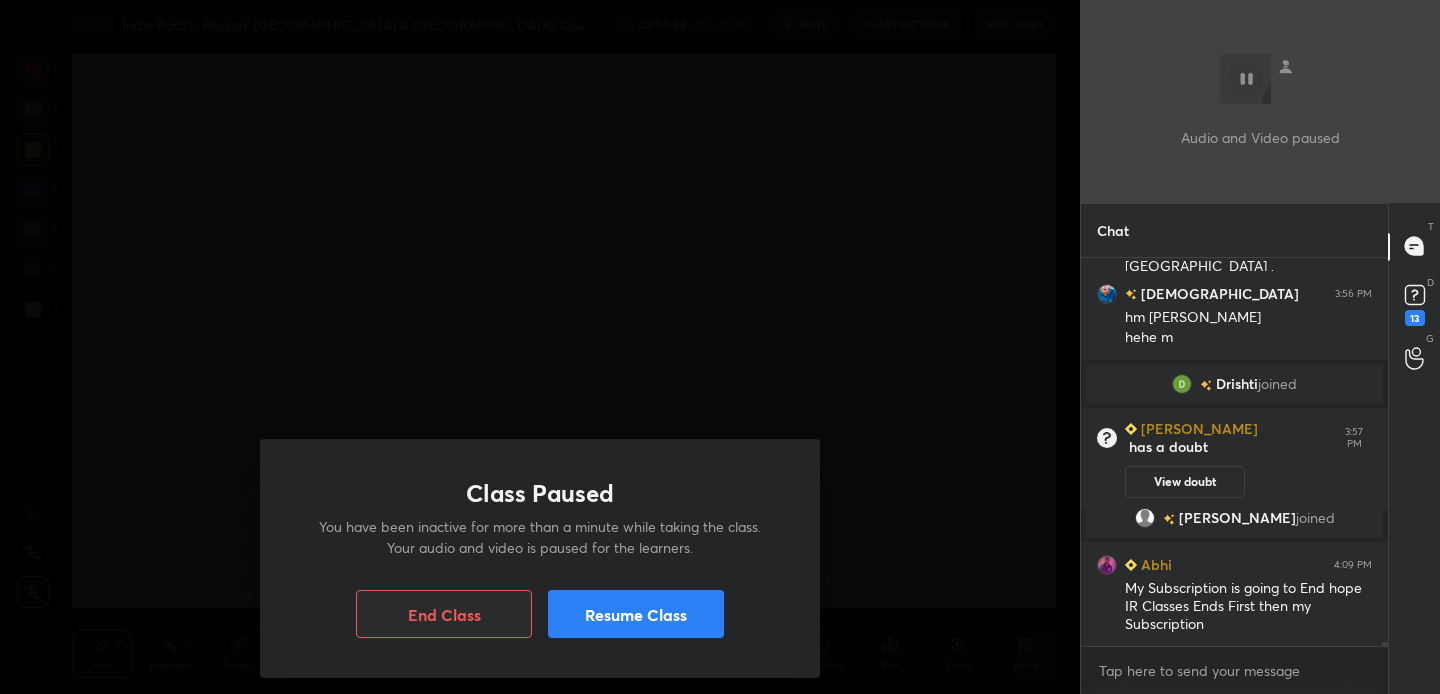click on "Resume Class" at bounding box center (636, 614) 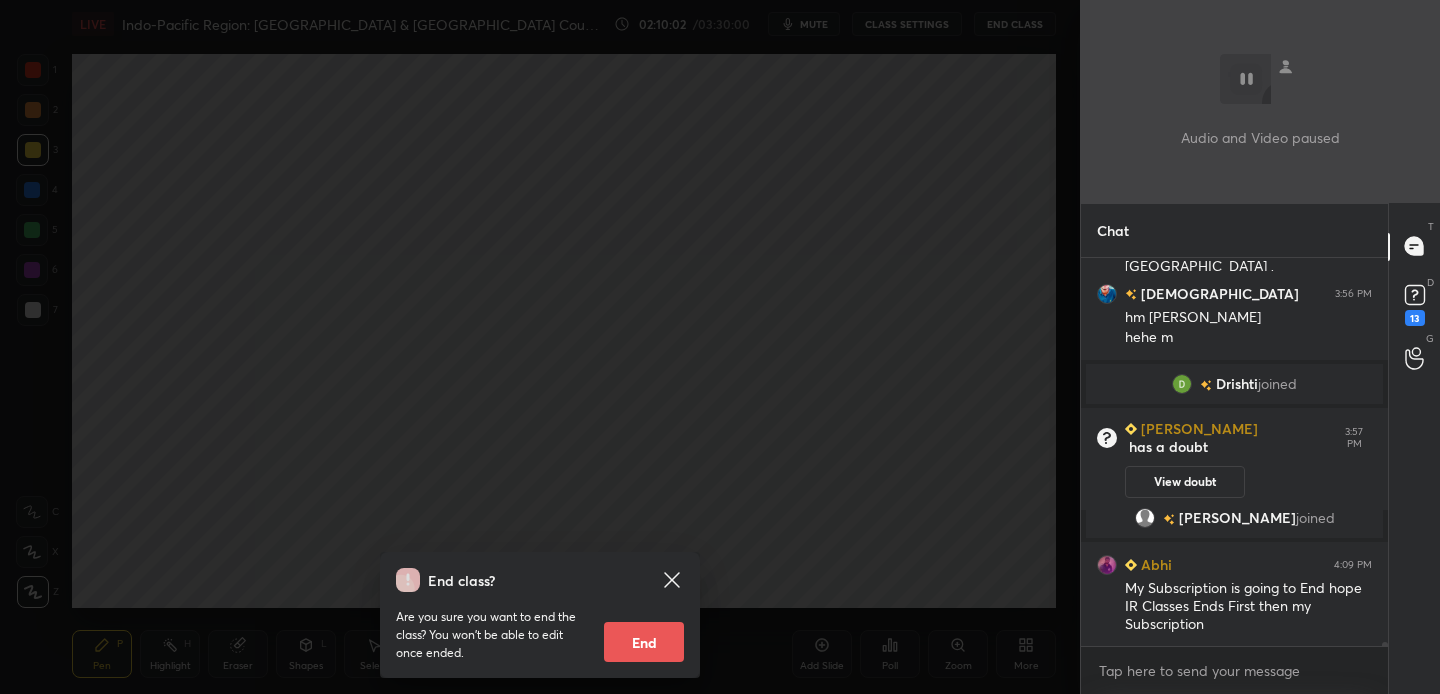 click 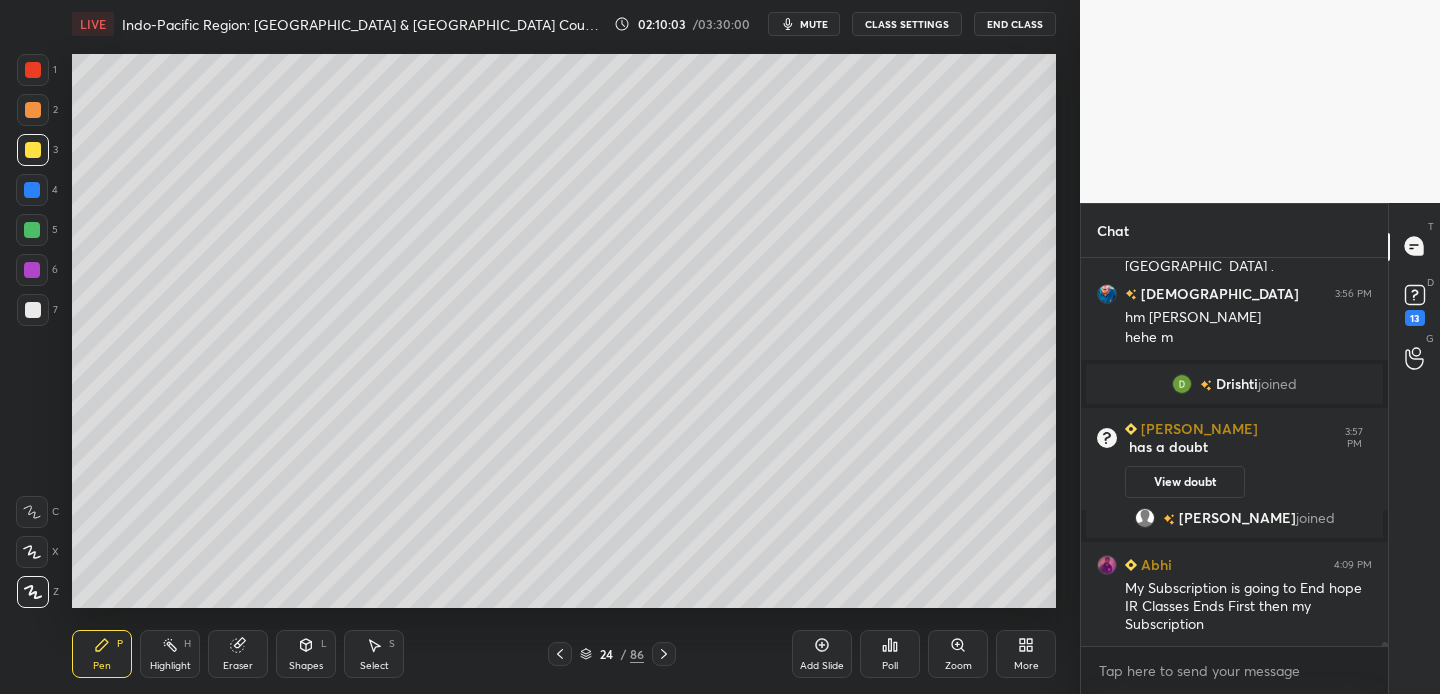 click 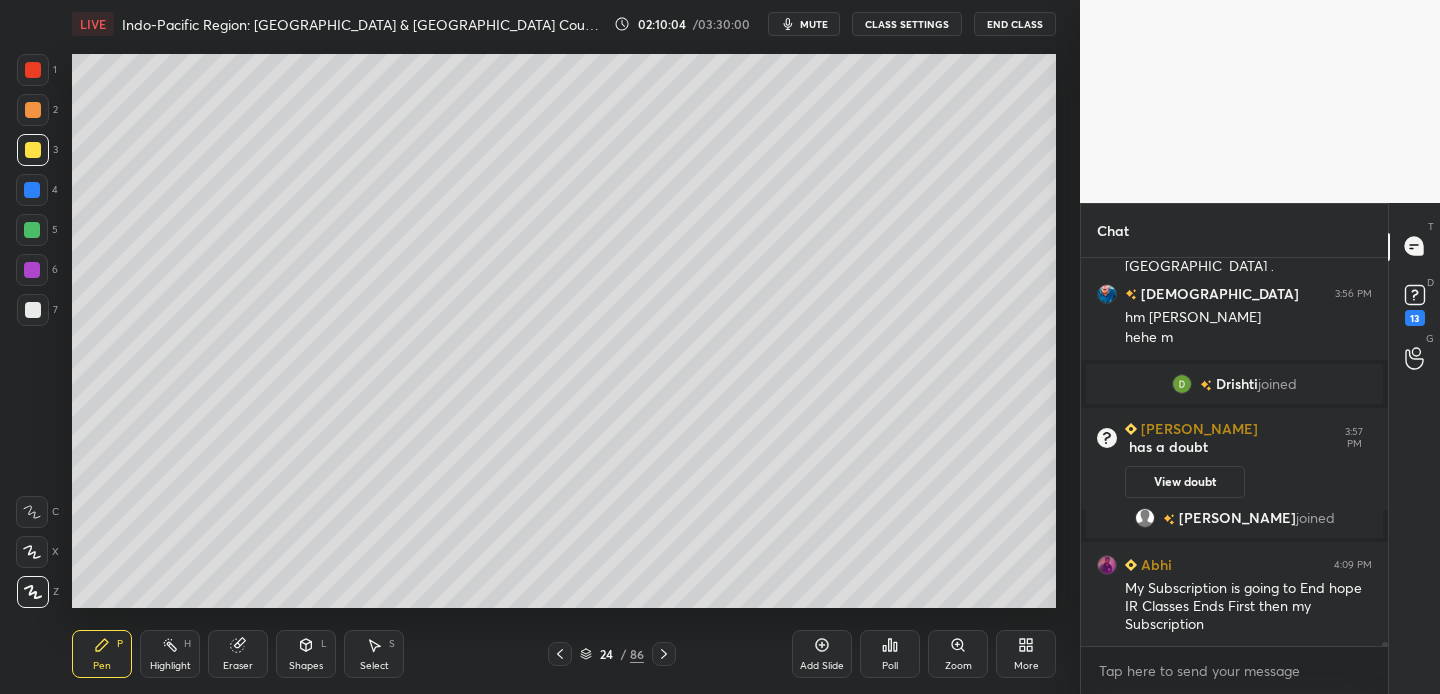 click at bounding box center [33, 150] 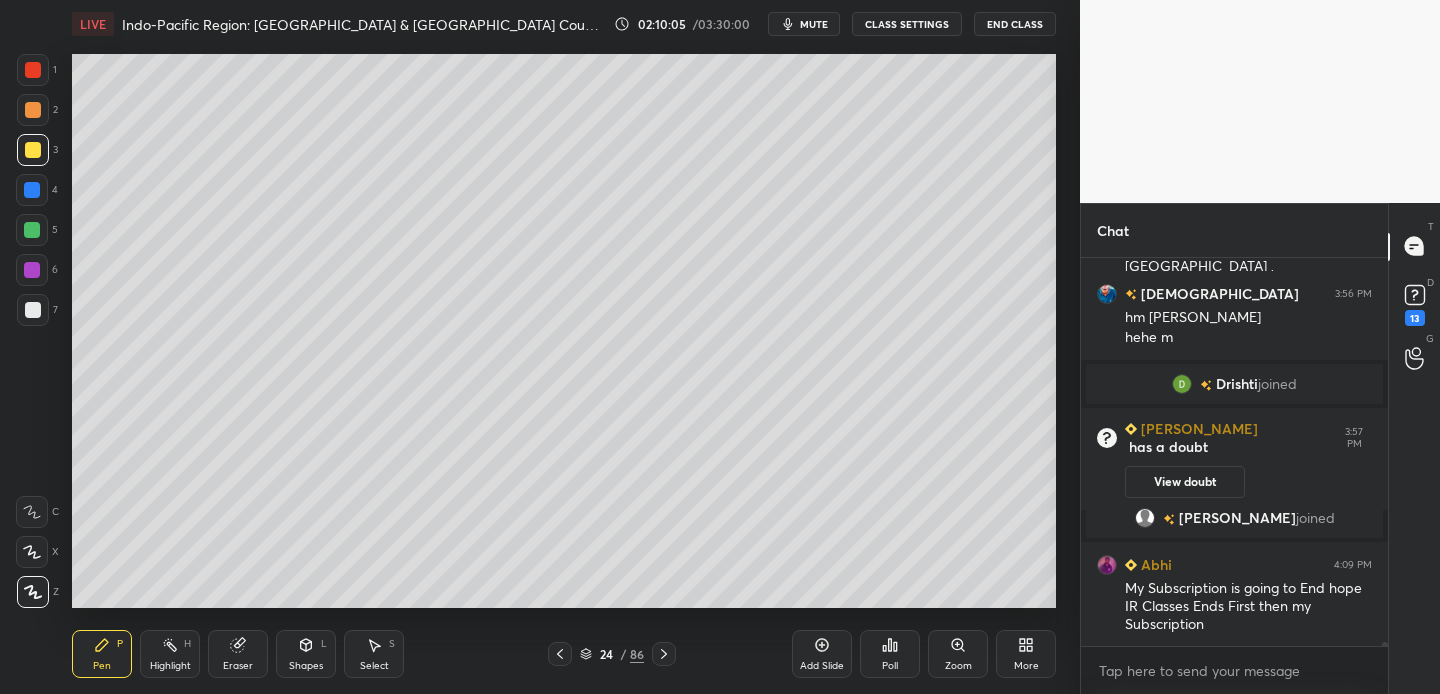 click 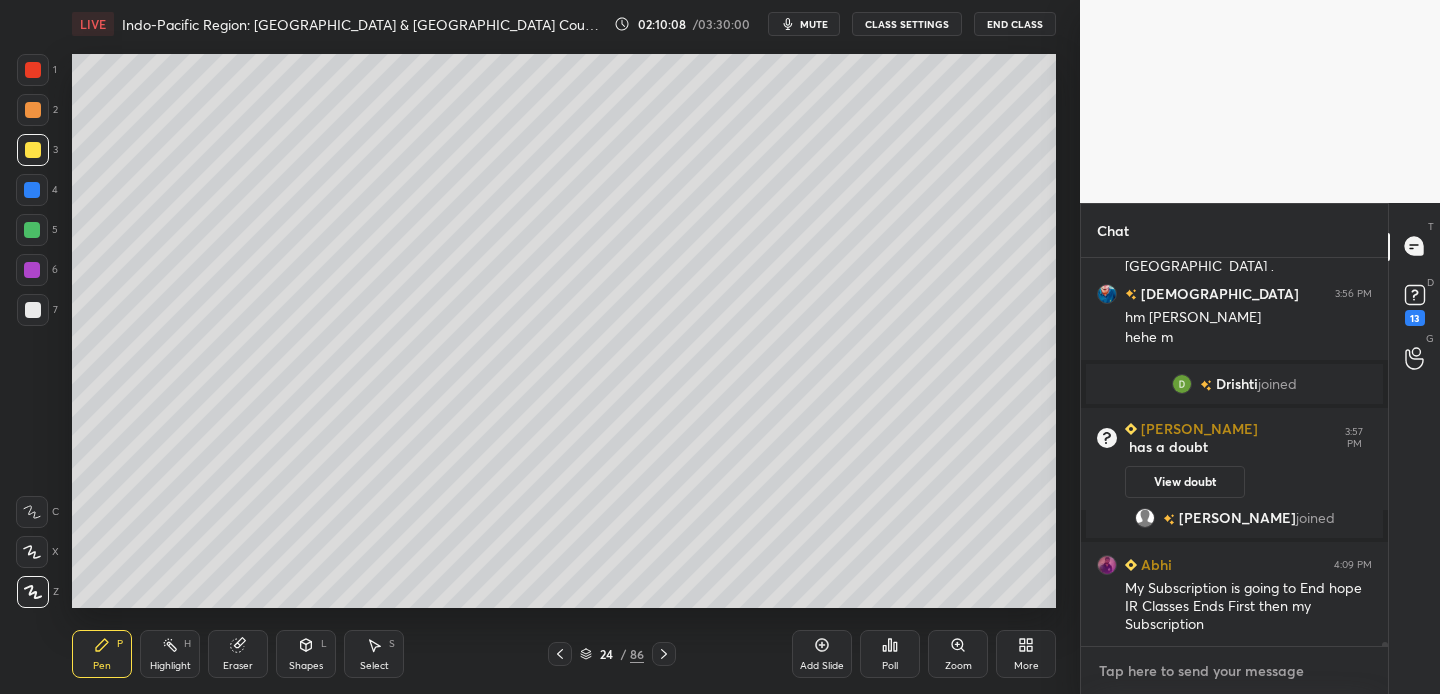 click at bounding box center (1234, 671) 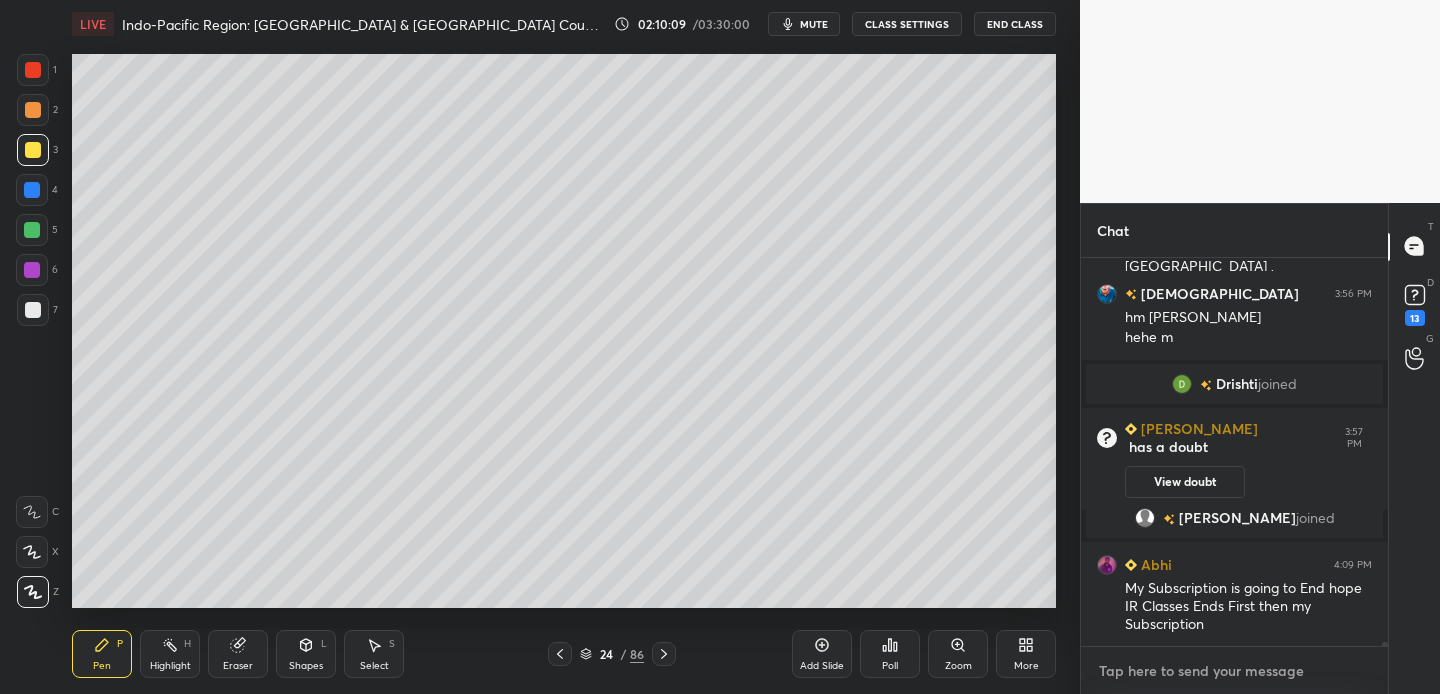 click at bounding box center (1234, 671) 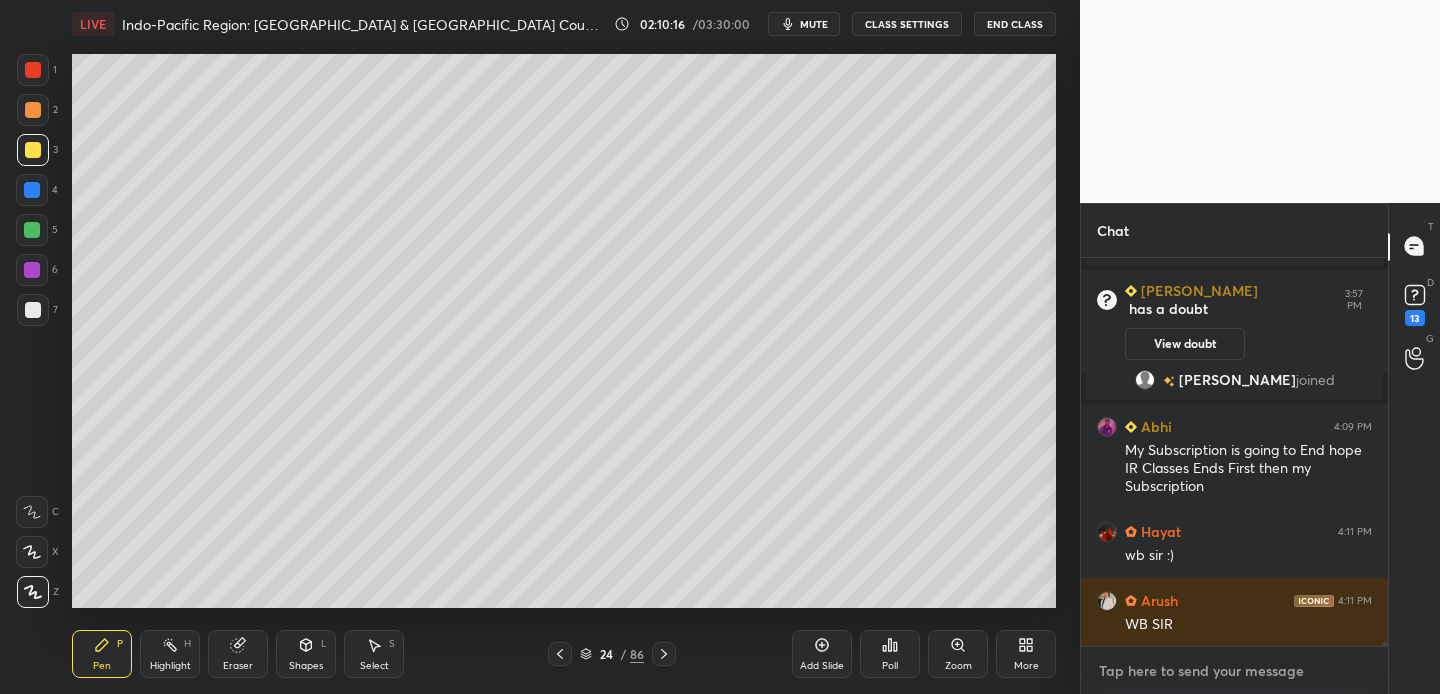 scroll, scrollTop: 42128, scrollLeft: 0, axis: vertical 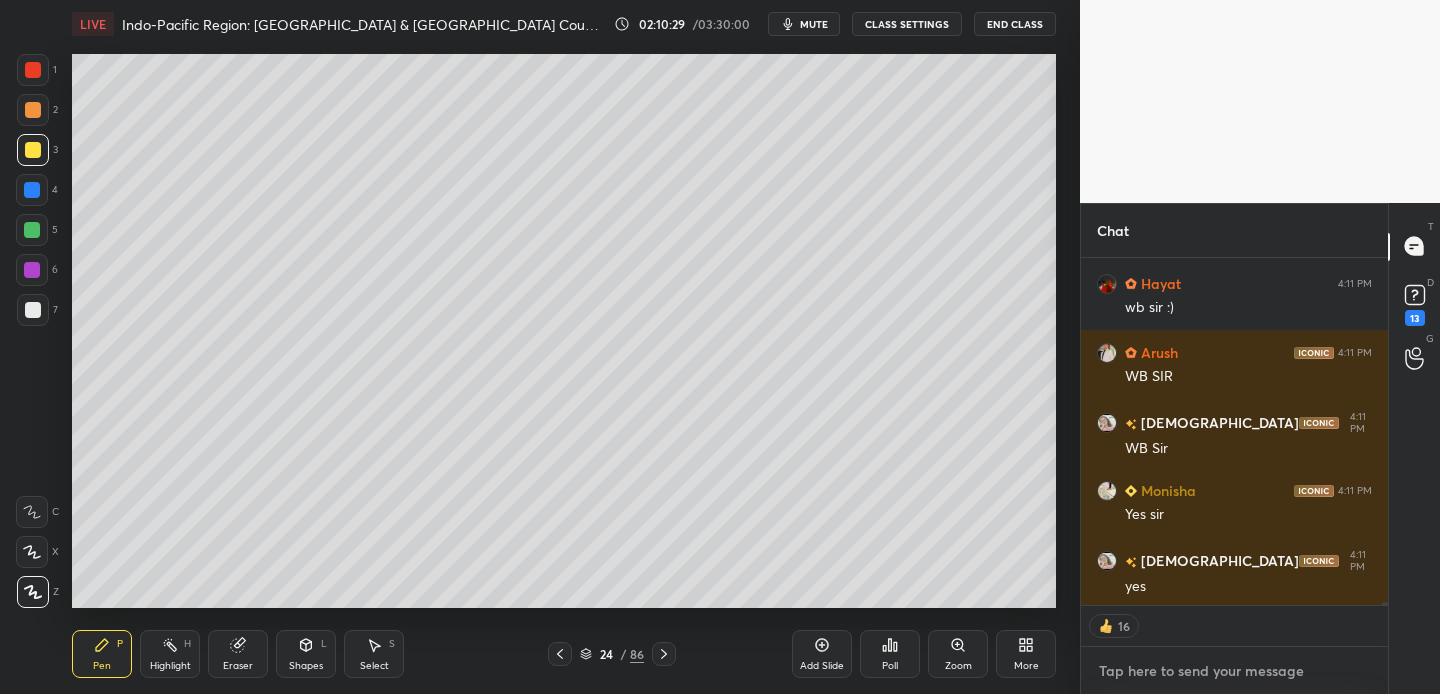 click at bounding box center [1234, 671] 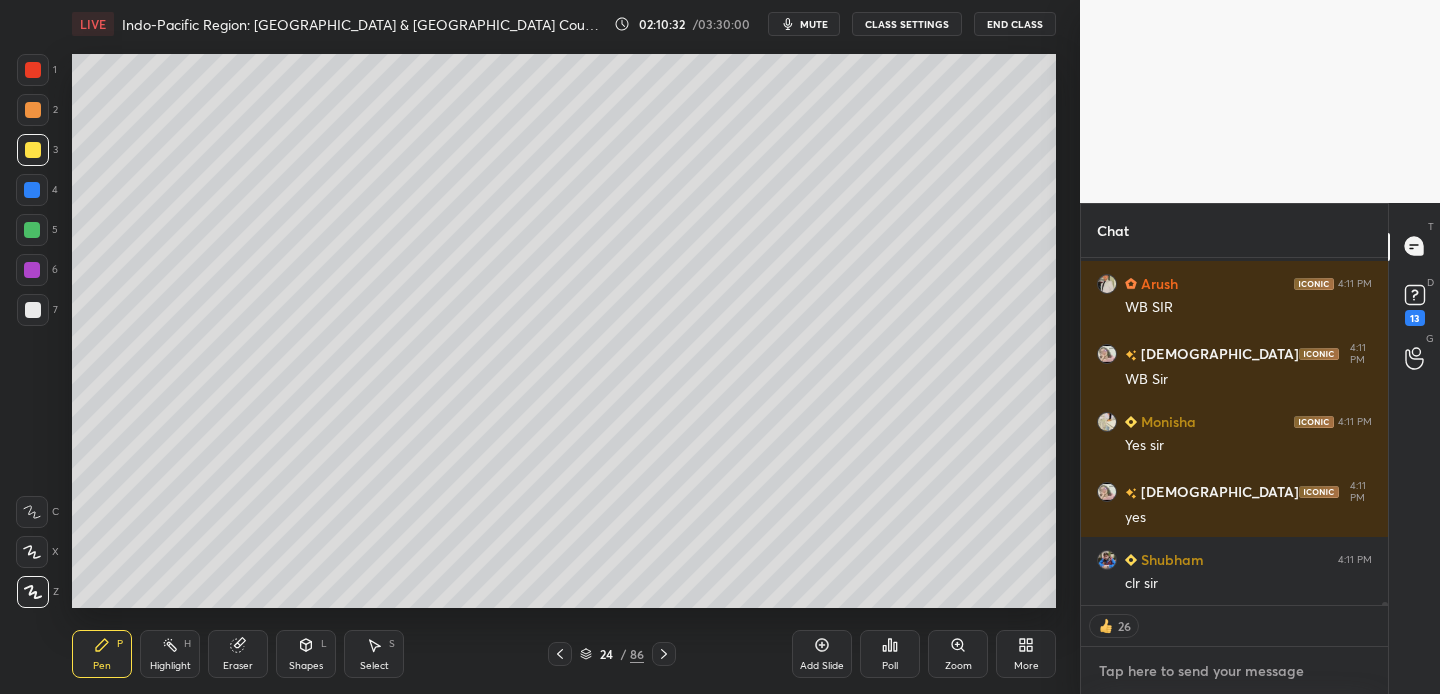 scroll, scrollTop: 42445, scrollLeft: 0, axis: vertical 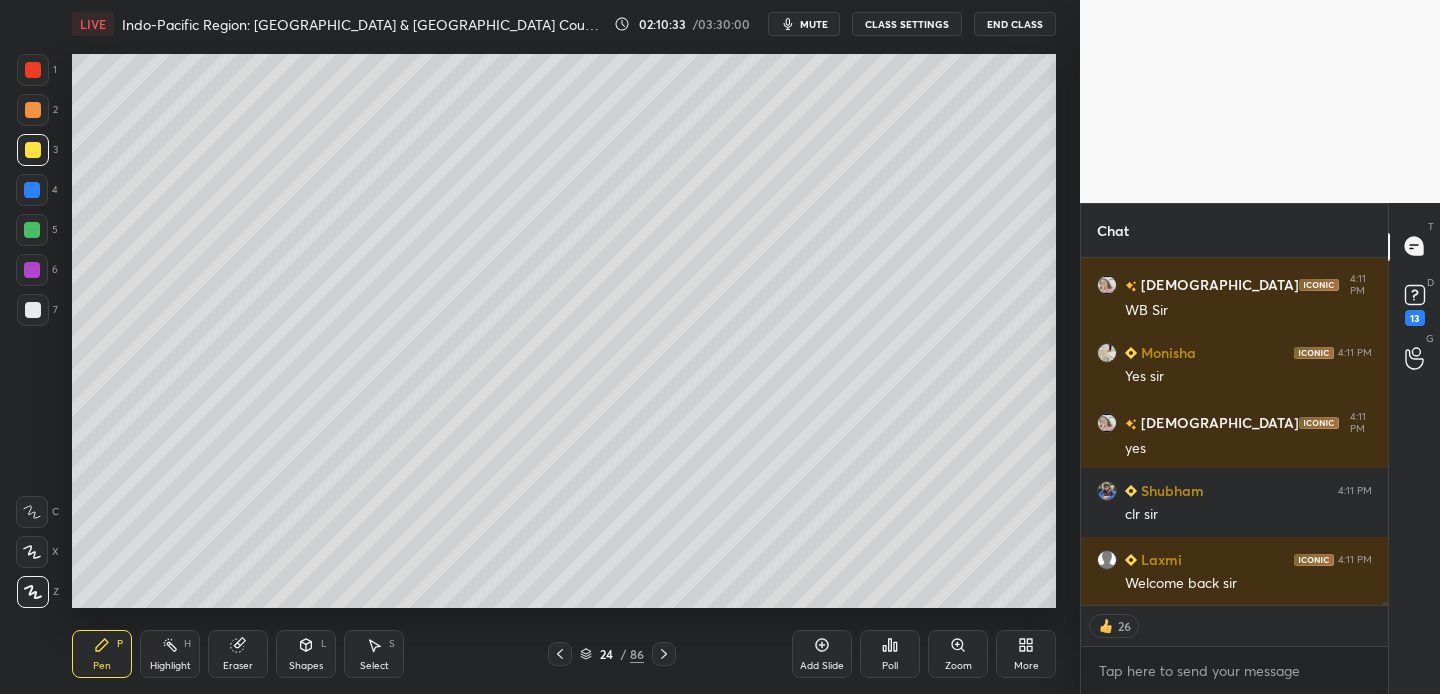 click 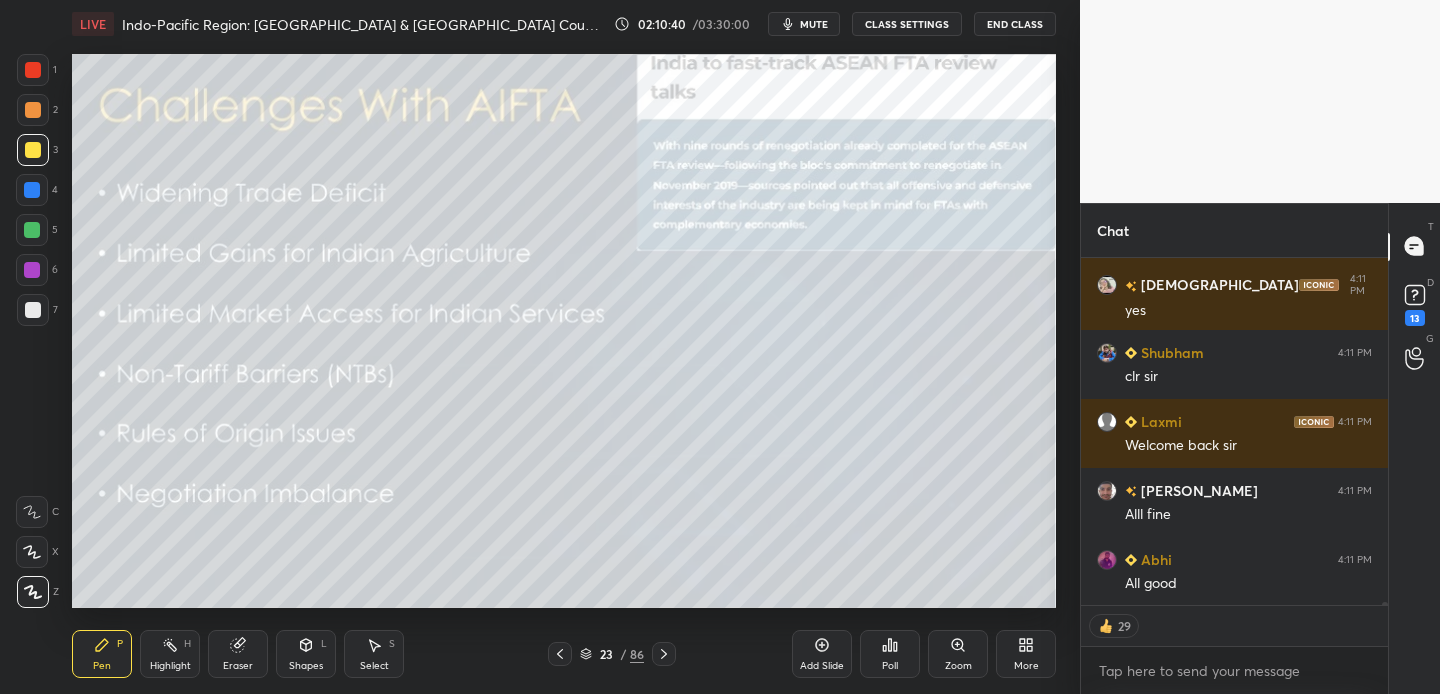 scroll, scrollTop: 42652, scrollLeft: 0, axis: vertical 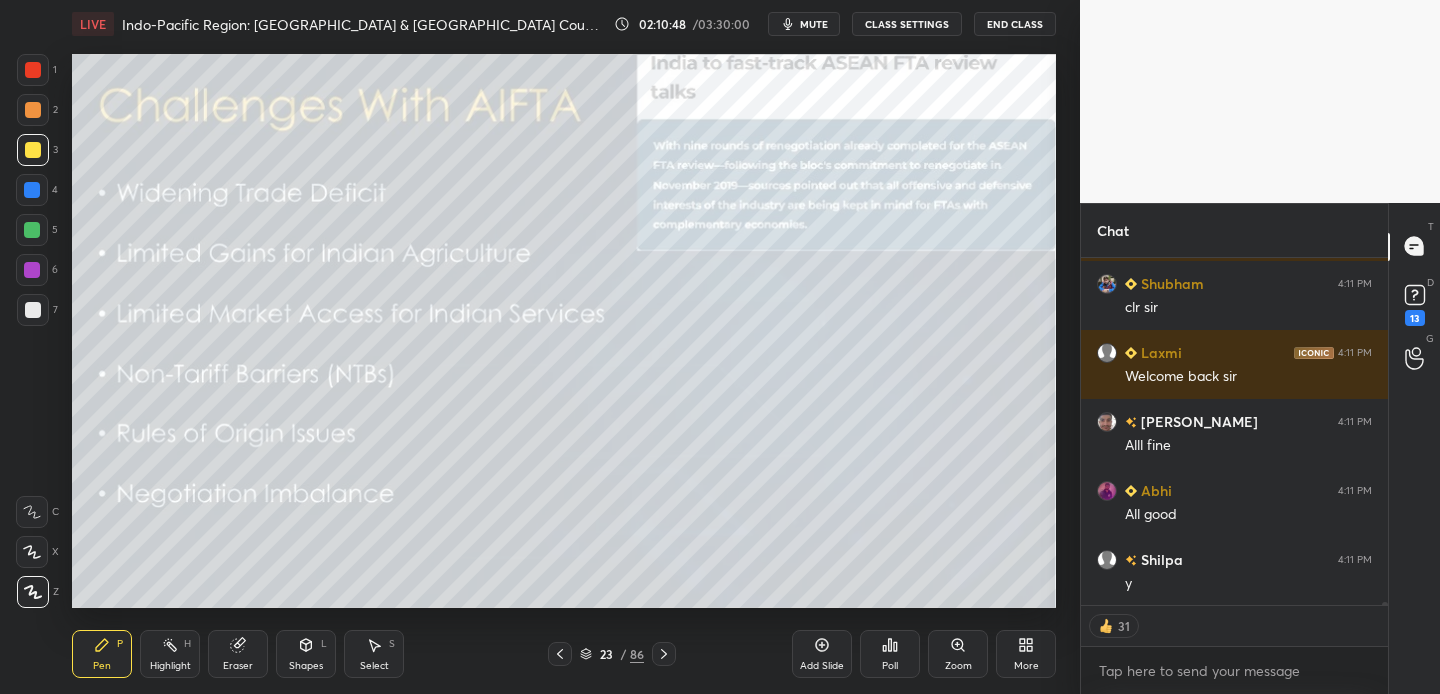 click 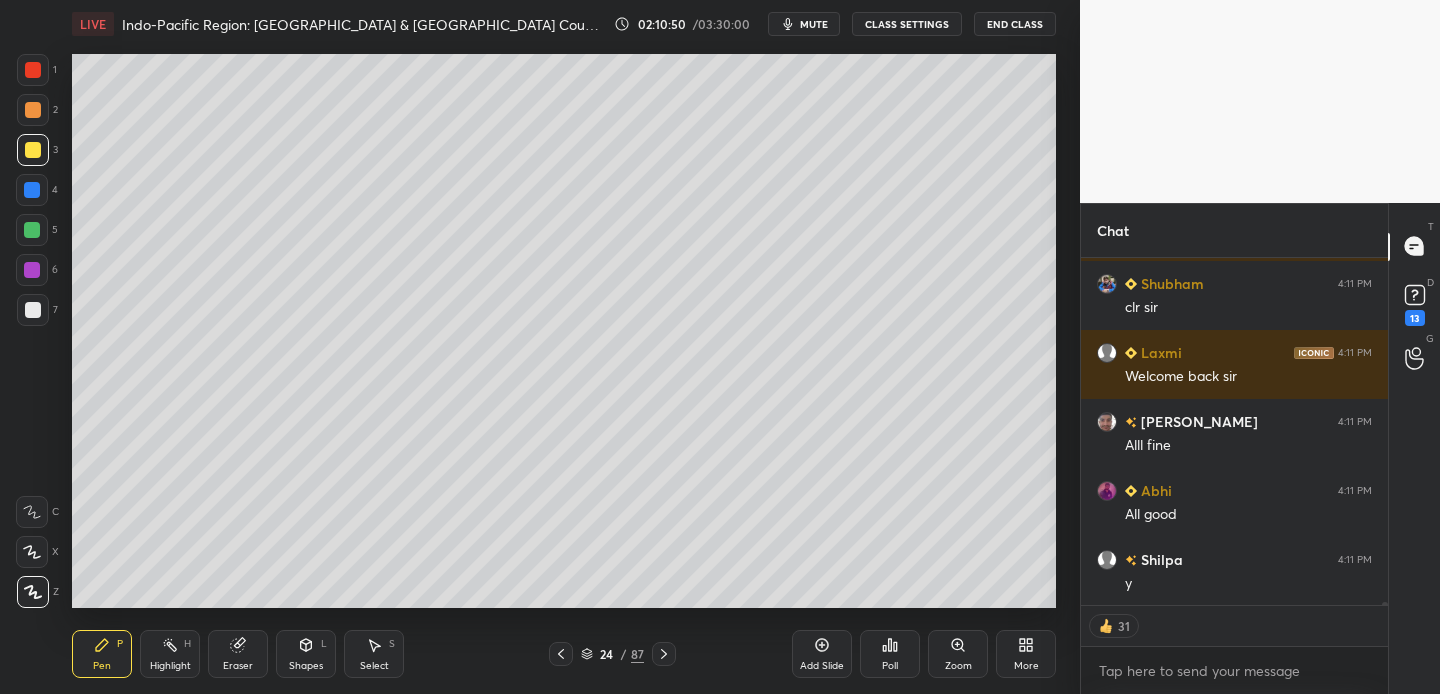 drag, startPoint x: 32, startPoint y: 153, endPoint x: 56, endPoint y: 145, distance: 25.298222 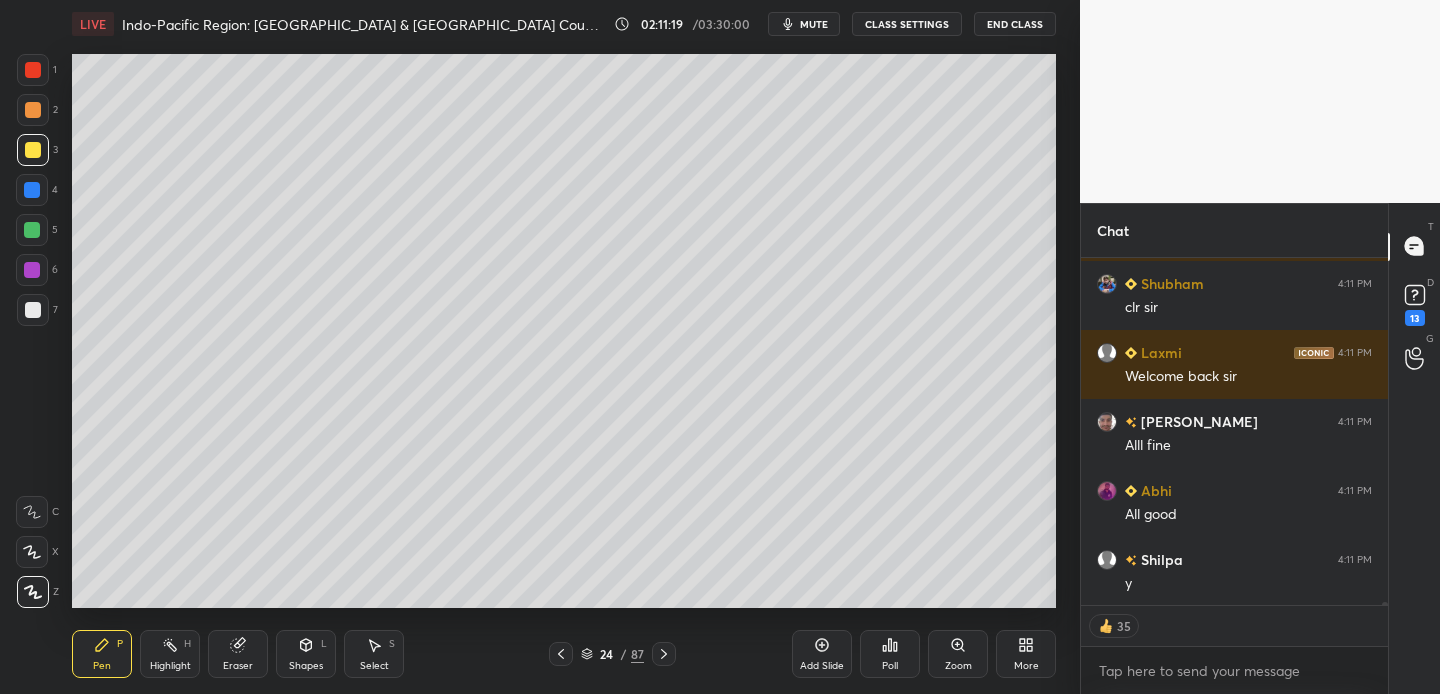 scroll, scrollTop: 42517, scrollLeft: 0, axis: vertical 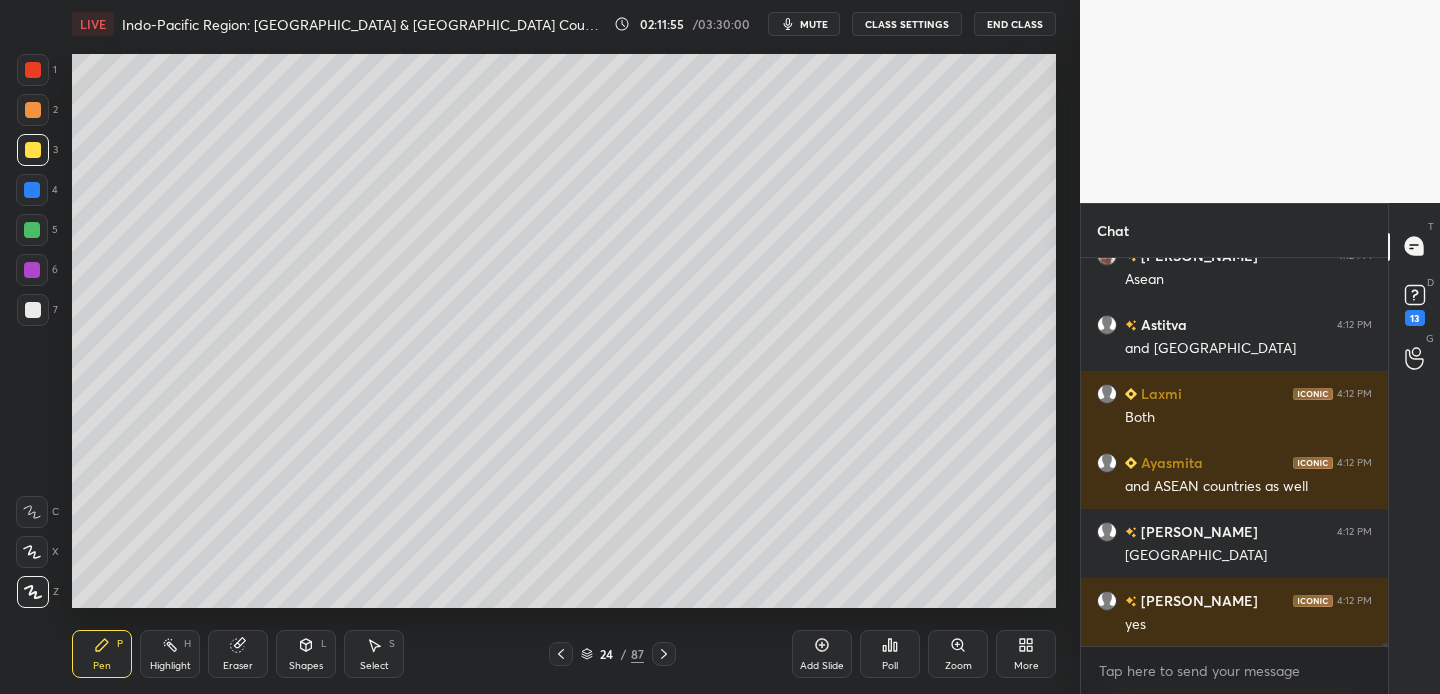 click on "Setting up your live class Poll for   secs No correct answer Start poll" at bounding box center (564, 331) 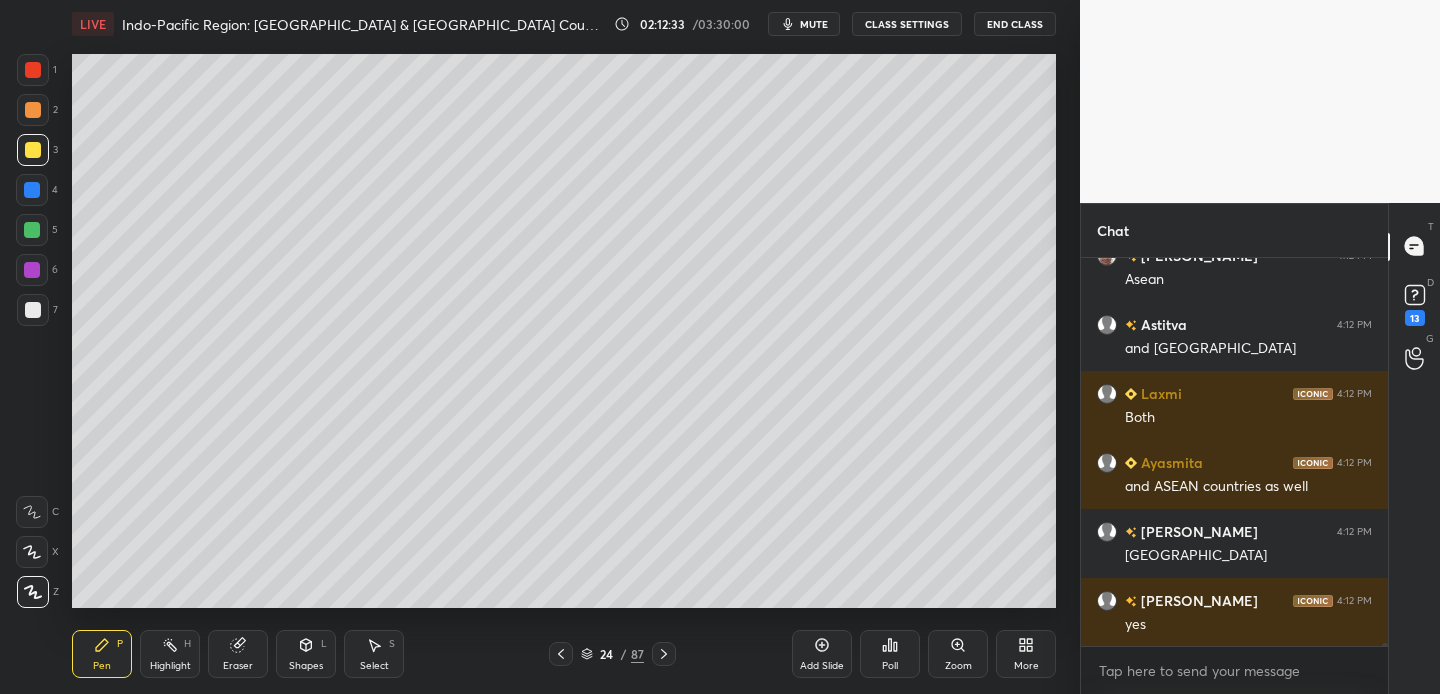 click at bounding box center [32, 190] 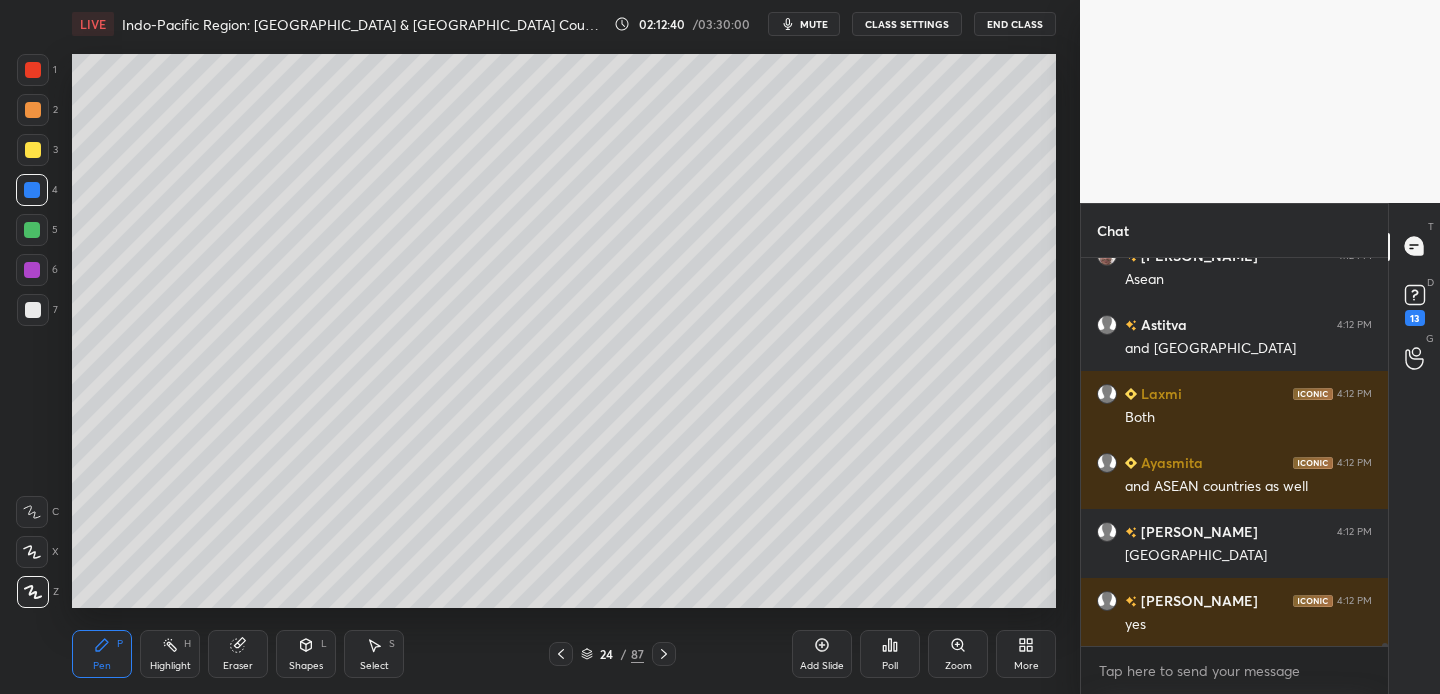 click at bounding box center (33, 150) 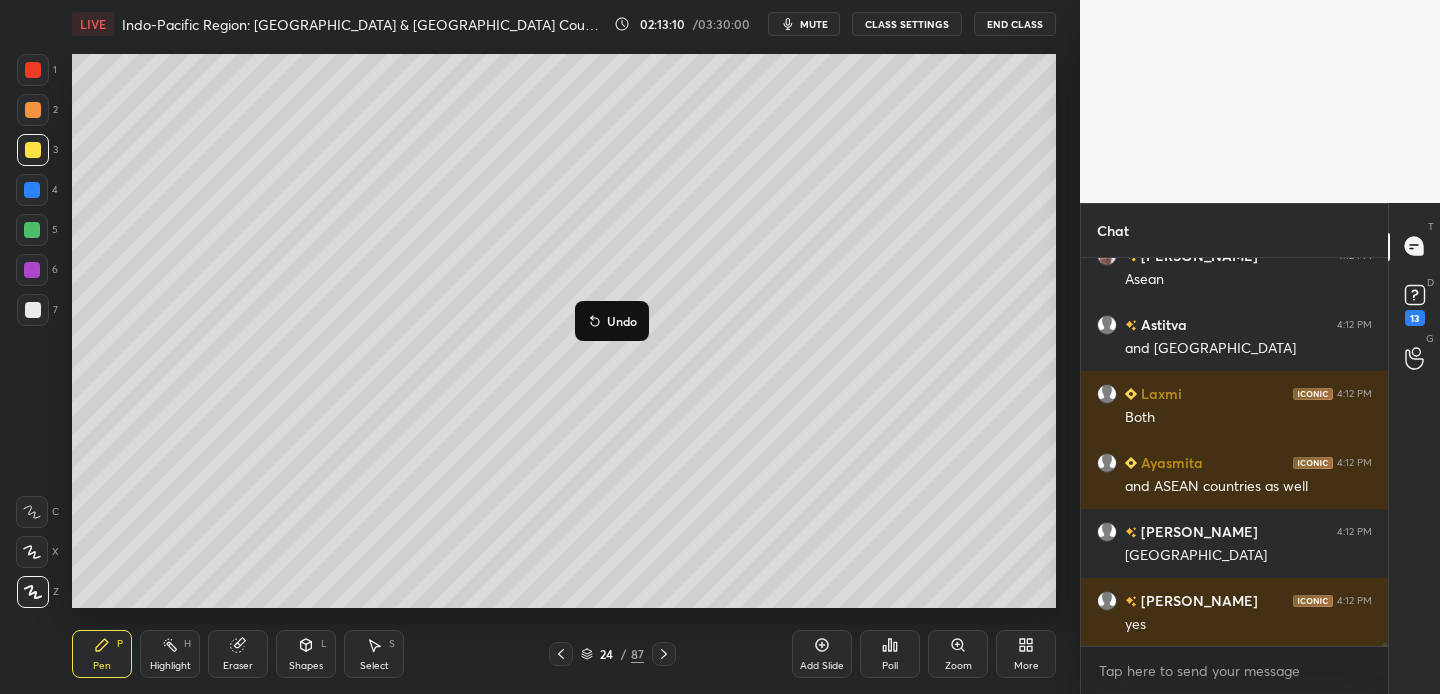click 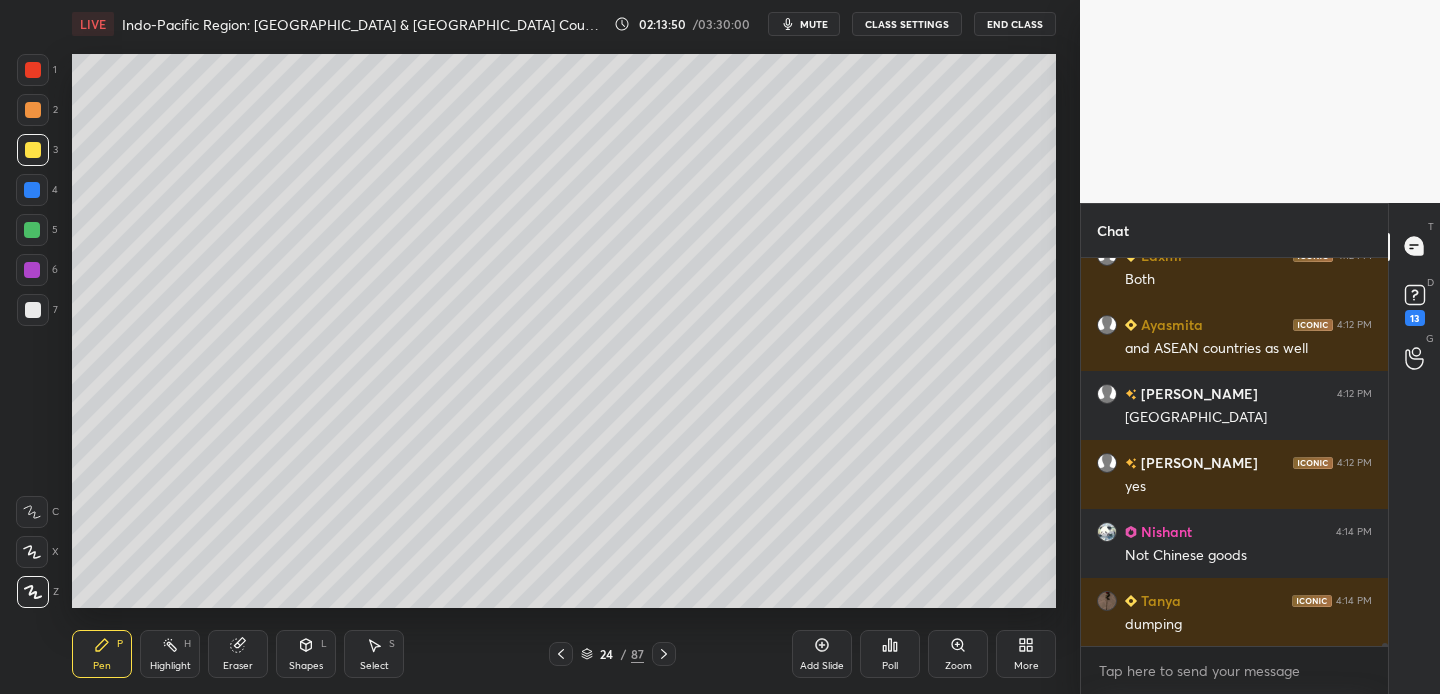 scroll, scrollTop: 43710, scrollLeft: 0, axis: vertical 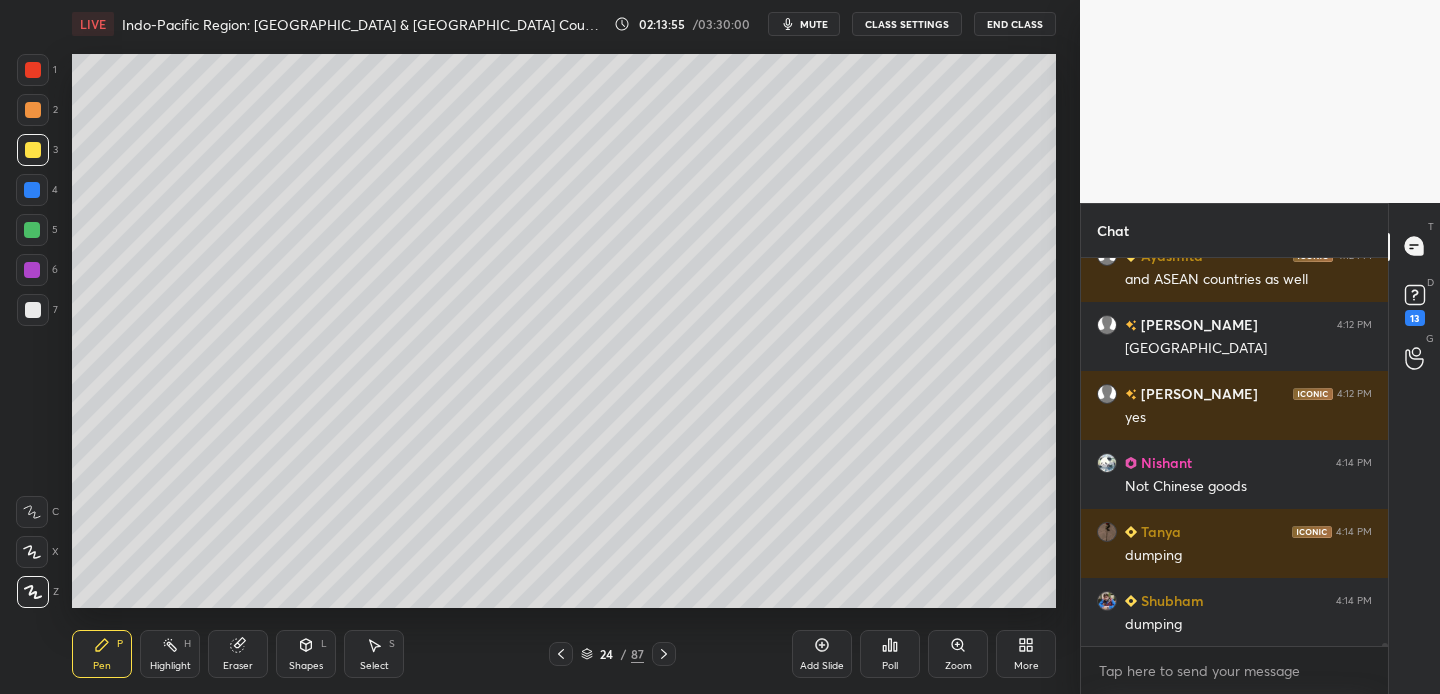 click at bounding box center [33, 150] 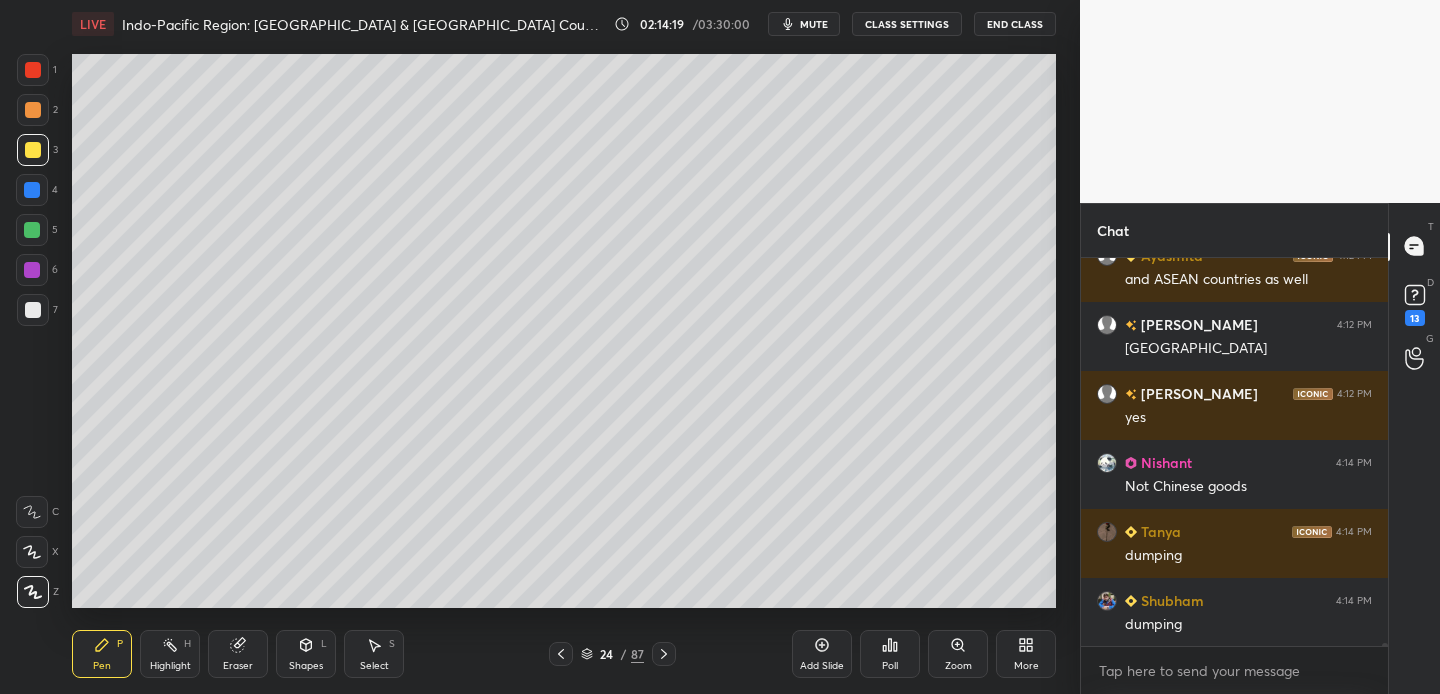 drag, startPoint x: 34, startPoint y: 194, endPoint x: 58, endPoint y: 196, distance: 24.083189 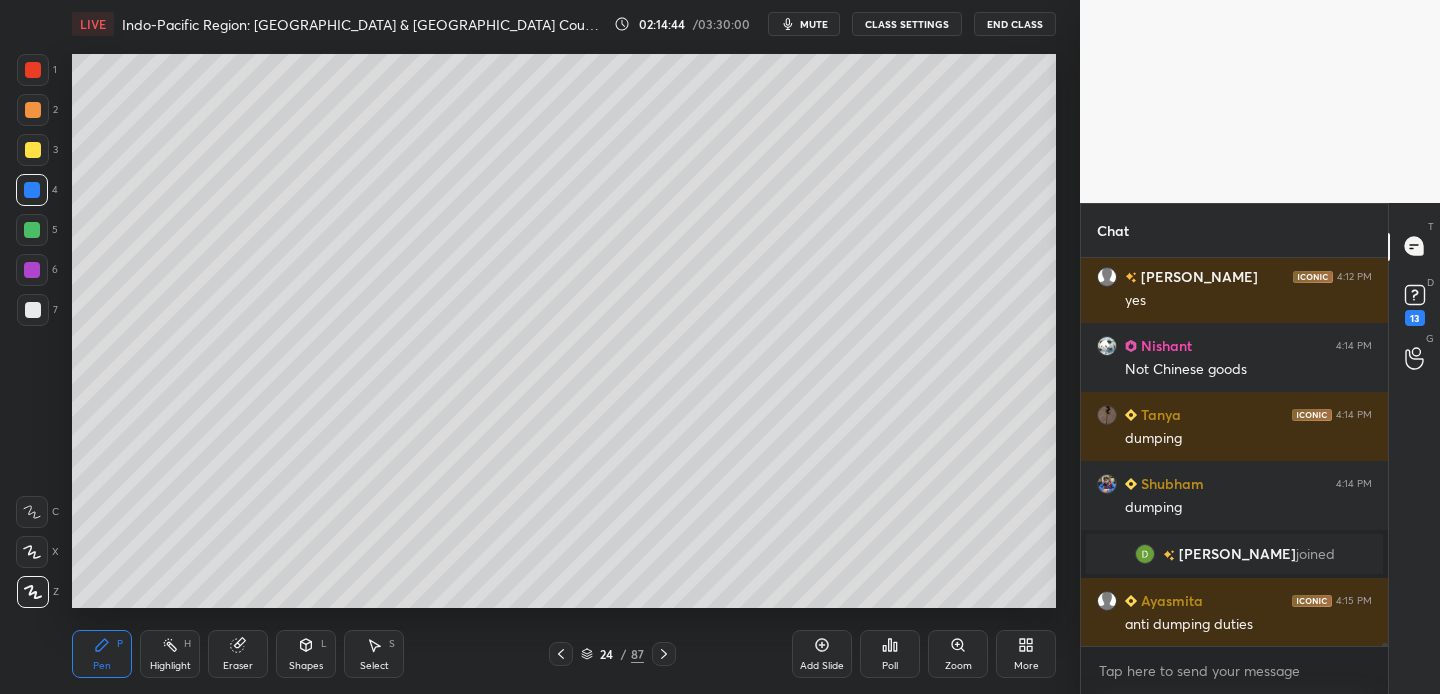 scroll, scrollTop: 43820, scrollLeft: 0, axis: vertical 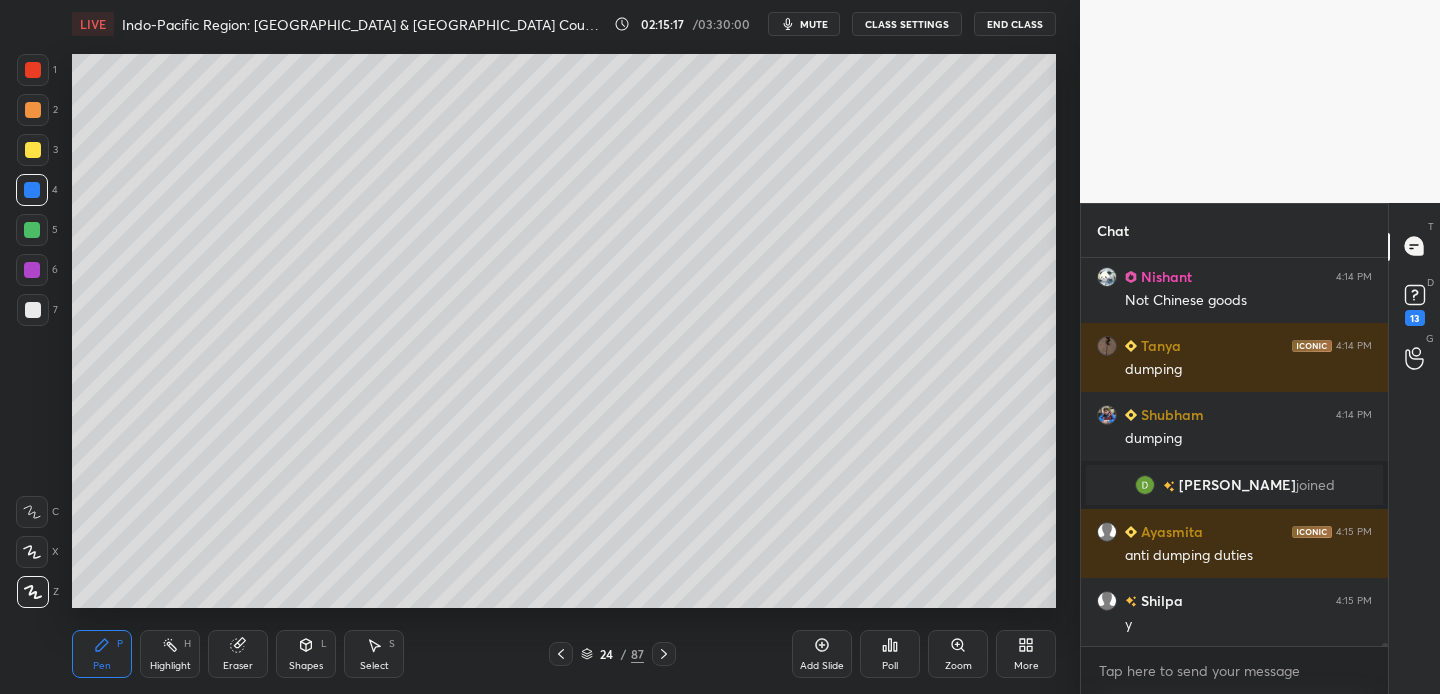 drag, startPoint x: 31, startPoint y: 239, endPoint x: 44, endPoint y: 237, distance: 13.152946 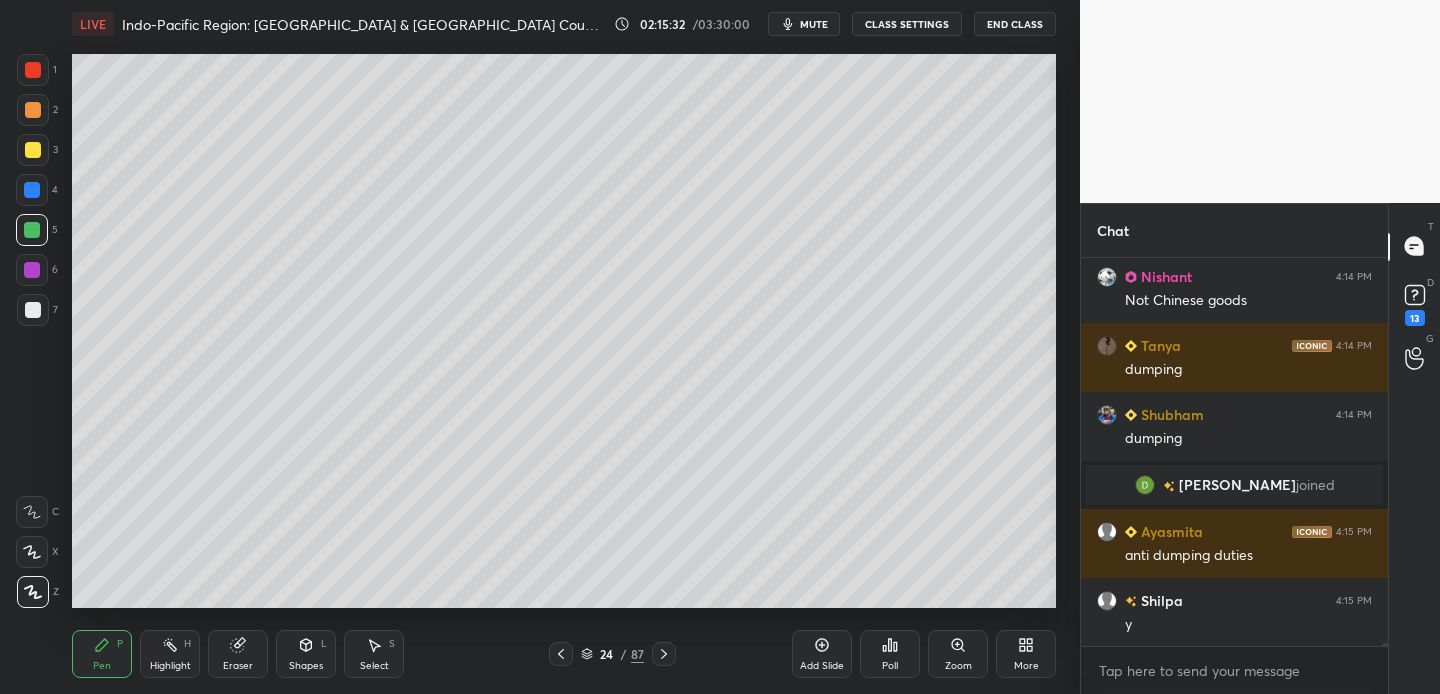 scroll, scrollTop: 43889, scrollLeft: 0, axis: vertical 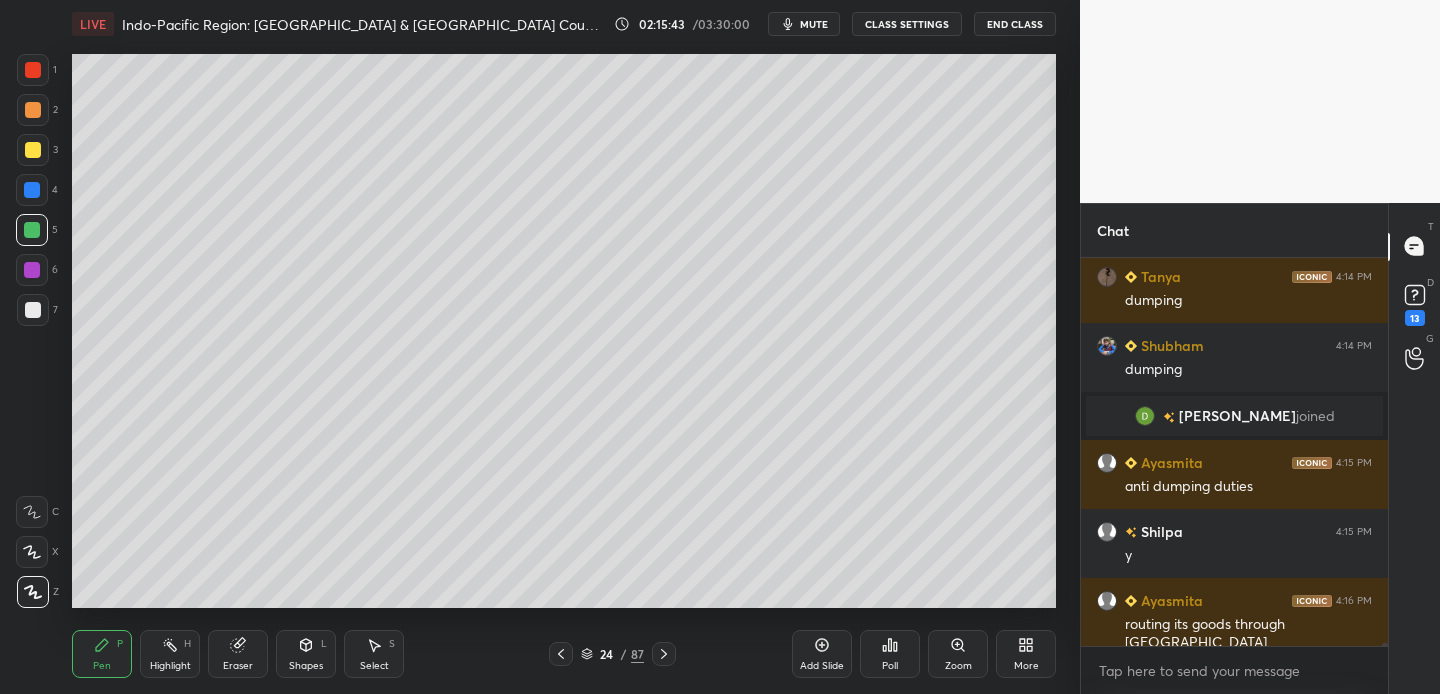 click at bounding box center [33, 150] 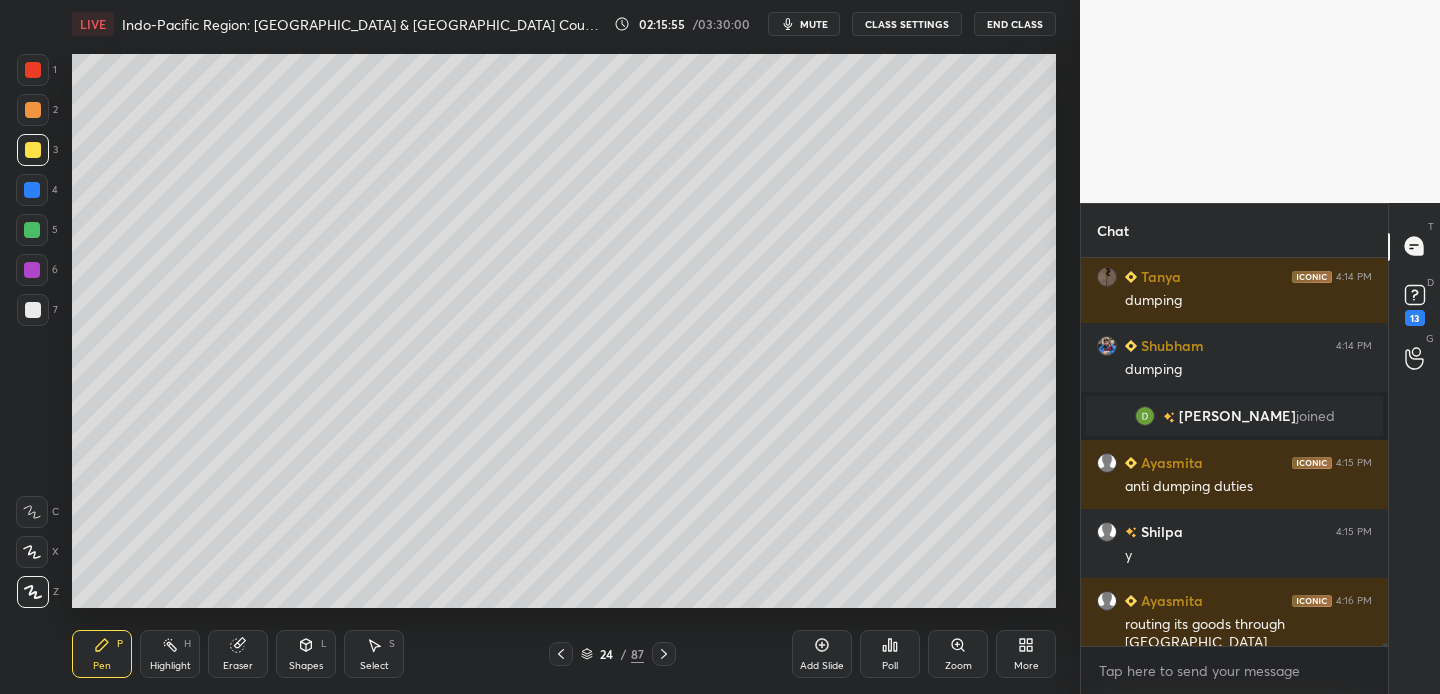 drag, startPoint x: 32, startPoint y: 195, endPoint x: 66, endPoint y: 193, distance: 34.058773 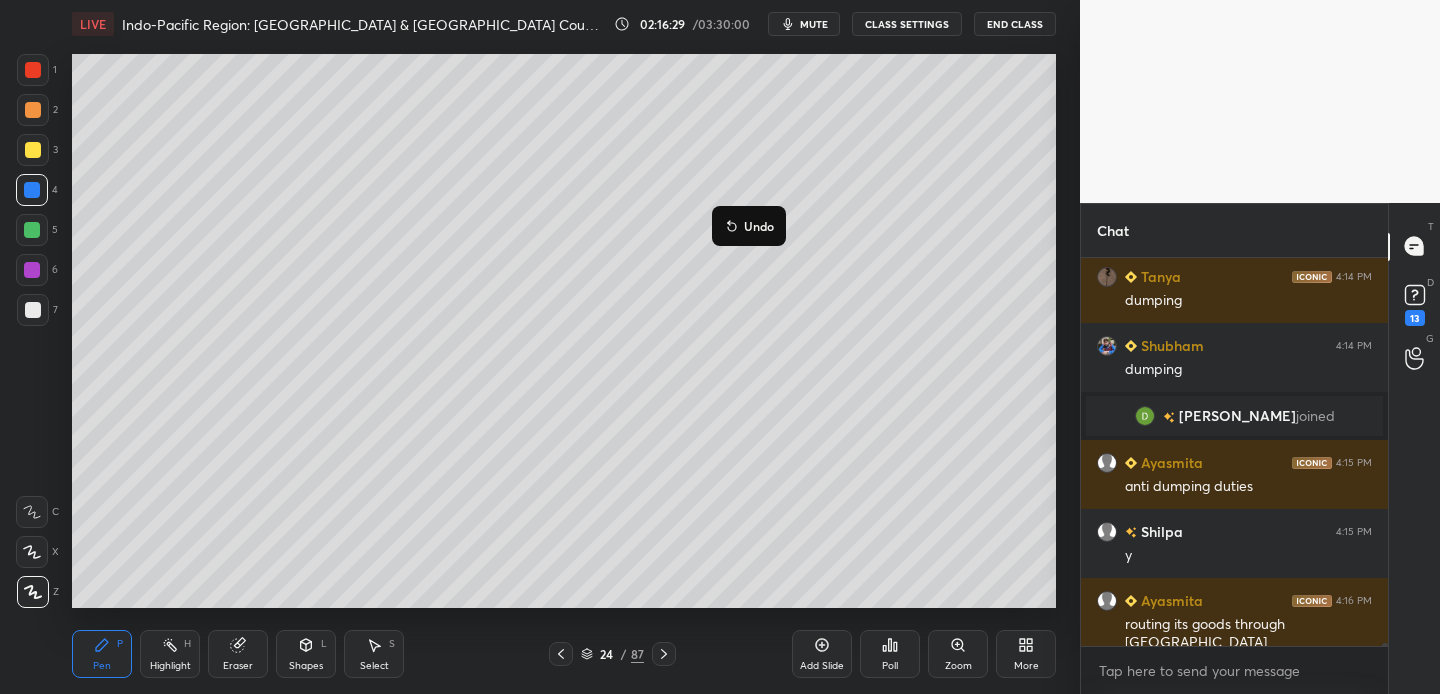 click on "Undo" at bounding box center (759, 226) 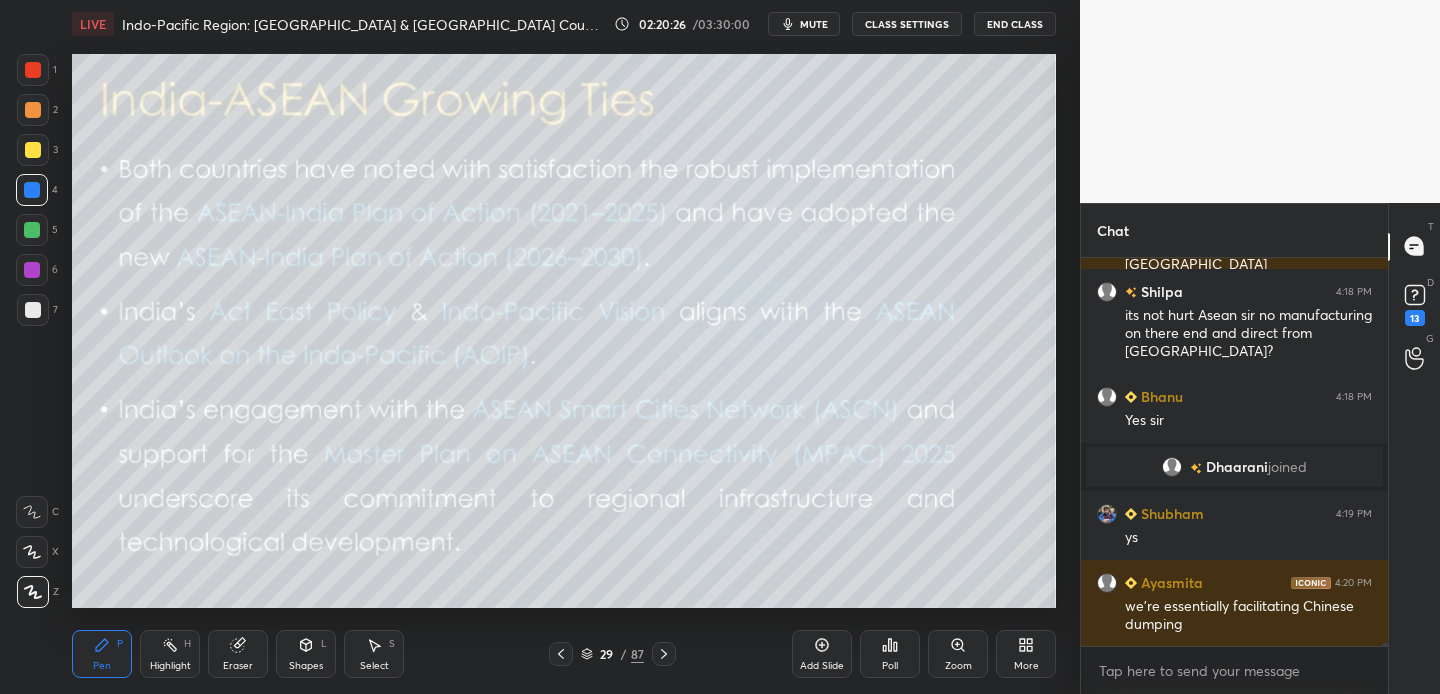 scroll, scrollTop: 44165, scrollLeft: 0, axis: vertical 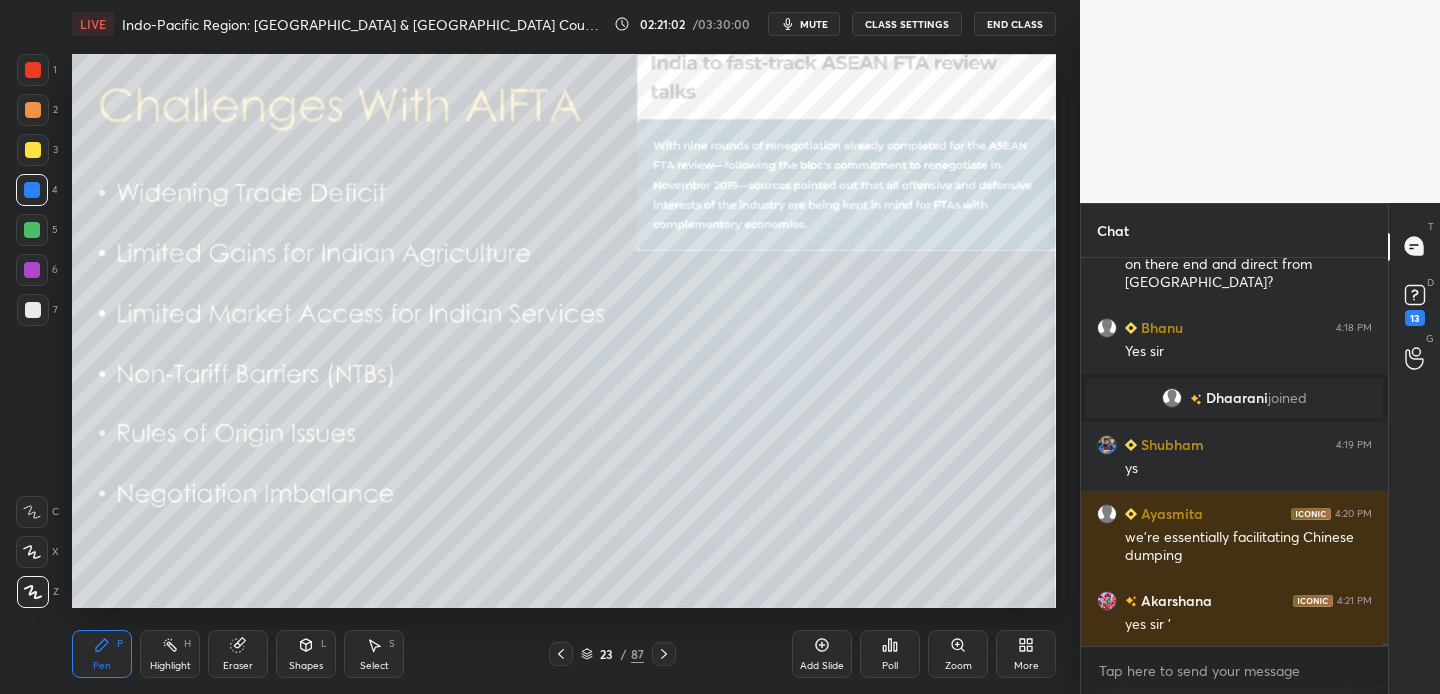 click at bounding box center (33, 110) 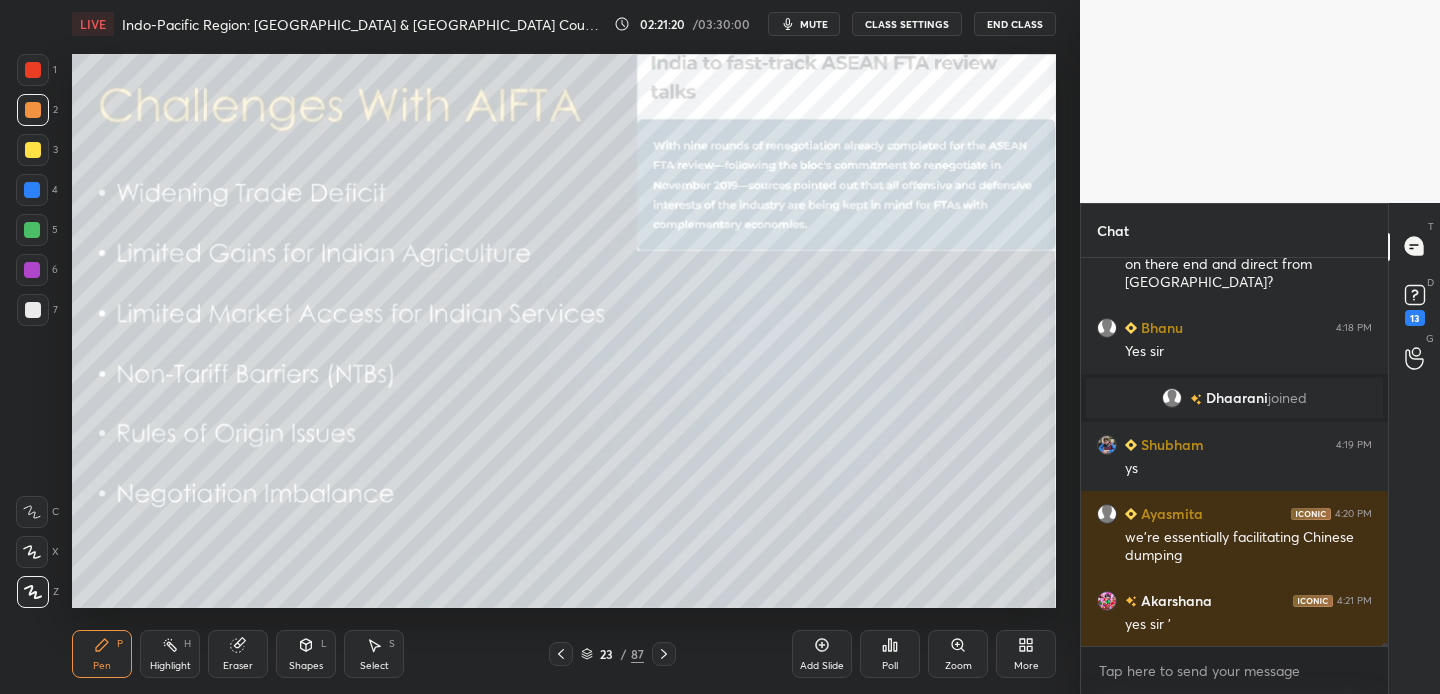 scroll, scrollTop: 44234, scrollLeft: 0, axis: vertical 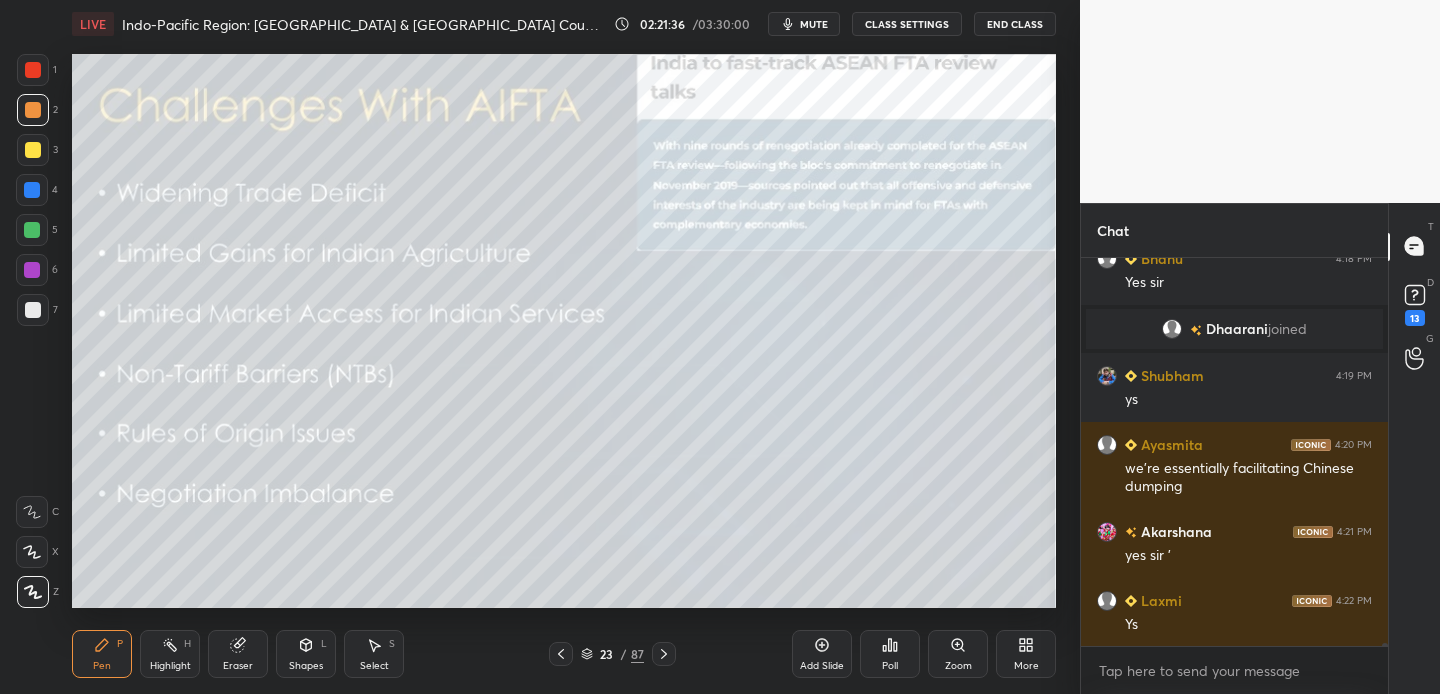 click at bounding box center [33, 70] 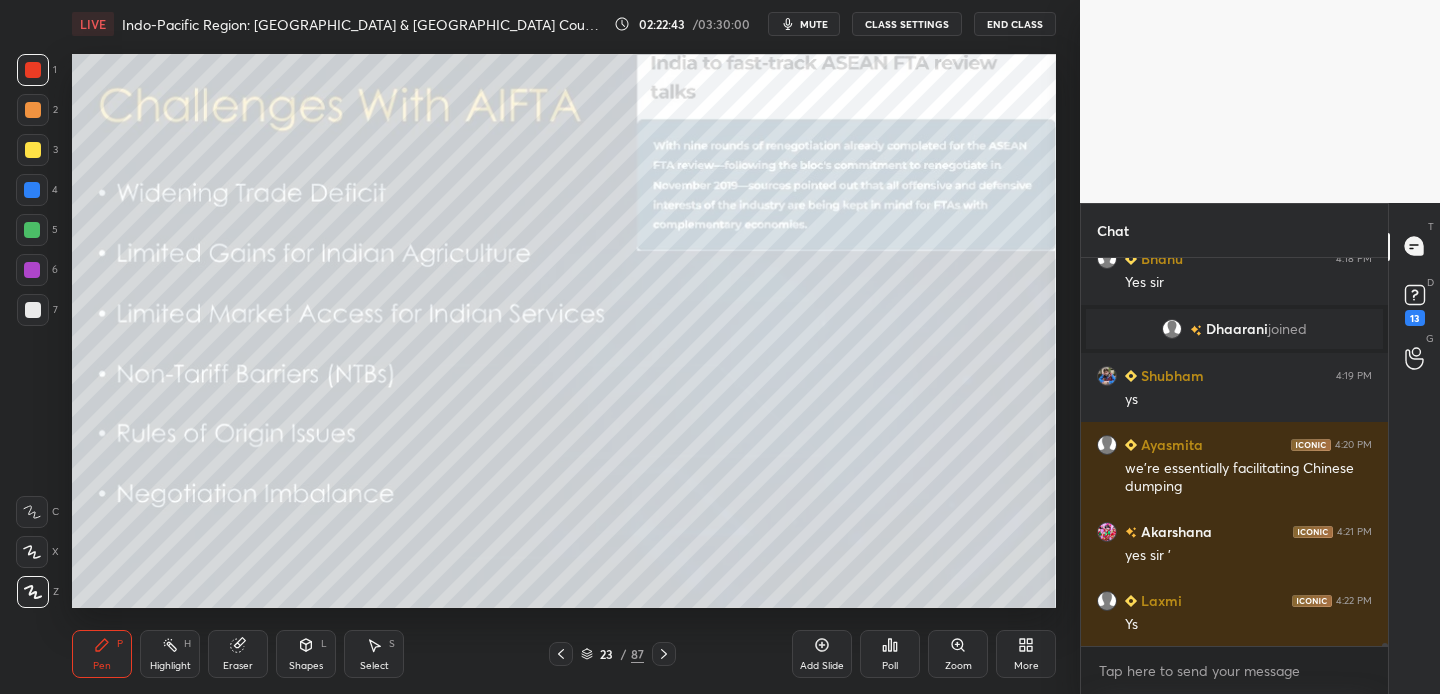 scroll, scrollTop: 44303, scrollLeft: 0, axis: vertical 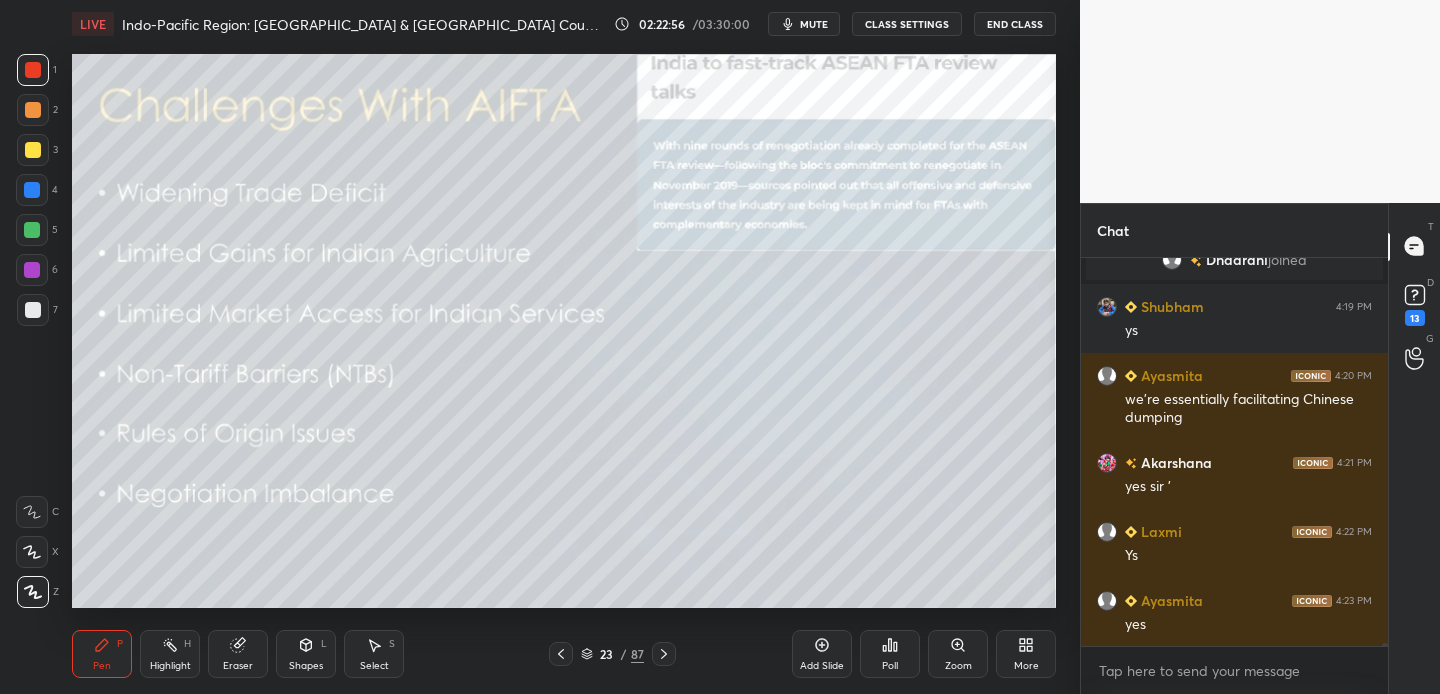 click at bounding box center (33, 150) 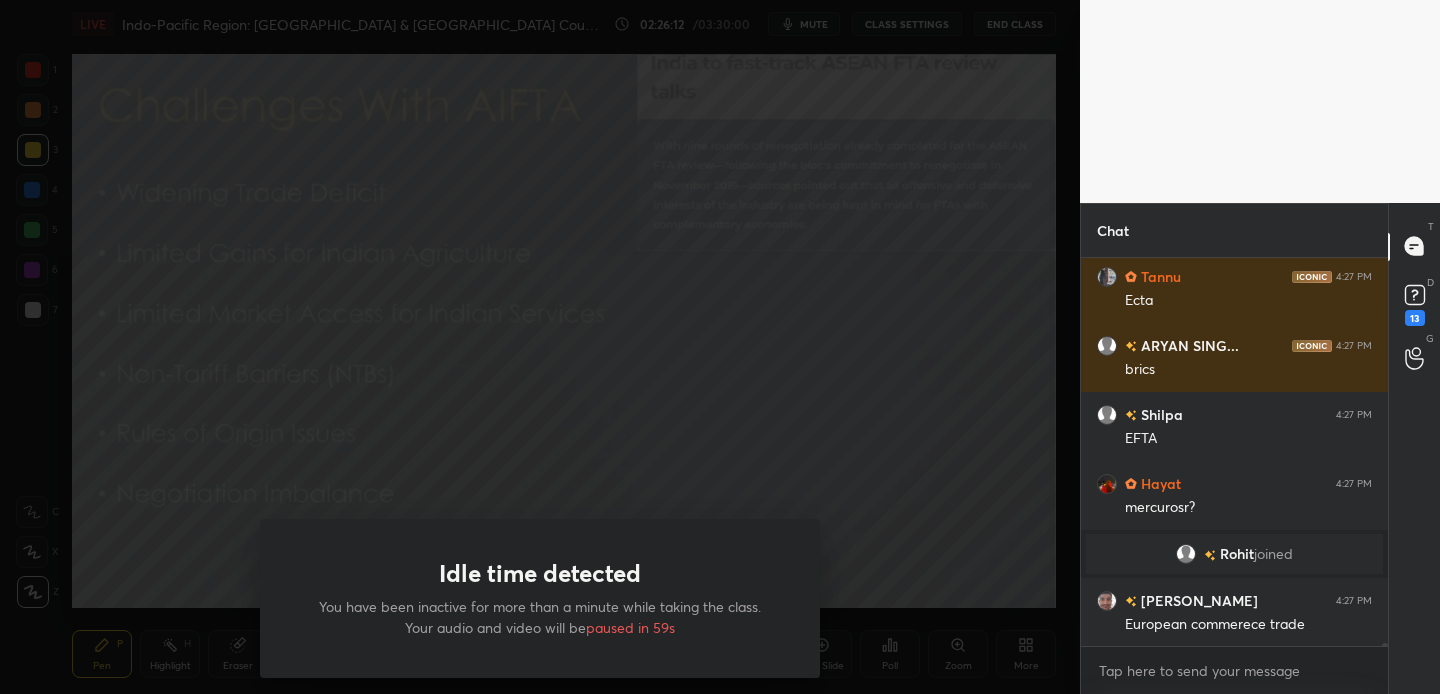 scroll, scrollTop: 46720, scrollLeft: 0, axis: vertical 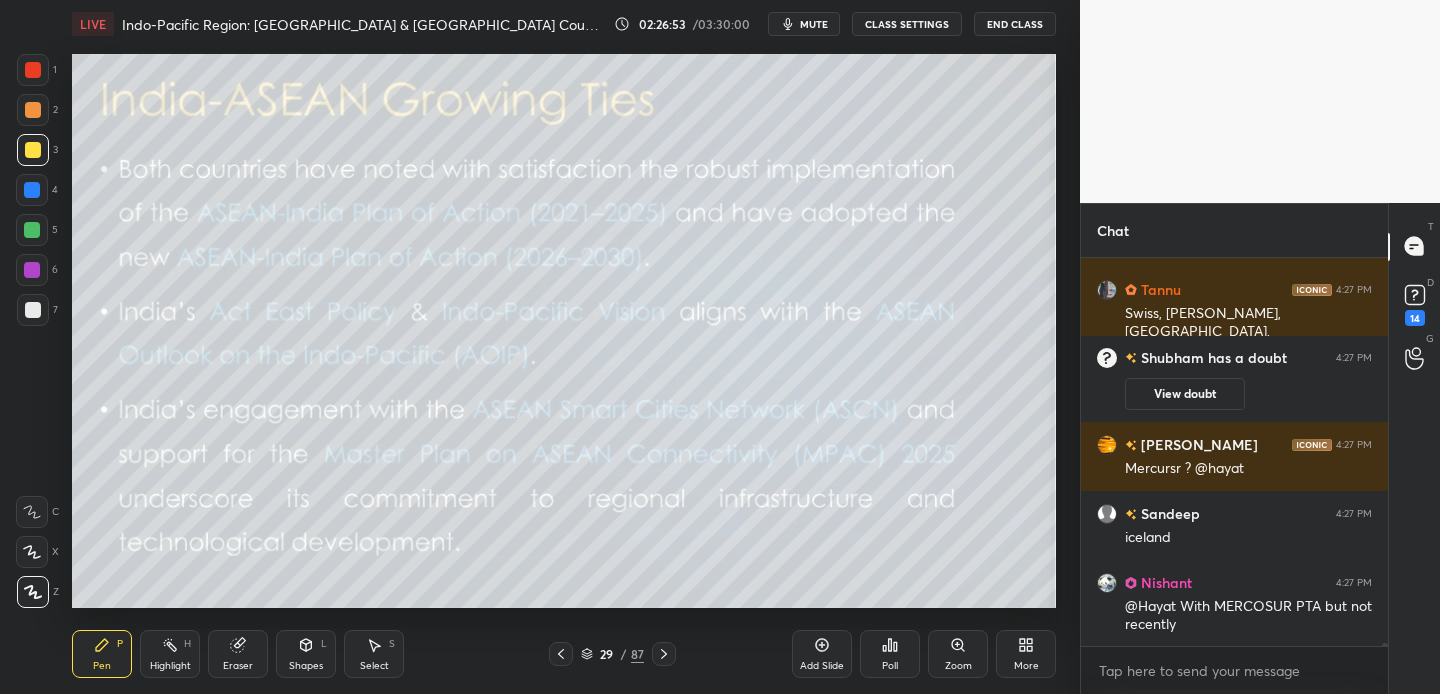 click at bounding box center [33, 110] 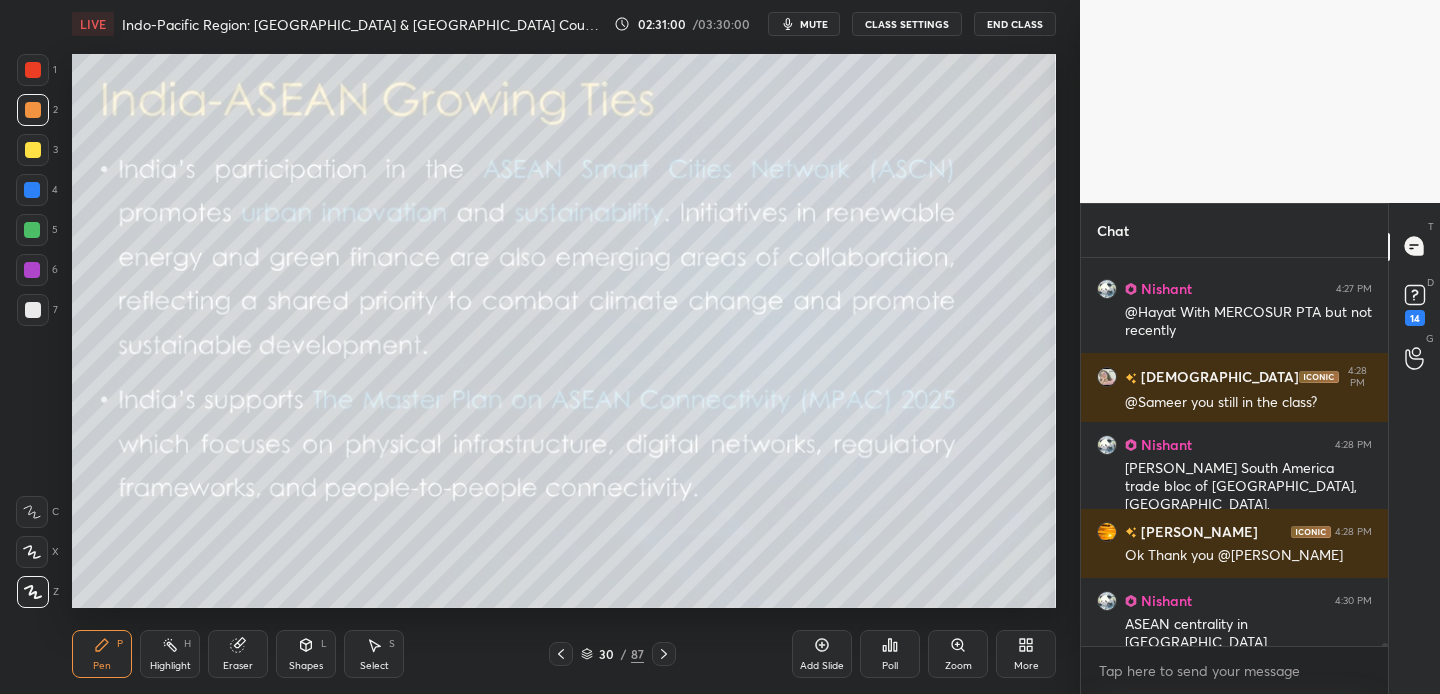 scroll, scrollTop: 47573, scrollLeft: 0, axis: vertical 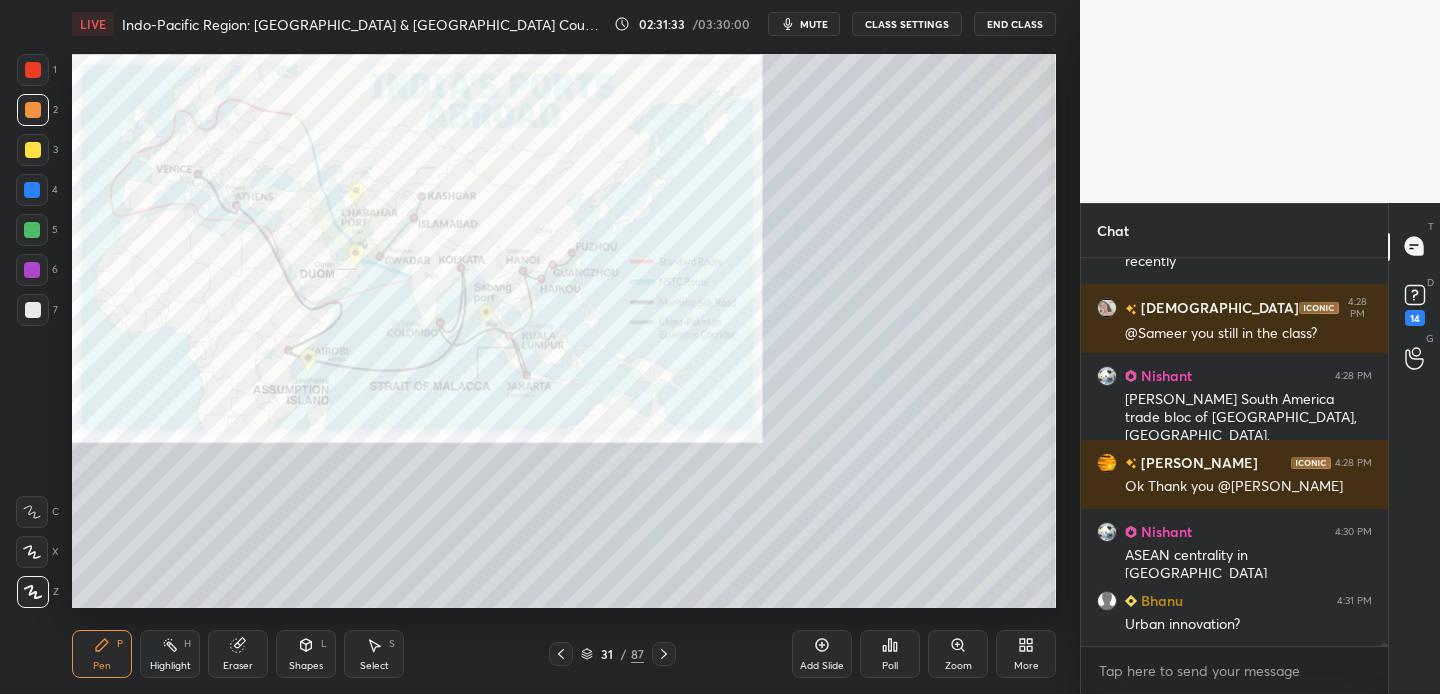 drag, startPoint x: 30, startPoint y: 75, endPoint x: 68, endPoint y: 73, distance: 38.052597 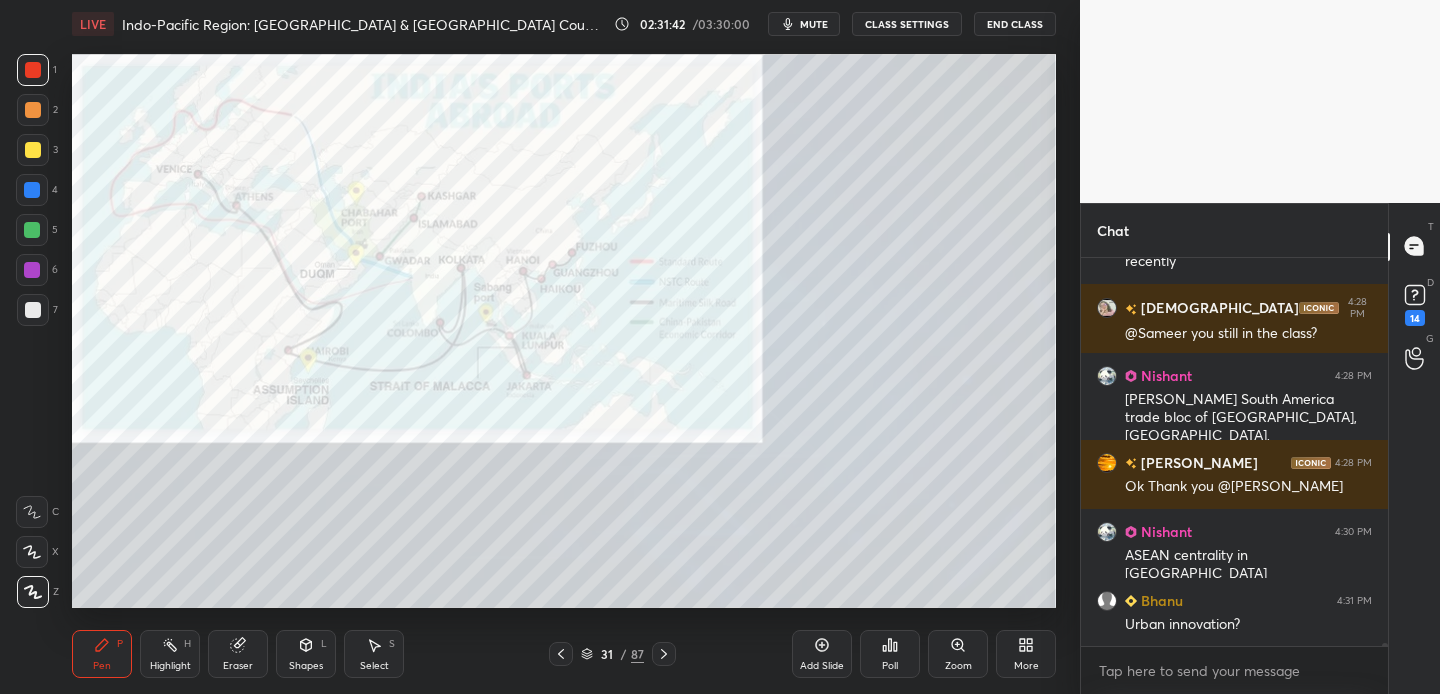 drag, startPoint x: 33, startPoint y: 68, endPoint x: 49, endPoint y: 71, distance: 16.27882 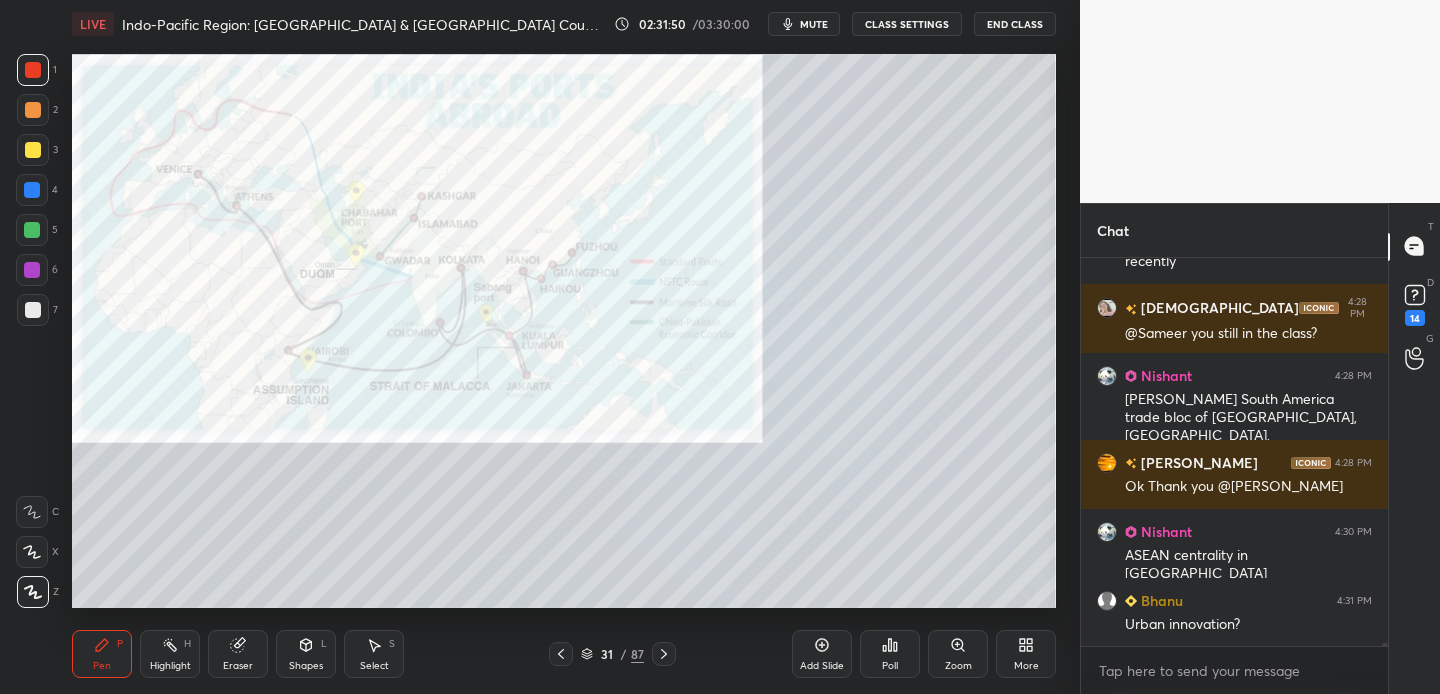 scroll, scrollTop: 47642, scrollLeft: 0, axis: vertical 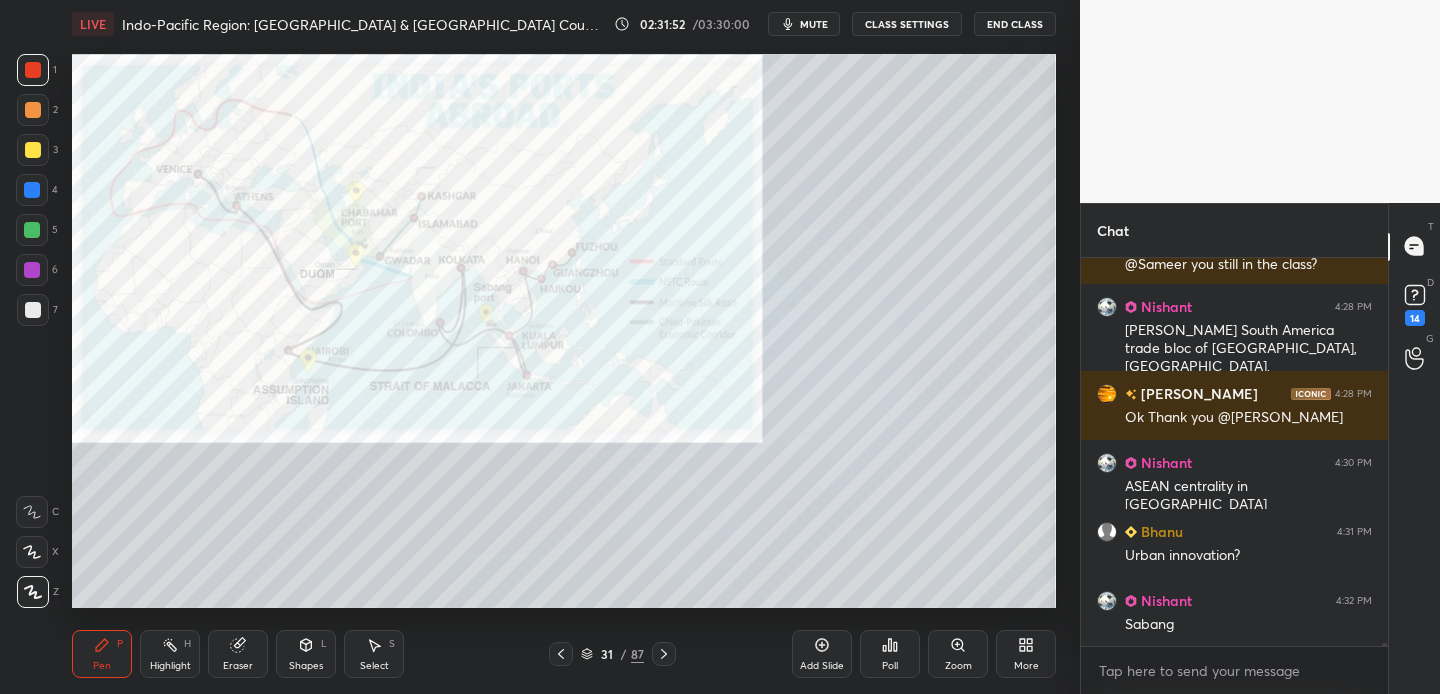 drag, startPoint x: 32, startPoint y: 149, endPoint x: 59, endPoint y: 184, distance: 44.20407 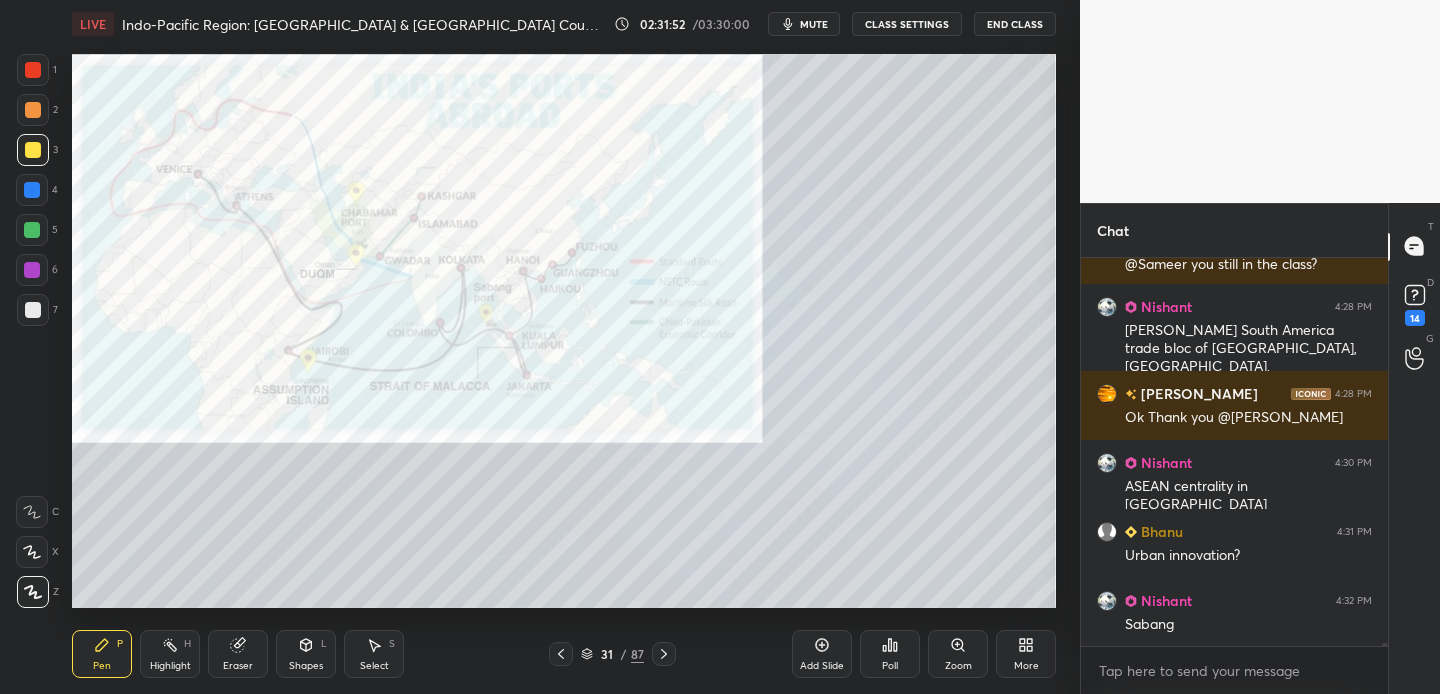 scroll, scrollTop: 47711, scrollLeft: 0, axis: vertical 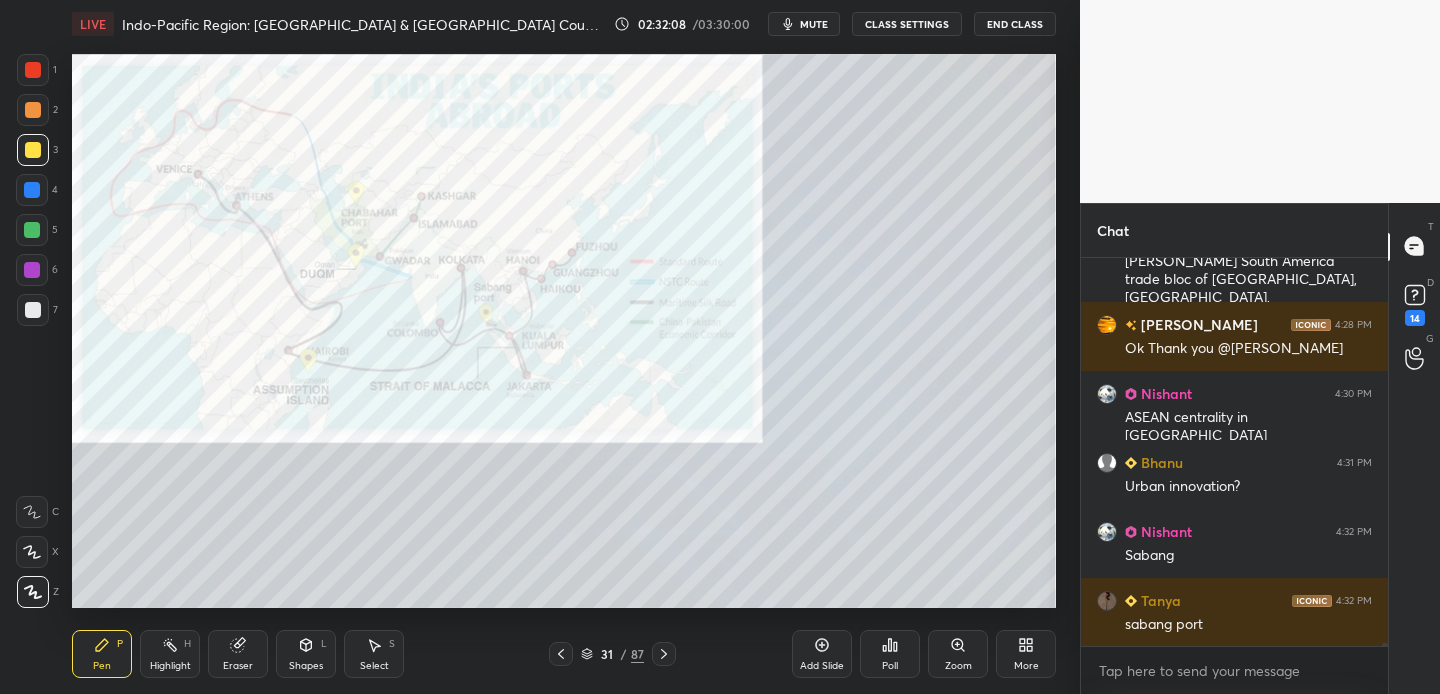 drag, startPoint x: 37, startPoint y: 66, endPoint x: 55, endPoint y: 71, distance: 18.681541 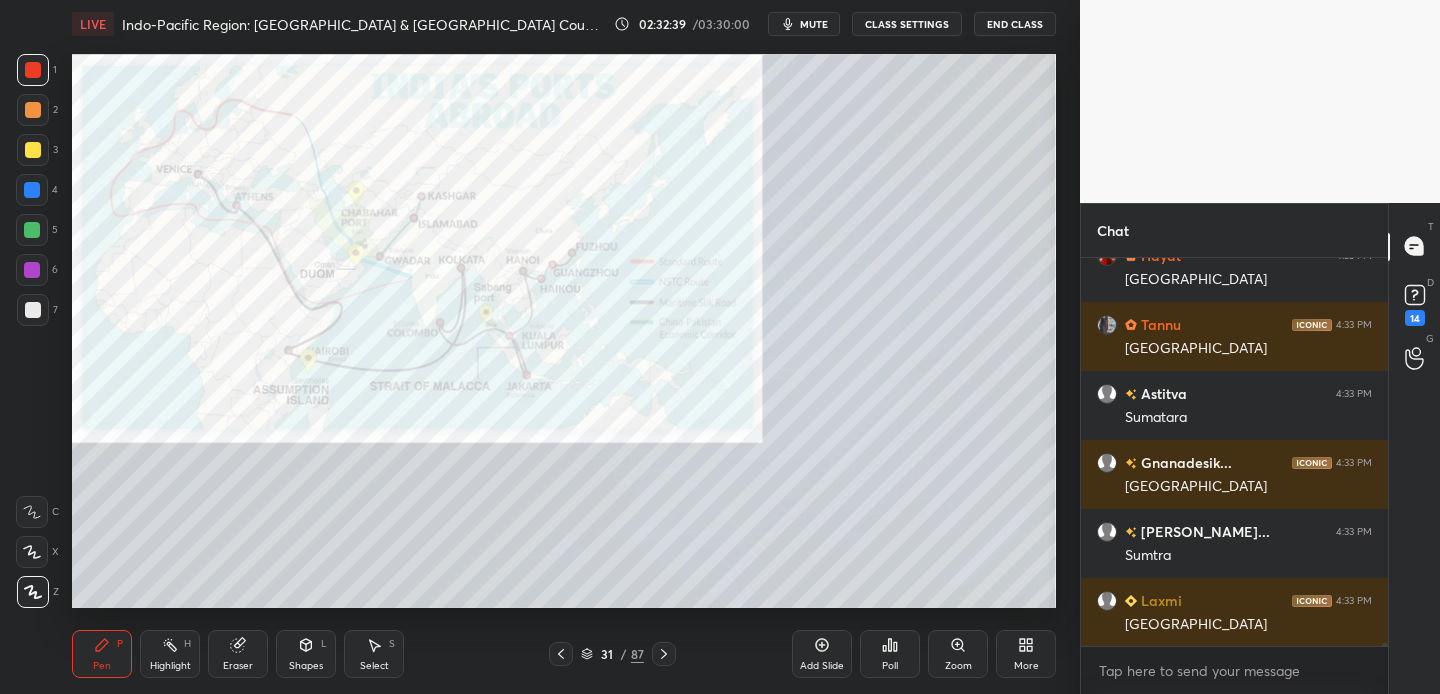 scroll, scrollTop: 48608, scrollLeft: 0, axis: vertical 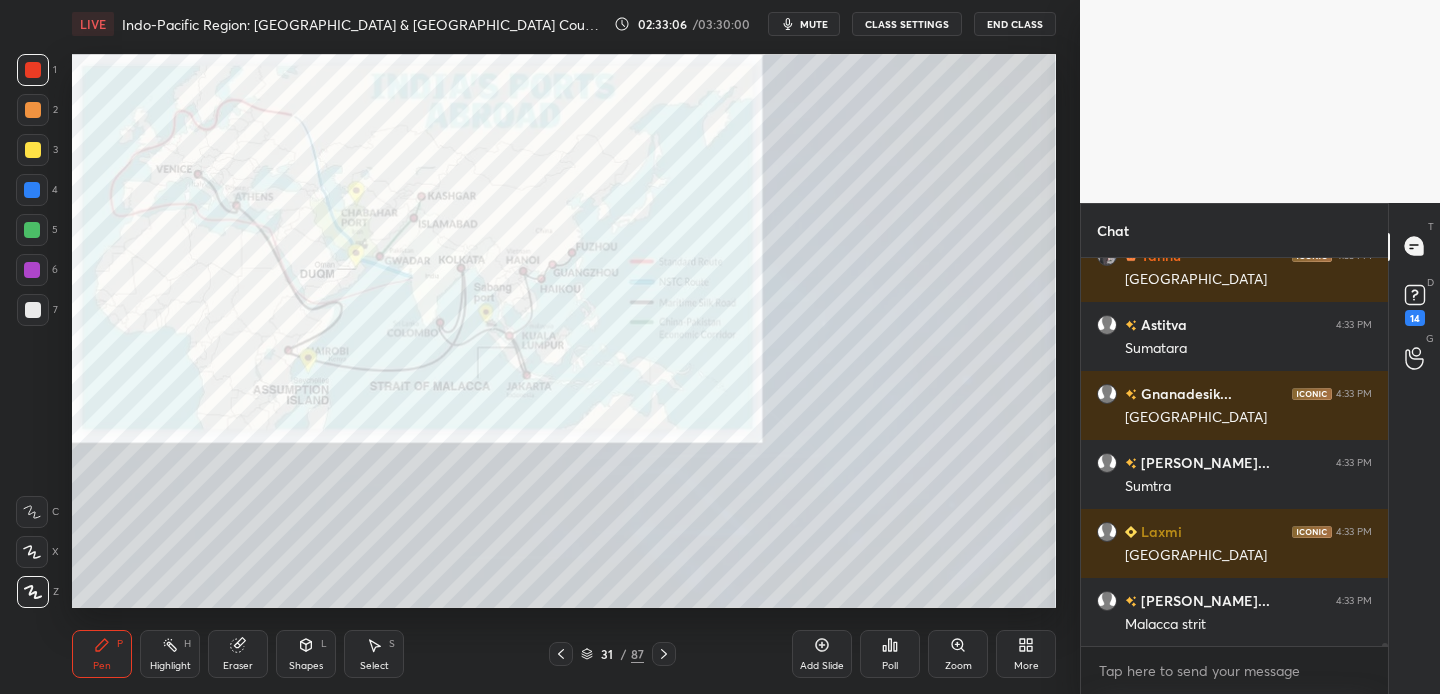 drag, startPoint x: 30, startPoint y: 145, endPoint x: 41, endPoint y: 133, distance: 16.27882 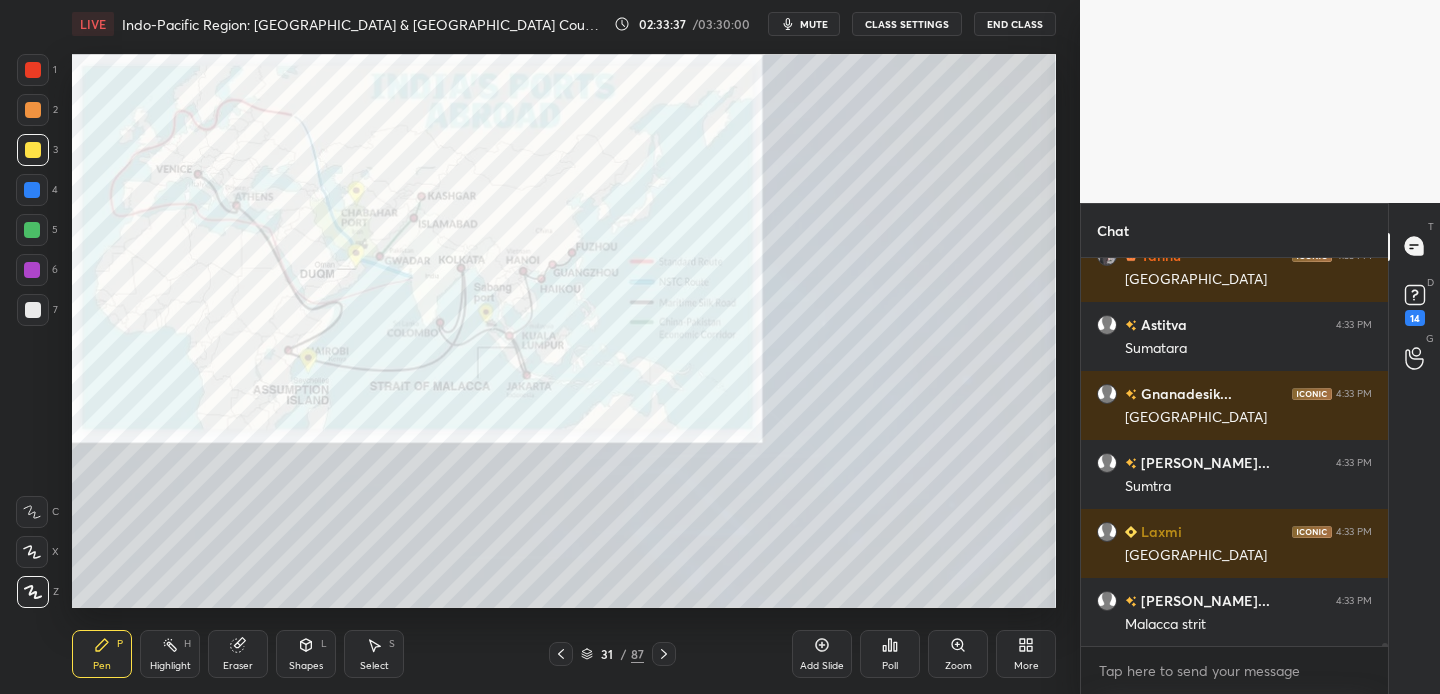 drag, startPoint x: 33, startPoint y: 69, endPoint x: 52, endPoint y: 71, distance: 19.104973 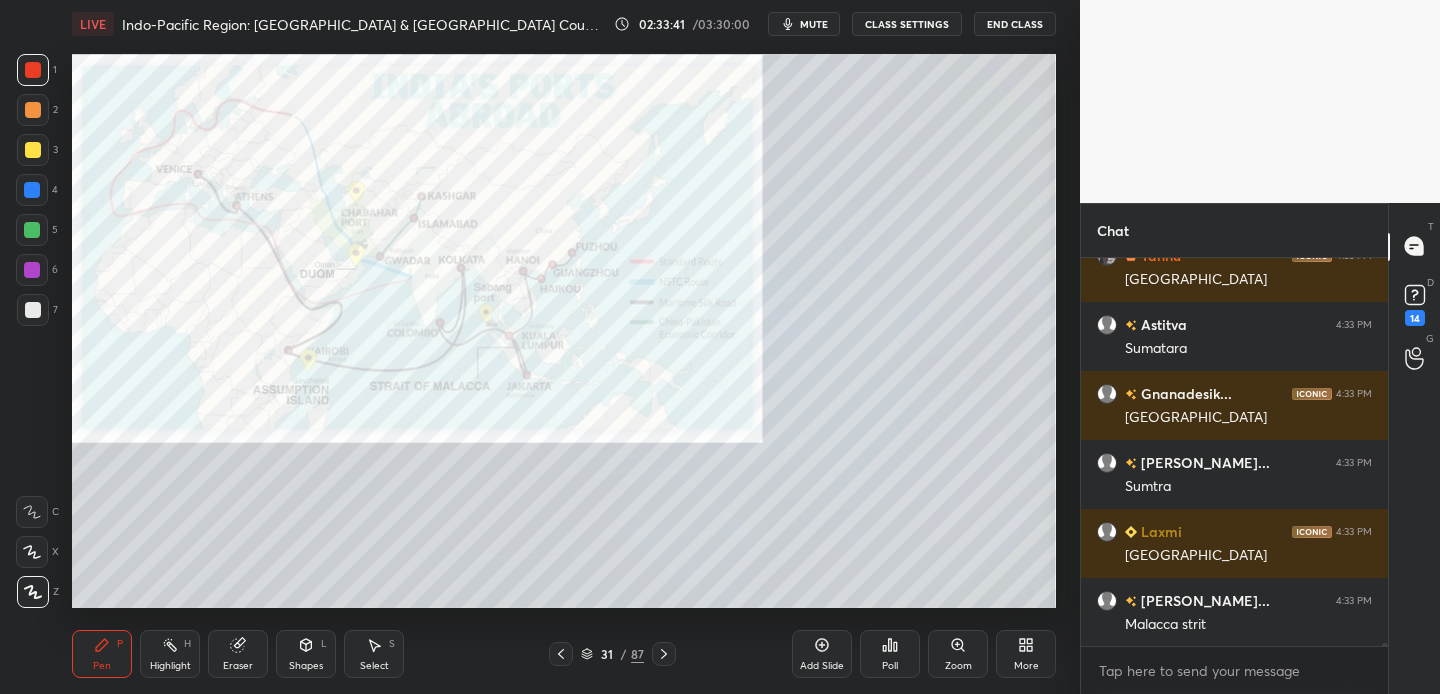 drag, startPoint x: 35, startPoint y: 148, endPoint x: 52, endPoint y: 139, distance: 19.235384 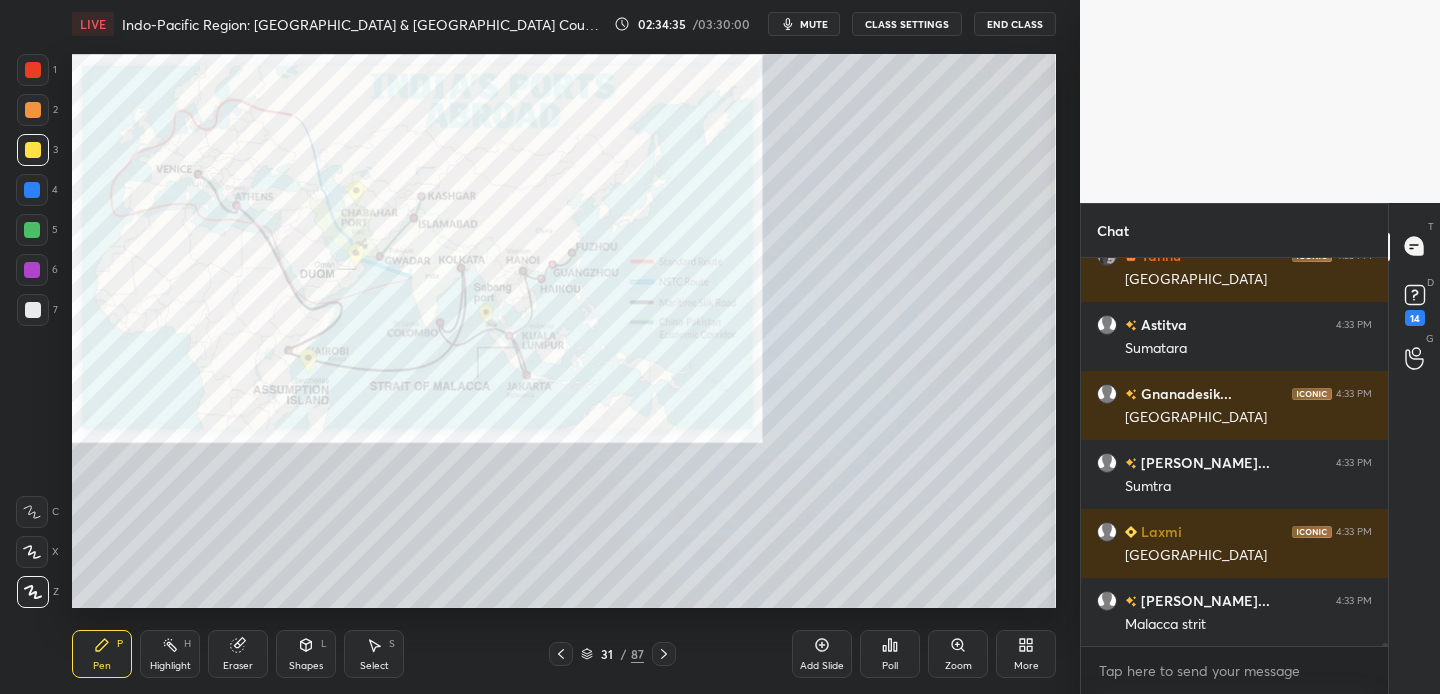 drag, startPoint x: 34, startPoint y: 65, endPoint x: 47, endPoint y: 67, distance: 13.152946 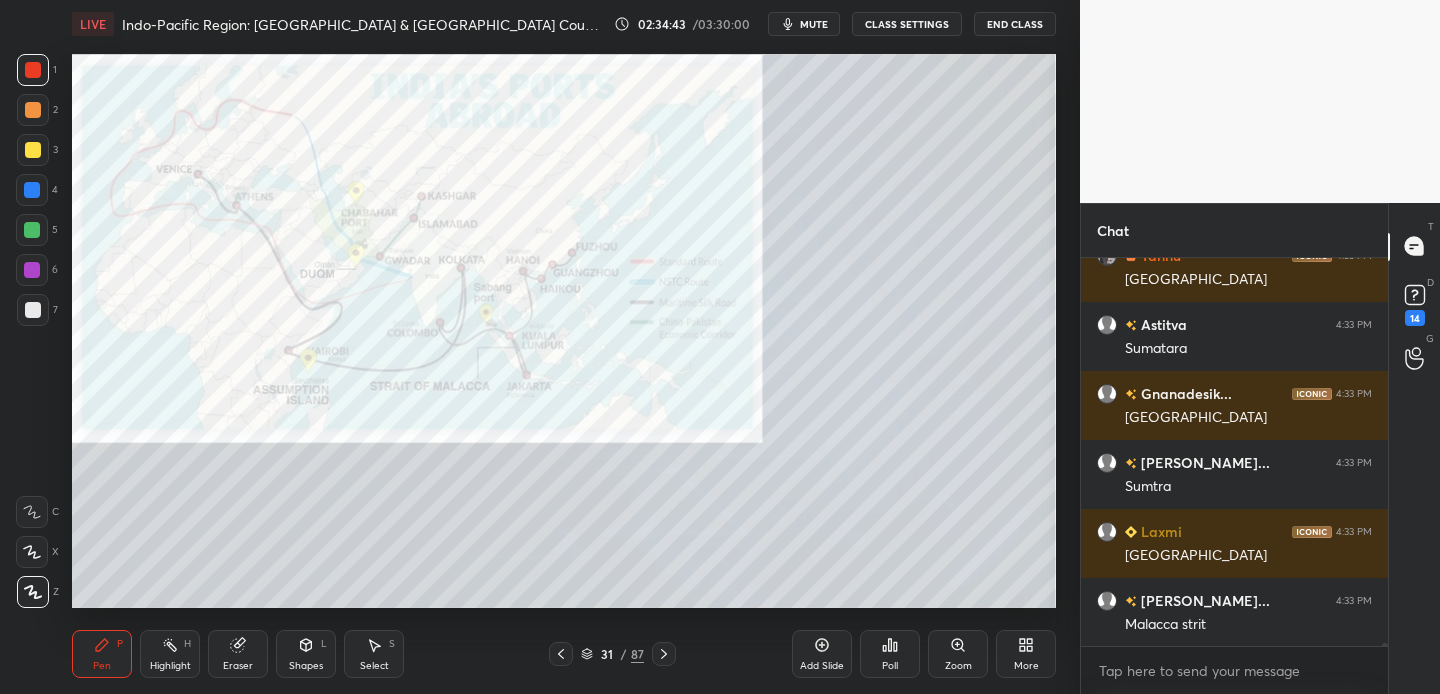 scroll, scrollTop: 48677, scrollLeft: 0, axis: vertical 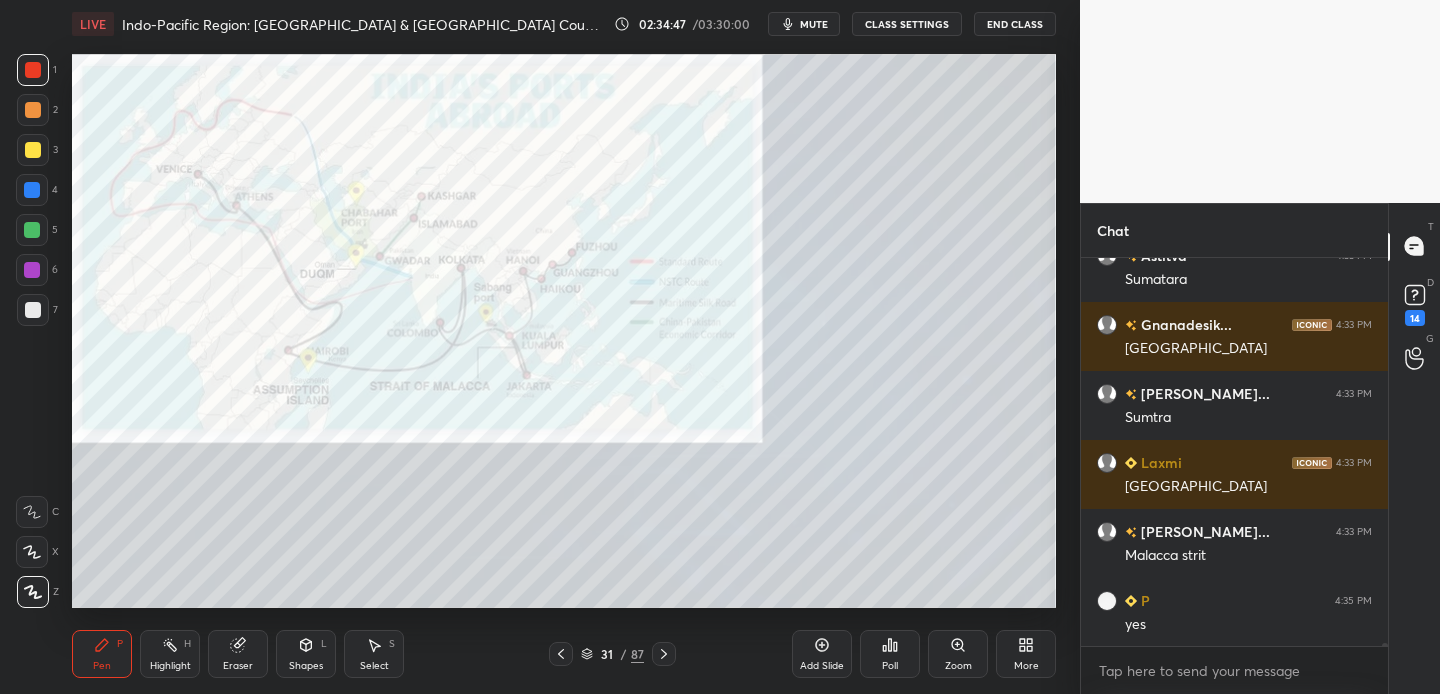 click at bounding box center (33, 110) 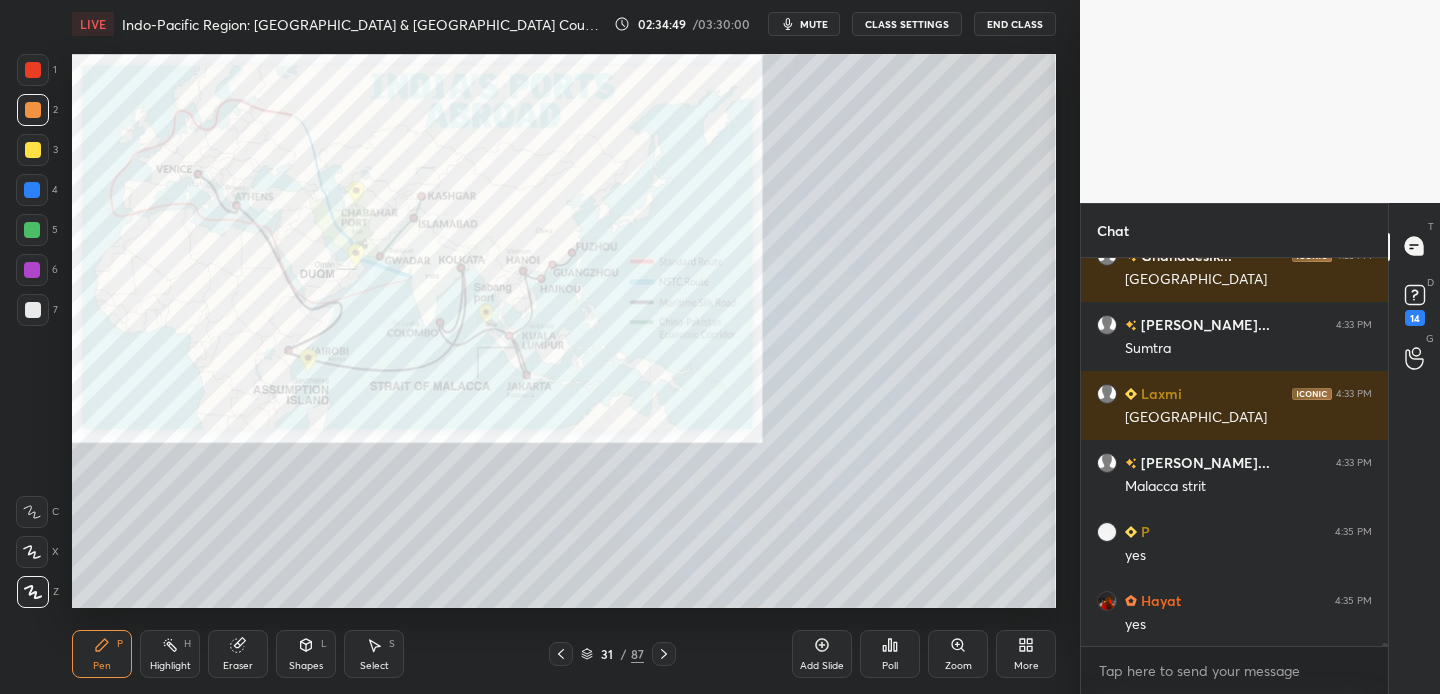 scroll, scrollTop: 48815, scrollLeft: 0, axis: vertical 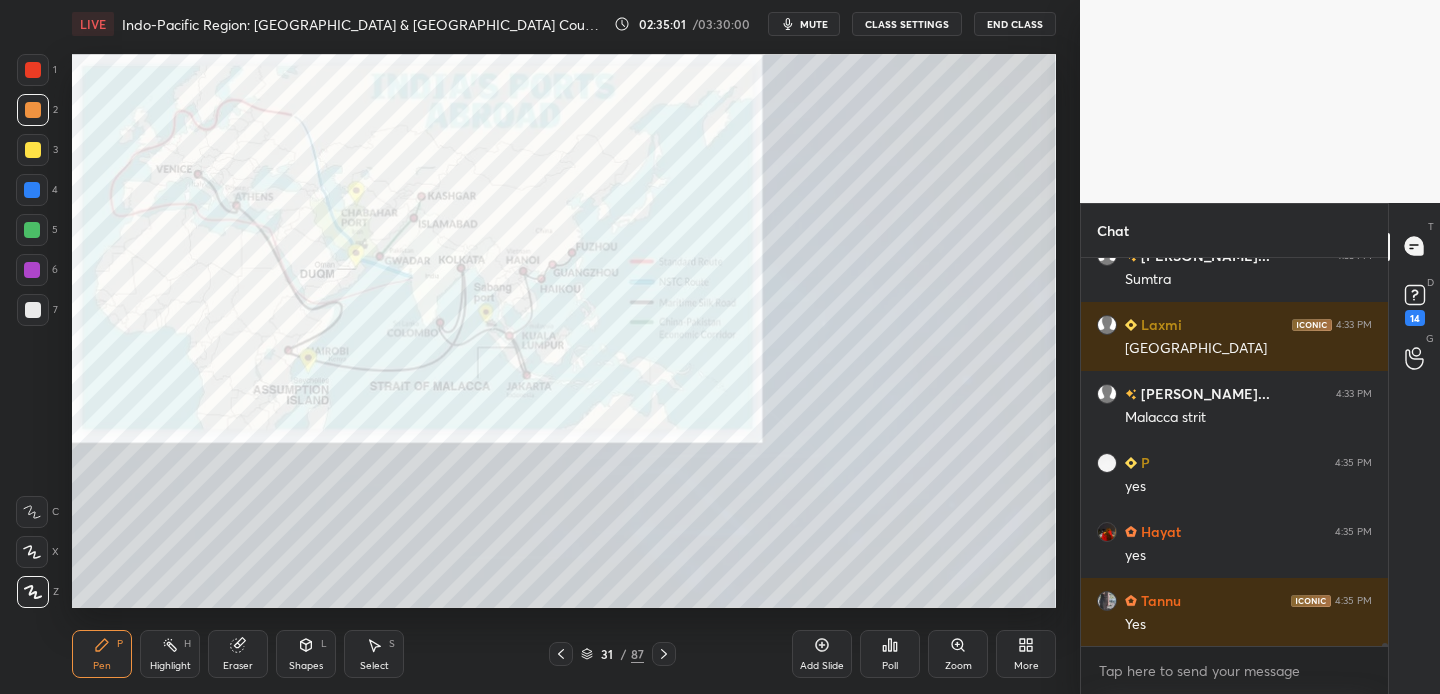 drag, startPoint x: 29, startPoint y: 72, endPoint x: 55, endPoint y: 70, distance: 26.076809 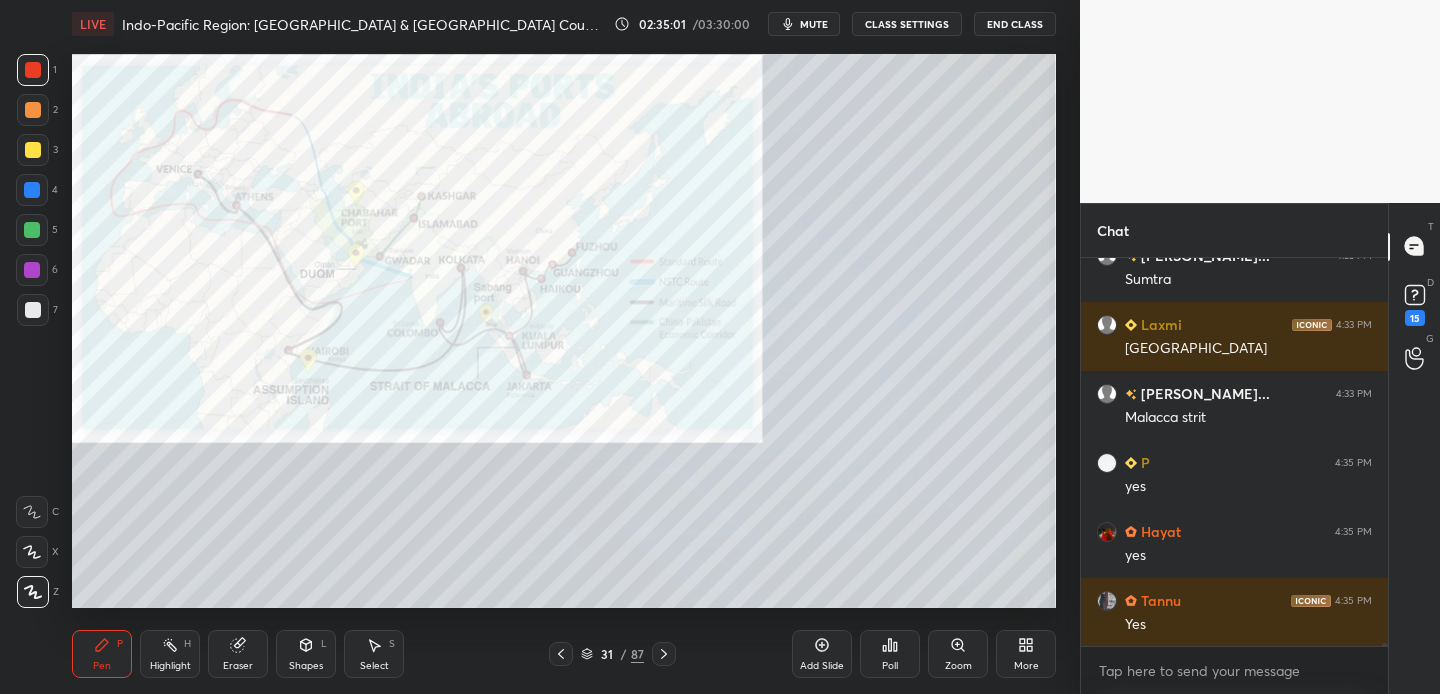 scroll, scrollTop: 48901, scrollLeft: 0, axis: vertical 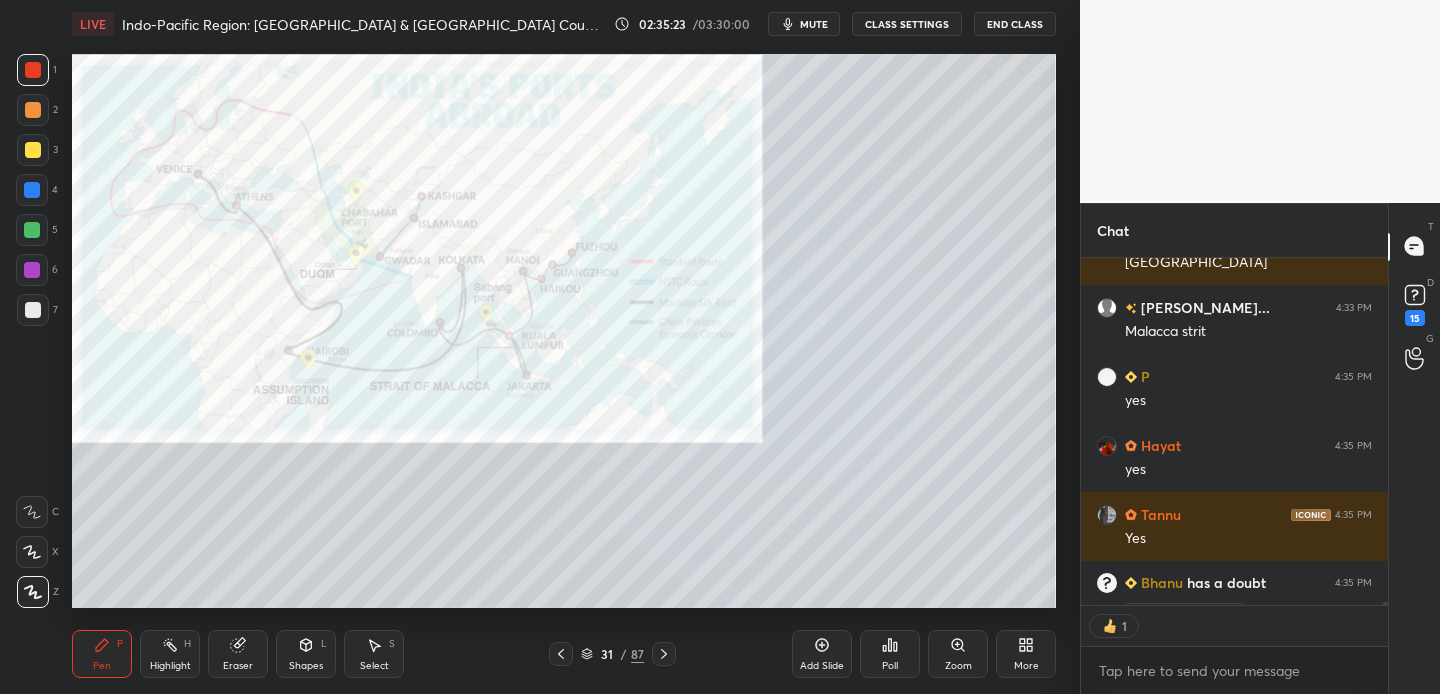 drag, startPoint x: 29, startPoint y: 147, endPoint x: 61, endPoint y: 142, distance: 32.38827 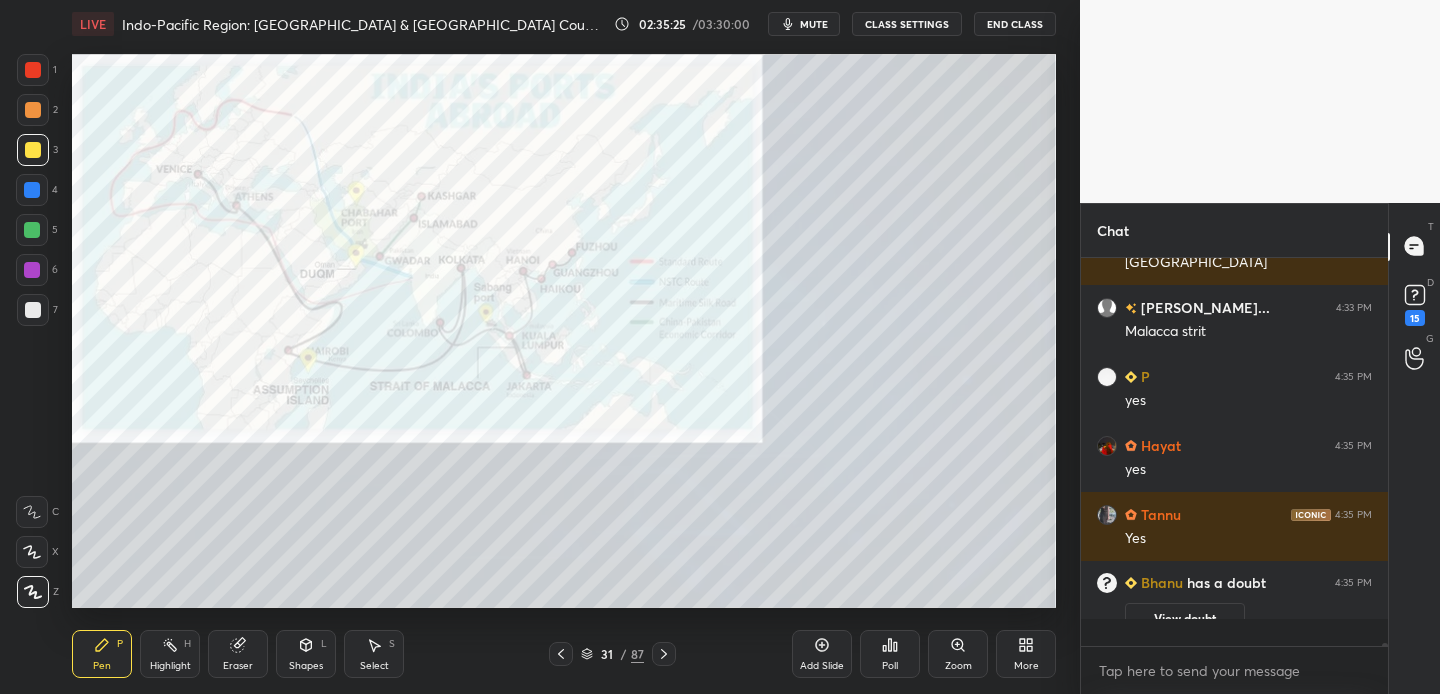 scroll, scrollTop: 7, scrollLeft: 7, axis: both 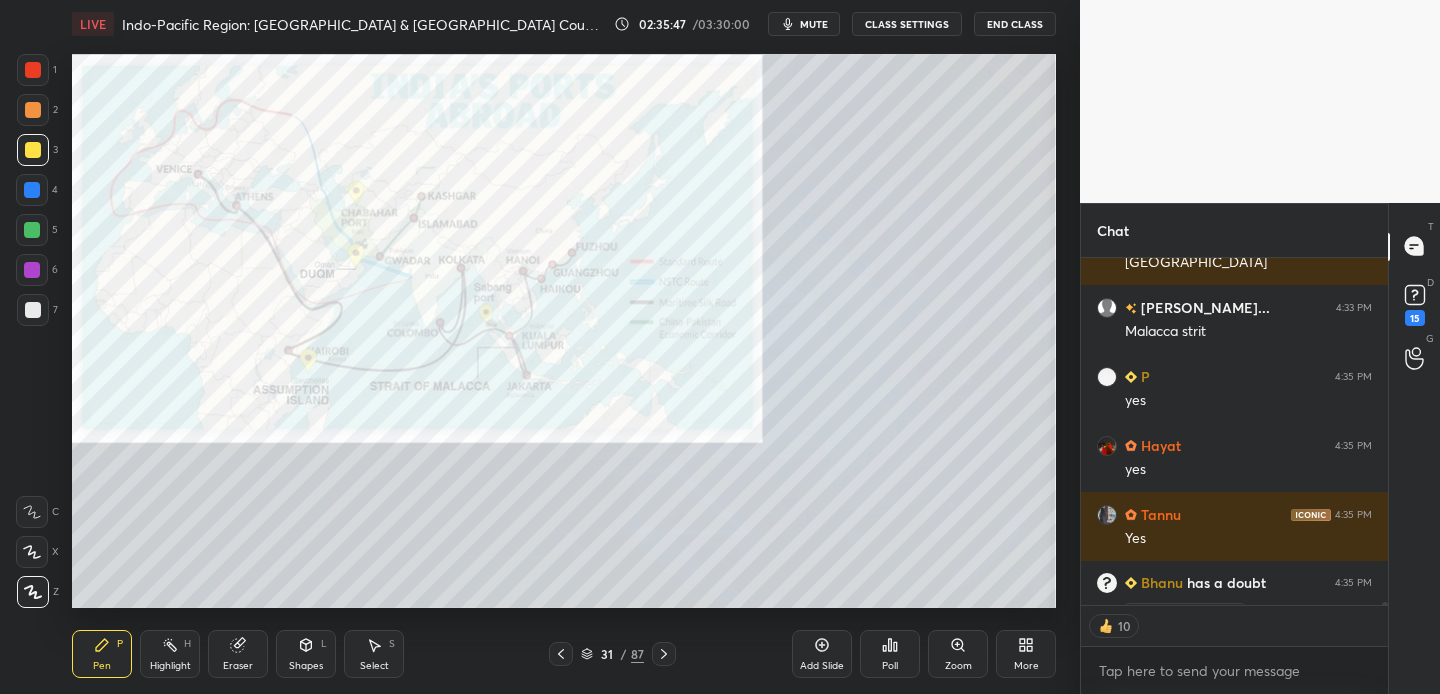 click at bounding box center (33, 110) 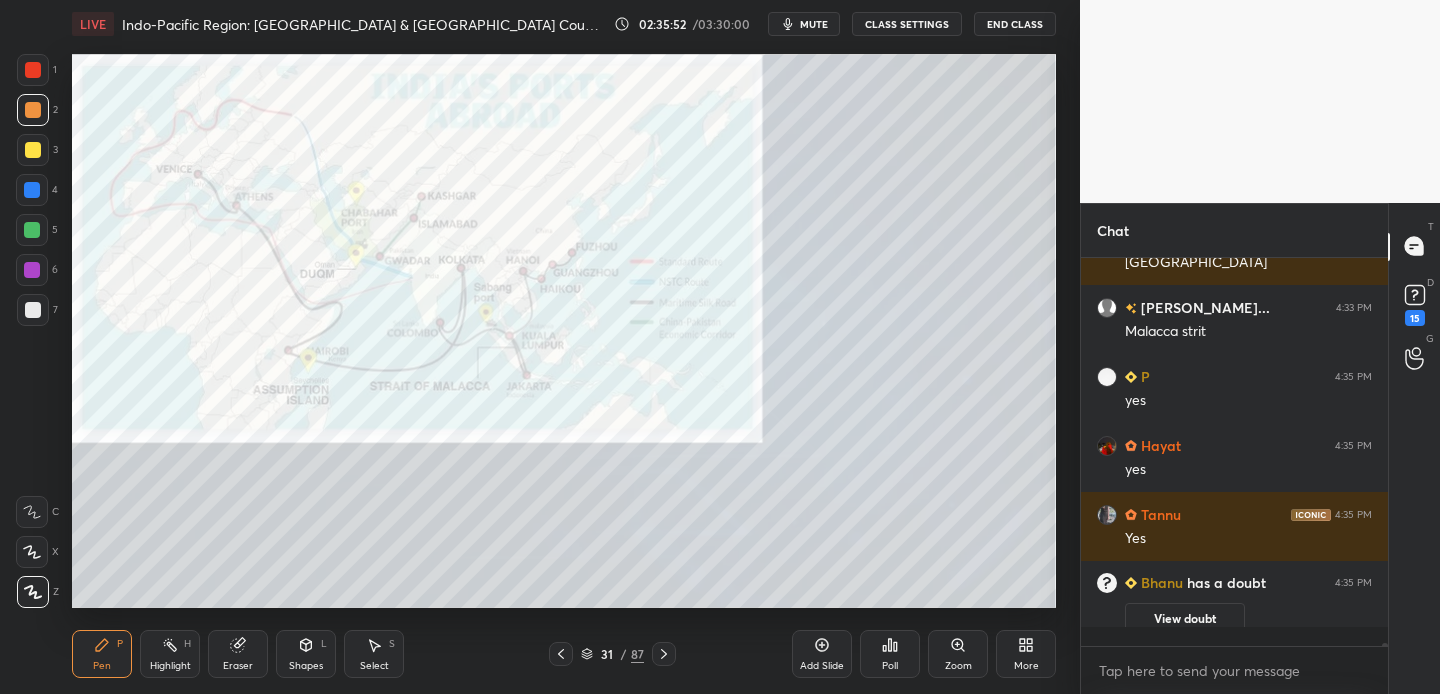 scroll, scrollTop: 7, scrollLeft: 7, axis: both 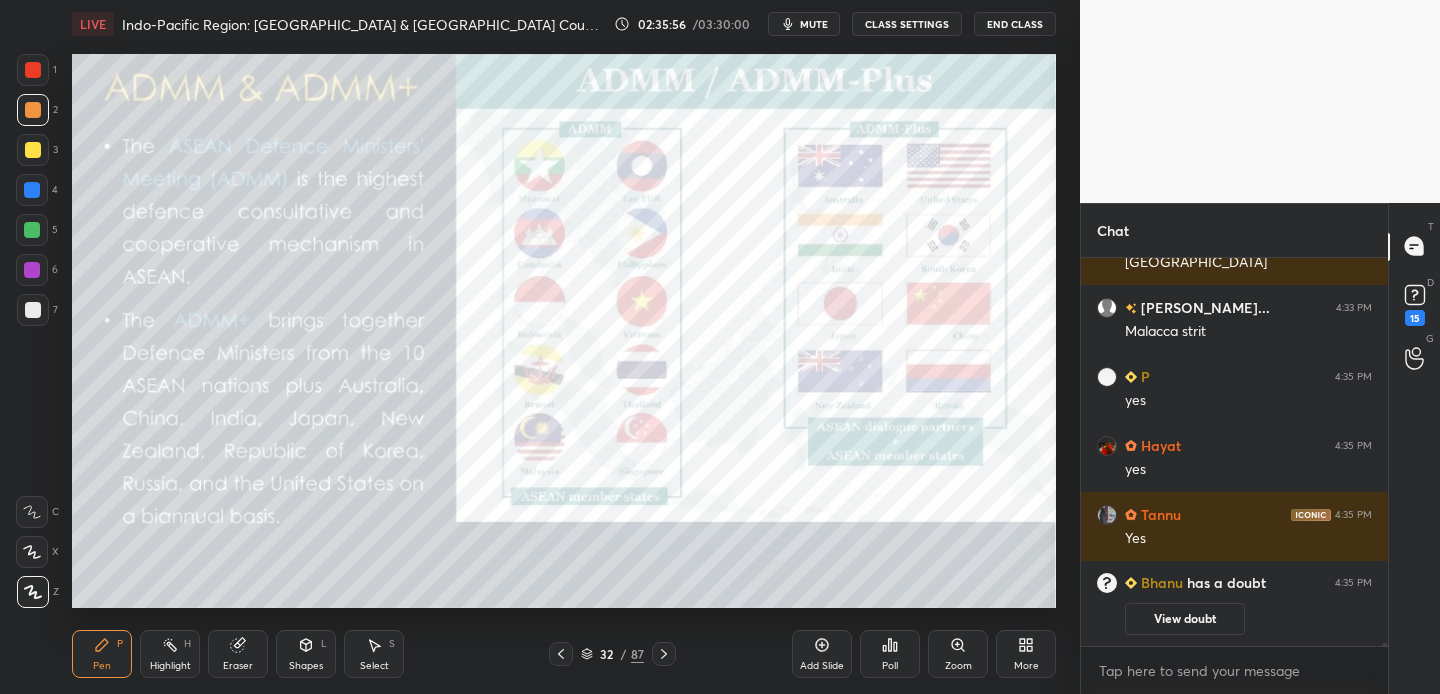click at bounding box center (33, 150) 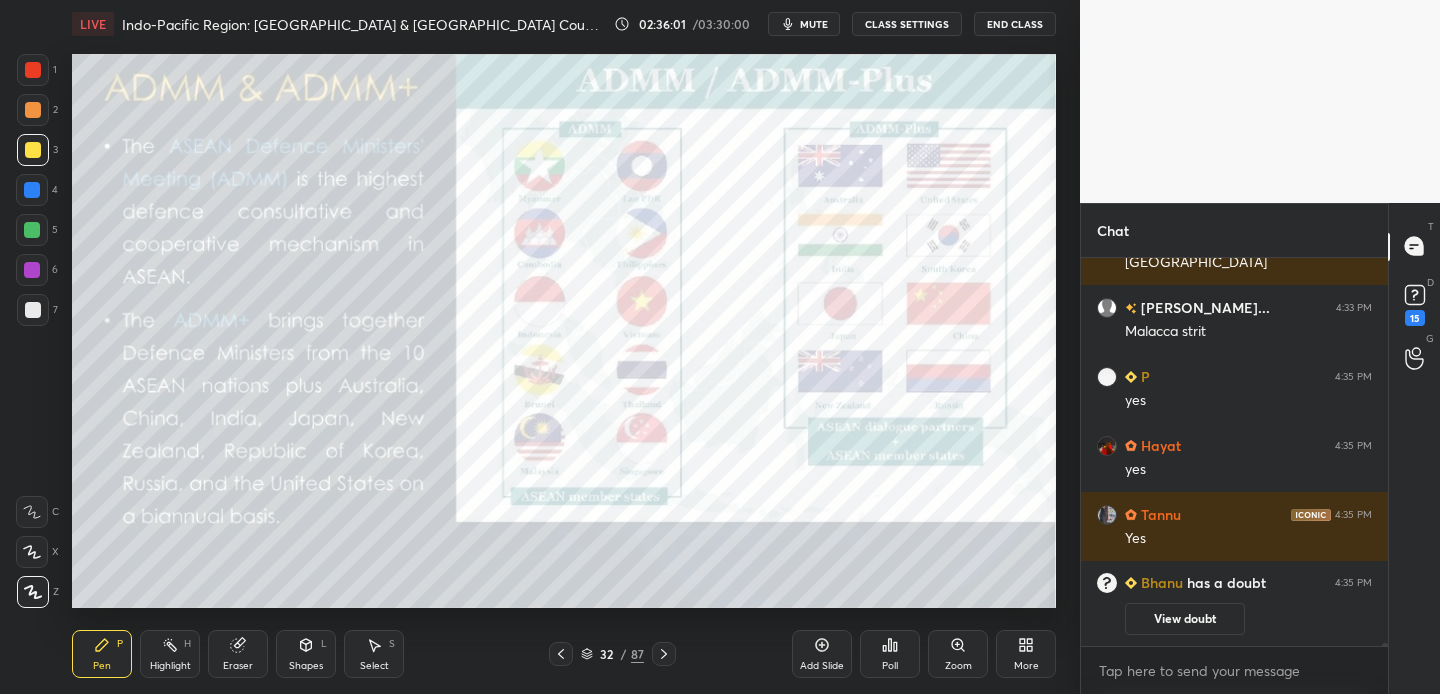 scroll, scrollTop: 48351, scrollLeft: 0, axis: vertical 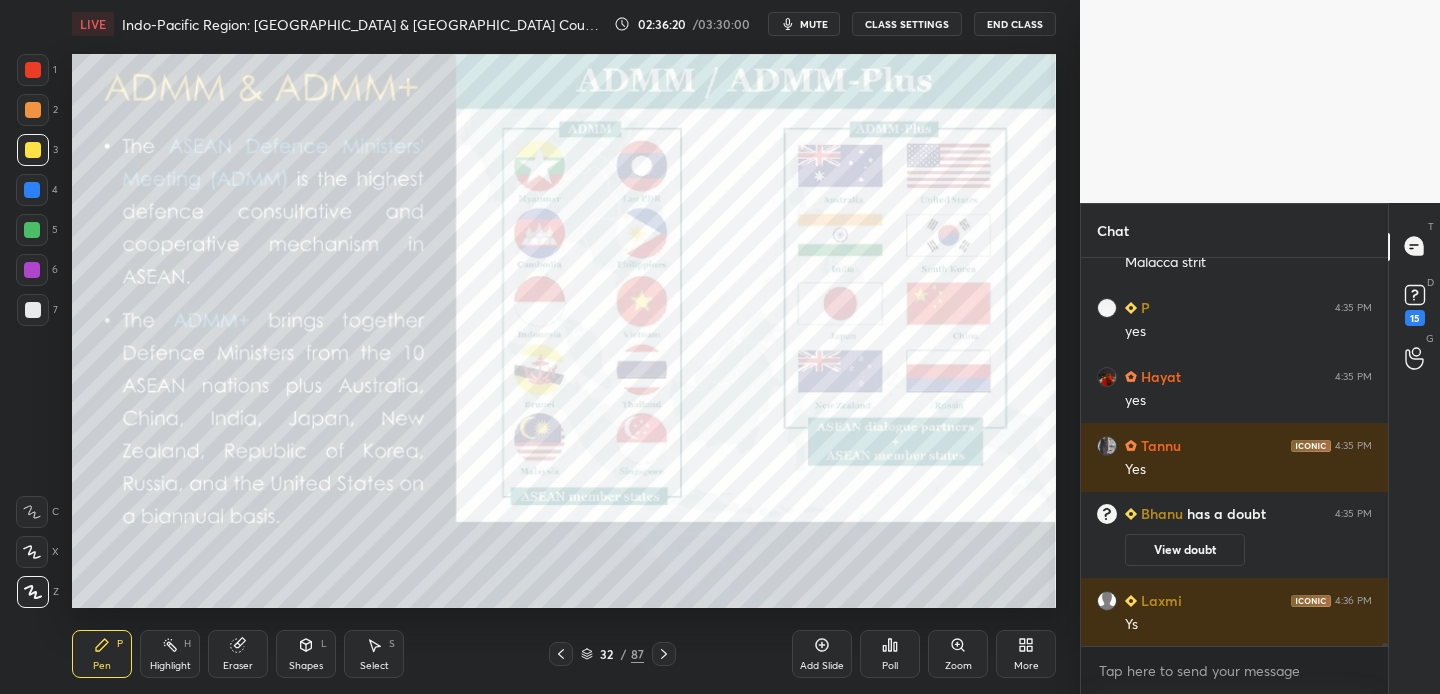 click at bounding box center (33, 70) 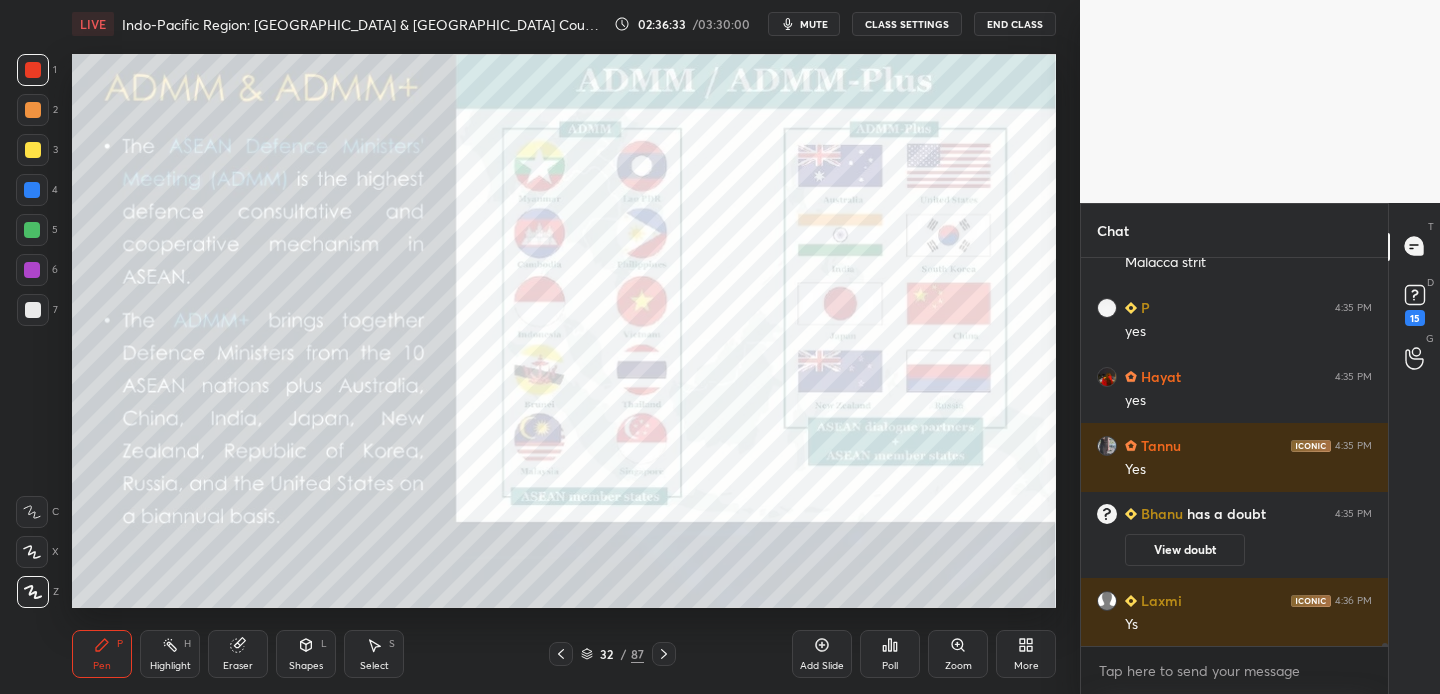 scroll, scrollTop: 48420, scrollLeft: 0, axis: vertical 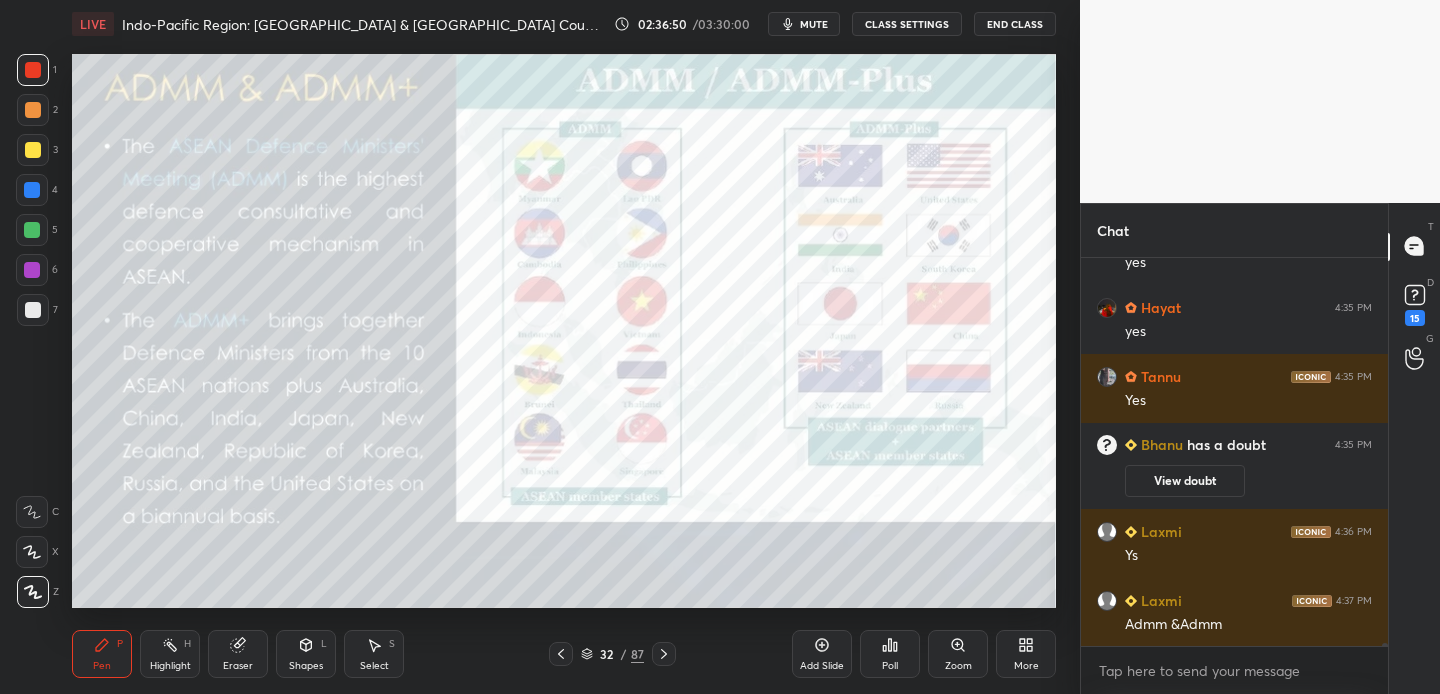 drag, startPoint x: 31, startPoint y: 148, endPoint x: 40, endPoint y: 138, distance: 13.453624 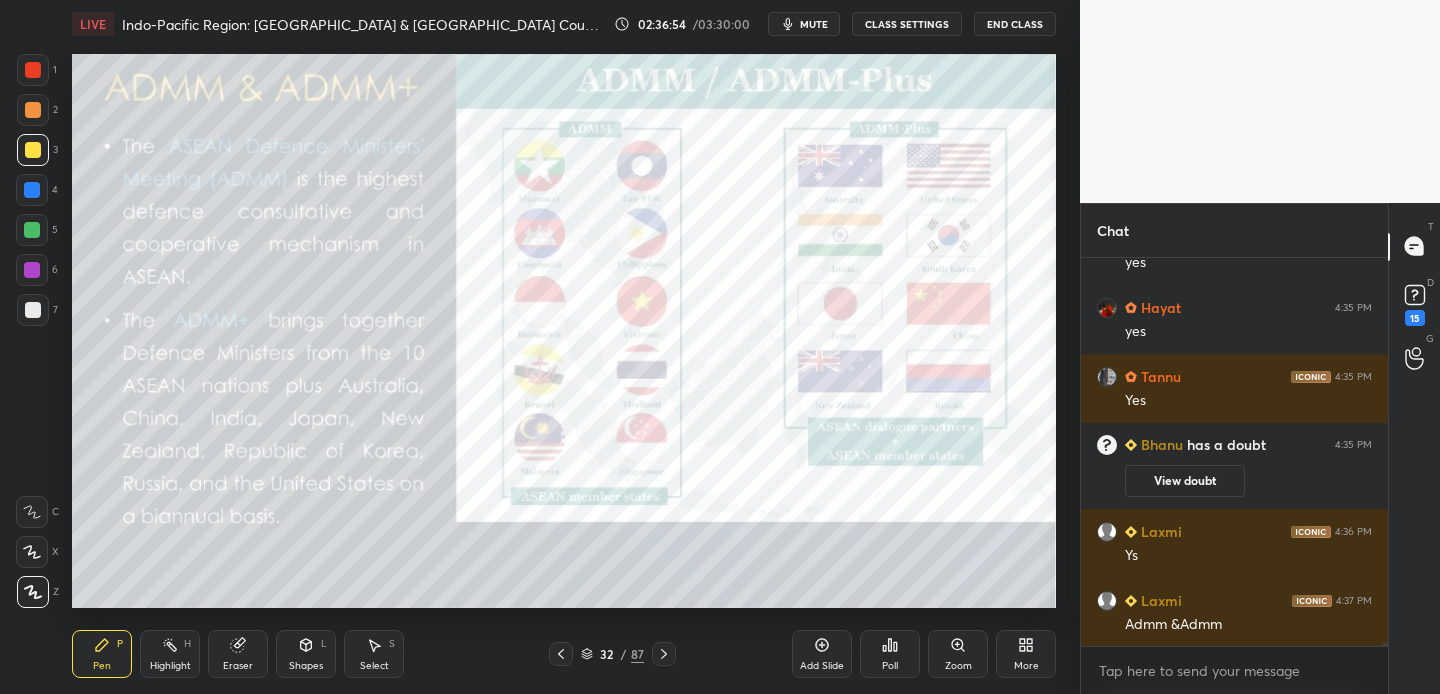 scroll, scrollTop: 48489, scrollLeft: 0, axis: vertical 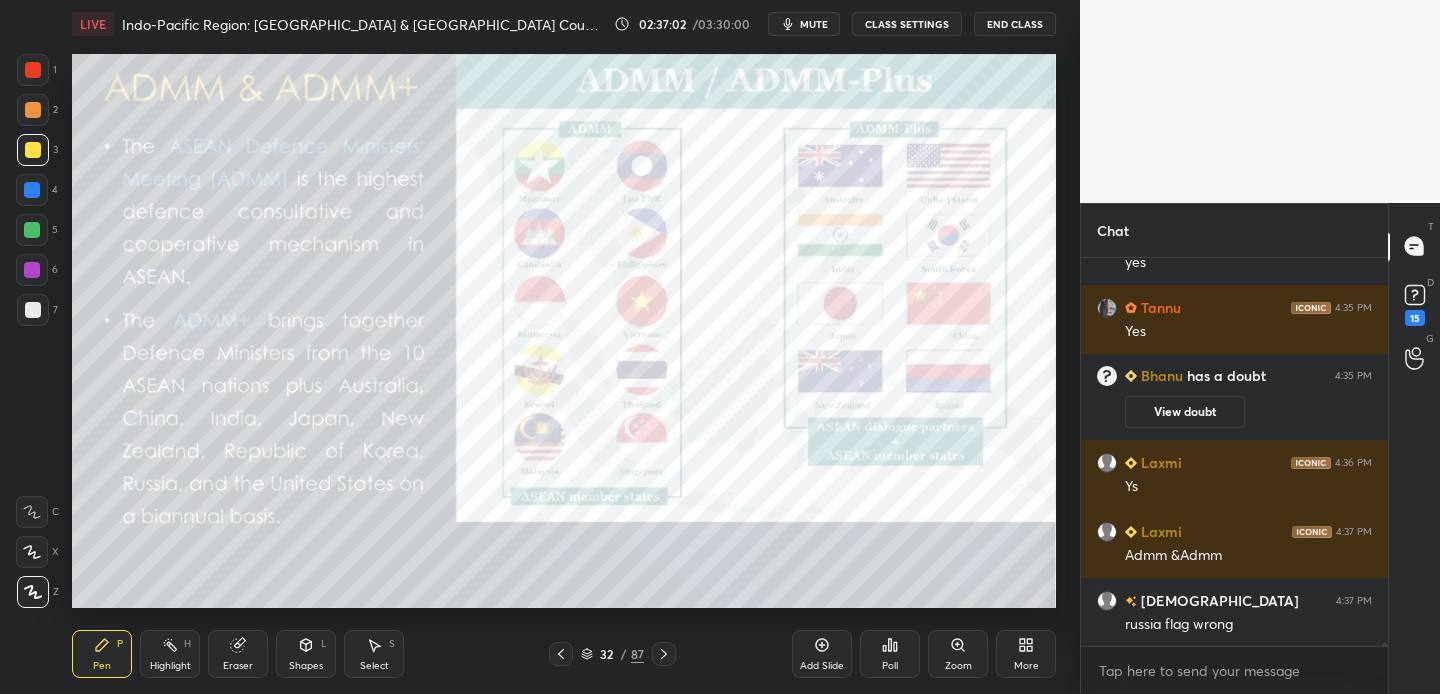 drag, startPoint x: 31, startPoint y: 74, endPoint x: 66, endPoint y: 67, distance: 35.69314 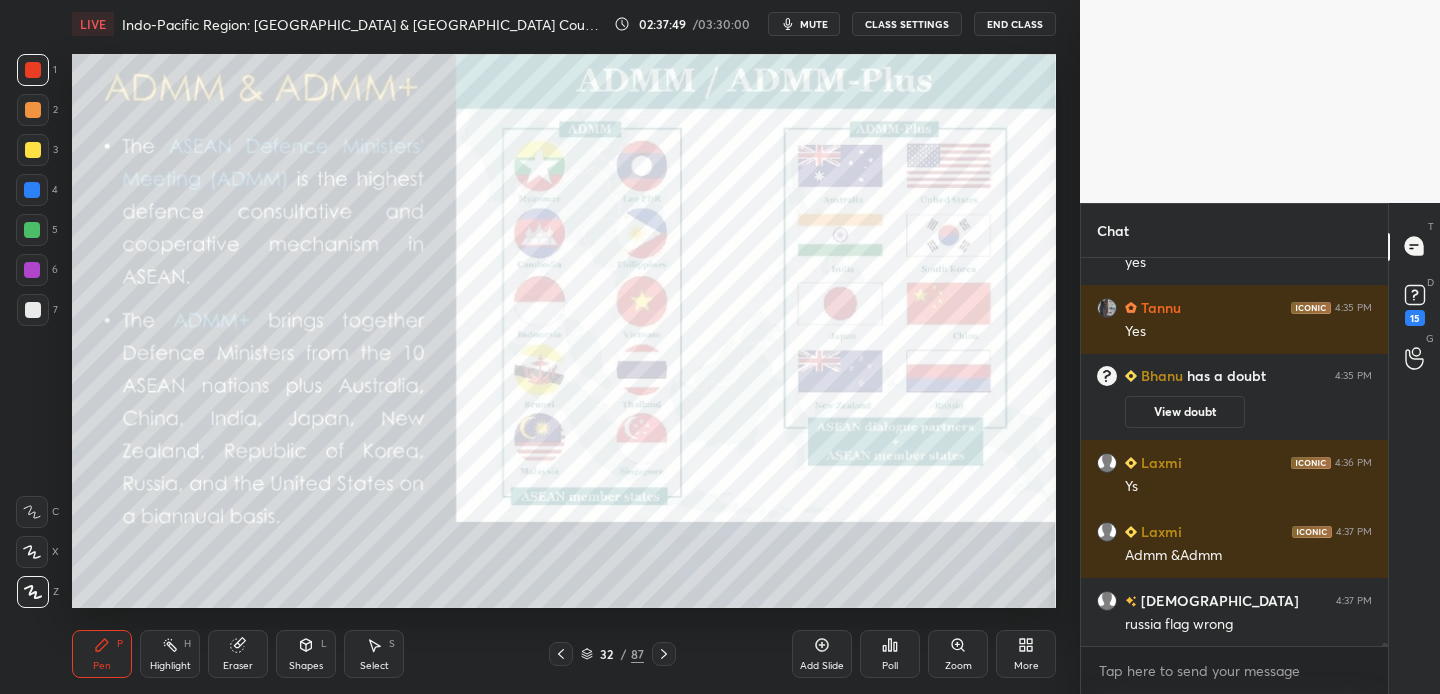 drag, startPoint x: 38, startPoint y: 152, endPoint x: 61, endPoint y: 144, distance: 24.351591 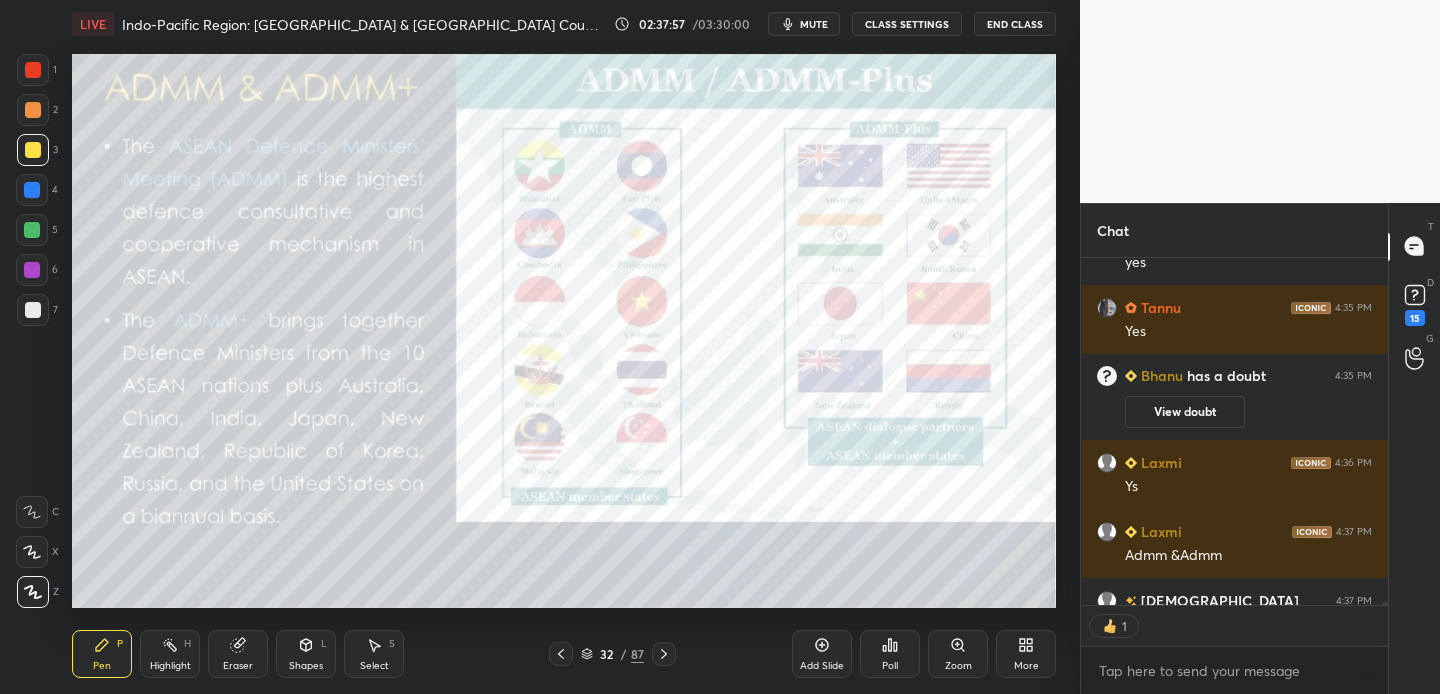 scroll, scrollTop: 341, scrollLeft: 301, axis: both 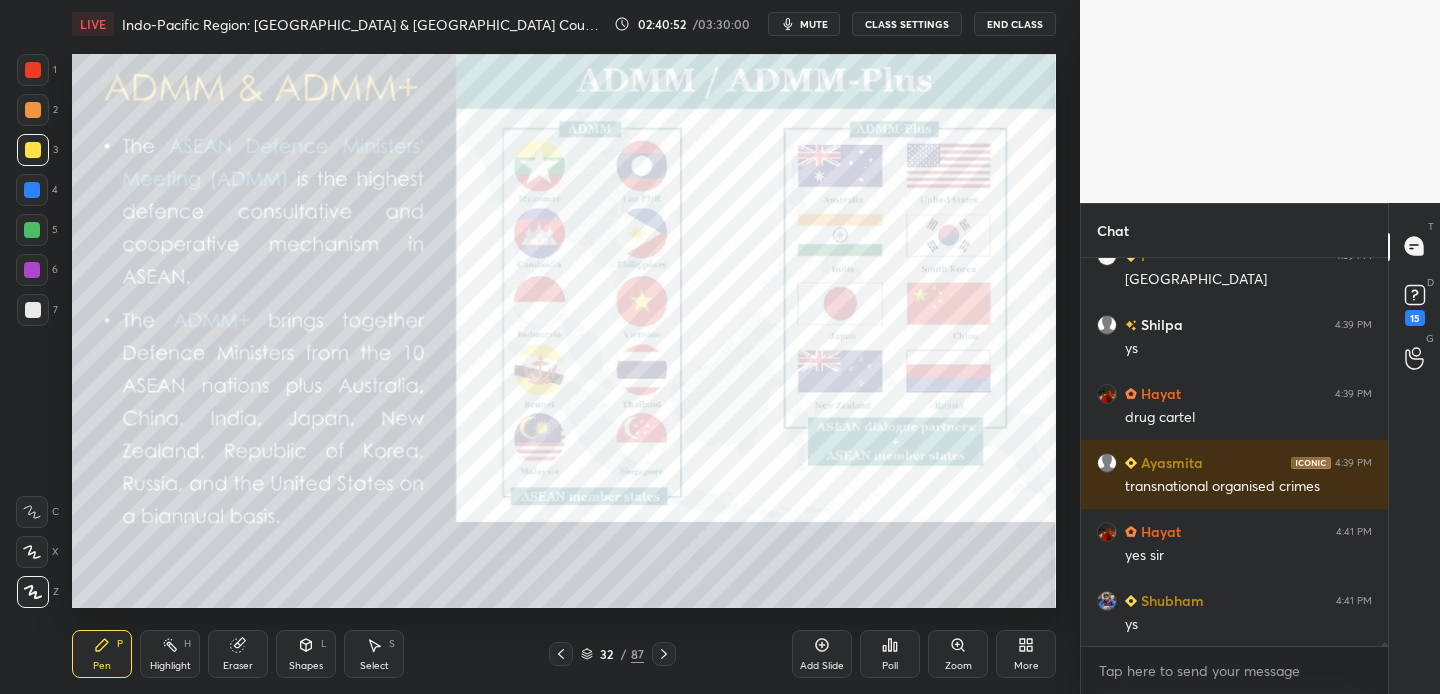 drag, startPoint x: 31, startPoint y: 113, endPoint x: 48, endPoint y: 118, distance: 17.720045 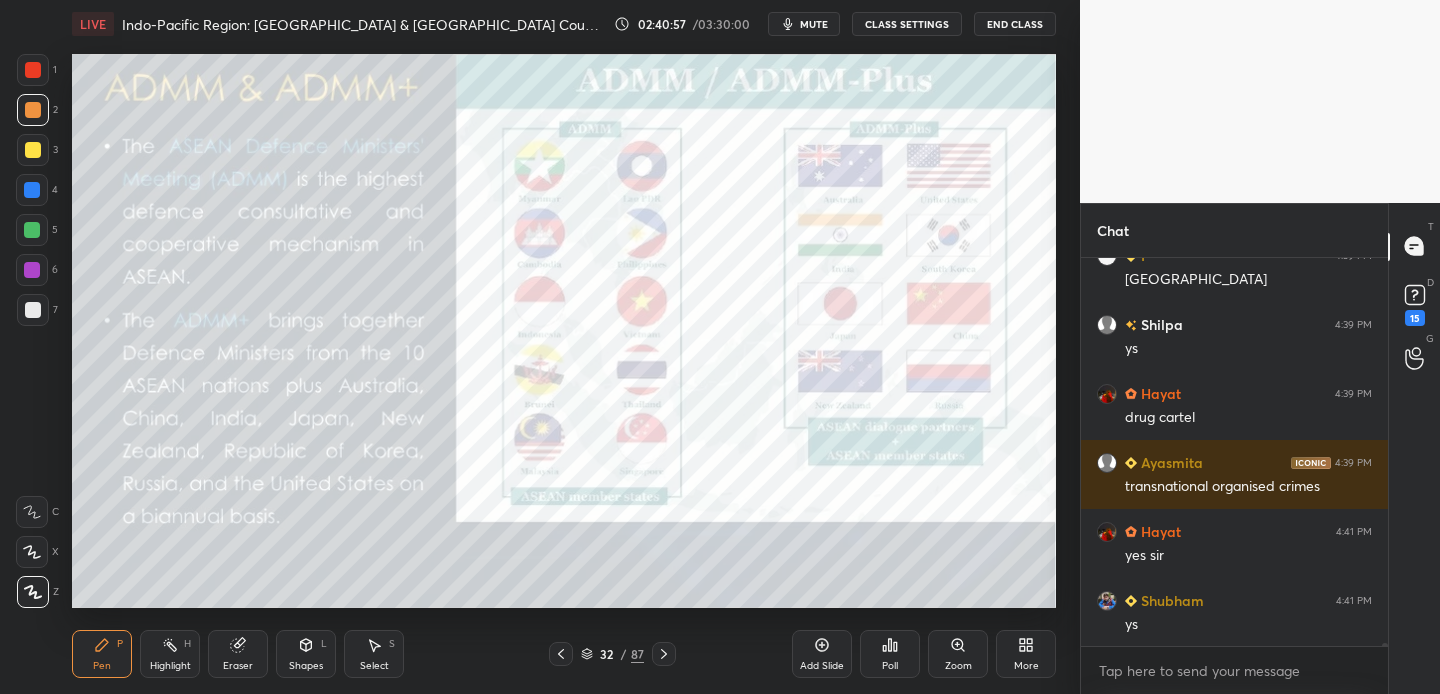drag, startPoint x: 21, startPoint y: 149, endPoint x: 66, endPoint y: 147, distance: 45.044422 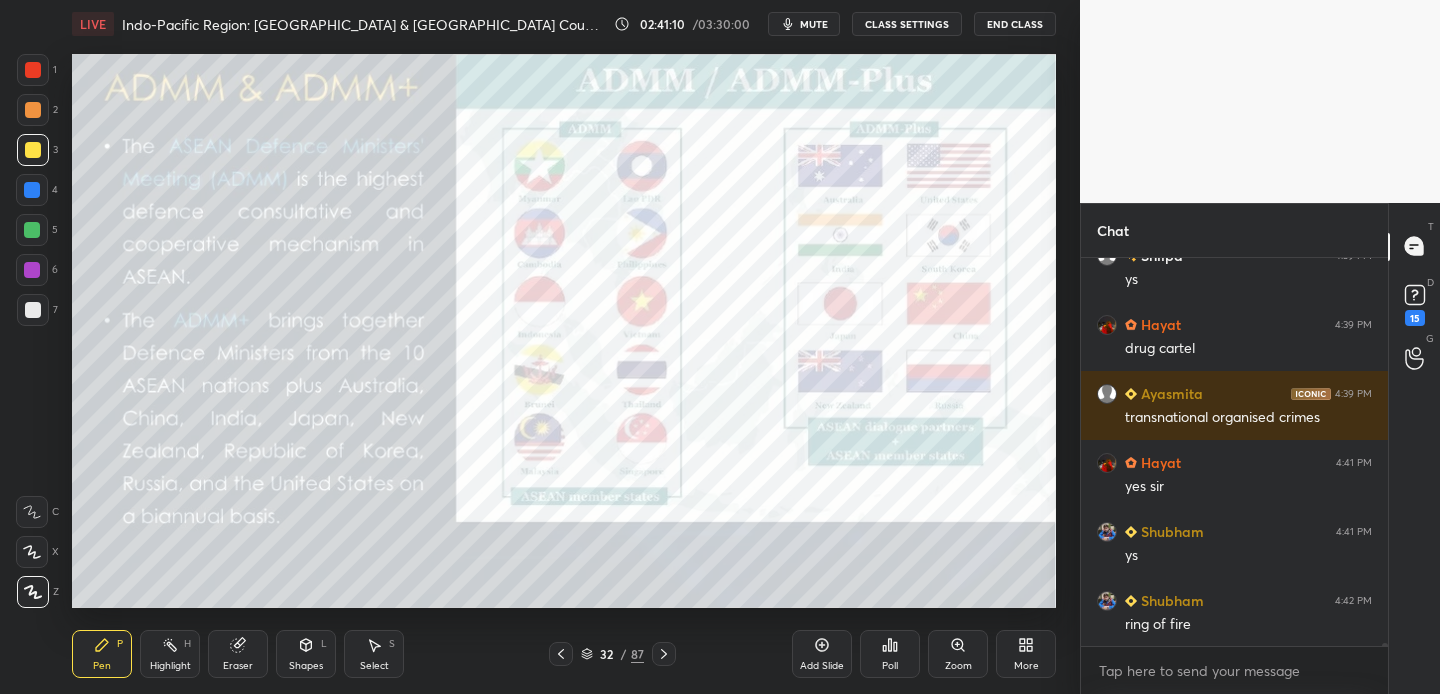 scroll, scrollTop: 49248, scrollLeft: 0, axis: vertical 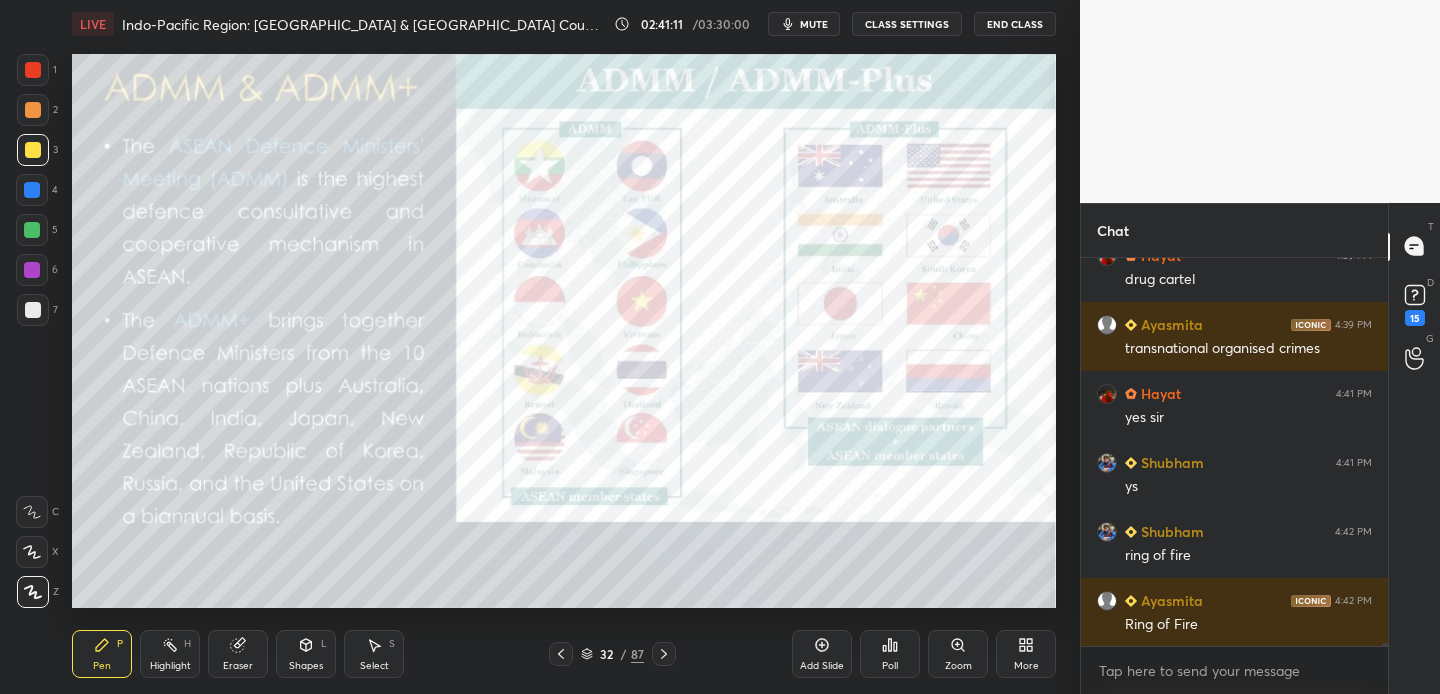 click at bounding box center (33, 110) 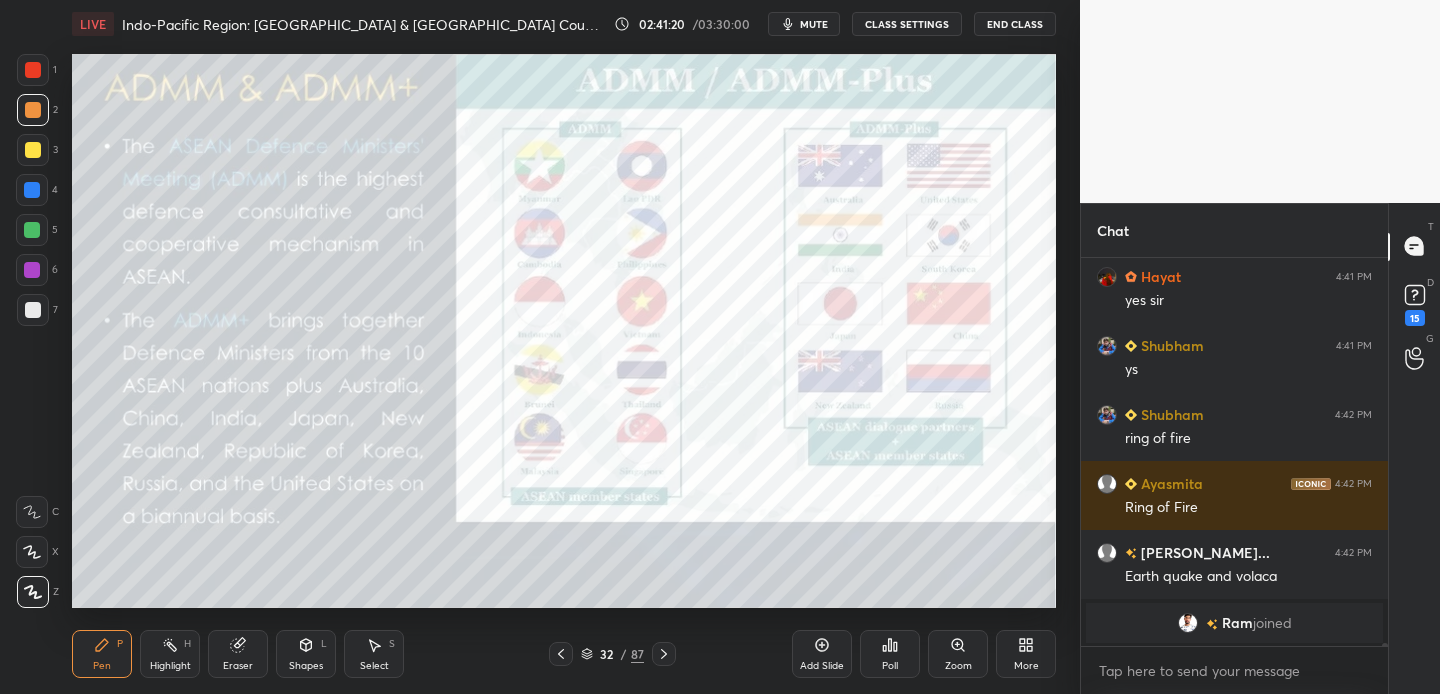 scroll, scrollTop: 49168, scrollLeft: 0, axis: vertical 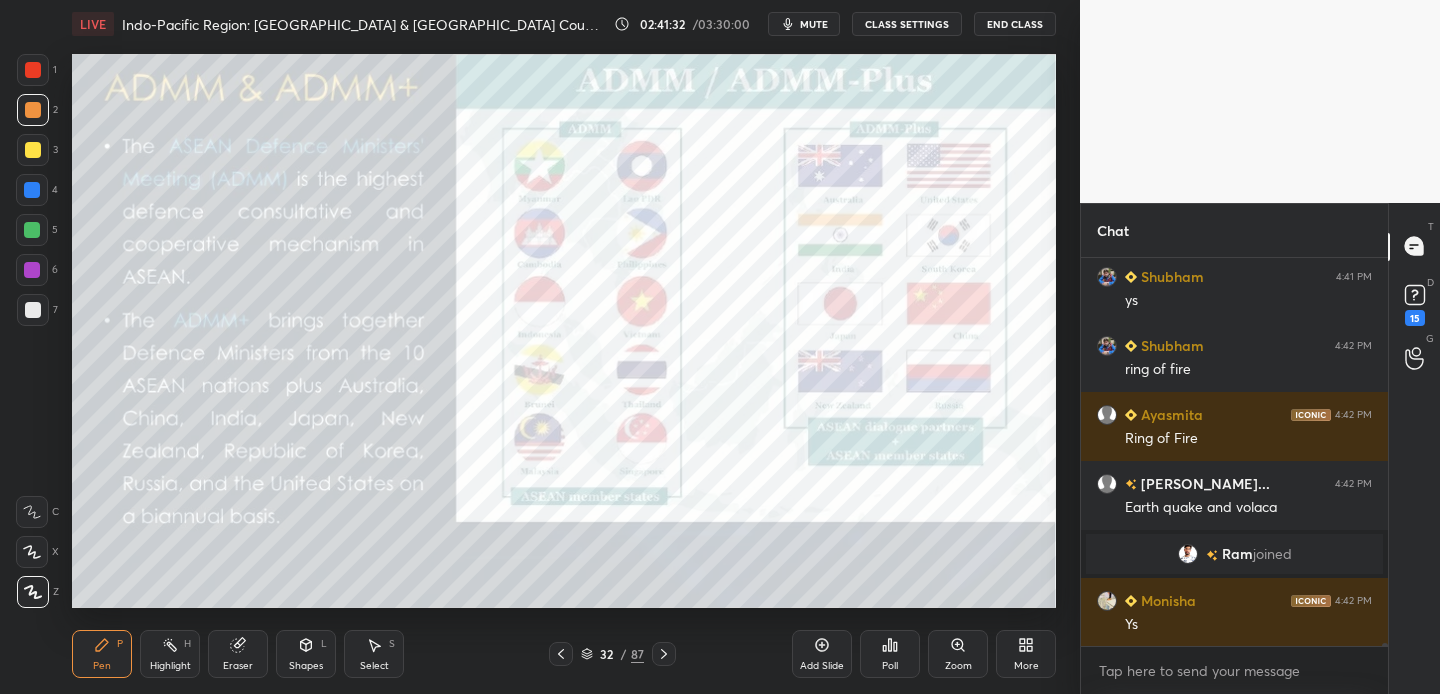 click at bounding box center (33, 150) 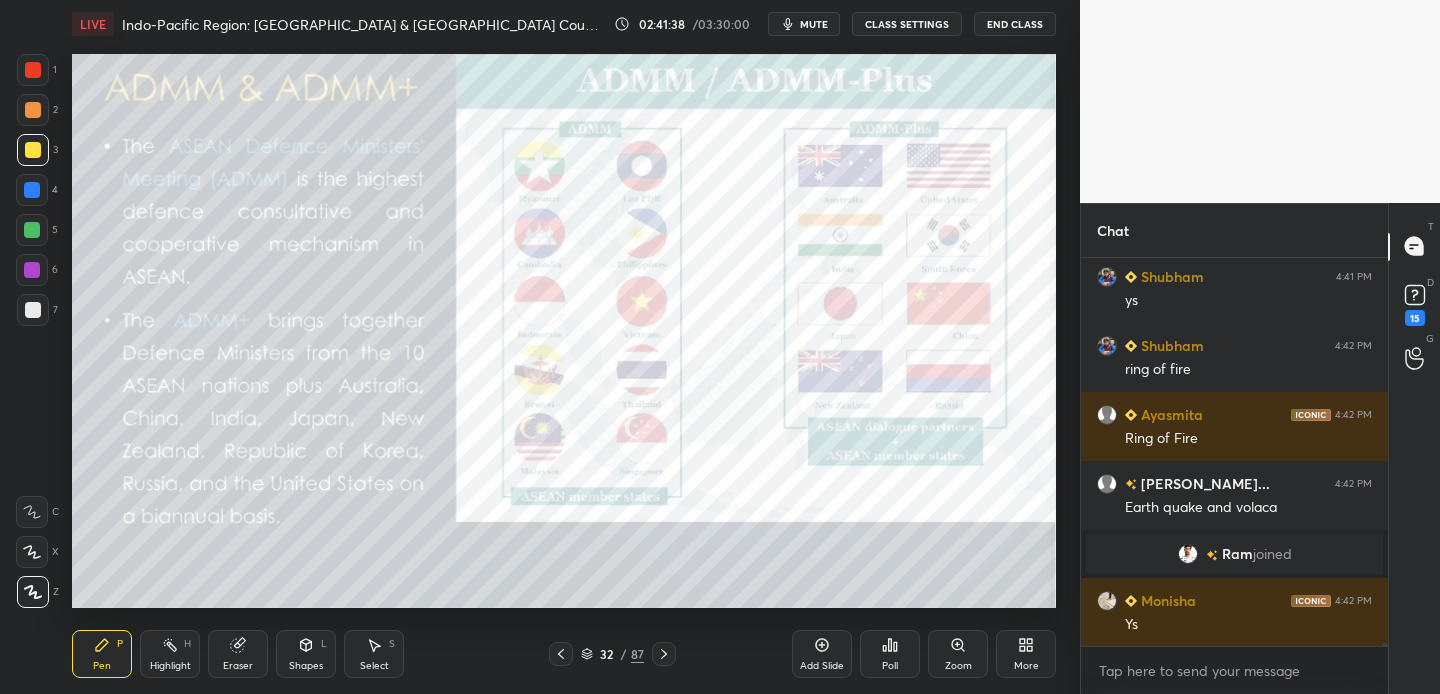 drag, startPoint x: 26, startPoint y: 109, endPoint x: 66, endPoint y: 100, distance: 41 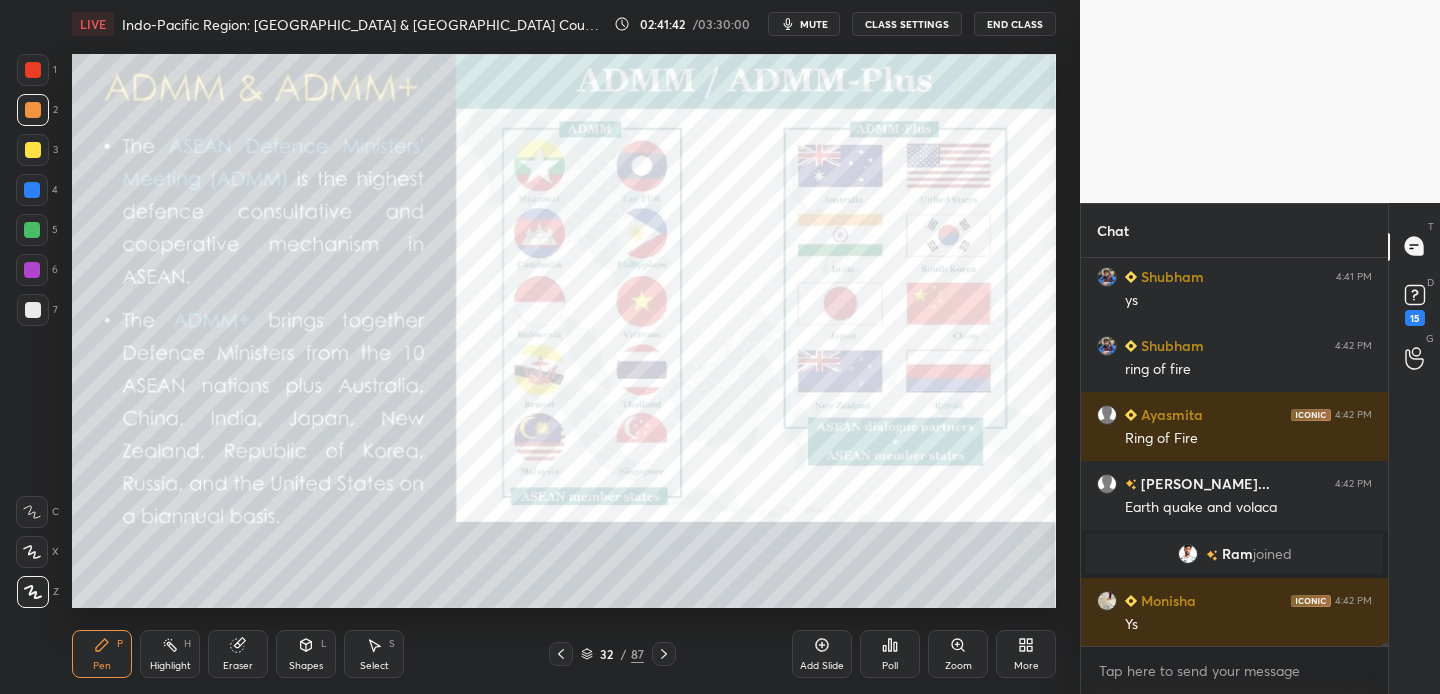 scroll, scrollTop: 49237, scrollLeft: 0, axis: vertical 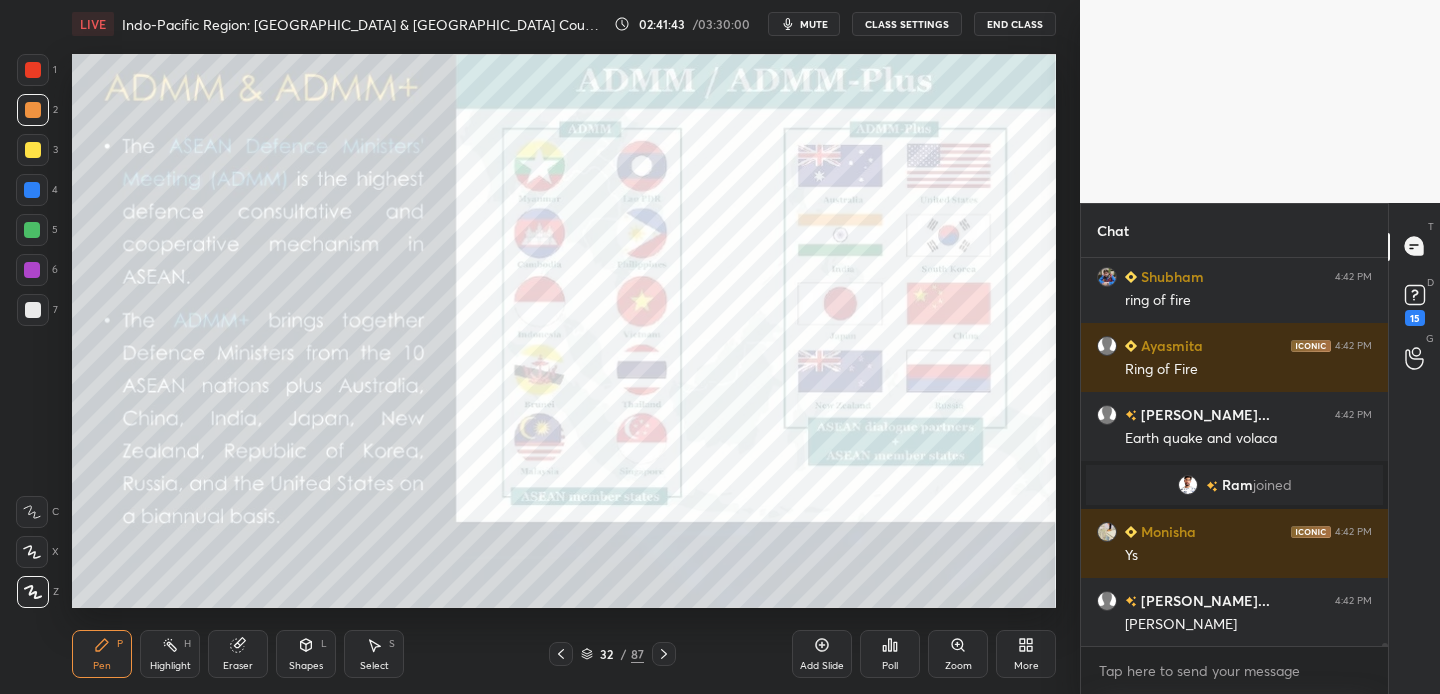 click at bounding box center (33, 150) 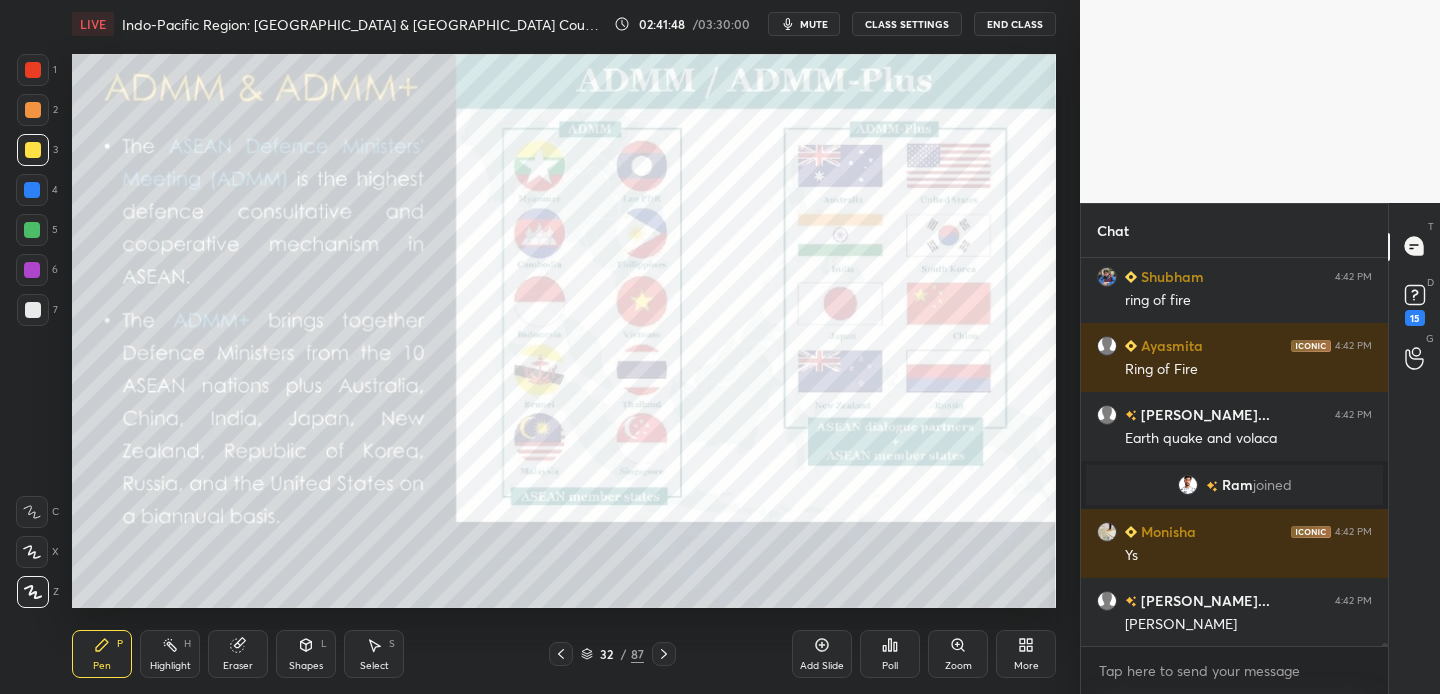 click at bounding box center [33, 70] 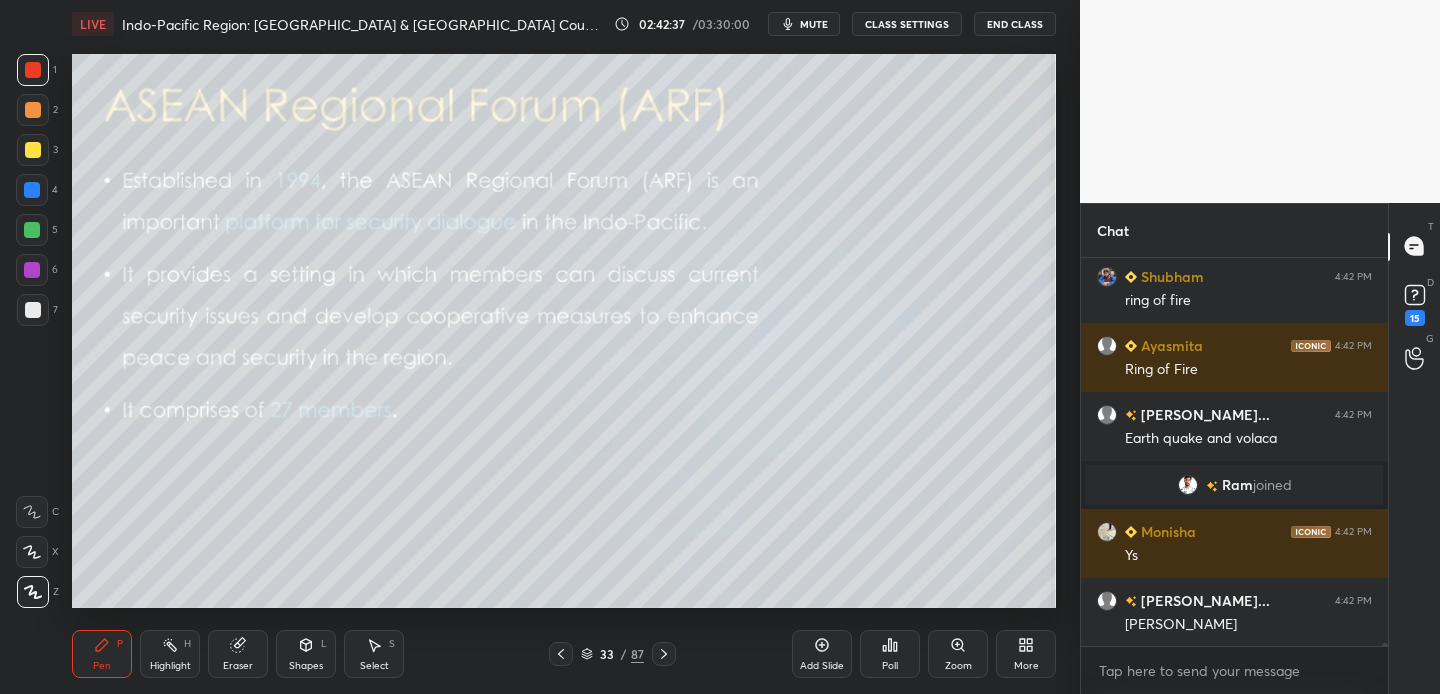 click at bounding box center [33, 150] 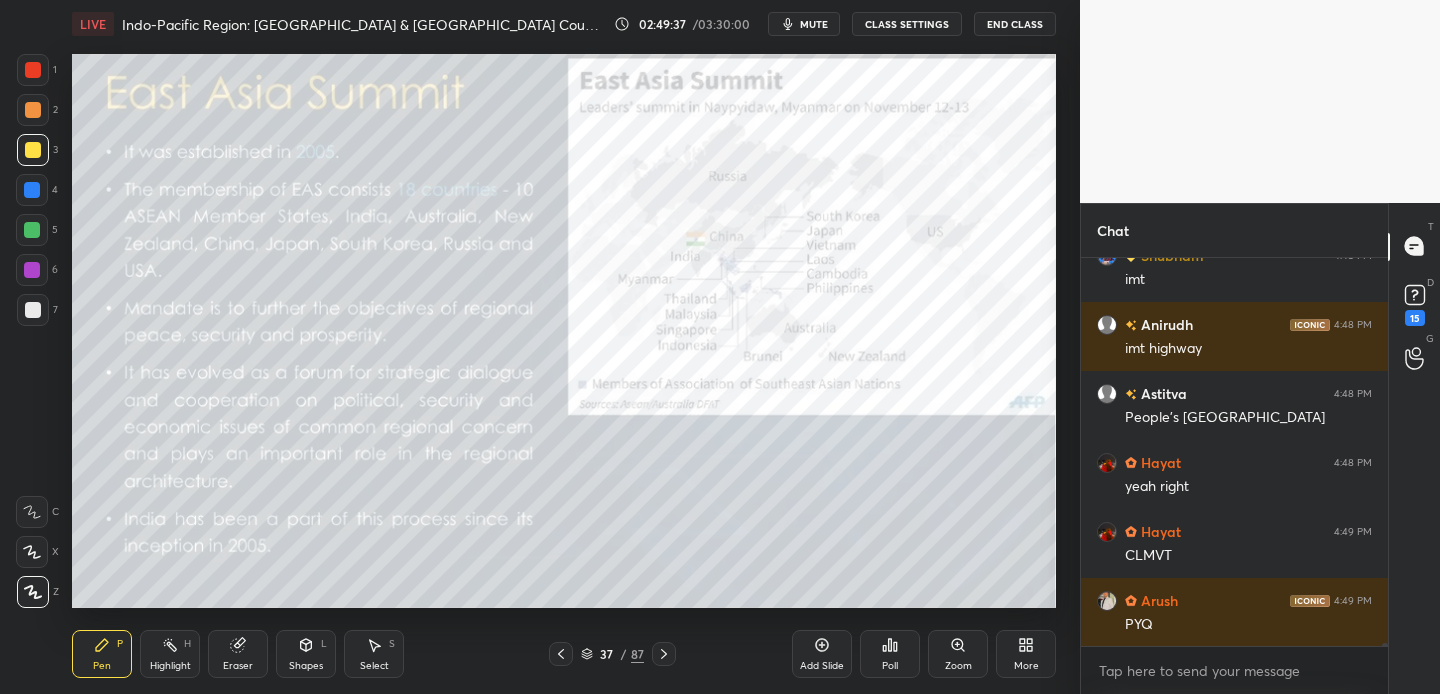 scroll, scrollTop: 50825, scrollLeft: 0, axis: vertical 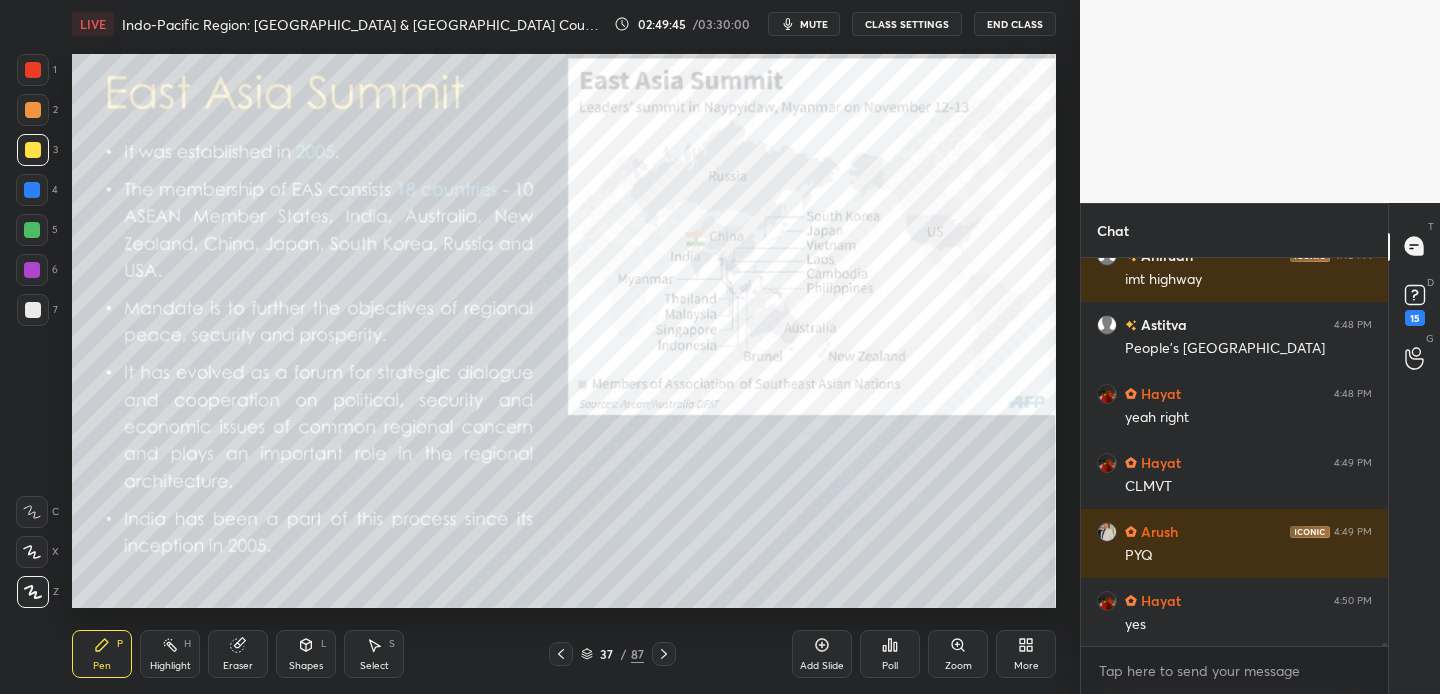 click at bounding box center [33, 110] 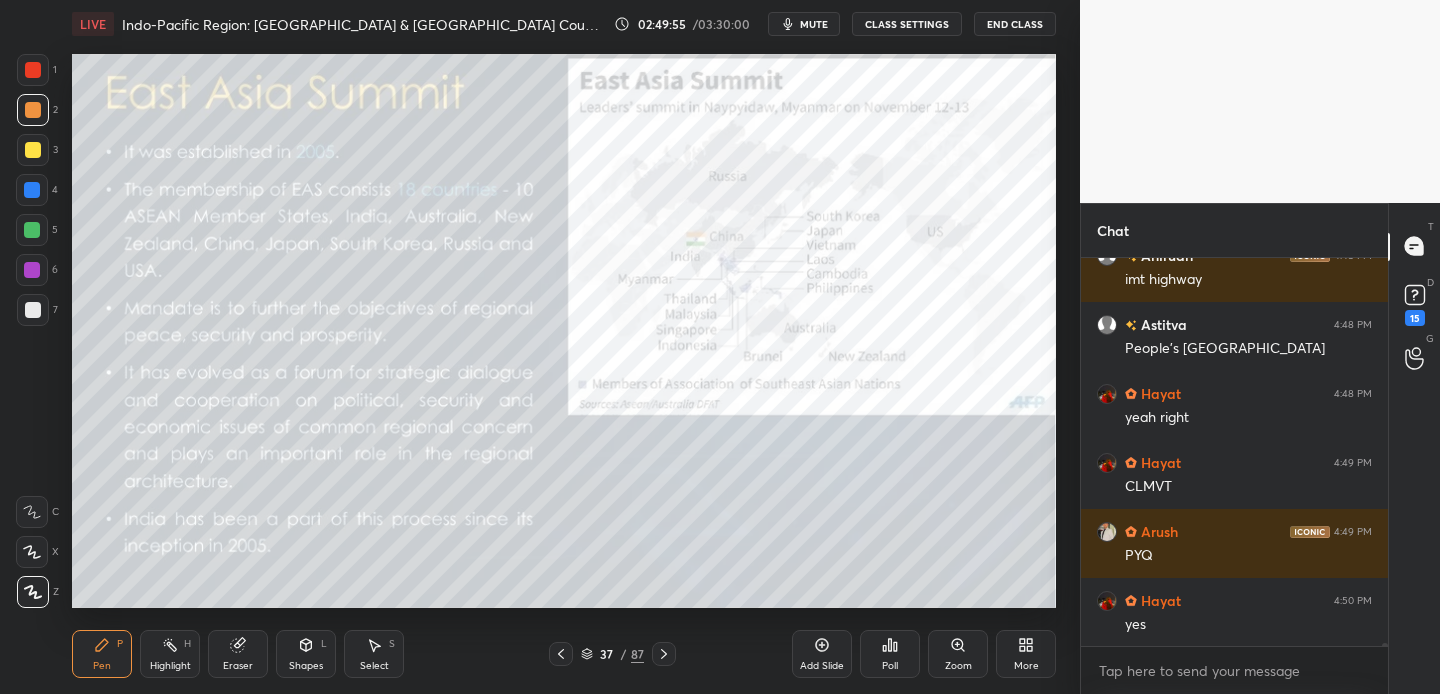 drag, startPoint x: 31, startPoint y: 73, endPoint x: 49, endPoint y: 73, distance: 18 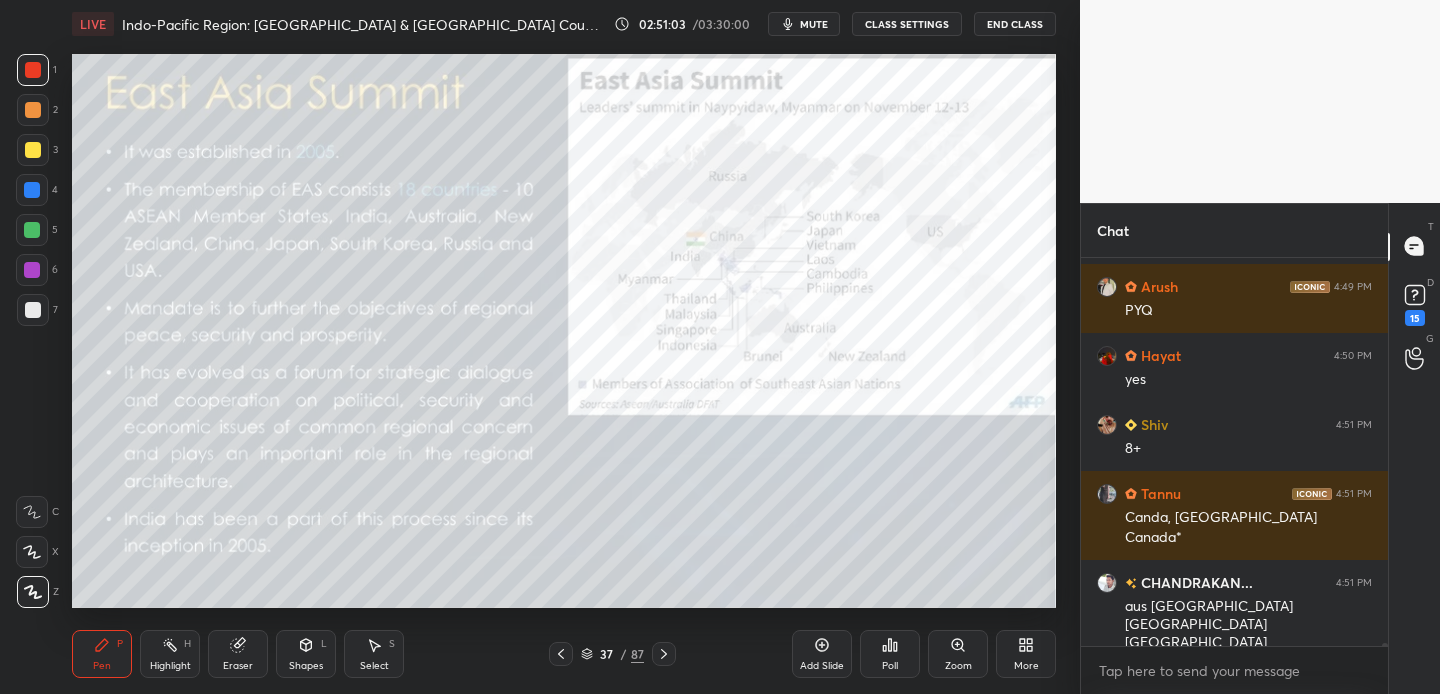 scroll, scrollTop: 51139, scrollLeft: 0, axis: vertical 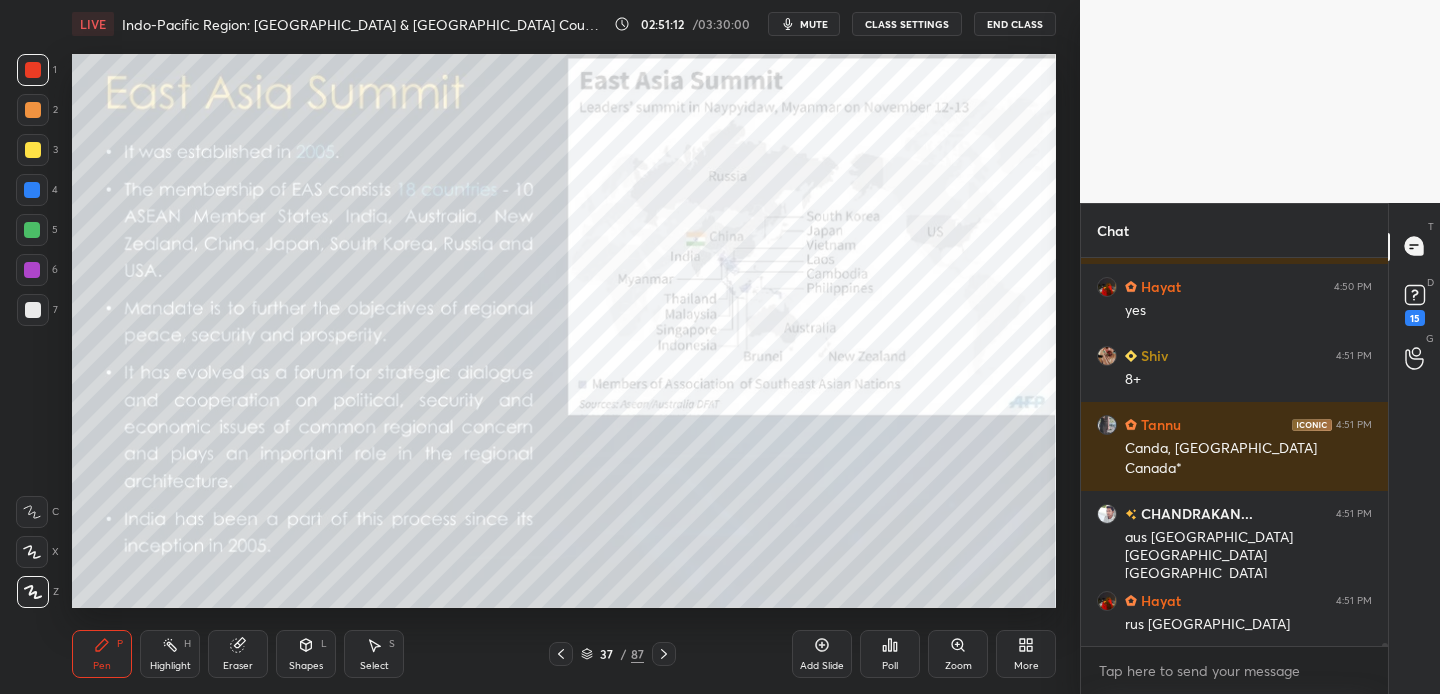 drag, startPoint x: 29, startPoint y: 150, endPoint x: 22, endPoint y: 158, distance: 10.630146 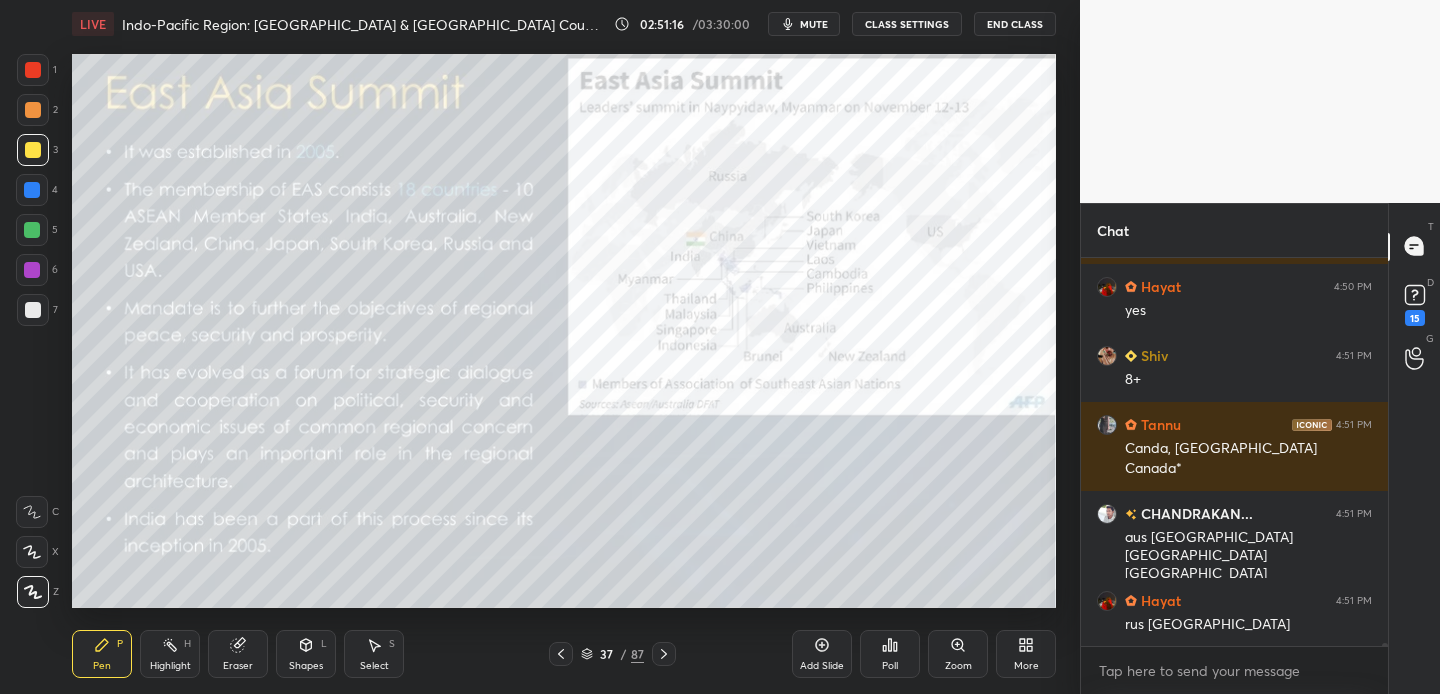 click at bounding box center [33, 70] 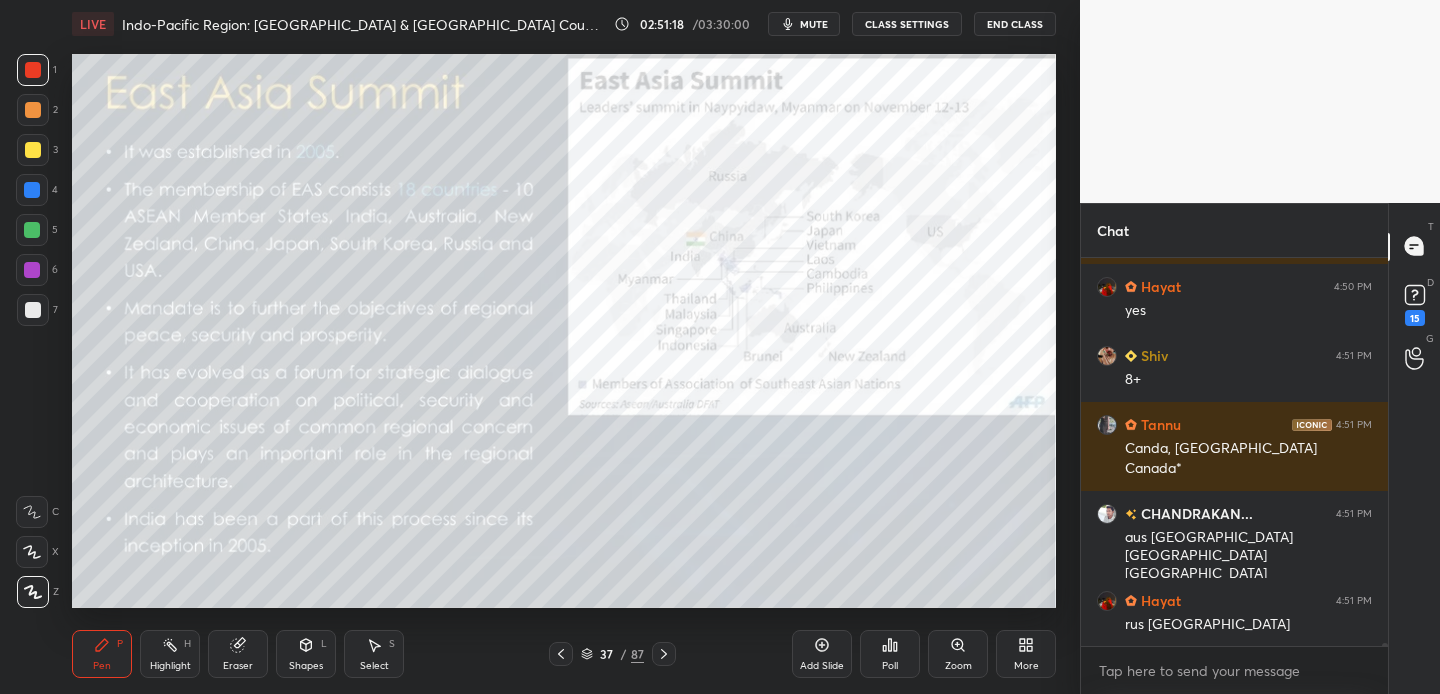 scroll, scrollTop: 51208, scrollLeft: 0, axis: vertical 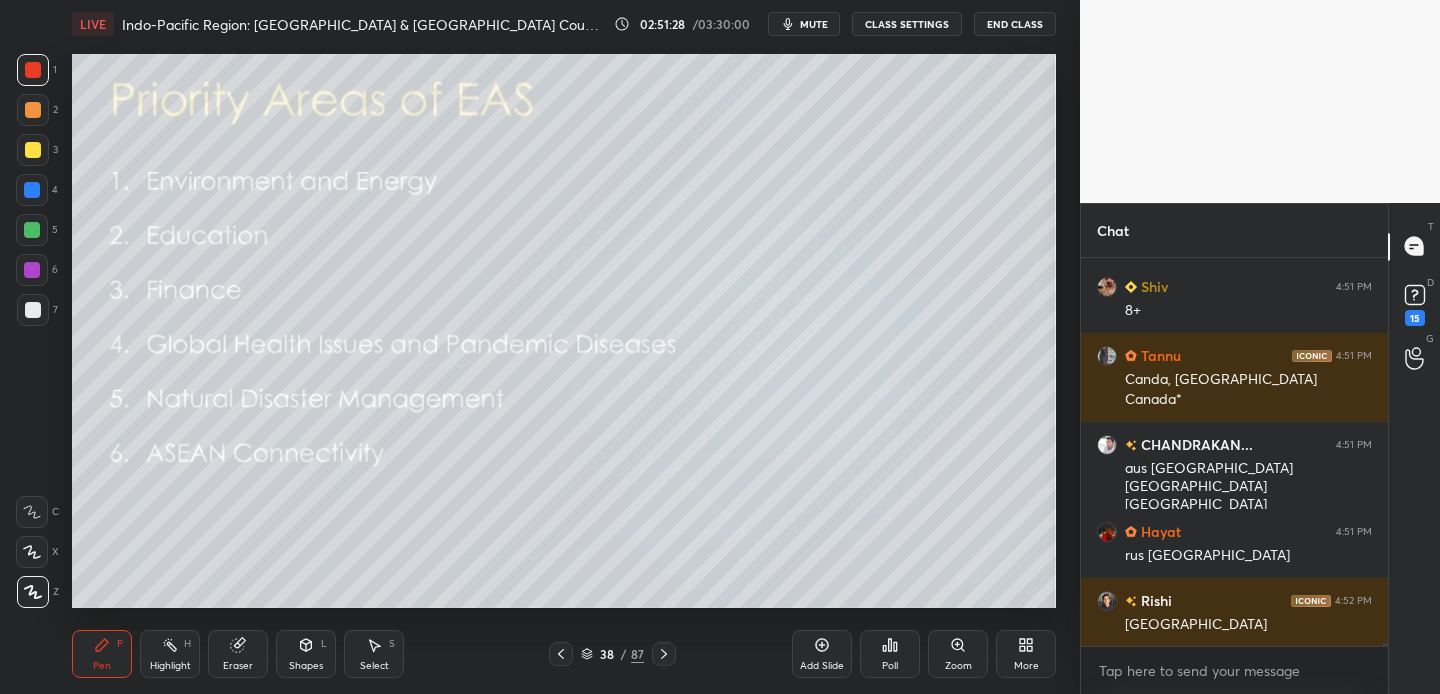drag, startPoint x: 35, startPoint y: 149, endPoint x: 48, endPoint y: 147, distance: 13.152946 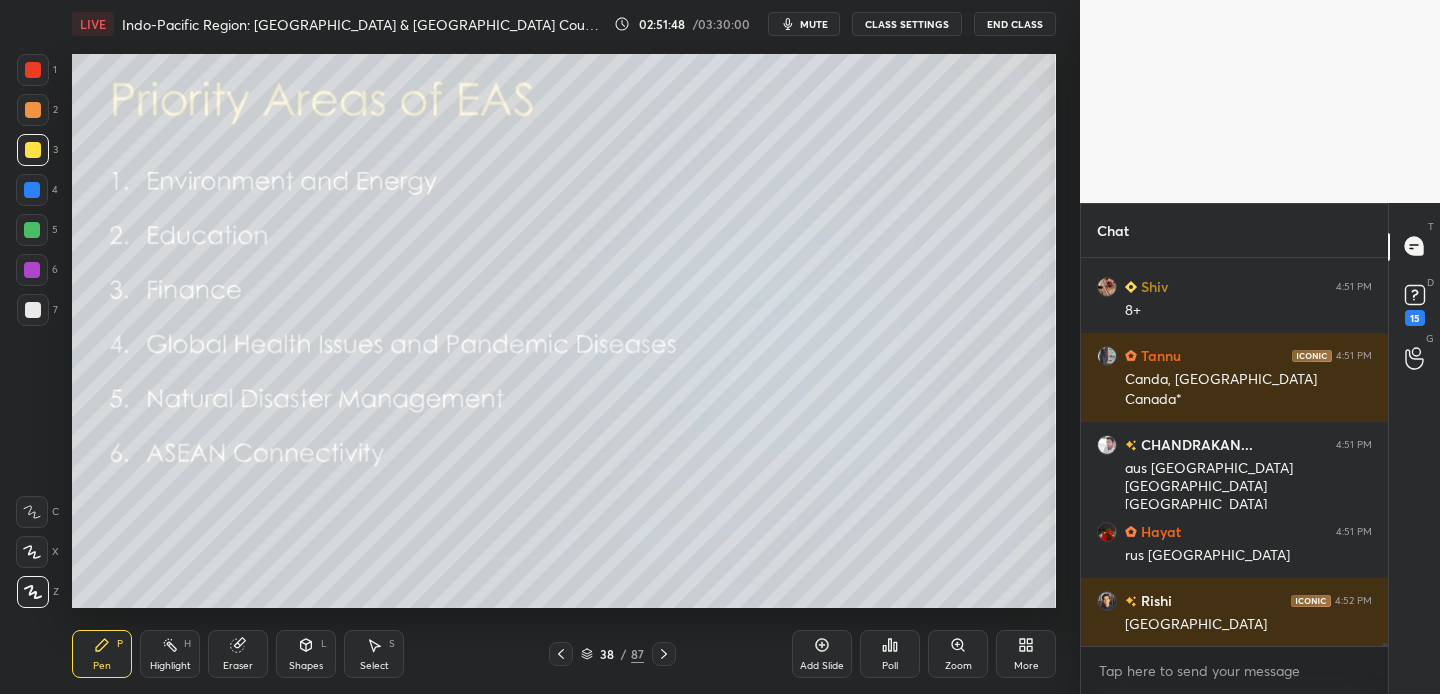 scroll, scrollTop: 51277, scrollLeft: 0, axis: vertical 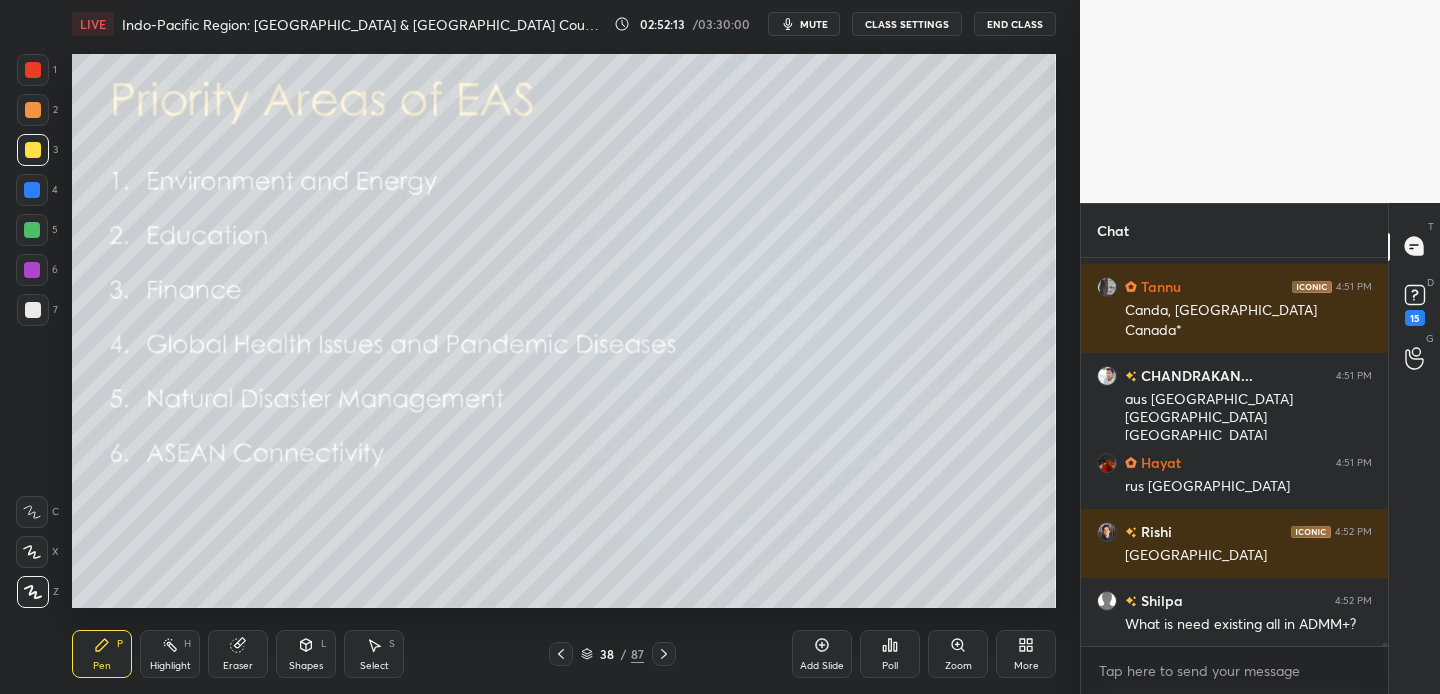 drag, startPoint x: 836, startPoint y: 662, endPoint x: 826, endPoint y: 619, distance: 44.14748 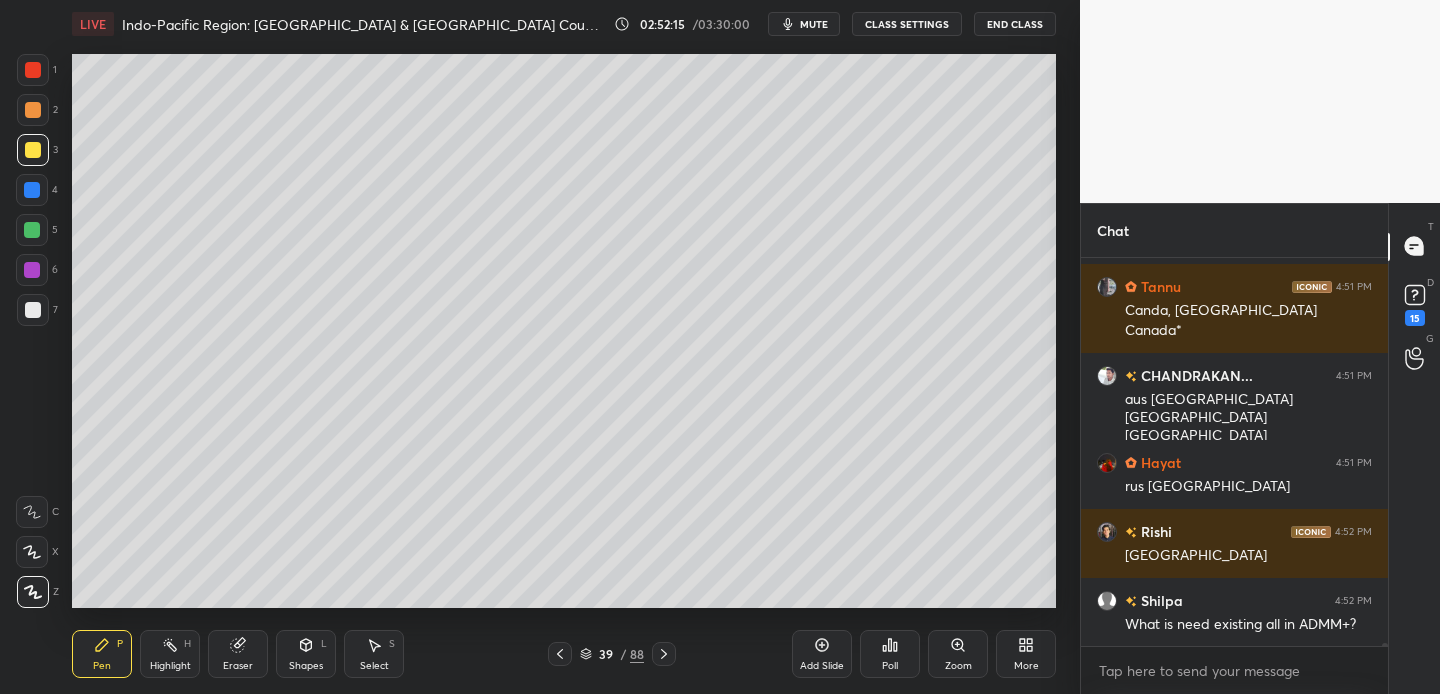 drag, startPoint x: 30, startPoint y: 144, endPoint x: 41, endPoint y: 135, distance: 14.21267 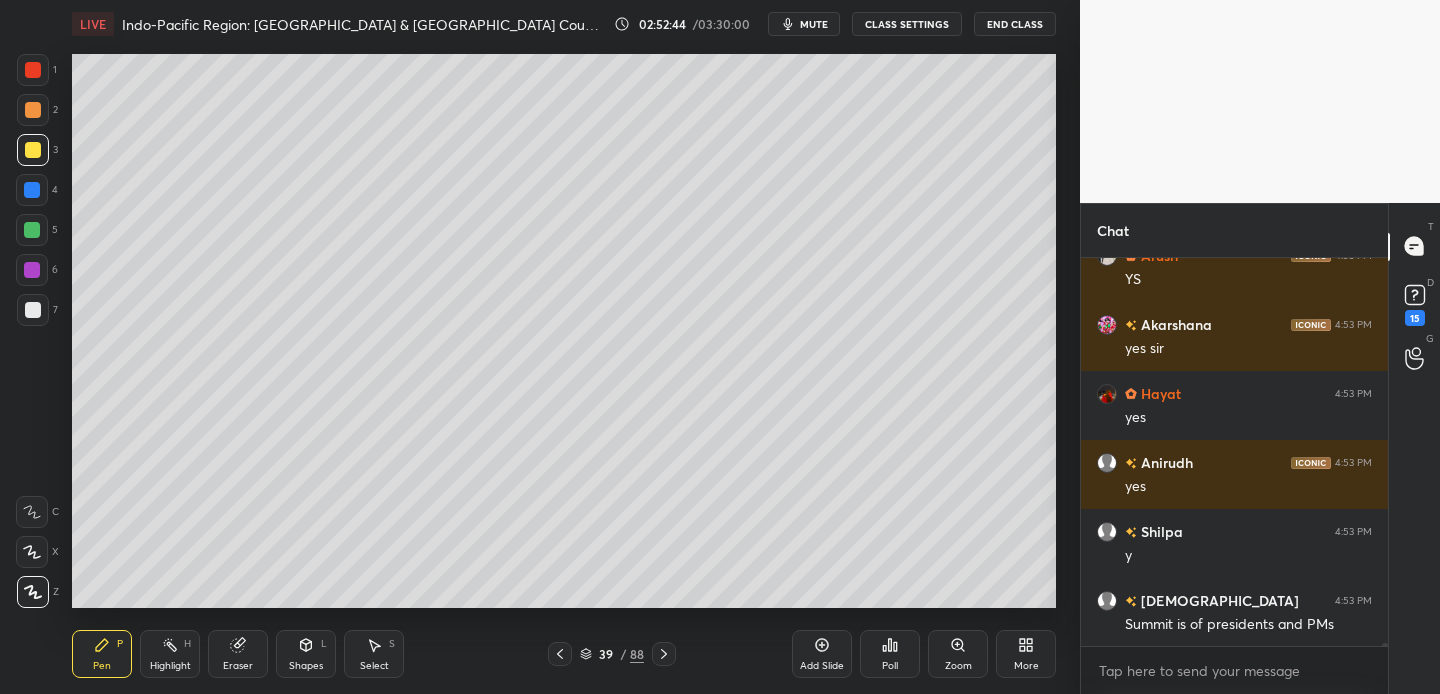 scroll, scrollTop: 51829, scrollLeft: 0, axis: vertical 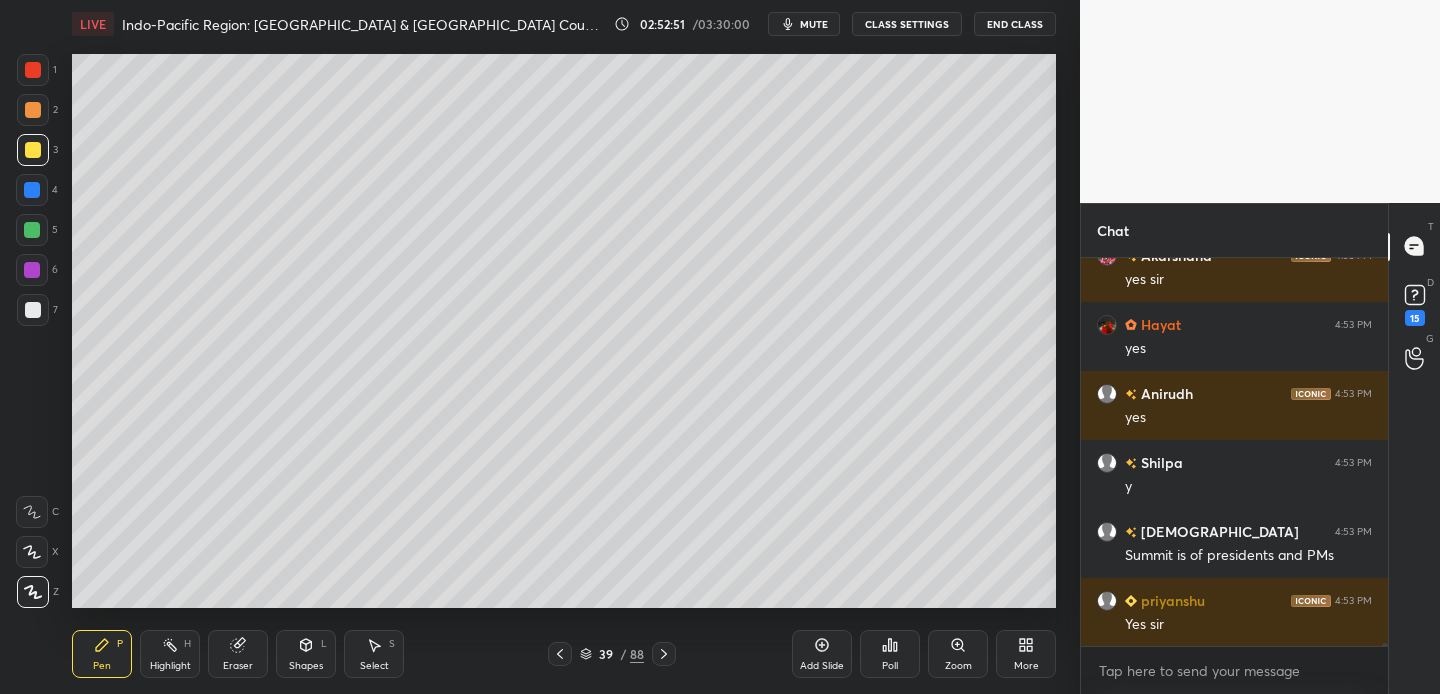 drag, startPoint x: 31, startPoint y: 113, endPoint x: 62, endPoint y: 118, distance: 31.400637 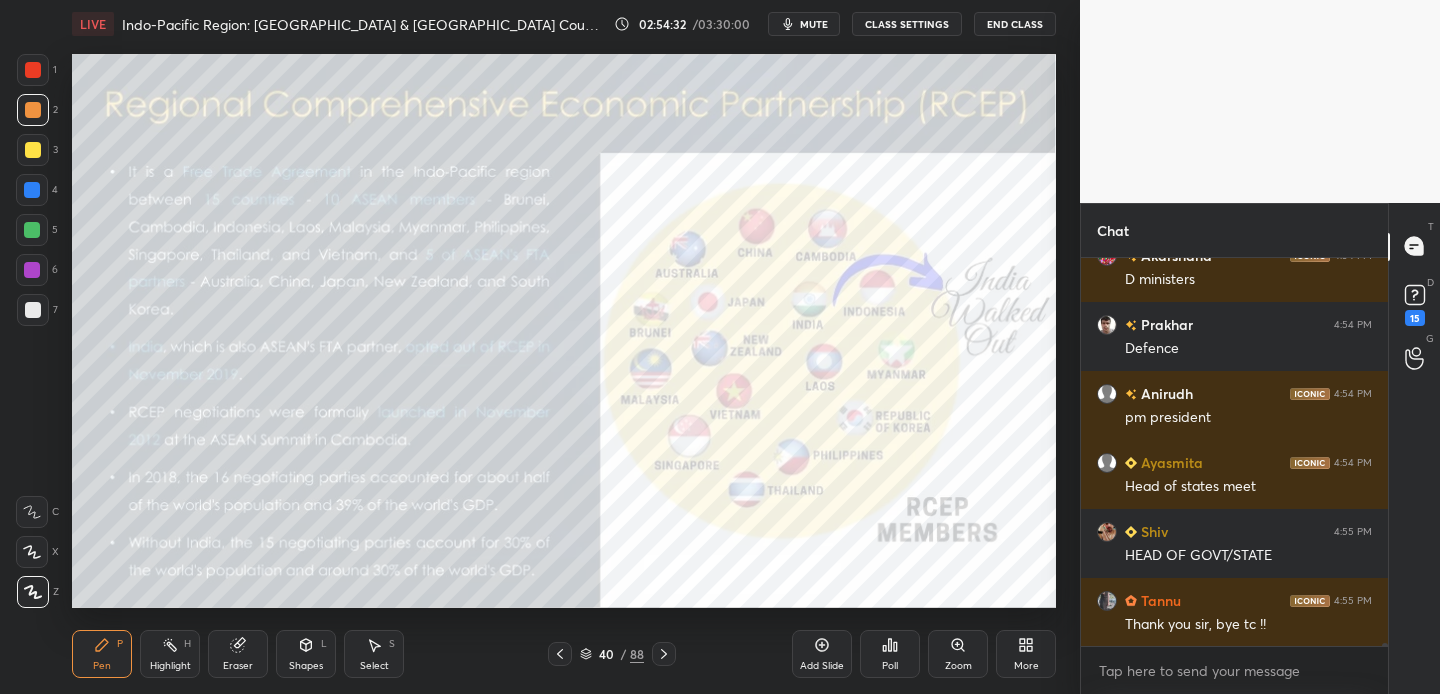 scroll, scrollTop: 53761, scrollLeft: 0, axis: vertical 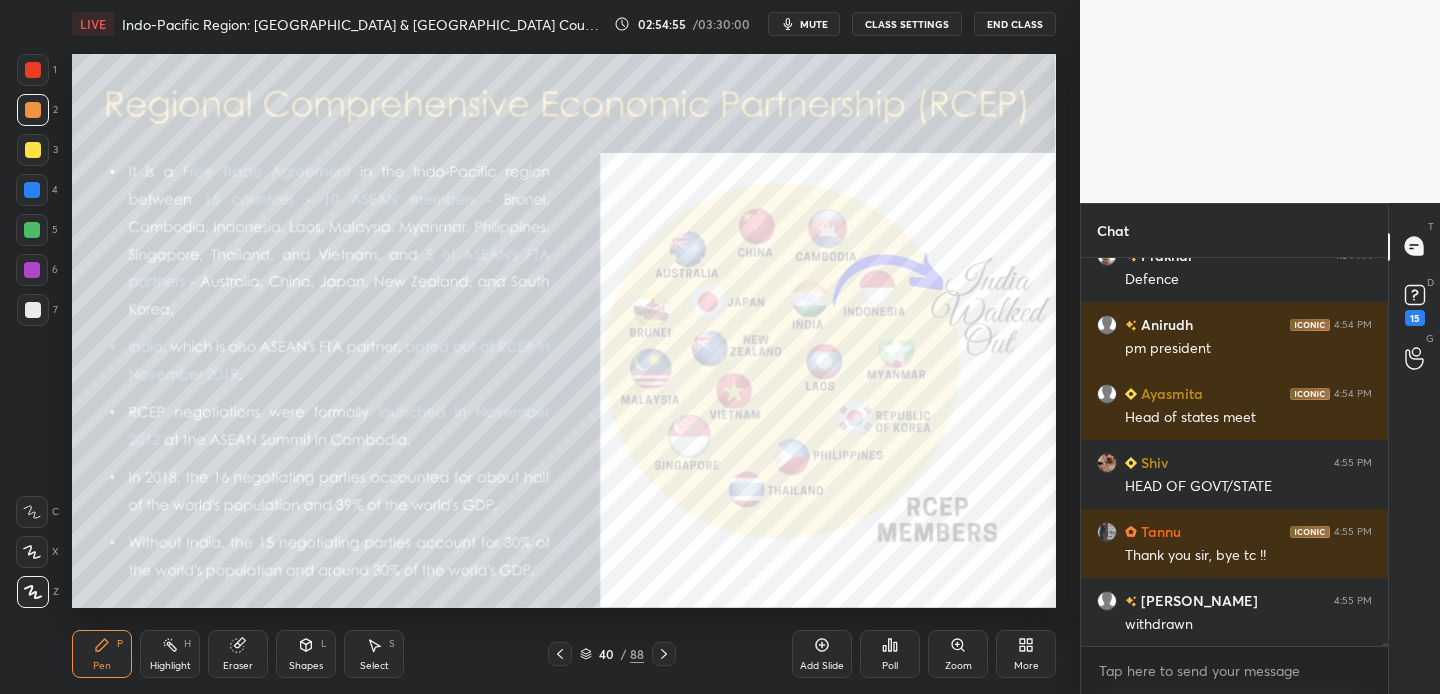 drag, startPoint x: 33, startPoint y: 79, endPoint x: 44, endPoint y: 75, distance: 11.7046995 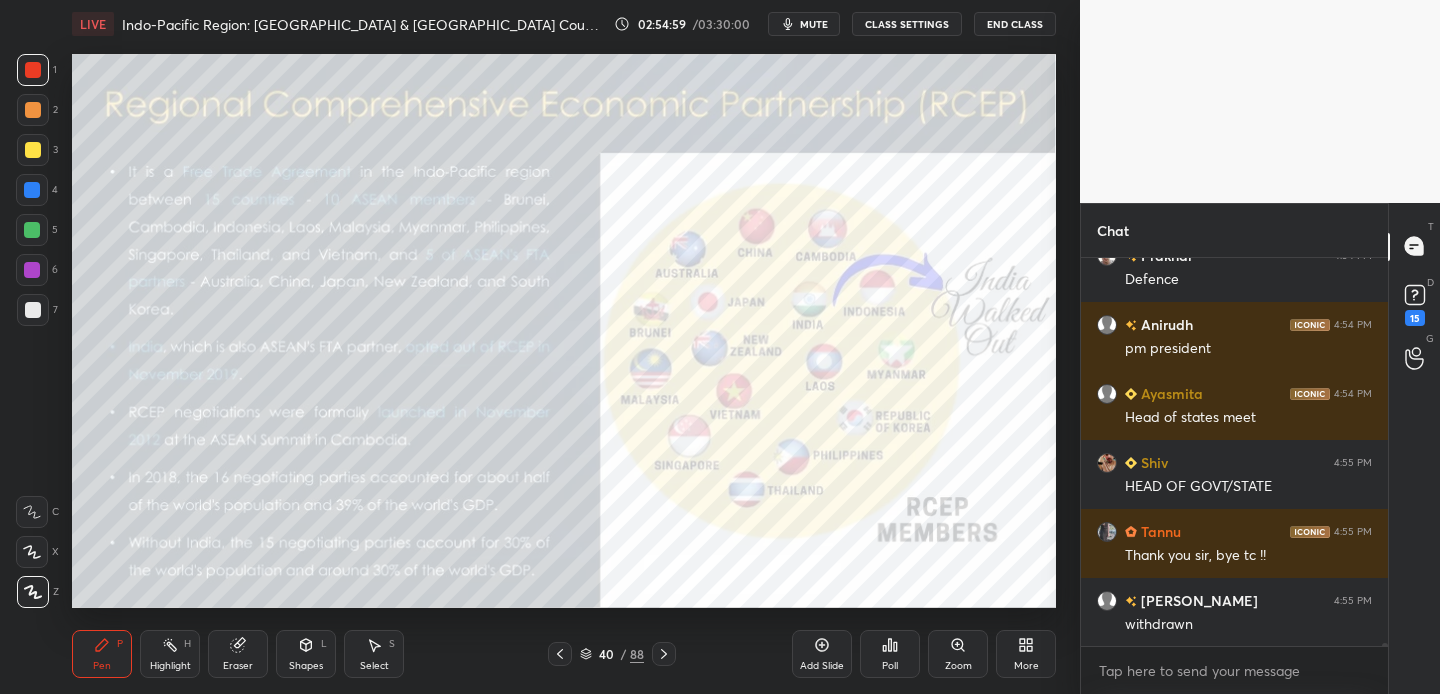 scroll, scrollTop: 53830, scrollLeft: 0, axis: vertical 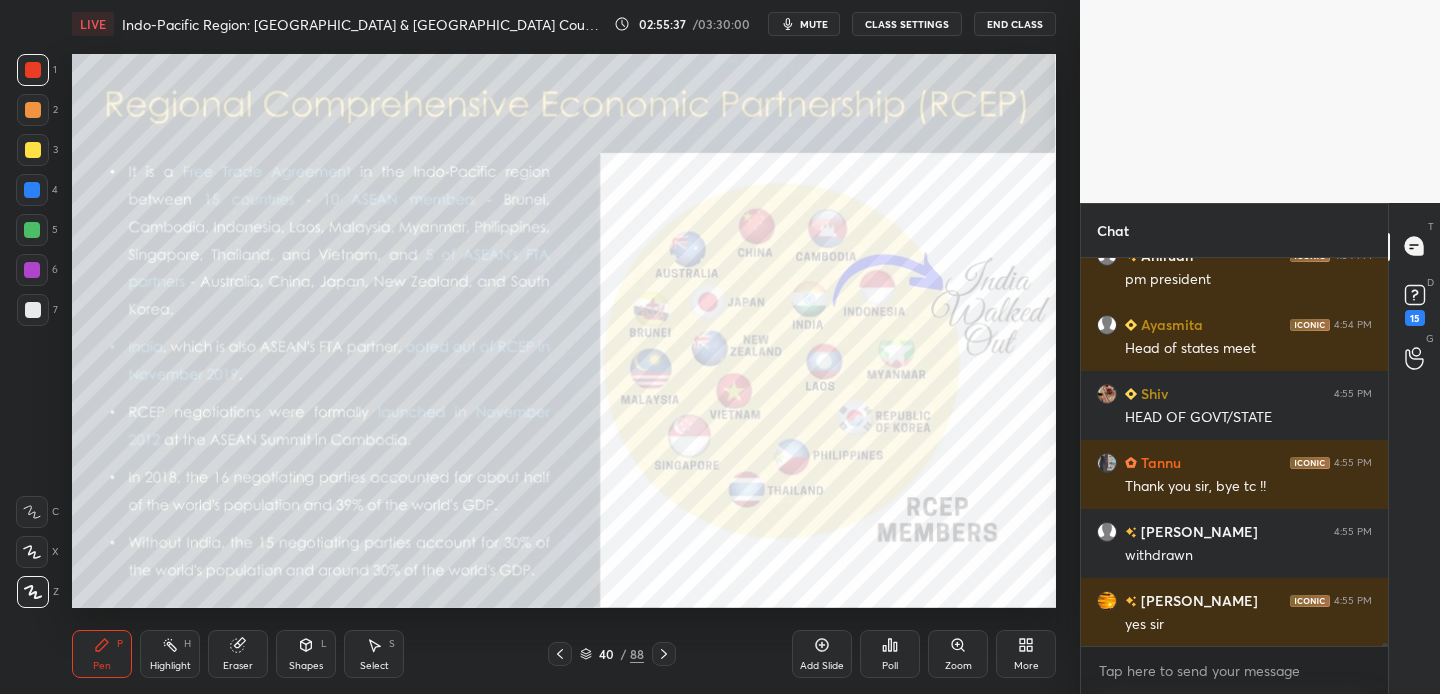 click at bounding box center [33, 150] 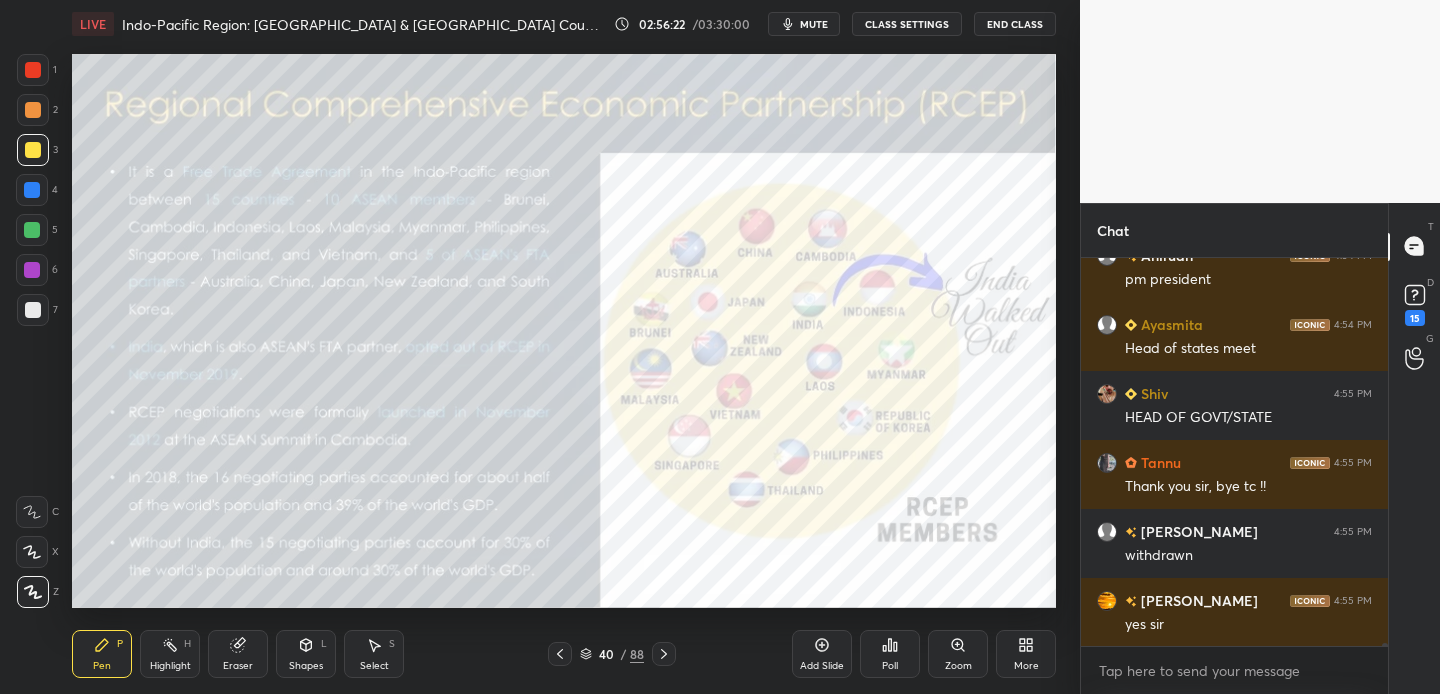 drag, startPoint x: 31, startPoint y: 110, endPoint x: 37, endPoint y: 96, distance: 15.231546 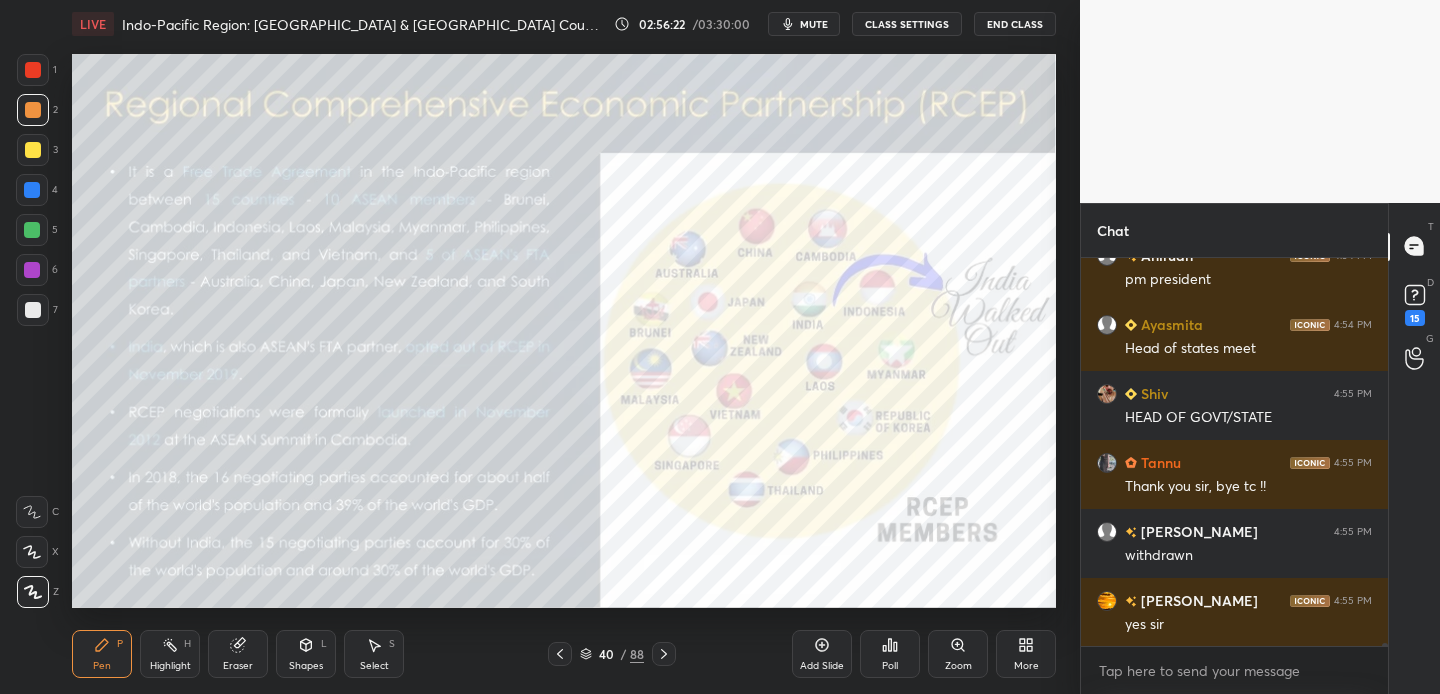 click at bounding box center (33, 70) 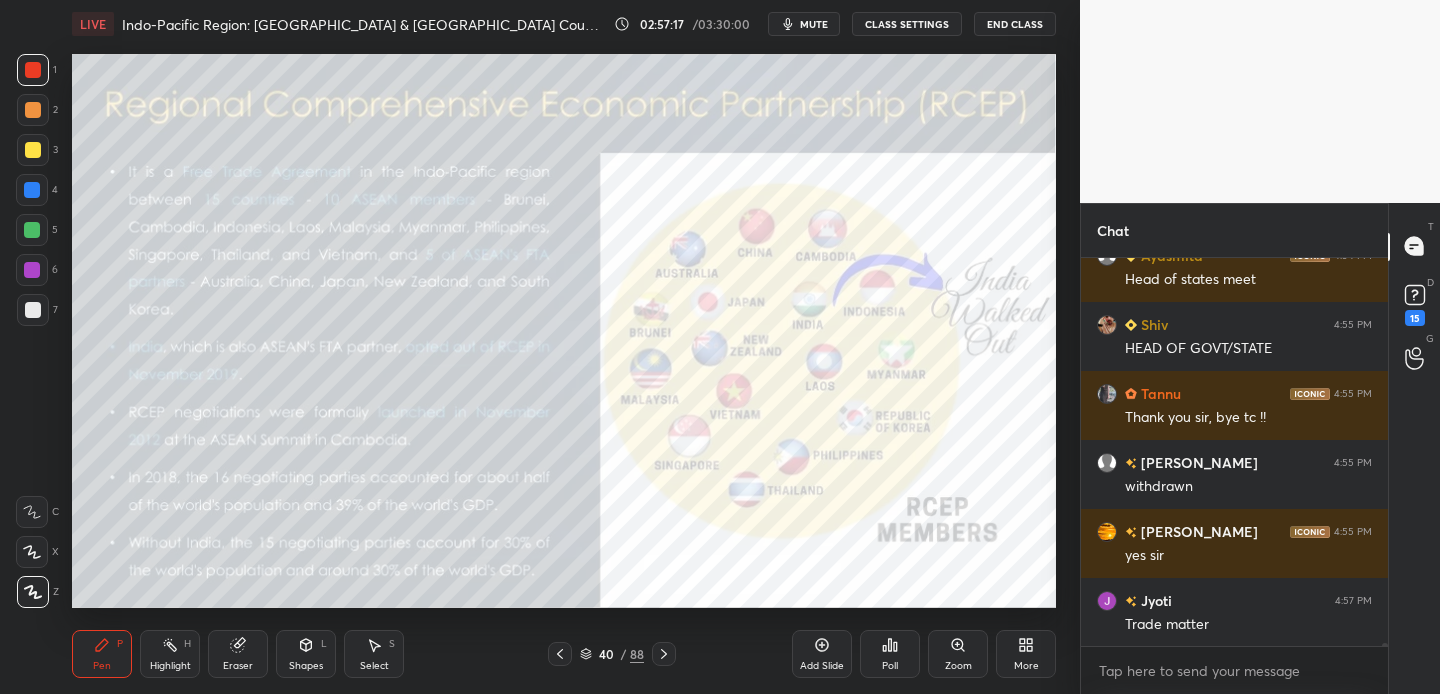 scroll, scrollTop: 53968, scrollLeft: 0, axis: vertical 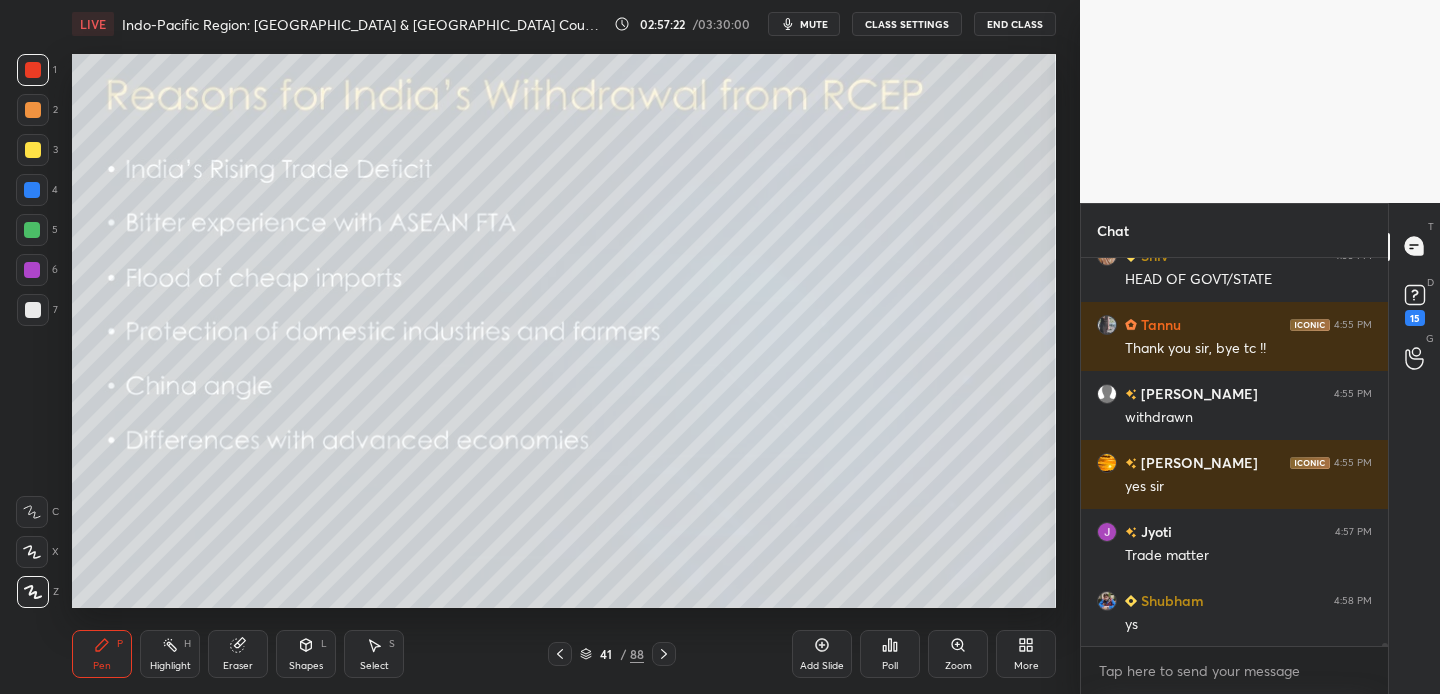 click at bounding box center (33, 150) 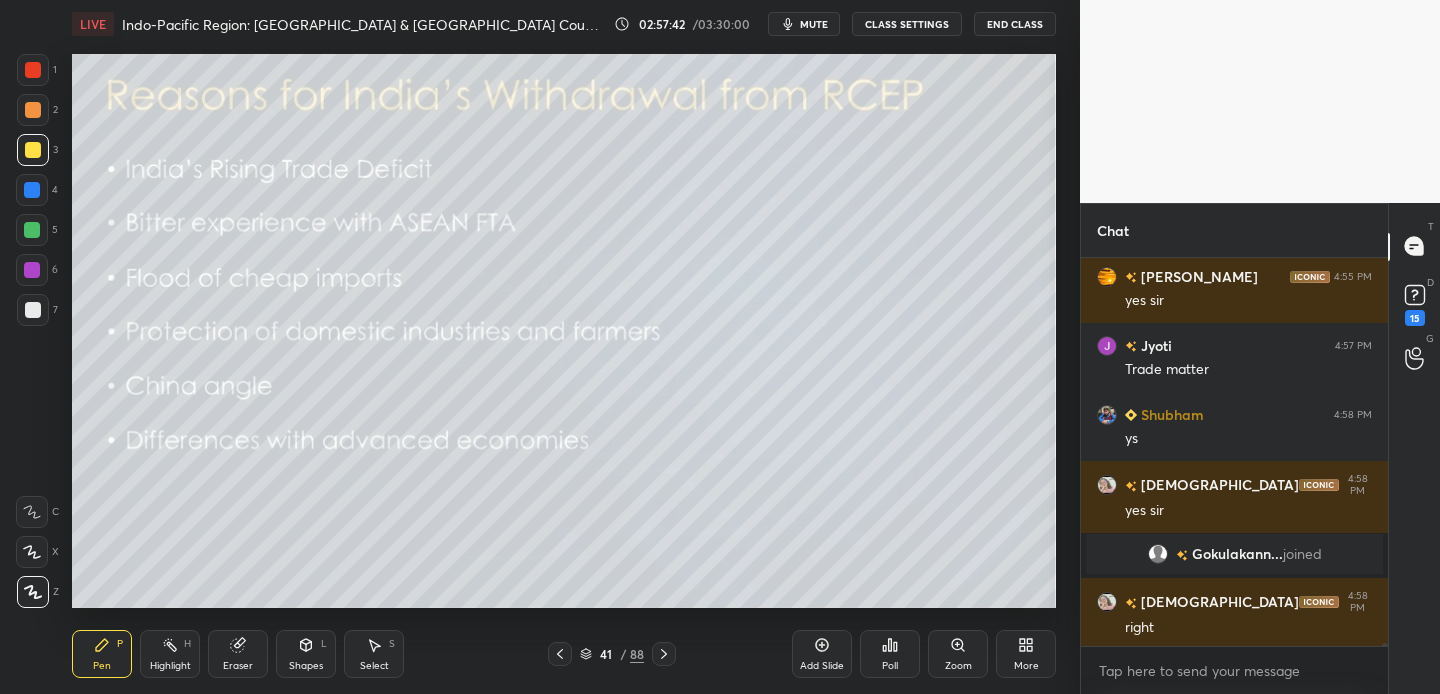 scroll, scrollTop: 52651, scrollLeft: 0, axis: vertical 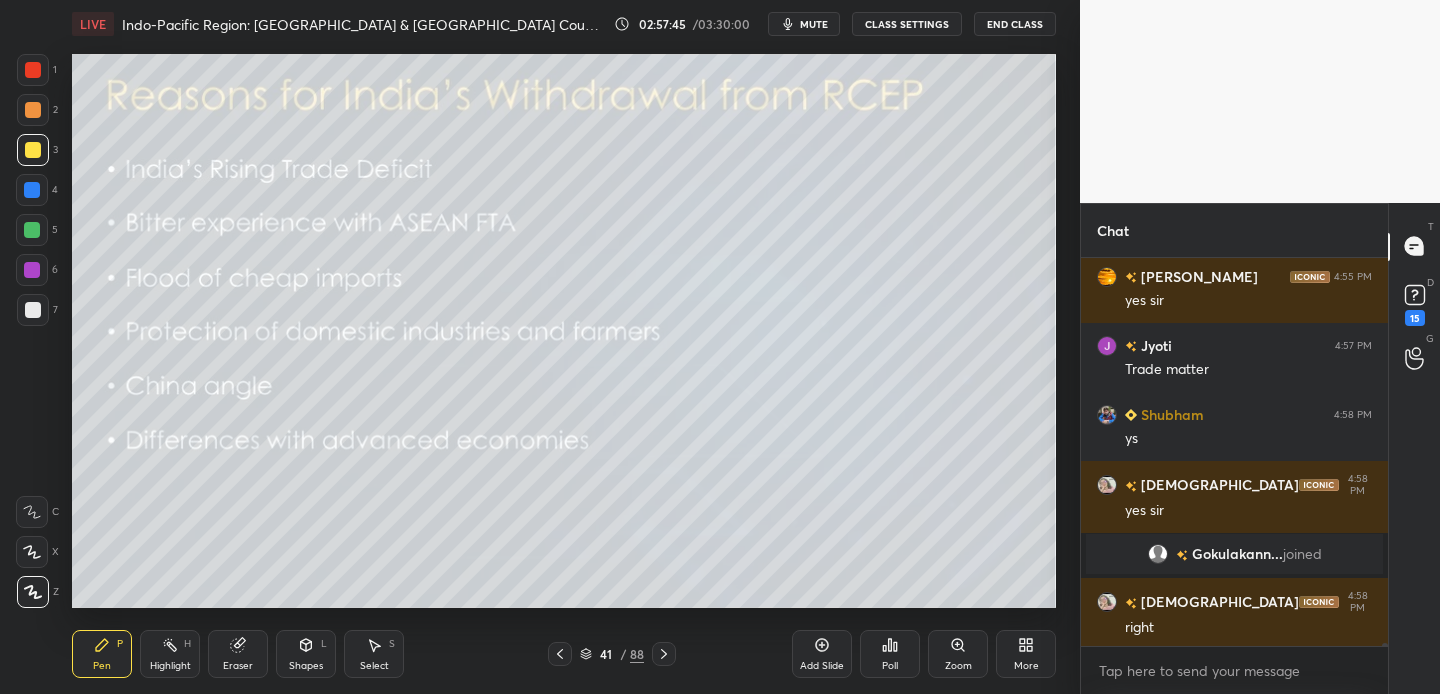 click on "Setting up your live class Poll for   secs No correct answer Start poll" at bounding box center (564, 331) 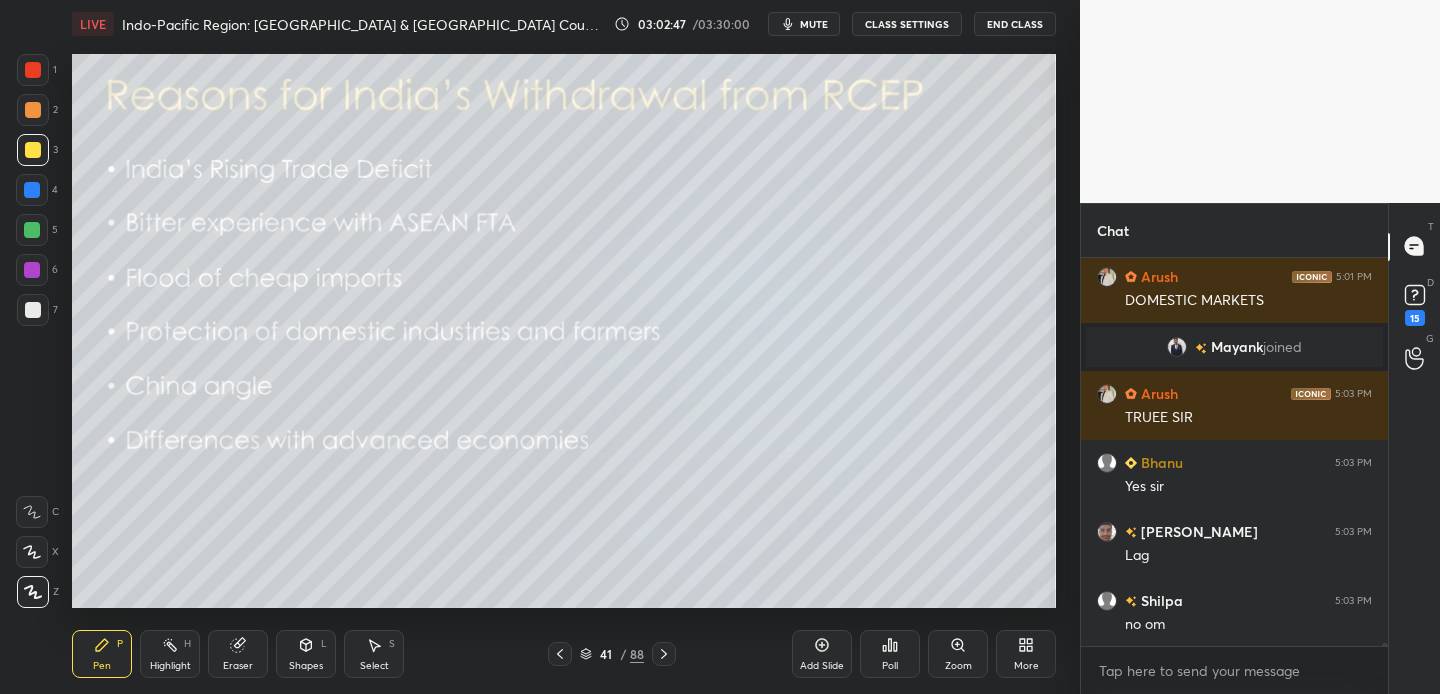 scroll, scrollTop: 53492, scrollLeft: 0, axis: vertical 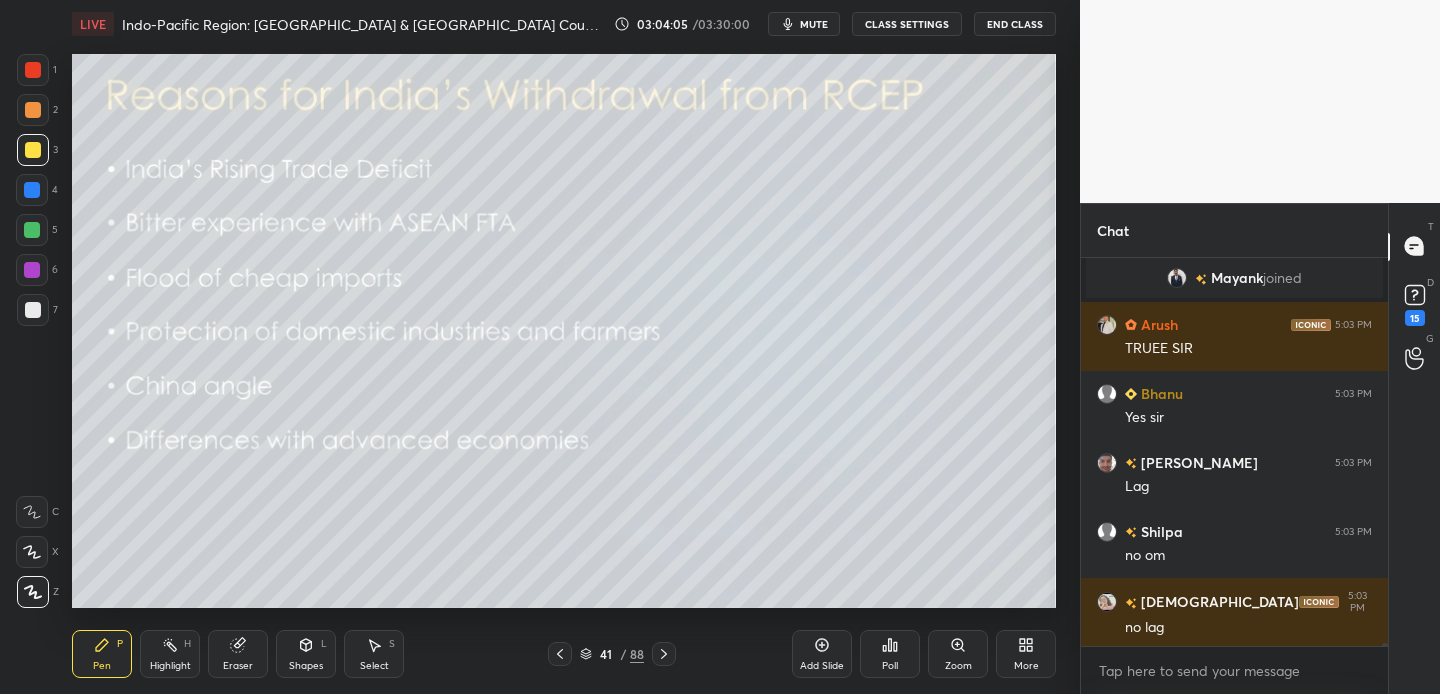 click 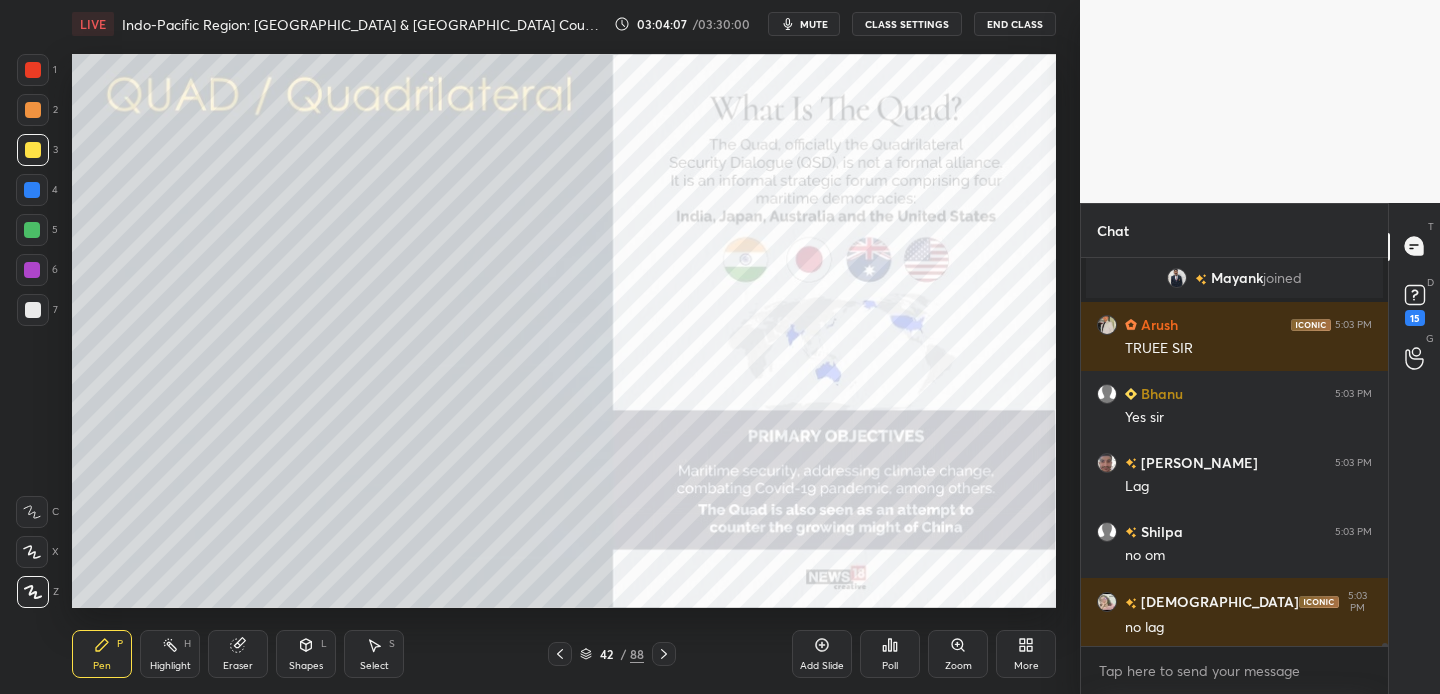 click at bounding box center [33, 70] 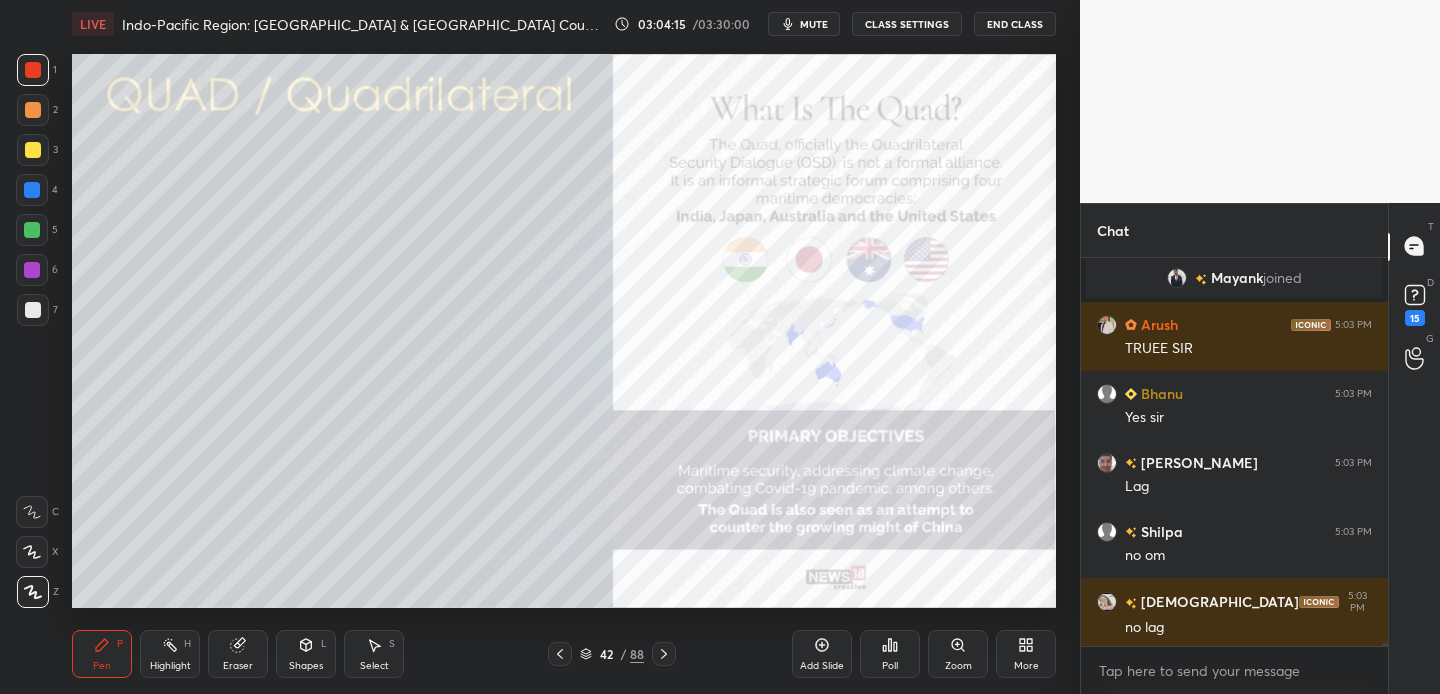 drag, startPoint x: 31, startPoint y: 146, endPoint x: 36, endPoint y: 135, distance: 12.083046 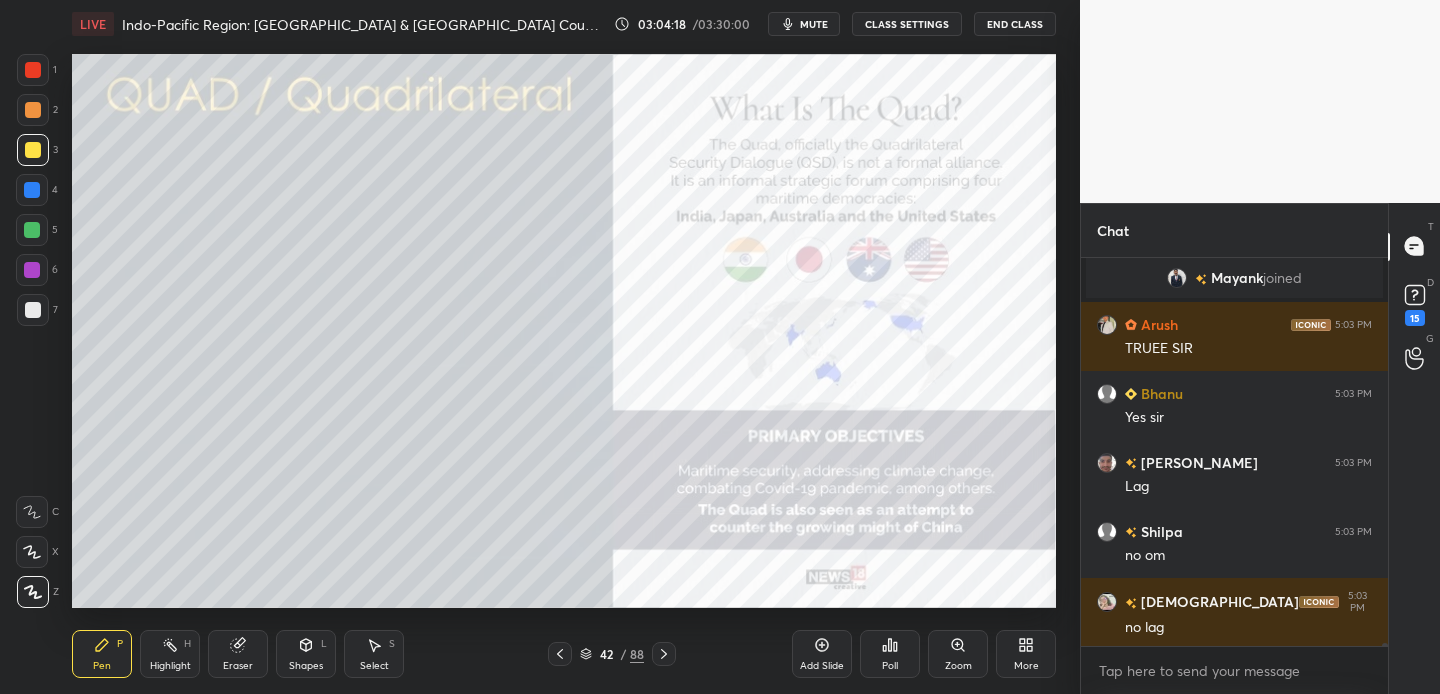 scroll, scrollTop: 53579, scrollLeft: 0, axis: vertical 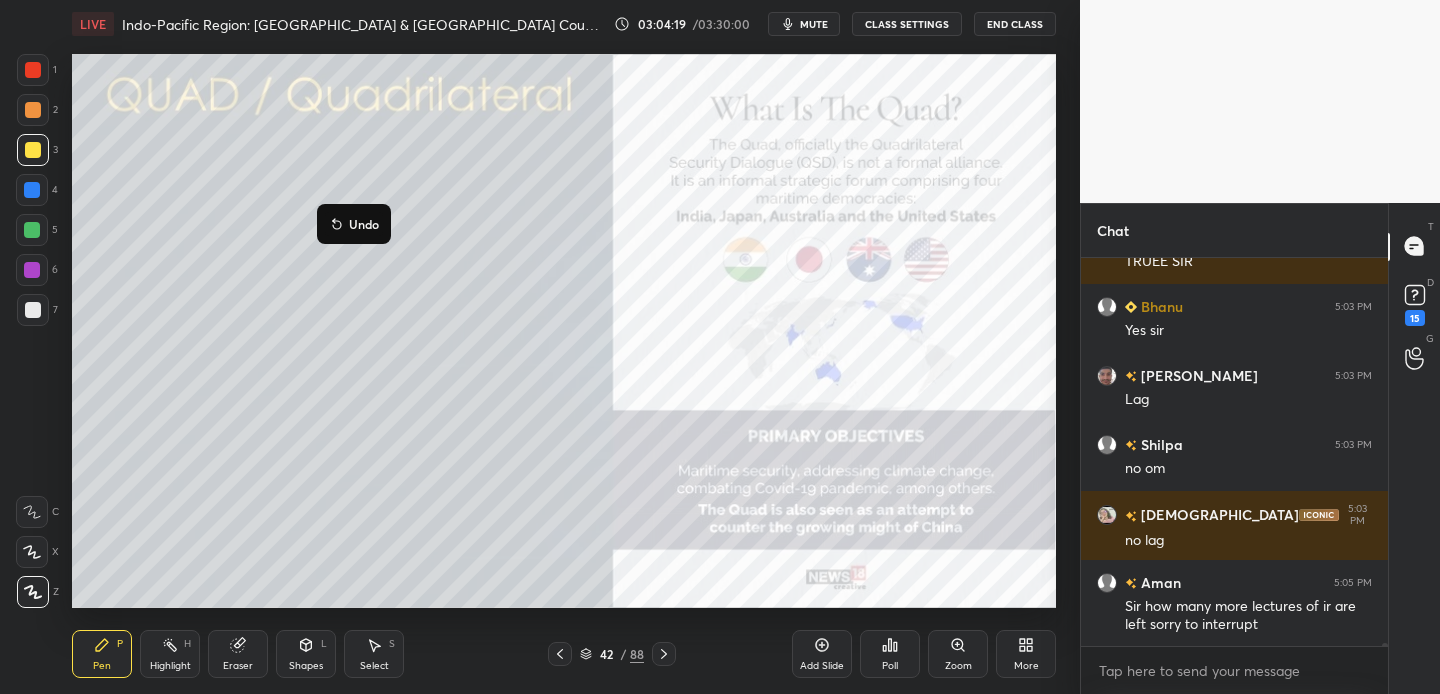 click on "Undo" at bounding box center (354, 224) 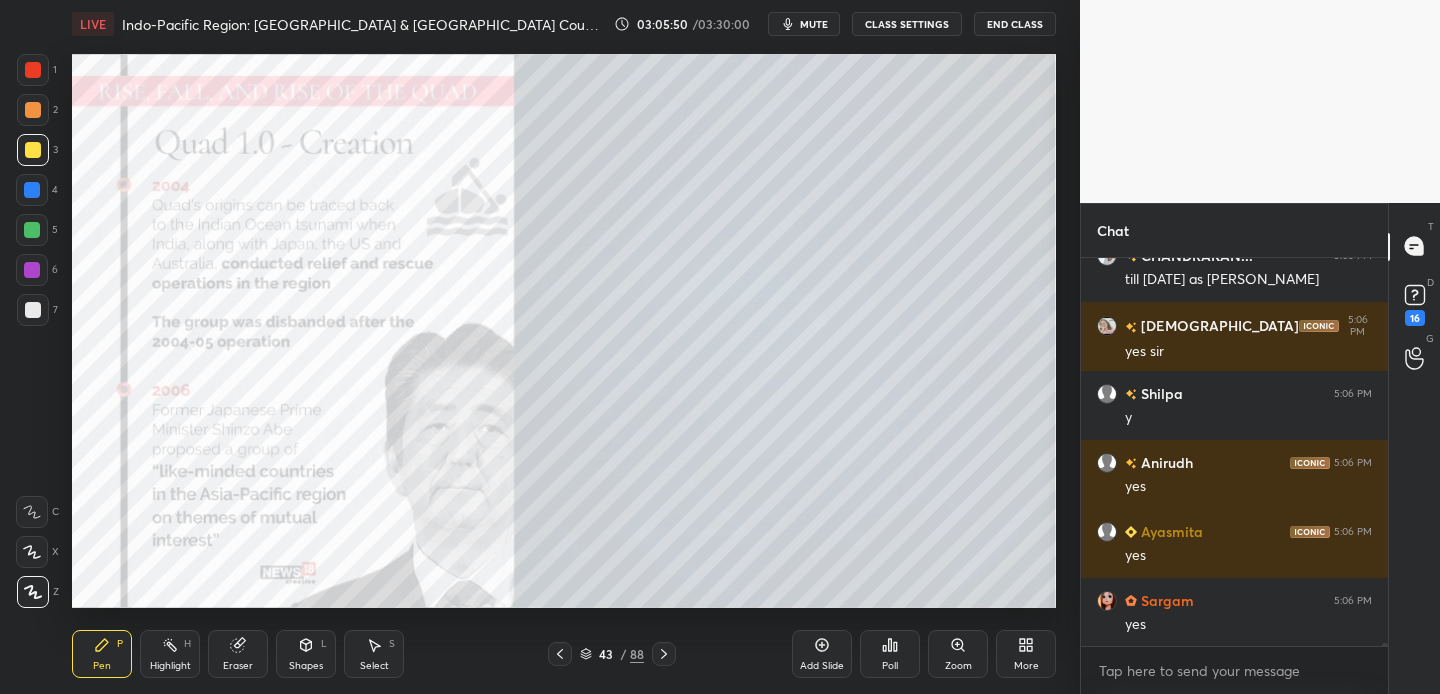 scroll, scrollTop: 54243, scrollLeft: 0, axis: vertical 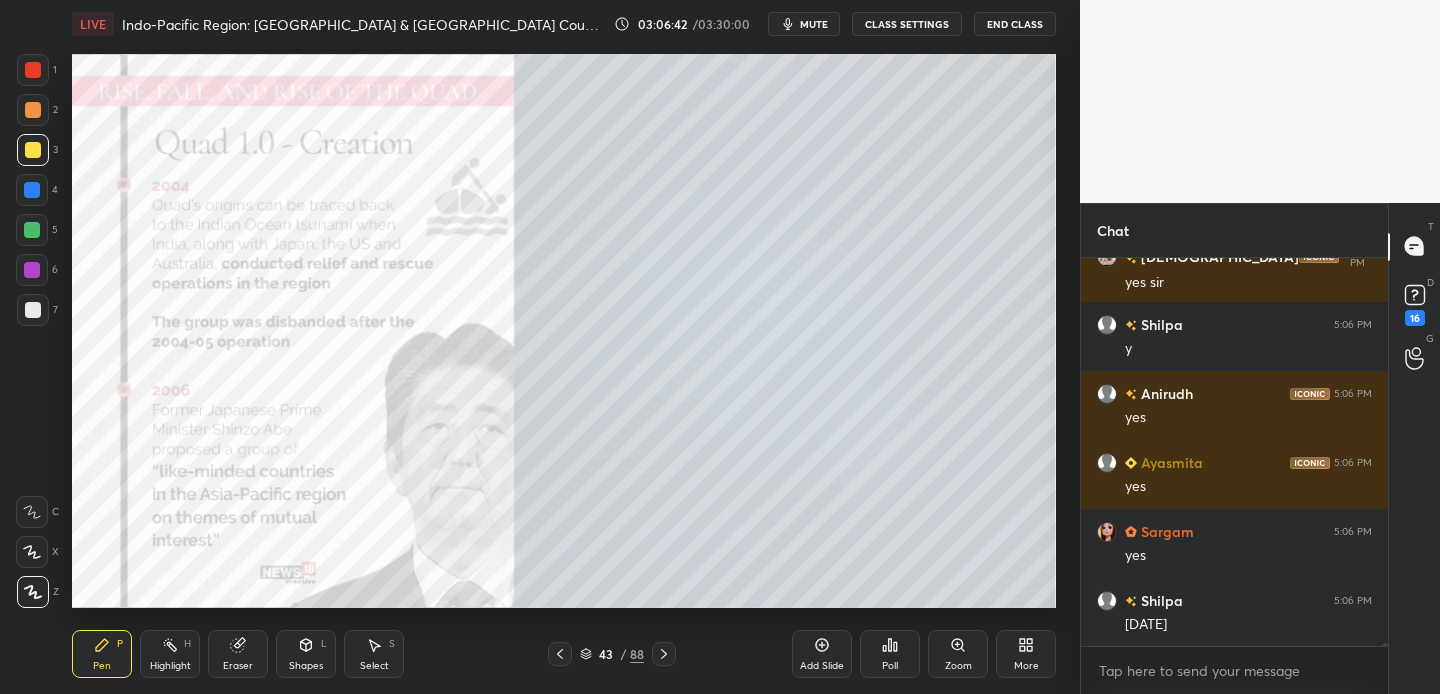 click on "Setting up your live class Poll for   secs No correct answer Start poll" at bounding box center (564, 331) 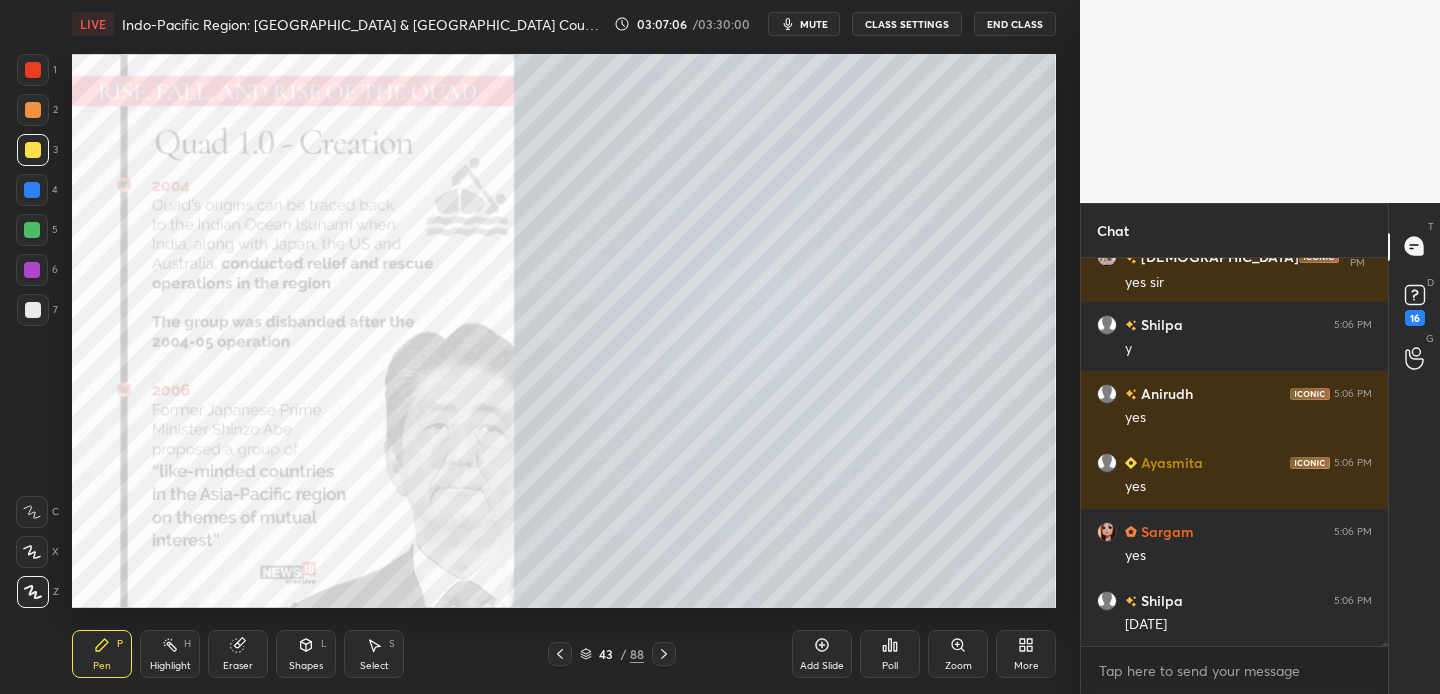 scroll, scrollTop: 54312, scrollLeft: 0, axis: vertical 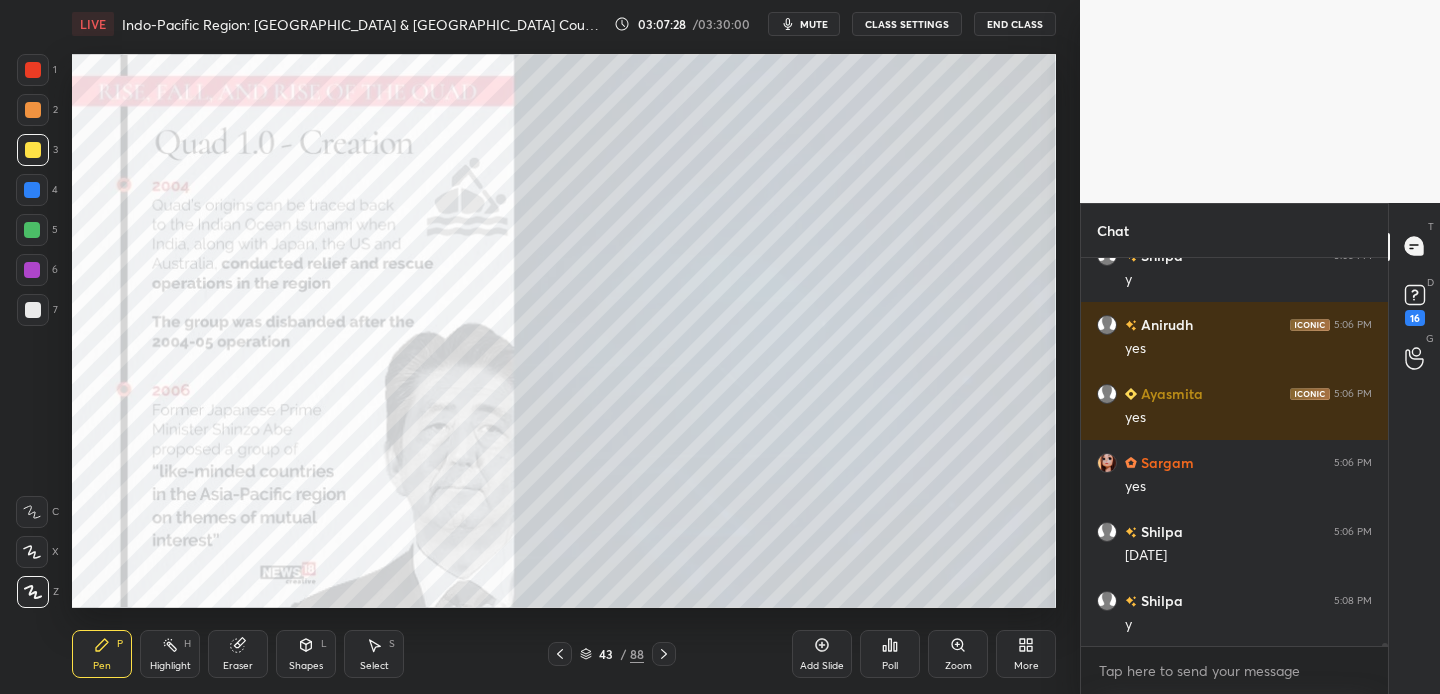 click at bounding box center (33, 70) 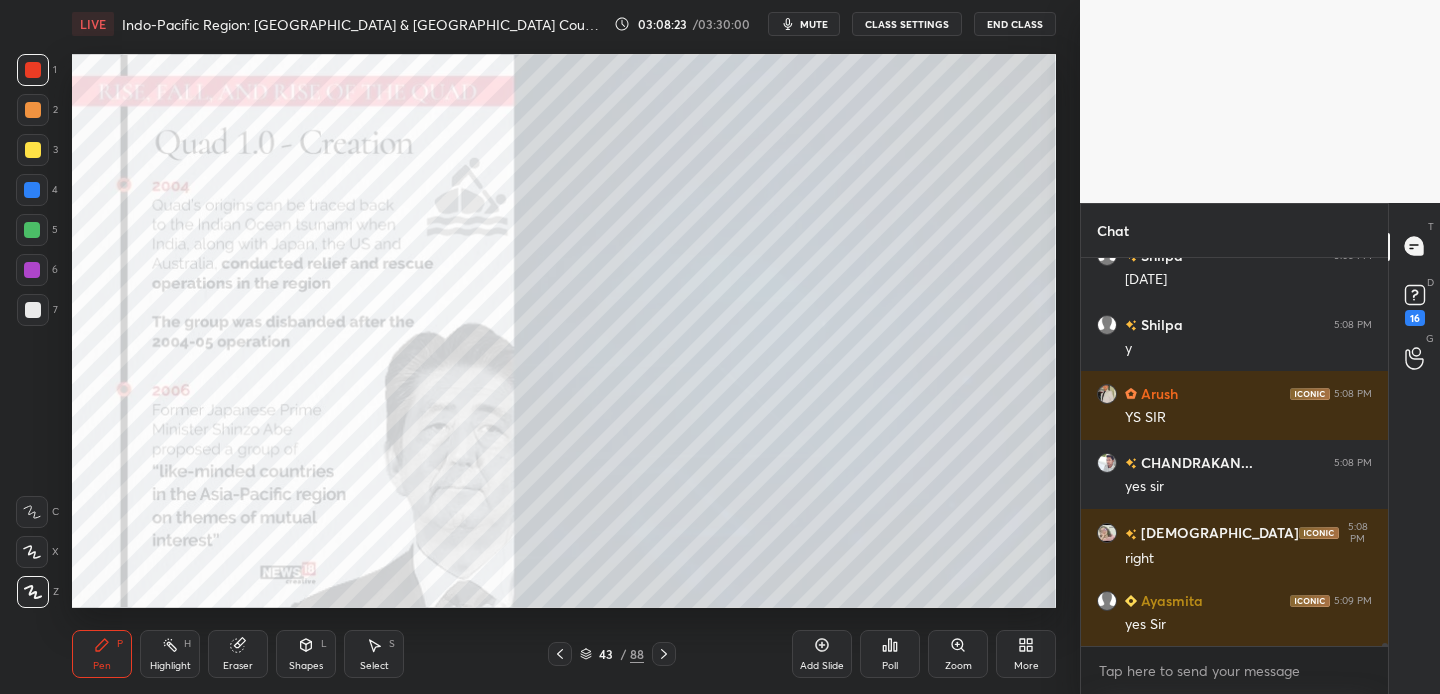 scroll, scrollTop: 54657, scrollLeft: 0, axis: vertical 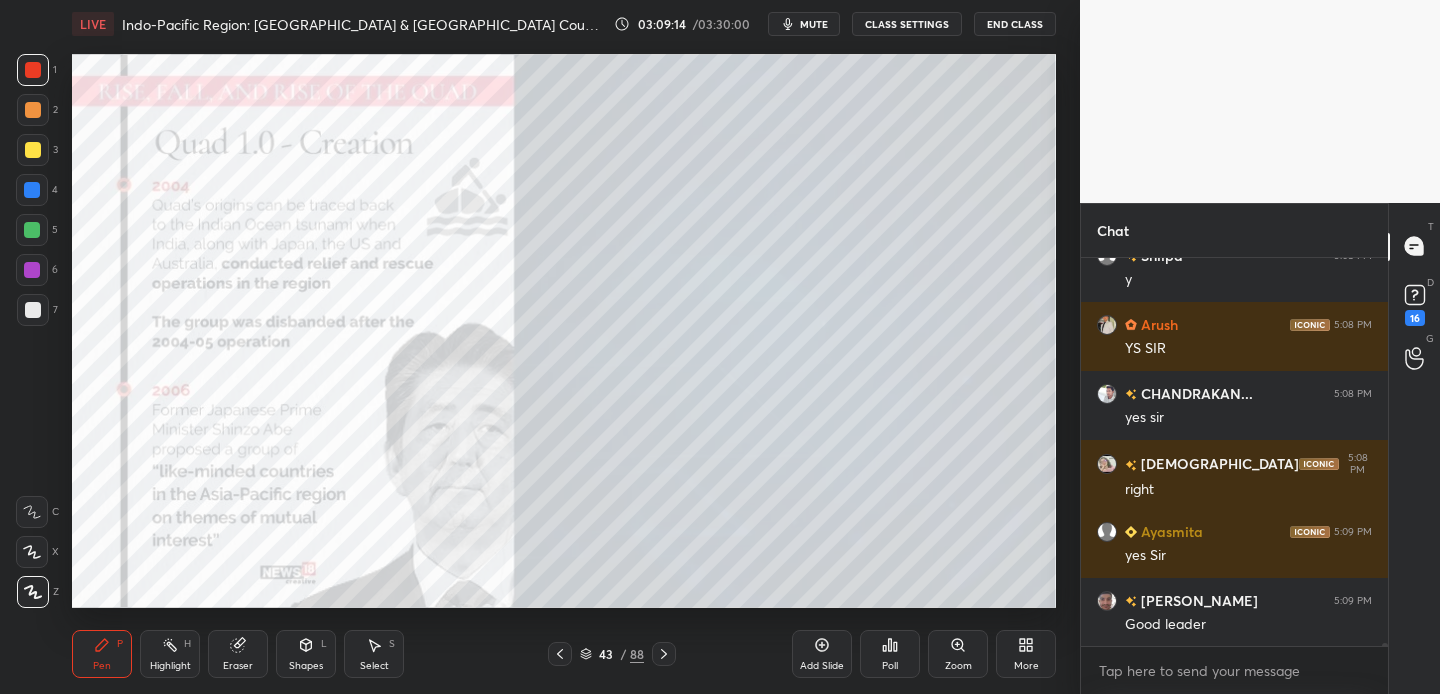 click at bounding box center (33, 70) 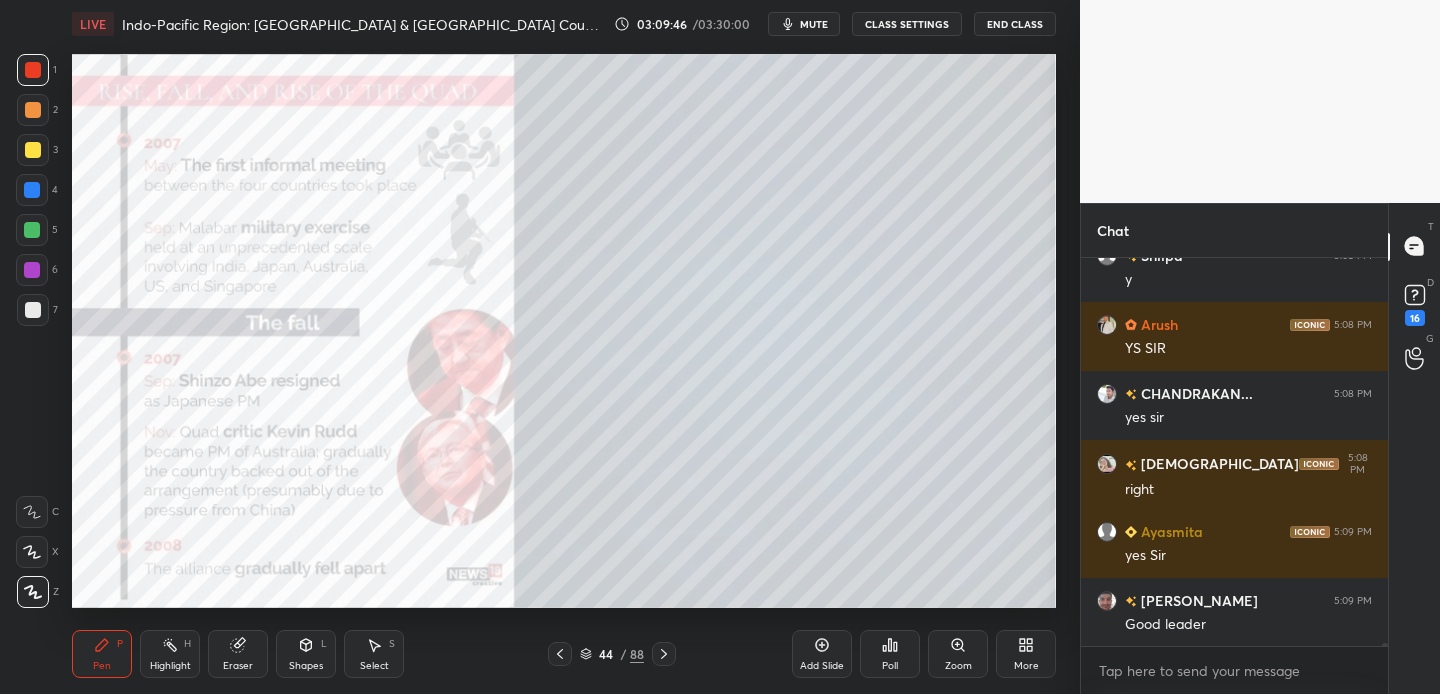 drag, startPoint x: 35, startPoint y: 144, endPoint x: 64, endPoint y: 151, distance: 29.832869 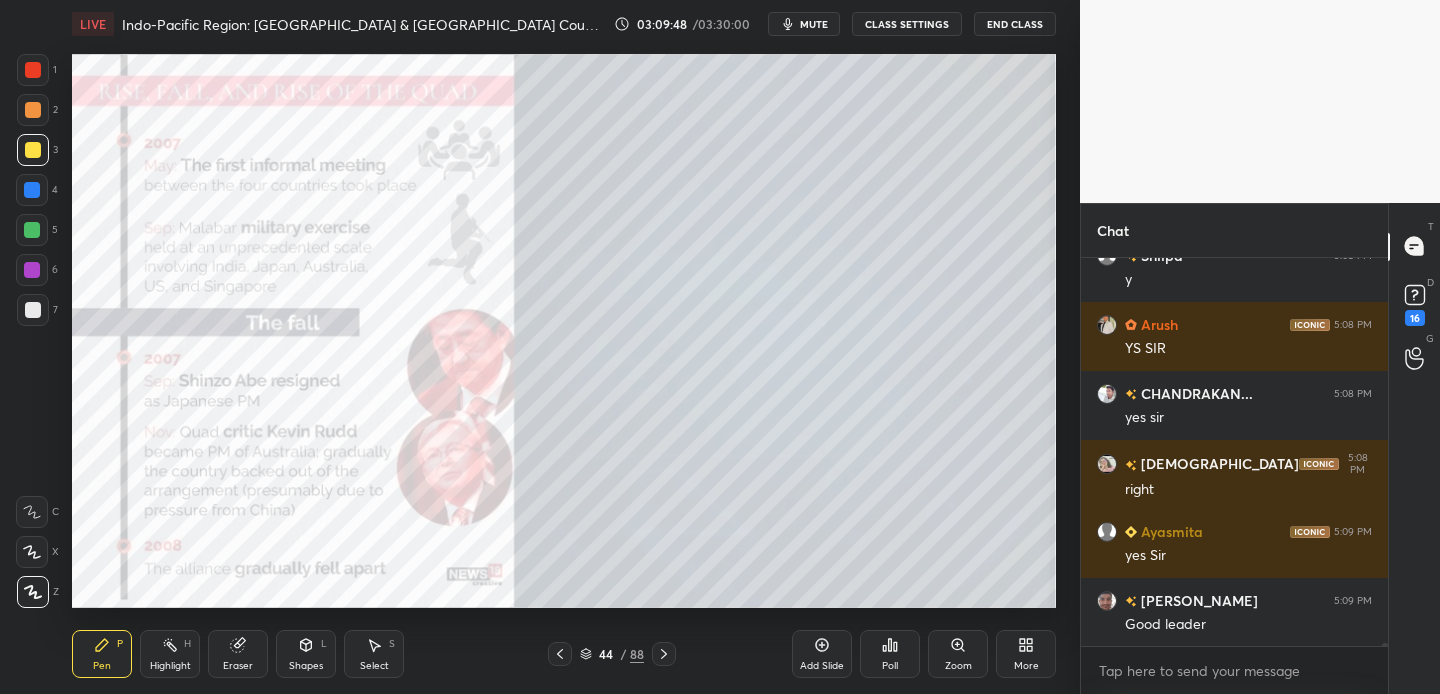 drag, startPoint x: 31, startPoint y: 73, endPoint x: 45, endPoint y: 72, distance: 14.035668 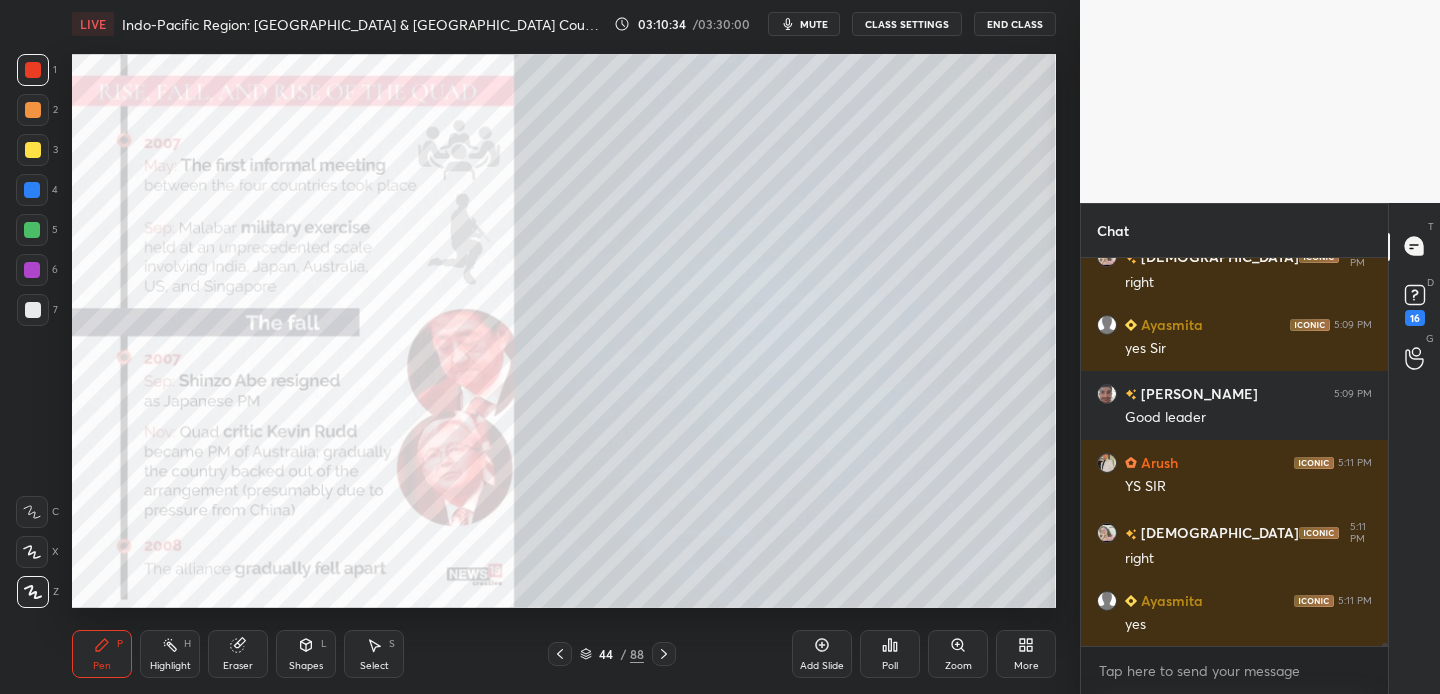 scroll, scrollTop: 54912, scrollLeft: 0, axis: vertical 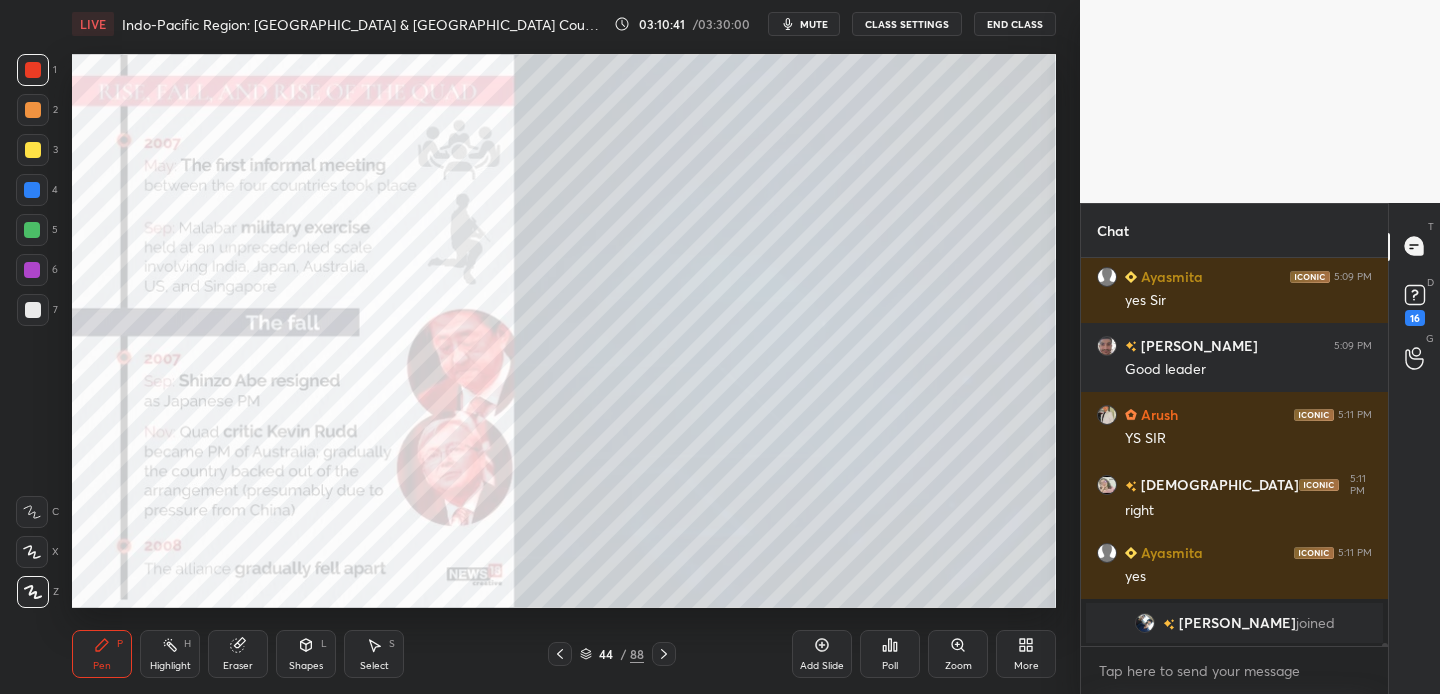 drag, startPoint x: 31, startPoint y: 151, endPoint x: 48, endPoint y: 149, distance: 17.117243 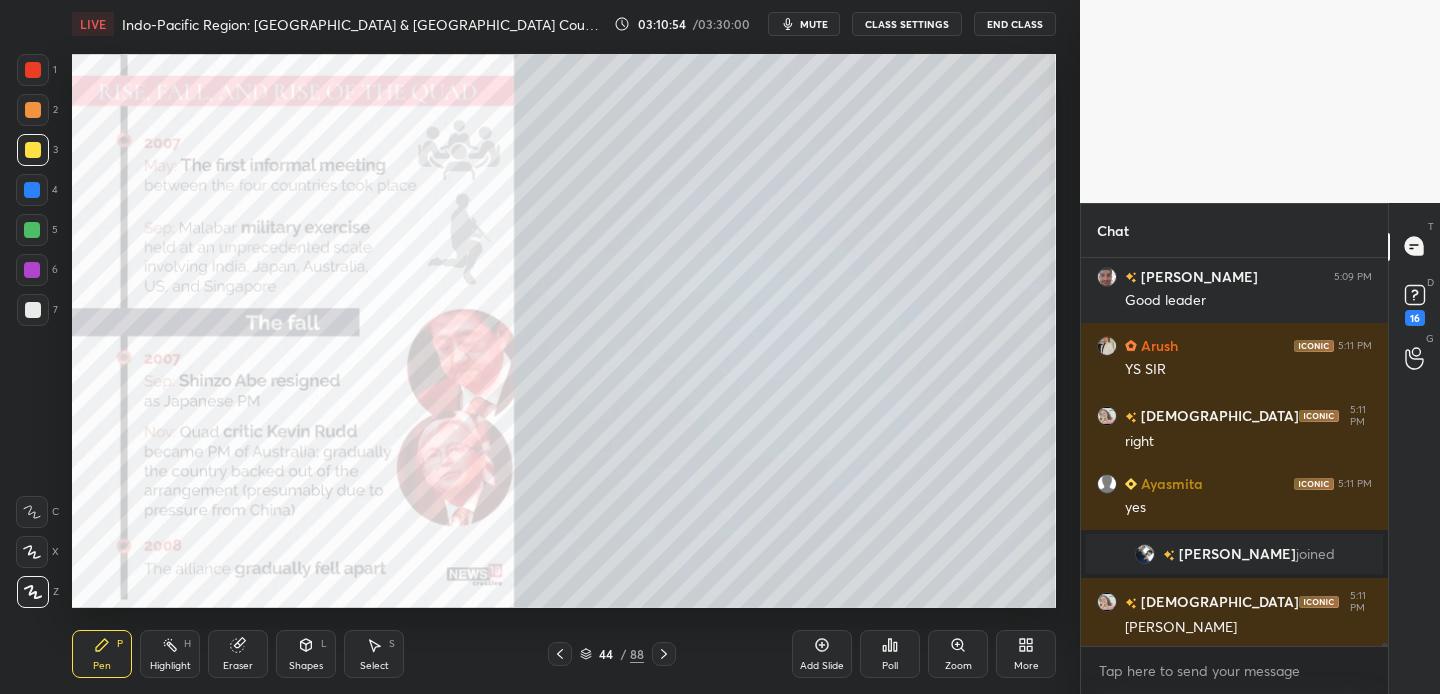scroll, scrollTop: 54551, scrollLeft: 0, axis: vertical 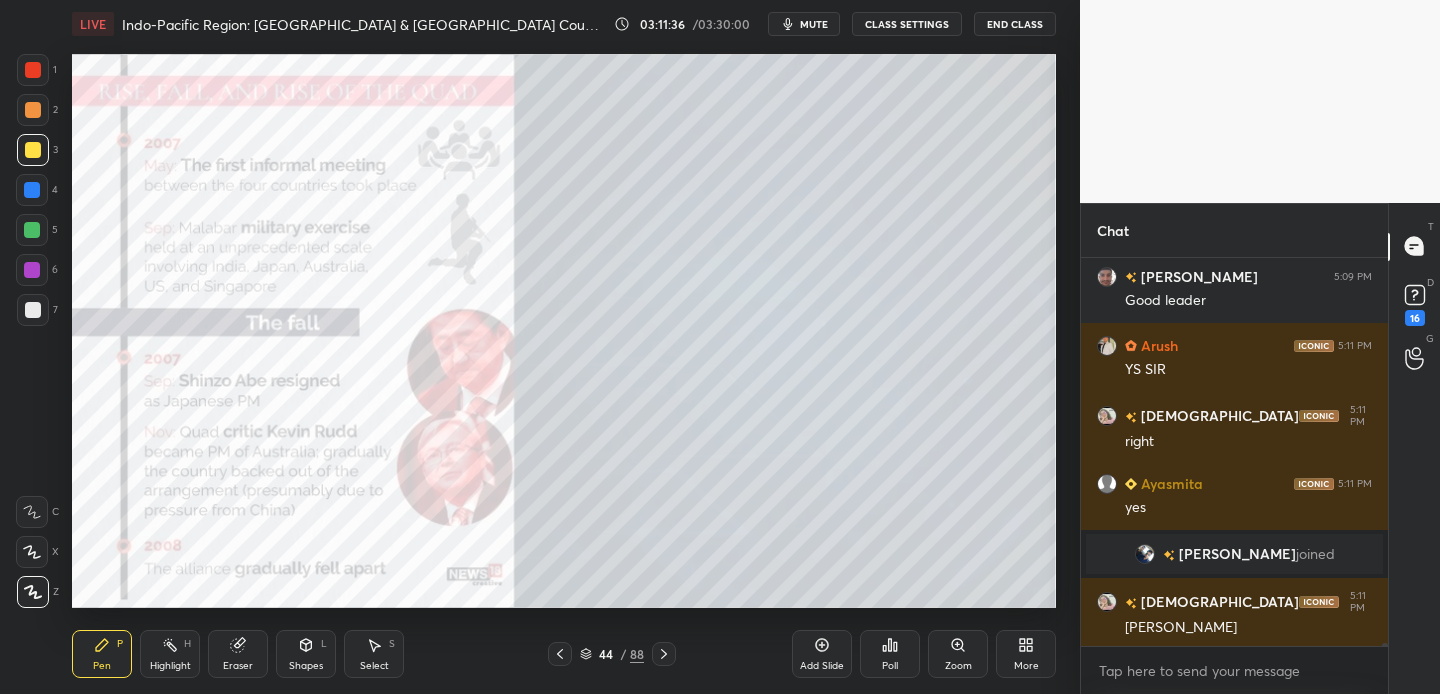 drag, startPoint x: 31, startPoint y: 115, endPoint x: 38, endPoint y: 98, distance: 18.384777 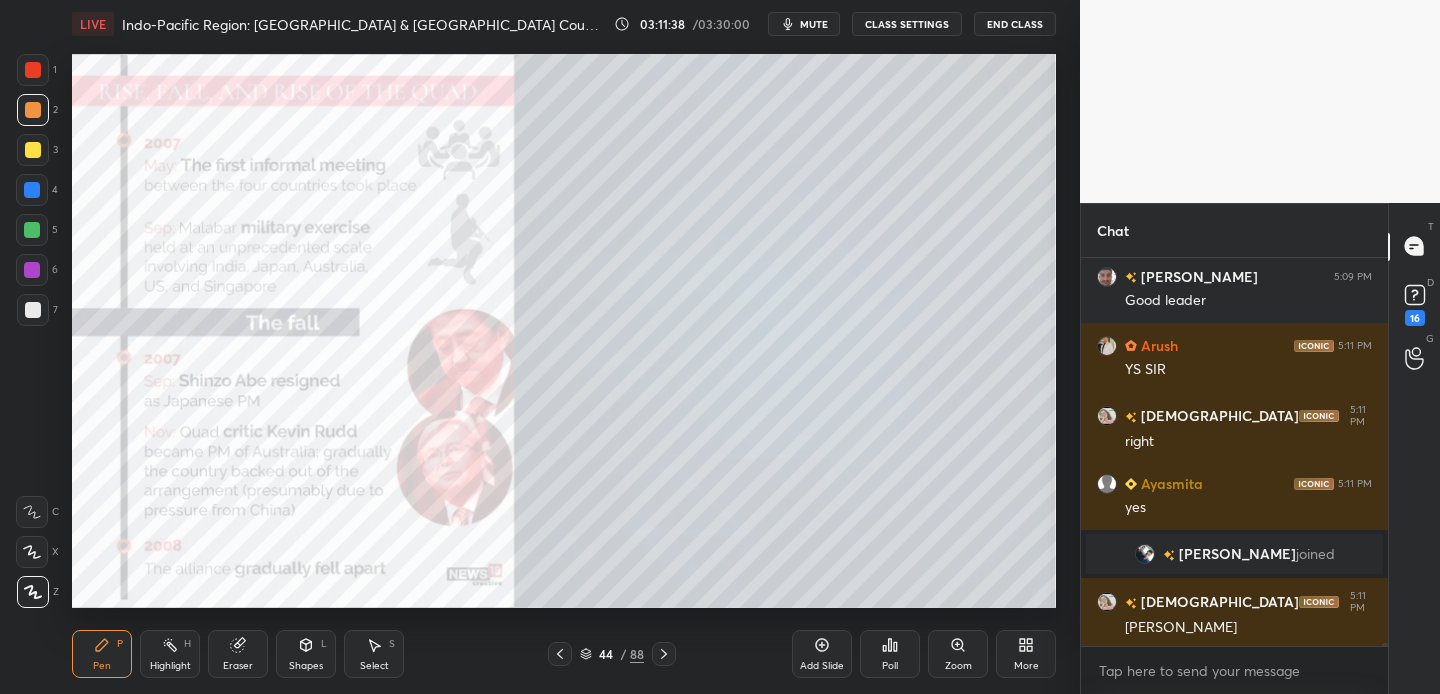 click at bounding box center (33, 70) 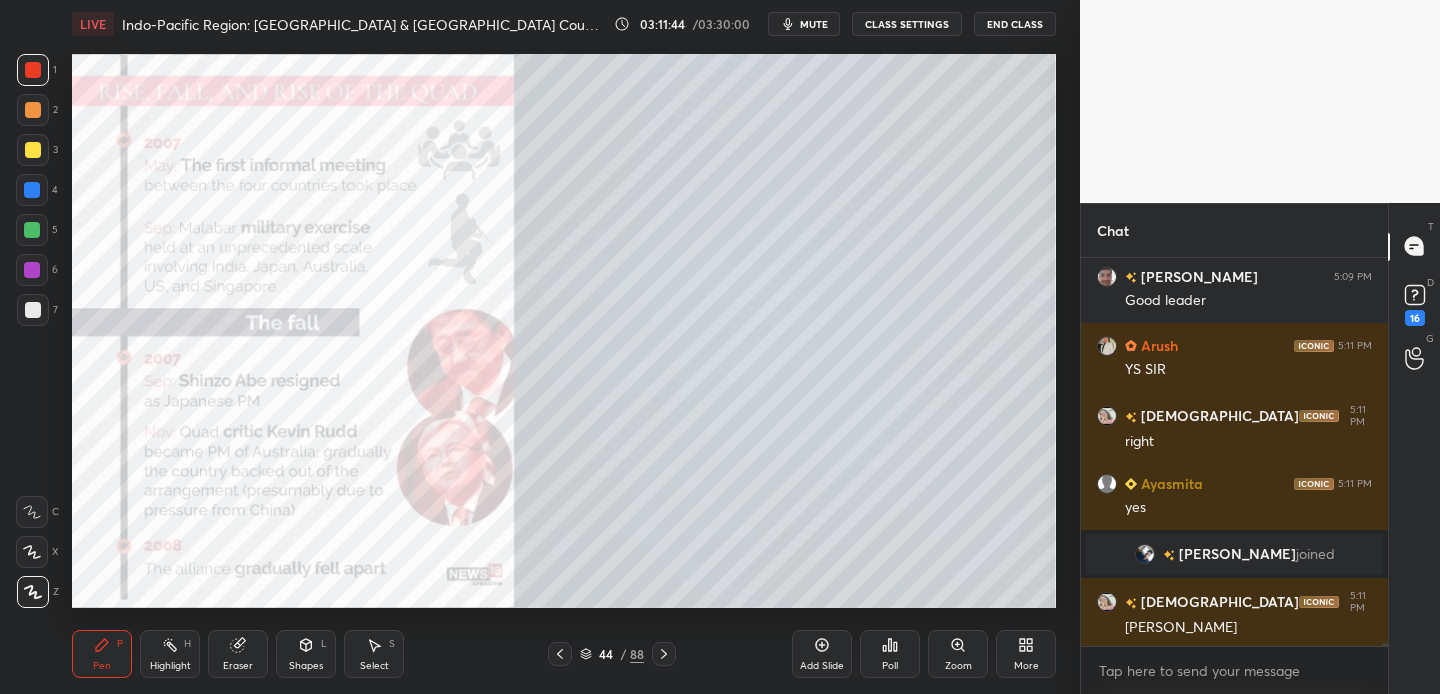 drag, startPoint x: 28, startPoint y: 141, endPoint x: 50, endPoint y: 185, distance: 49.193497 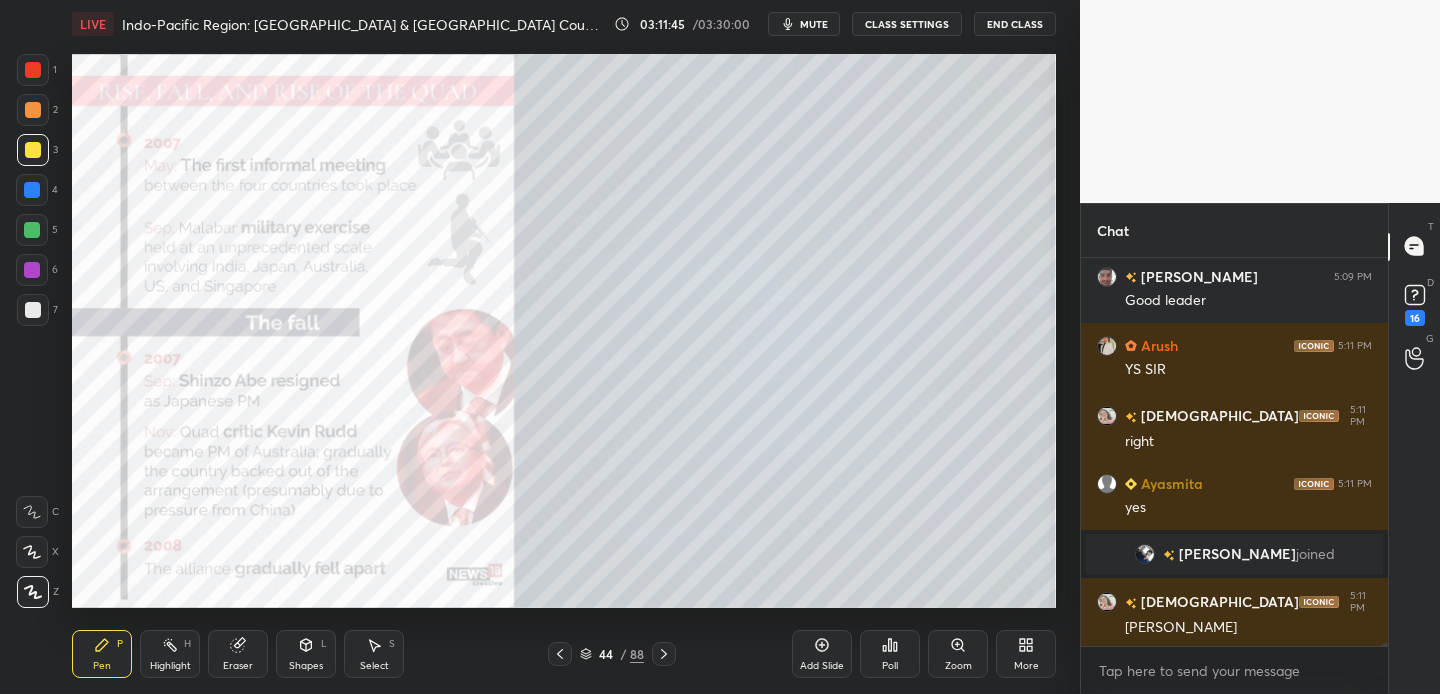 click at bounding box center (33, 70) 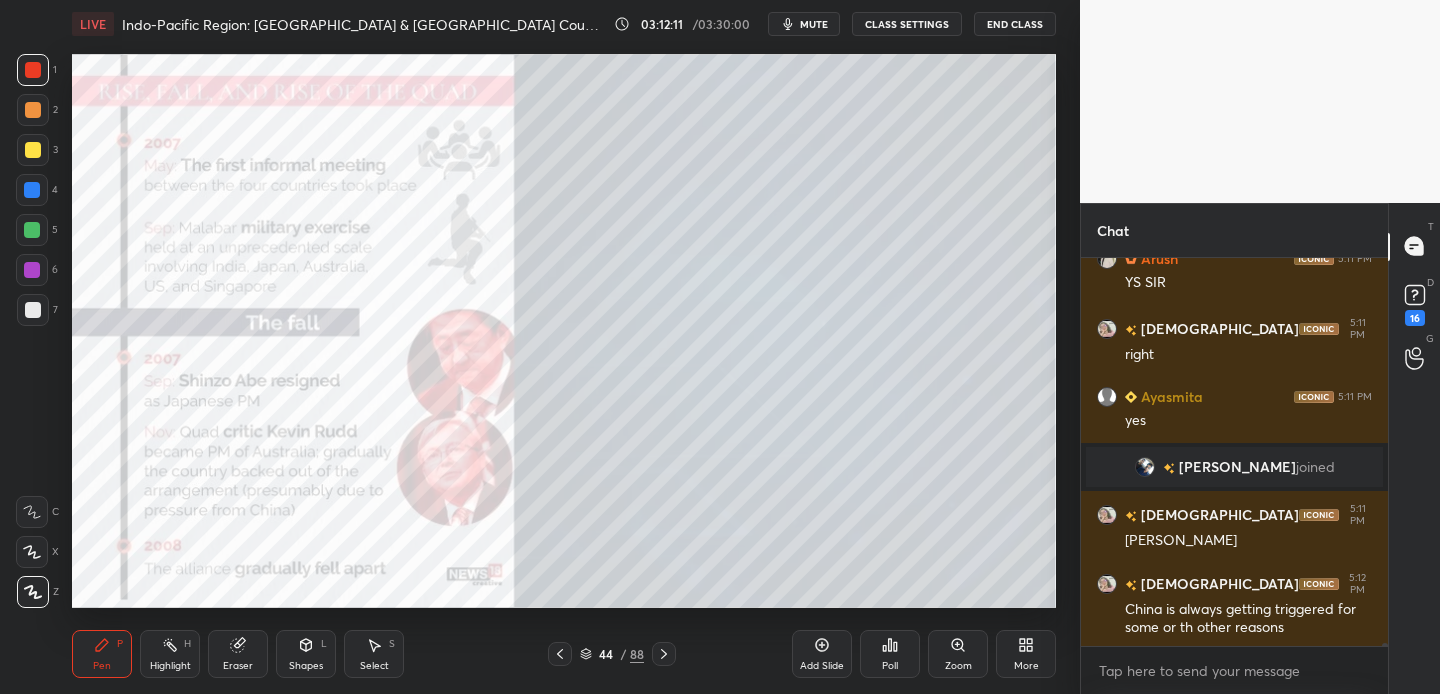 scroll, scrollTop: 54707, scrollLeft: 0, axis: vertical 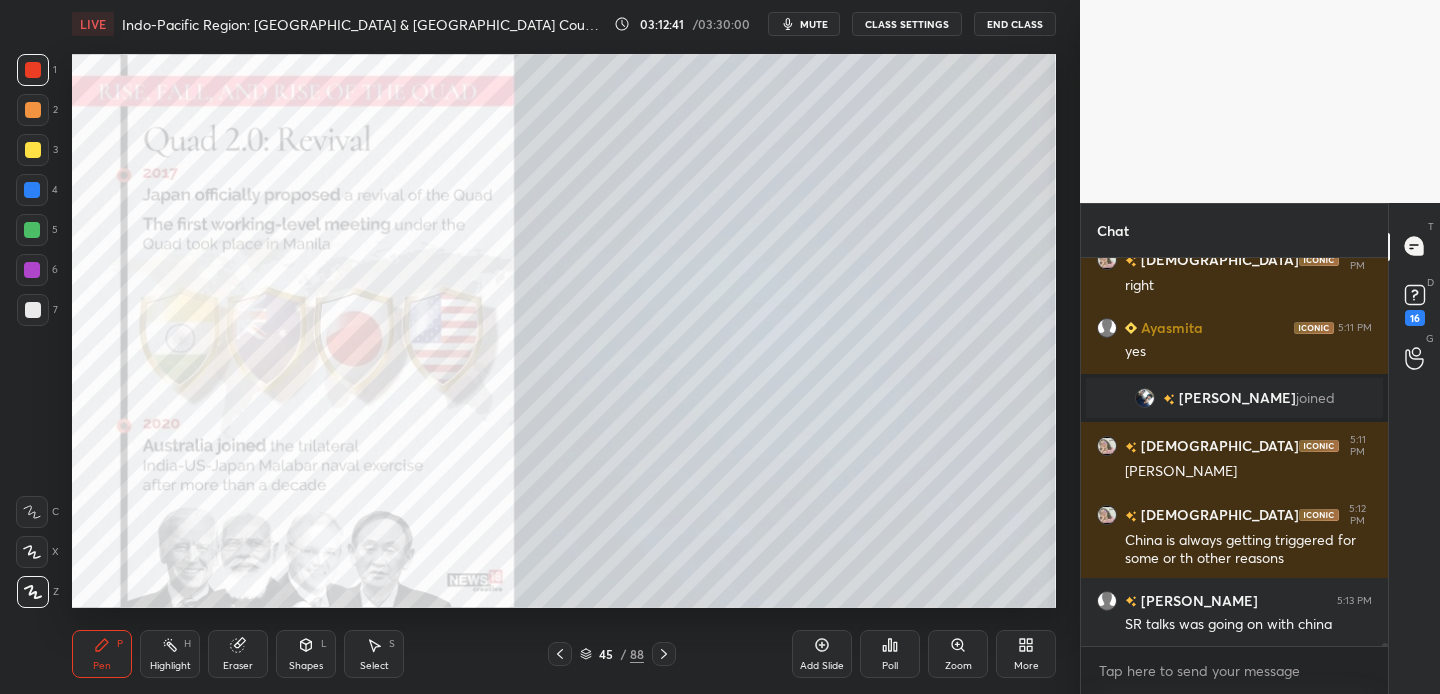 drag, startPoint x: 32, startPoint y: 146, endPoint x: 69, endPoint y: 136, distance: 38.327538 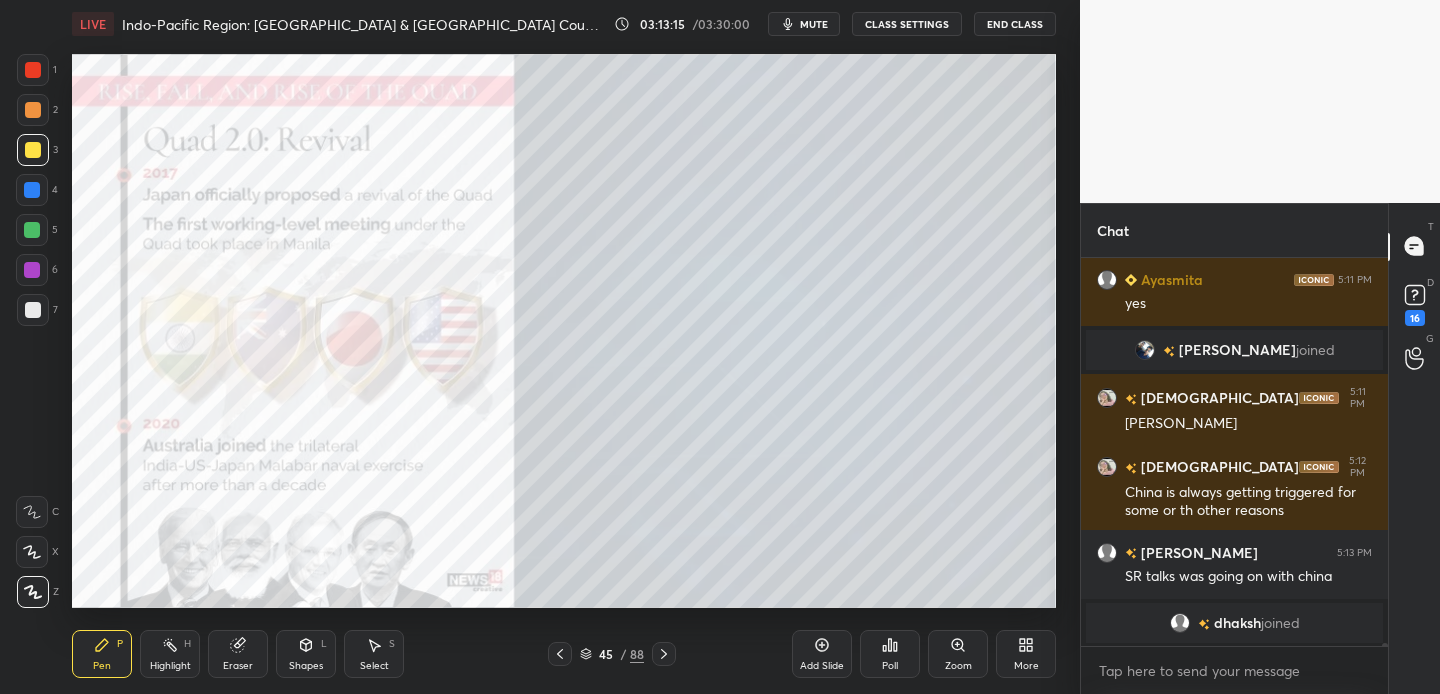 scroll, scrollTop: 54748, scrollLeft: 0, axis: vertical 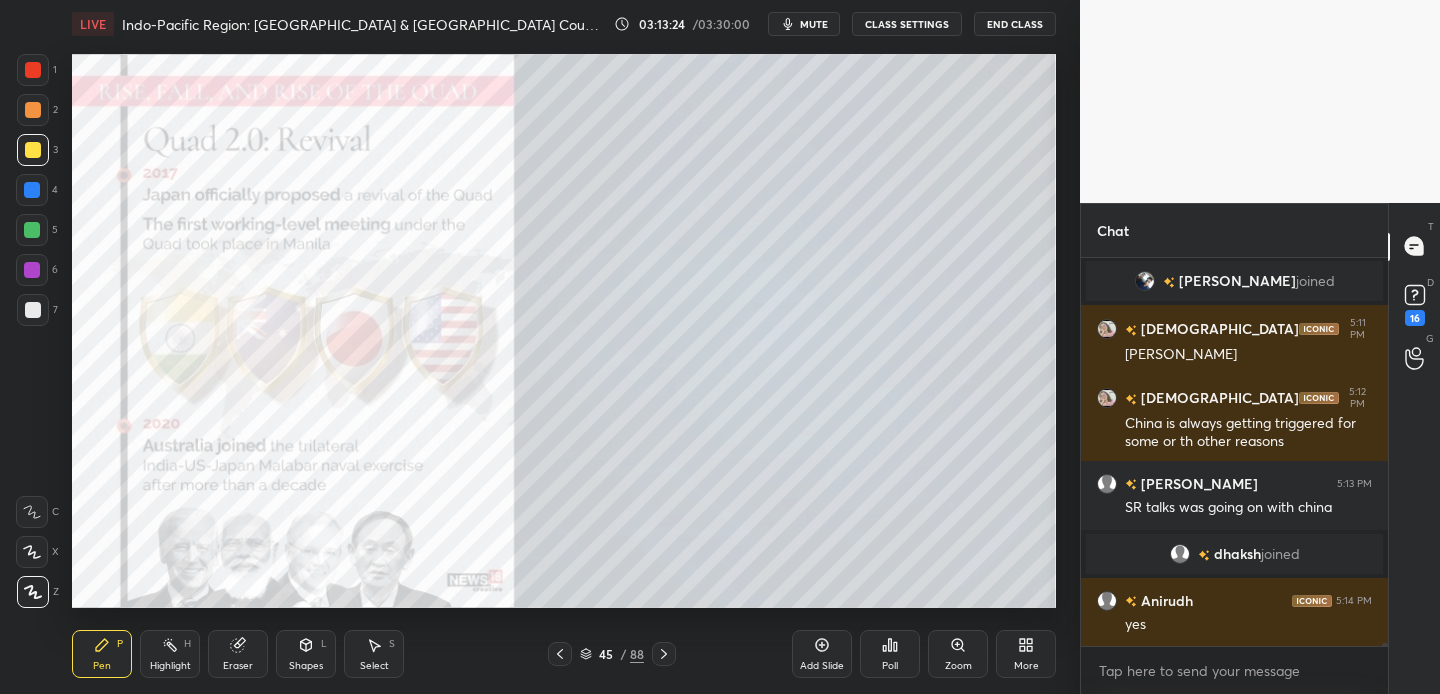 drag, startPoint x: 33, startPoint y: 63, endPoint x: 60, endPoint y: 88, distance: 36.796738 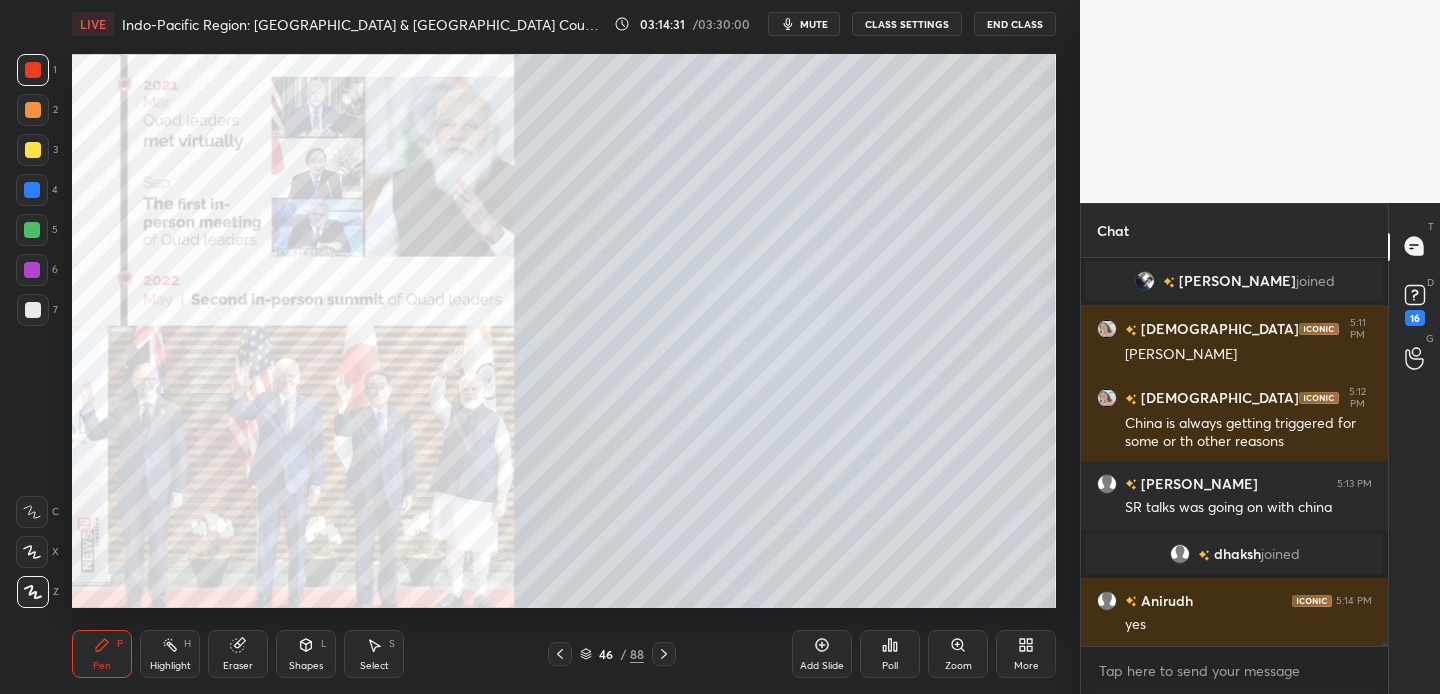 drag, startPoint x: 38, startPoint y: 146, endPoint x: 69, endPoint y: 119, distance: 41.109608 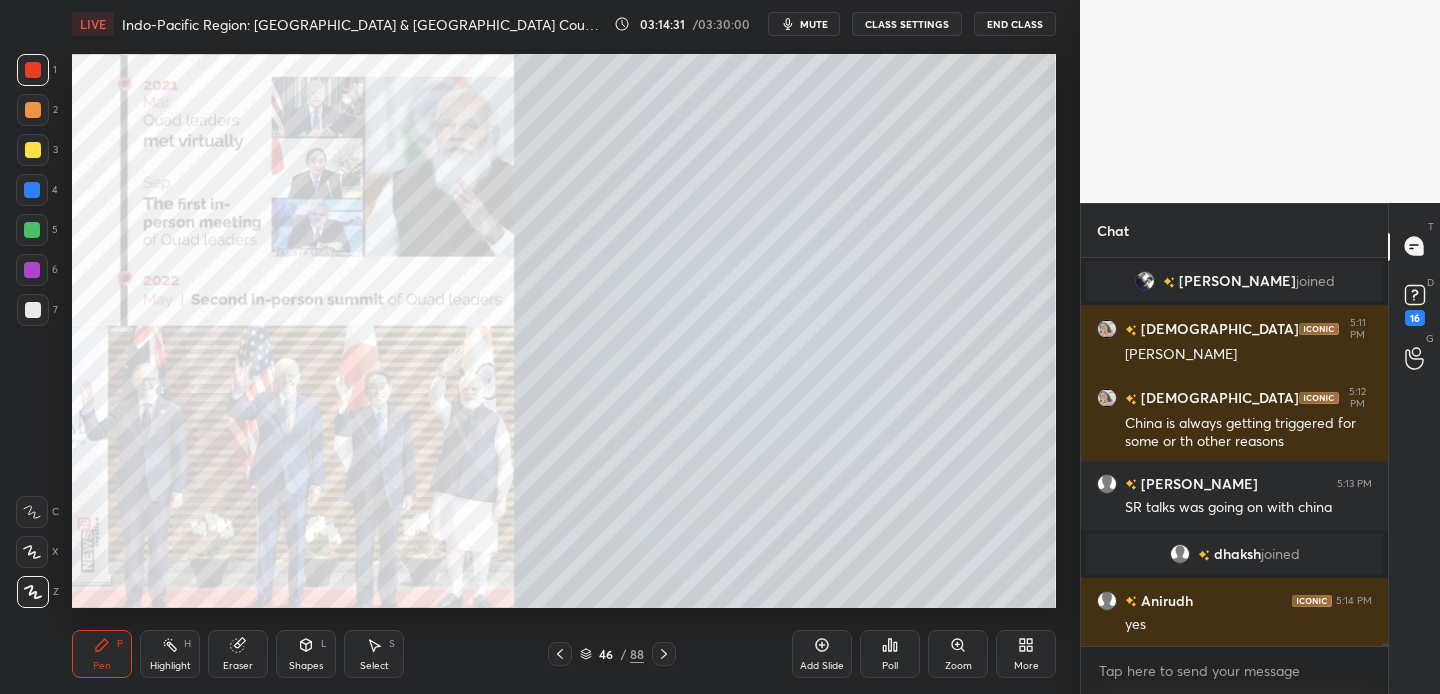 click at bounding box center (33, 150) 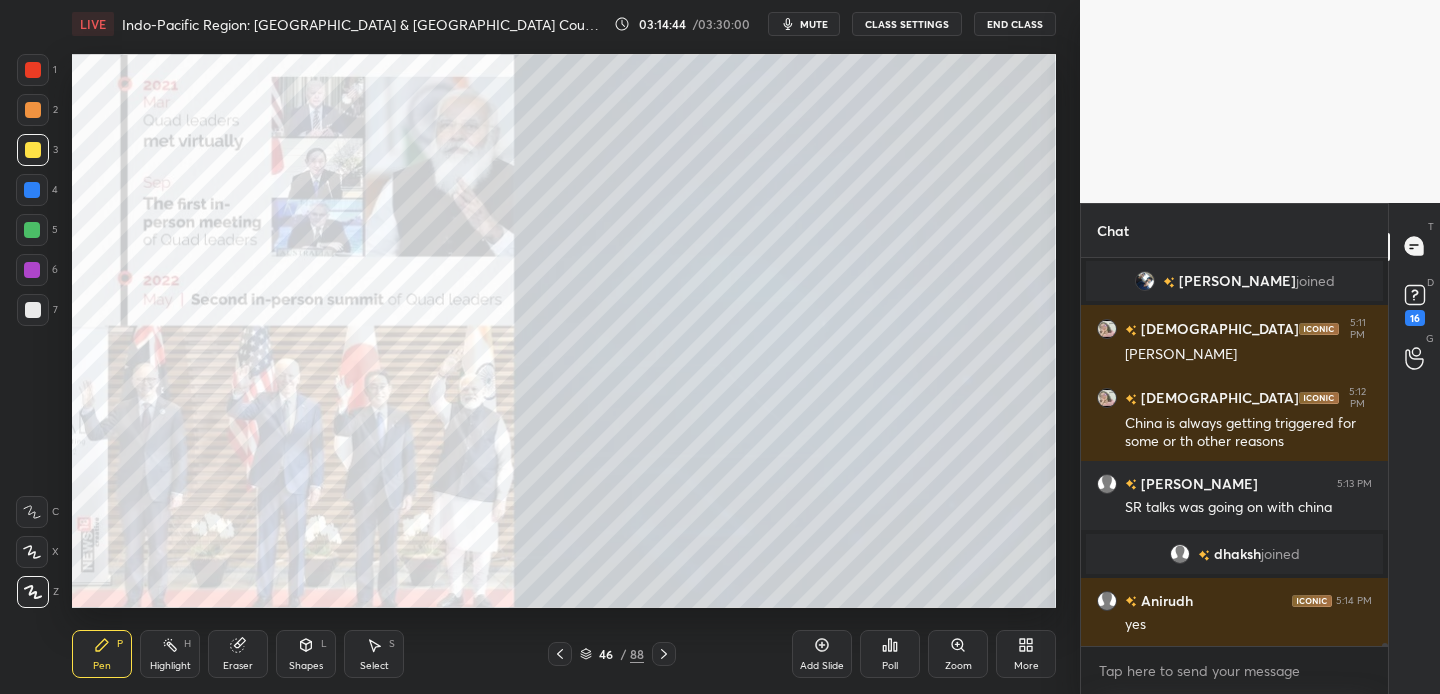 click at bounding box center [33, 70] 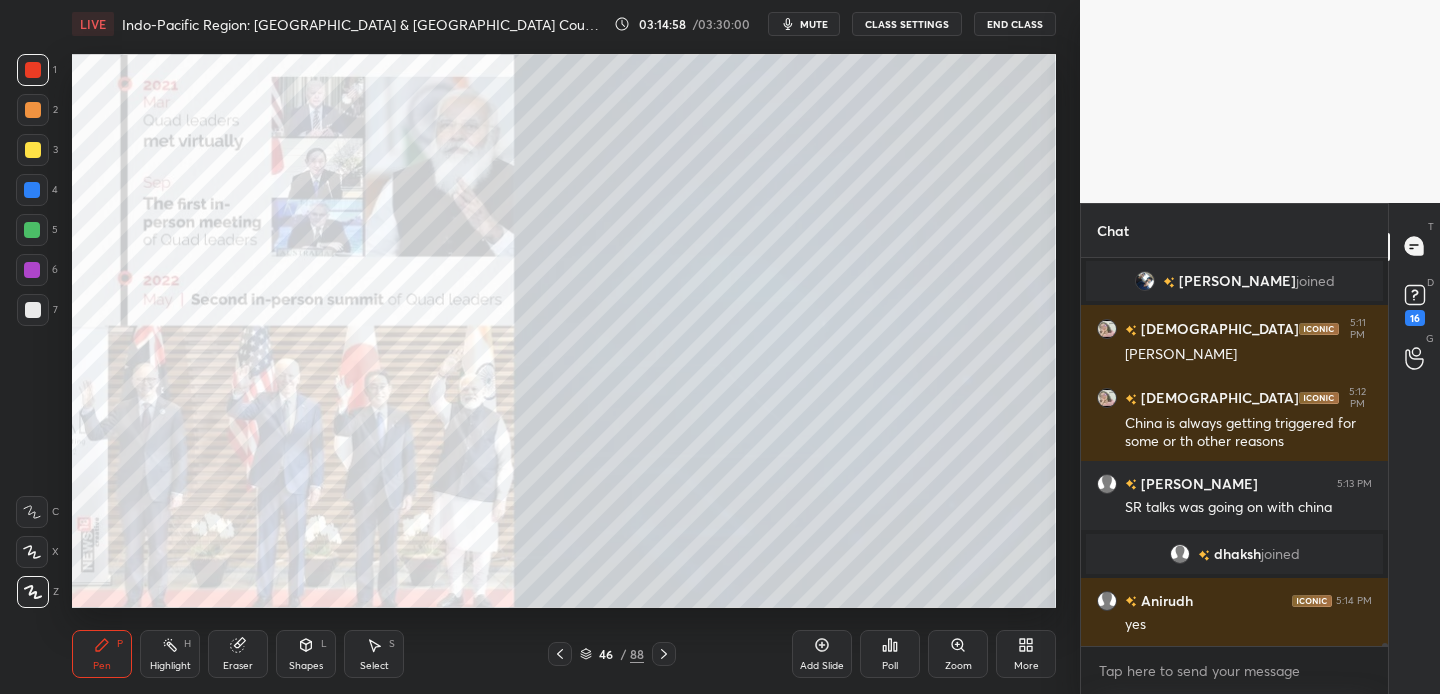 scroll, scrollTop: 54853, scrollLeft: 0, axis: vertical 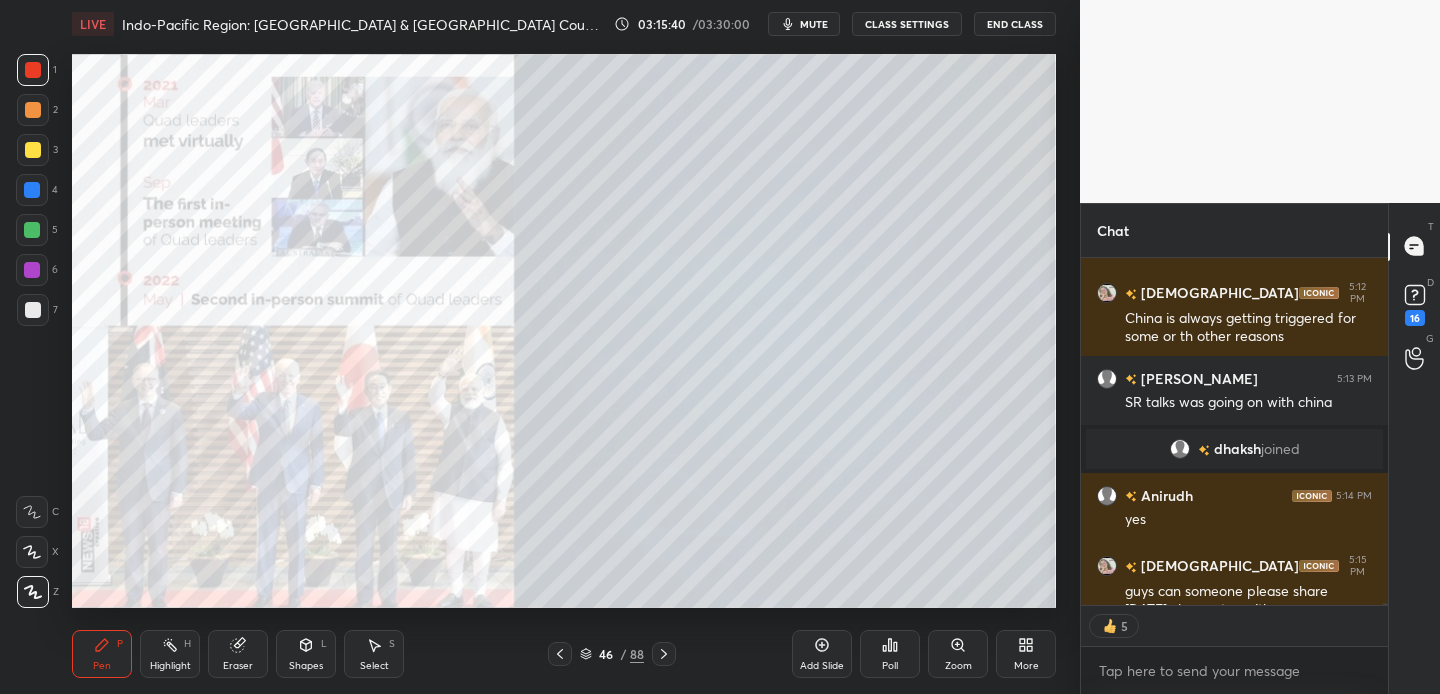 drag, startPoint x: 668, startPoint y: 658, endPoint x: 678, endPoint y: 655, distance: 10.440307 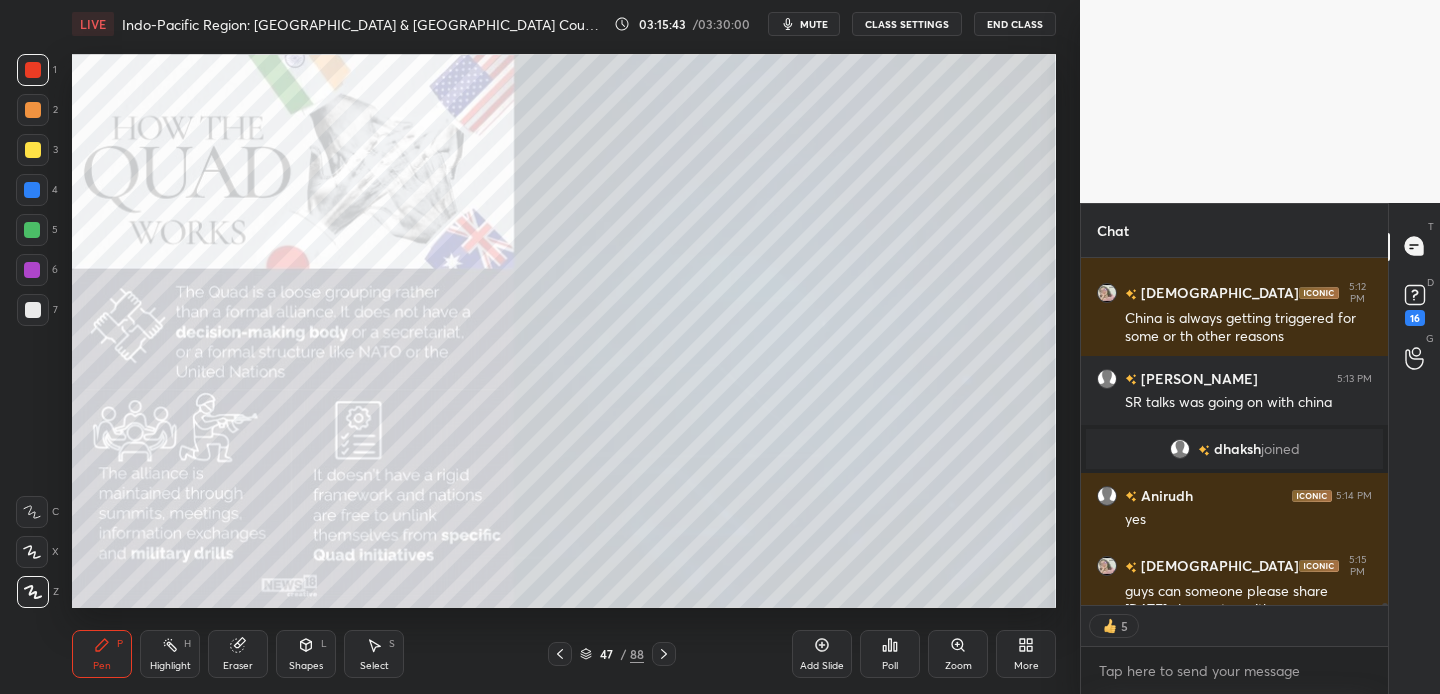 click at bounding box center [33, 70] 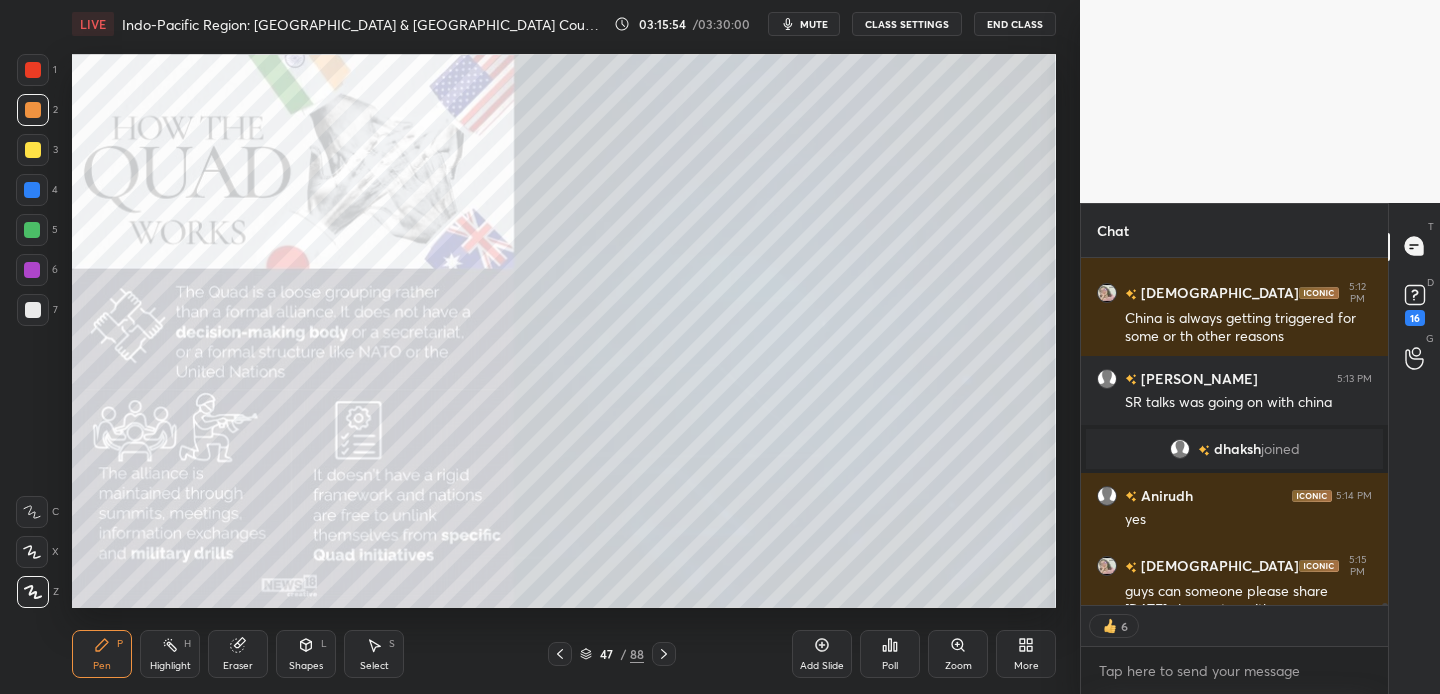scroll, scrollTop: 7, scrollLeft: 7, axis: both 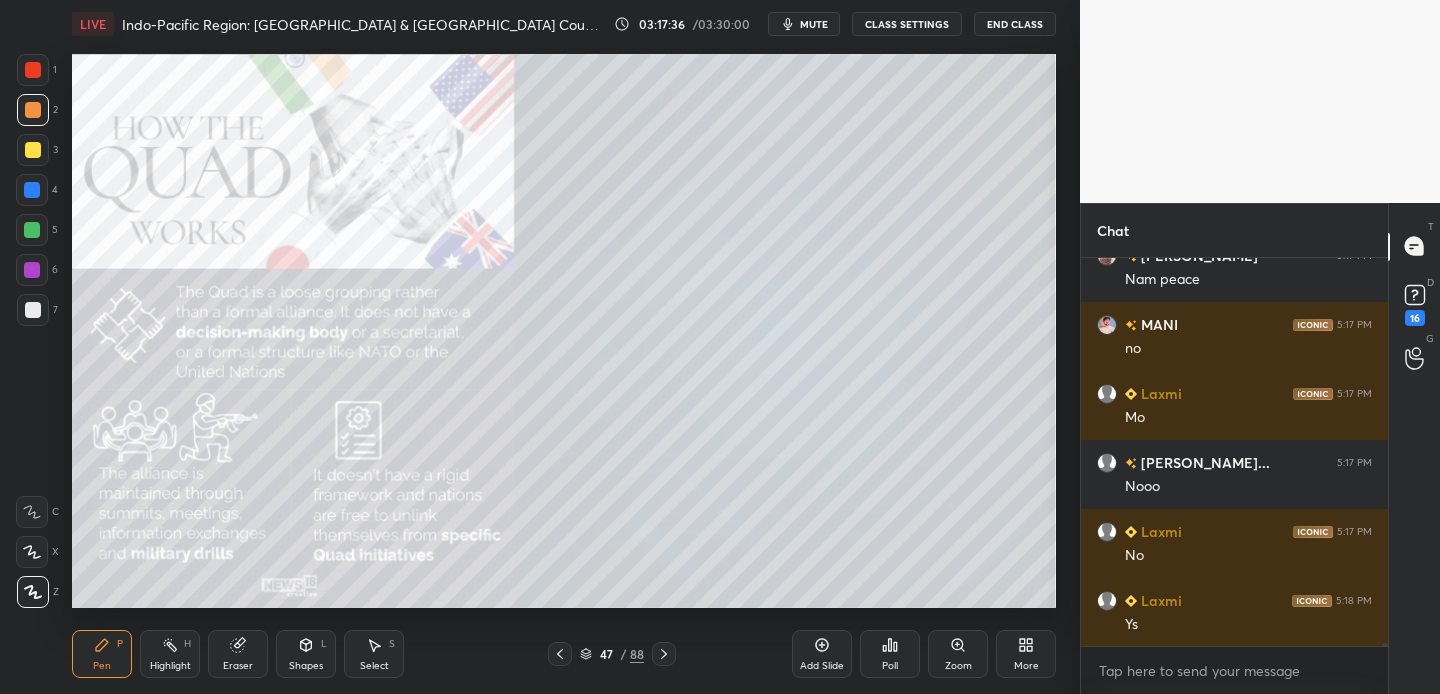 click at bounding box center [32, 190] 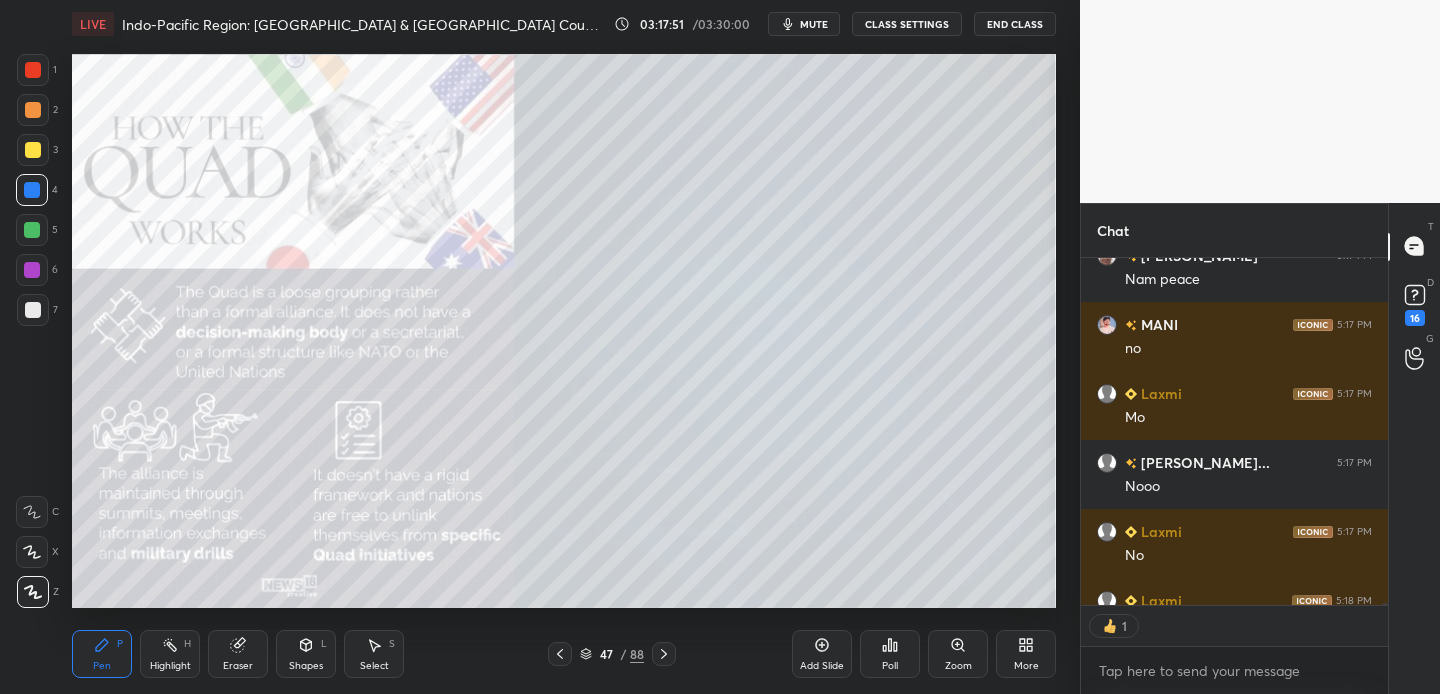 scroll, scrollTop: 341, scrollLeft: 301, axis: both 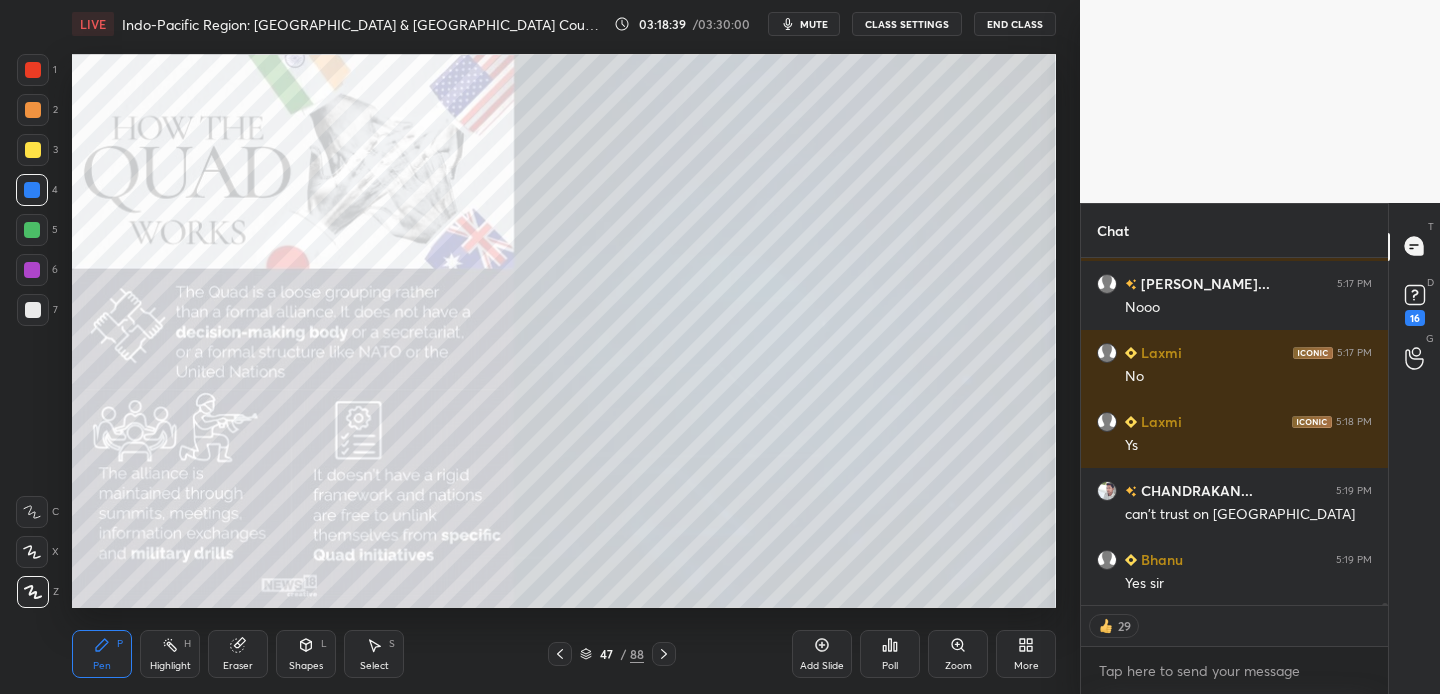 drag, startPoint x: 814, startPoint y: 648, endPoint x: 795, endPoint y: 629, distance: 26.870058 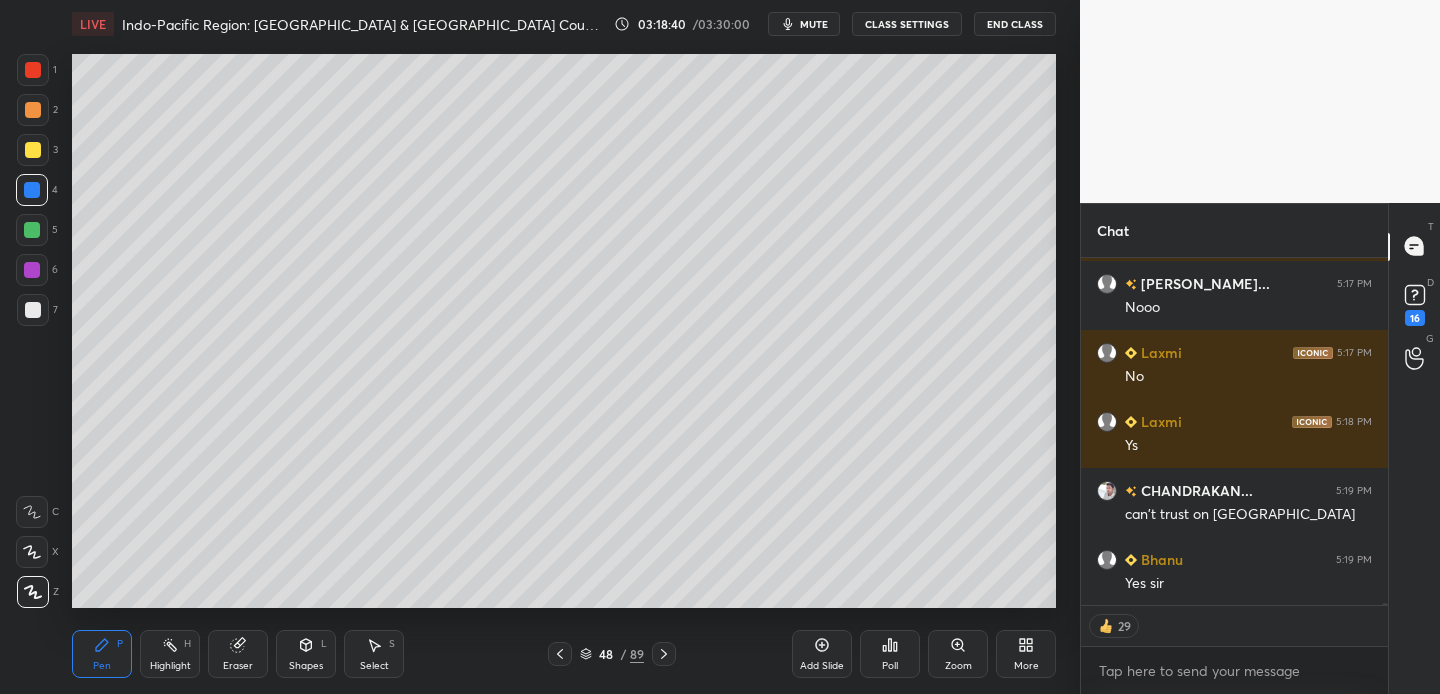 drag, startPoint x: 34, startPoint y: 153, endPoint x: 58, endPoint y: 152, distance: 24.020824 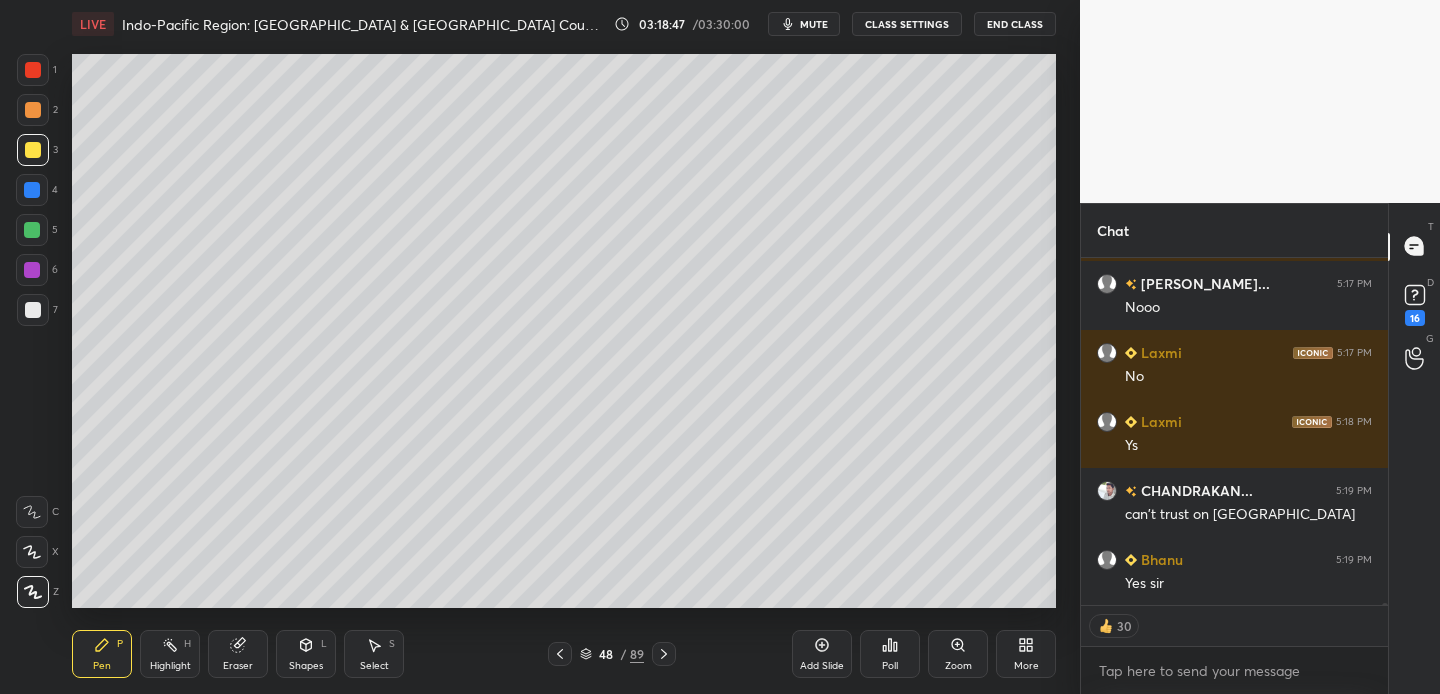 scroll, scrollTop: 56412, scrollLeft: 0, axis: vertical 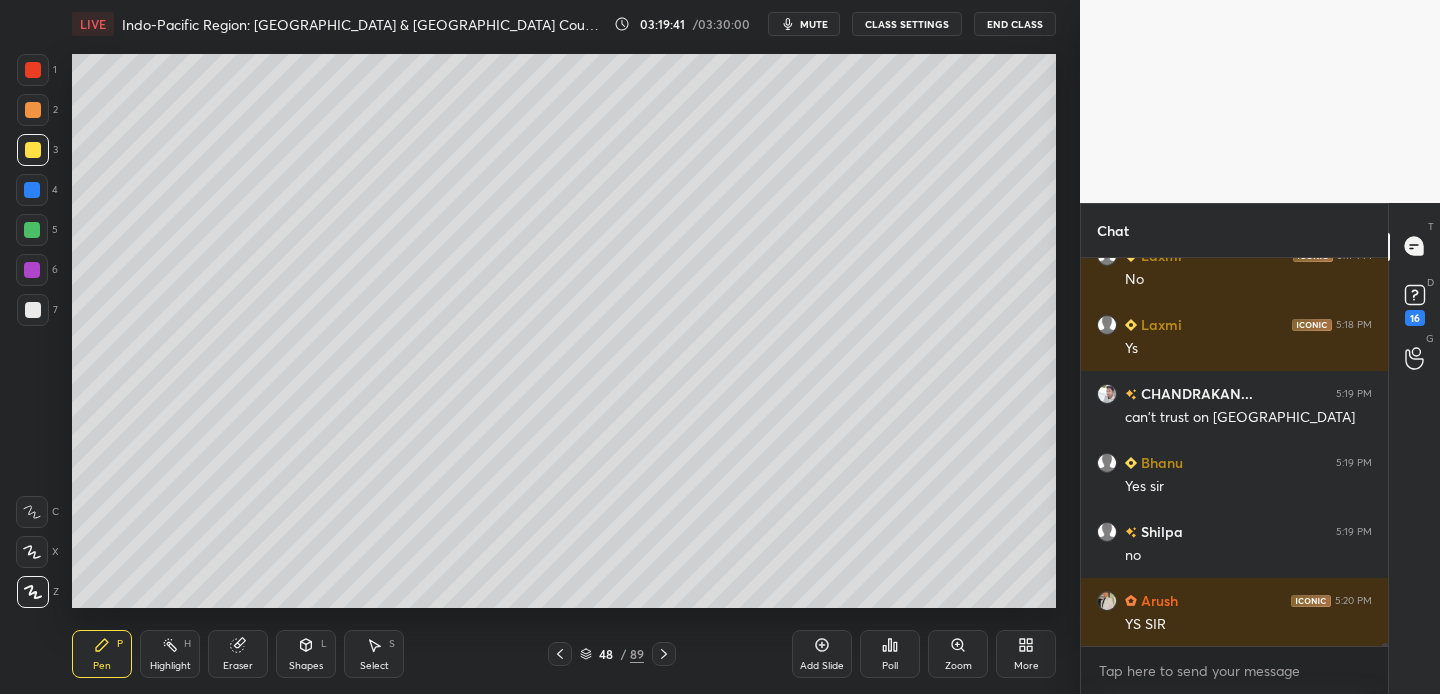 click on "Setting up your live class Poll for   secs No correct answer Start poll" at bounding box center [564, 331] 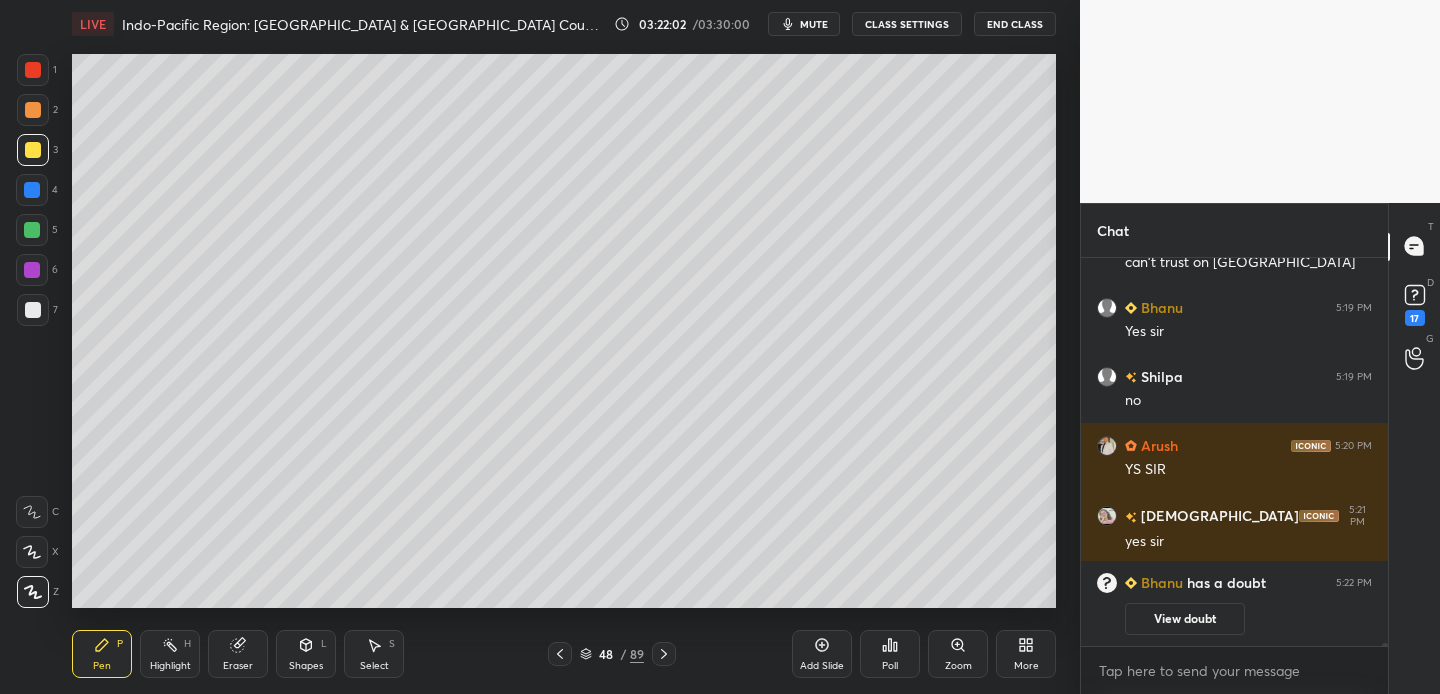 scroll, scrollTop: 56120, scrollLeft: 0, axis: vertical 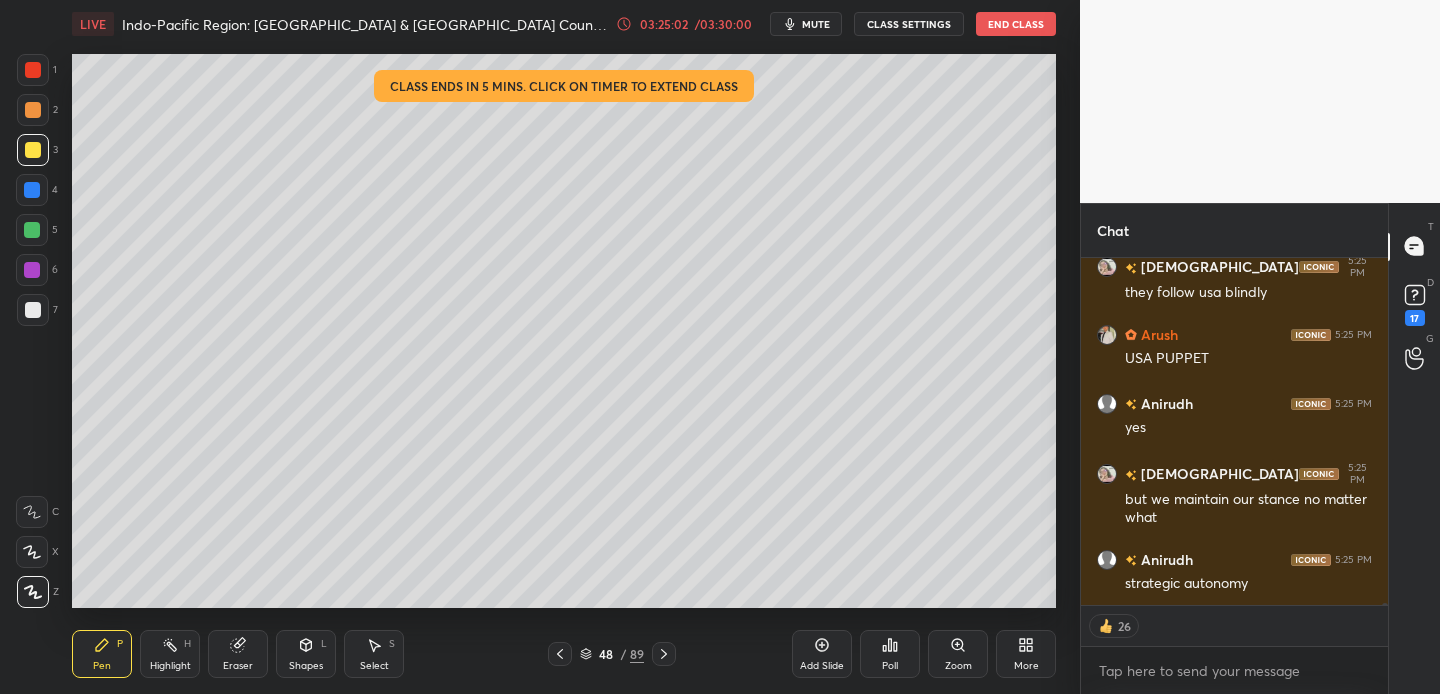 click on "03:25:02" at bounding box center [664, 24] 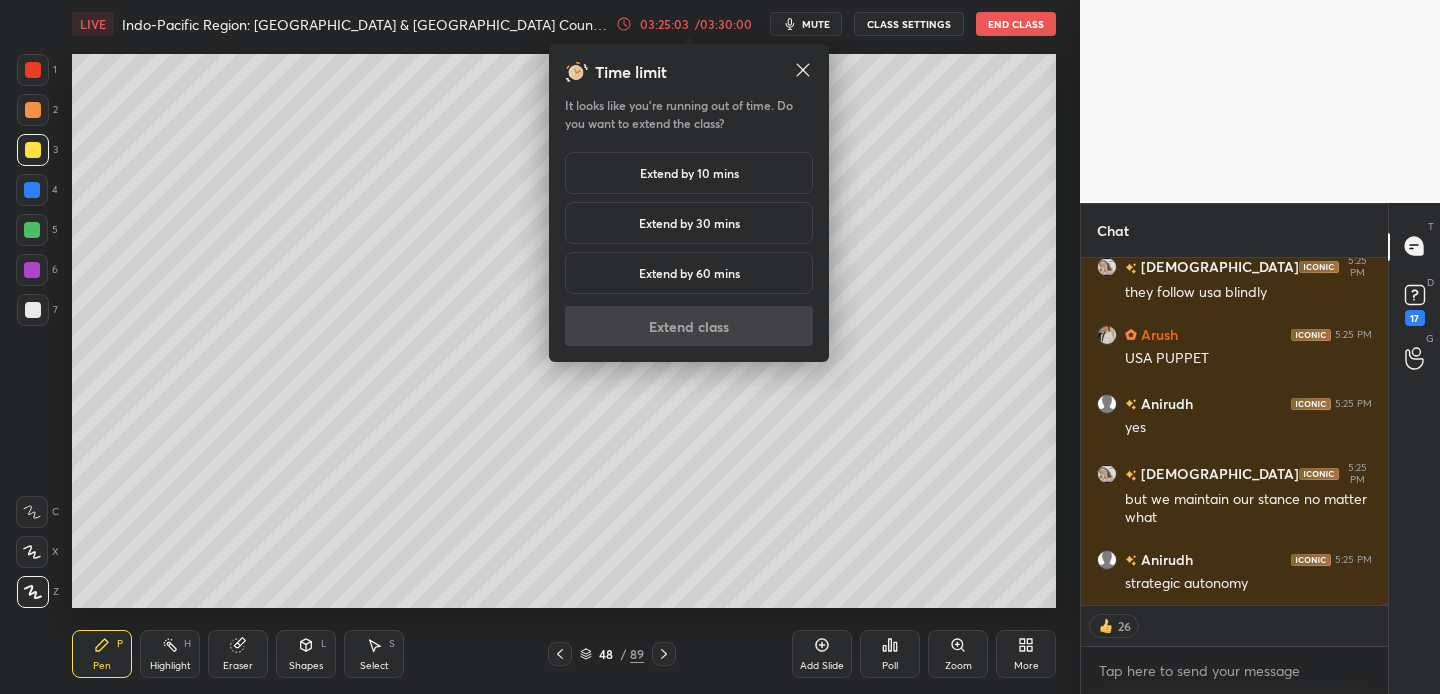 click on "Extend by 10 mins" at bounding box center (689, 173) 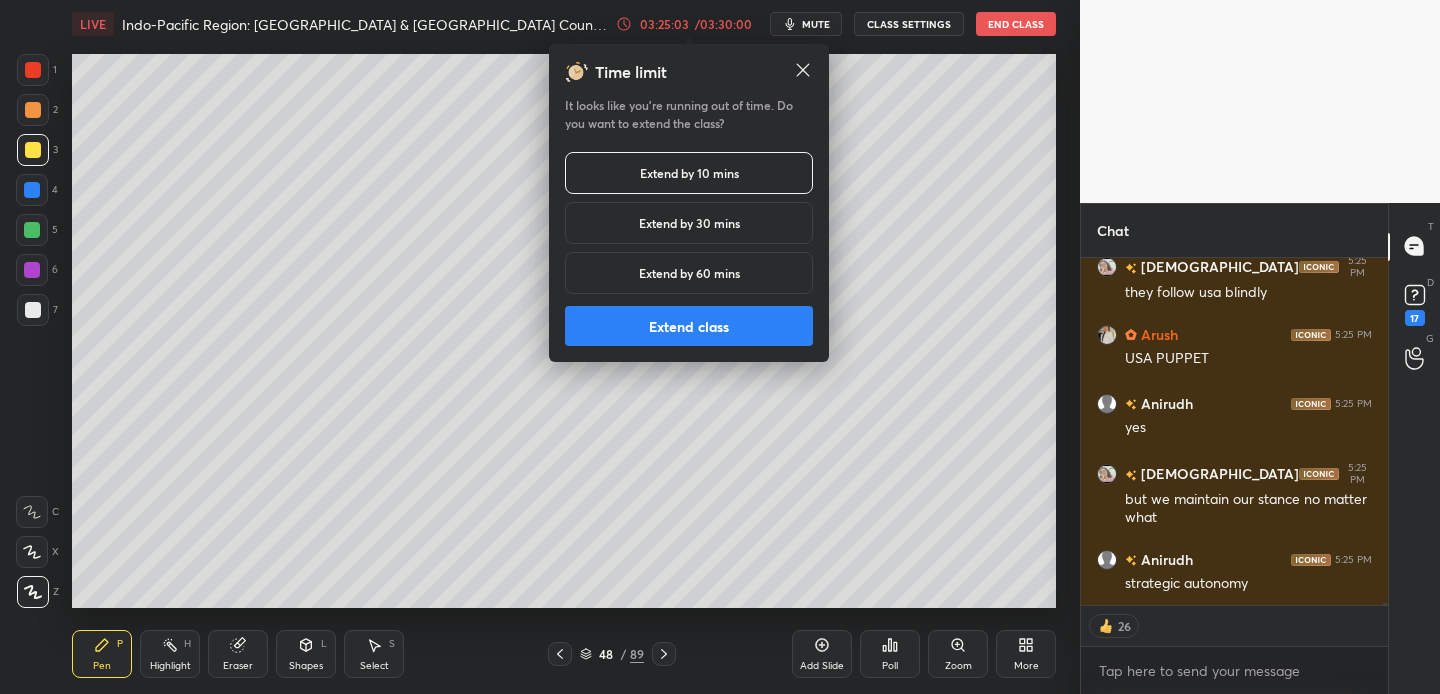 scroll, scrollTop: 57909, scrollLeft: 0, axis: vertical 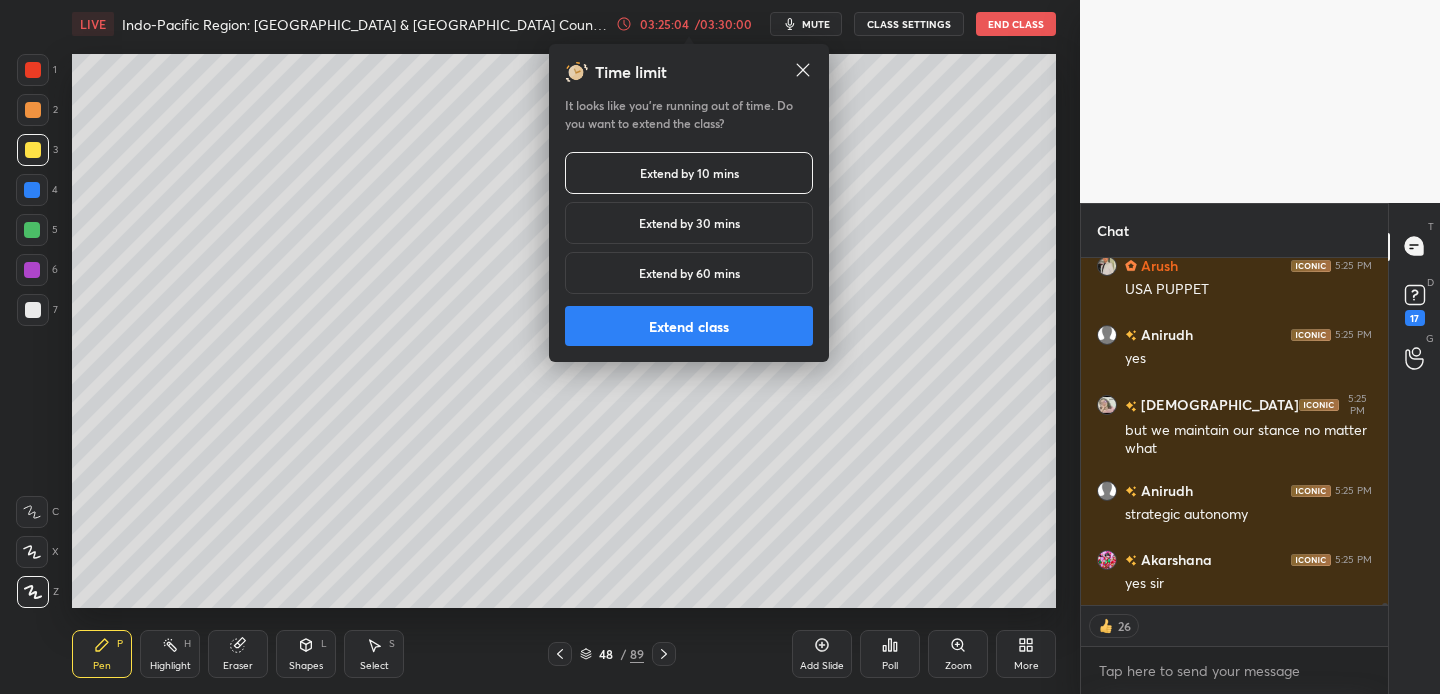 click on "Extend class" at bounding box center [689, 326] 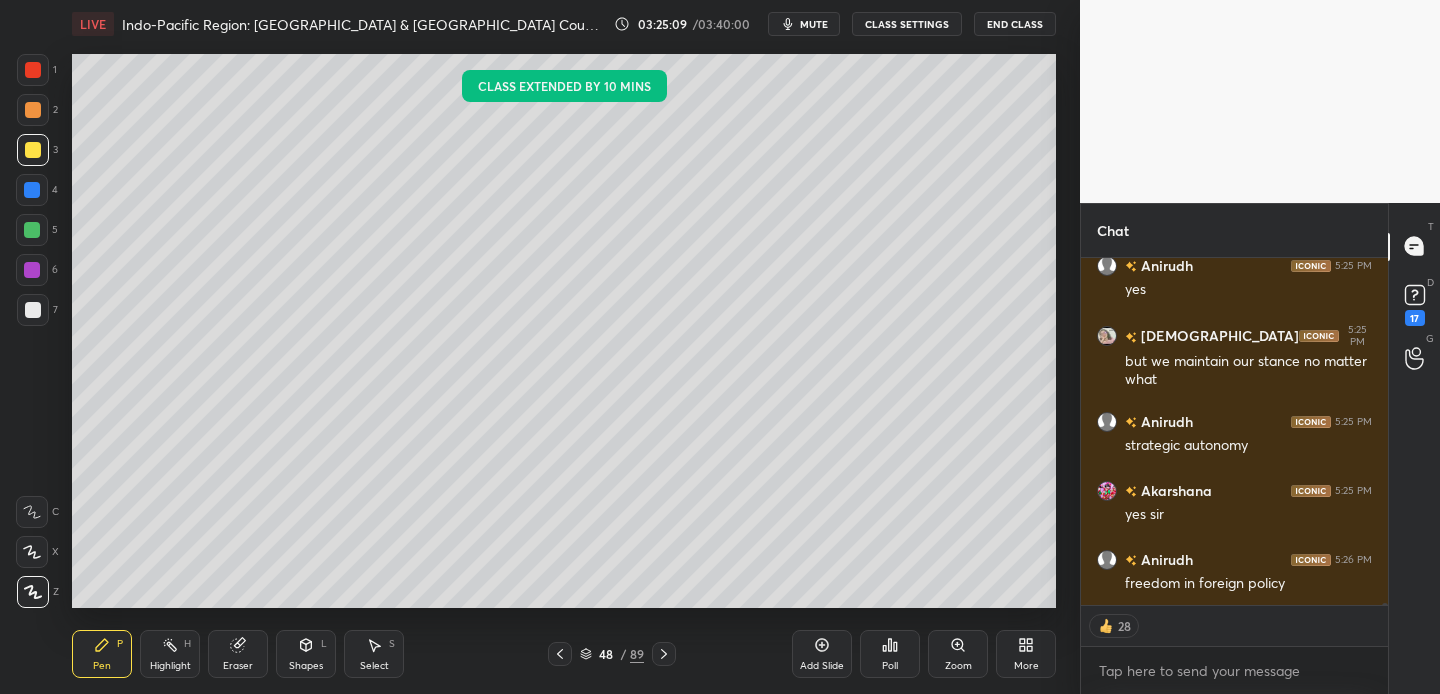 scroll, scrollTop: 58047, scrollLeft: 0, axis: vertical 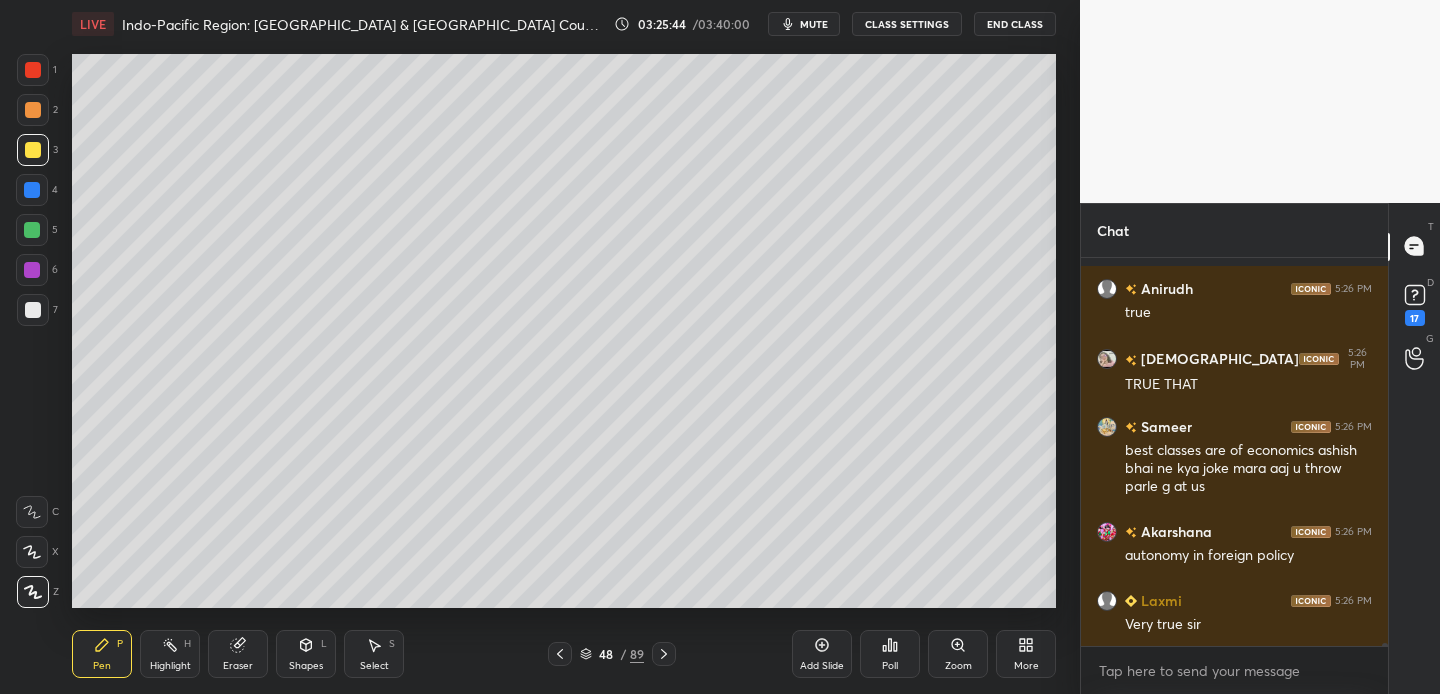 drag, startPoint x: 817, startPoint y: 647, endPoint x: 811, endPoint y: 633, distance: 15.231546 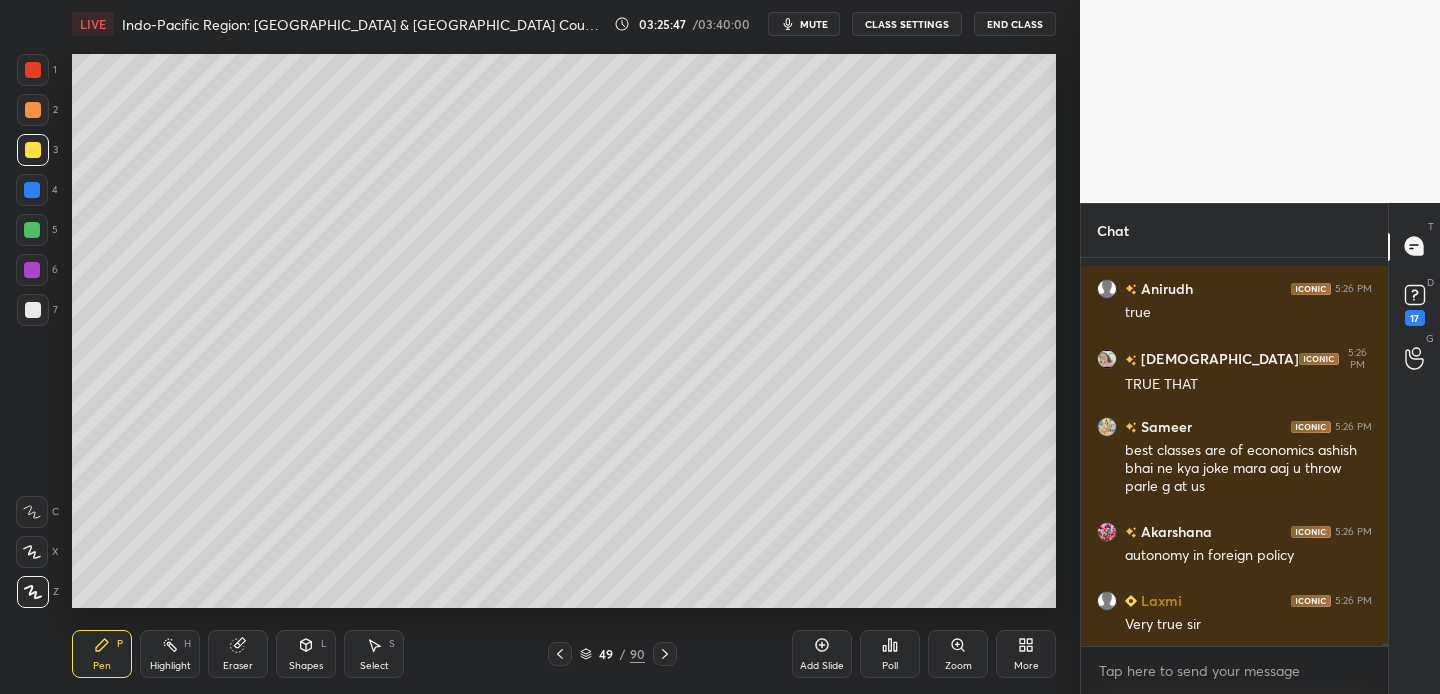 scroll, scrollTop: 341, scrollLeft: 301, axis: both 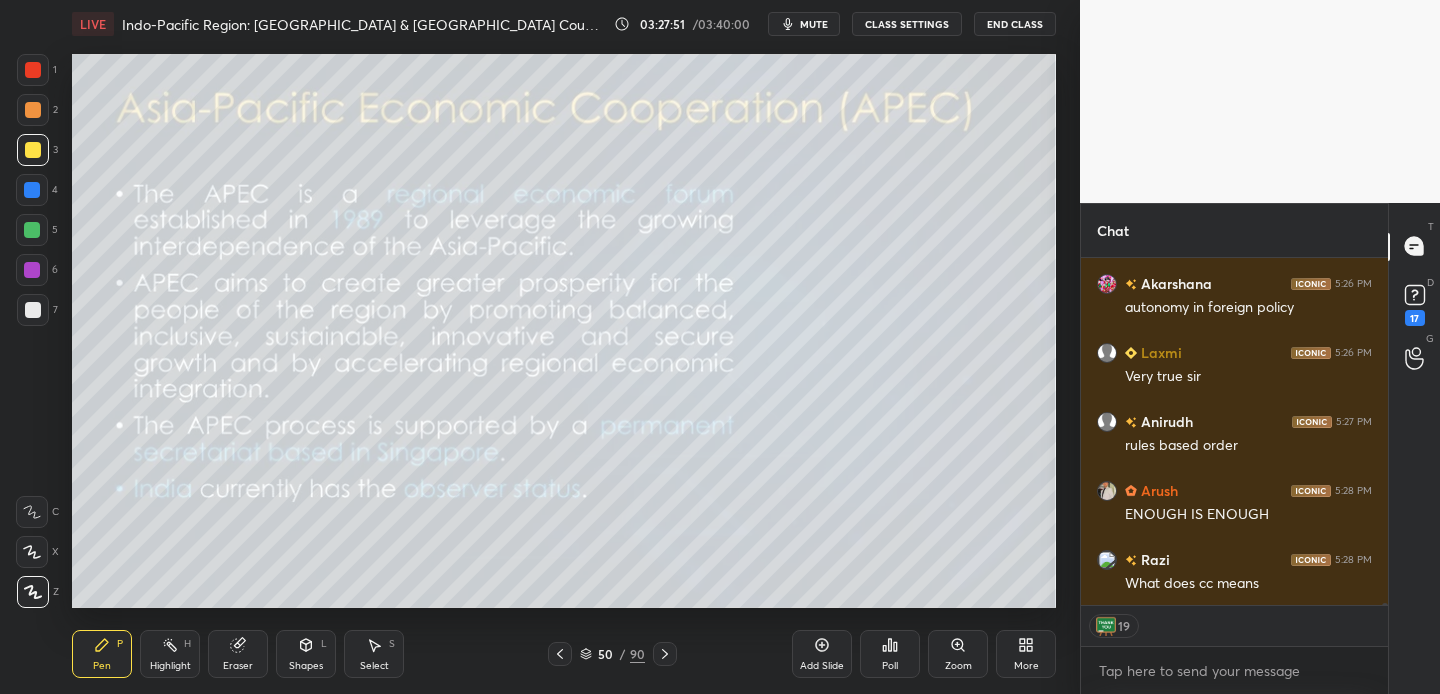 click at bounding box center (33, 150) 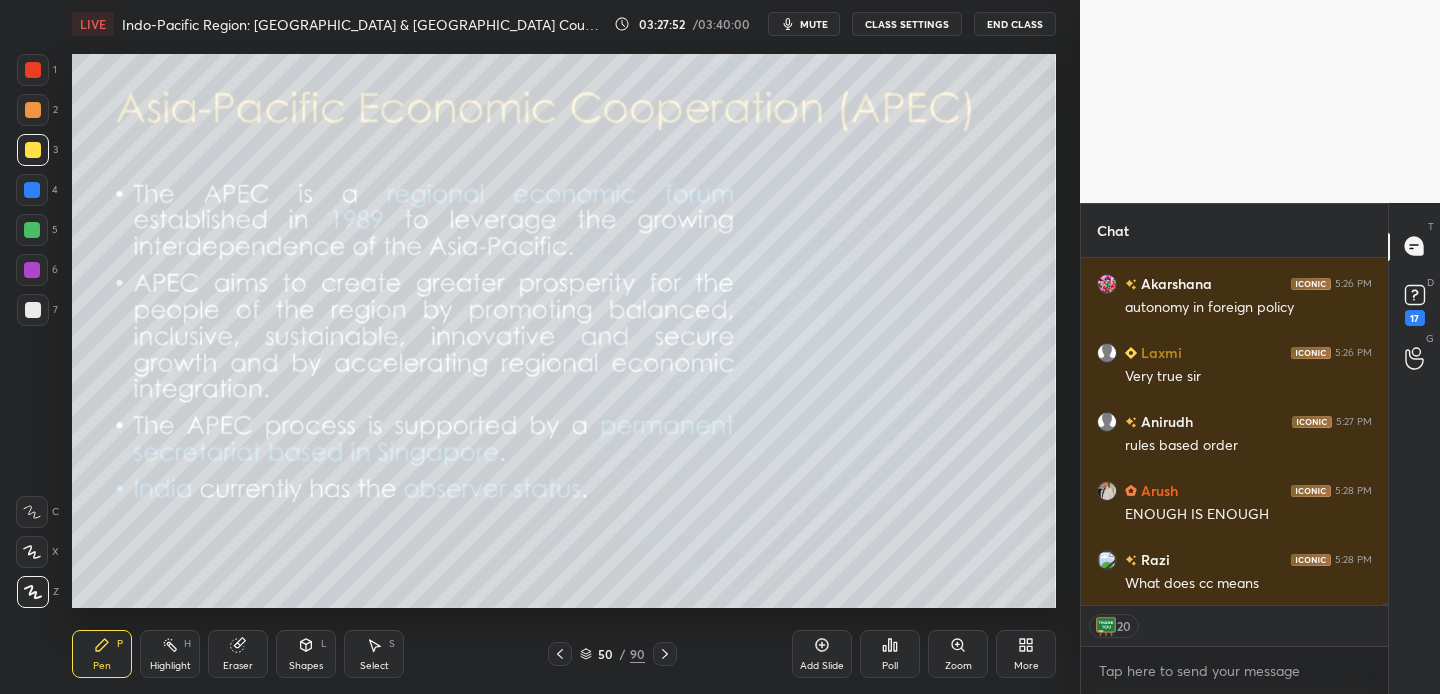 click at bounding box center (33, 110) 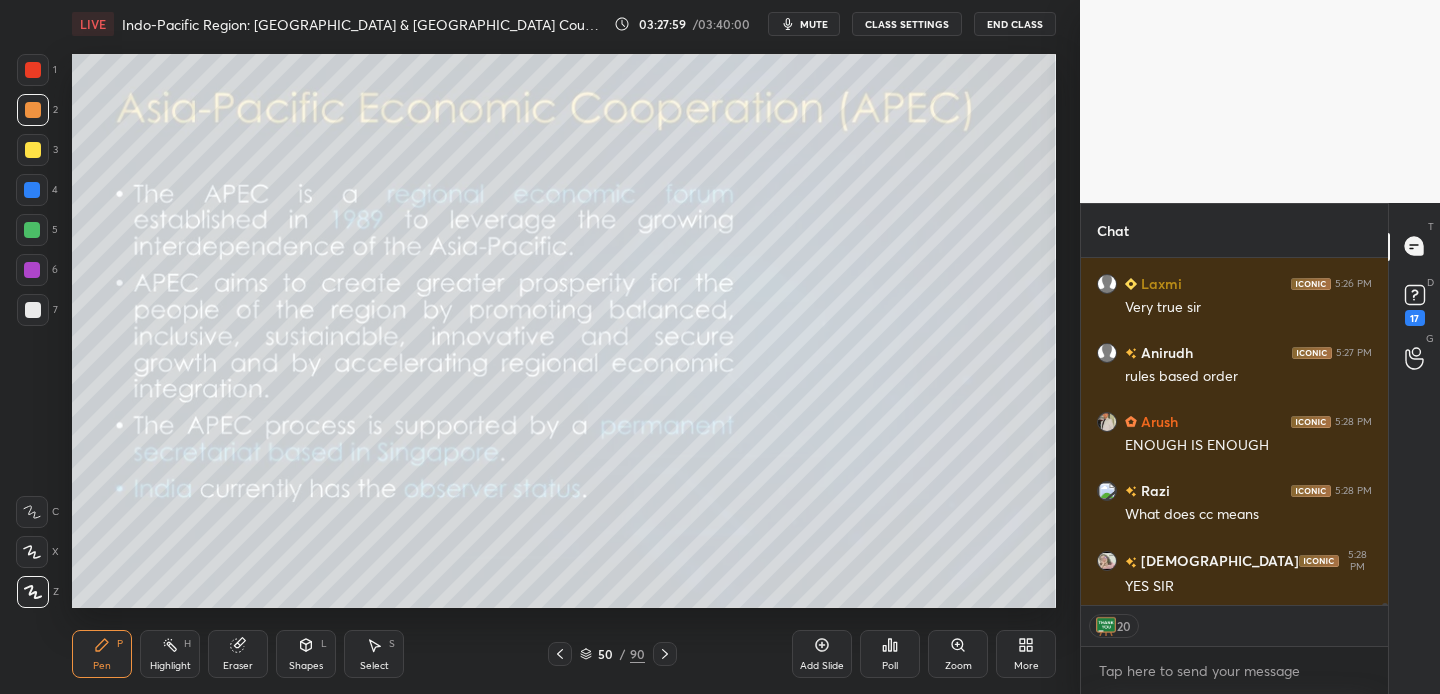 scroll, scrollTop: 58980, scrollLeft: 0, axis: vertical 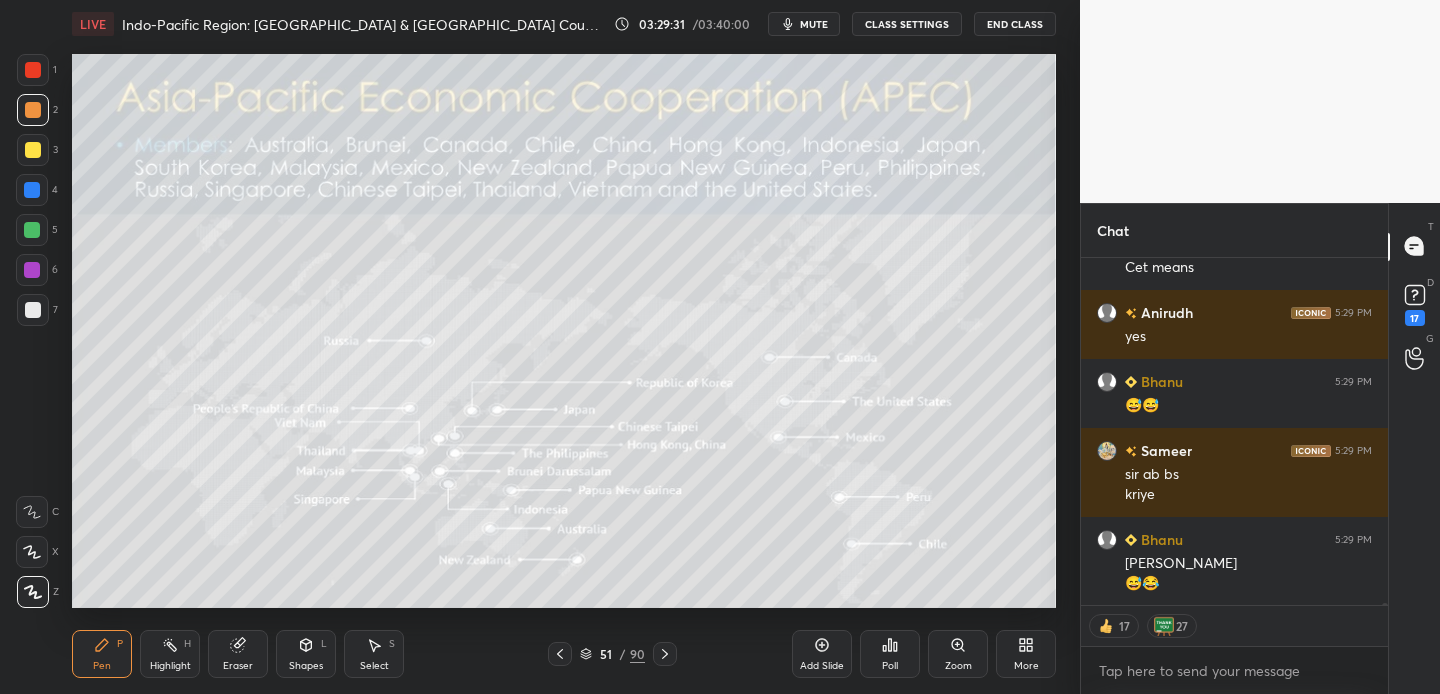 drag, startPoint x: 24, startPoint y: 152, endPoint x: 34, endPoint y: 147, distance: 11.18034 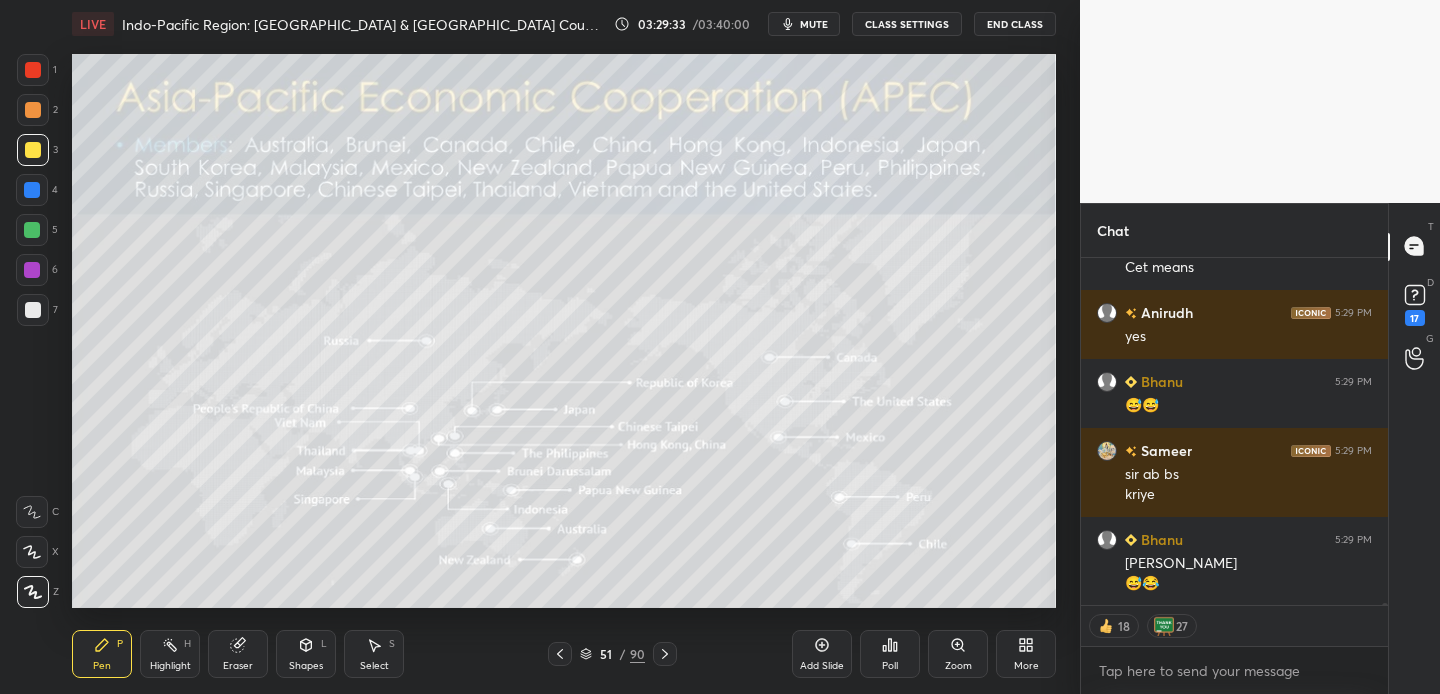 scroll, scrollTop: 59521, scrollLeft: 0, axis: vertical 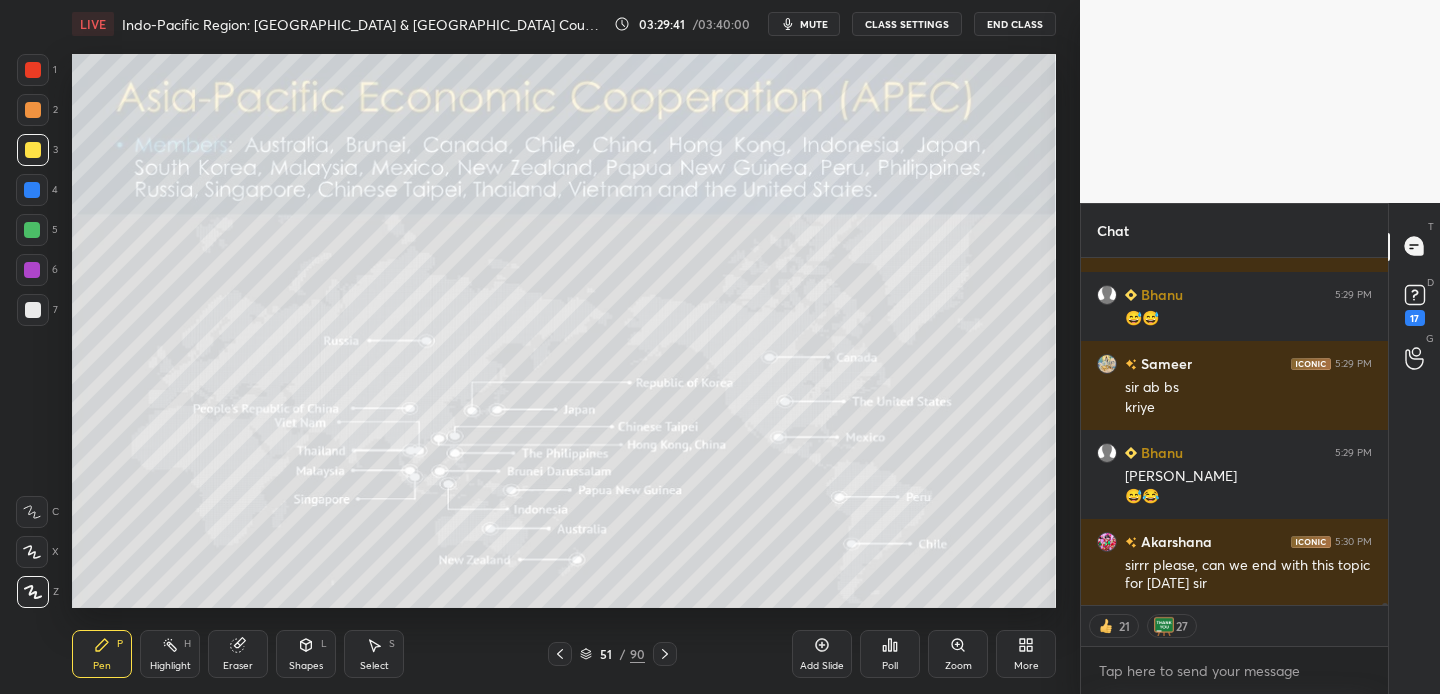 click at bounding box center (33, 70) 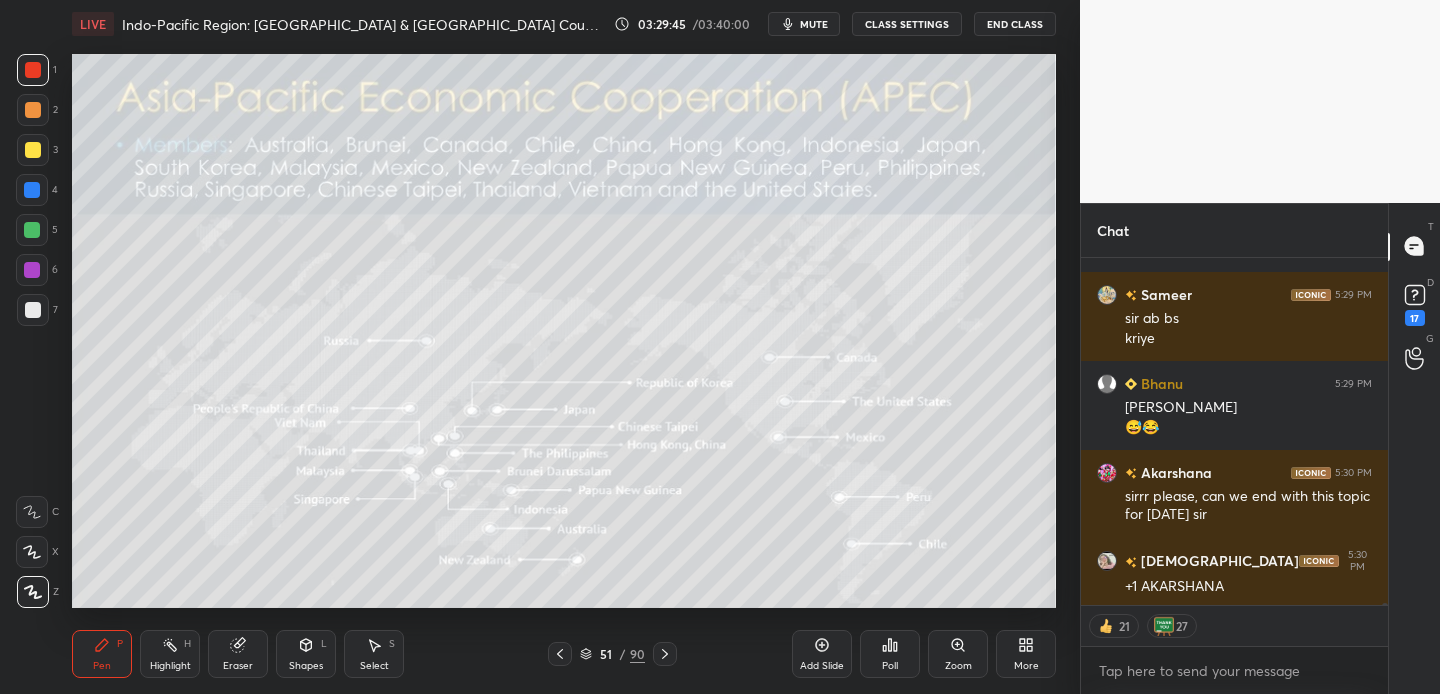 scroll, scrollTop: 59659, scrollLeft: 0, axis: vertical 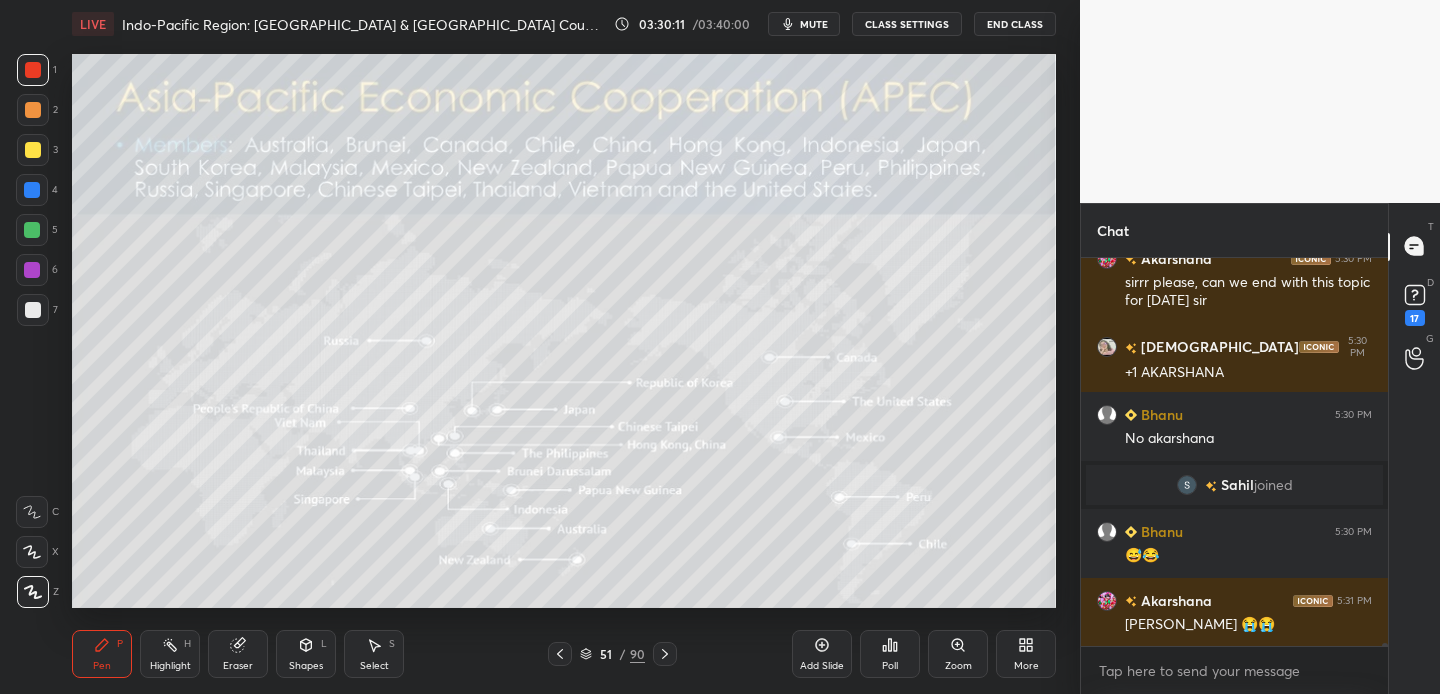 drag, startPoint x: 32, startPoint y: 142, endPoint x: 67, endPoint y: 101, distance: 53.90733 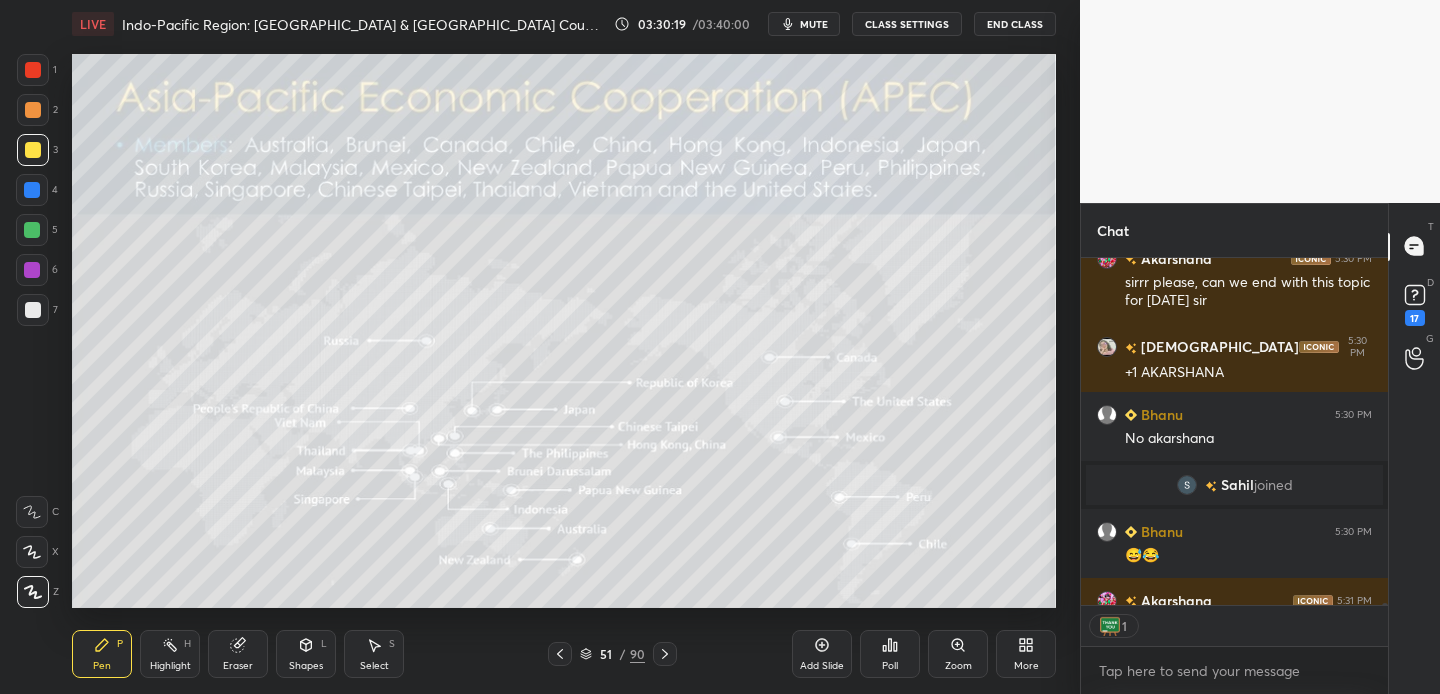 scroll, scrollTop: 341, scrollLeft: 301, axis: both 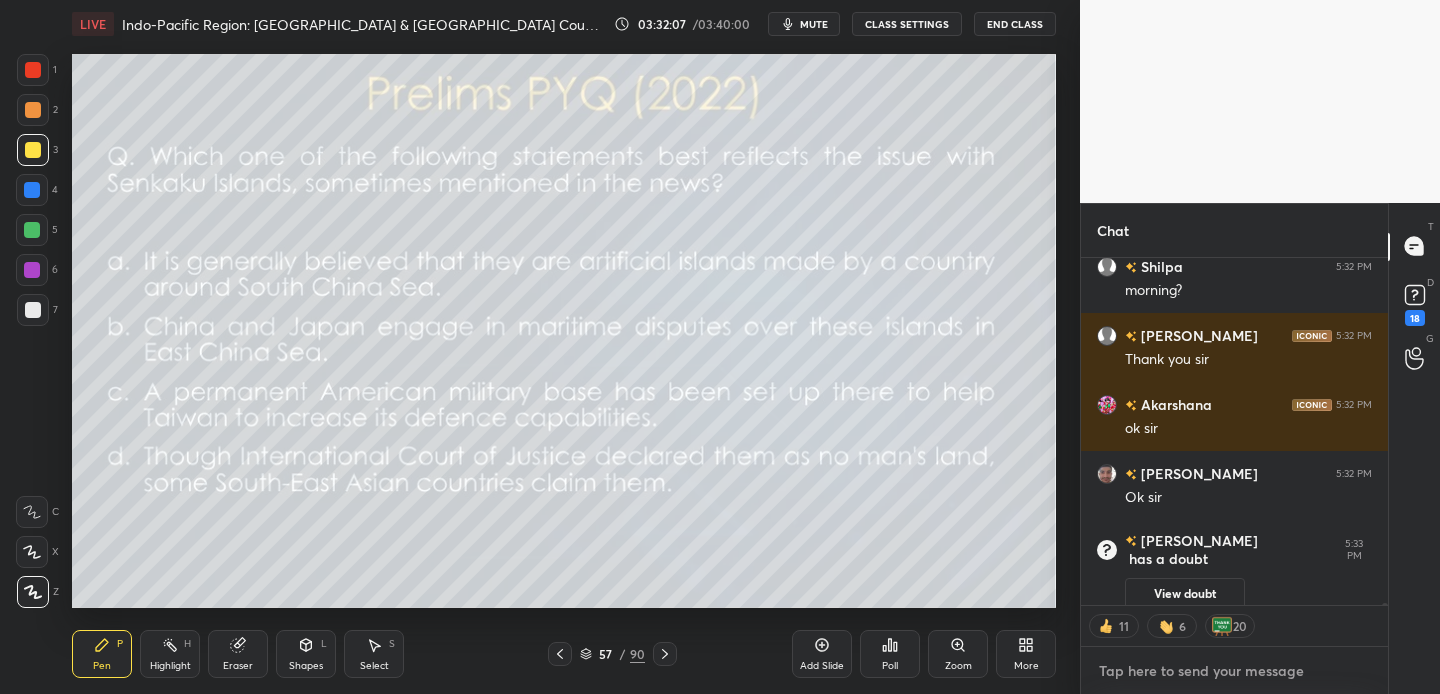 click at bounding box center [1234, 671] 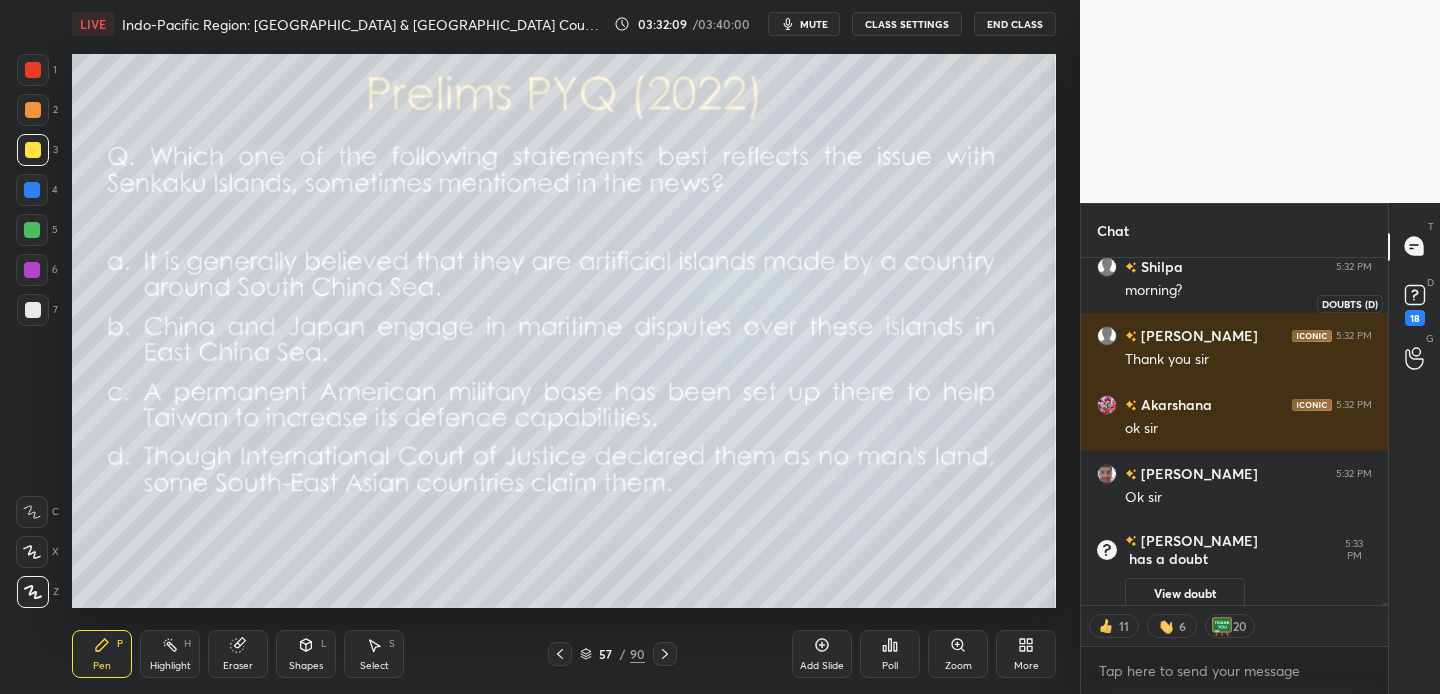 click 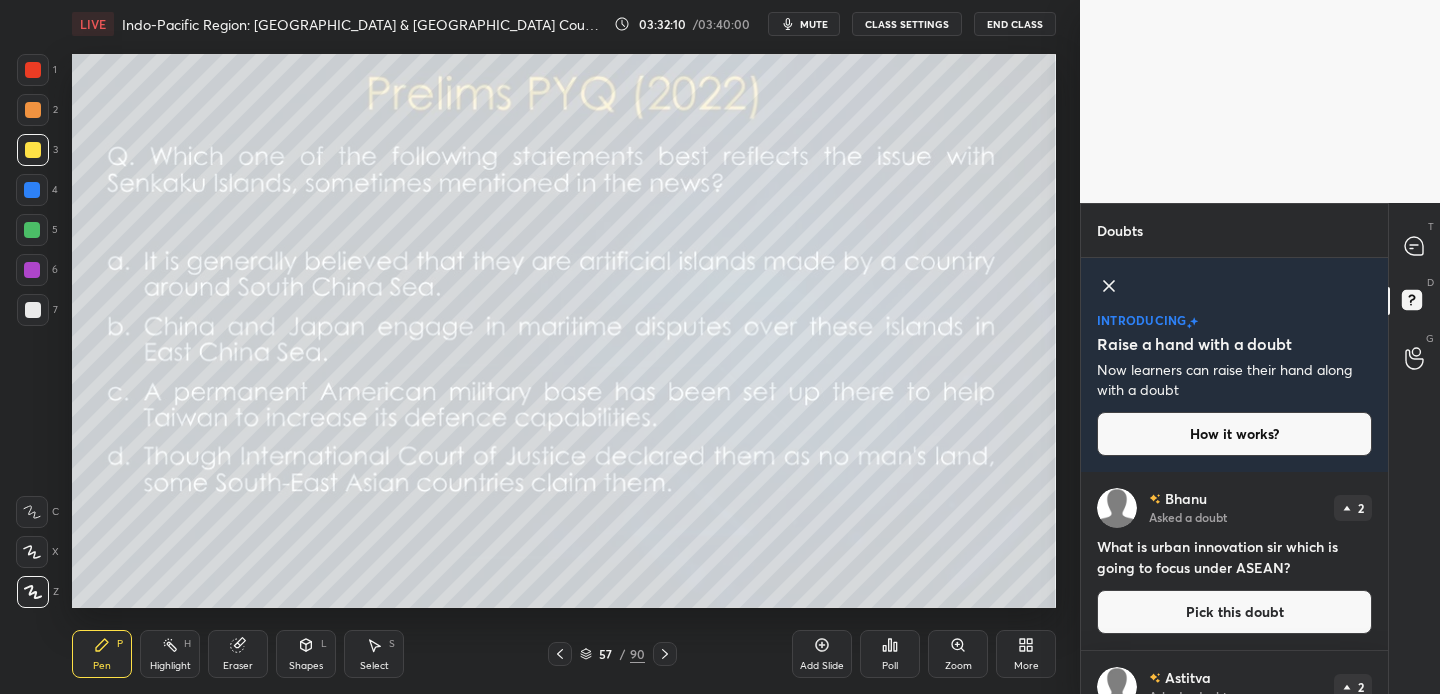 click 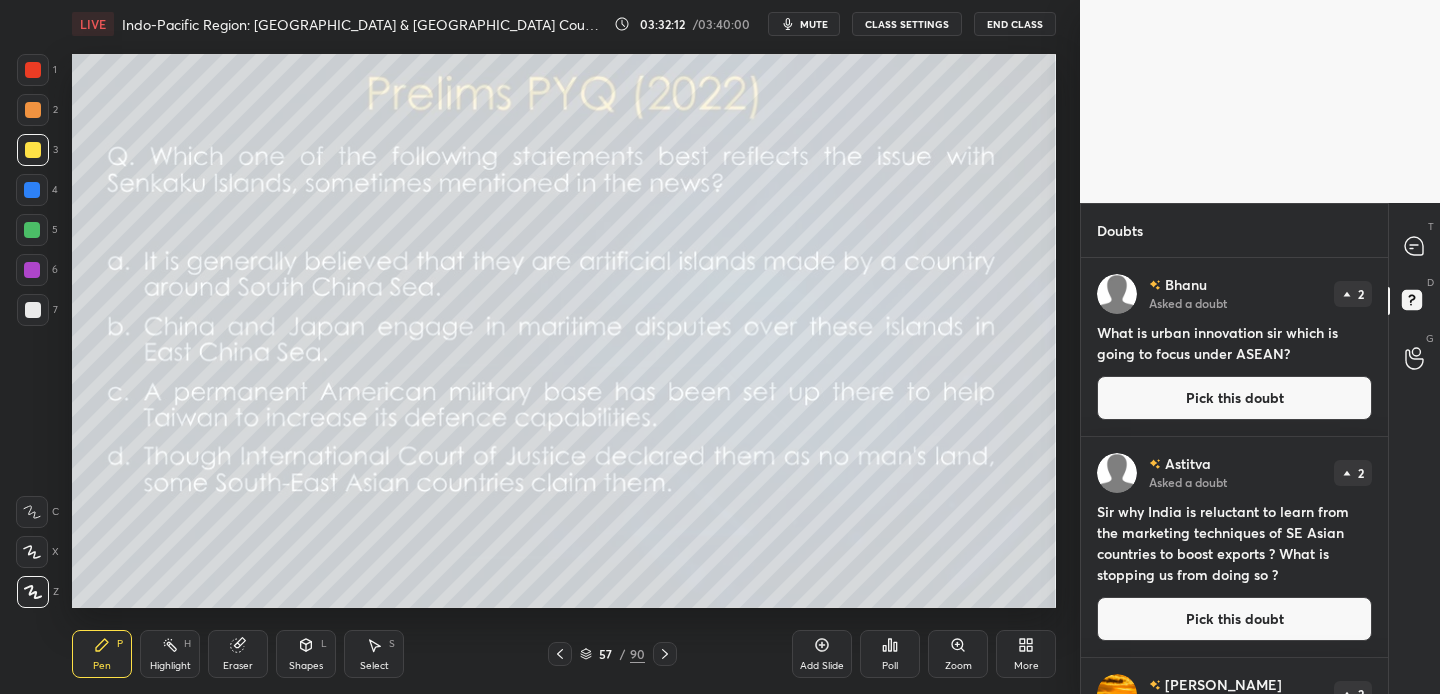 click on "Pick this doubt" at bounding box center [1234, 398] 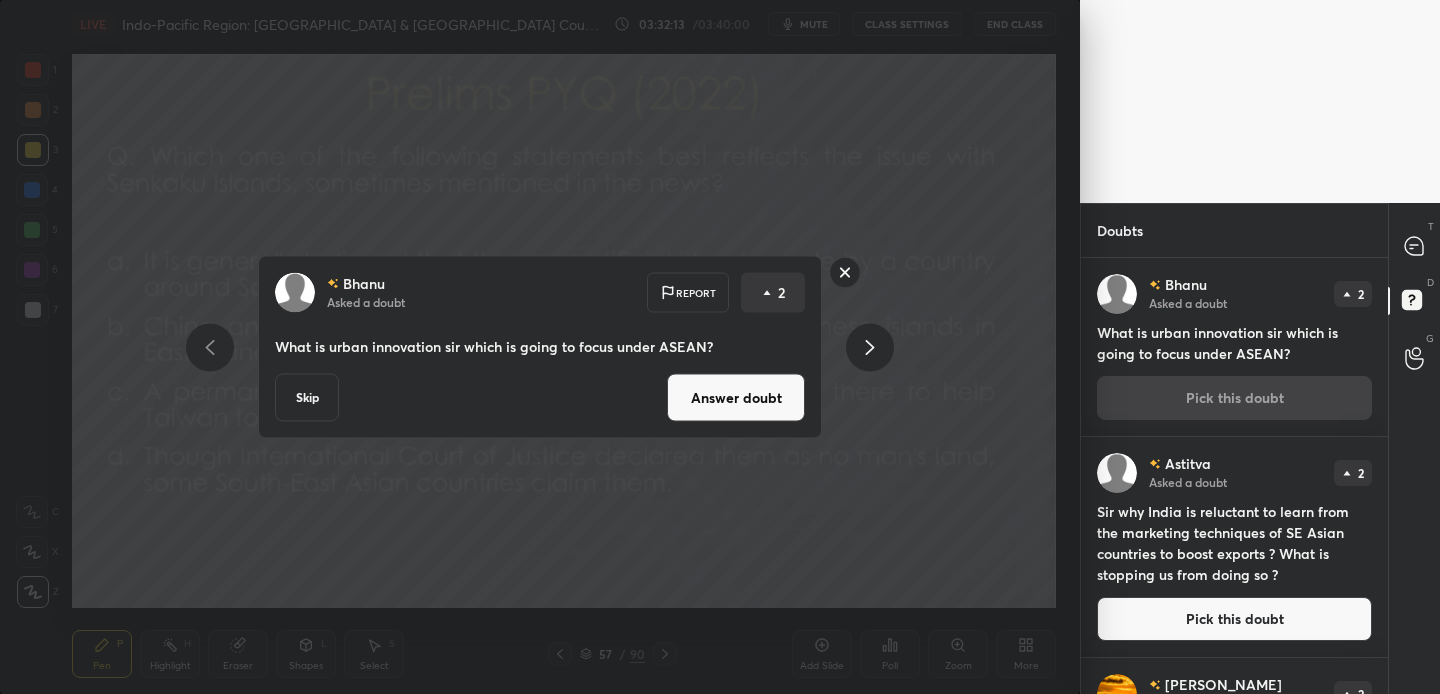 click on "Answer doubt" at bounding box center (736, 398) 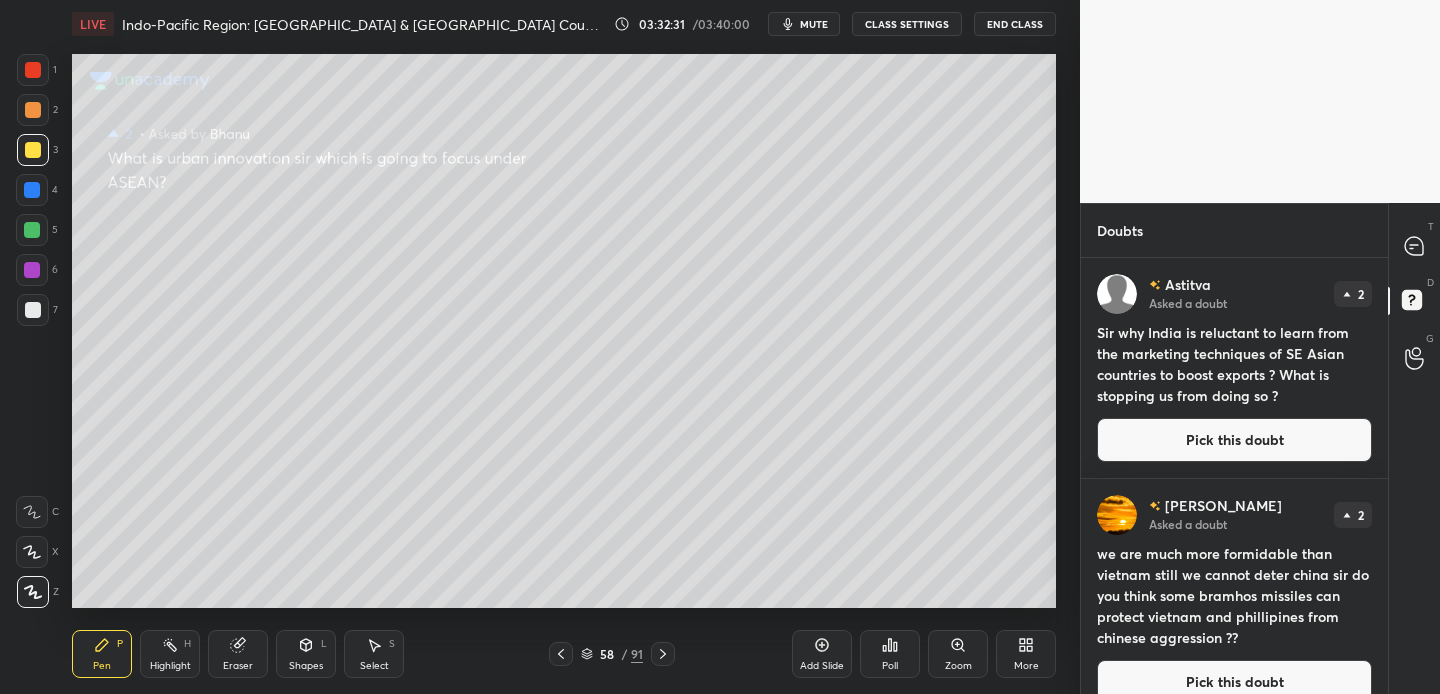click on "Pick this doubt" at bounding box center (1234, 440) 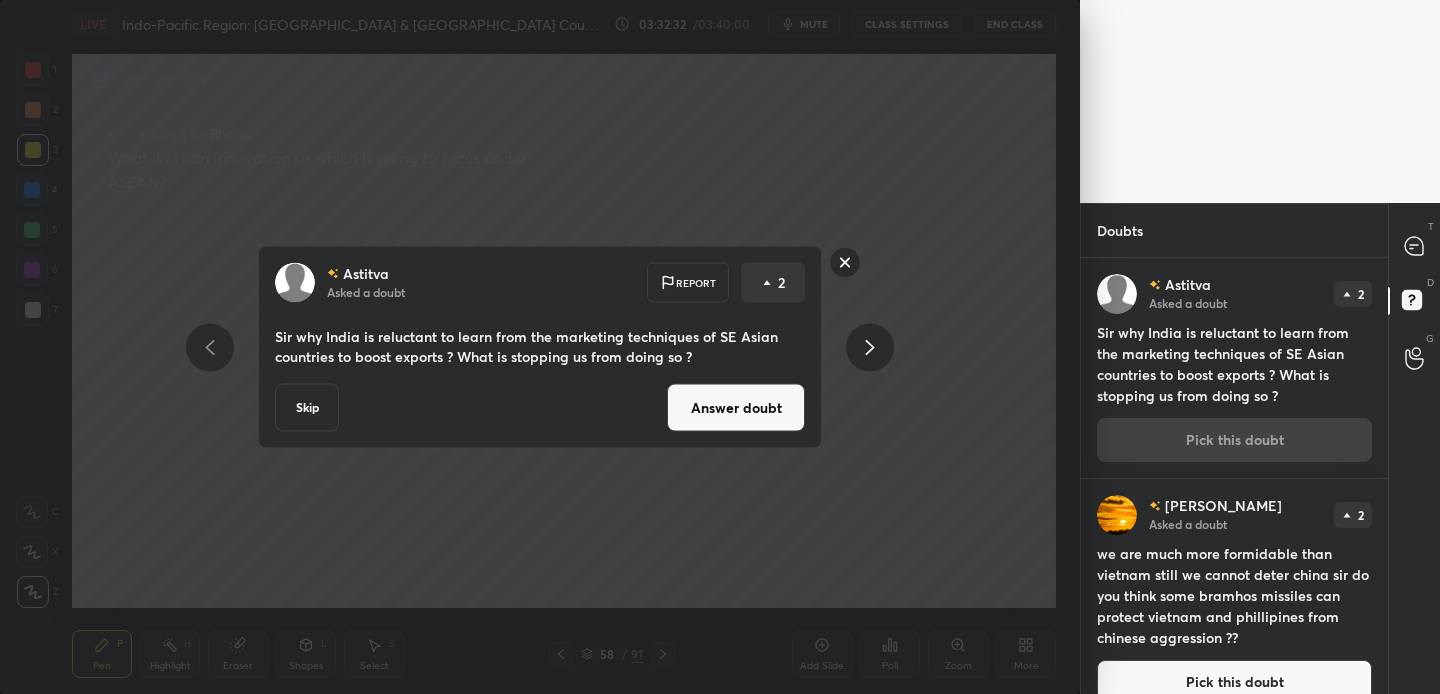 click on "Answer doubt" at bounding box center [736, 408] 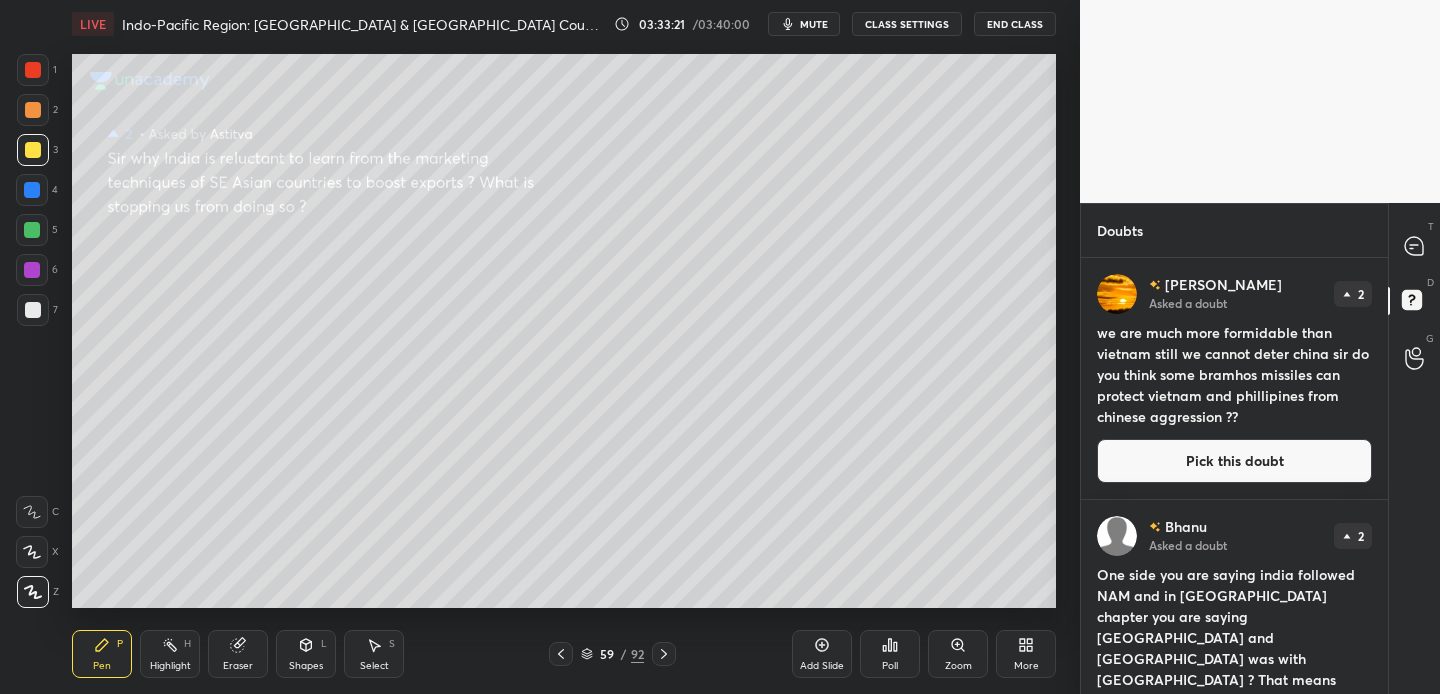 click on "Pick this doubt" at bounding box center [1234, 461] 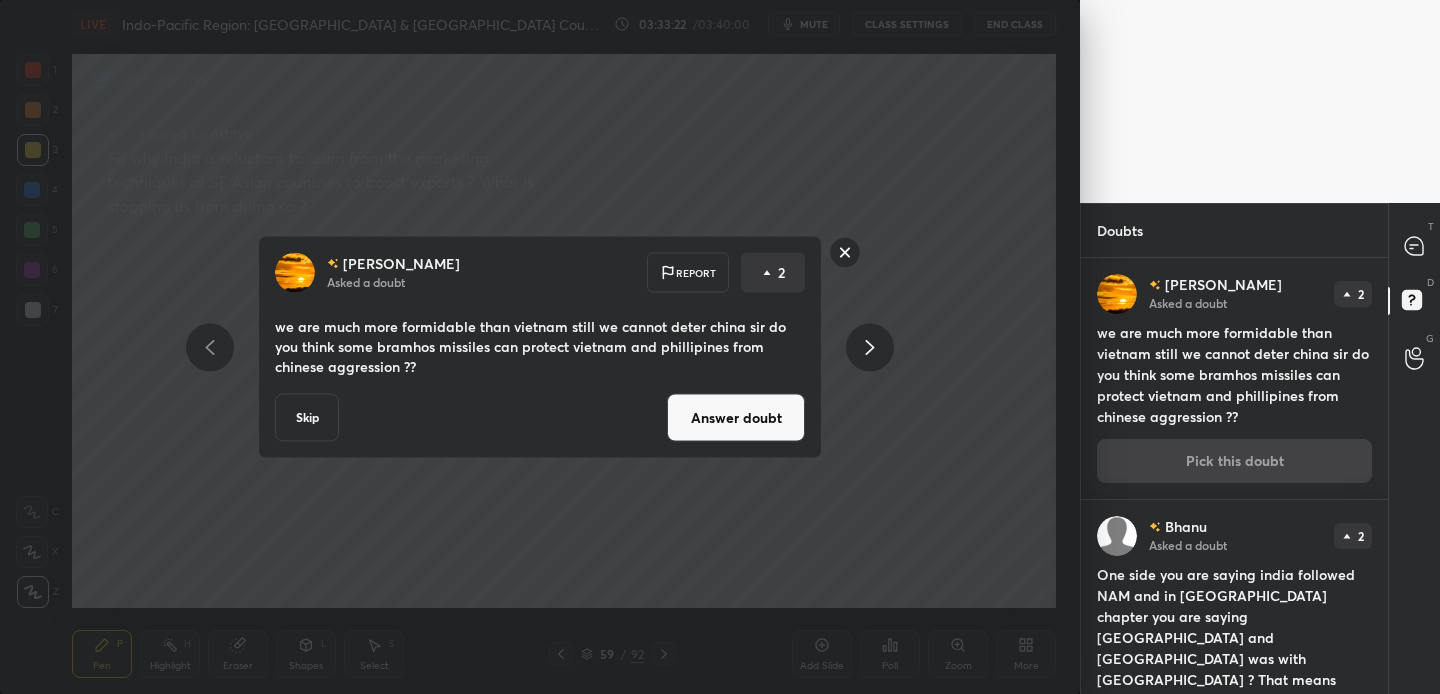 click on "Answer doubt" at bounding box center [736, 418] 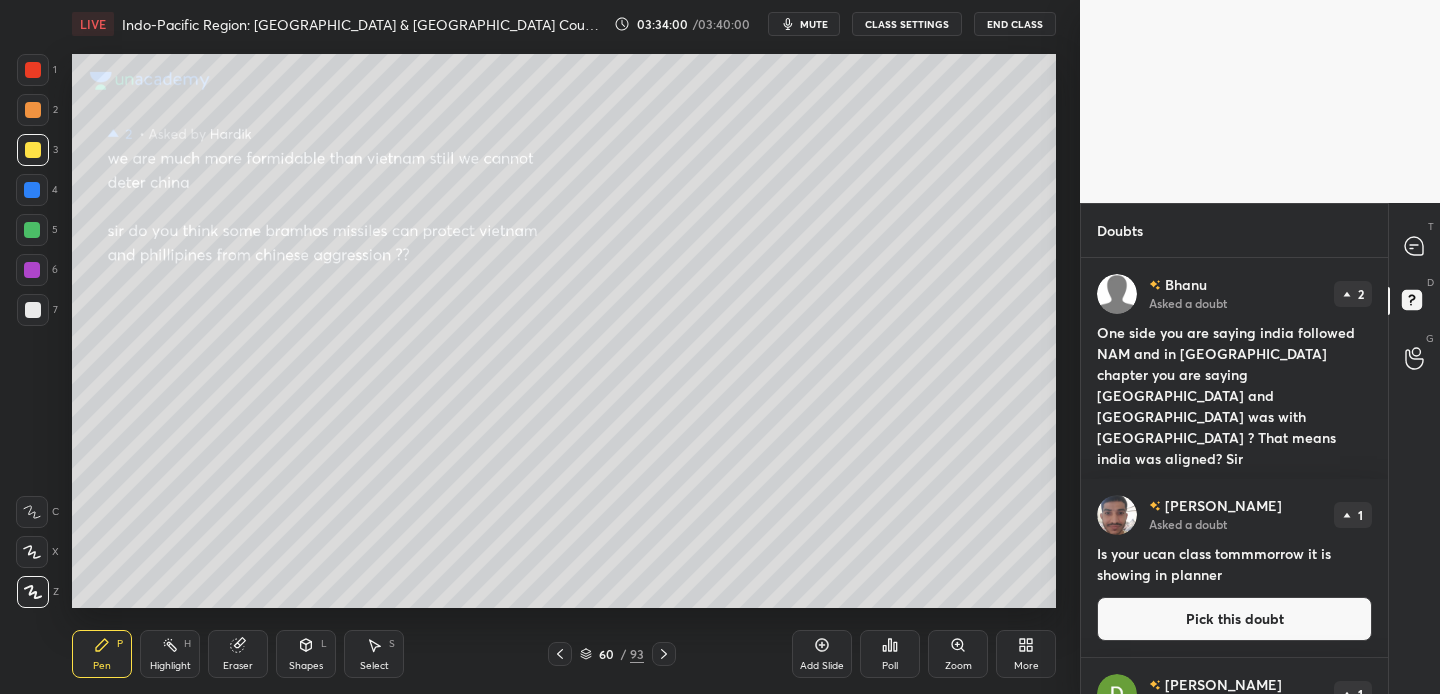 click on "Pick this doubt" at bounding box center [1234, 619] 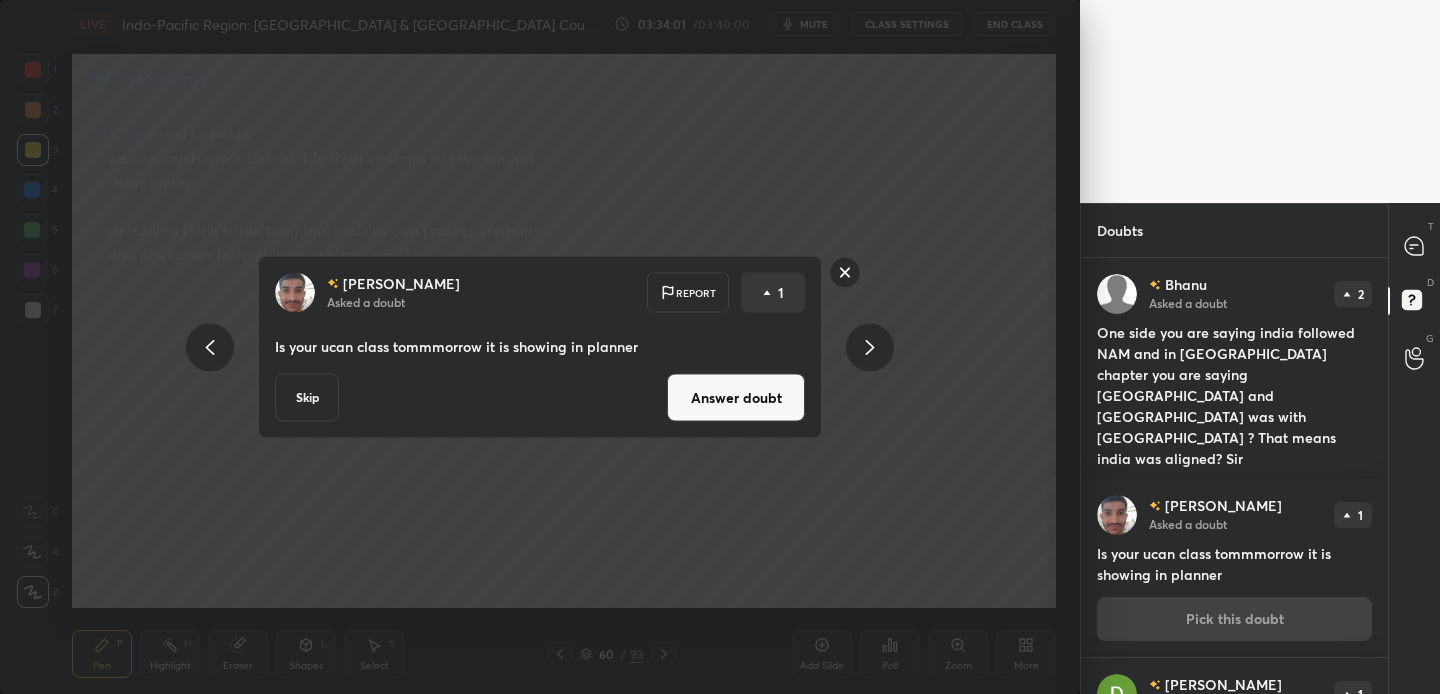 click on "Answer doubt" at bounding box center [736, 398] 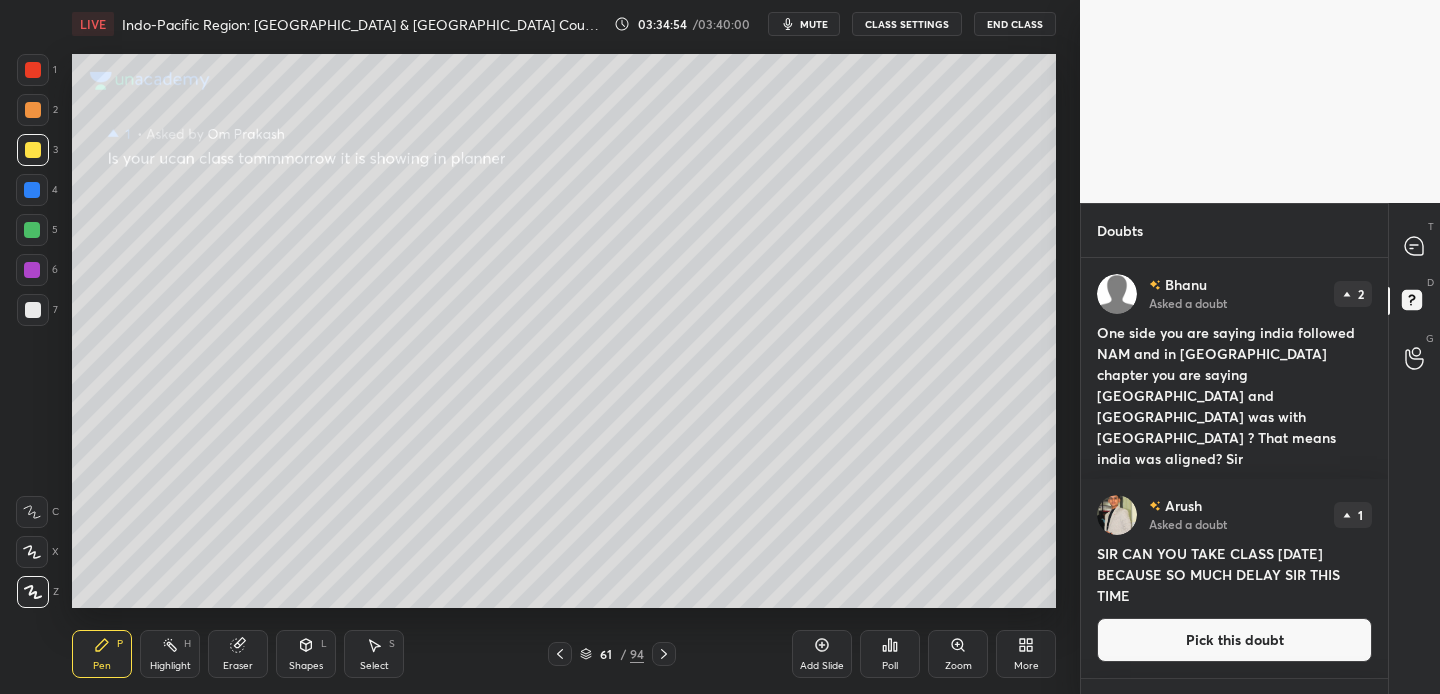 click on "T Messages (T)" at bounding box center [1414, 247] 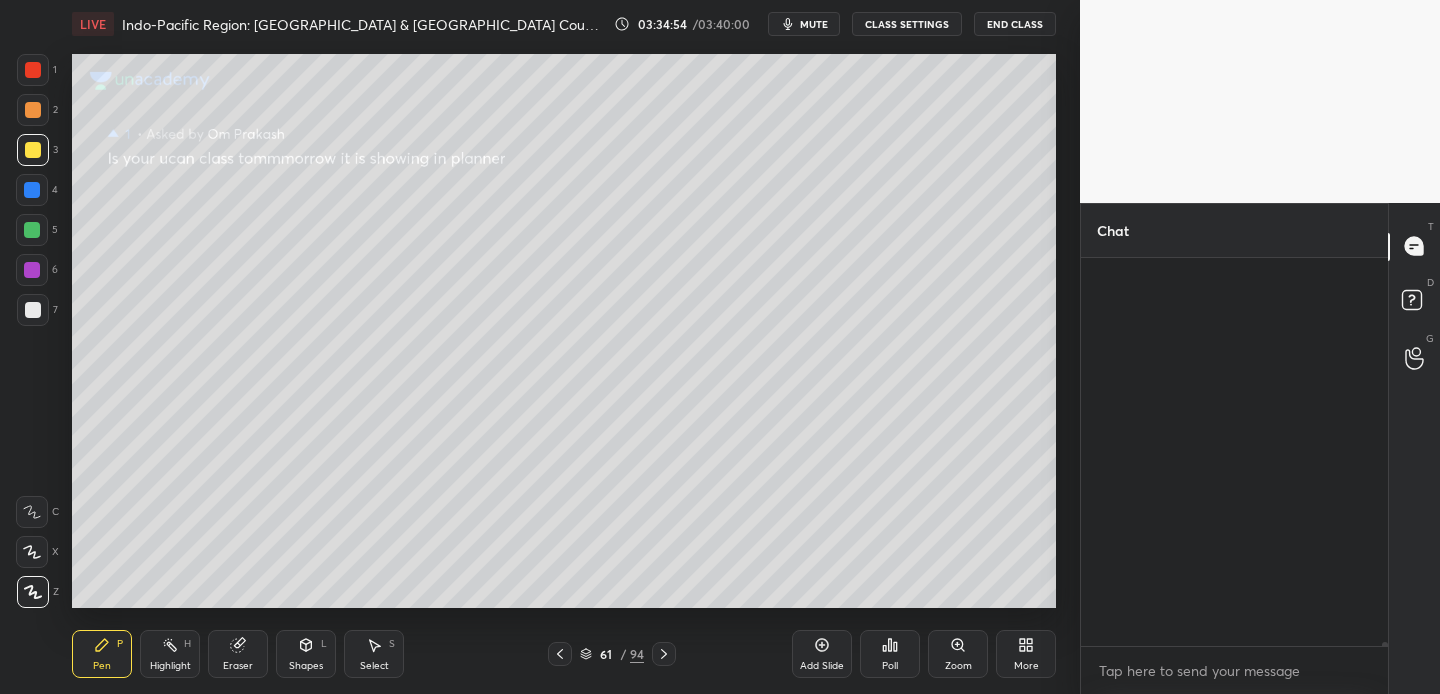 scroll, scrollTop: 61427, scrollLeft: 0, axis: vertical 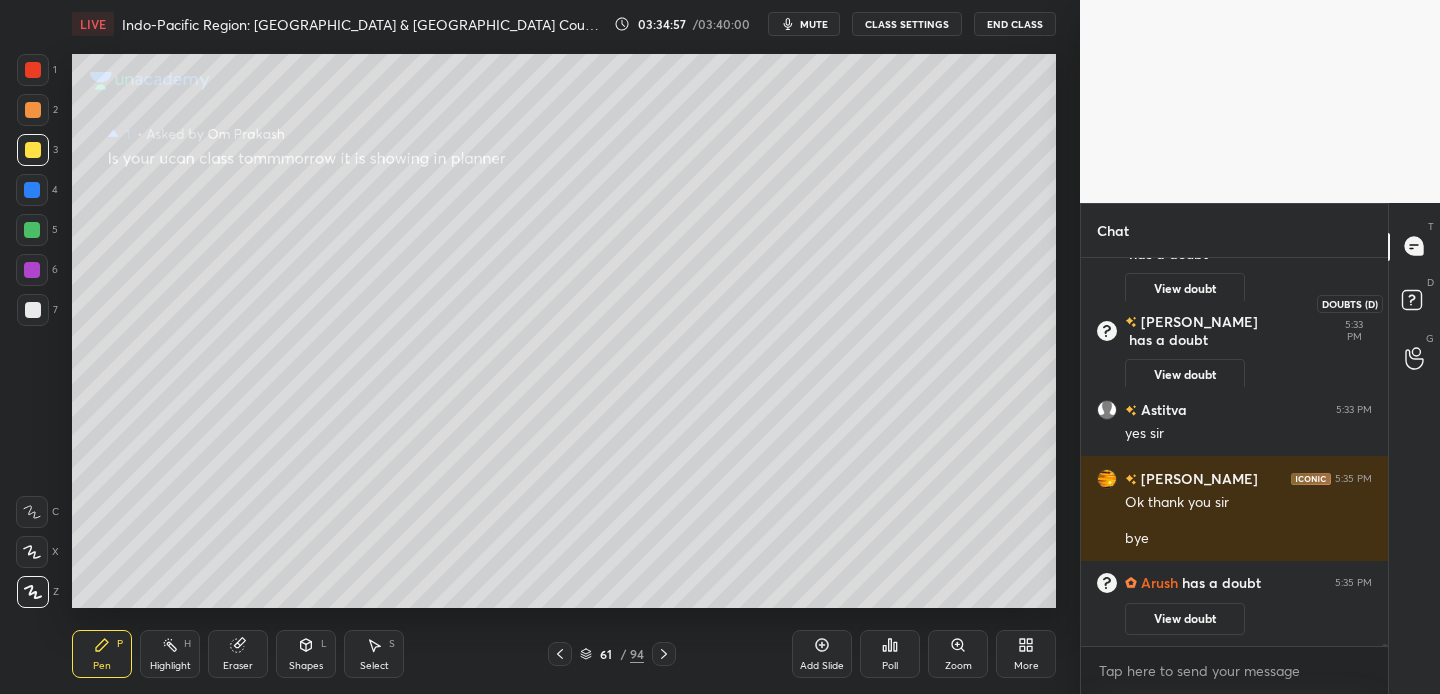 click 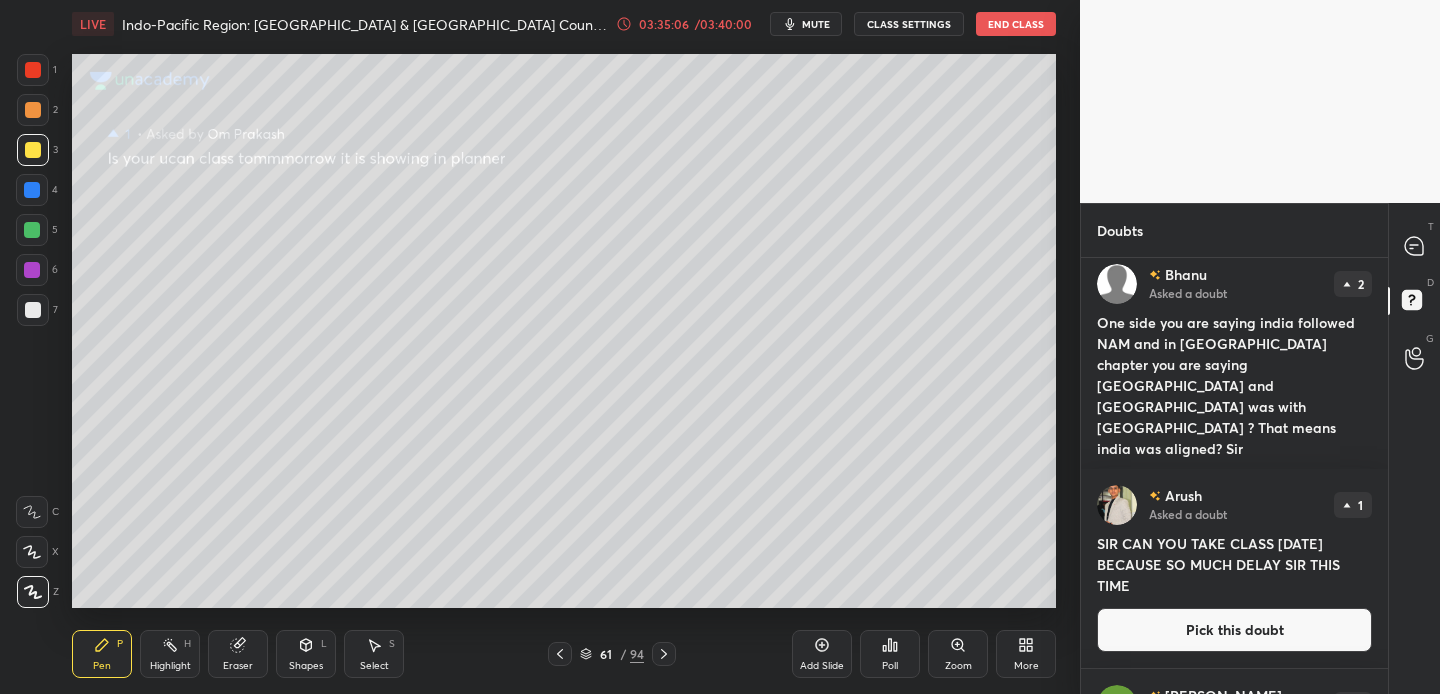 scroll, scrollTop: 0, scrollLeft: 0, axis: both 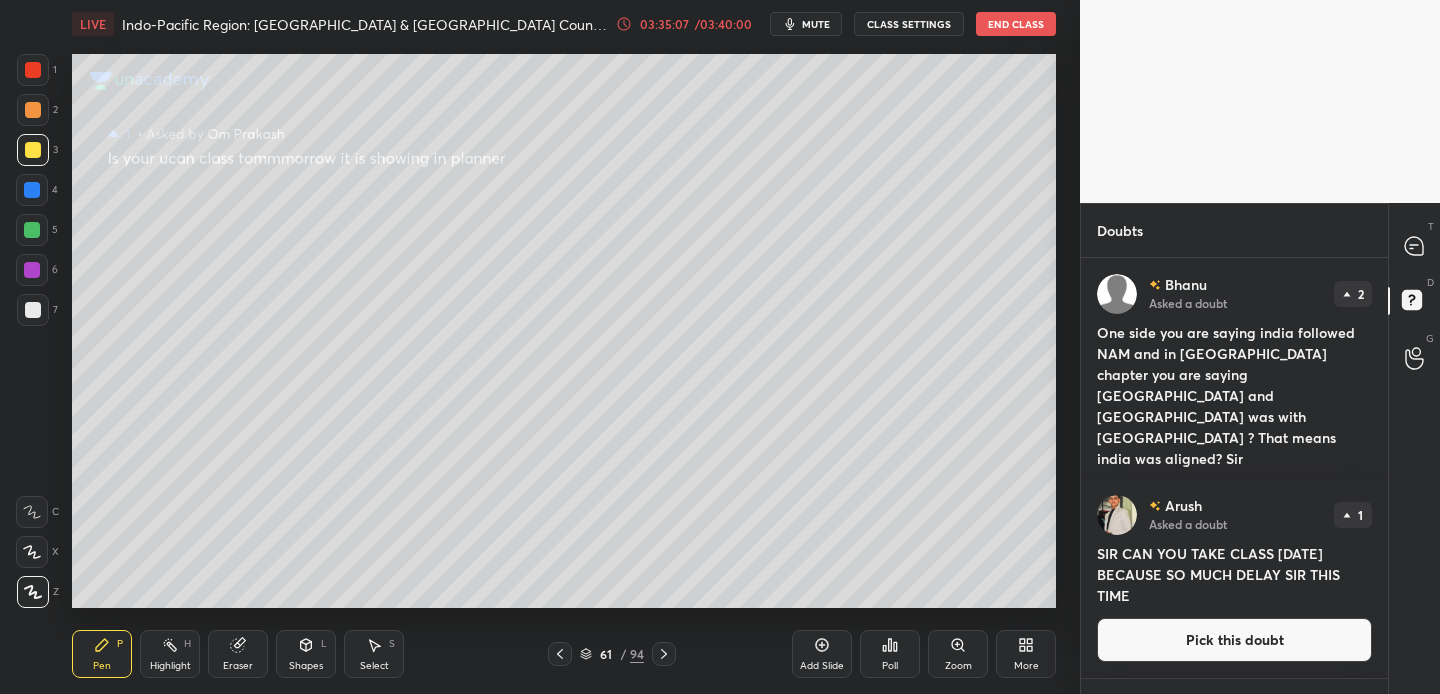 click on "Pick this doubt" at bounding box center (1234, 503) 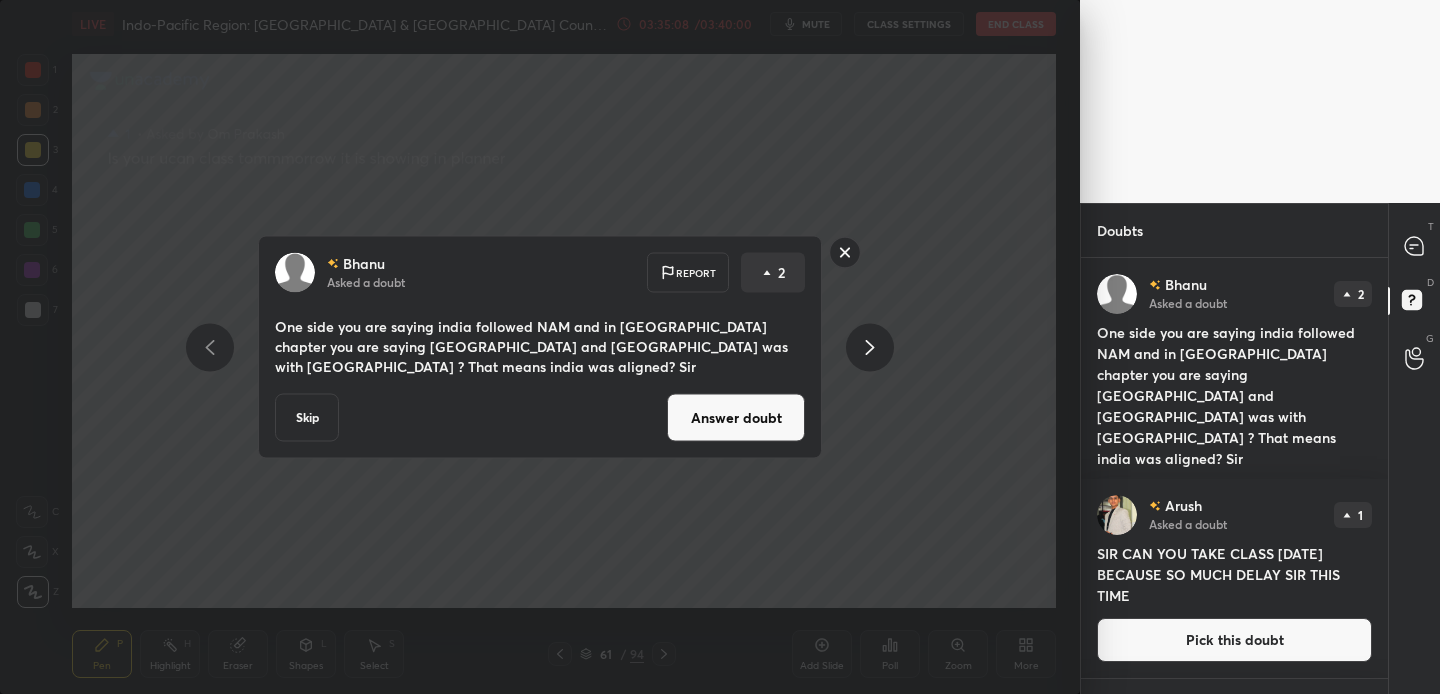 click on "Answer doubt" at bounding box center [736, 418] 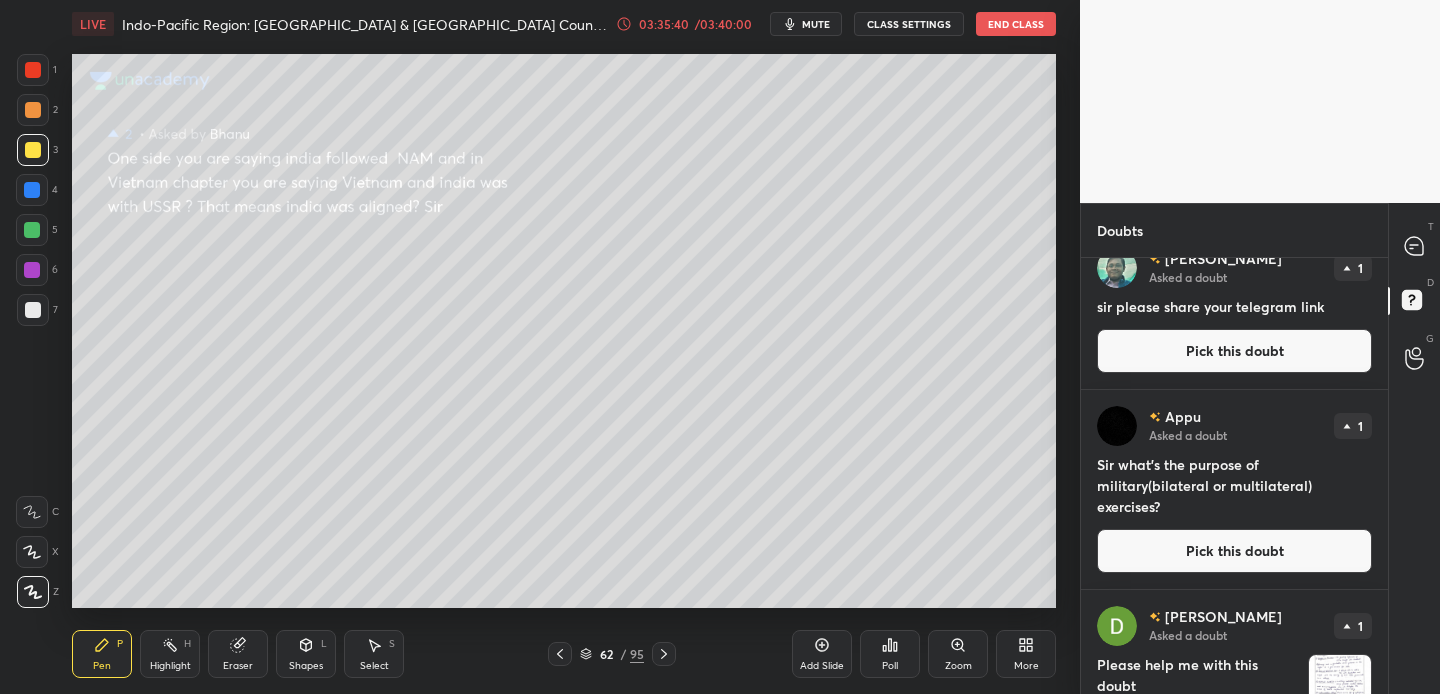 scroll, scrollTop: 0, scrollLeft: 0, axis: both 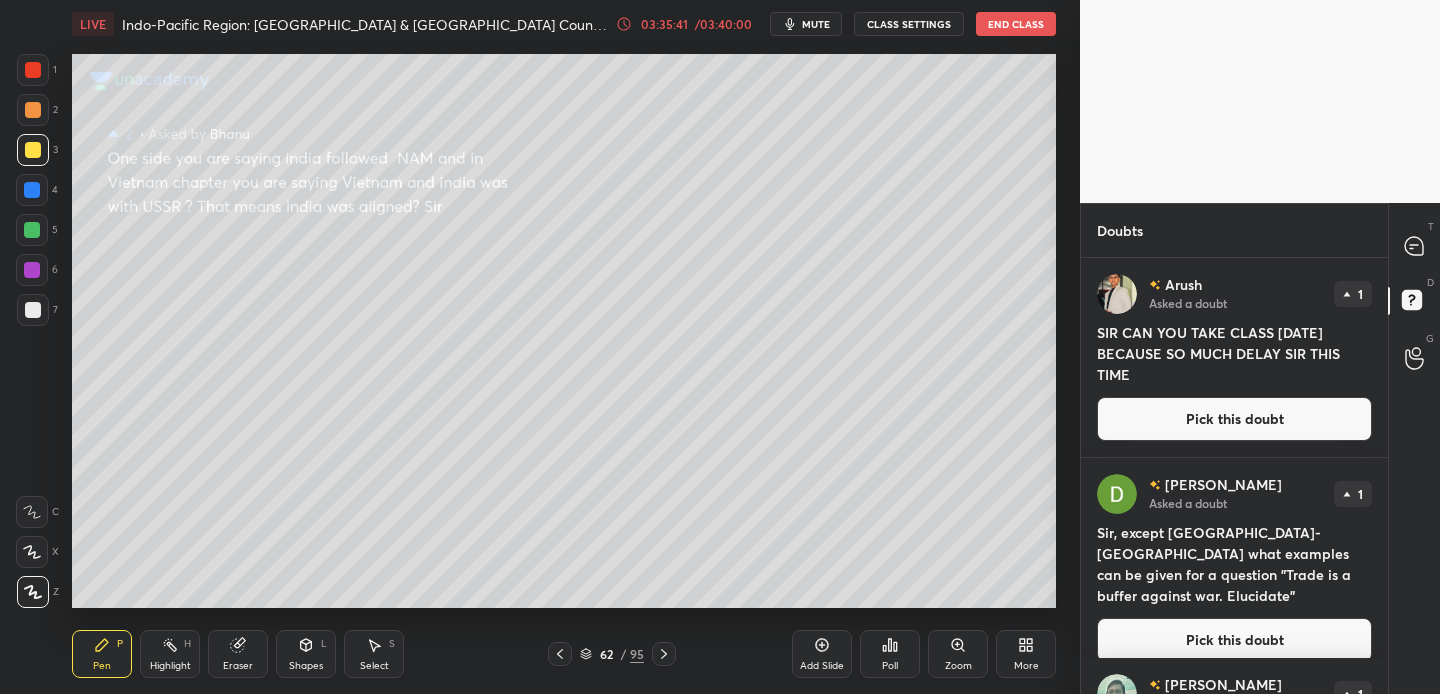 click on "Pick this doubt" at bounding box center (1234, 640) 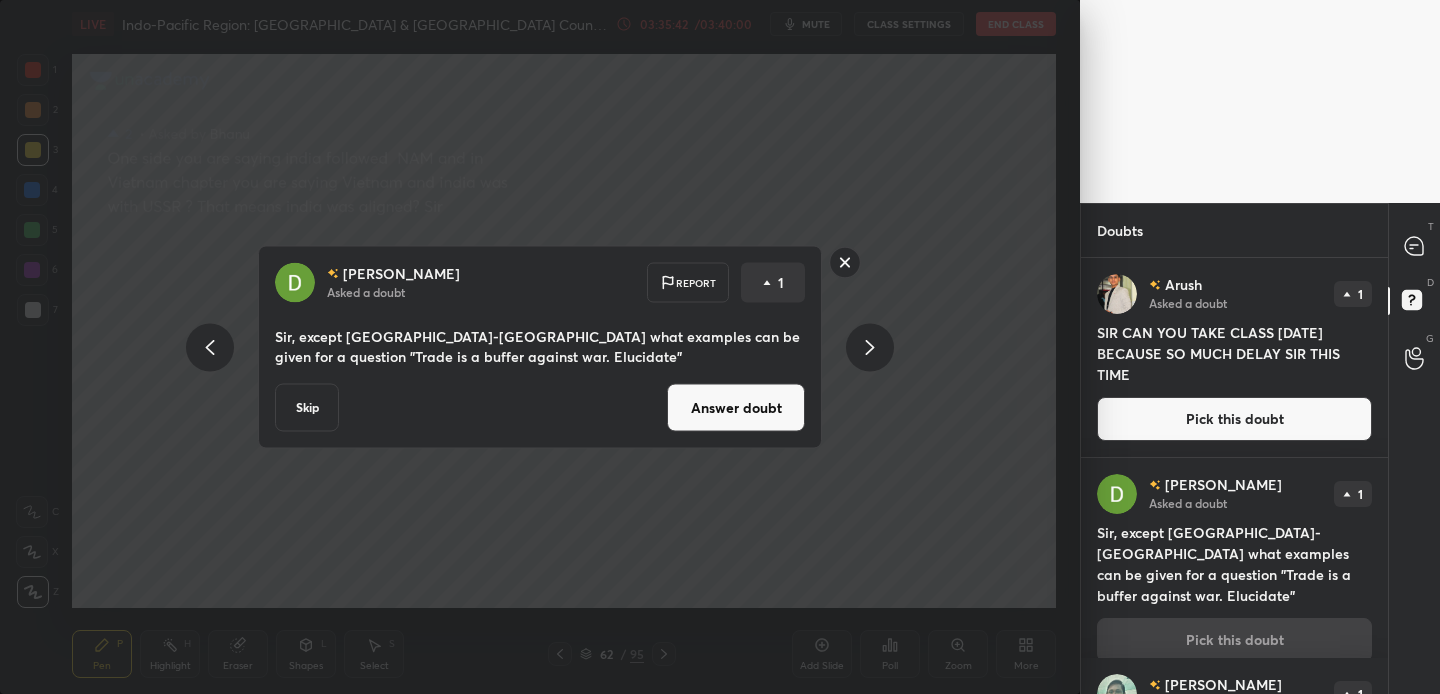 click on "Answer doubt" at bounding box center [736, 408] 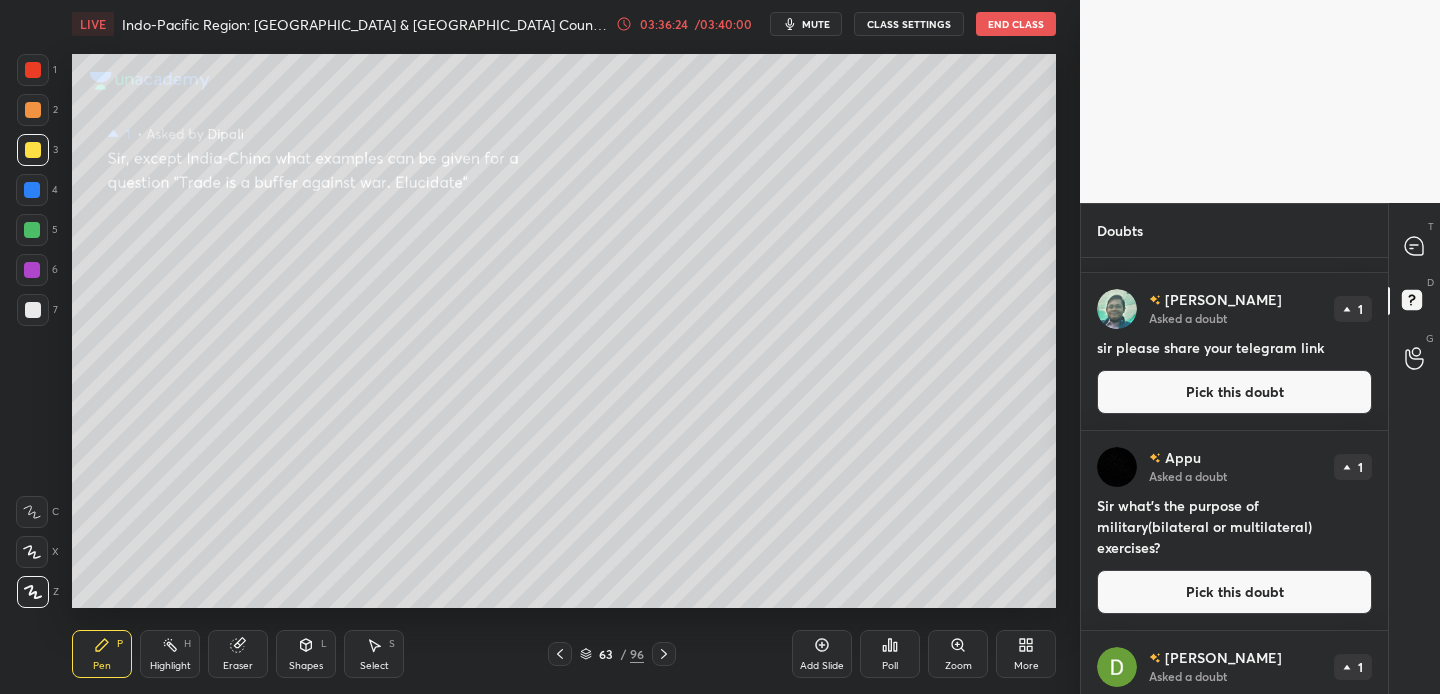 scroll, scrollTop: 270, scrollLeft: 0, axis: vertical 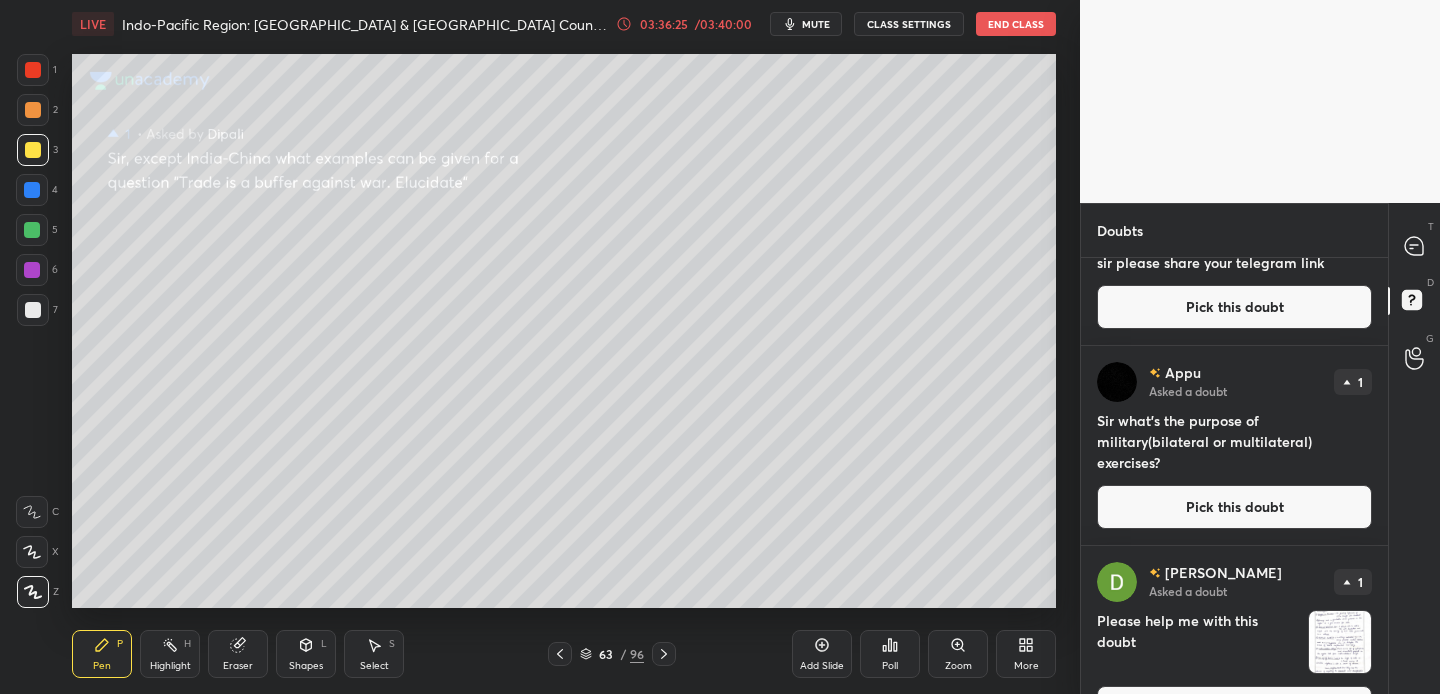 click on "Pick this doubt" at bounding box center [1234, 507] 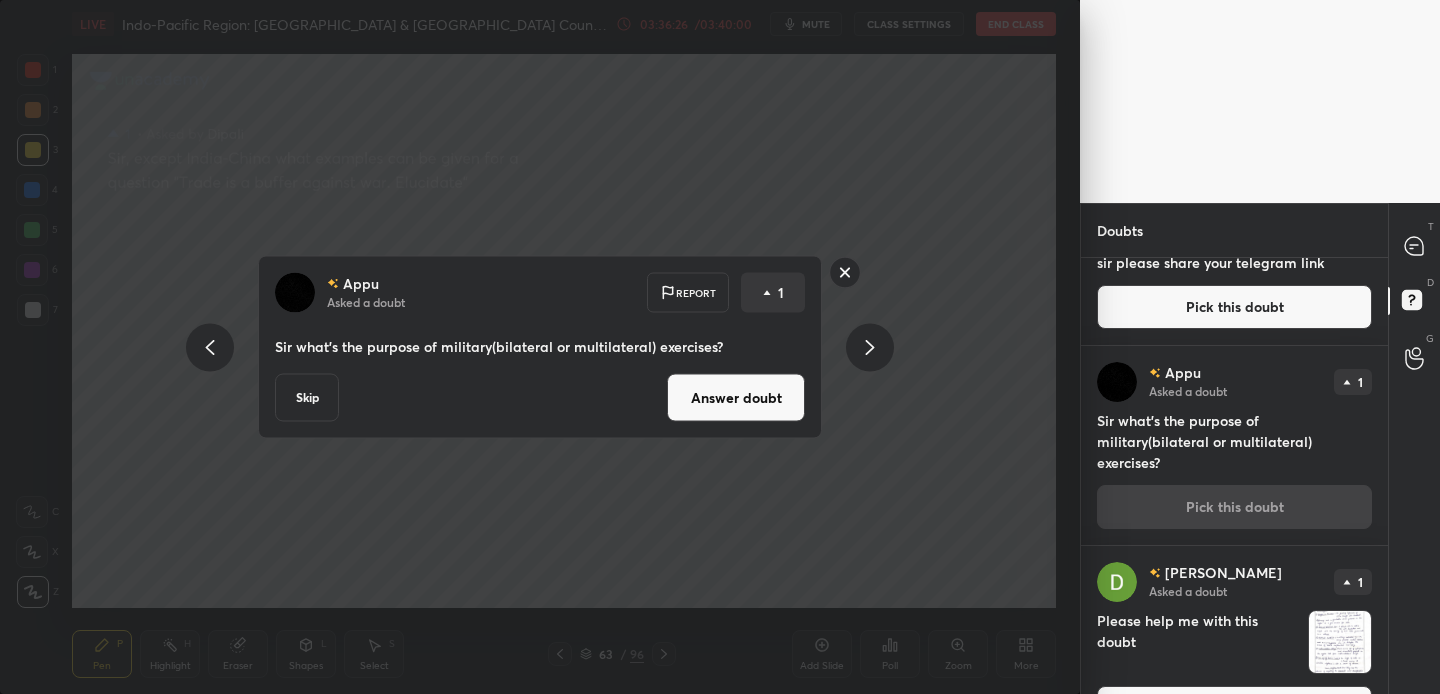 click on "Answer doubt" at bounding box center (736, 398) 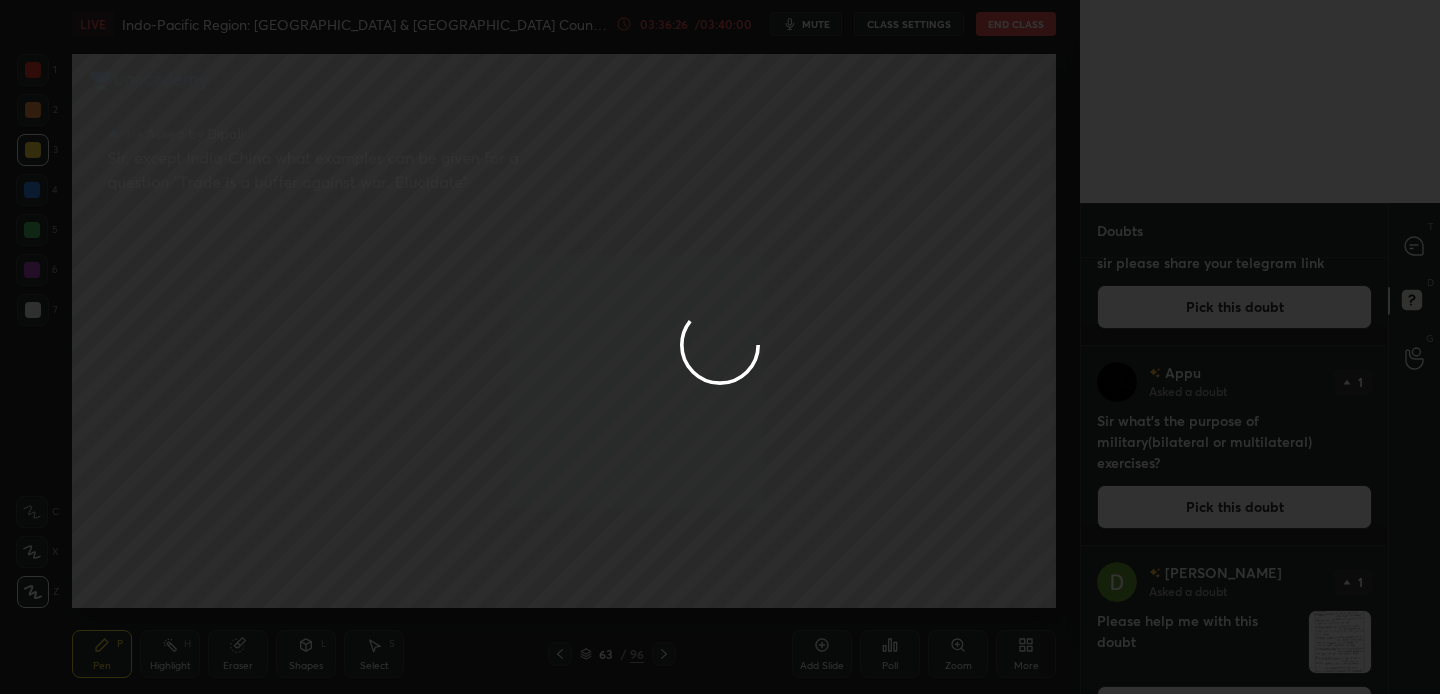 scroll, scrollTop: 0, scrollLeft: 0, axis: both 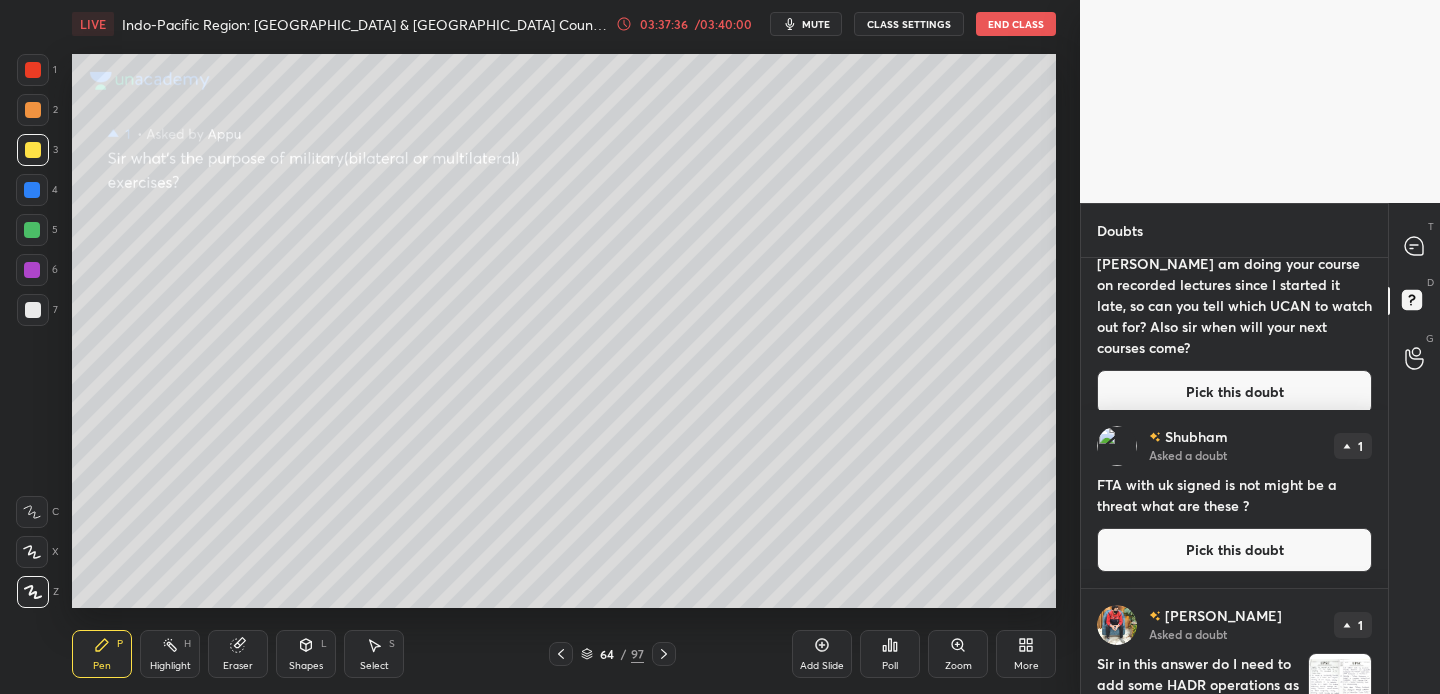 click on "Pick this doubt" at bounding box center [1234, 550] 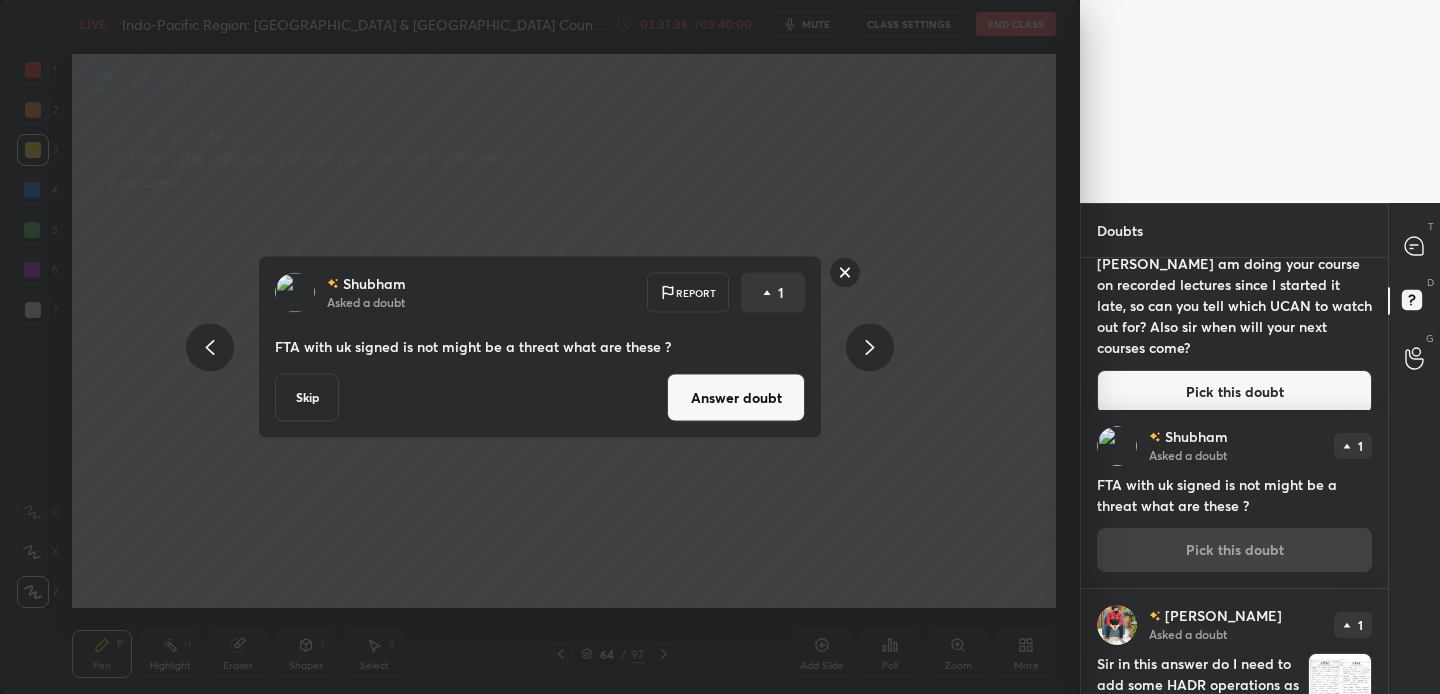 click on "Answer doubt" at bounding box center [736, 398] 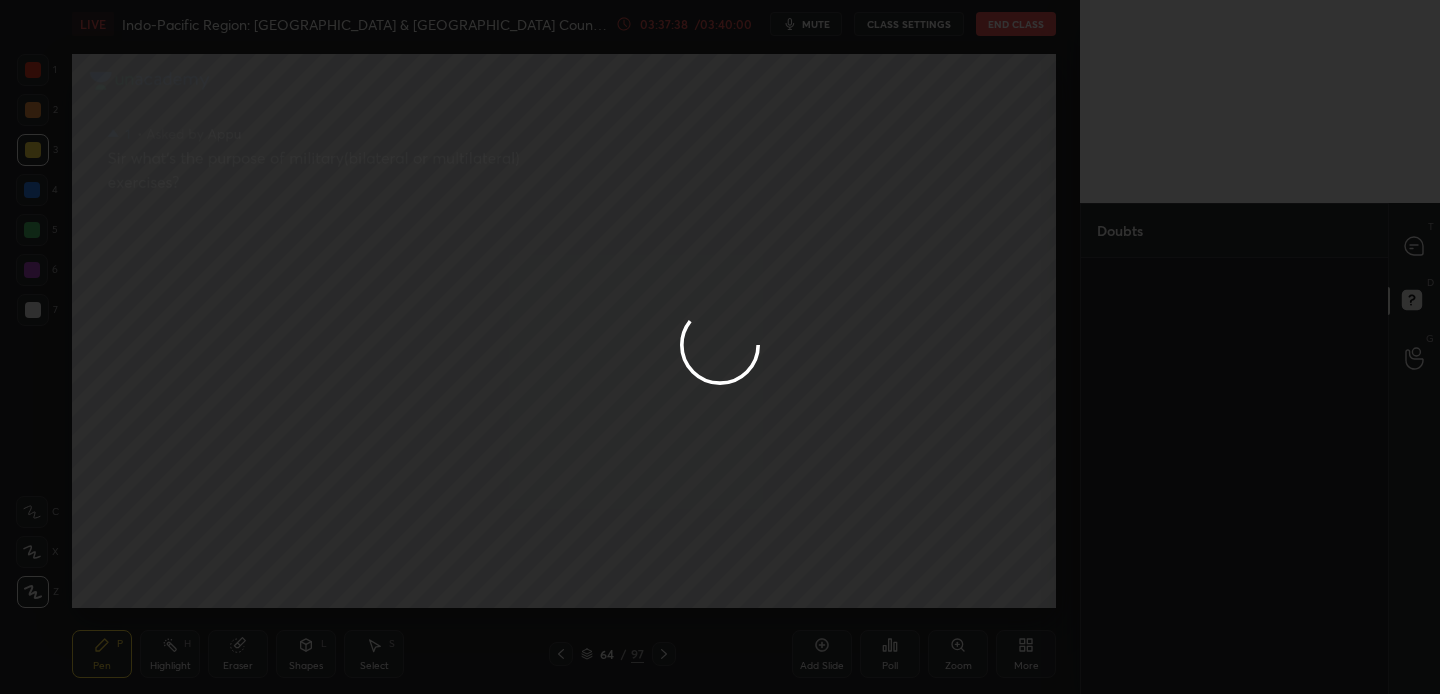 scroll, scrollTop: 0, scrollLeft: 0, axis: both 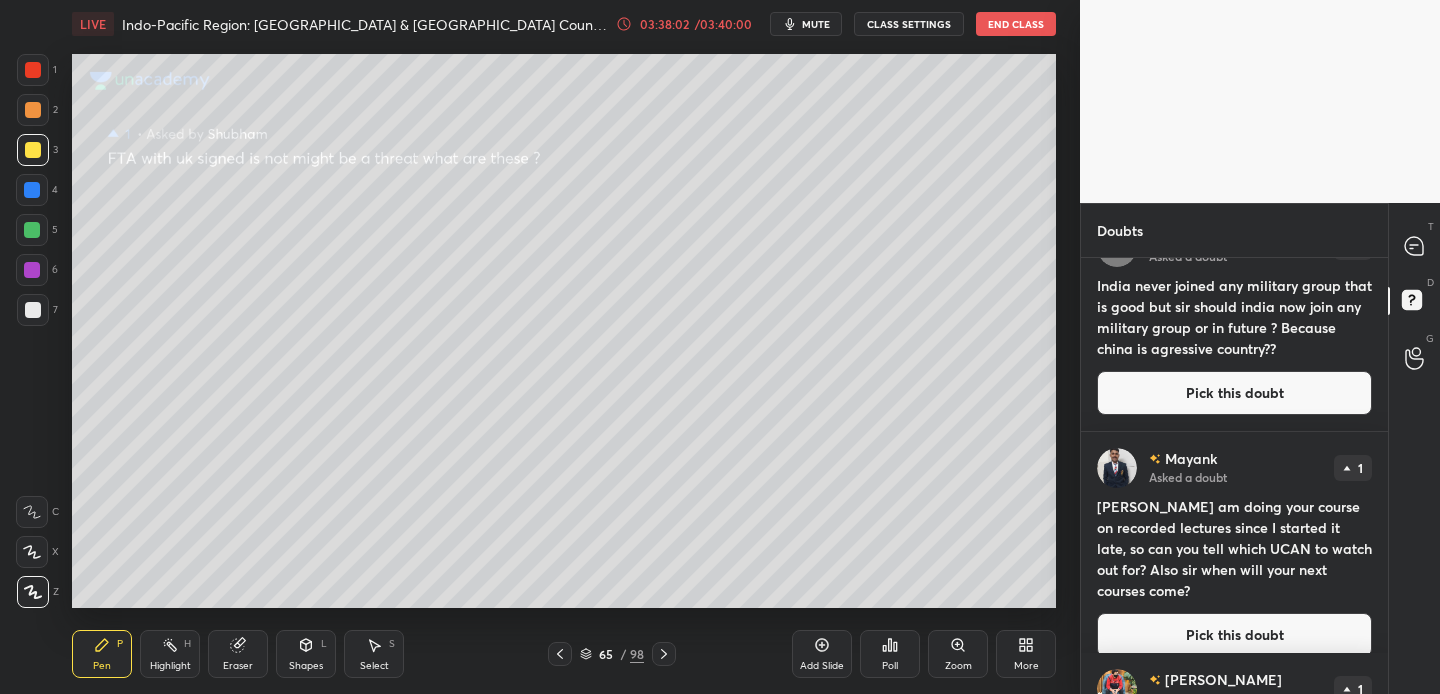 click on "Pick this doubt" at bounding box center (1234, 635) 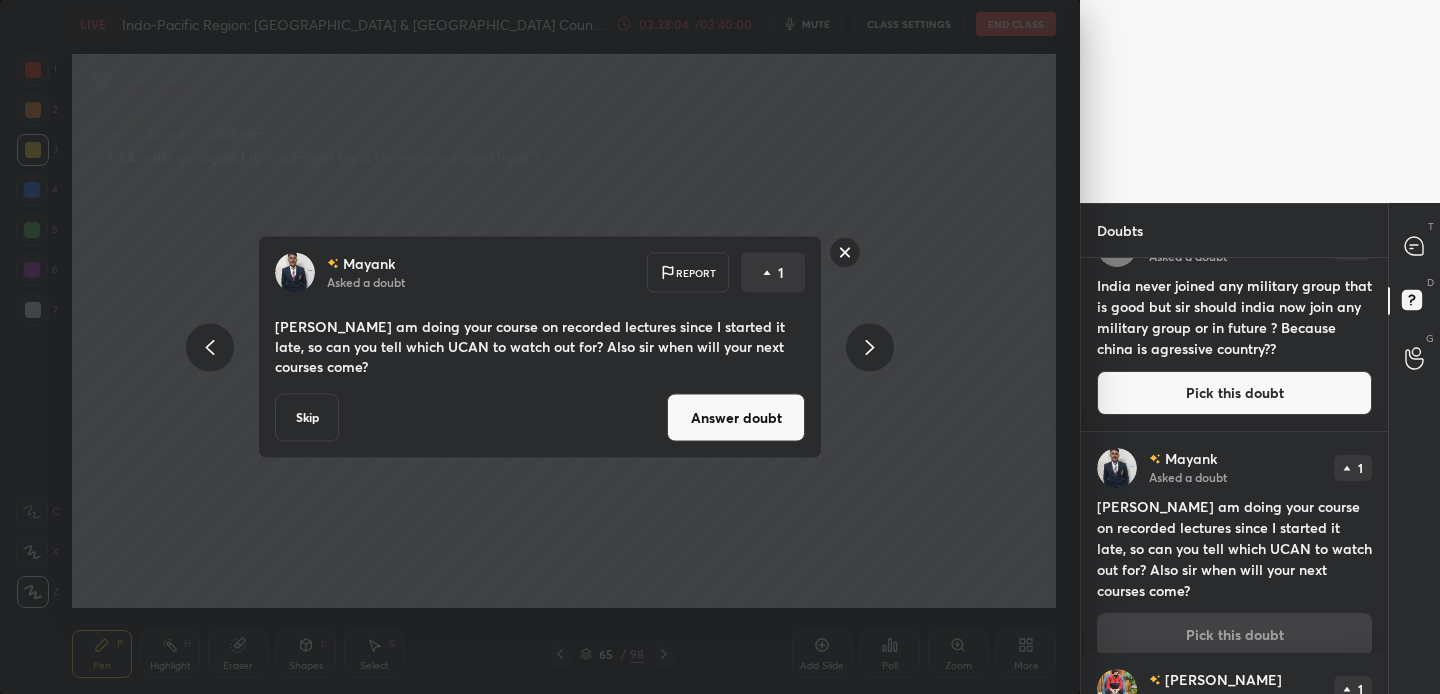 click on "Answer doubt" at bounding box center (736, 418) 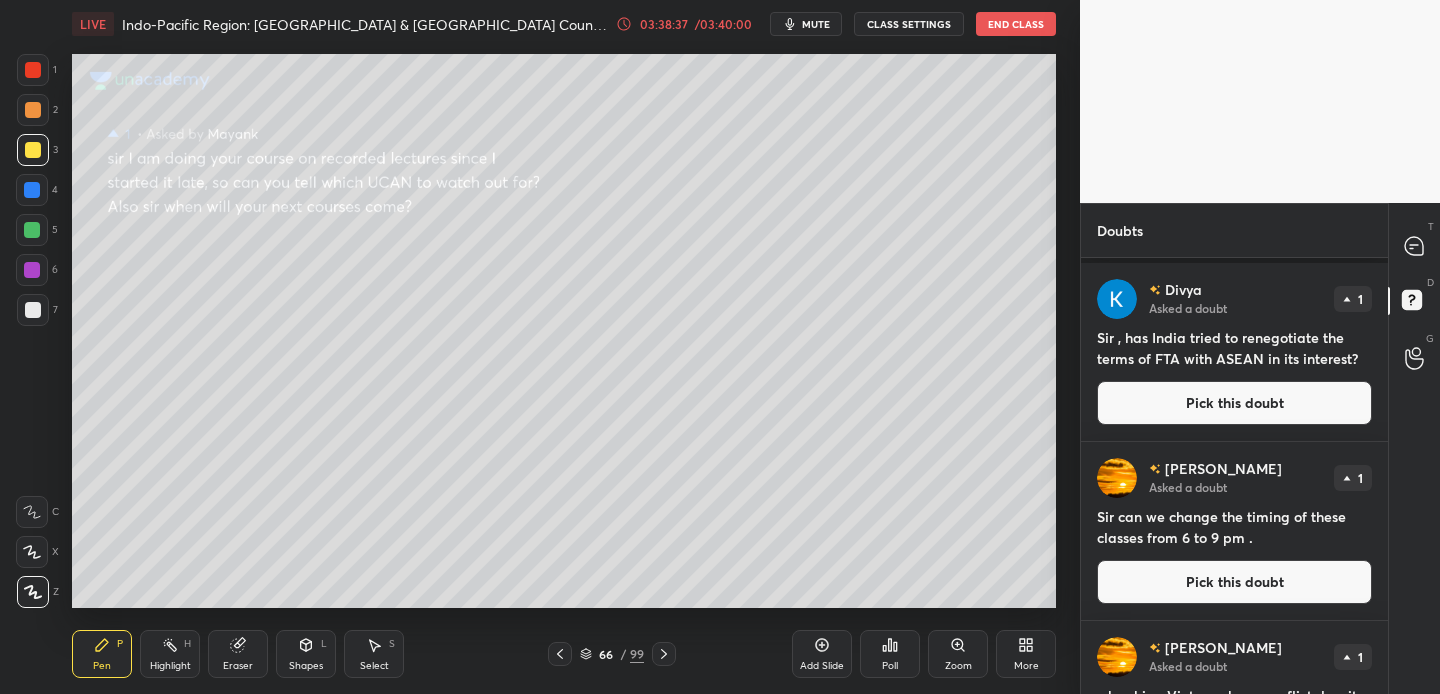 scroll, scrollTop: 1196, scrollLeft: 0, axis: vertical 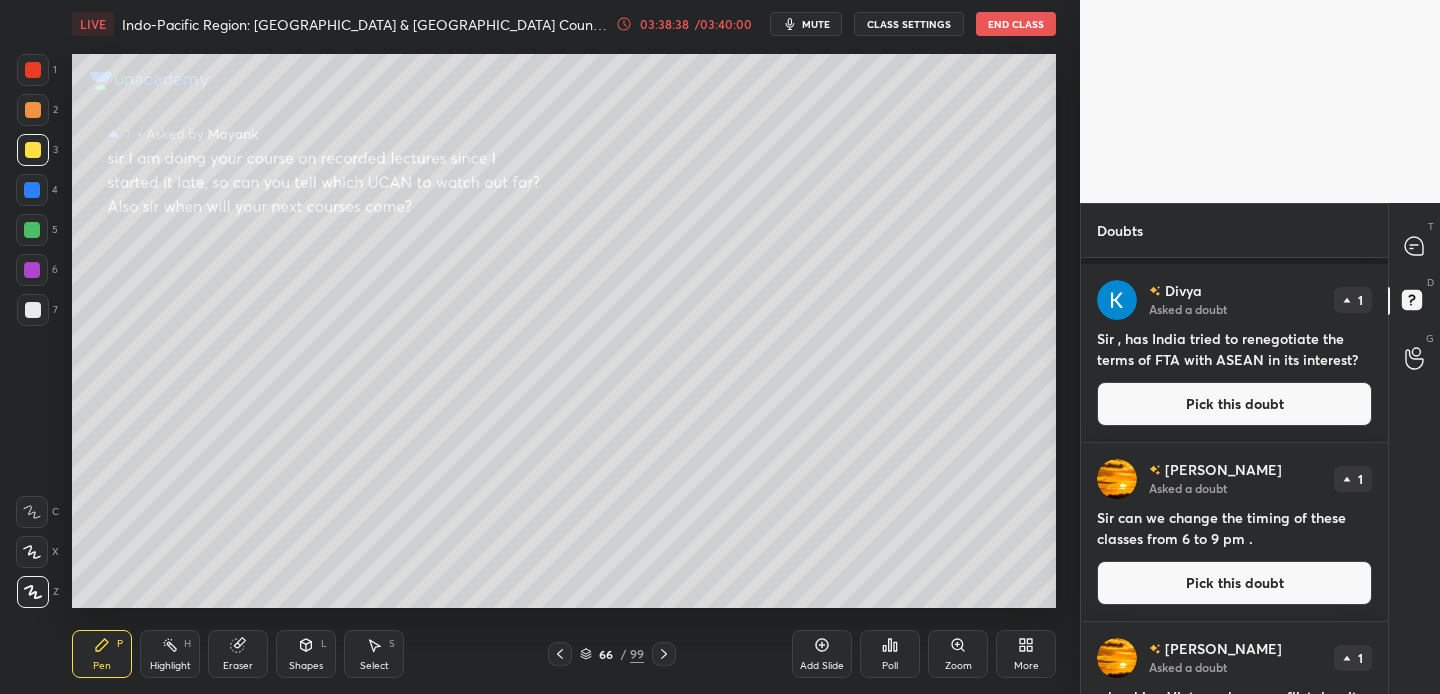click on "Pick this doubt" at bounding box center (1234, 404) 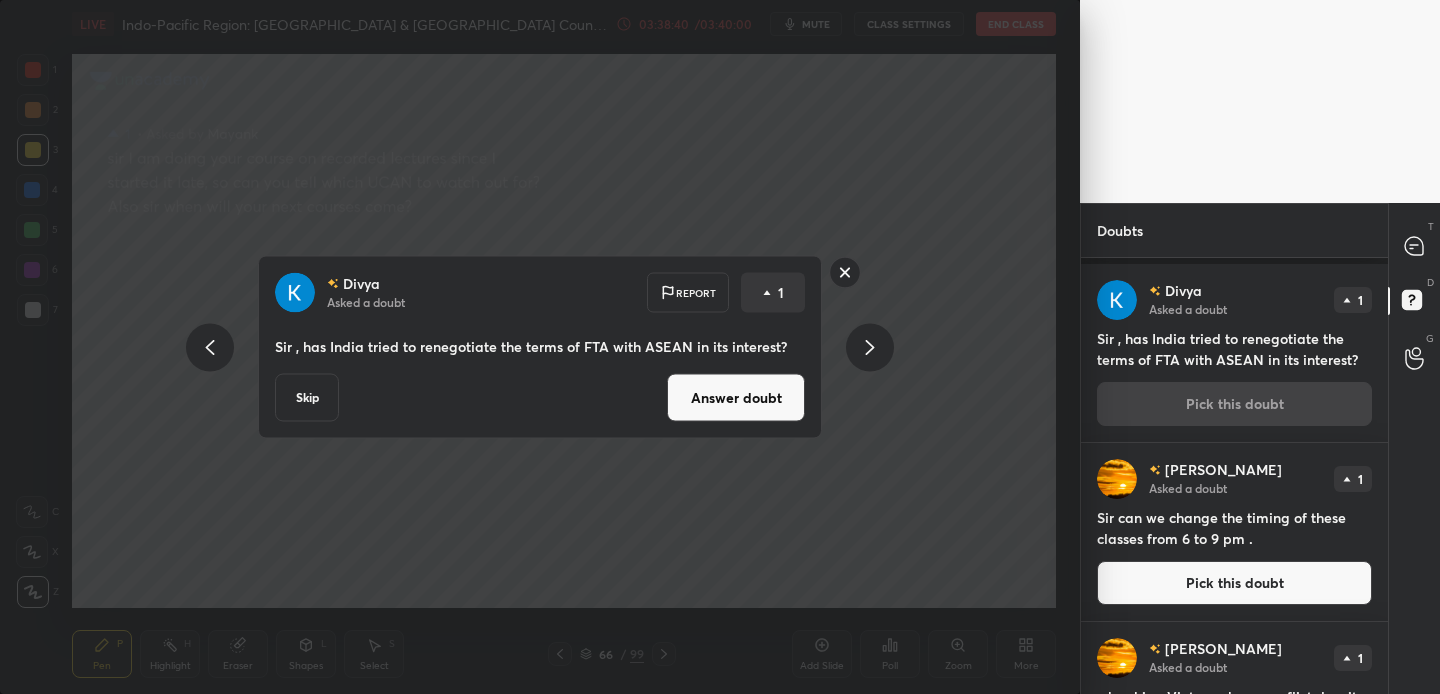 click on "Answer doubt" at bounding box center [736, 398] 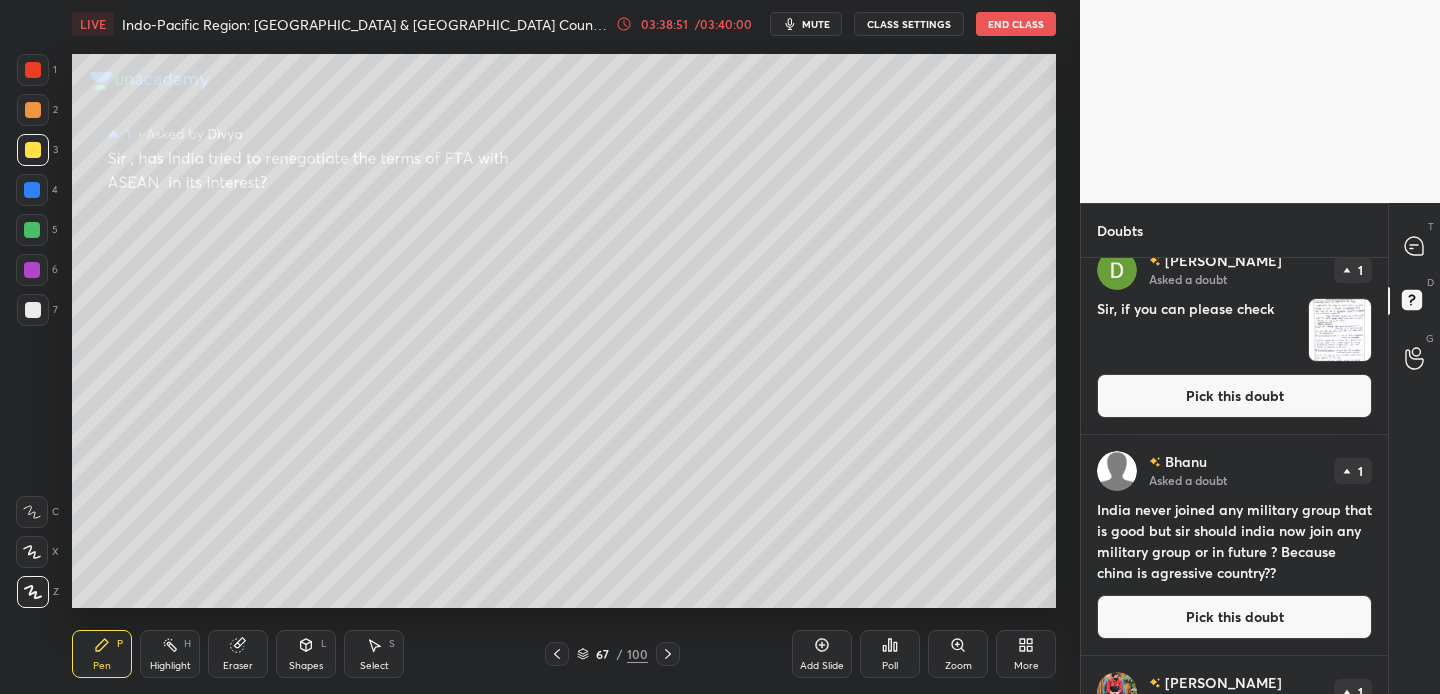 scroll, scrollTop: 943, scrollLeft: 0, axis: vertical 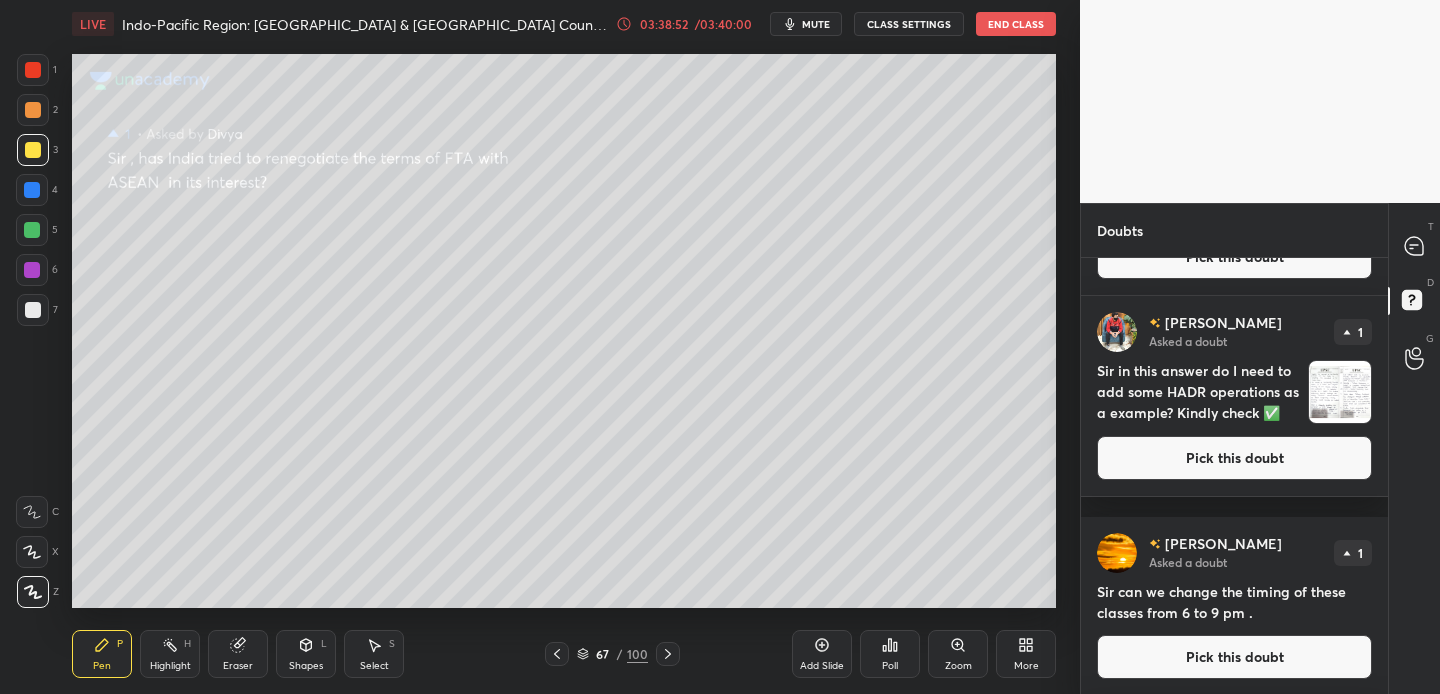 click on "Pick this doubt" at bounding box center [1234, 458] 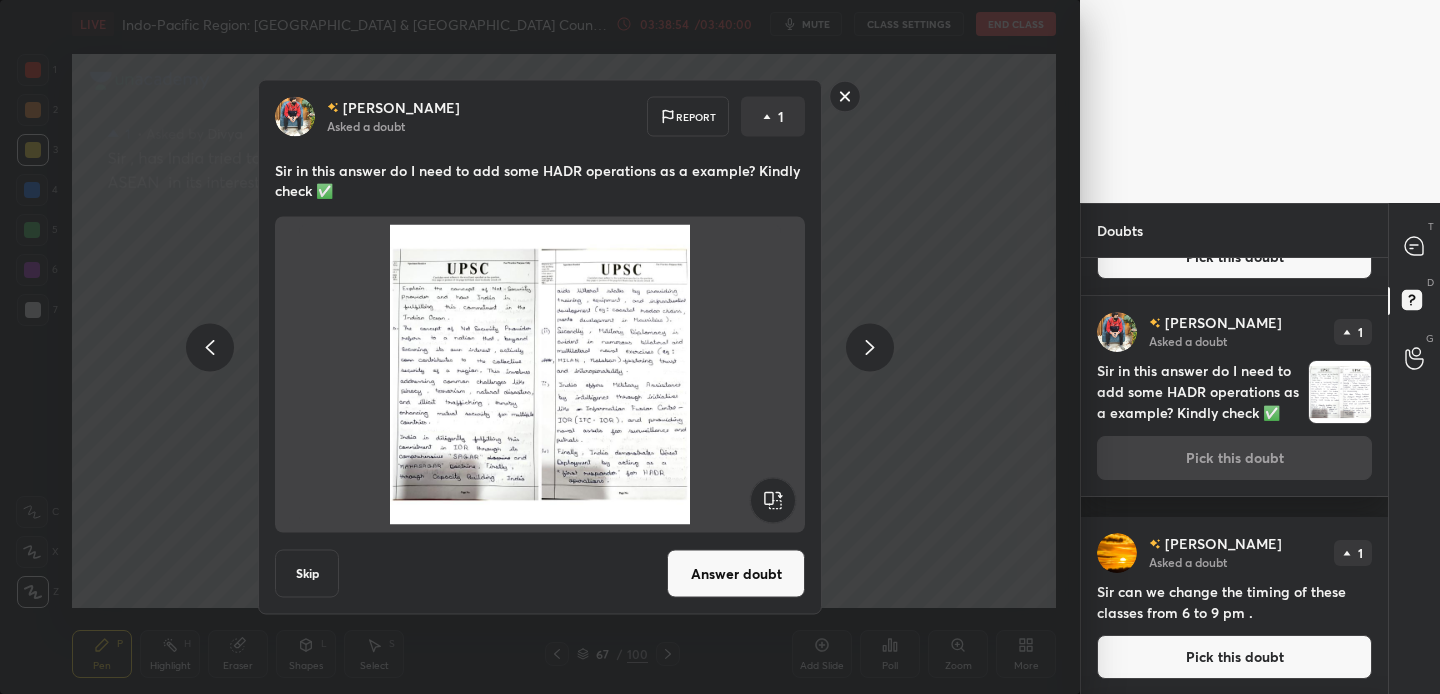click on "Answer doubt" at bounding box center [736, 574] 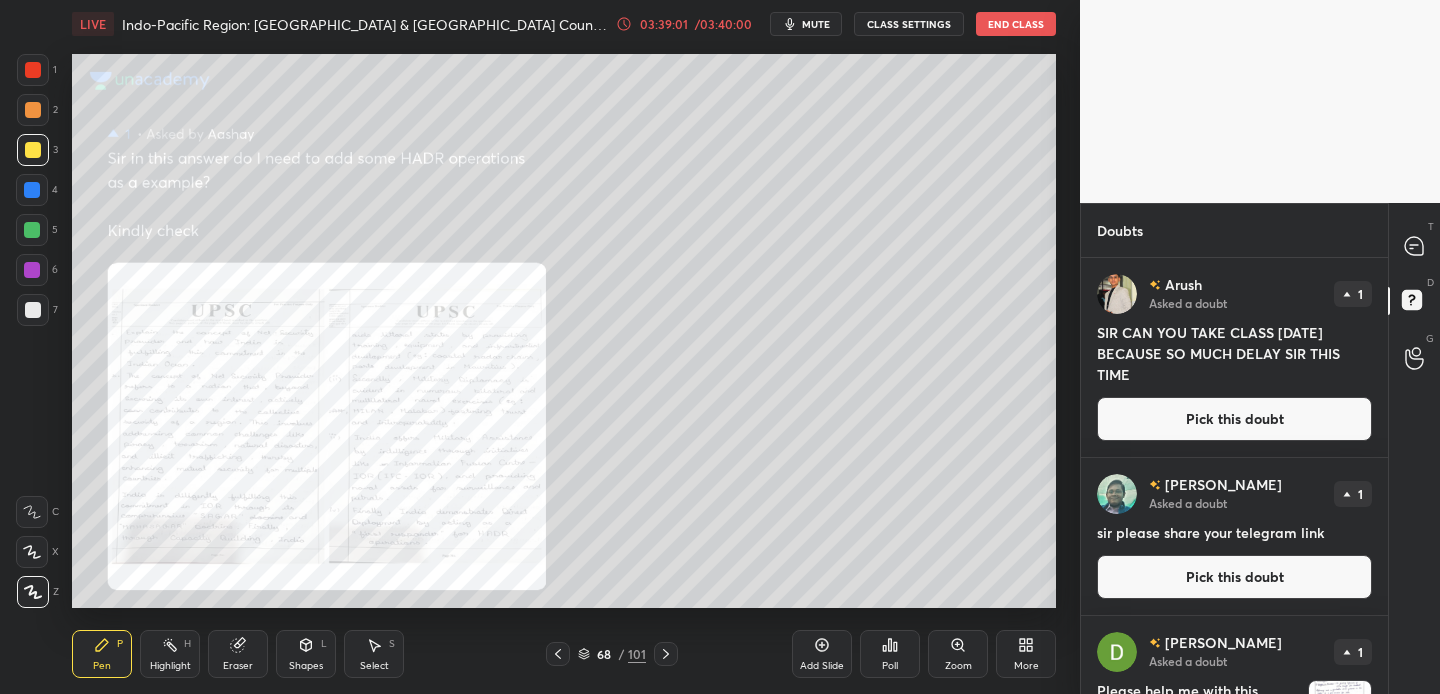 click on "Zoom" at bounding box center [958, 654] 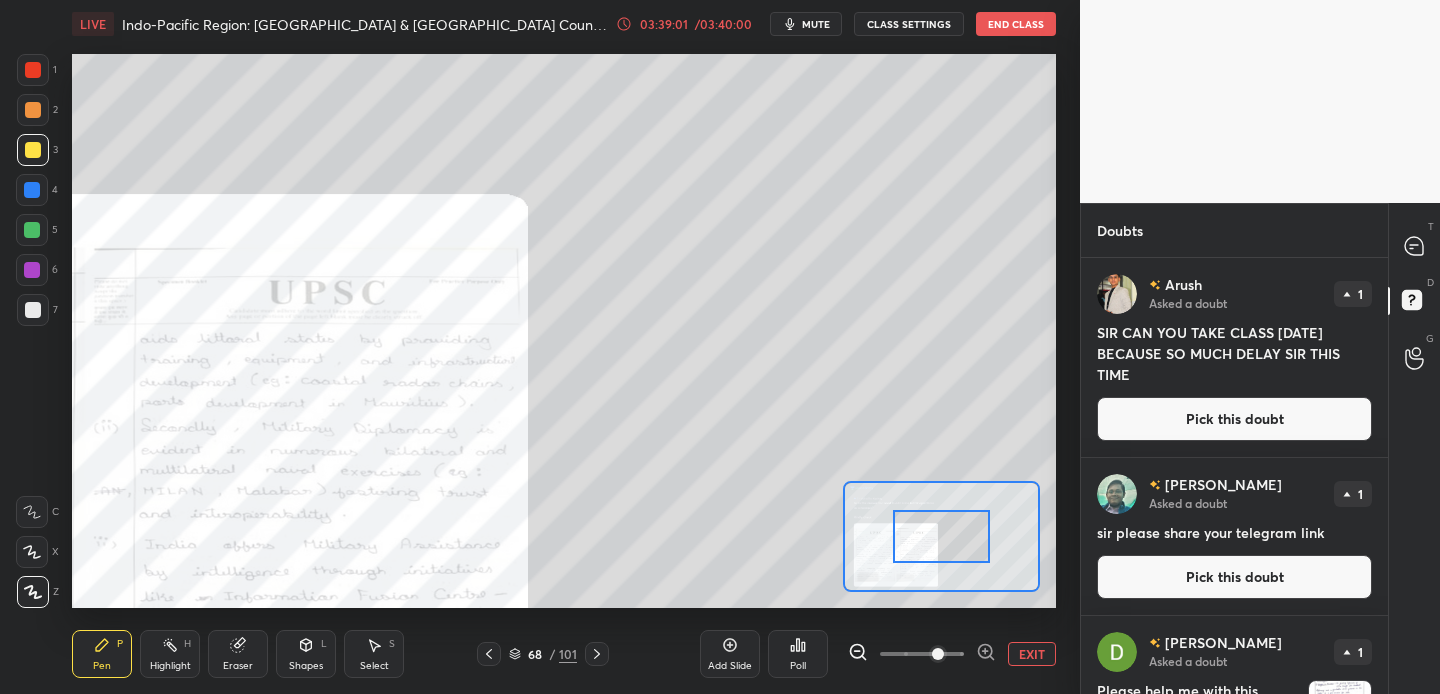 click at bounding box center (938, 654) 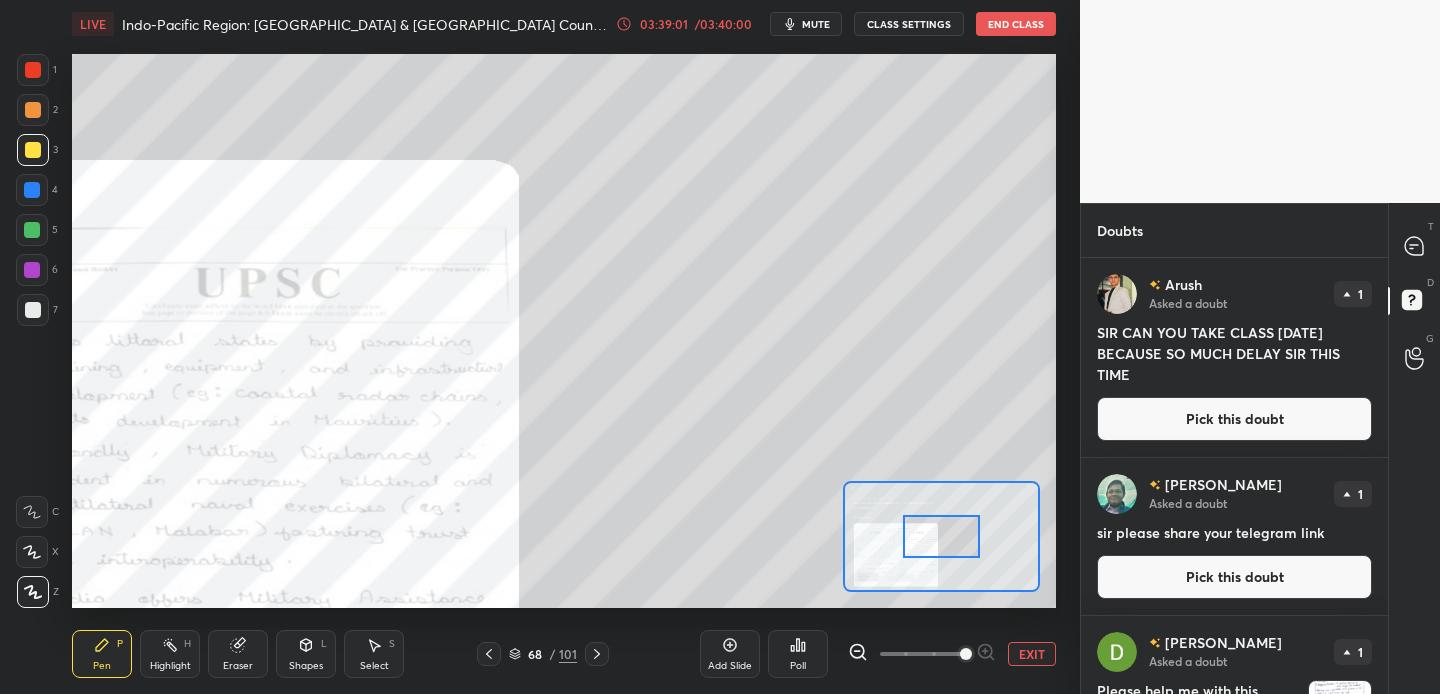 click at bounding box center (966, 654) 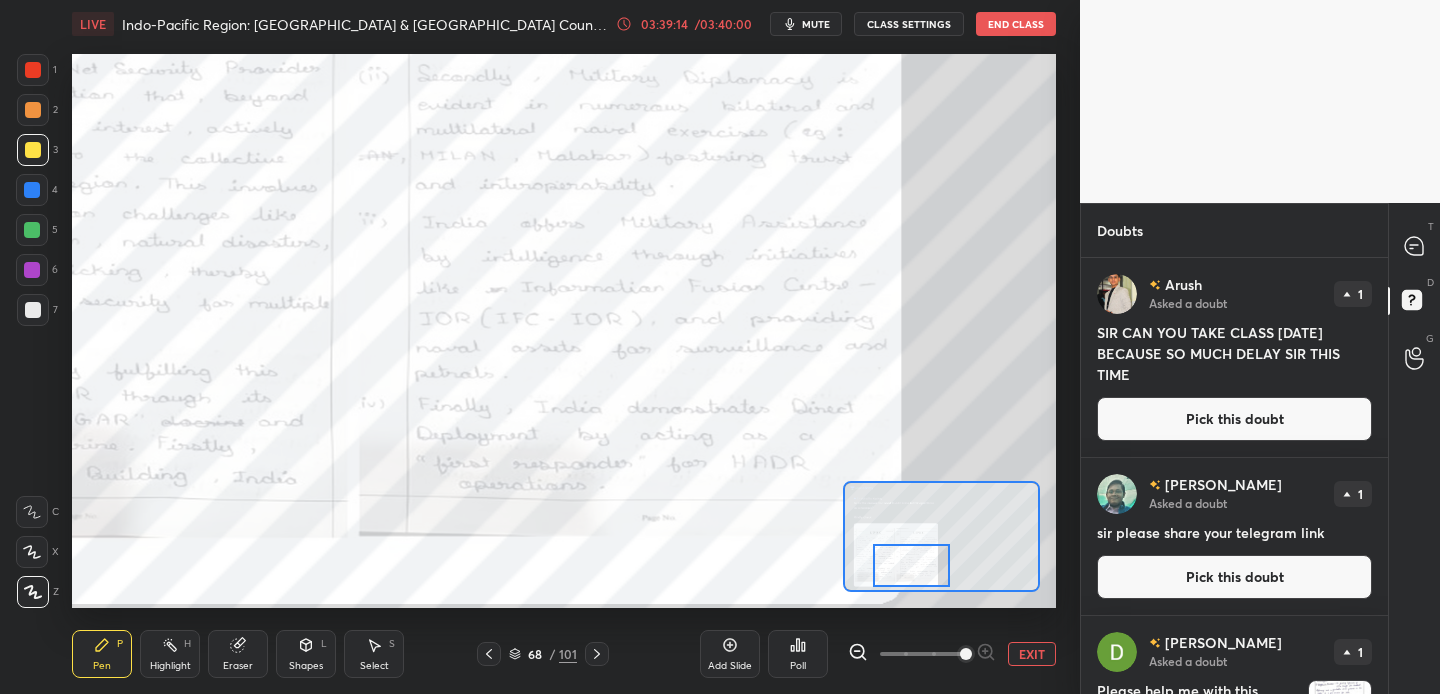 drag, startPoint x: 935, startPoint y: 545, endPoint x: 905, endPoint y: 575, distance: 42.426407 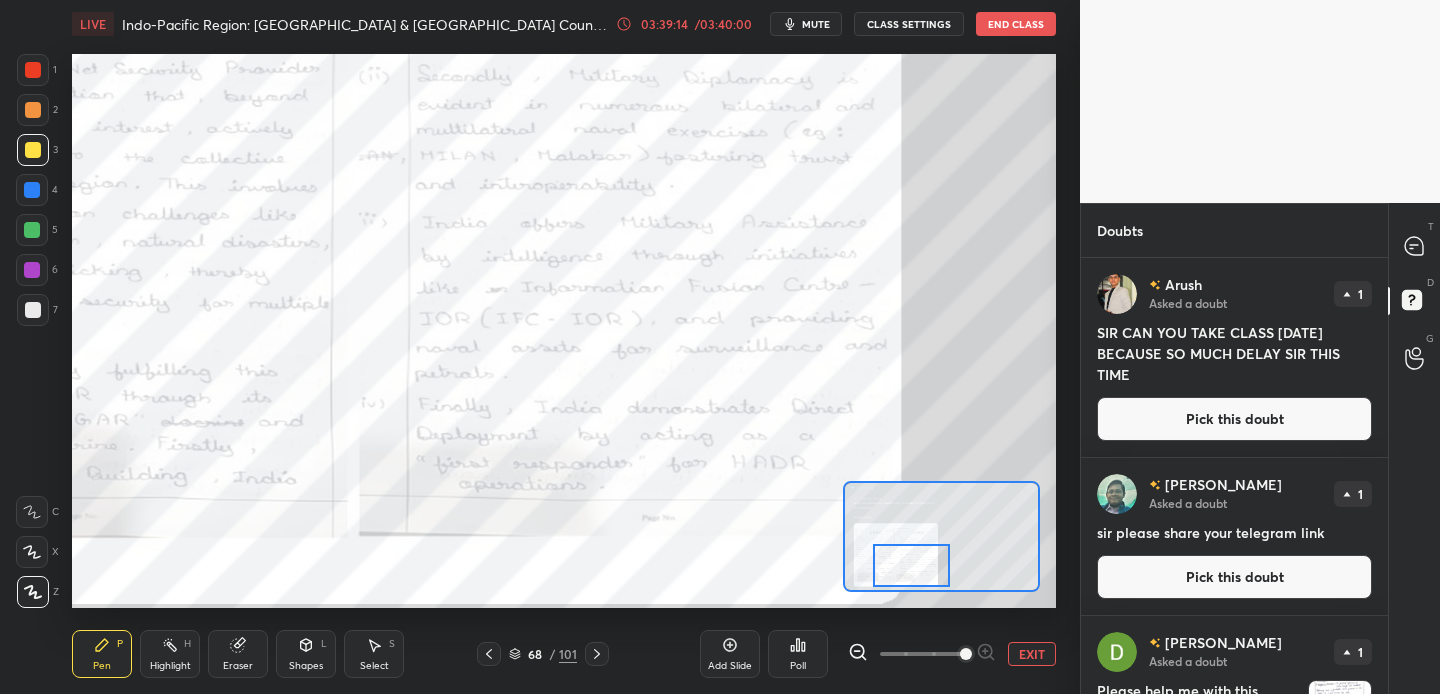 click at bounding box center (911, 565) 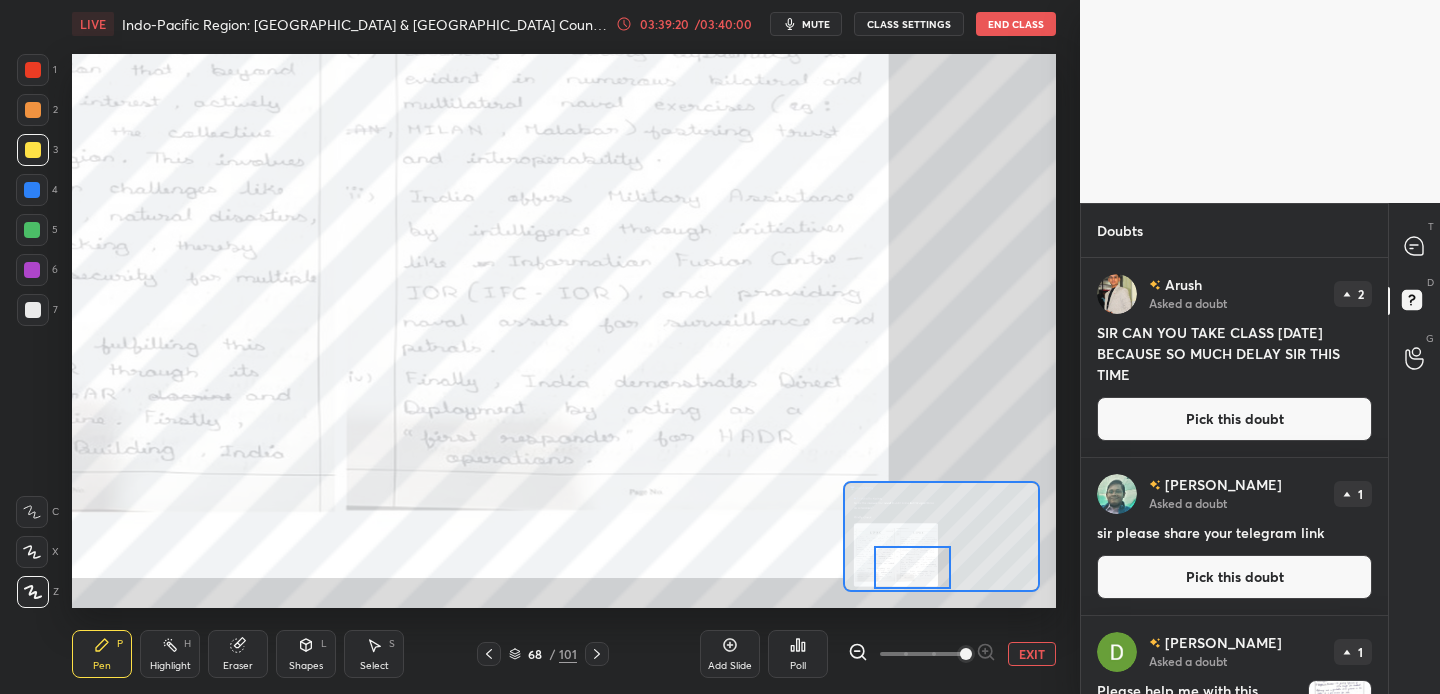 click at bounding box center (912, 567) 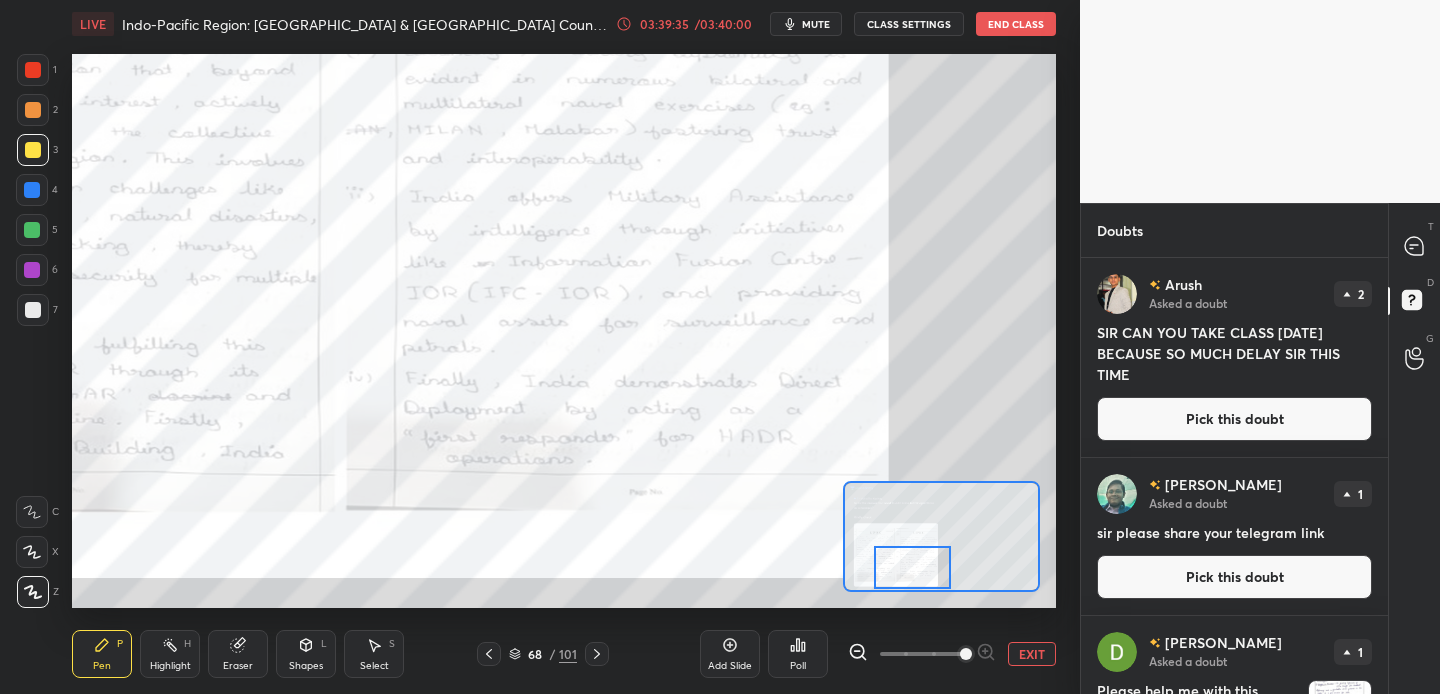 click on "EXIT" at bounding box center (1032, 654) 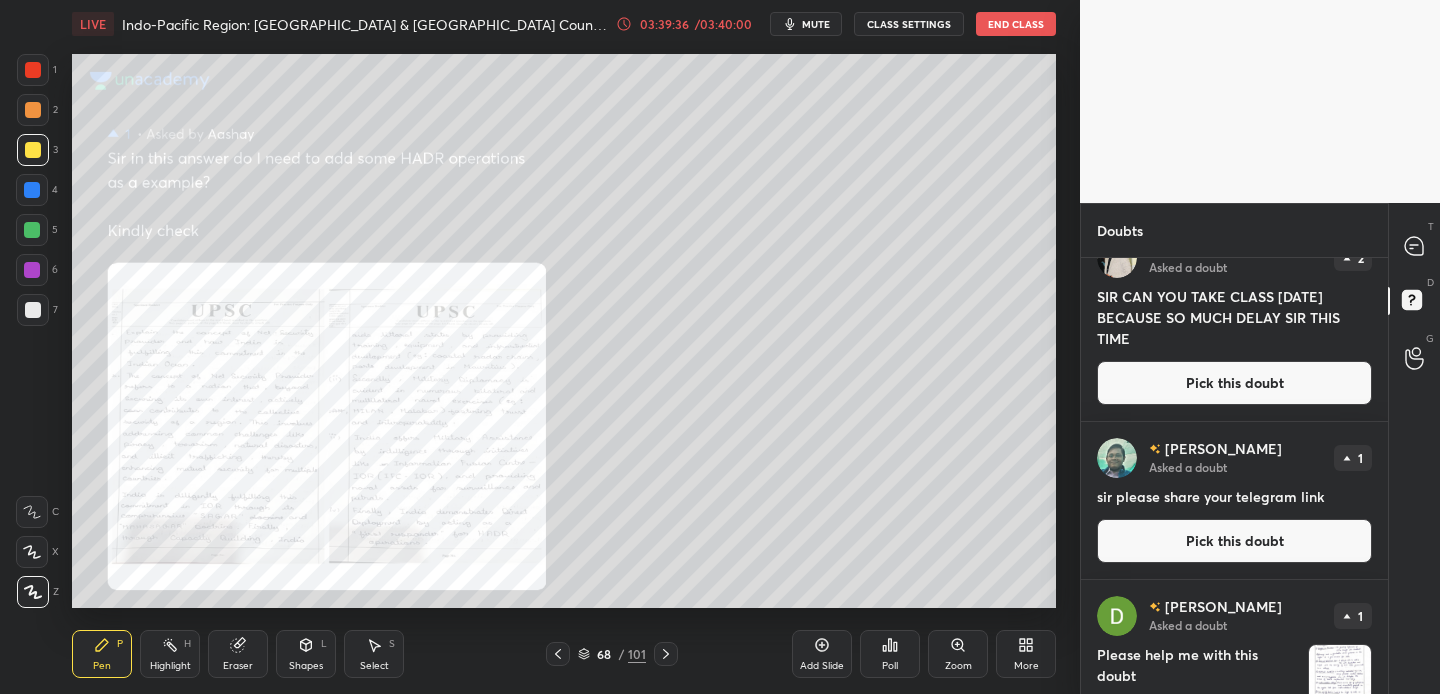 scroll, scrollTop: 384, scrollLeft: 0, axis: vertical 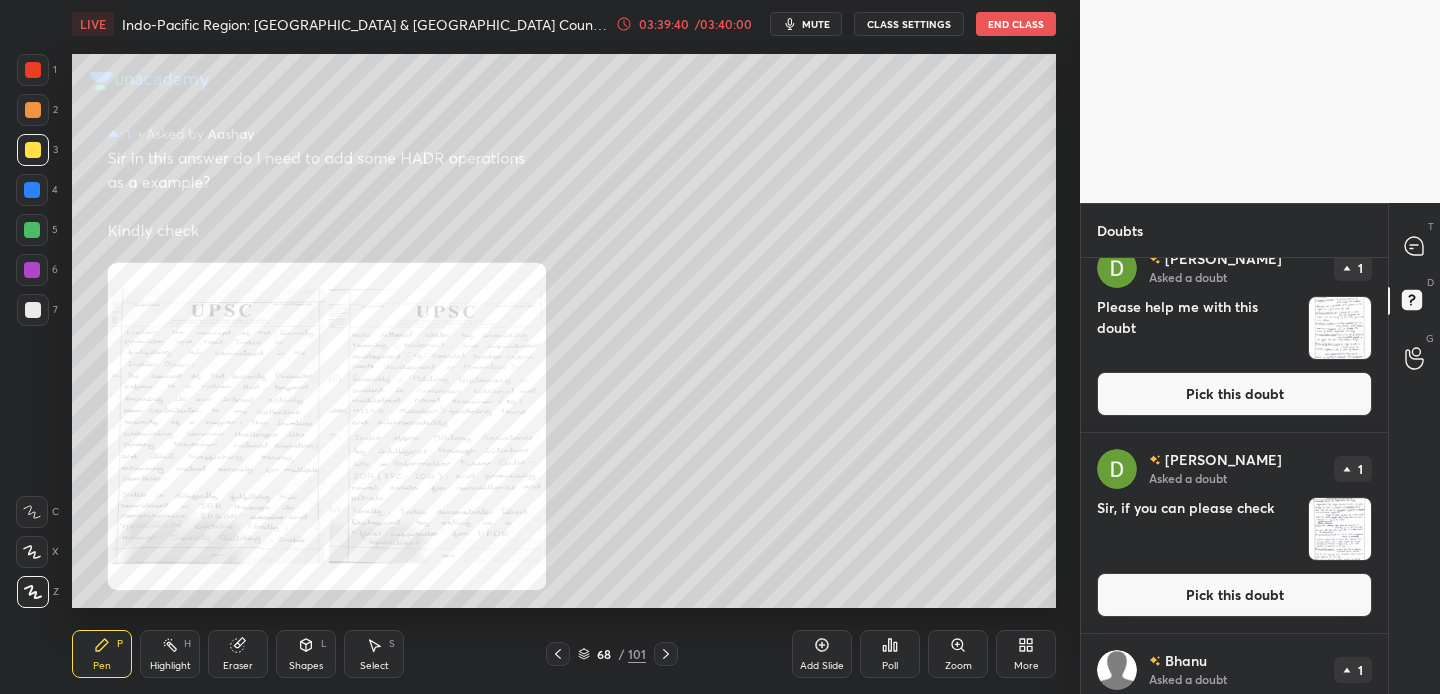 click on "Pick this doubt" at bounding box center [1234, 394] 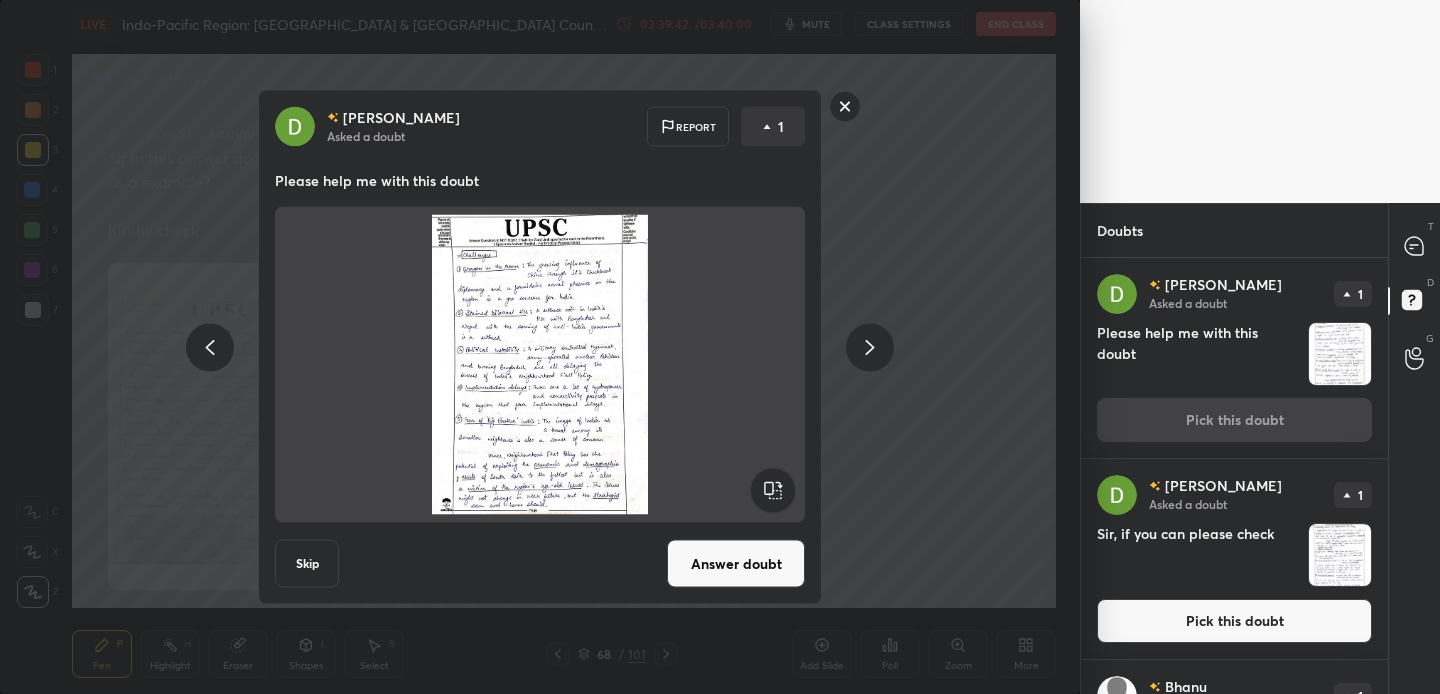 click on "Answer doubt" at bounding box center [736, 564] 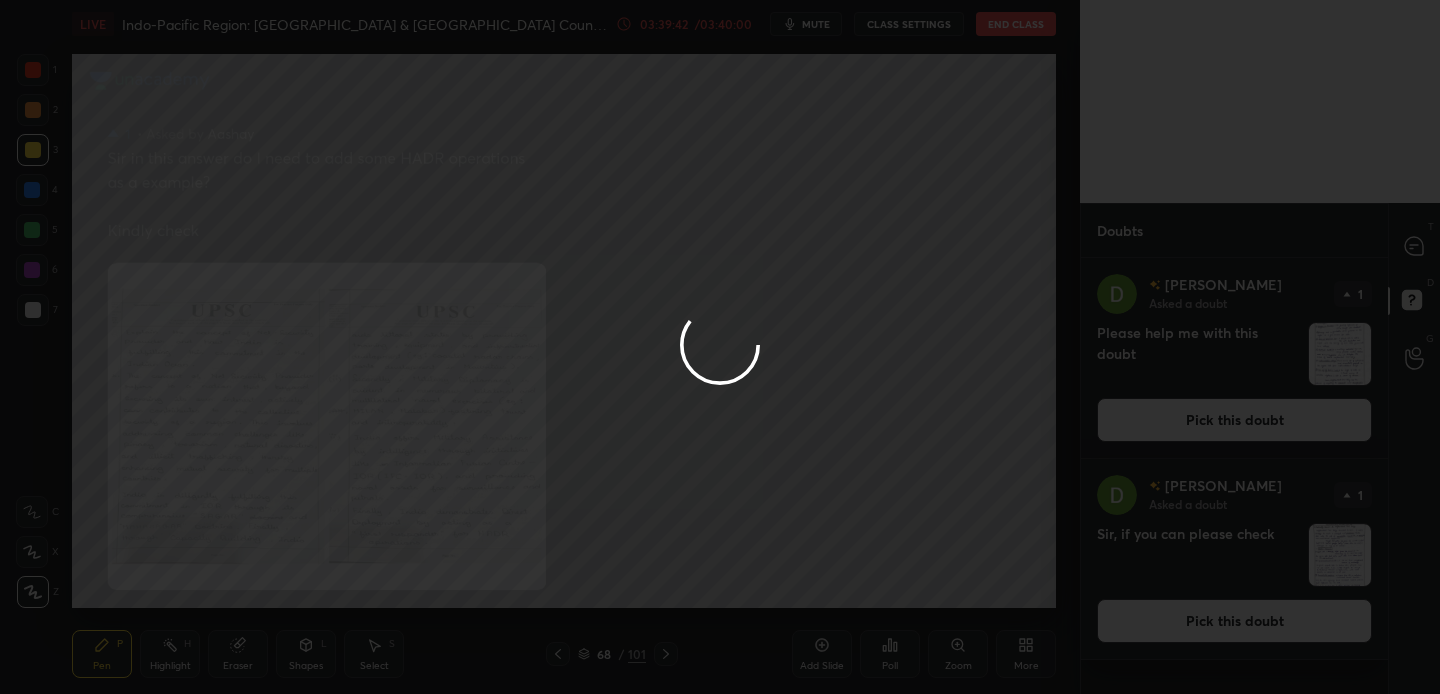 scroll, scrollTop: 0, scrollLeft: 0, axis: both 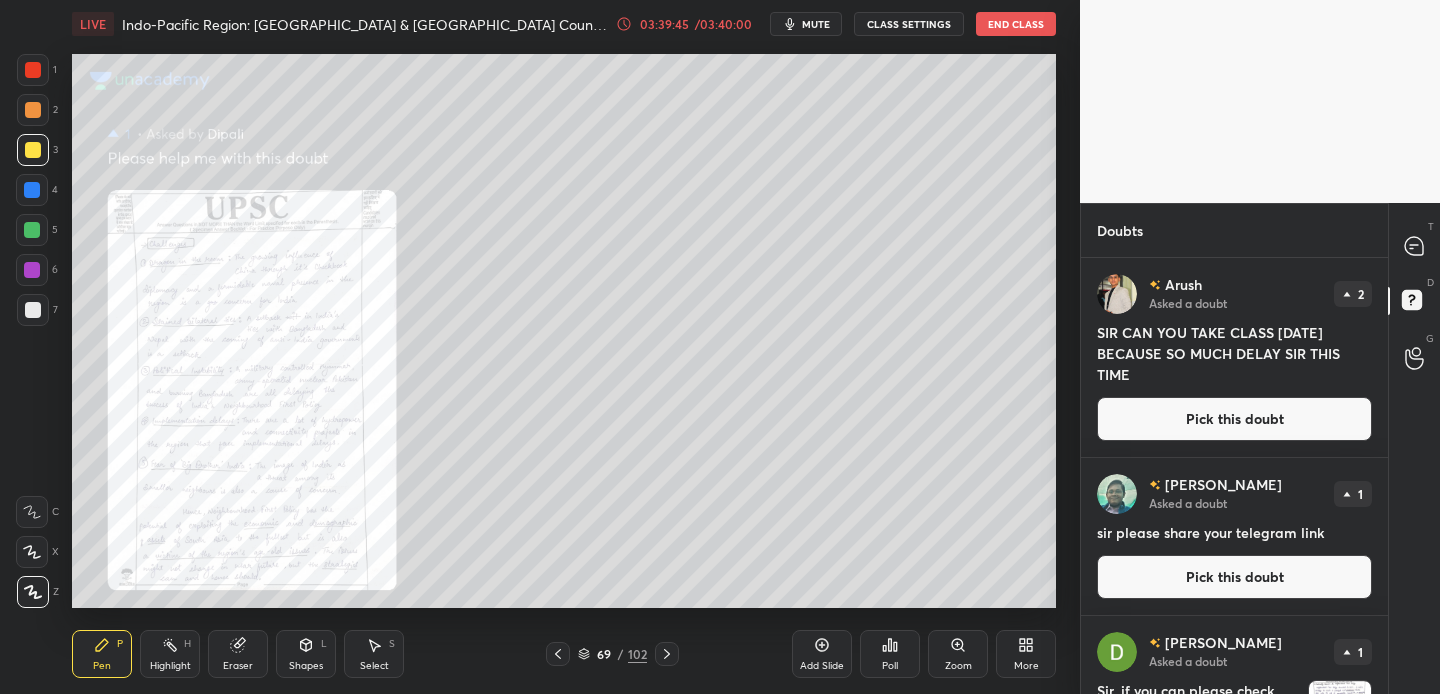click 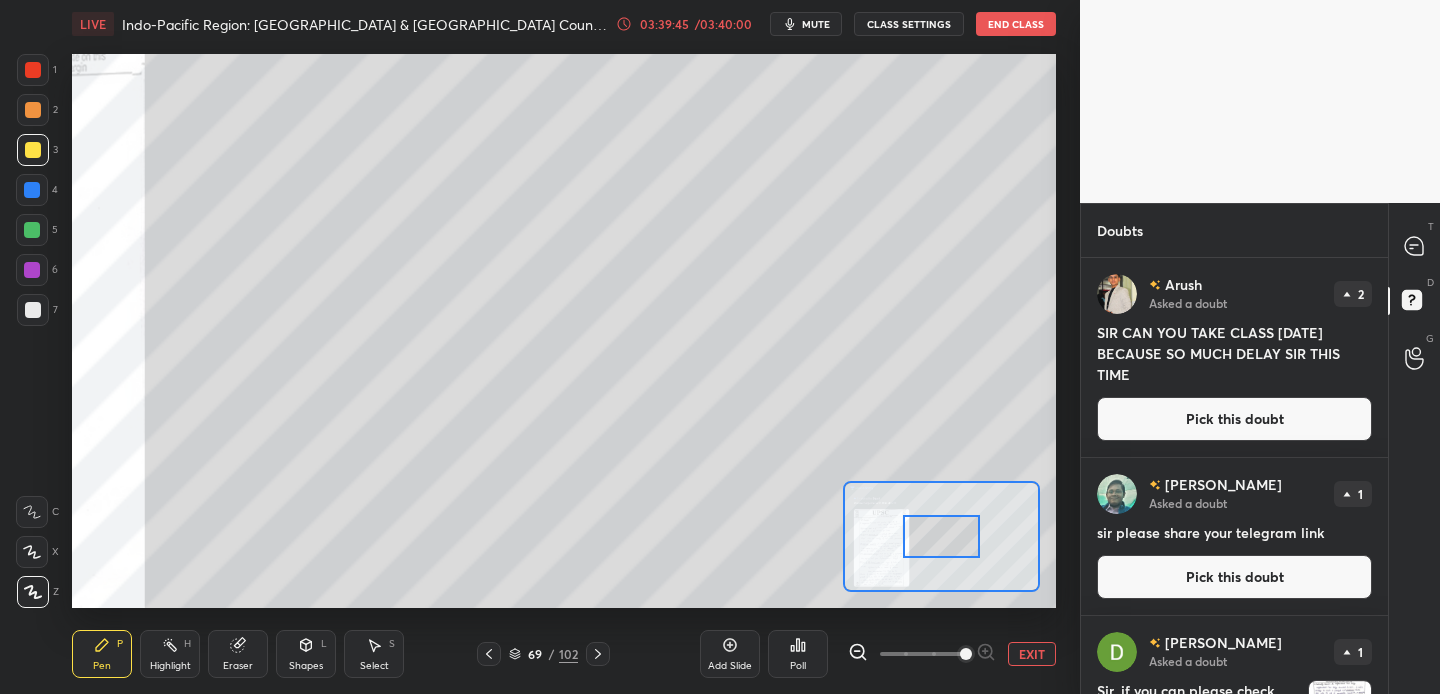 click at bounding box center (922, 654) 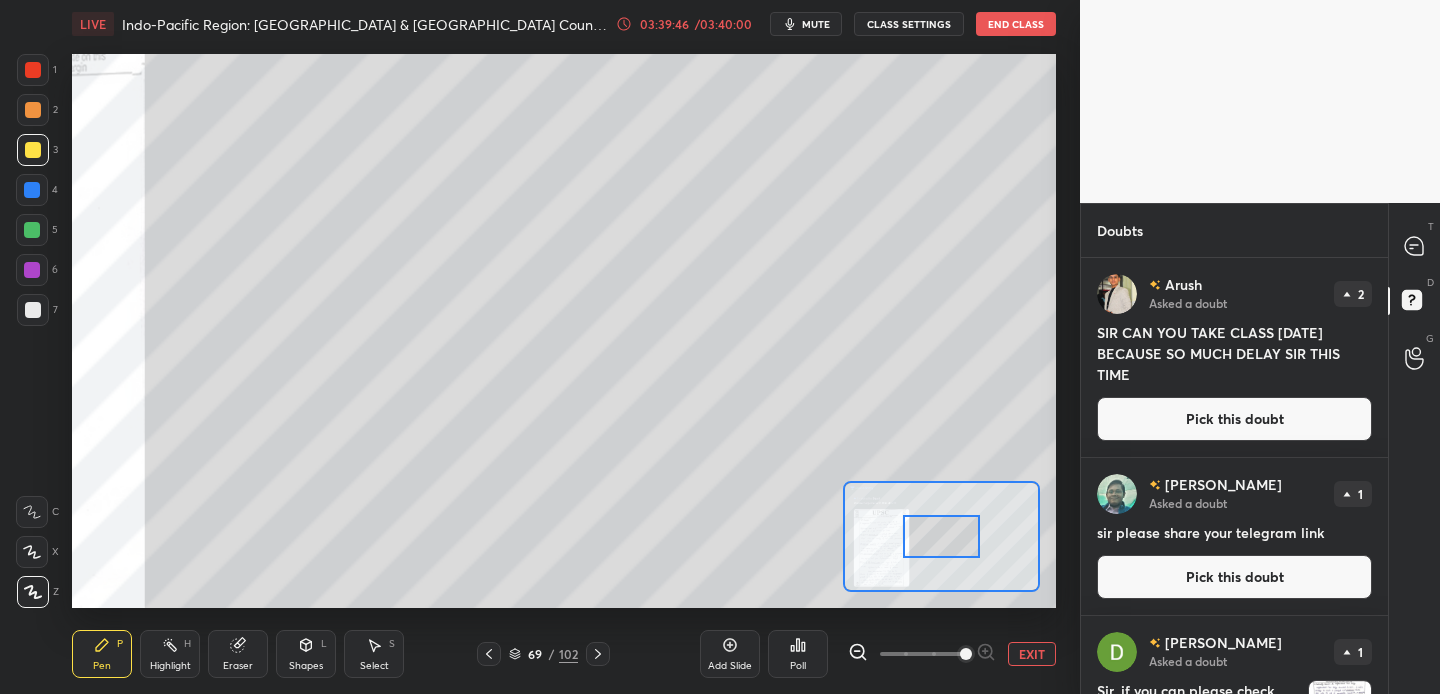 click at bounding box center (966, 654) 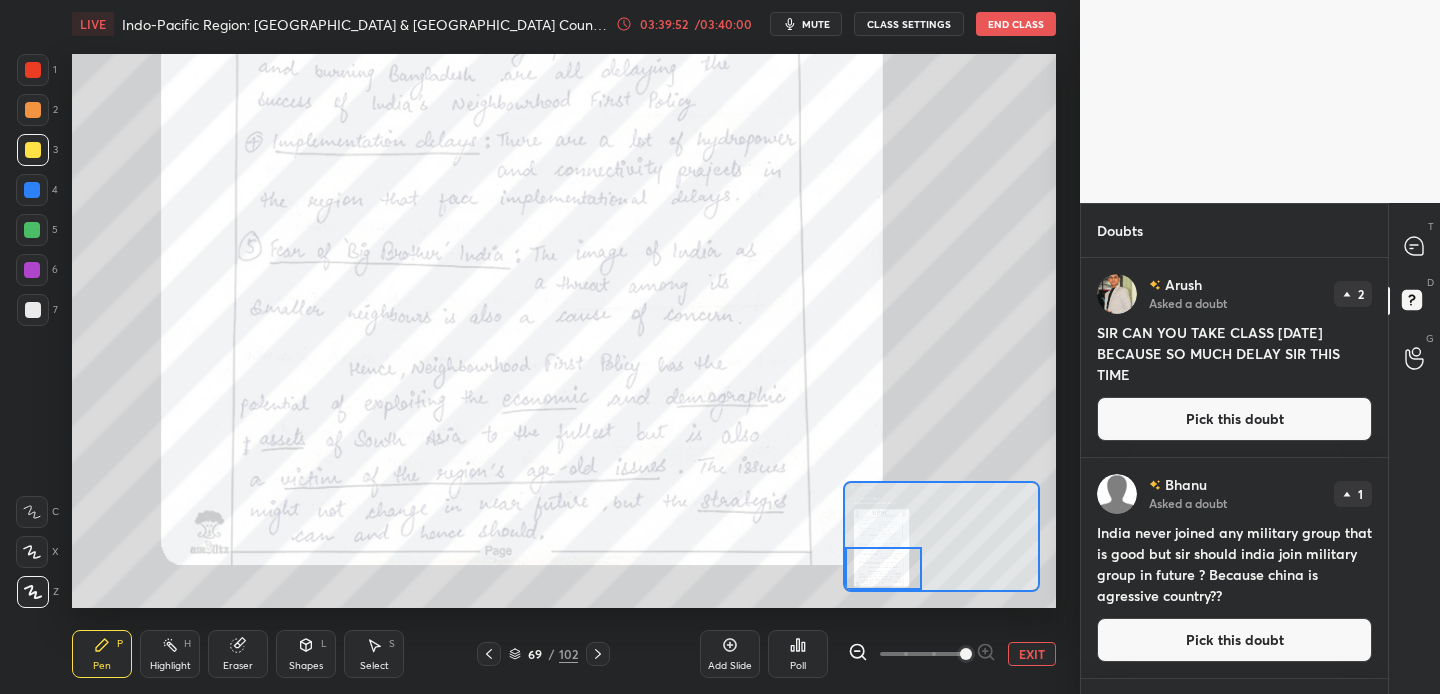 drag, startPoint x: 939, startPoint y: 539, endPoint x: 878, endPoint y: 581, distance: 74.06078 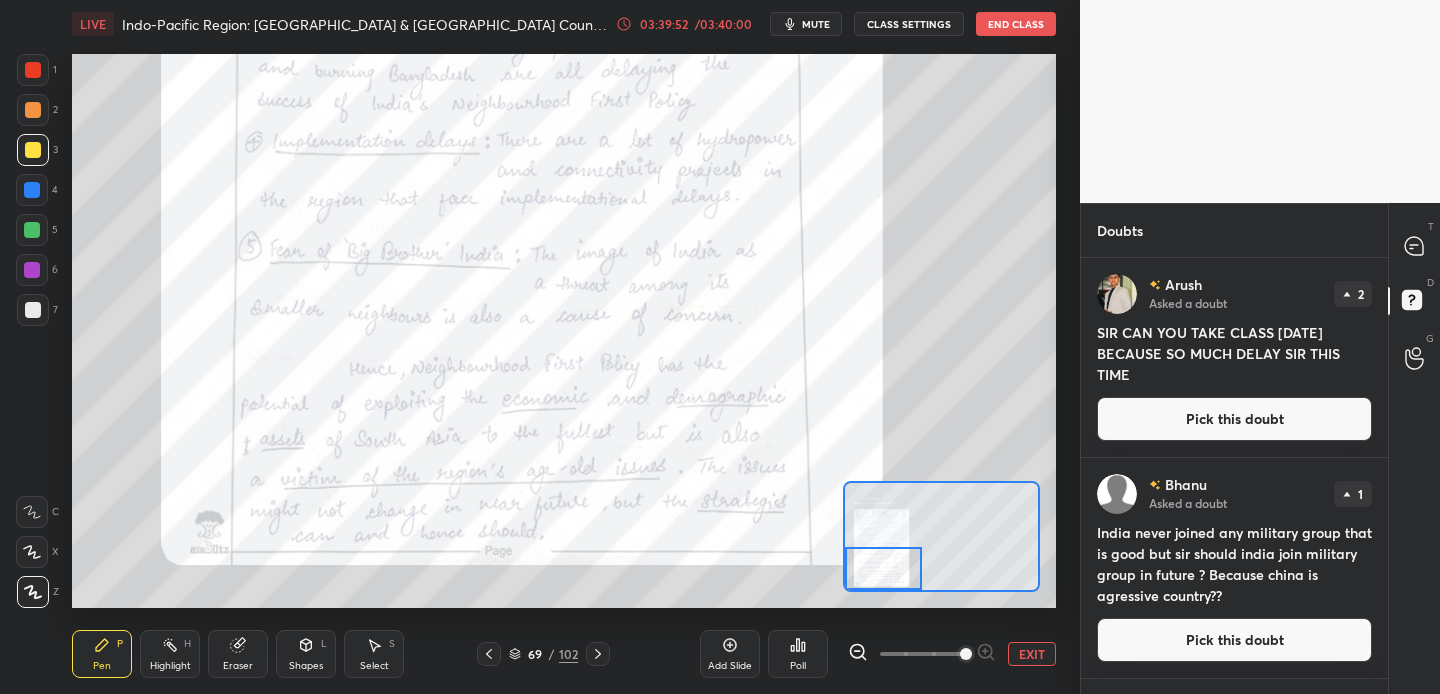 click at bounding box center (883, 568) 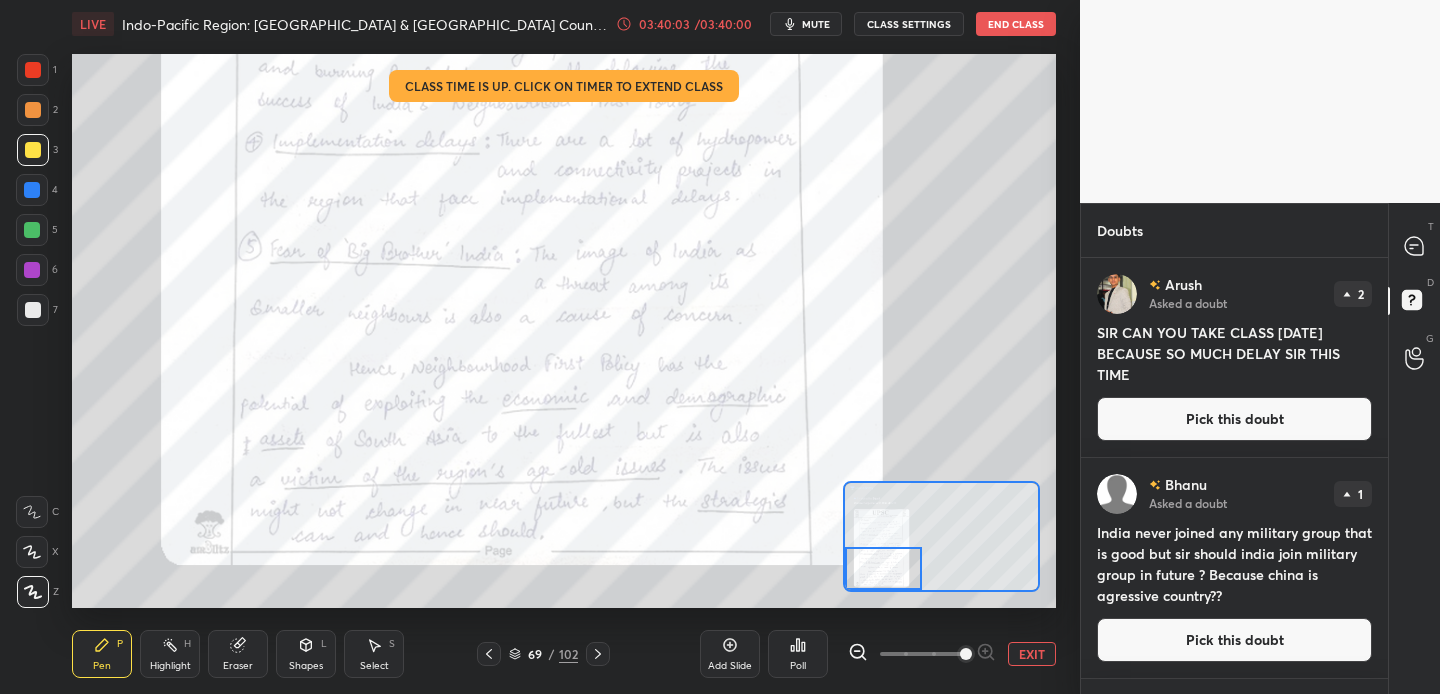 click at bounding box center (883, 568) 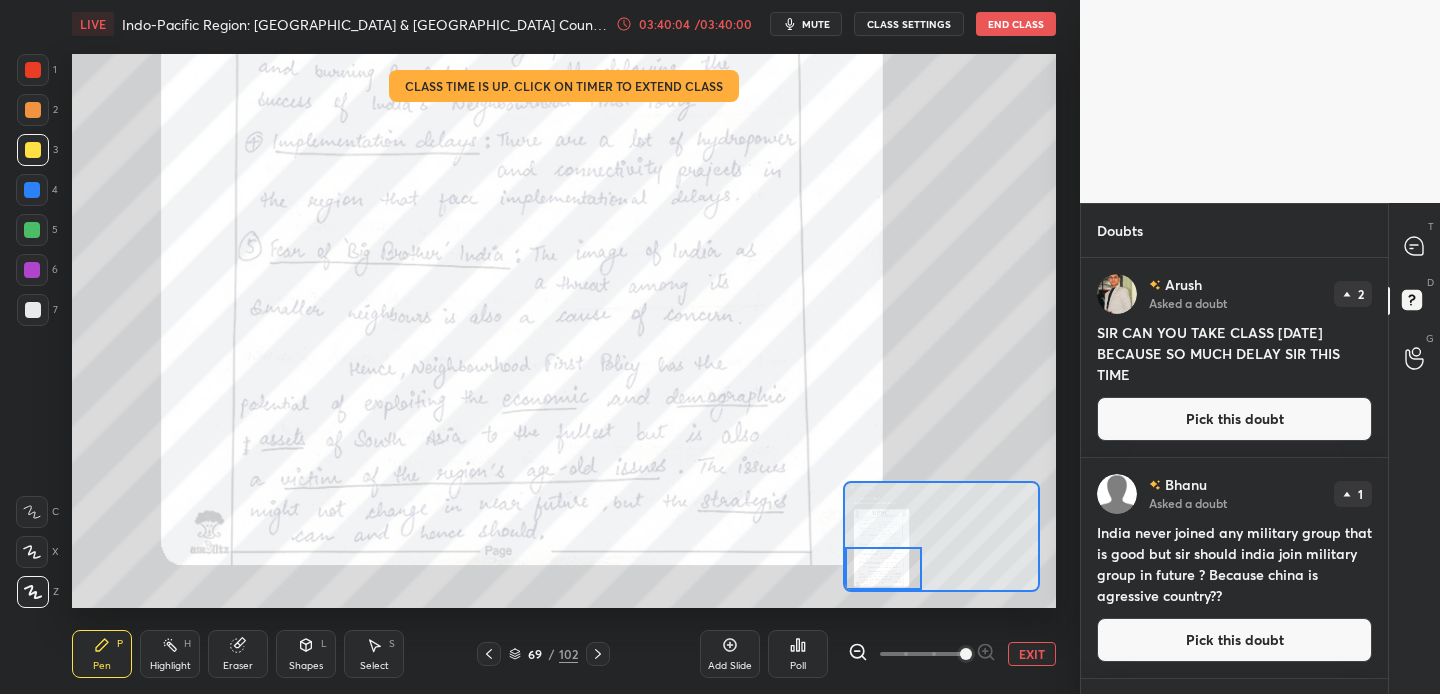 drag, startPoint x: 1007, startPoint y: 657, endPoint x: 1072, endPoint y: 634, distance: 68.94926 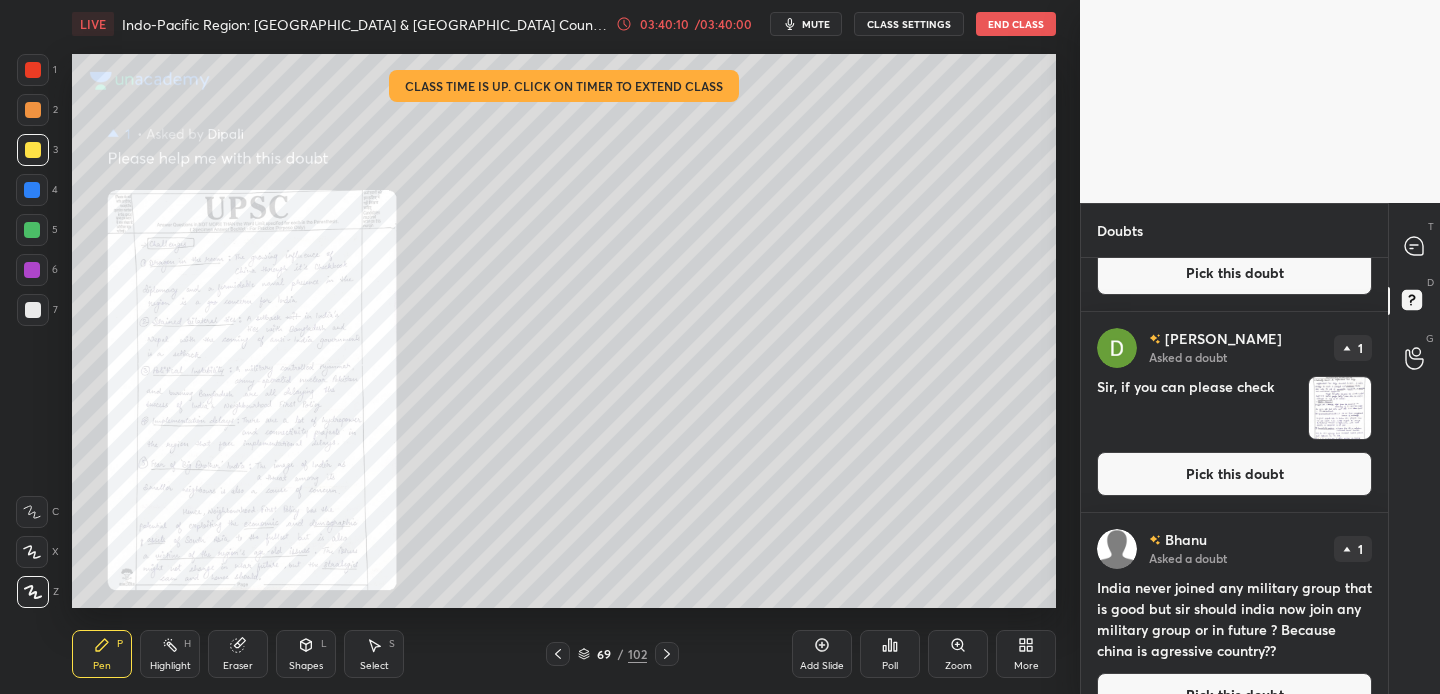 scroll, scrollTop: 515, scrollLeft: 0, axis: vertical 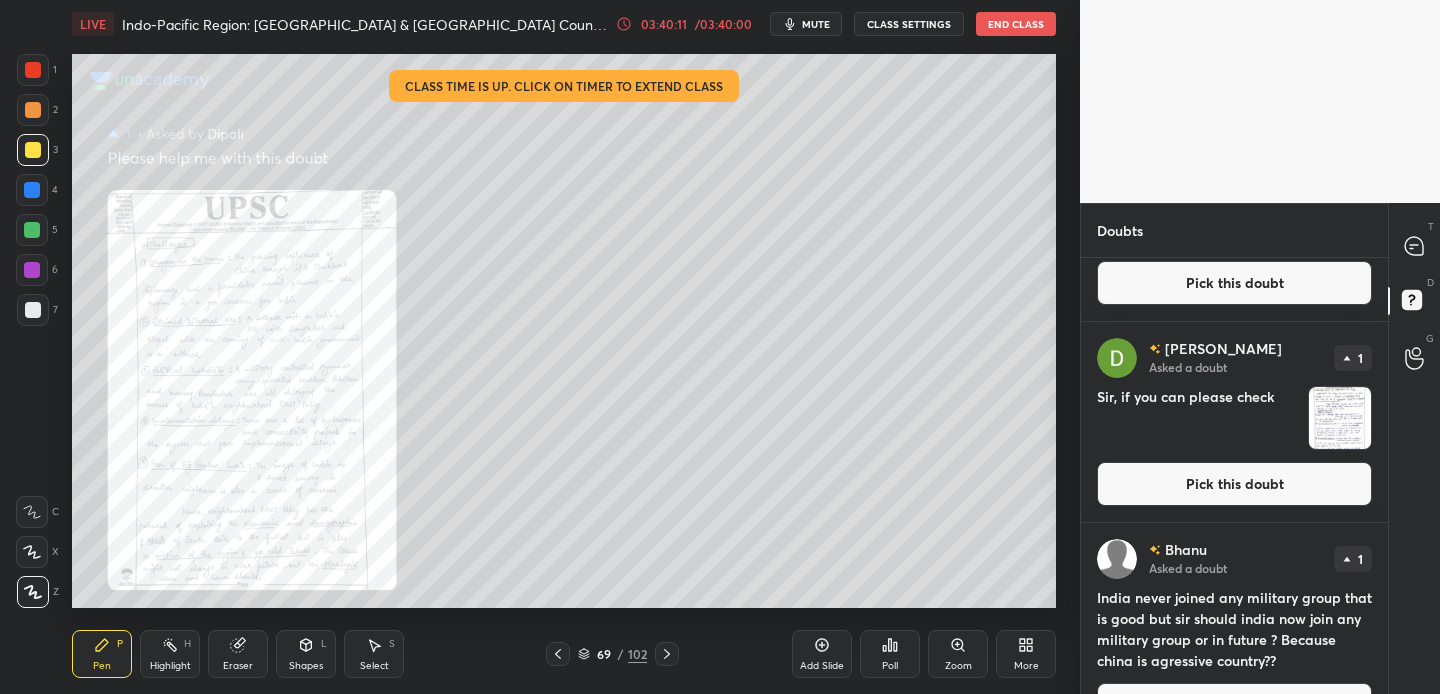 click on "Pick this doubt" at bounding box center [1234, 484] 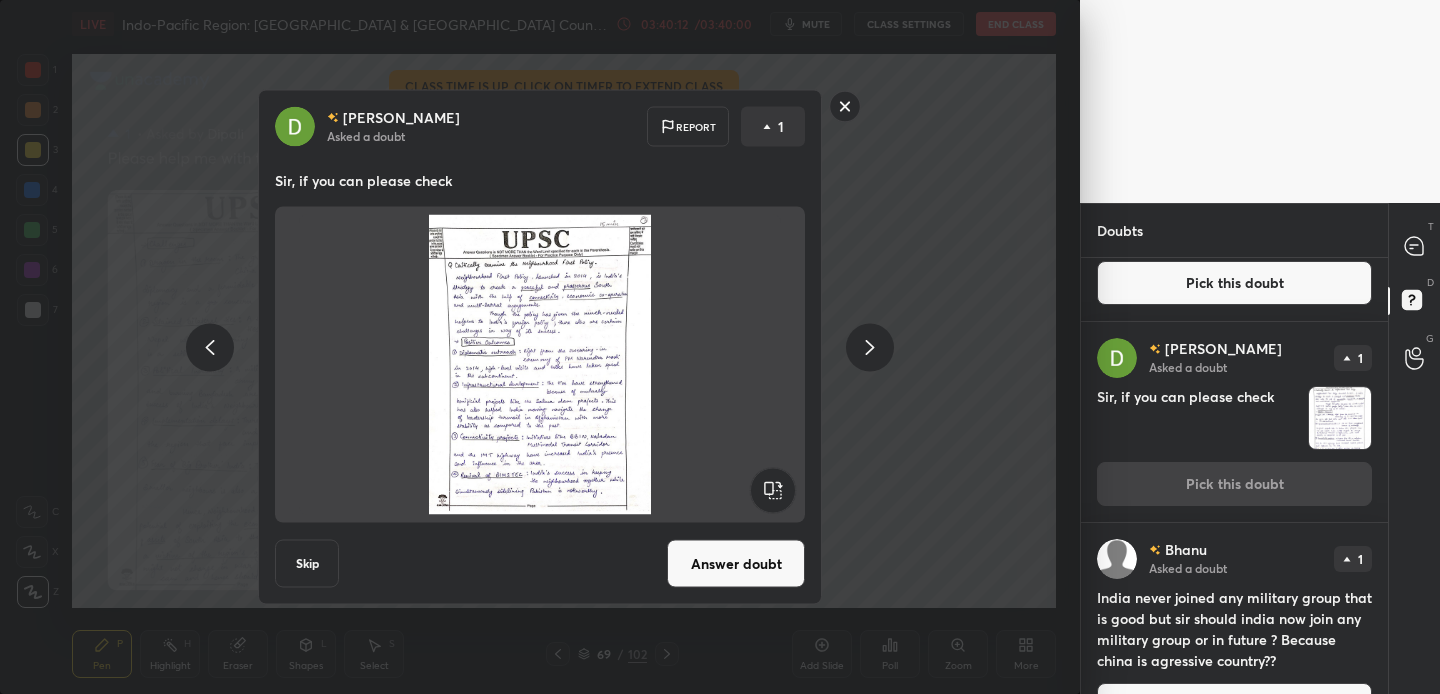 click on "Answer doubt" at bounding box center (736, 564) 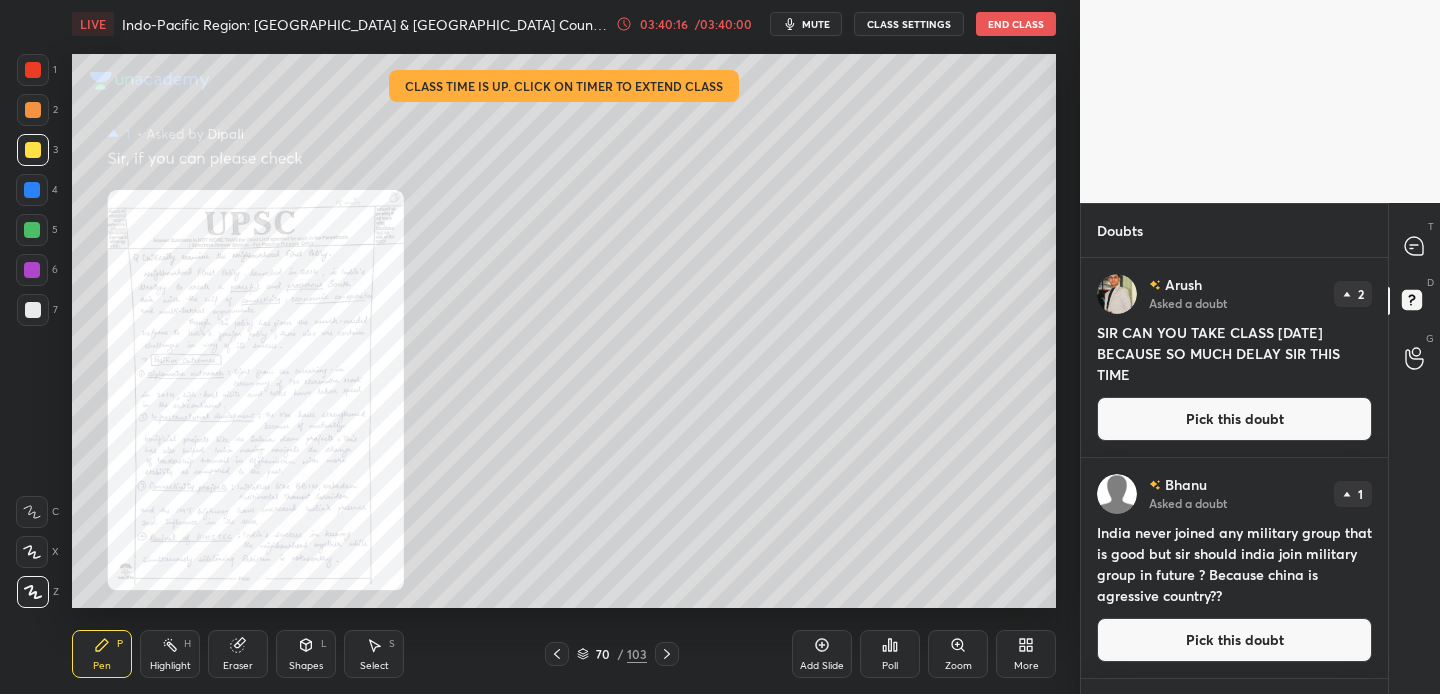 click 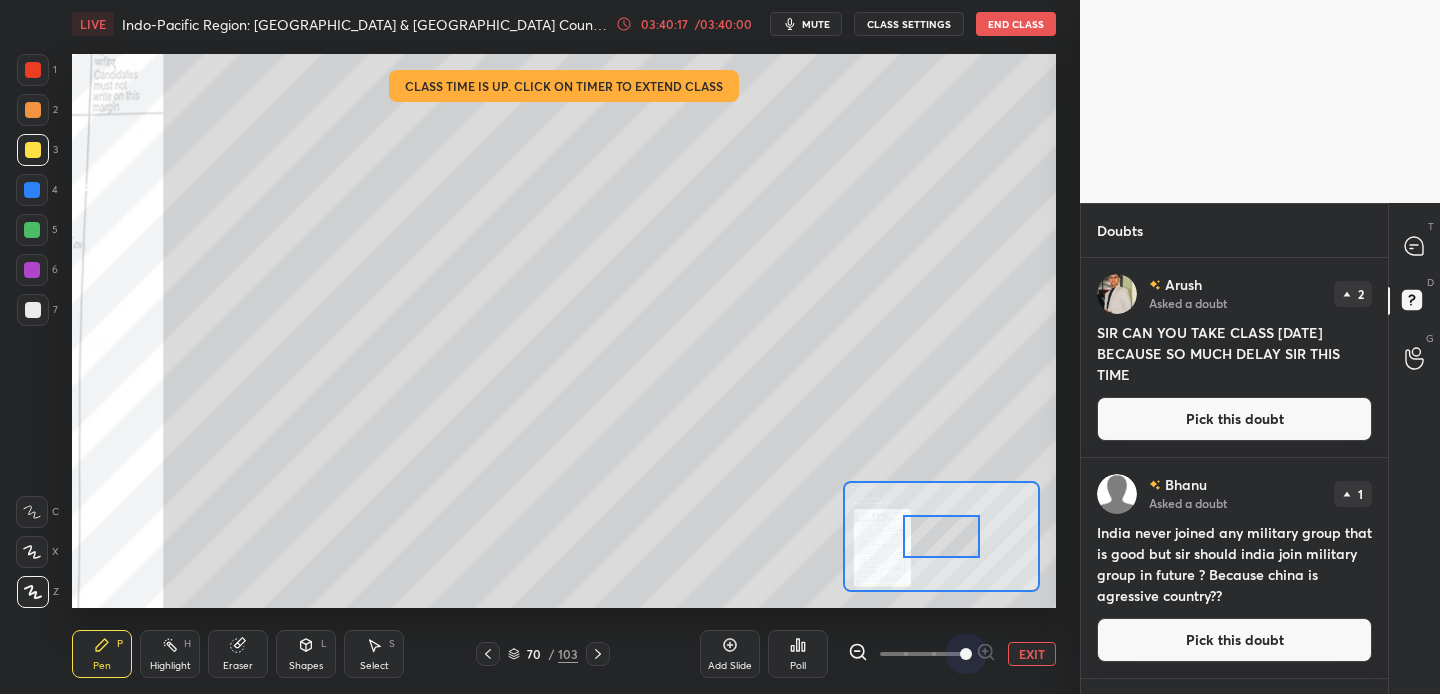 click at bounding box center (922, 654) 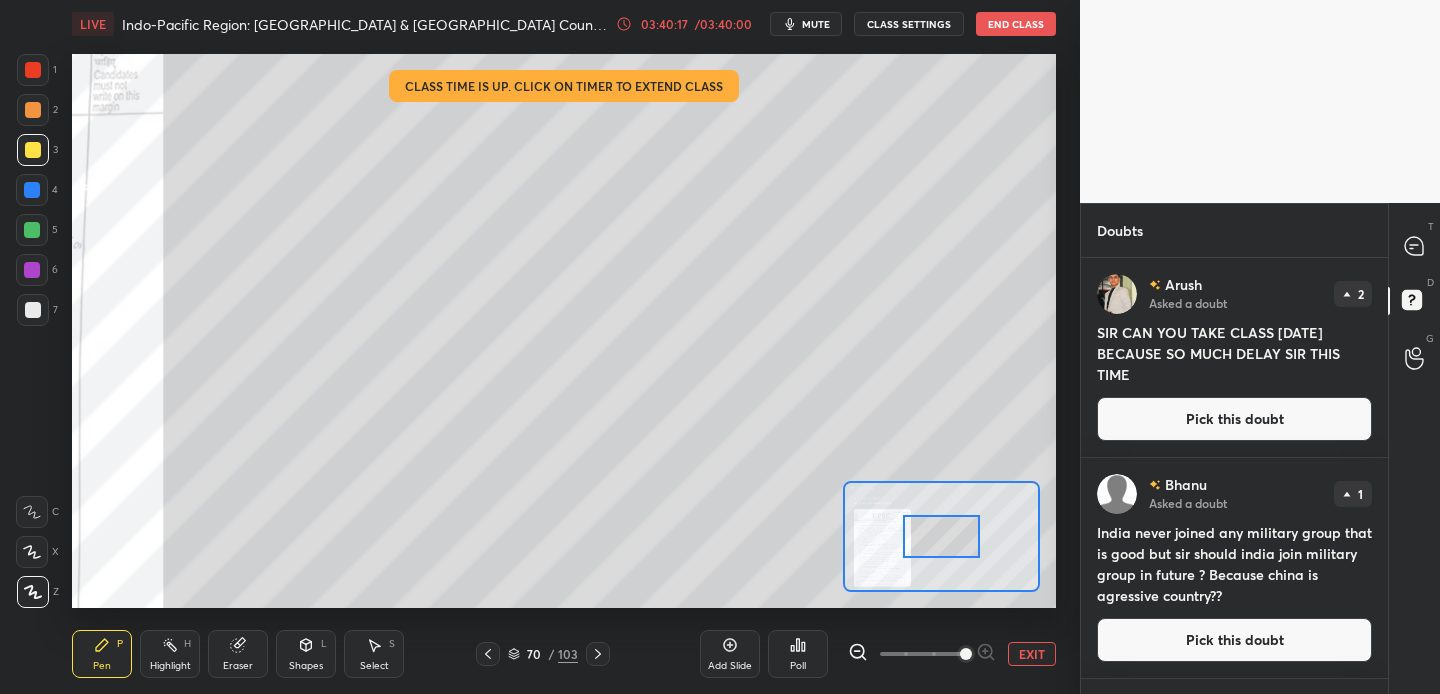 click at bounding box center [966, 654] 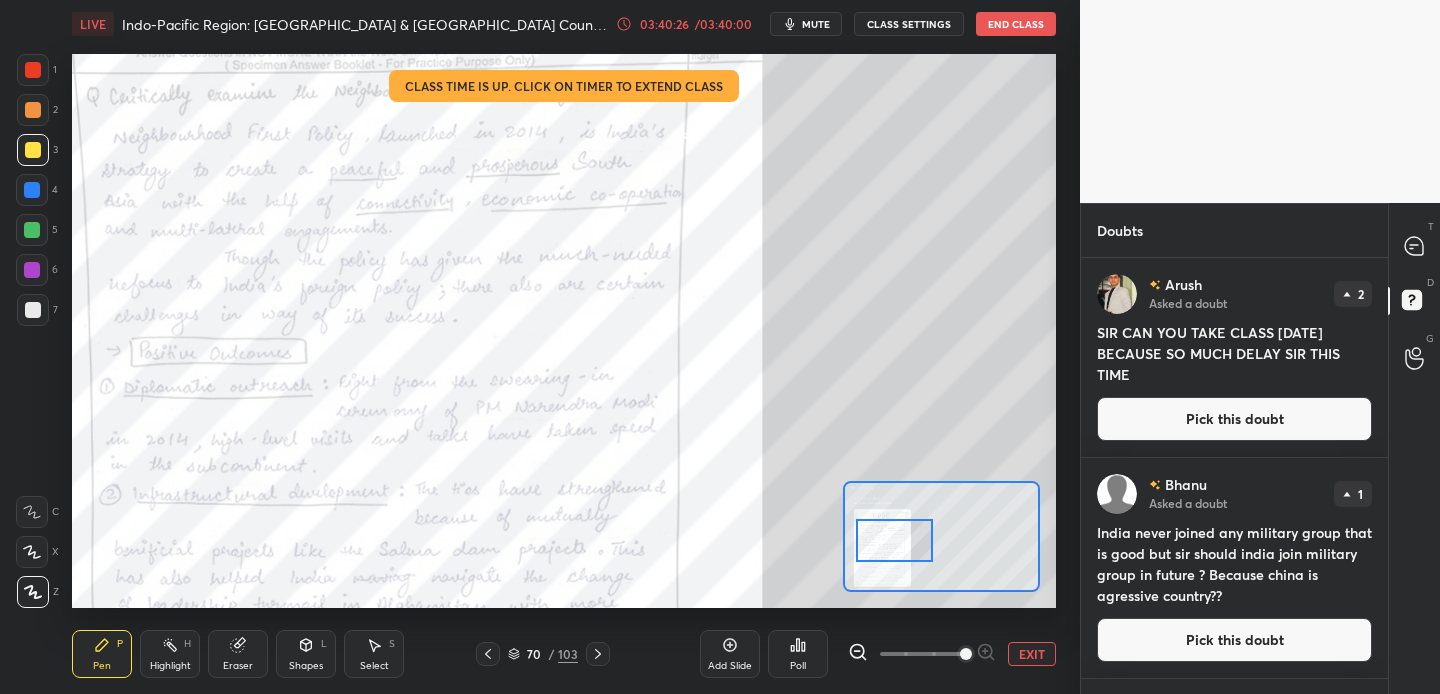 drag, startPoint x: 926, startPoint y: 538, endPoint x: 879, endPoint y: 542, distance: 47.169907 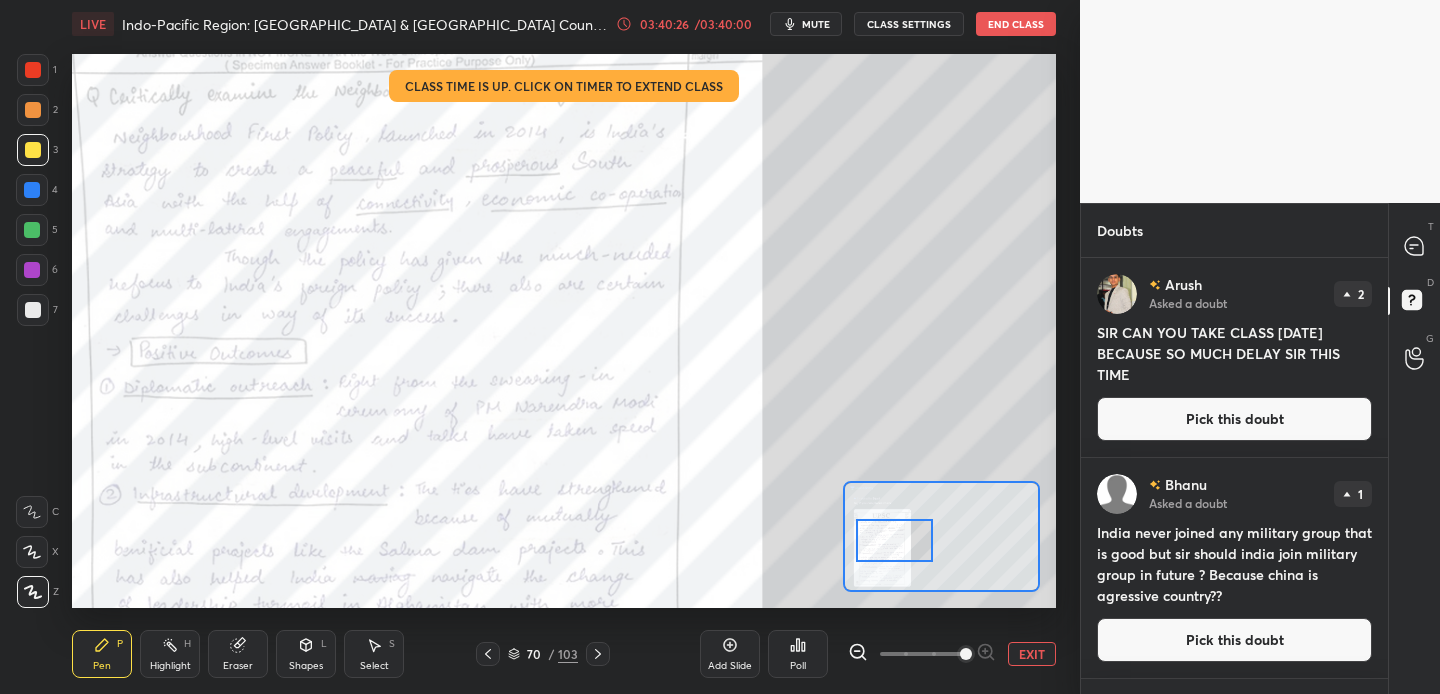 click at bounding box center [894, 540] 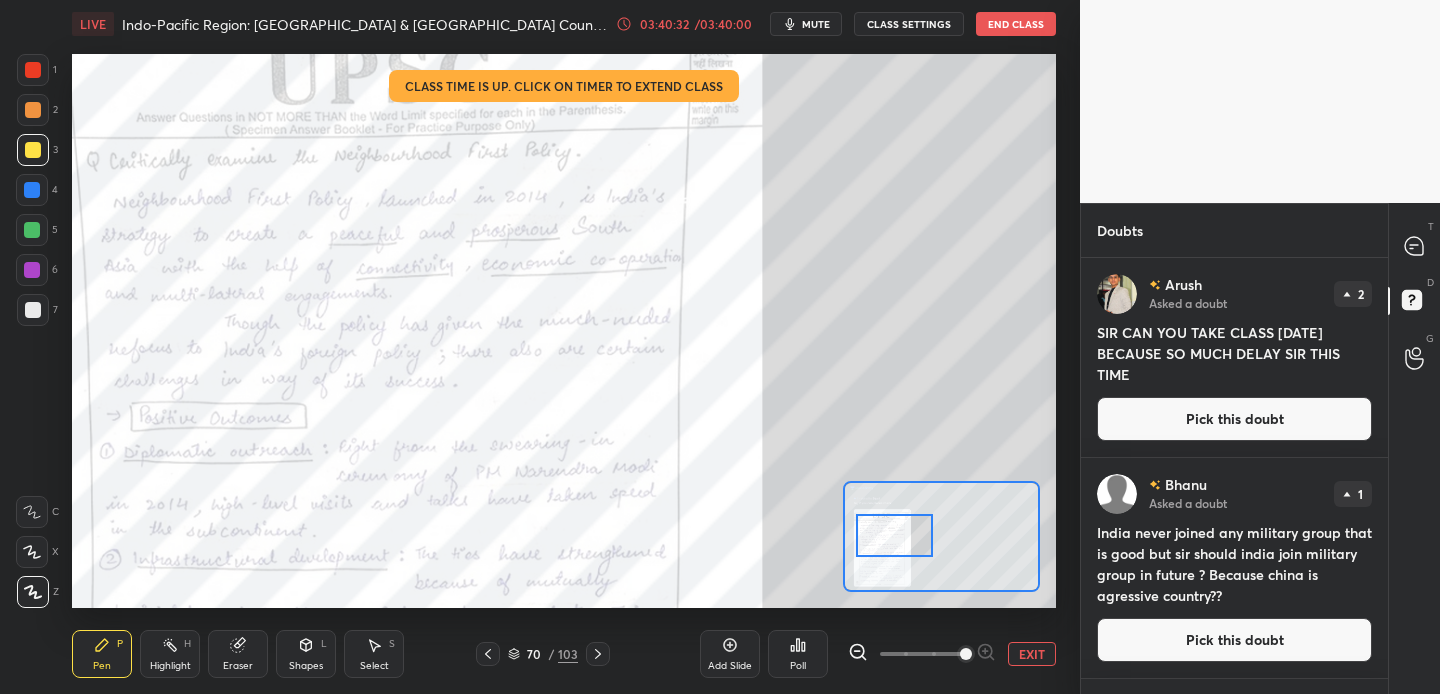 click at bounding box center [894, 535] 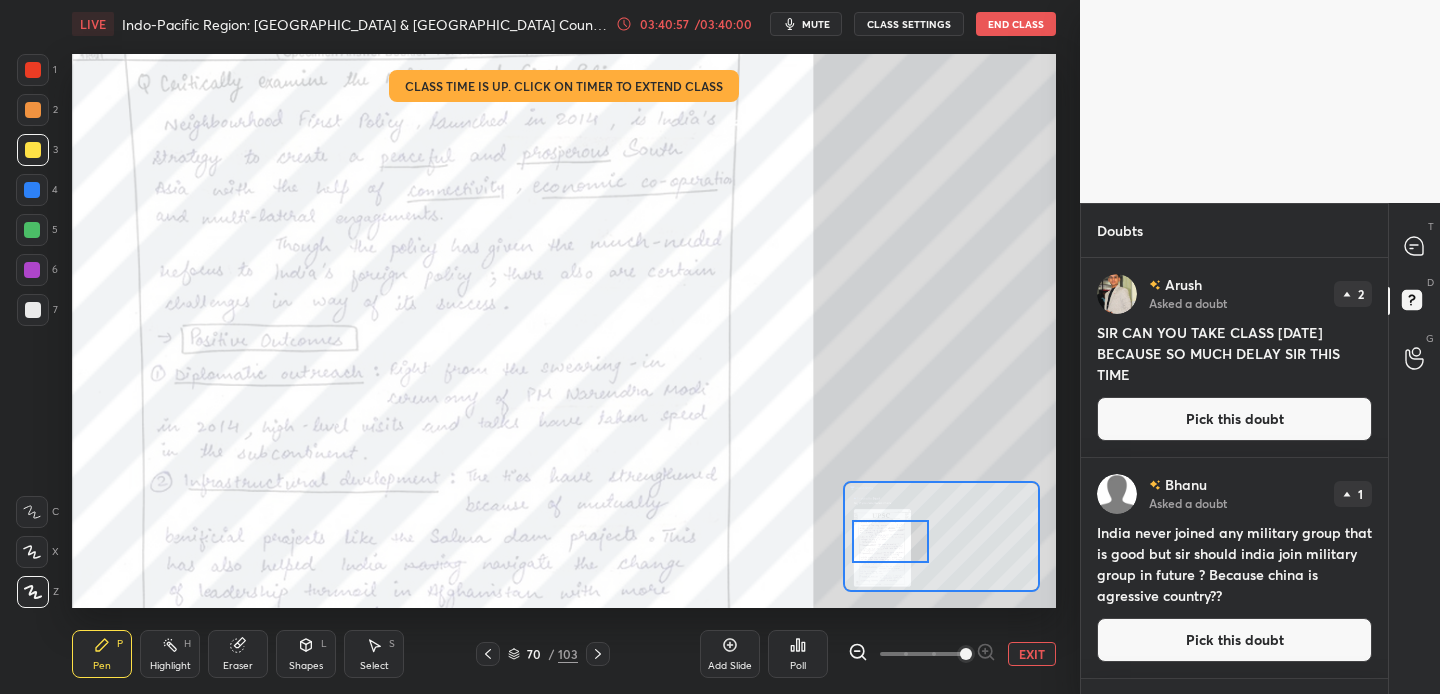 click at bounding box center [890, 541] 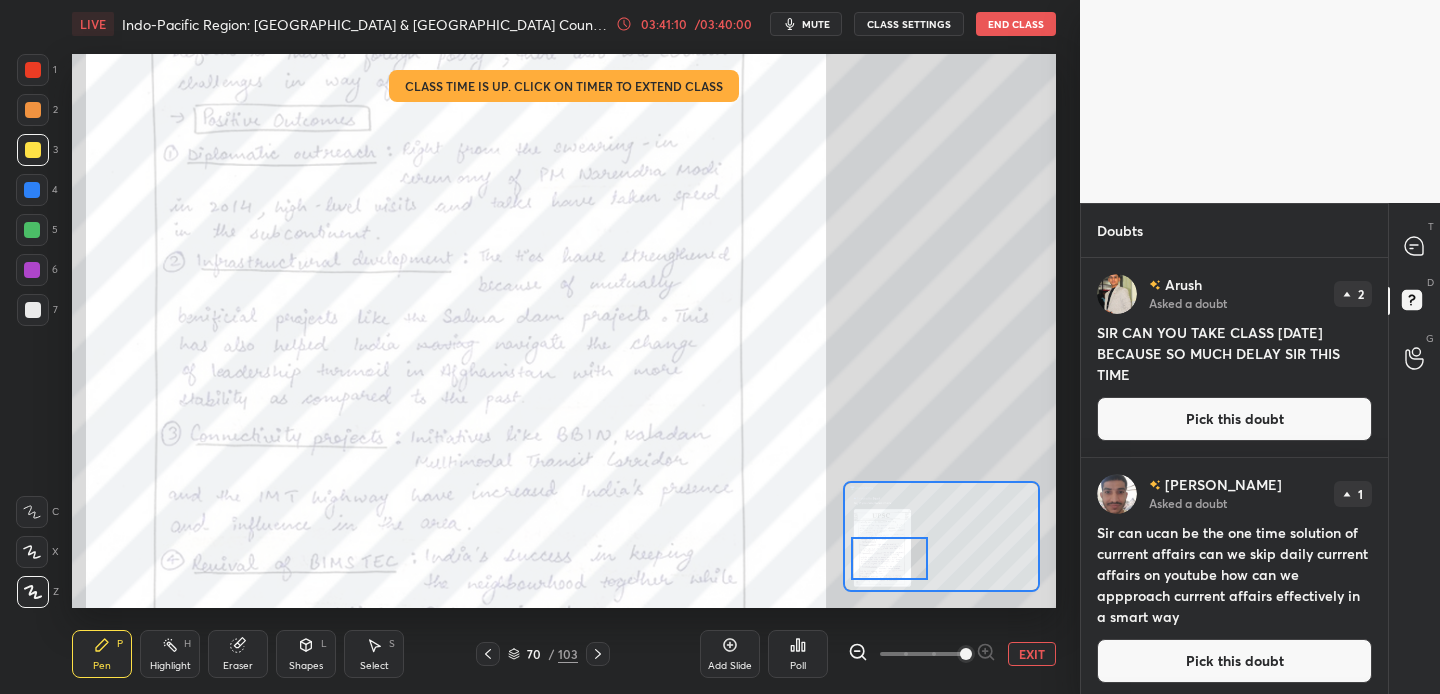 drag, startPoint x: 871, startPoint y: 549, endPoint x: 870, endPoint y: 566, distance: 17.029387 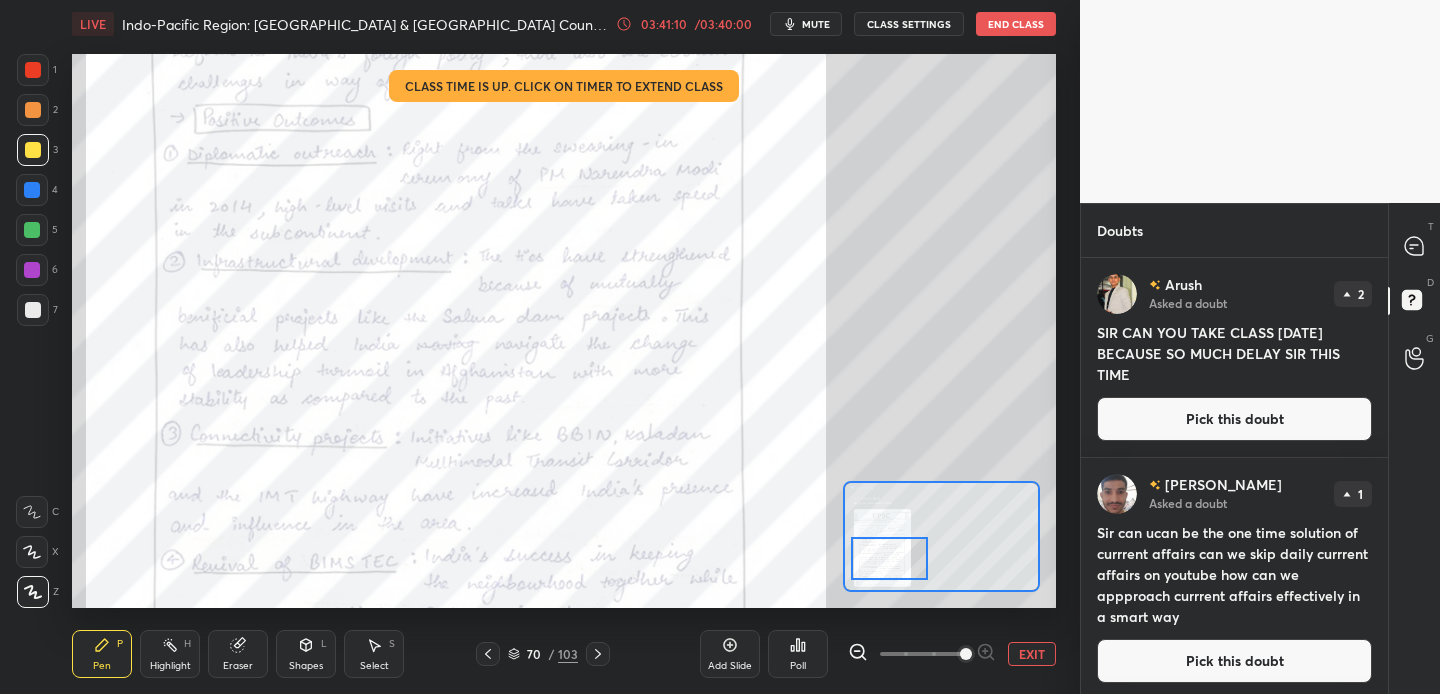 click at bounding box center (889, 558) 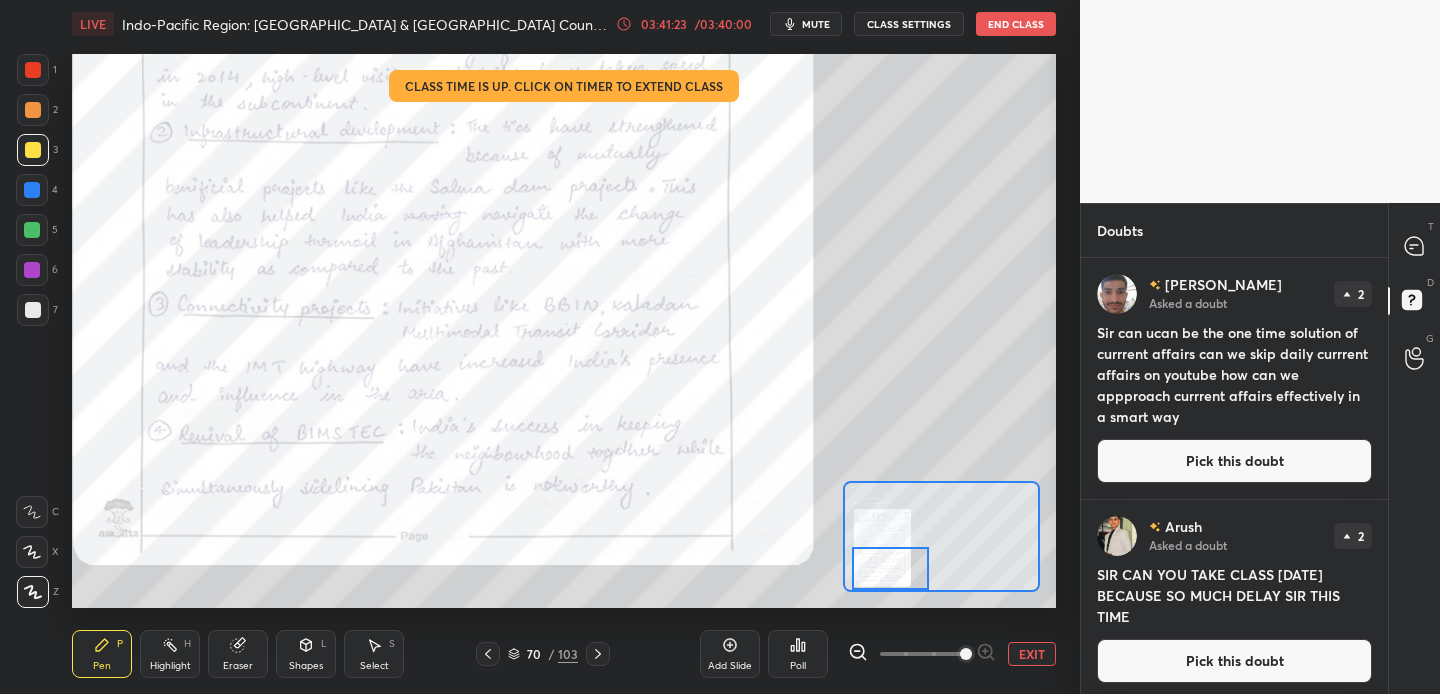drag, startPoint x: 898, startPoint y: 551, endPoint x: 899, endPoint y: 563, distance: 12.0415945 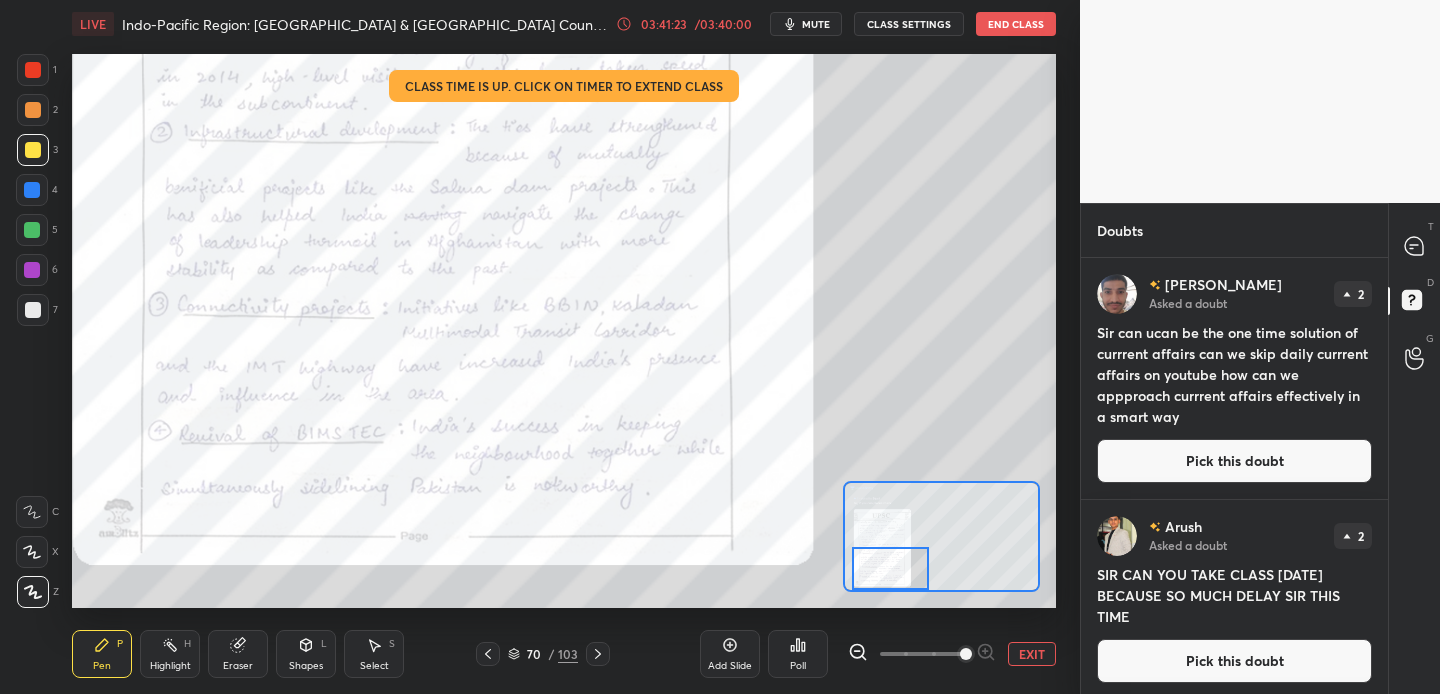 click at bounding box center (890, 568) 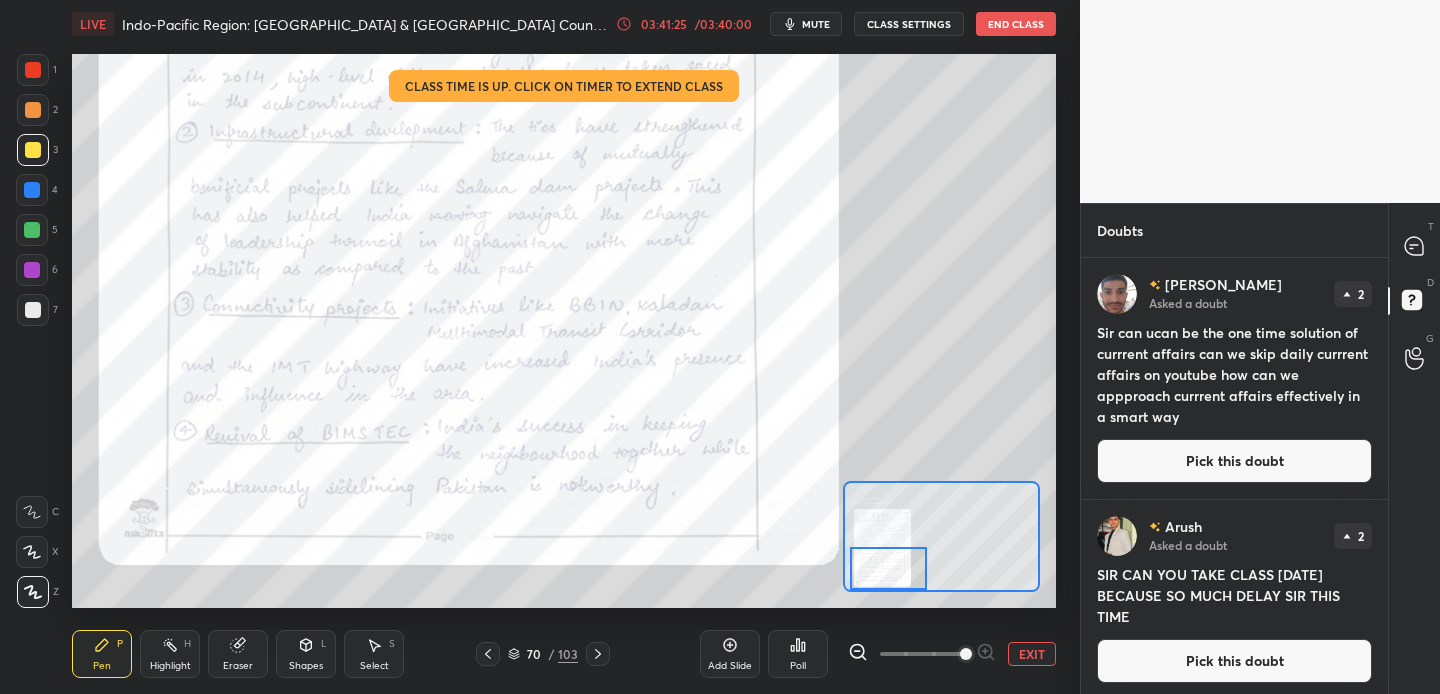 click at bounding box center [888, 568] 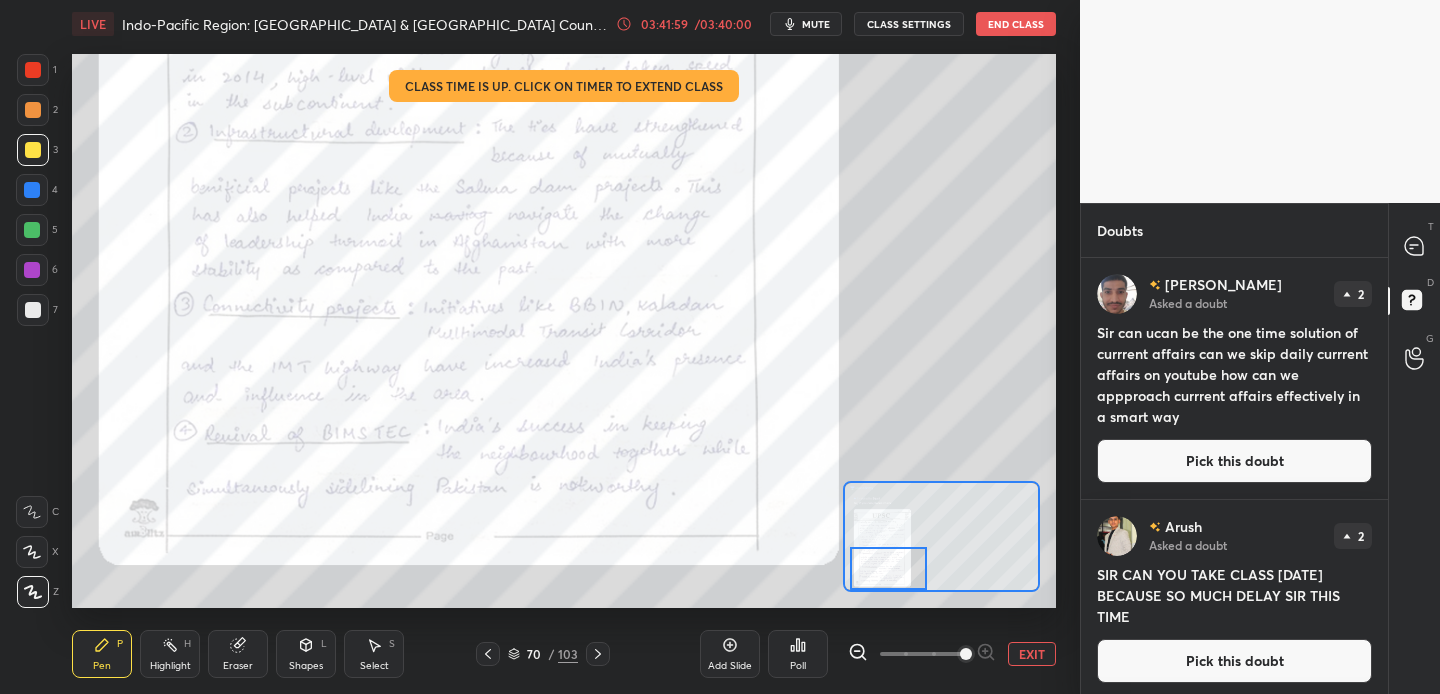 click on "EXIT" at bounding box center [1032, 654] 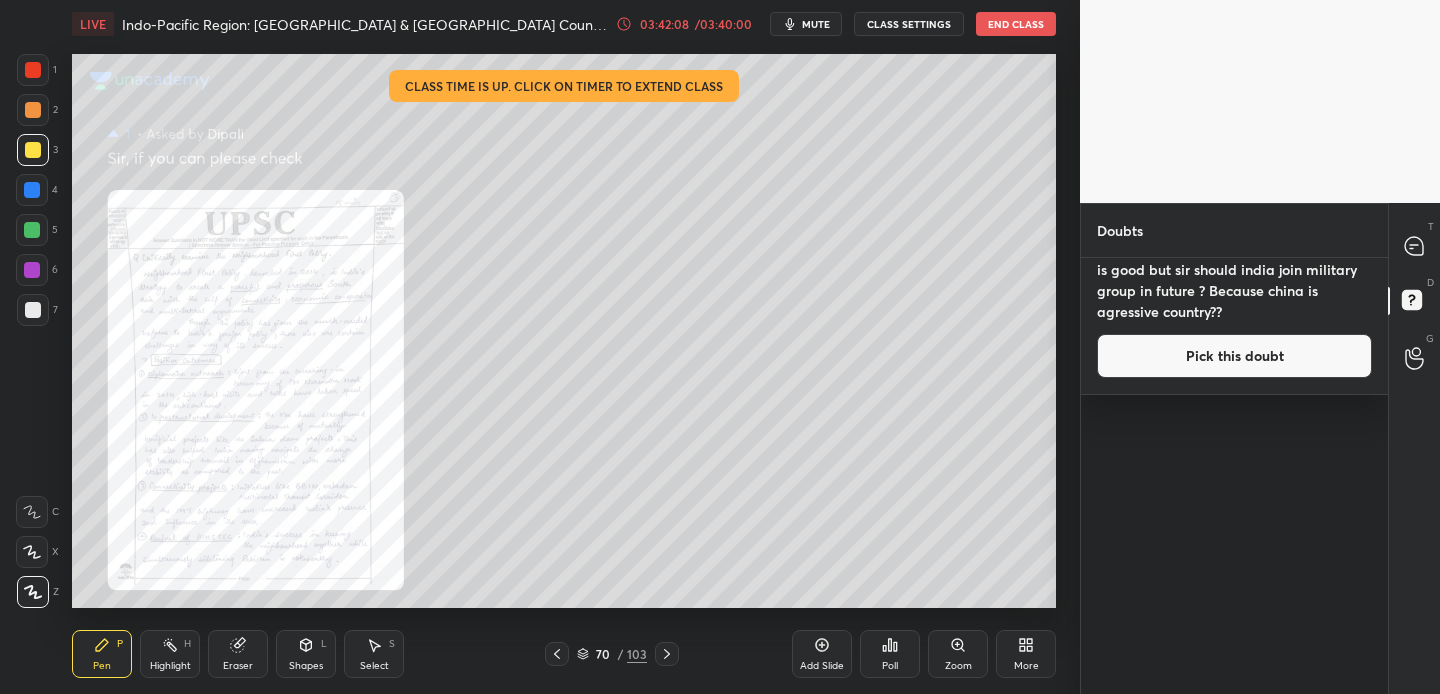 scroll, scrollTop: 880, scrollLeft: 0, axis: vertical 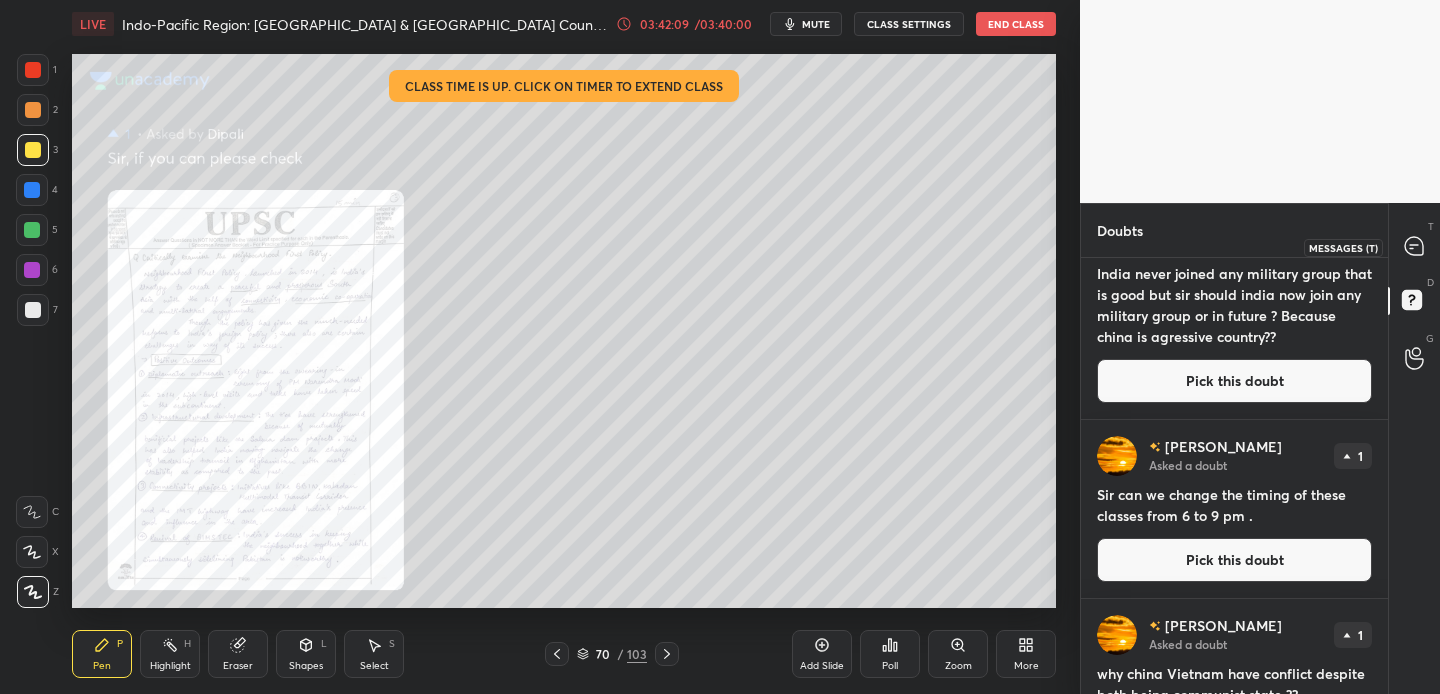 drag, startPoint x: 1407, startPoint y: 245, endPoint x: 1405, endPoint y: 281, distance: 36.05551 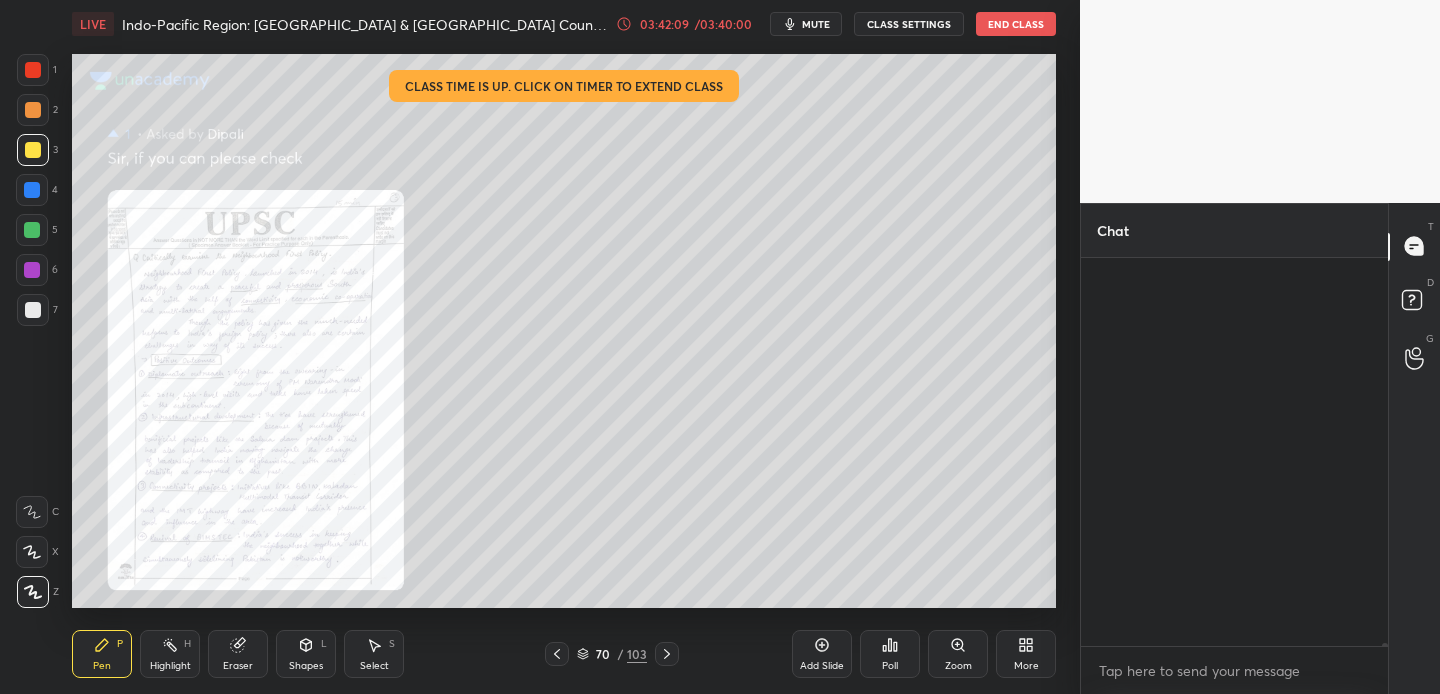 scroll, scrollTop: 61481, scrollLeft: 0, axis: vertical 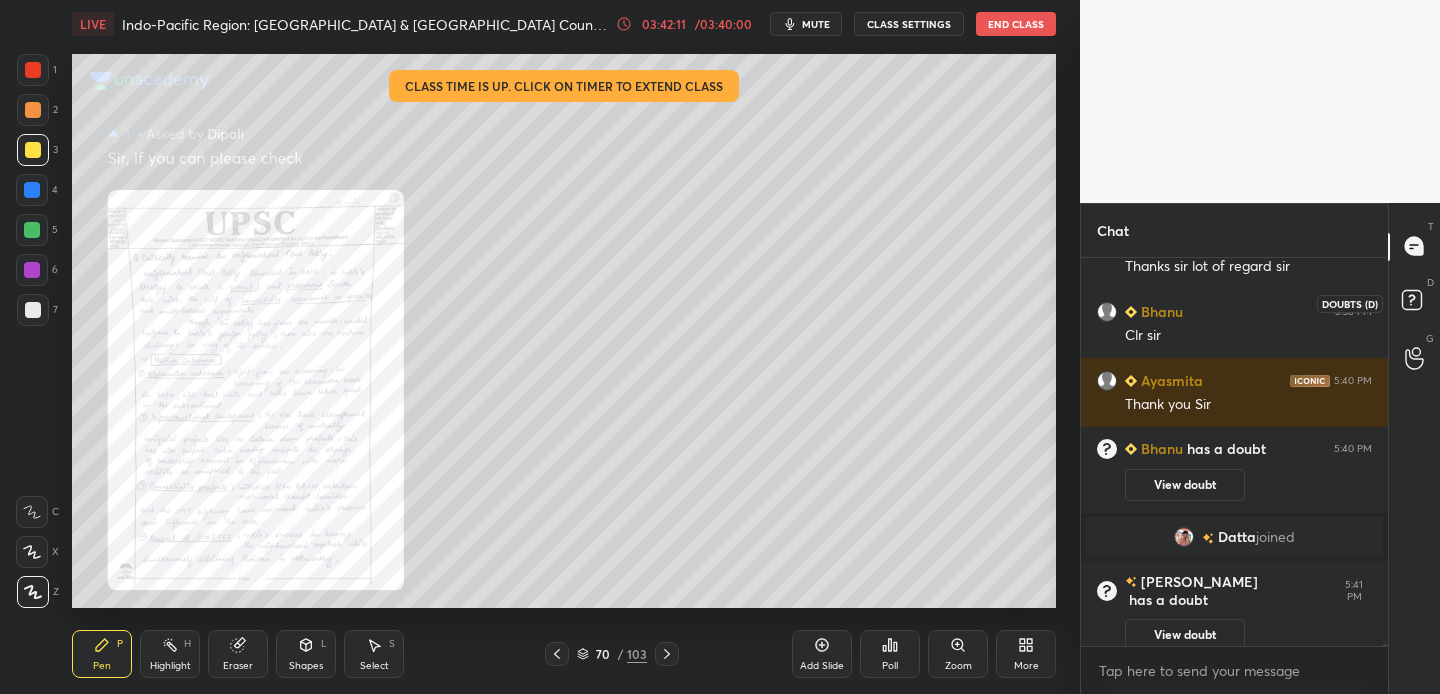 click 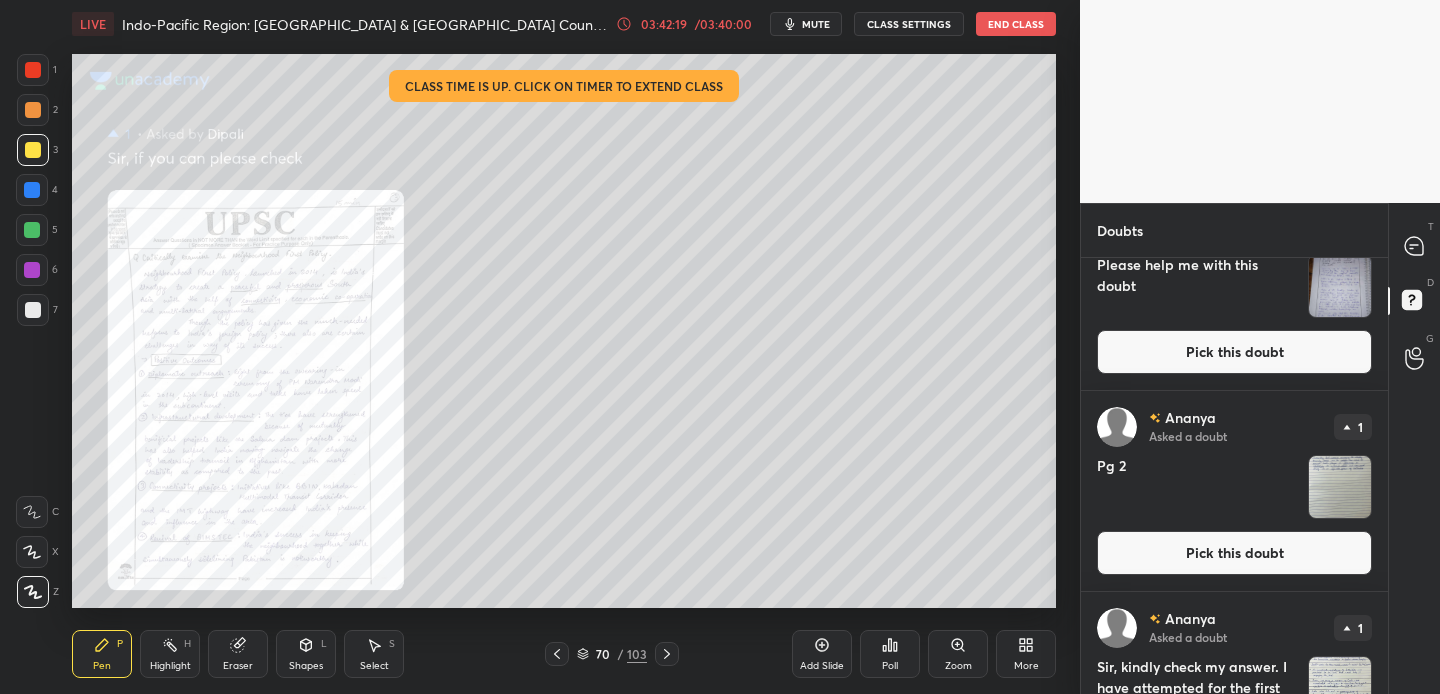 scroll, scrollTop: 1793, scrollLeft: 0, axis: vertical 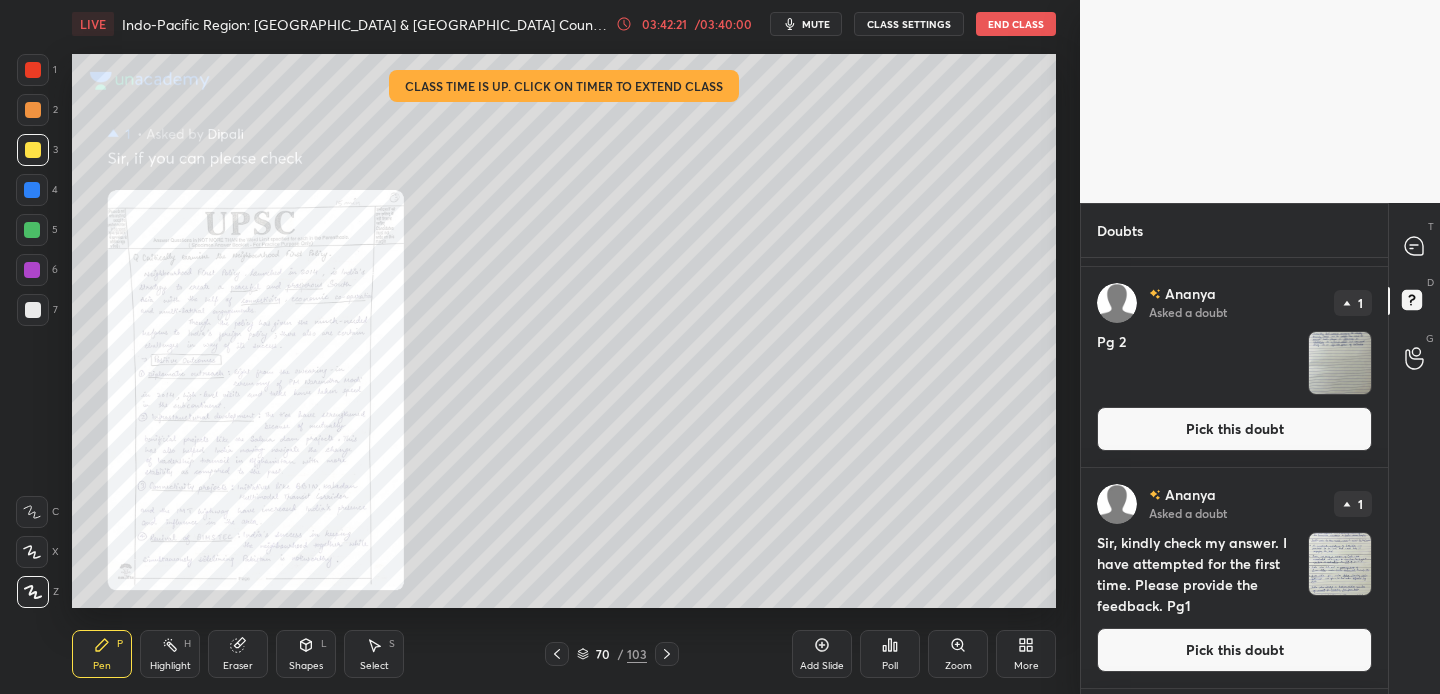 click on "Pick this doubt" at bounding box center [1234, 650] 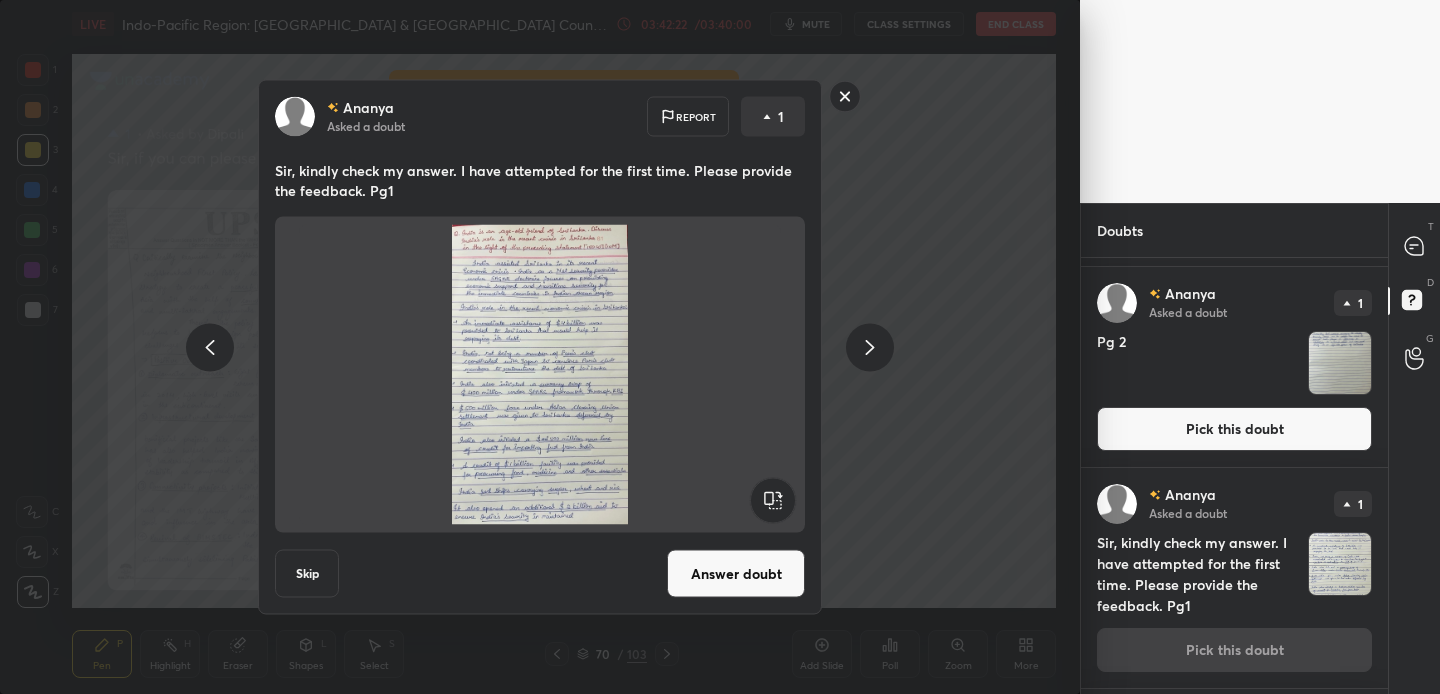 click on "Answer doubt" at bounding box center [736, 574] 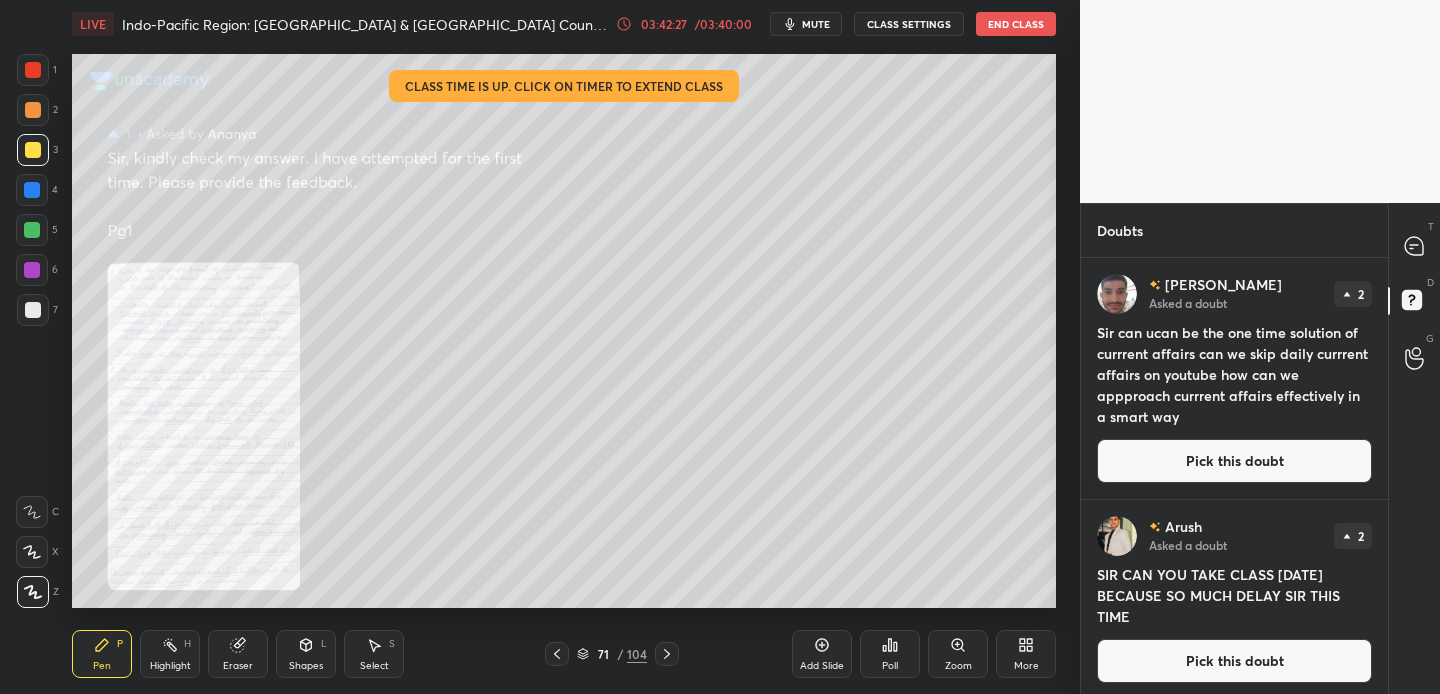 click on "Zoom" at bounding box center [958, 654] 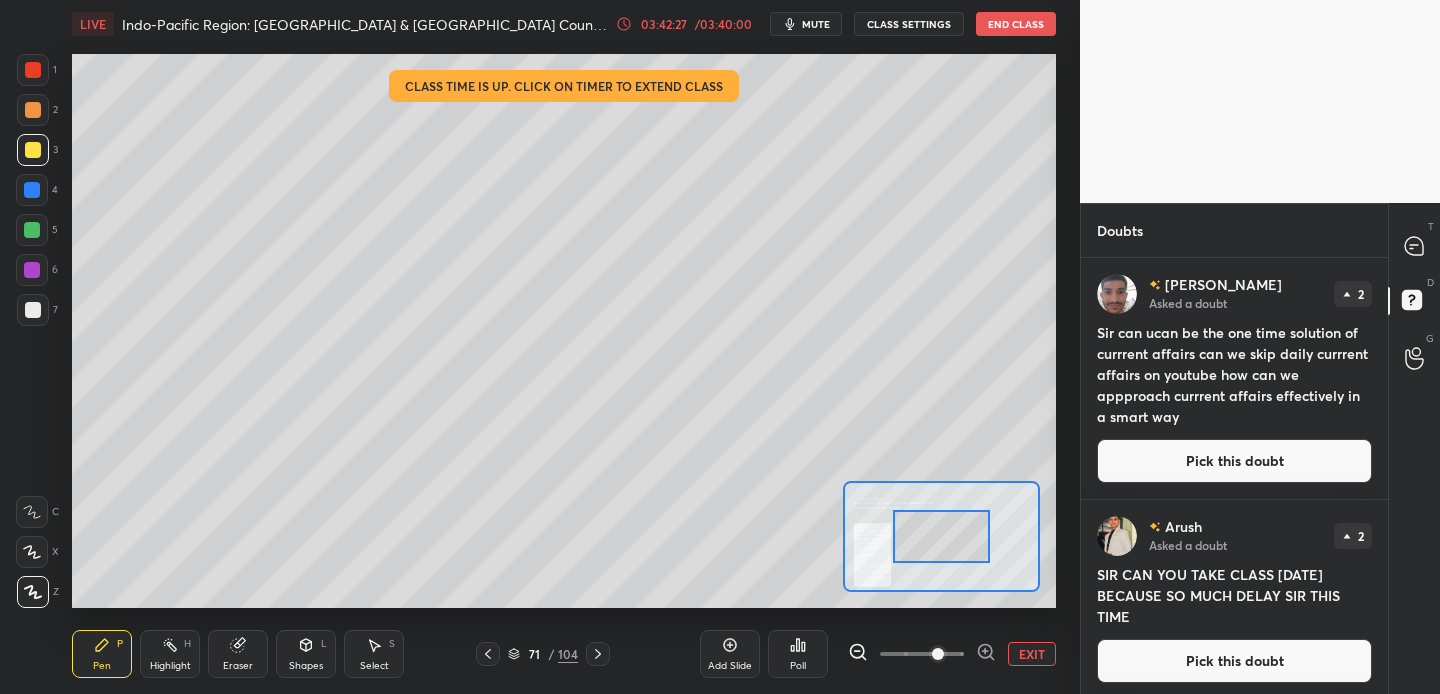 click at bounding box center [938, 654] 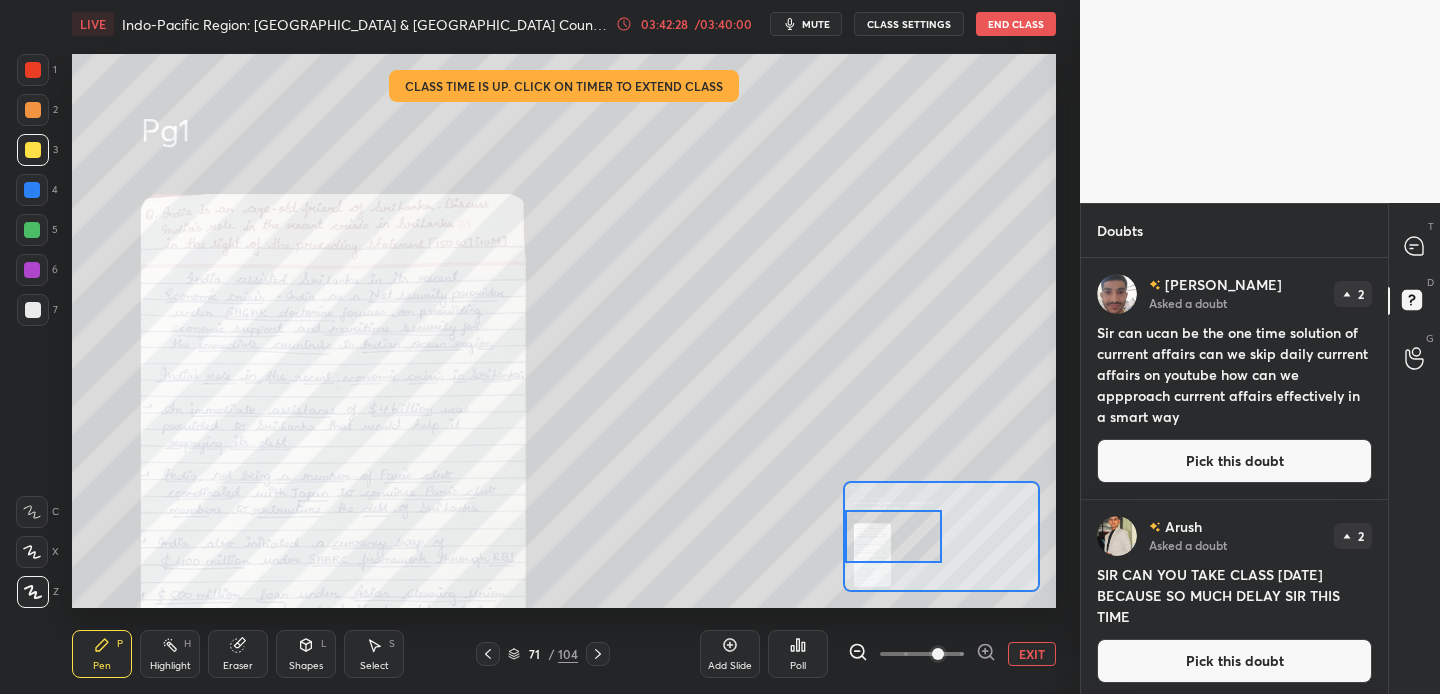 drag, startPoint x: 924, startPoint y: 534, endPoint x: 866, endPoint y: 534, distance: 58 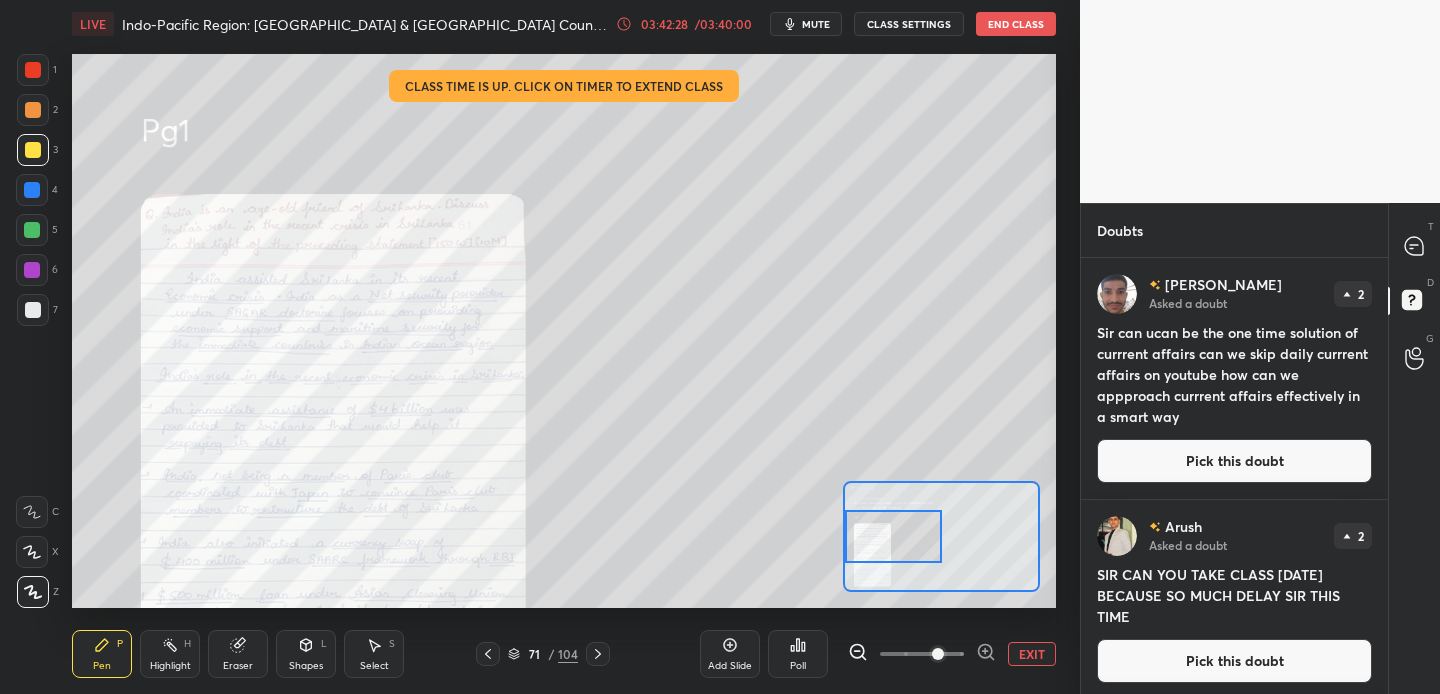 click at bounding box center (893, 536) 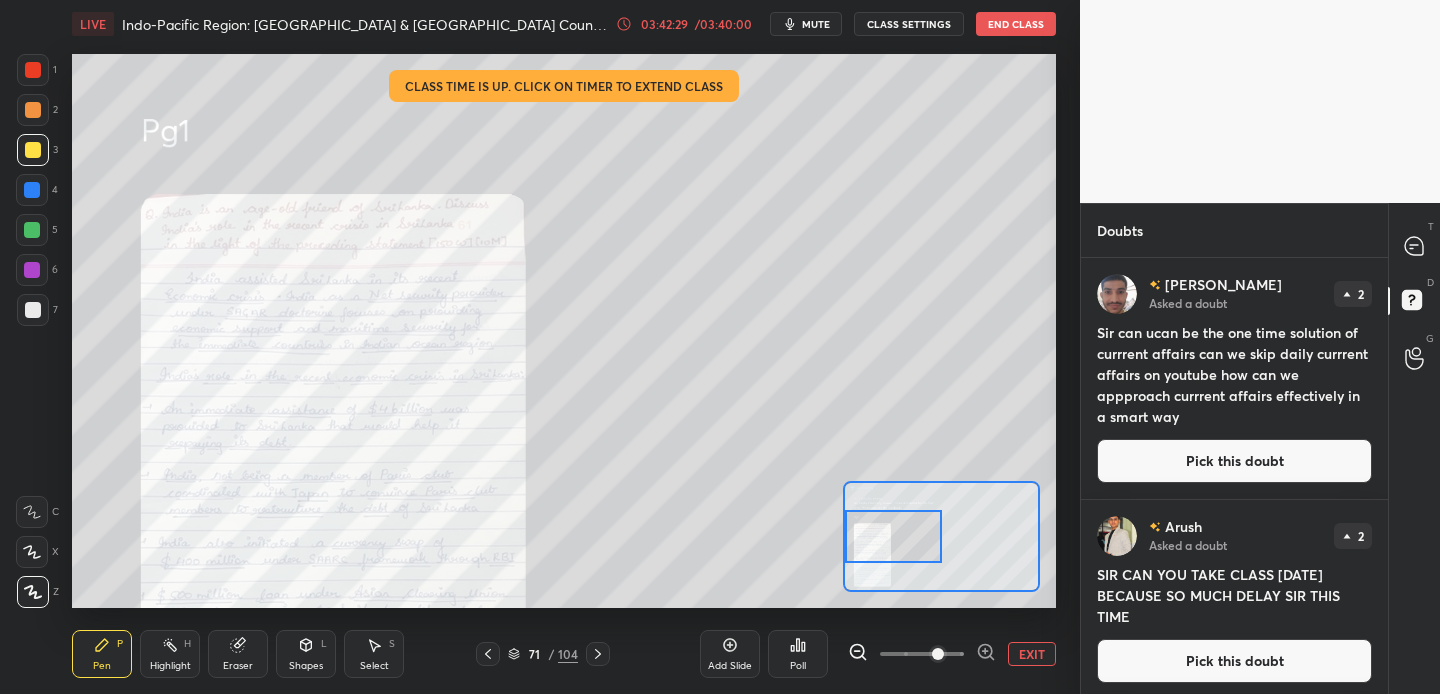 click at bounding box center (922, 654) 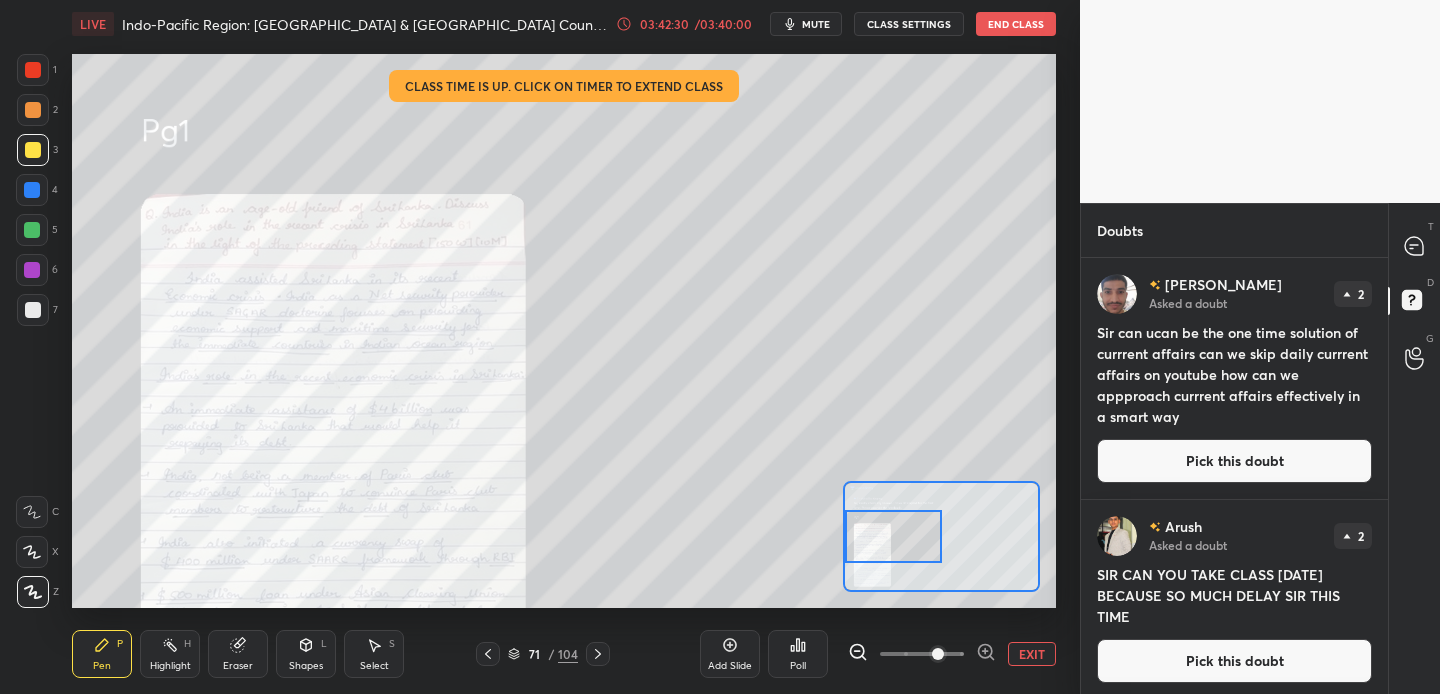 click 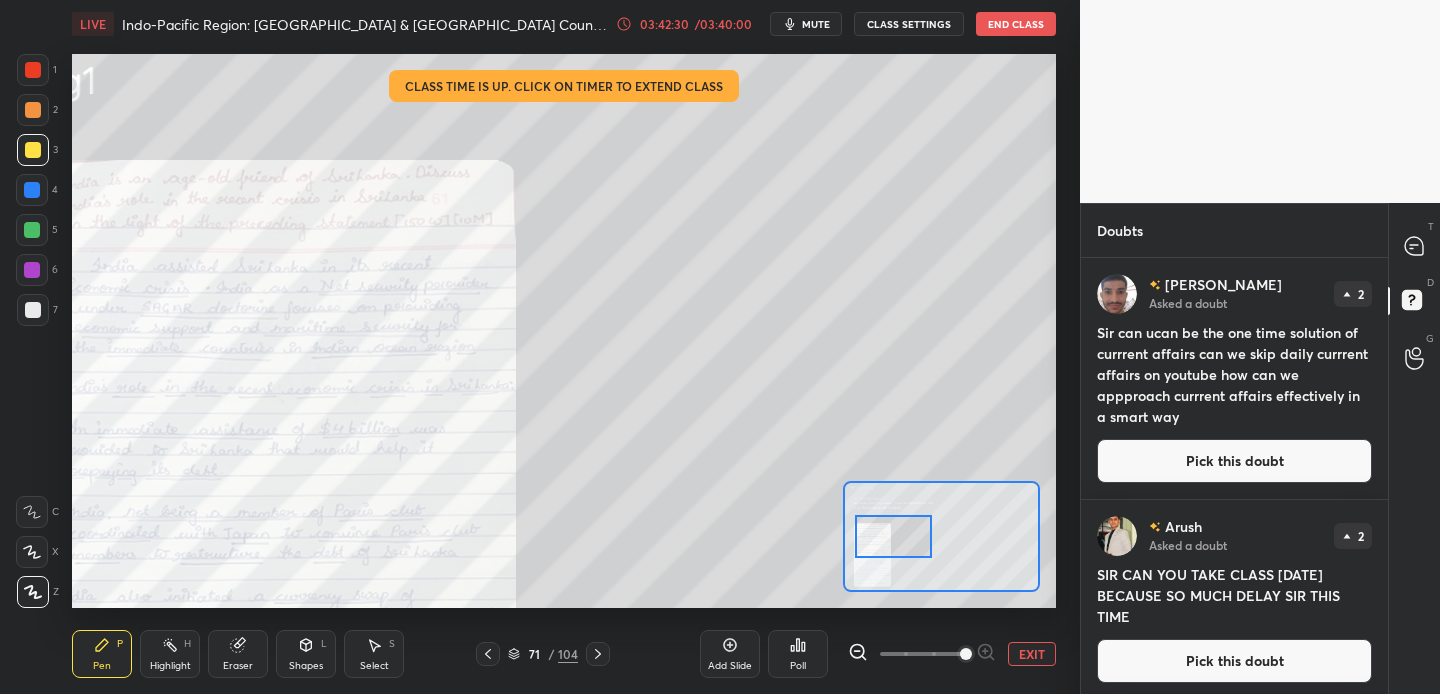 click at bounding box center (922, 654) 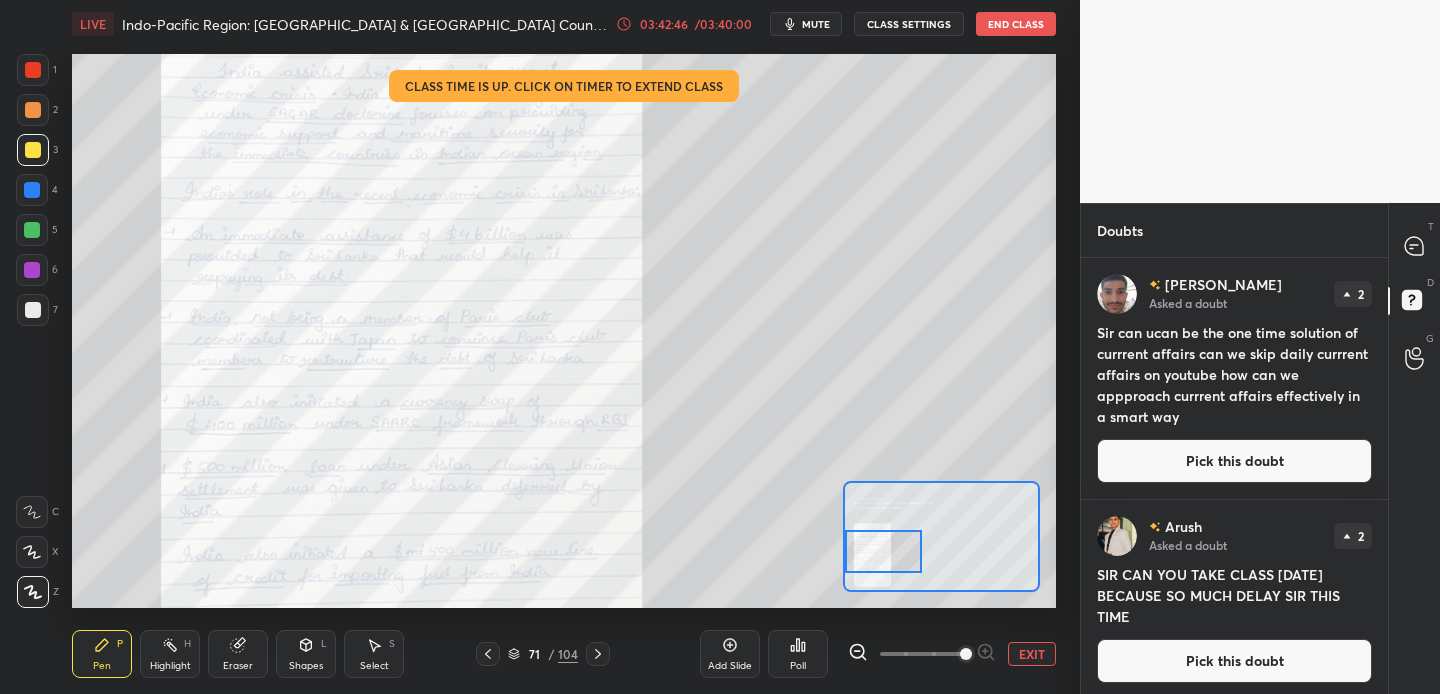 drag, startPoint x: 910, startPoint y: 520, endPoint x: 887, endPoint y: 535, distance: 27.45906 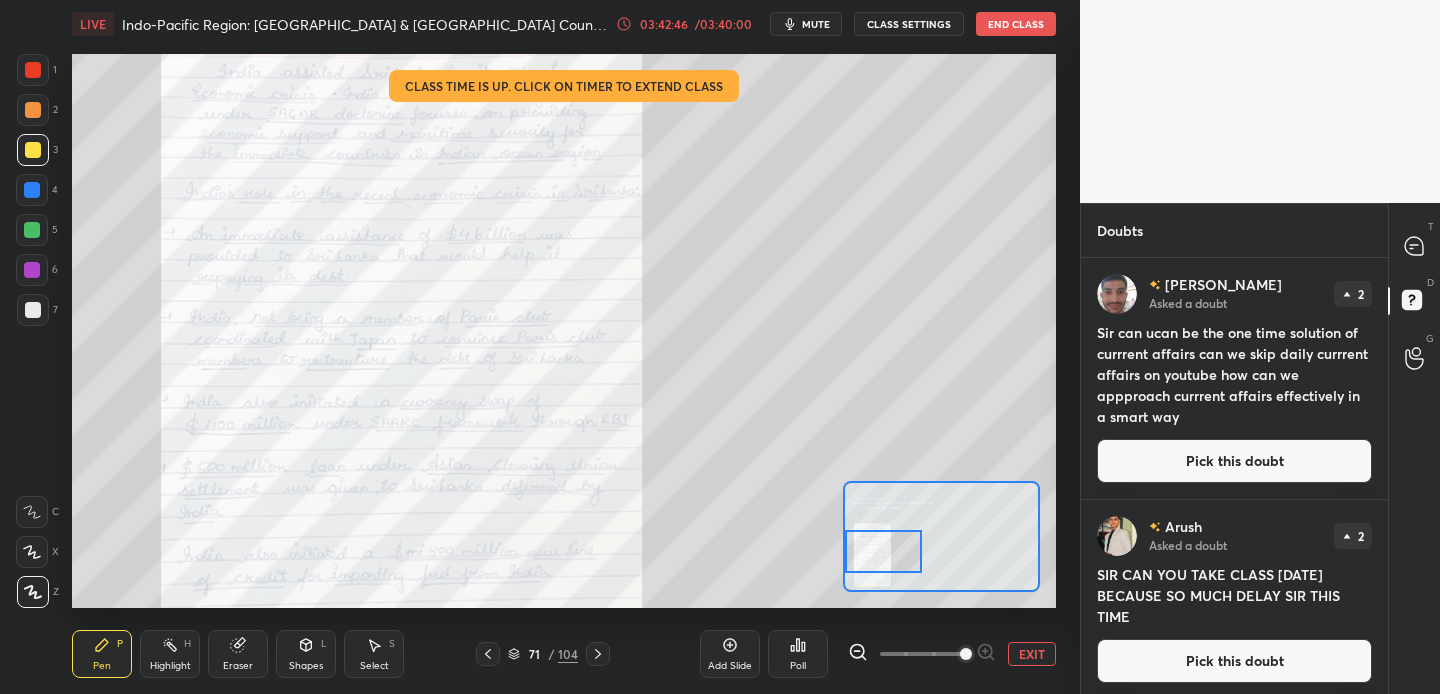 click at bounding box center [883, 551] 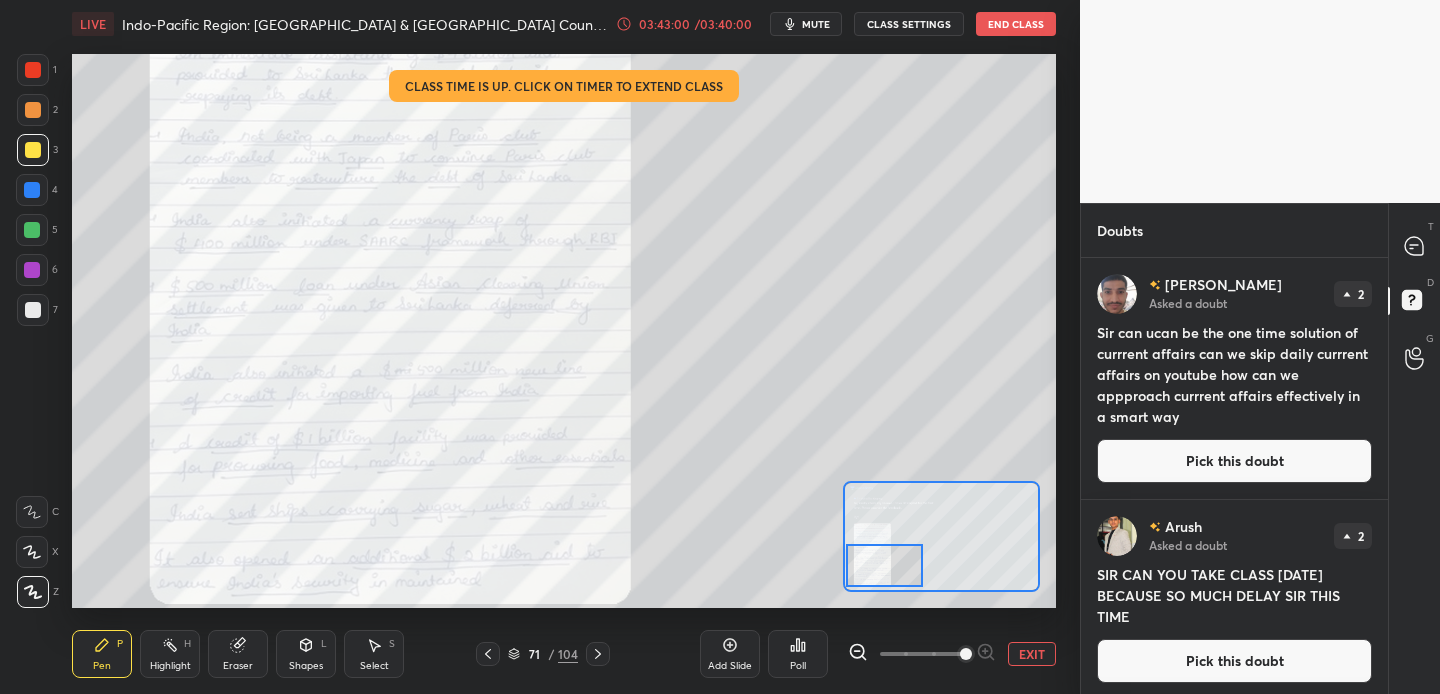 drag, startPoint x: 888, startPoint y: 558, endPoint x: 889, endPoint y: 572, distance: 14.035668 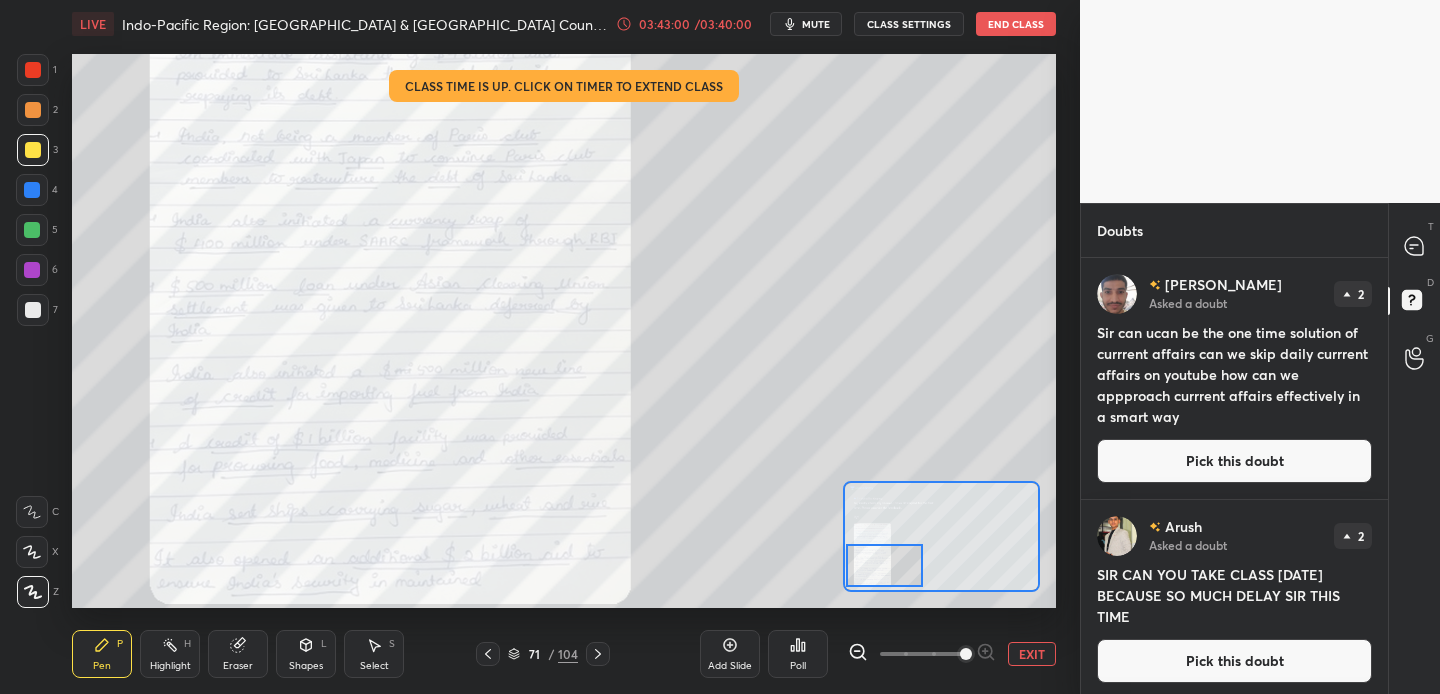 click at bounding box center (884, 565) 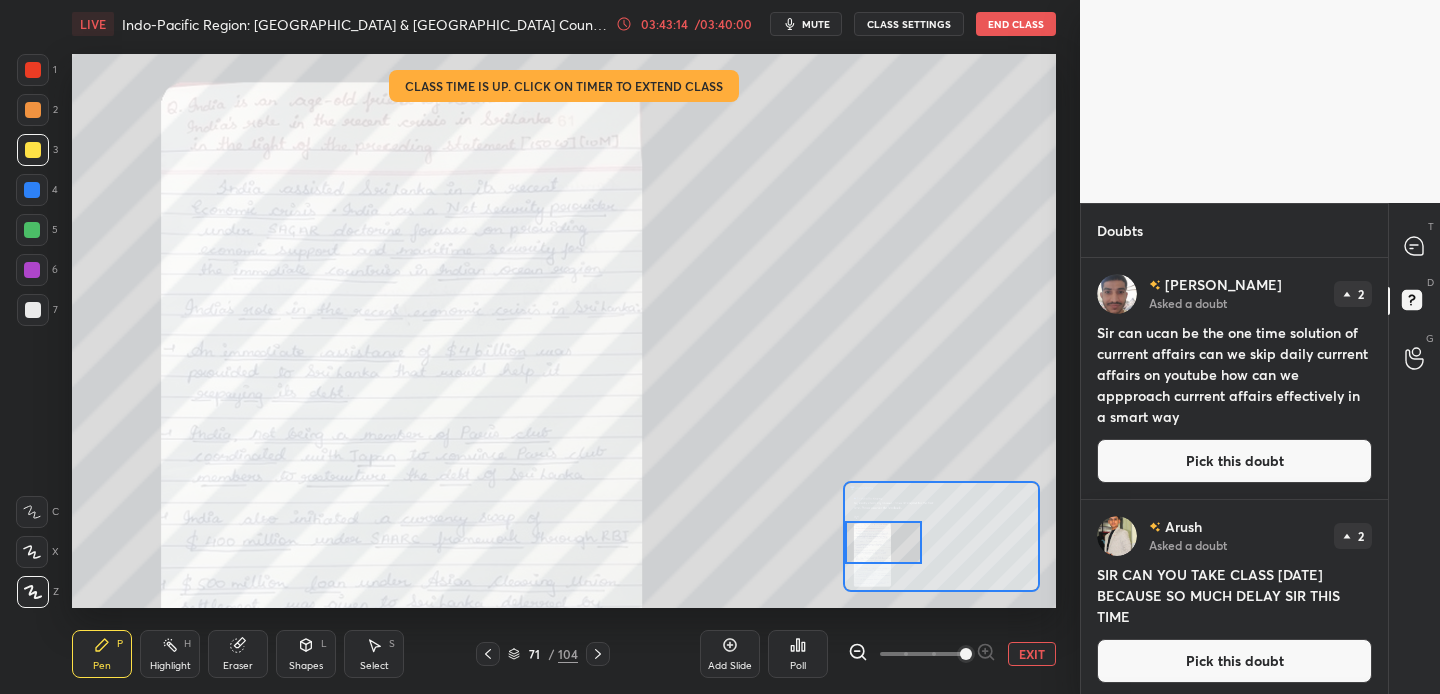 drag, startPoint x: 878, startPoint y: 566, endPoint x: 876, endPoint y: 543, distance: 23.086792 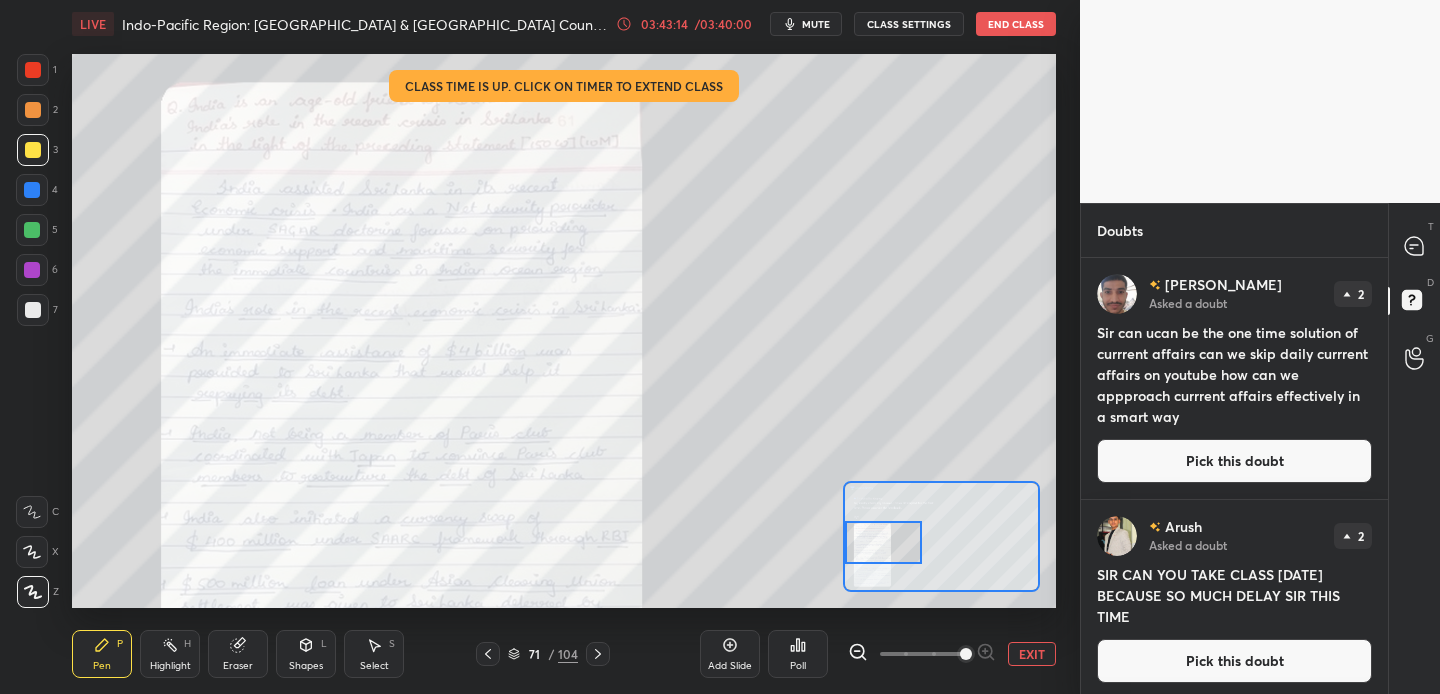 click at bounding box center [883, 542] 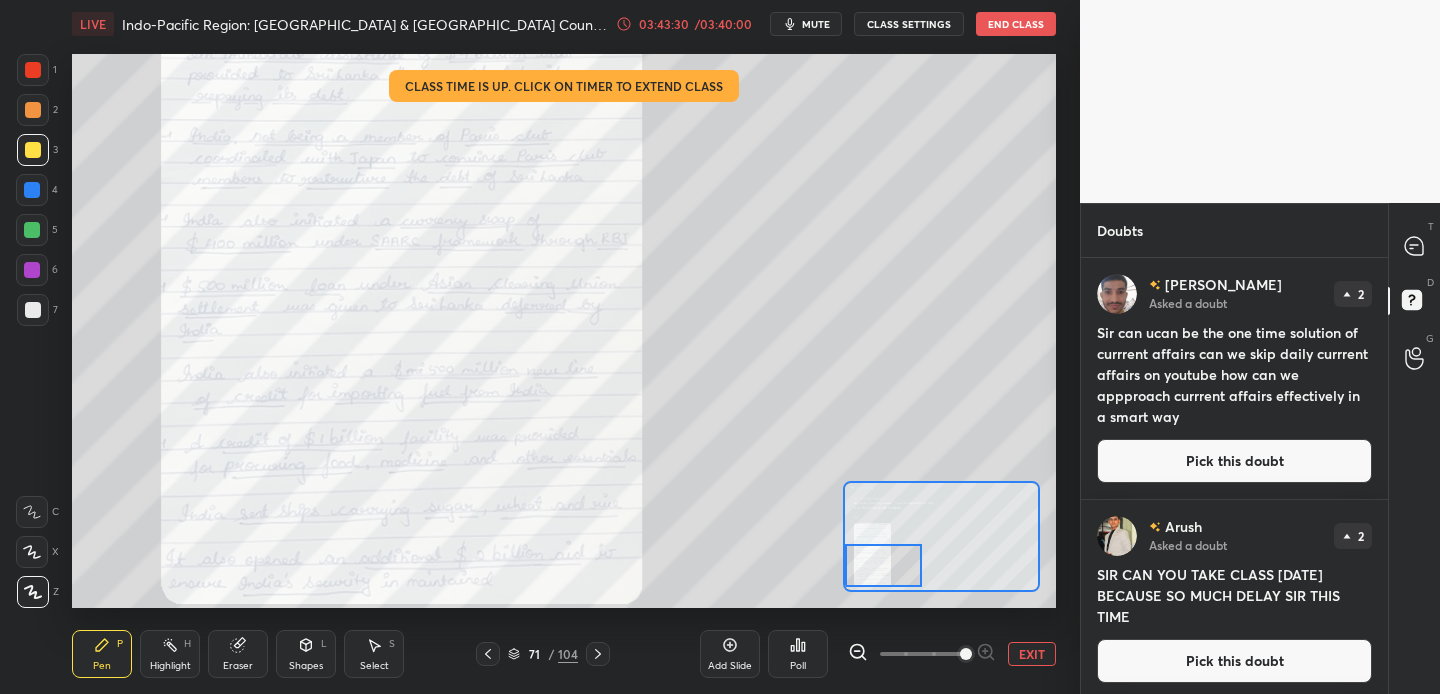drag, startPoint x: 888, startPoint y: 551, endPoint x: 884, endPoint y: 574, distance: 23.345236 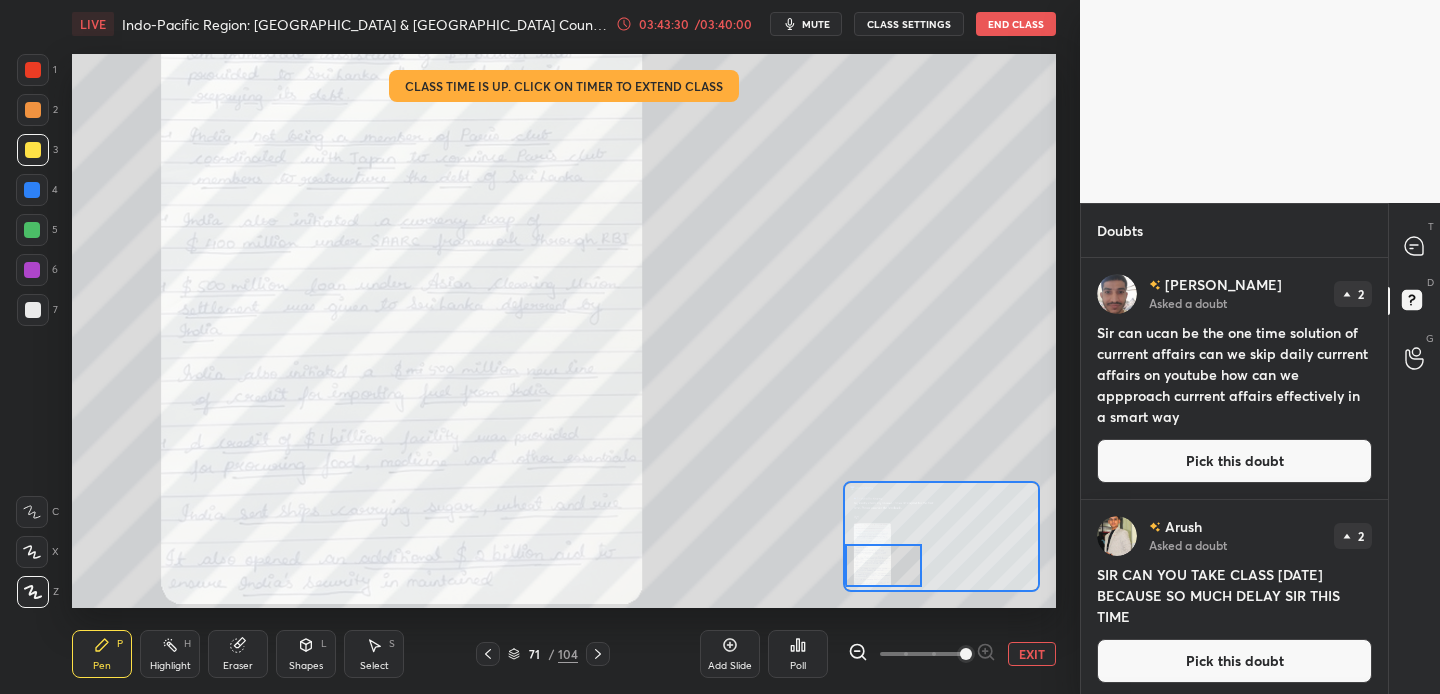 click at bounding box center (883, 565) 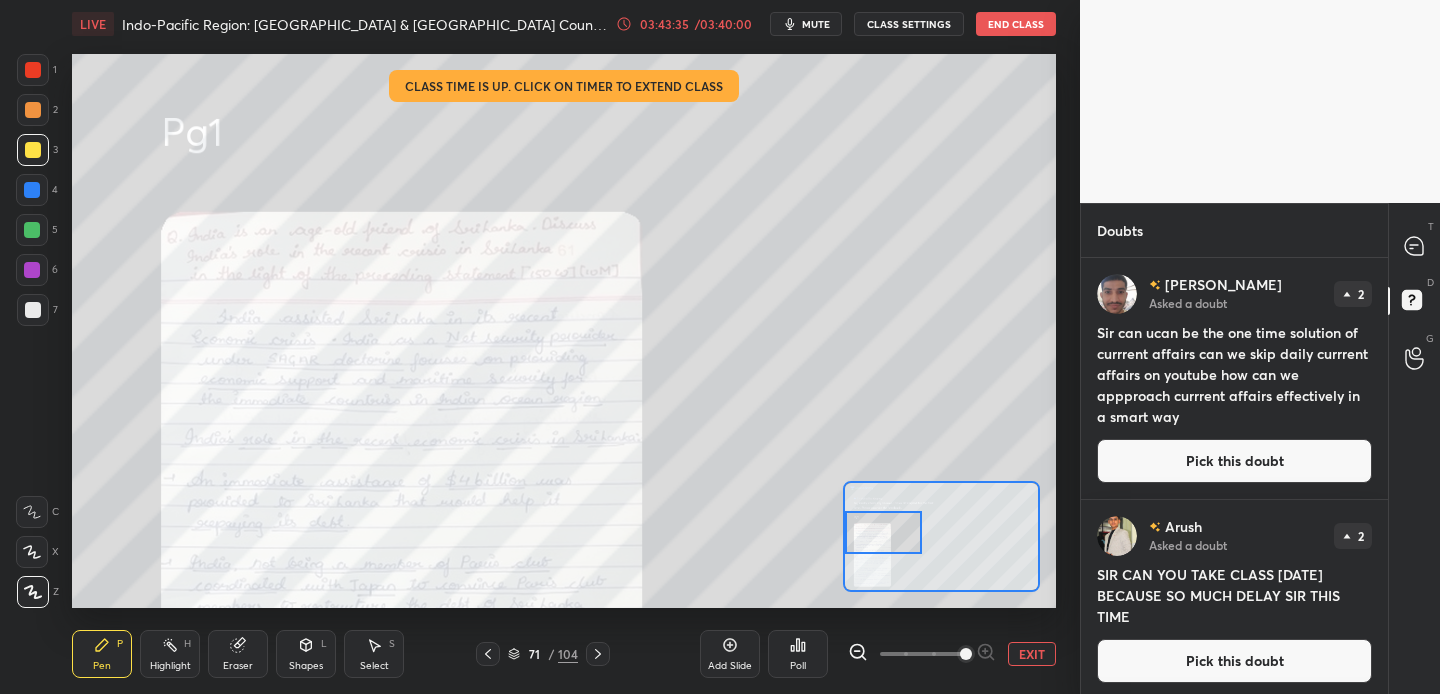 drag, startPoint x: 890, startPoint y: 563, endPoint x: 888, endPoint y: 542, distance: 21.095022 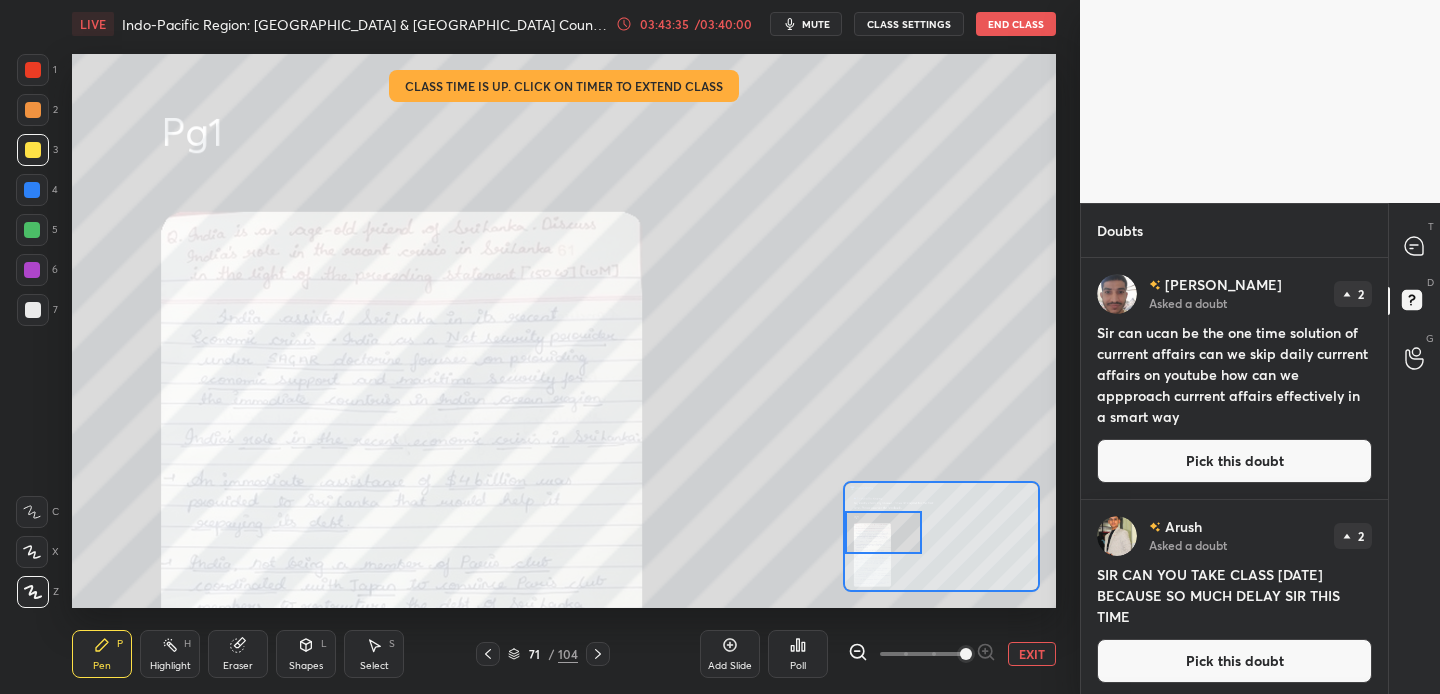 click at bounding box center (883, 532) 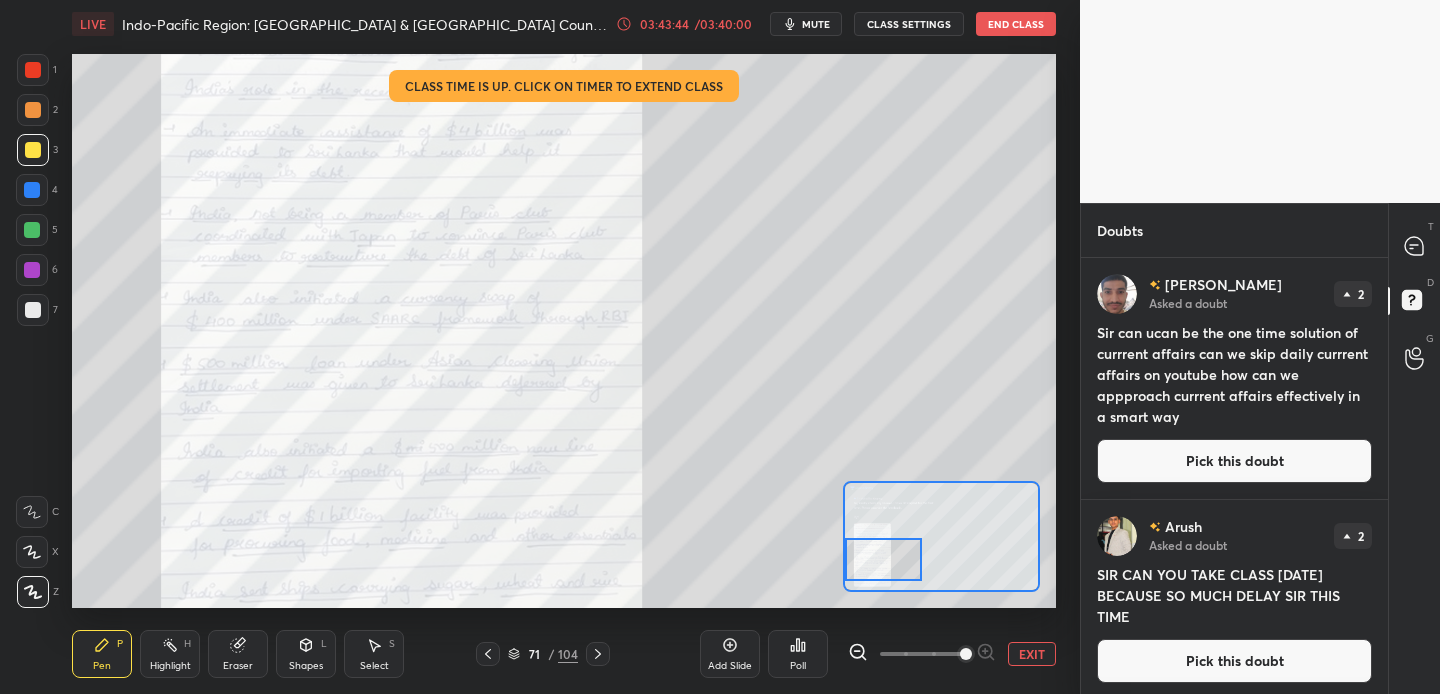 drag, startPoint x: 886, startPoint y: 531, endPoint x: 882, endPoint y: 558, distance: 27.294687 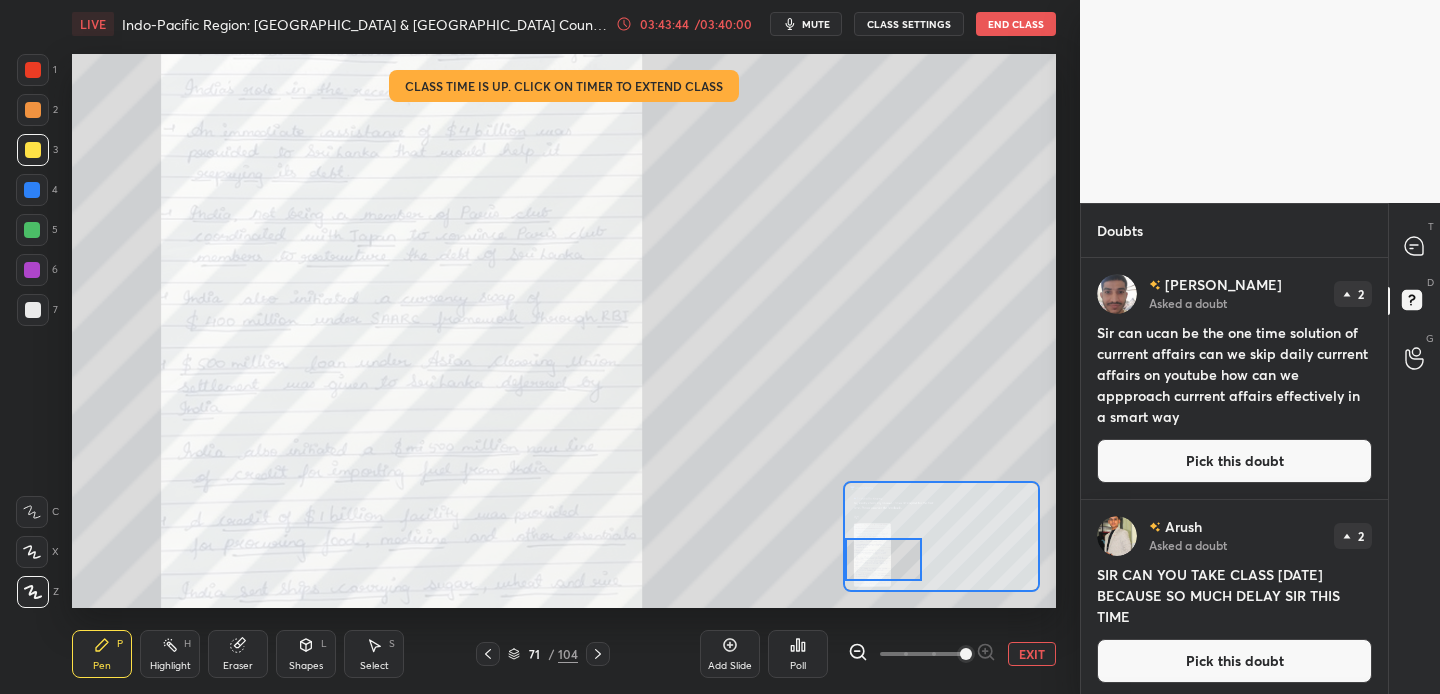 click at bounding box center (883, 559) 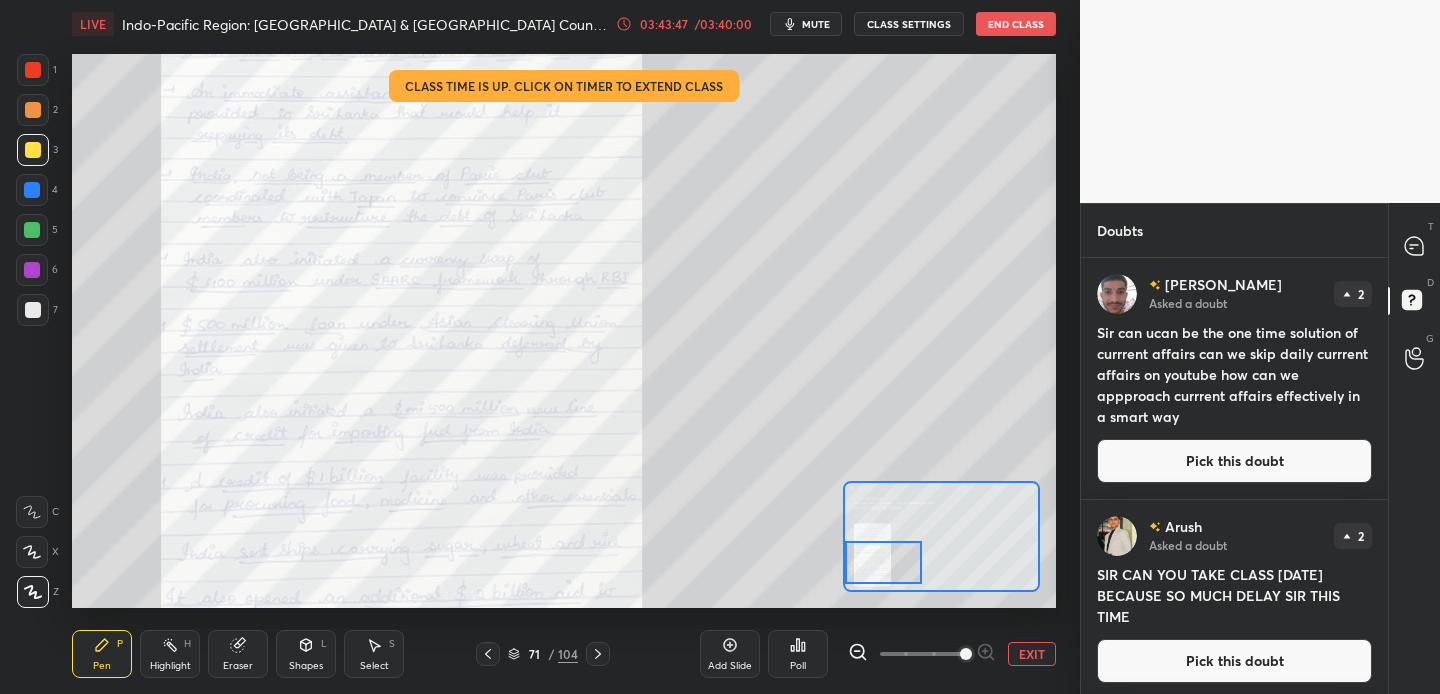 click at bounding box center (883, 562) 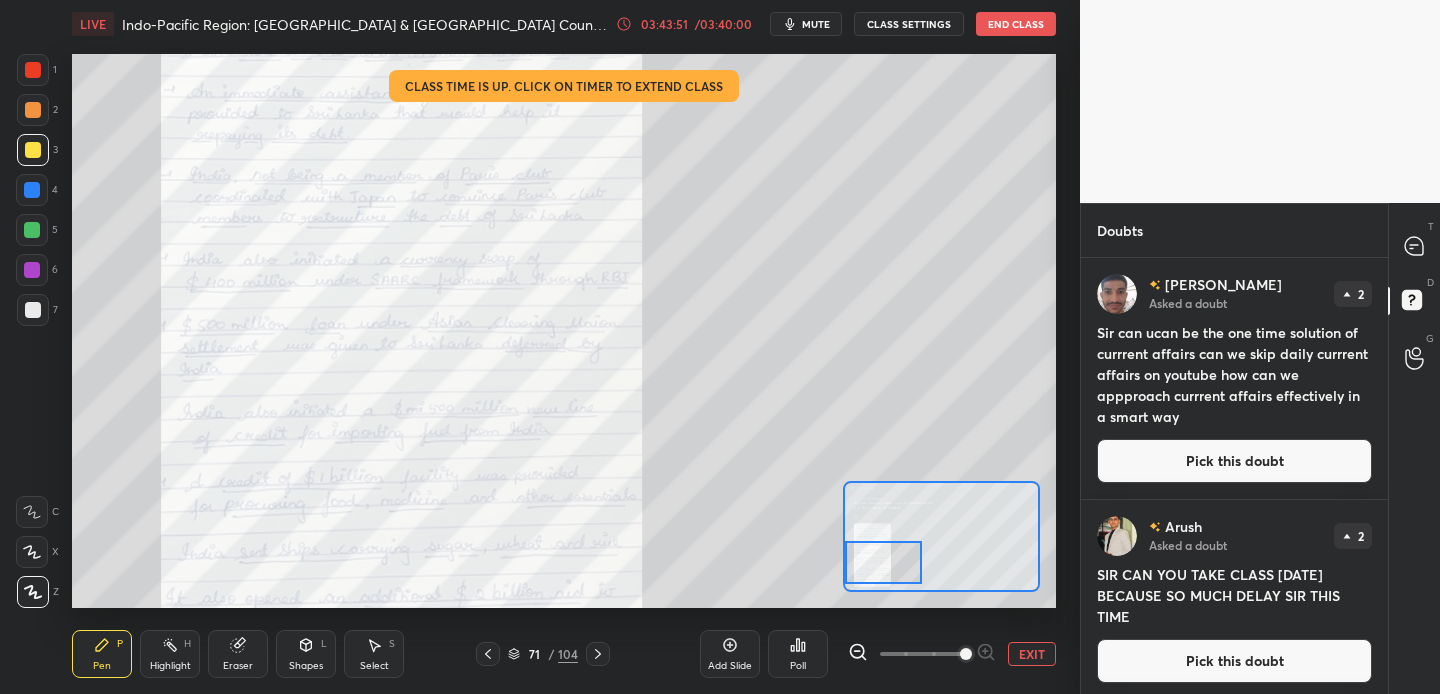 click on "Add Slide Poll EXIT" at bounding box center [878, 654] 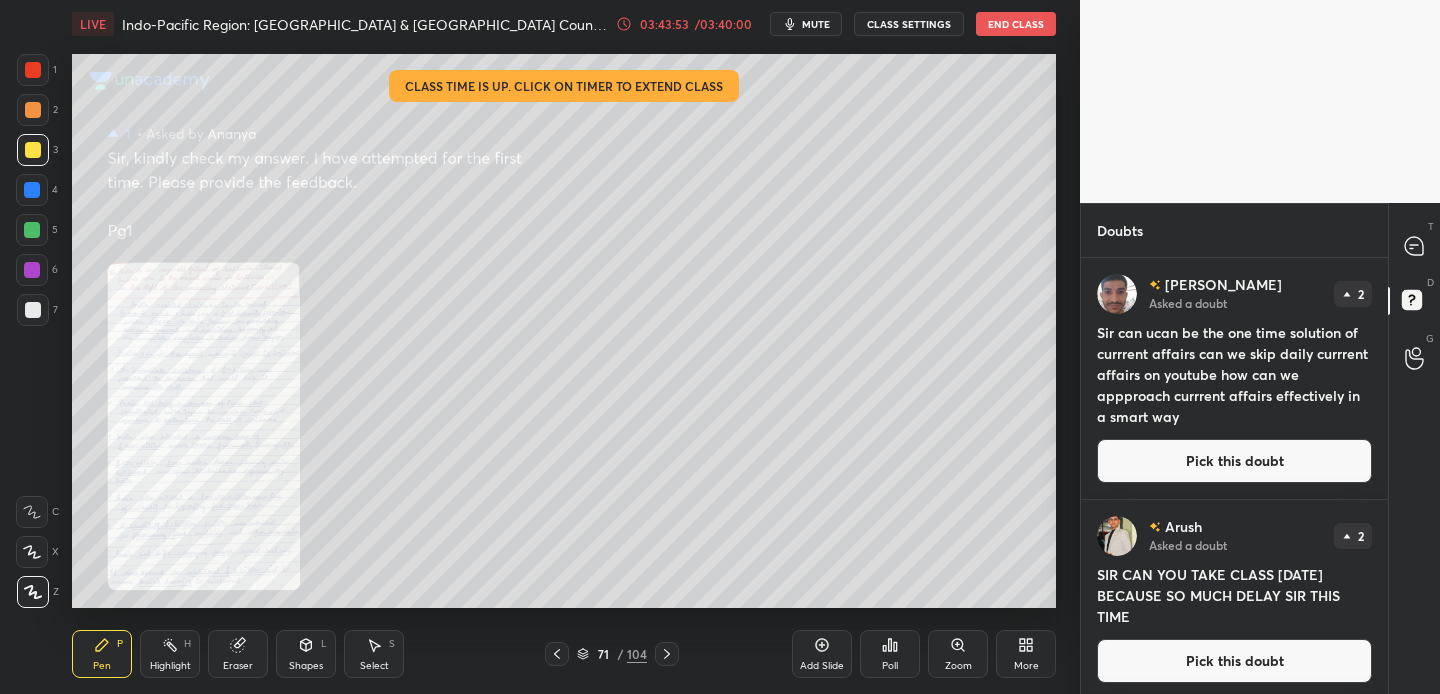 click 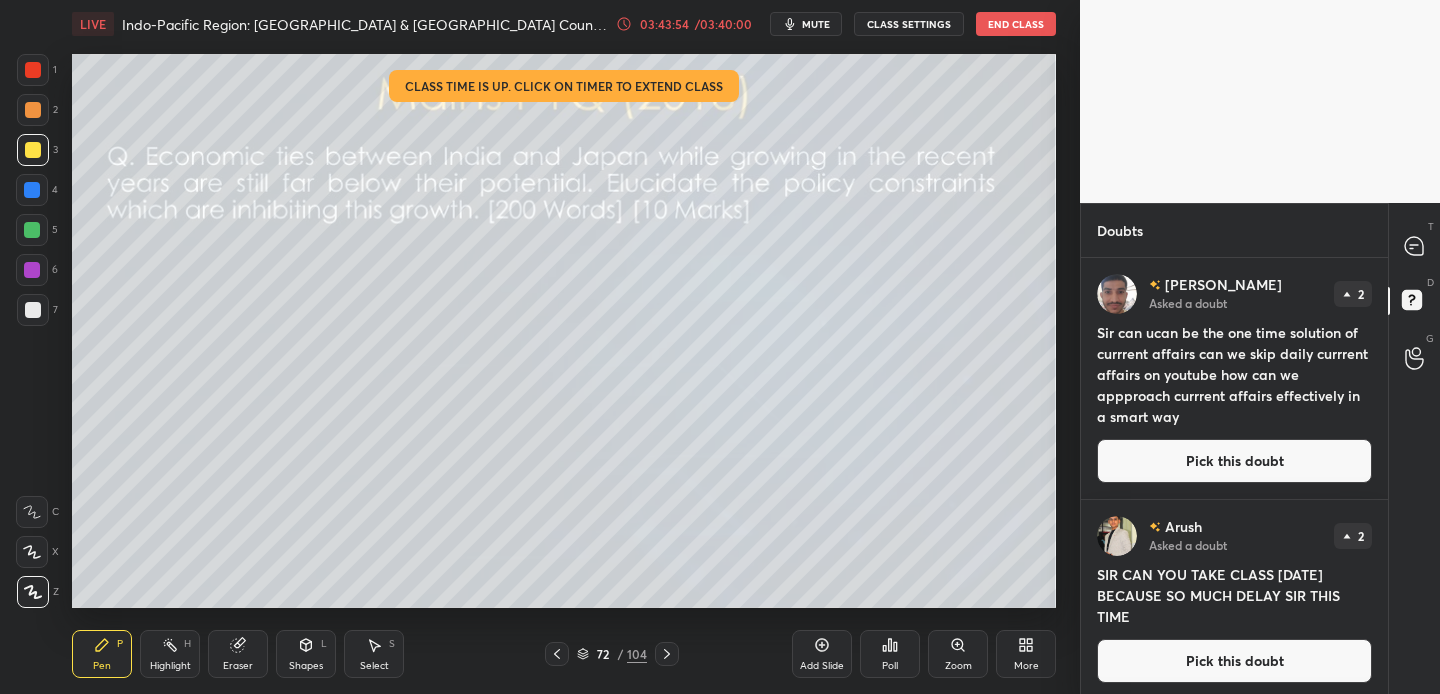 click 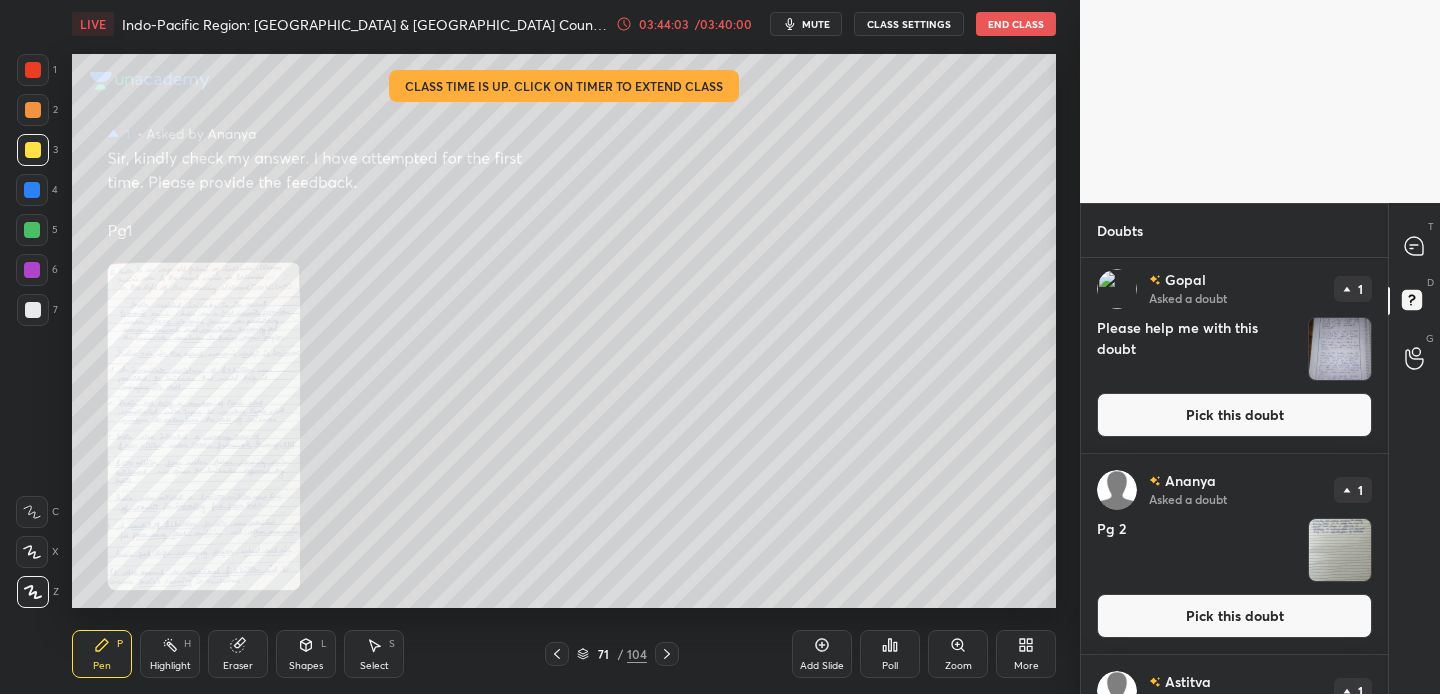 scroll, scrollTop: 1614, scrollLeft: 0, axis: vertical 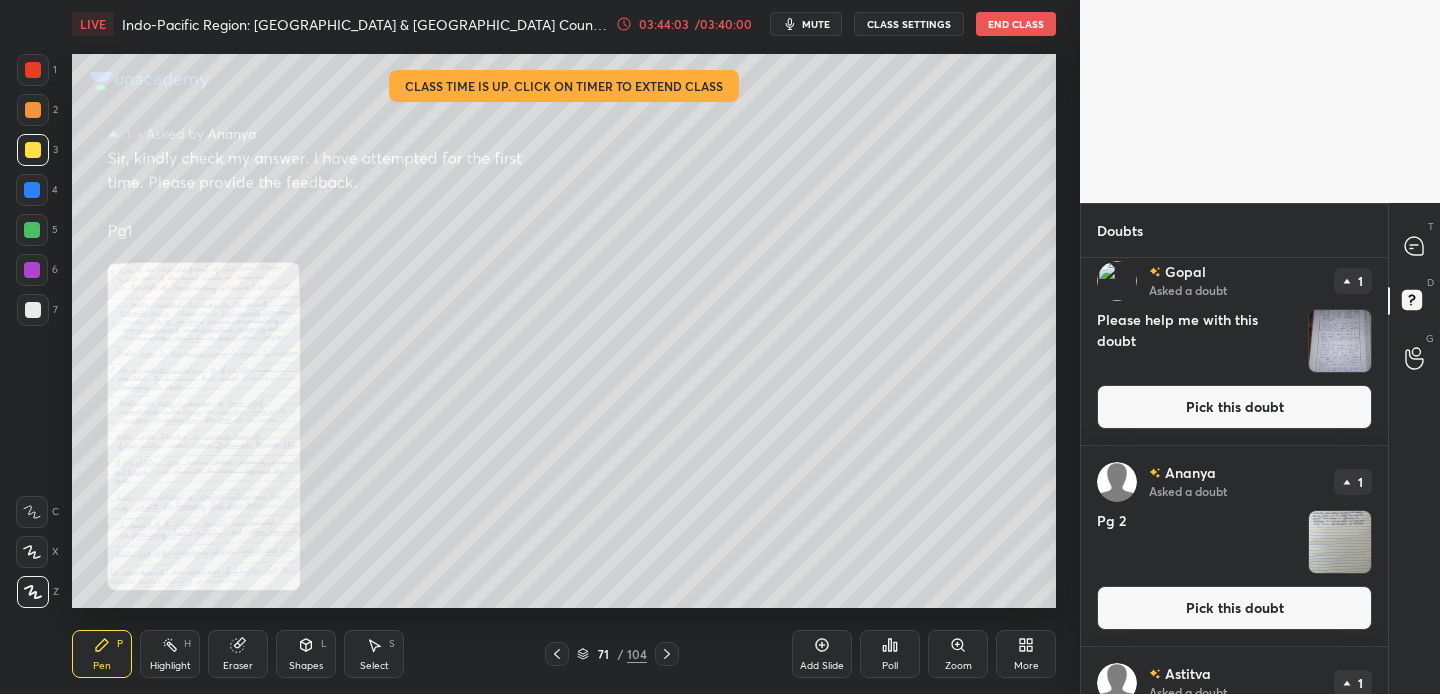 click at bounding box center [1340, 542] 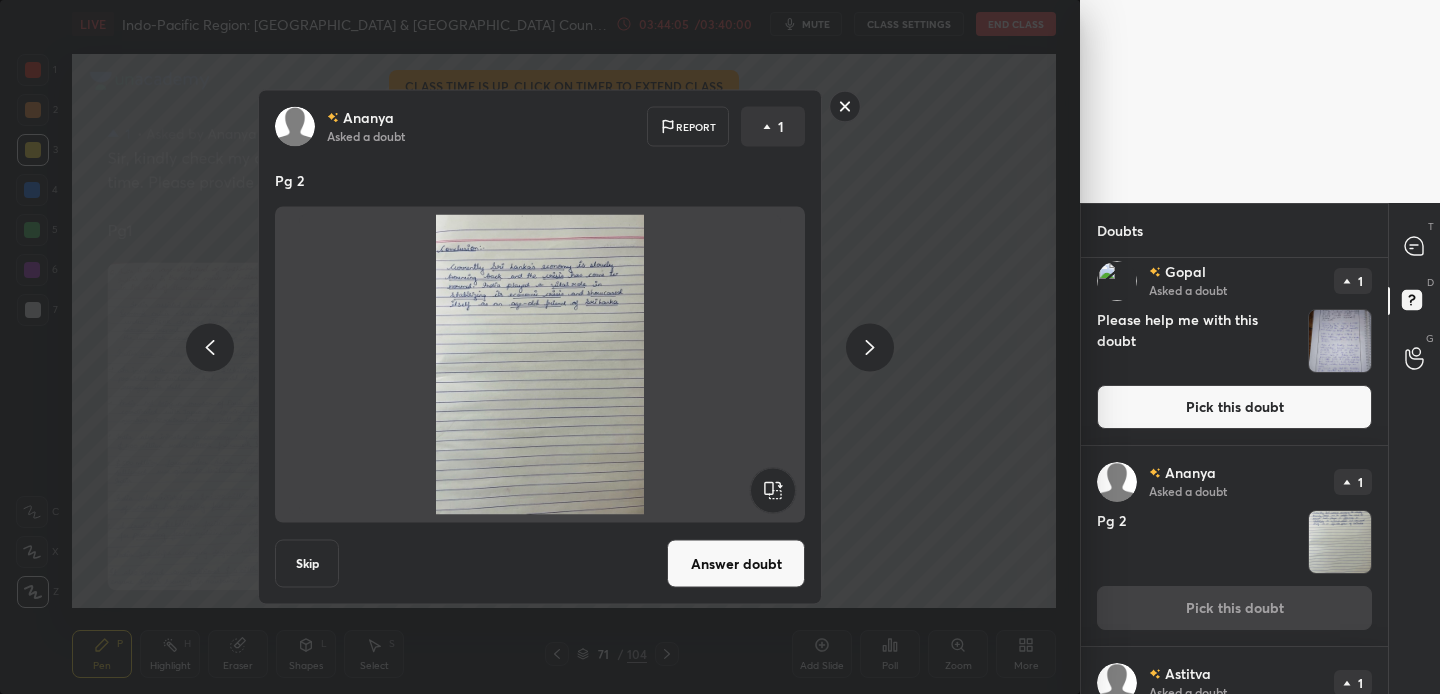 click on "Answer doubt" at bounding box center (736, 564) 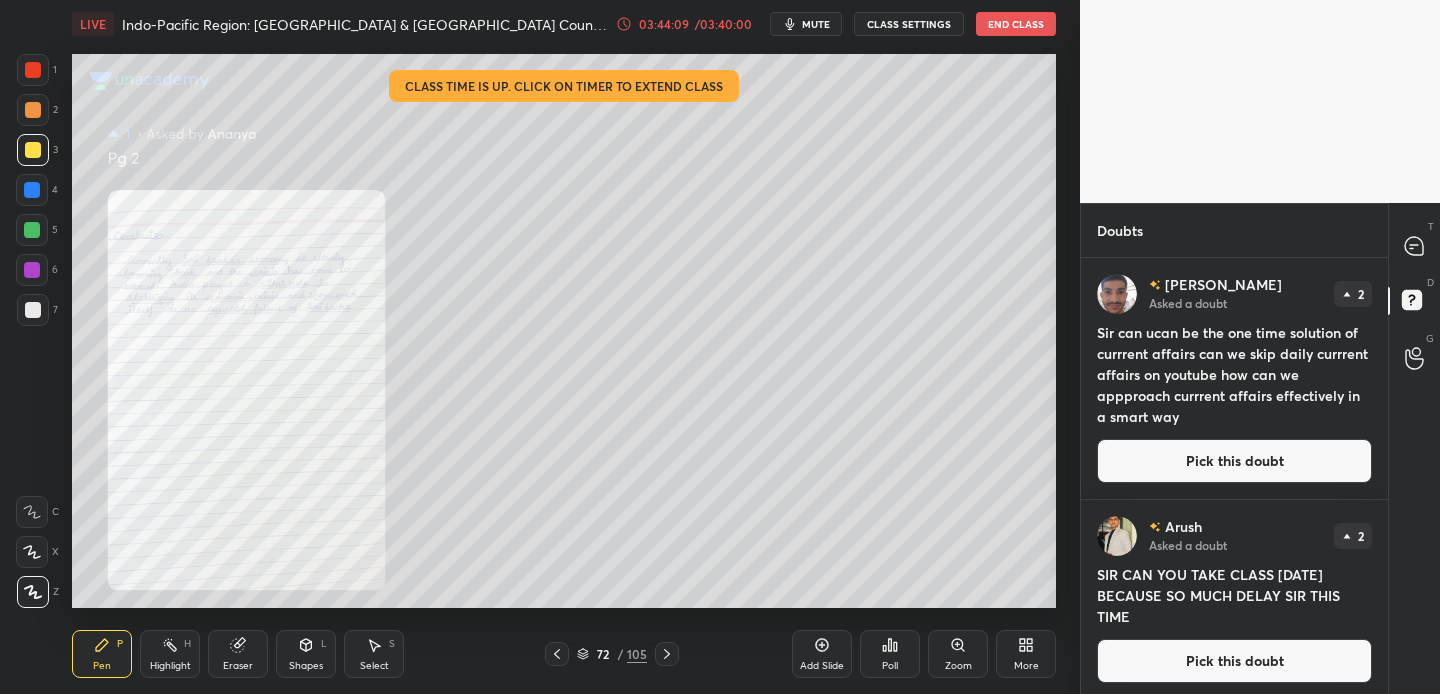 click 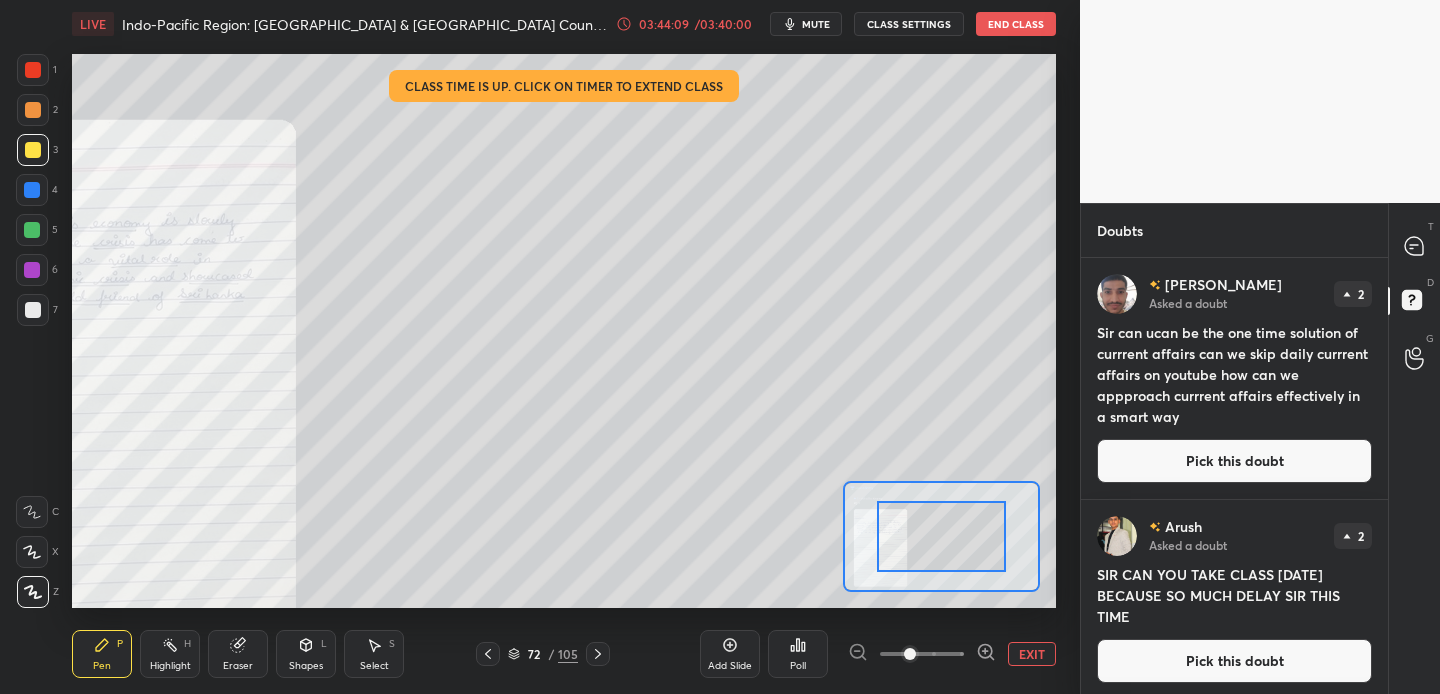 click at bounding box center (922, 654) 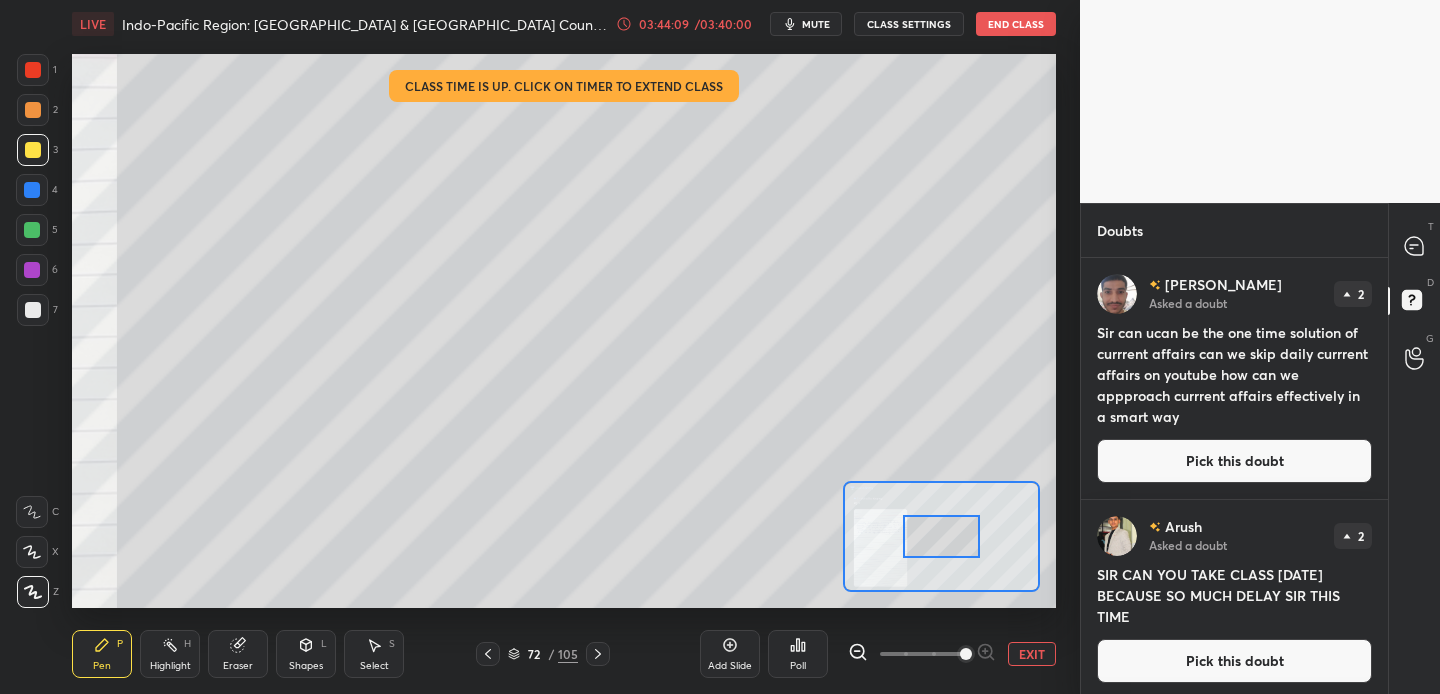 click at bounding box center (966, 654) 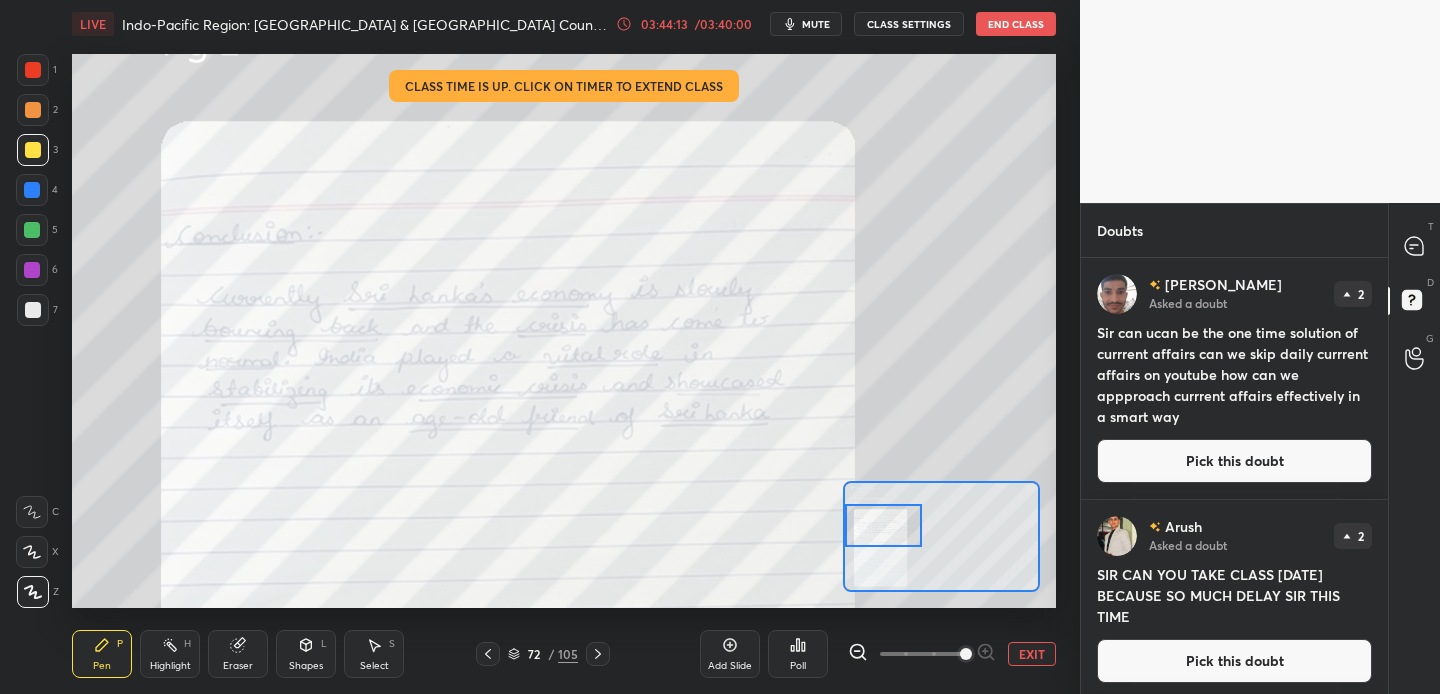 drag, startPoint x: 946, startPoint y: 533, endPoint x: 876, endPoint y: 522, distance: 70.85902 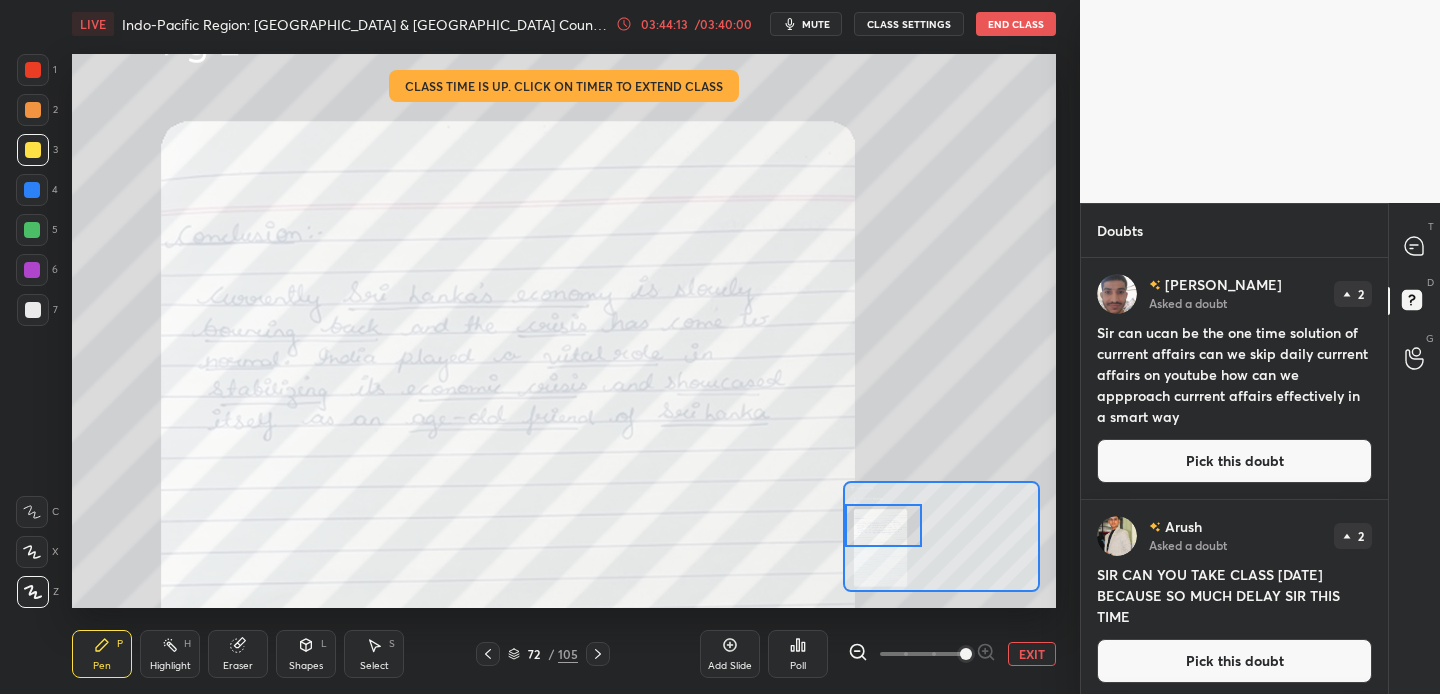click at bounding box center [883, 525] 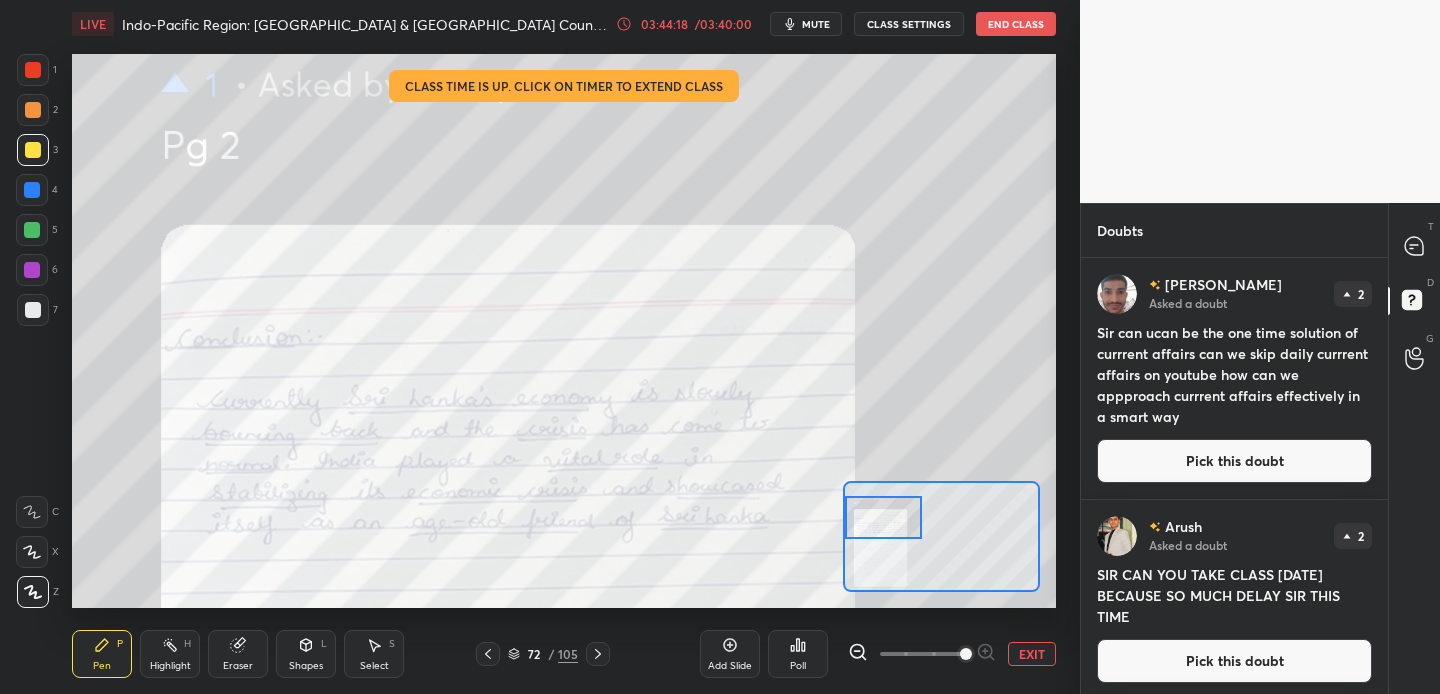 click at bounding box center [883, 517] 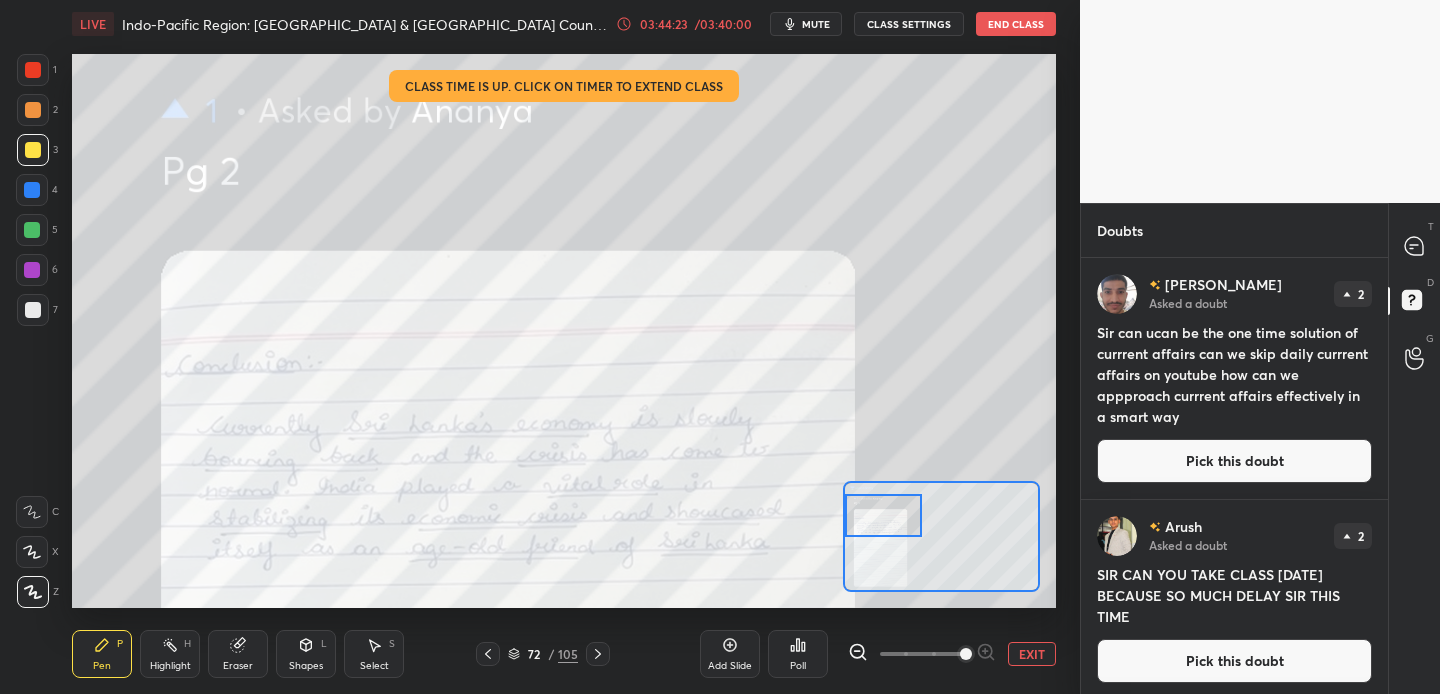 click at bounding box center (883, 515) 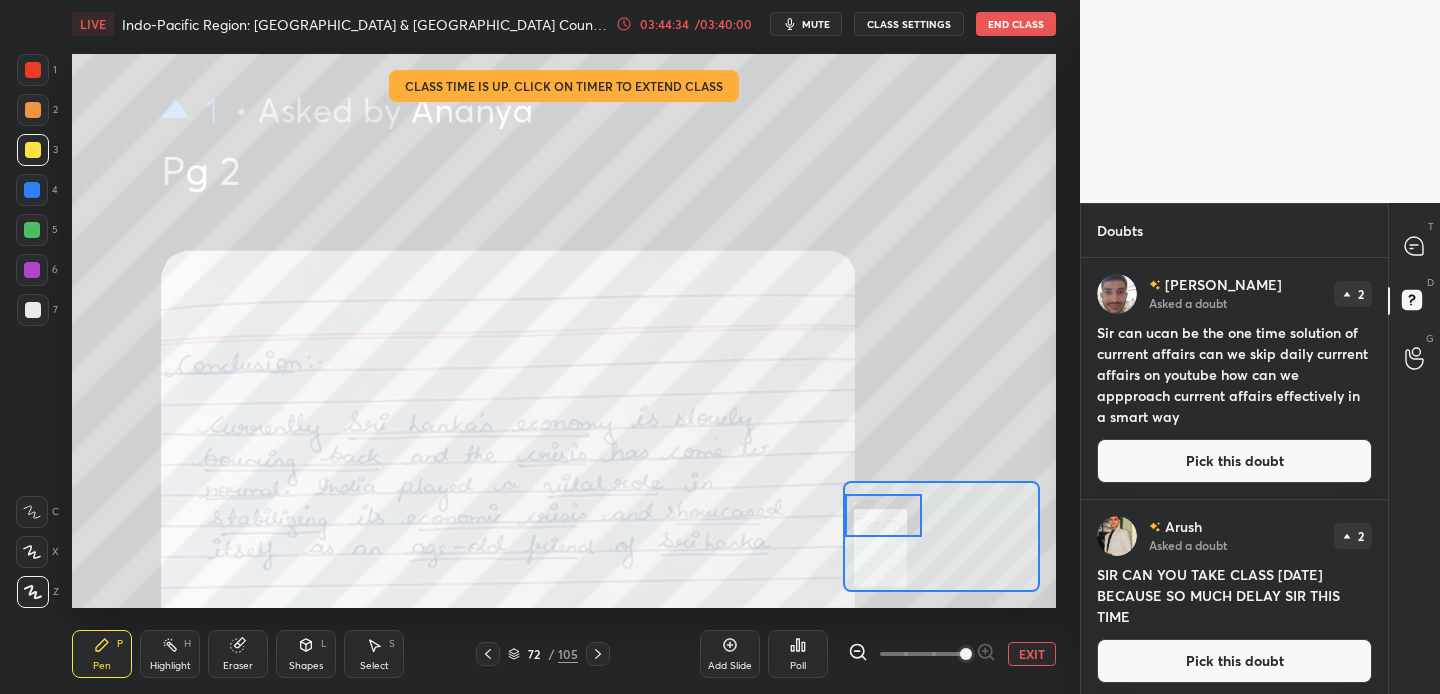 click on "EXIT" at bounding box center (1032, 654) 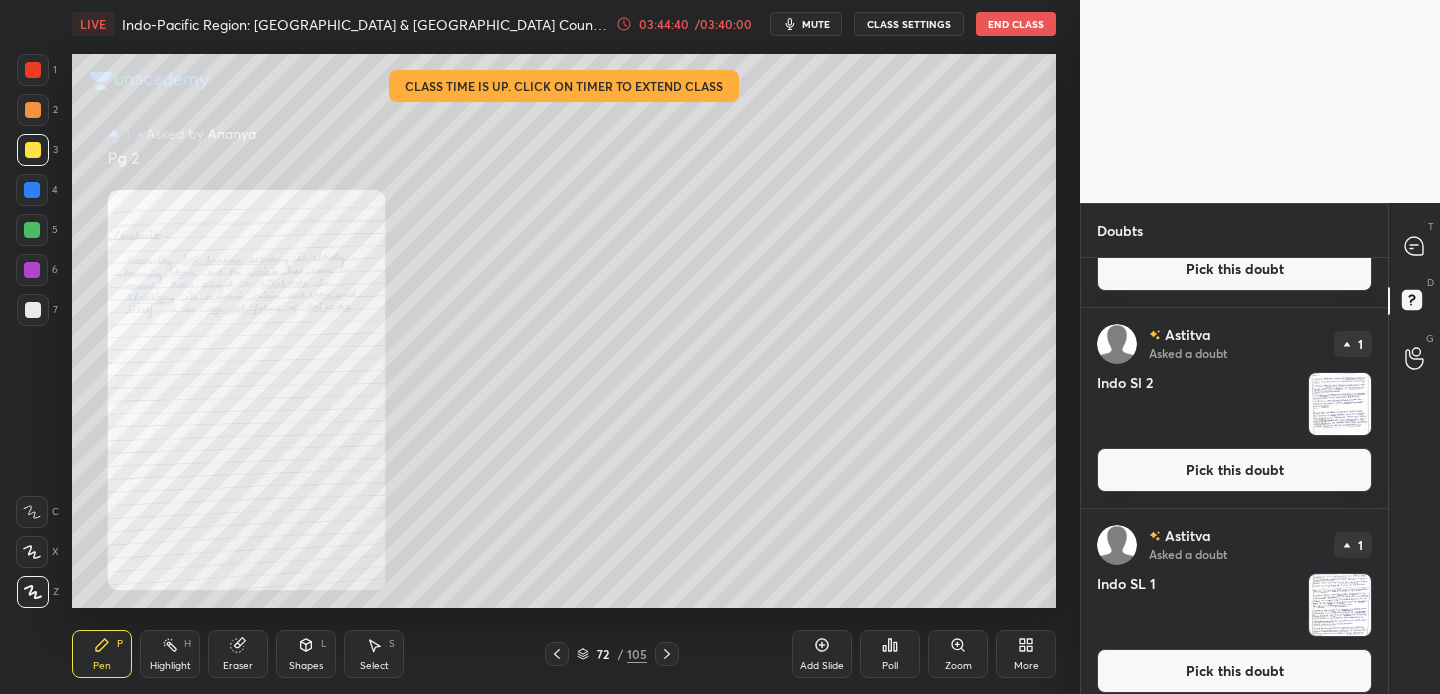 scroll, scrollTop: 1767, scrollLeft: 0, axis: vertical 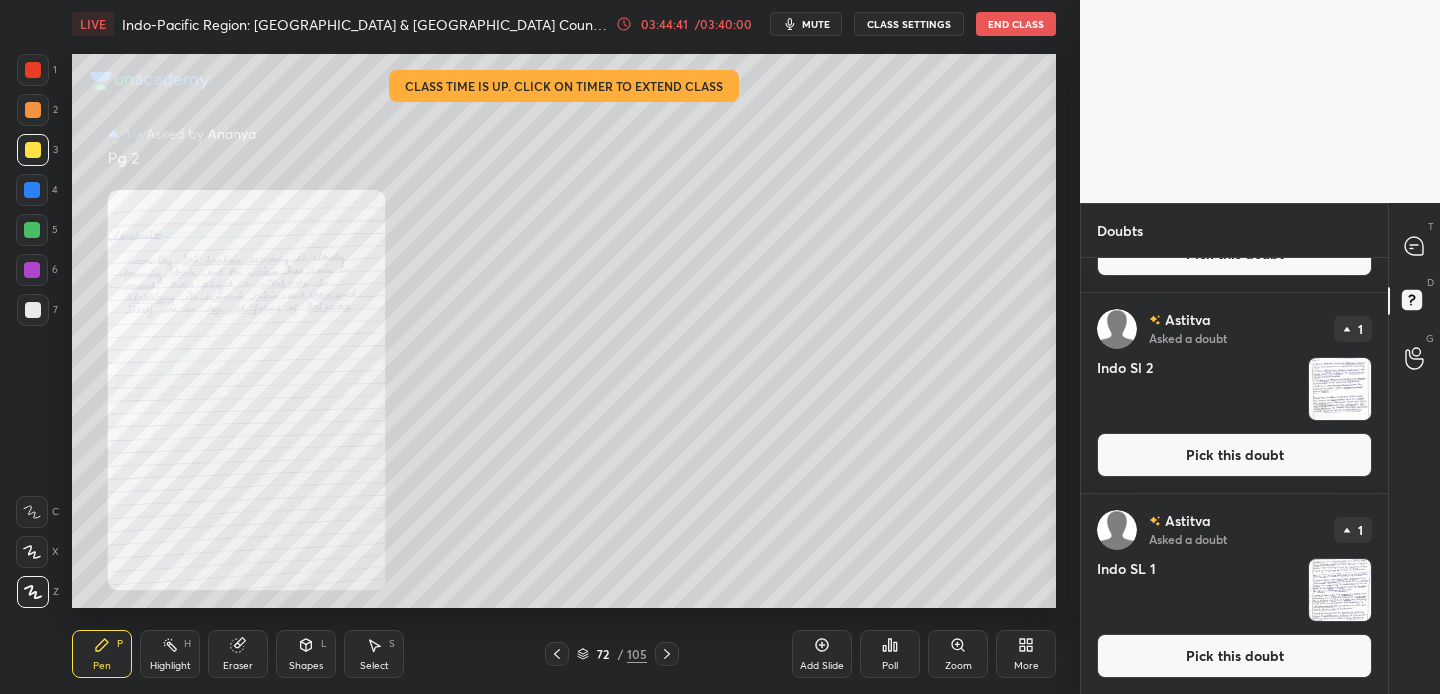 click on "Pick this doubt" at bounding box center [1234, 656] 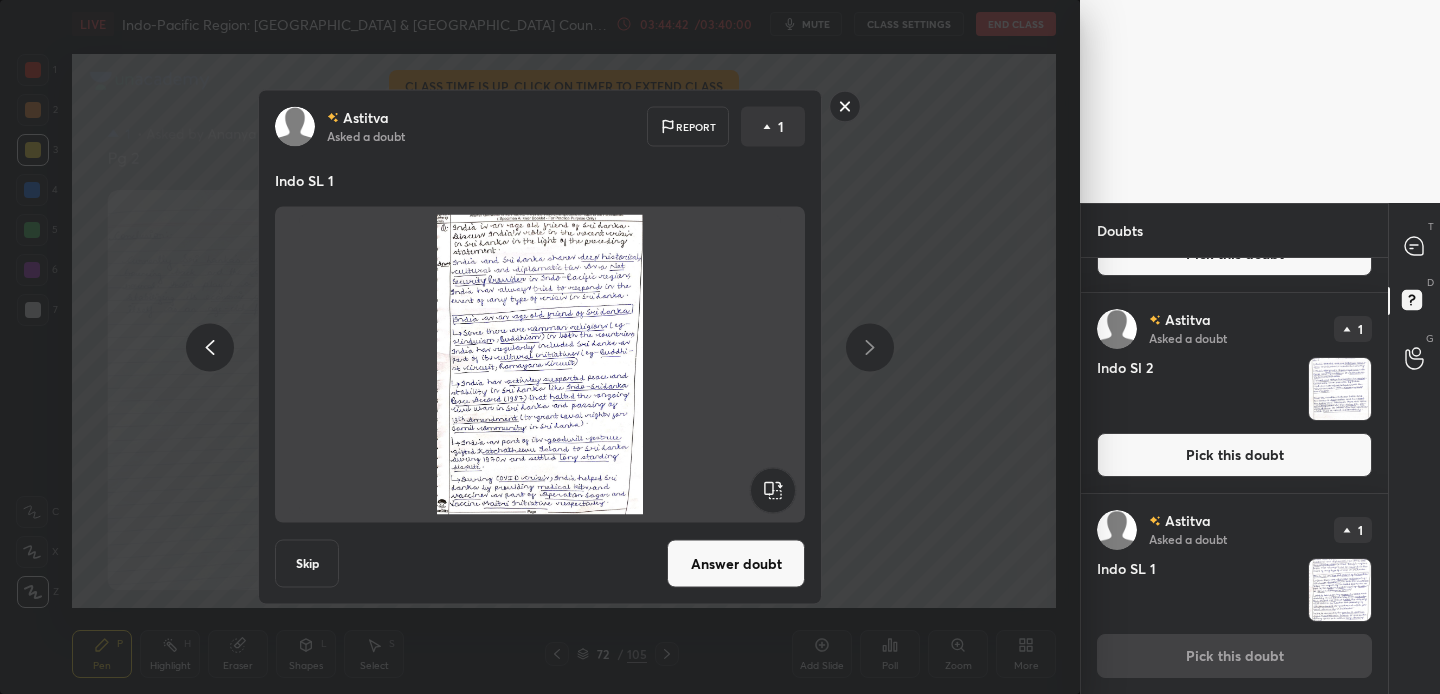 click on "Answer doubt" at bounding box center [736, 564] 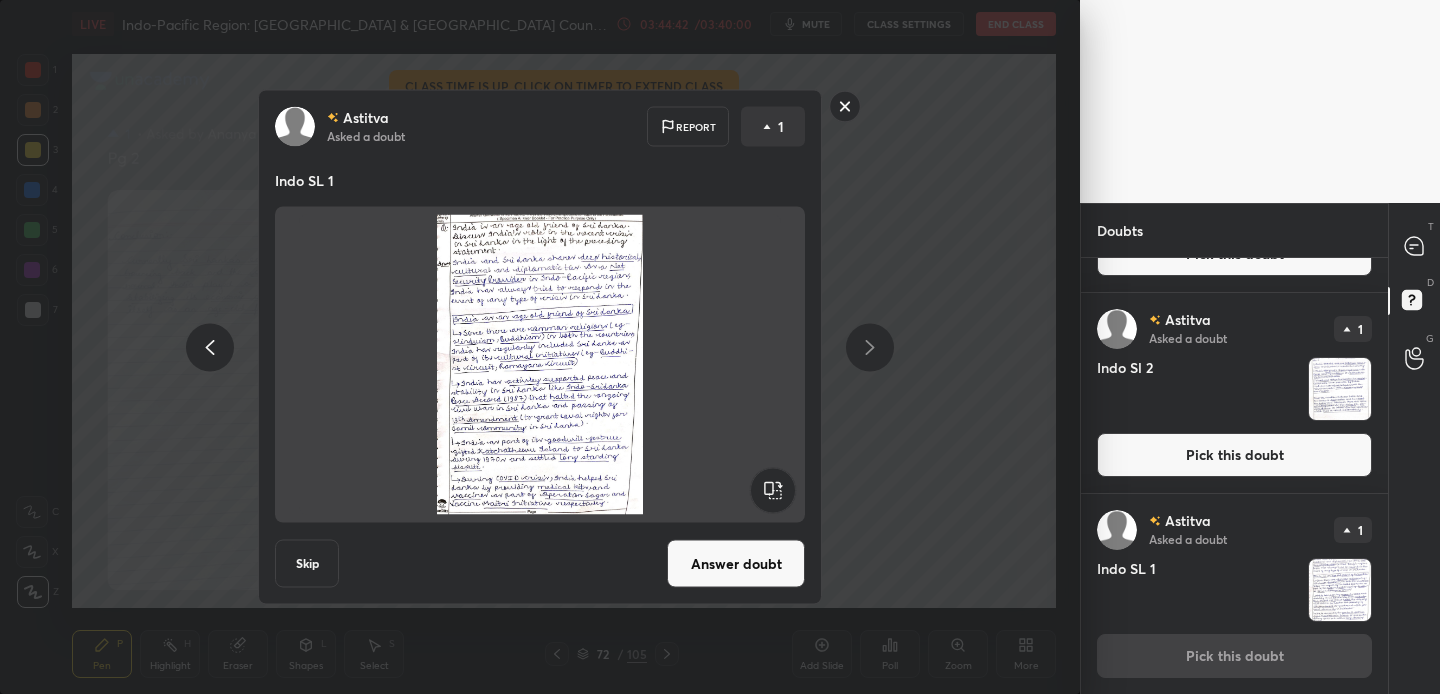 scroll, scrollTop: 0, scrollLeft: 0, axis: both 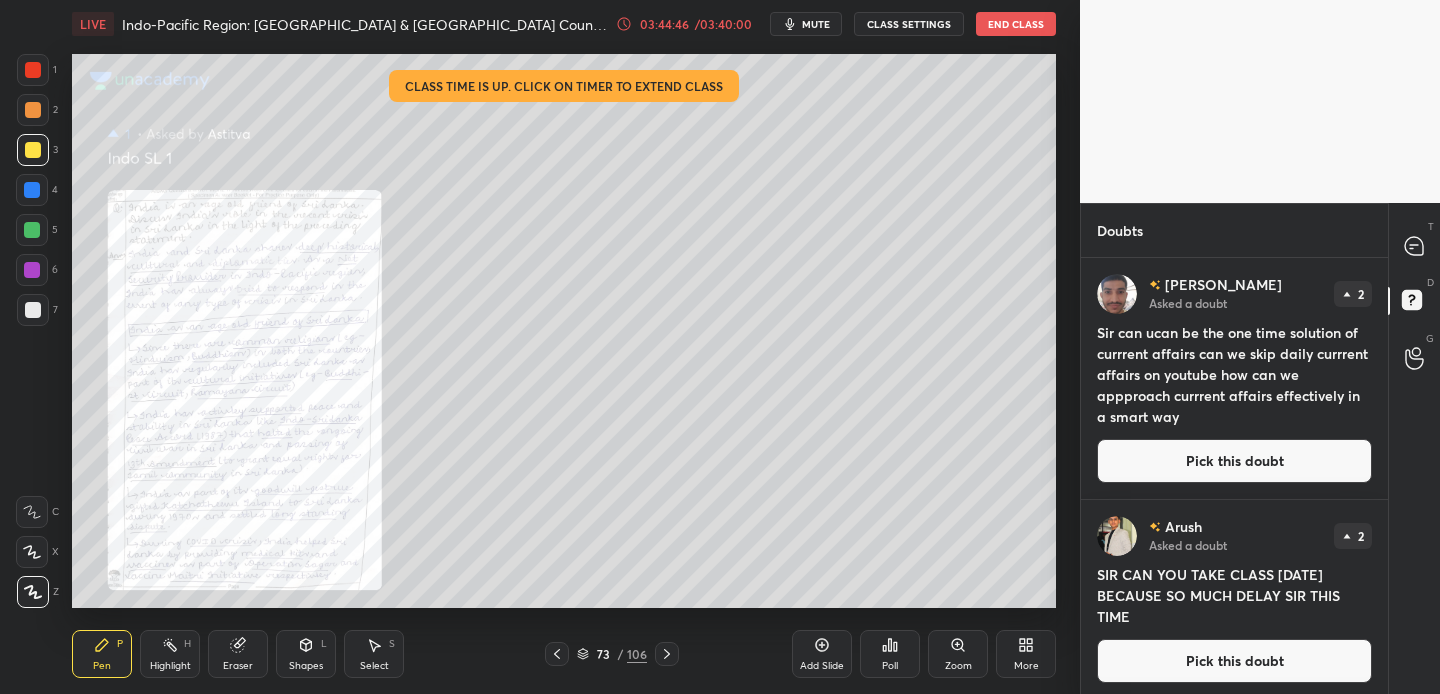 click on "Zoom" at bounding box center [958, 654] 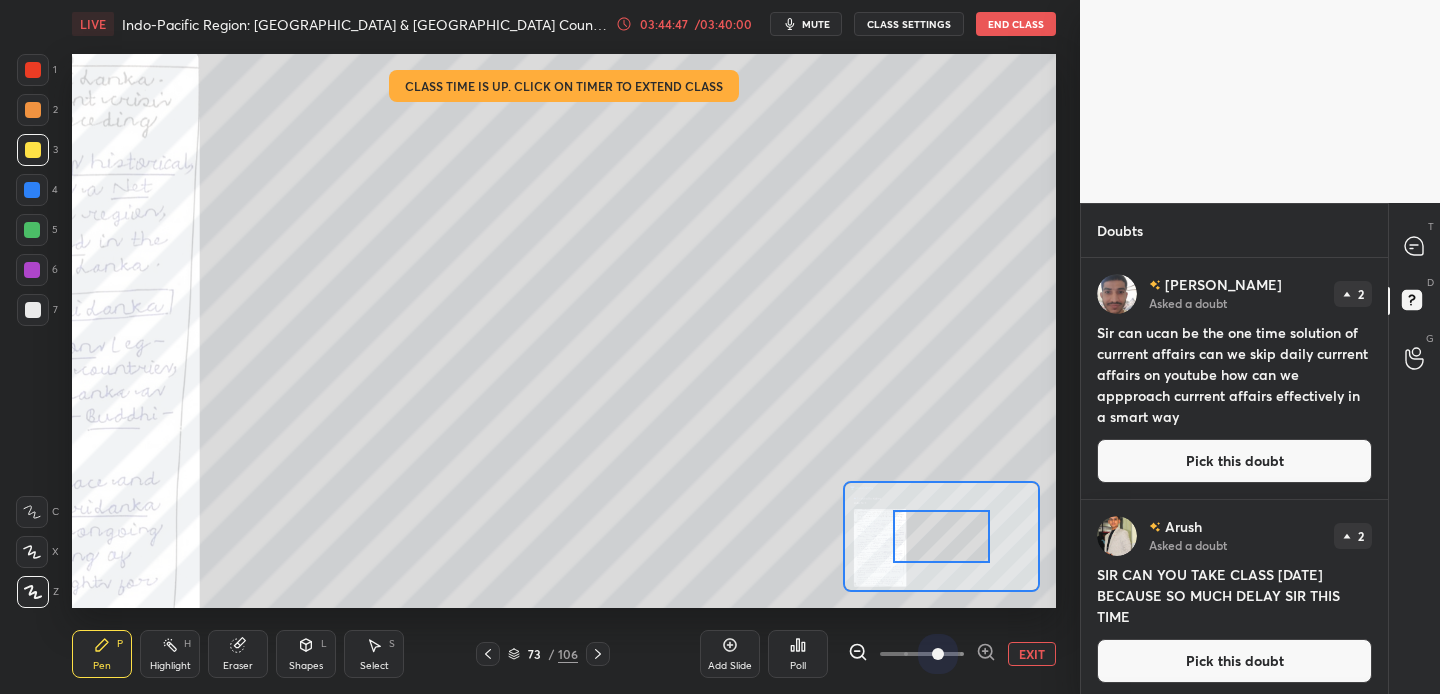 click at bounding box center [922, 654] 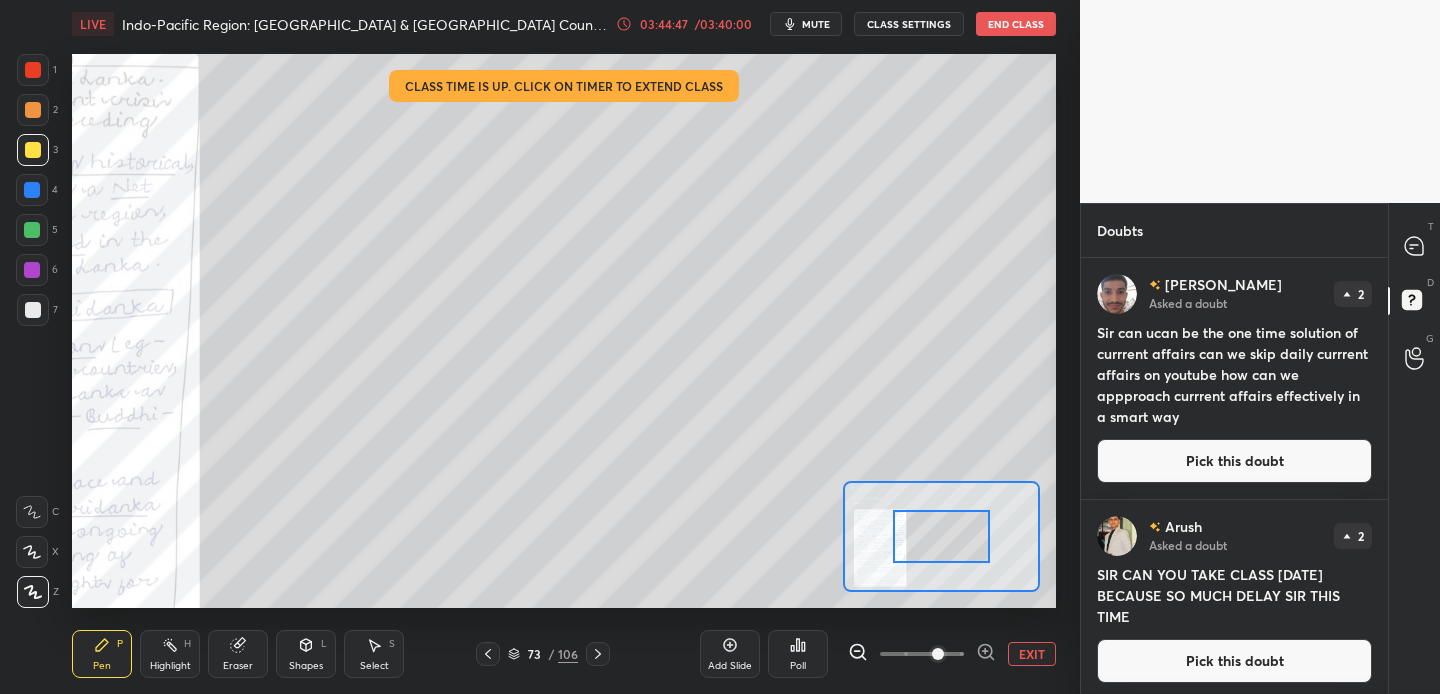 click at bounding box center [938, 654] 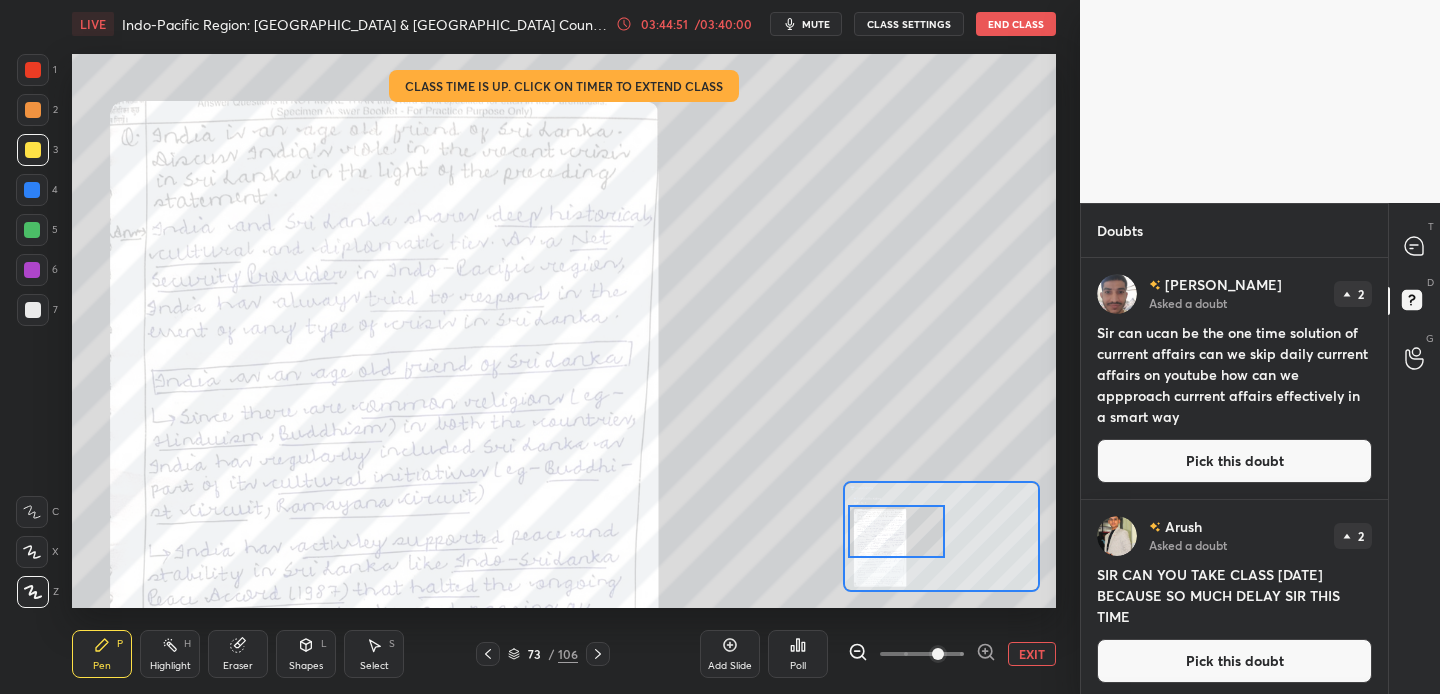 drag, startPoint x: 917, startPoint y: 532, endPoint x: 872, endPoint y: 527, distance: 45.276924 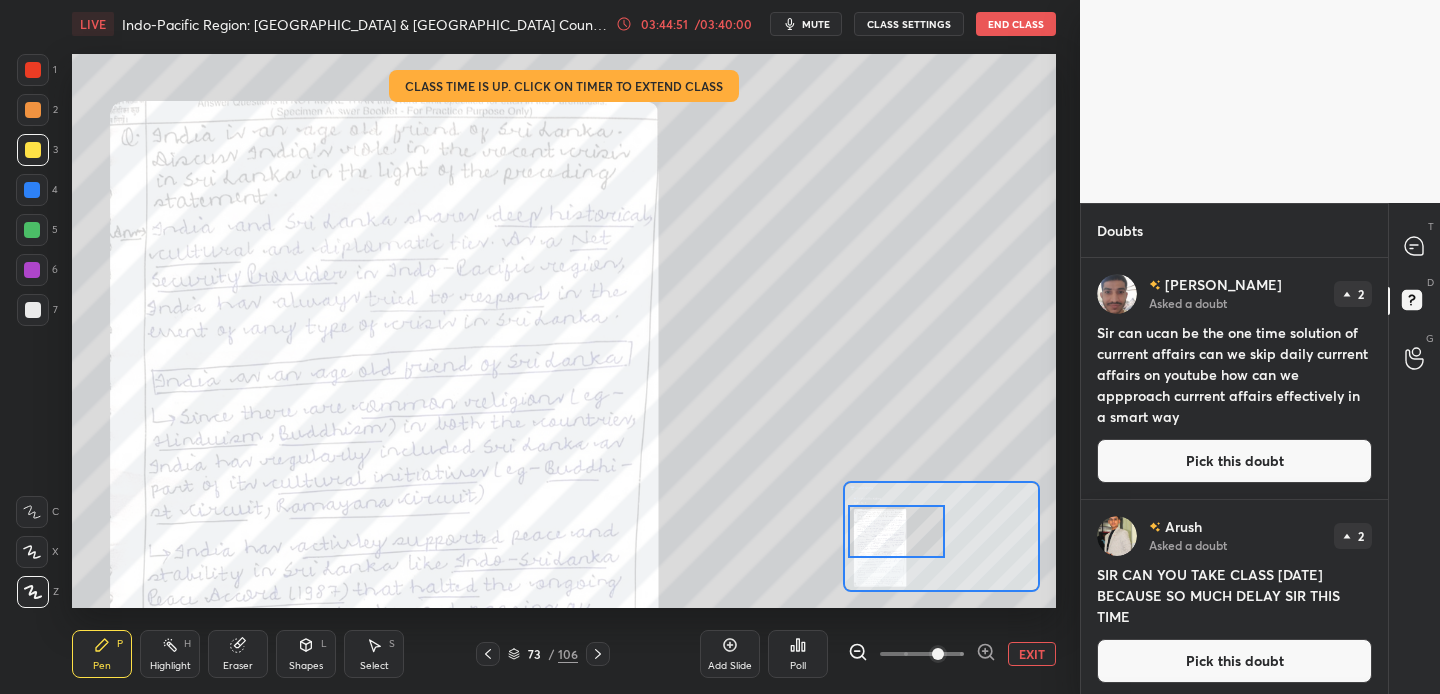 click at bounding box center (896, 531) 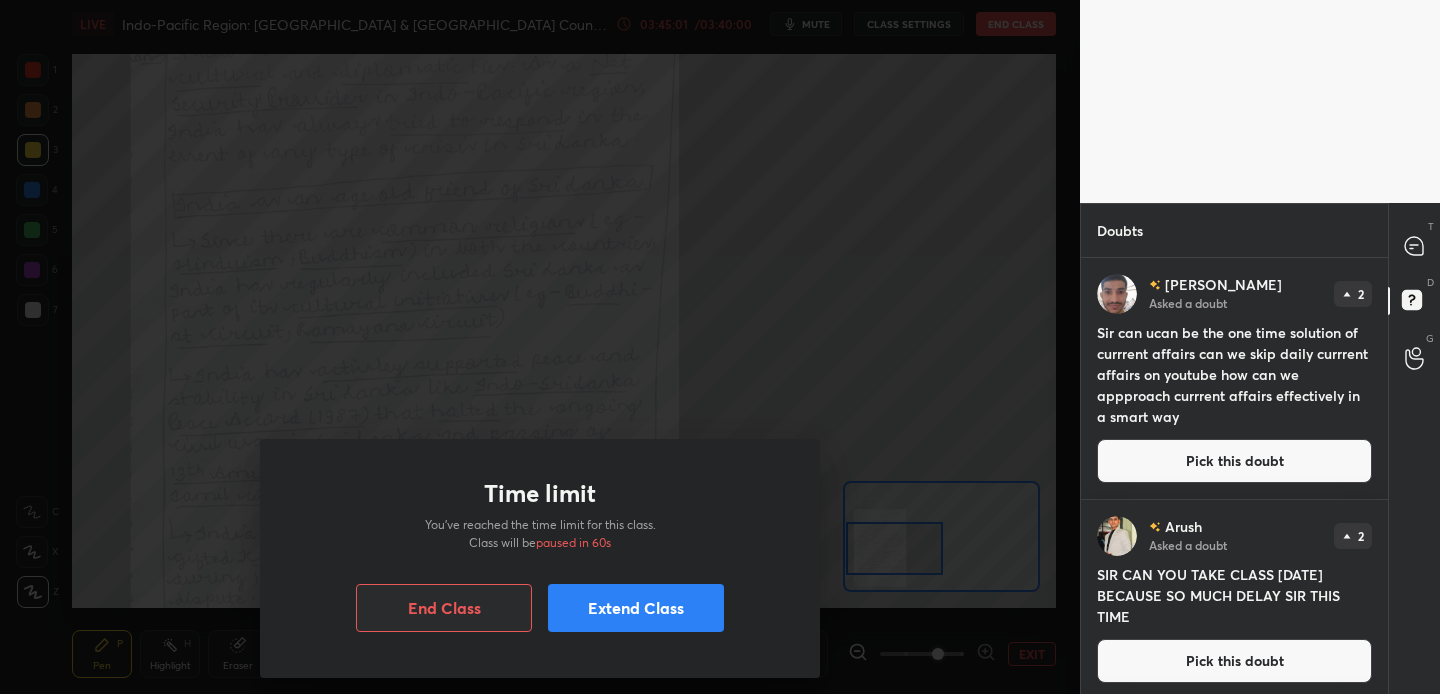 drag, startPoint x: 912, startPoint y: 531, endPoint x: 910, endPoint y: 548, distance: 17.117243 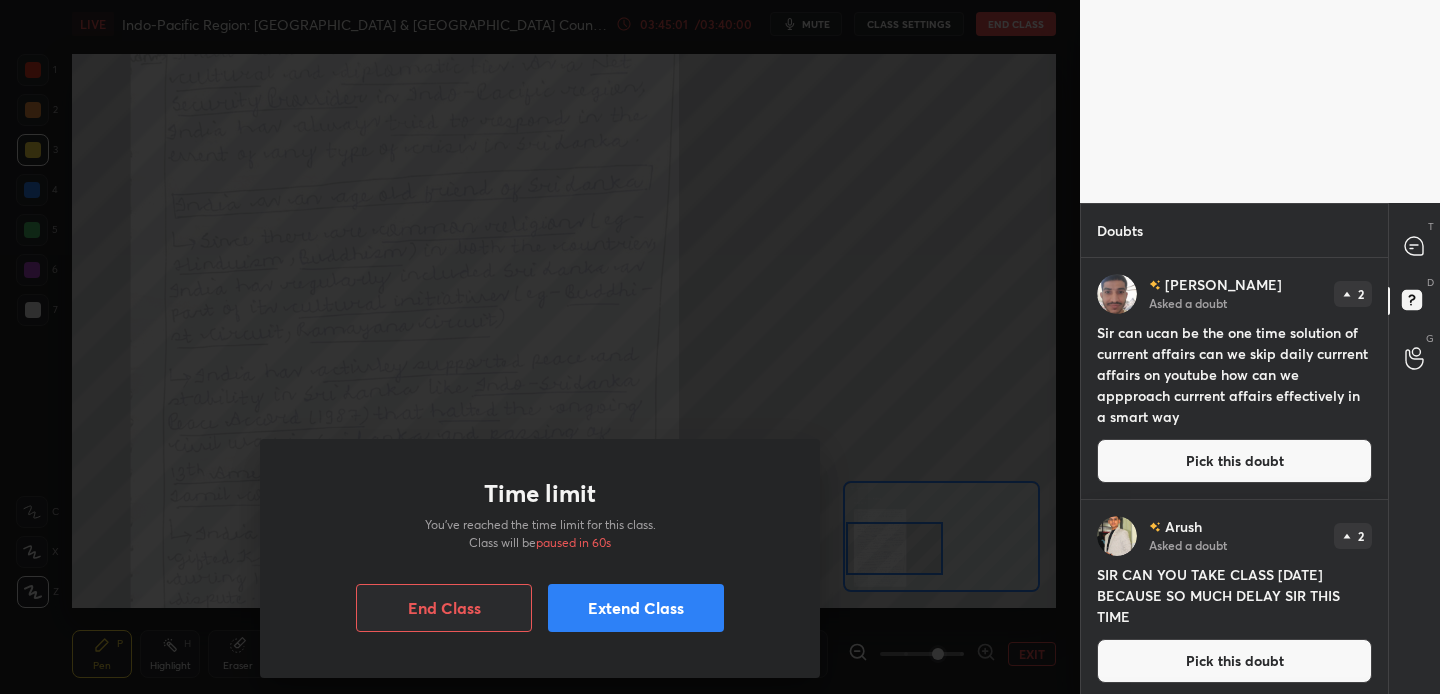 click on "1 2 3 4 5 6 7 C X Z C X Z E E Erase all   H H LIVE [GEOGRAPHIC_DATA] Region: [GEOGRAPHIC_DATA] & [GEOGRAPHIC_DATA] Countries 03:45:01 /  03:40:00 mute CLASS SETTINGS End Class Setting up your live class Poll for   secs No correct answer Start poll Back Indo-[GEOGRAPHIC_DATA]: [GEOGRAPHIC_DATA] & [GEOGRAPHIC_DATA] Countries • L25 of Comprehensive Course on International Relations [PERSON_NAME] N Pen P Highlight H Eraser Shapes L Select S 73 / 106 Add Slide Poll EXIT Doubts Enable hand raising Enable raise hand to speak to learners. Once enabled, chat will be turned off temporarily. Enable x   [PERSON_NAME] Asked a doubt 2 Sir can ucan be the one time solution of currrent affairs can we skip daily currrent affairs on youtube how can we appproach currrent affairs effectively in a smart way Pick this doubt Arush Asked a doubt 2 SIR CAN YOU TAKE CLASS [DATE]  BECAUSE SO MUCH DELAY SIR THIS TIME Pick this doubt [PERSON_NAME] Asked a doubt 1 Pick this doubt NEW DOUBTS ASKED No one has raised a hand yet Can't raise hand Got it T Messages (T) D Doubts (D) G" at bounding box center [720, 347] 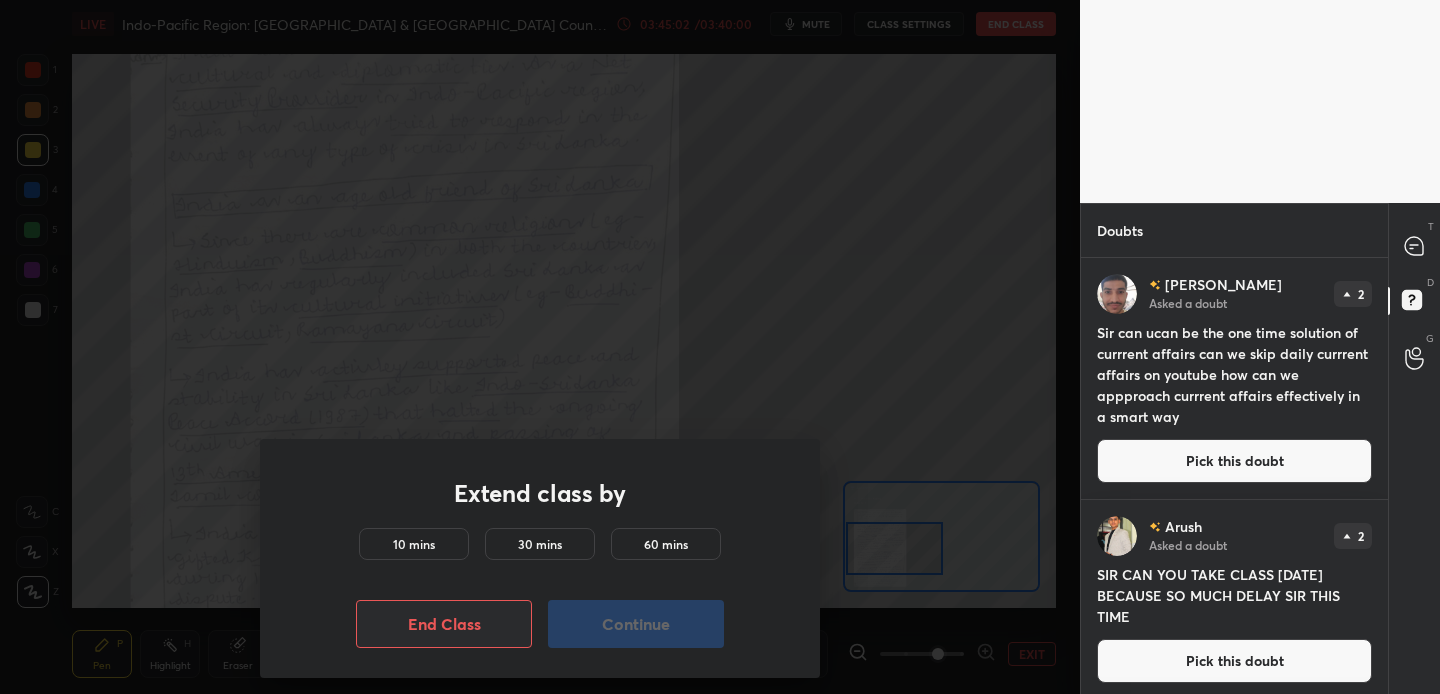 drag, startPoint x: 429, startPoint y: 553, endPoint x: 538, endPoint y: 602, distance: 119.507324 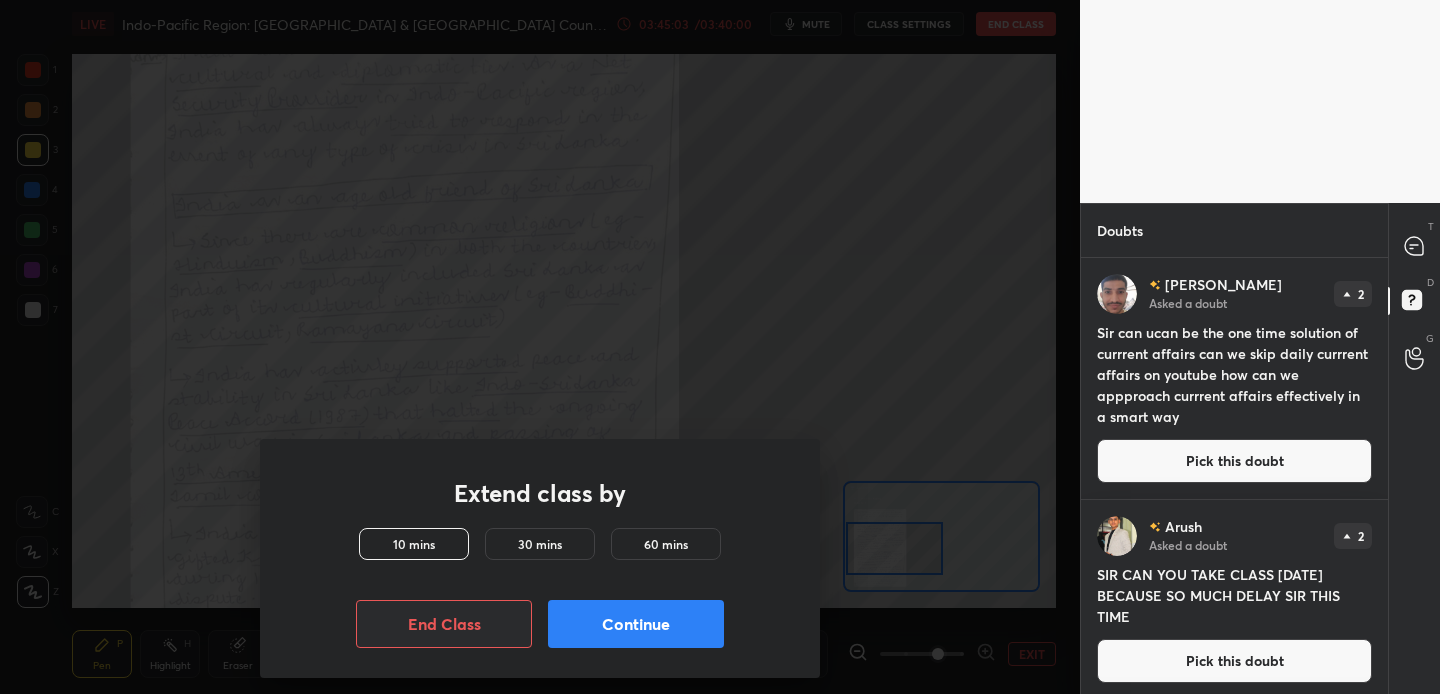 click on "Continue" at bounding box center [636, 624] 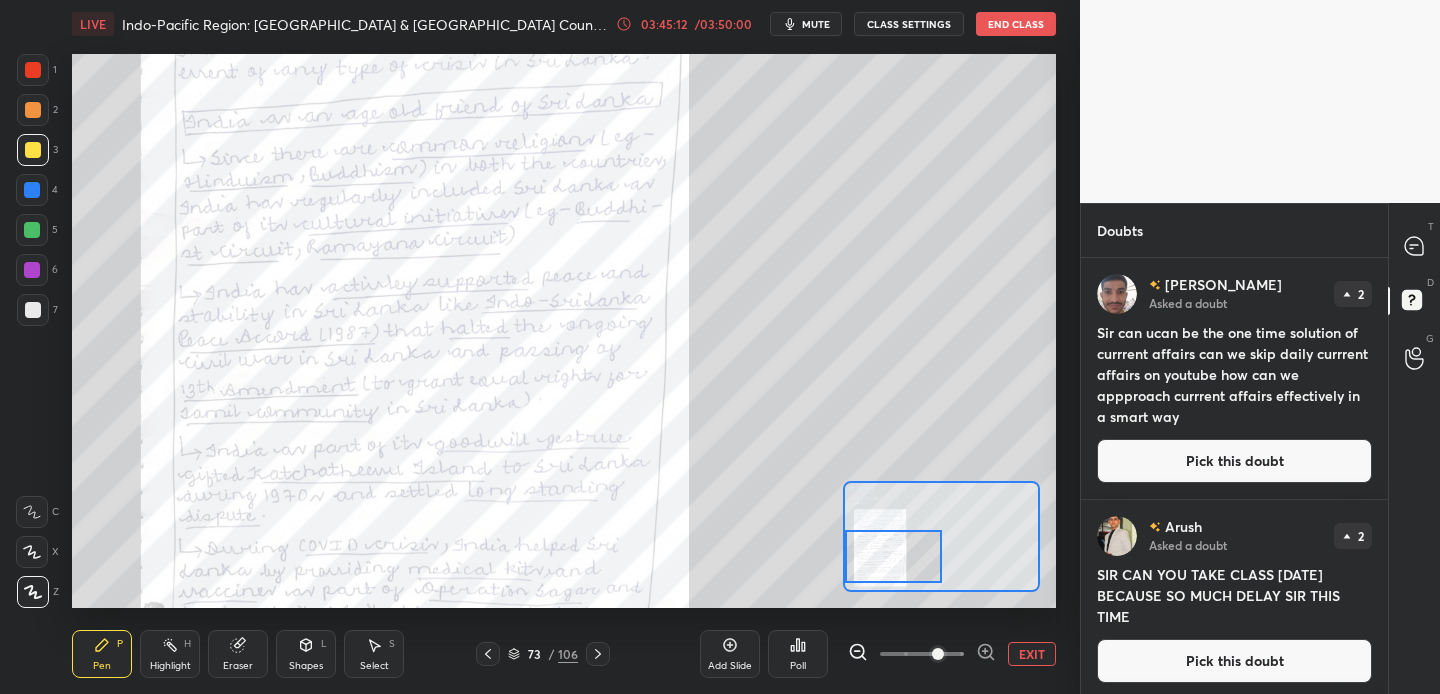 click at bounding box center [893, 556] 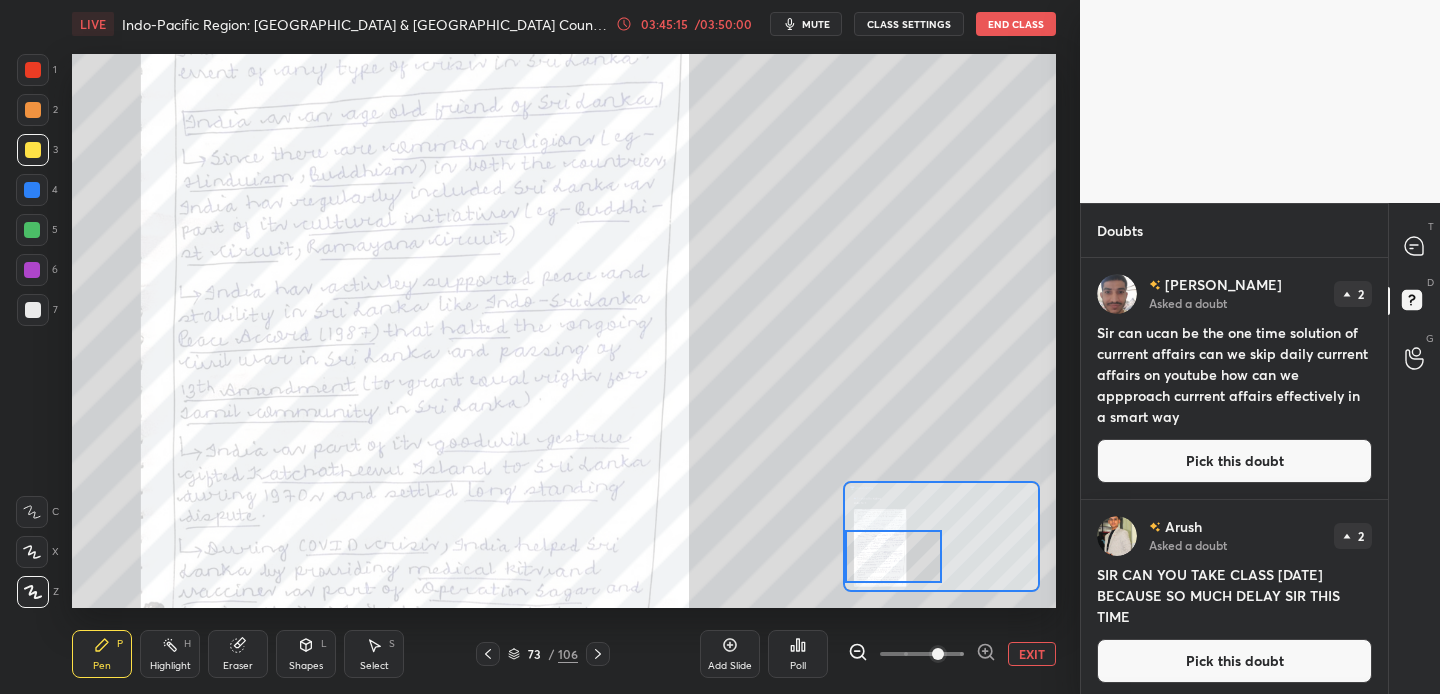 click at bounding box center (893, 556) 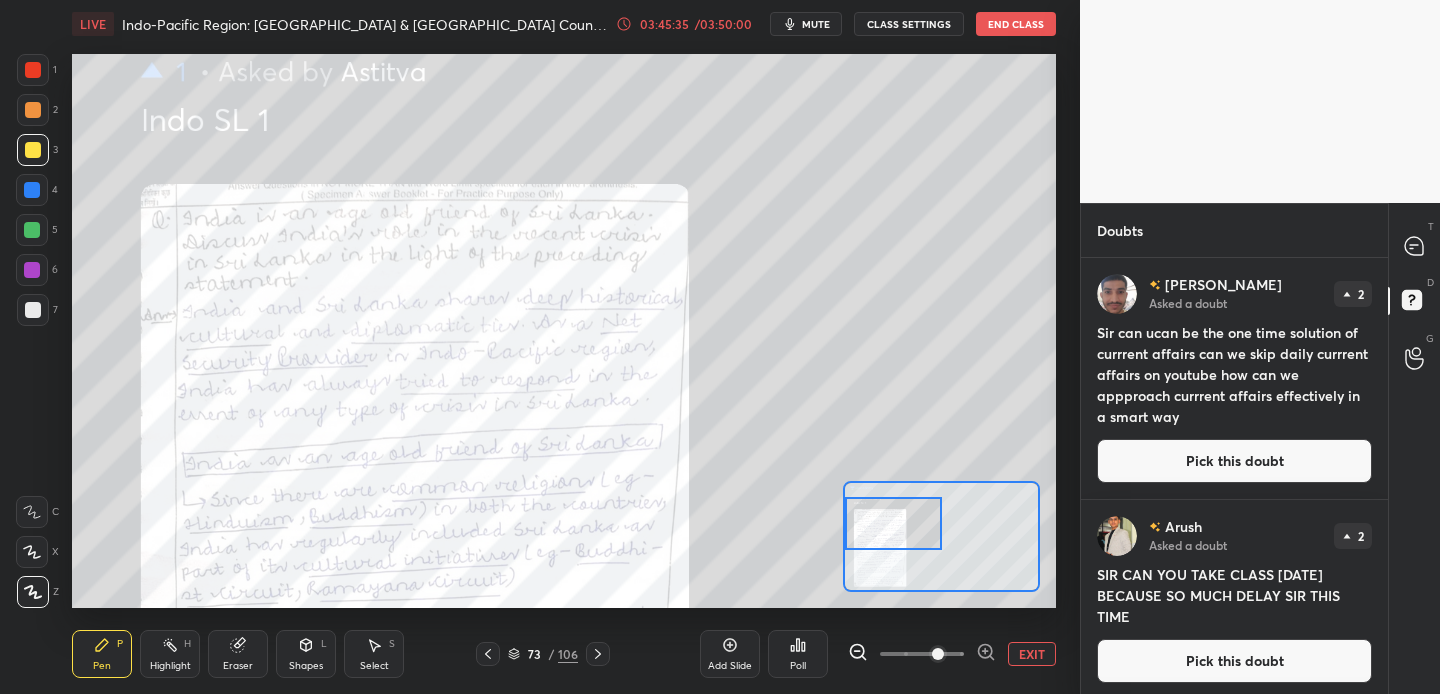 drag, startPoint x: 914, startPoint y: 549, endPoint x: 904, endPoint y: 516, distance: 34.48188 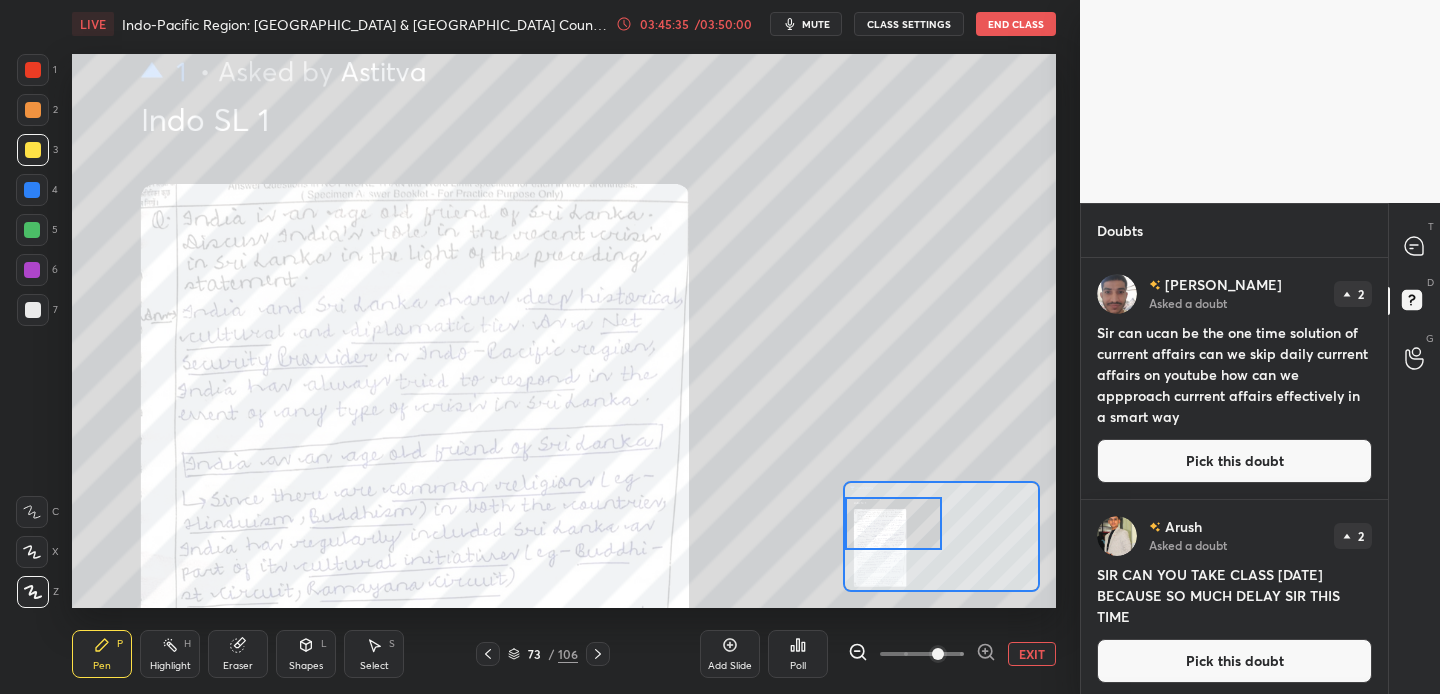 click at bounding box center (893, 523) 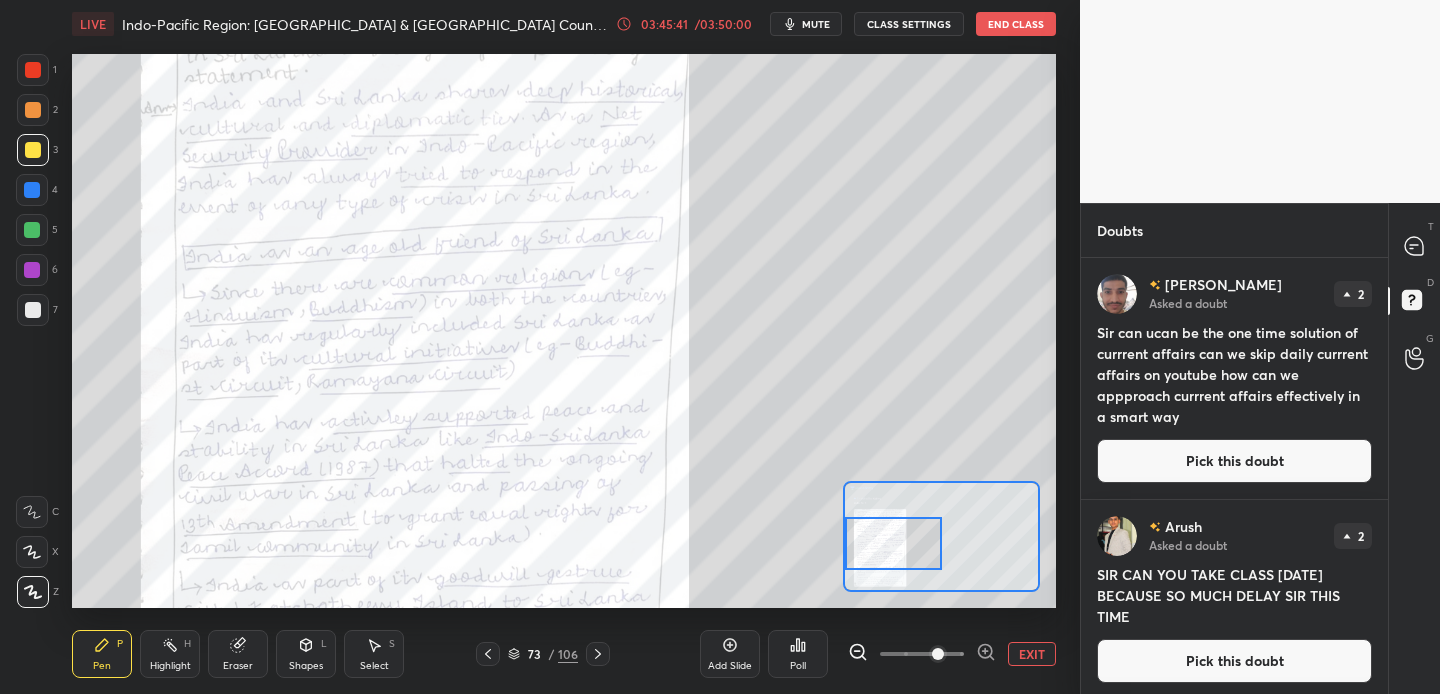 drag, startPoint x: 886, startPoint y: 539, endPoint x: 884, endPoint y: 559, distance: 20.09975 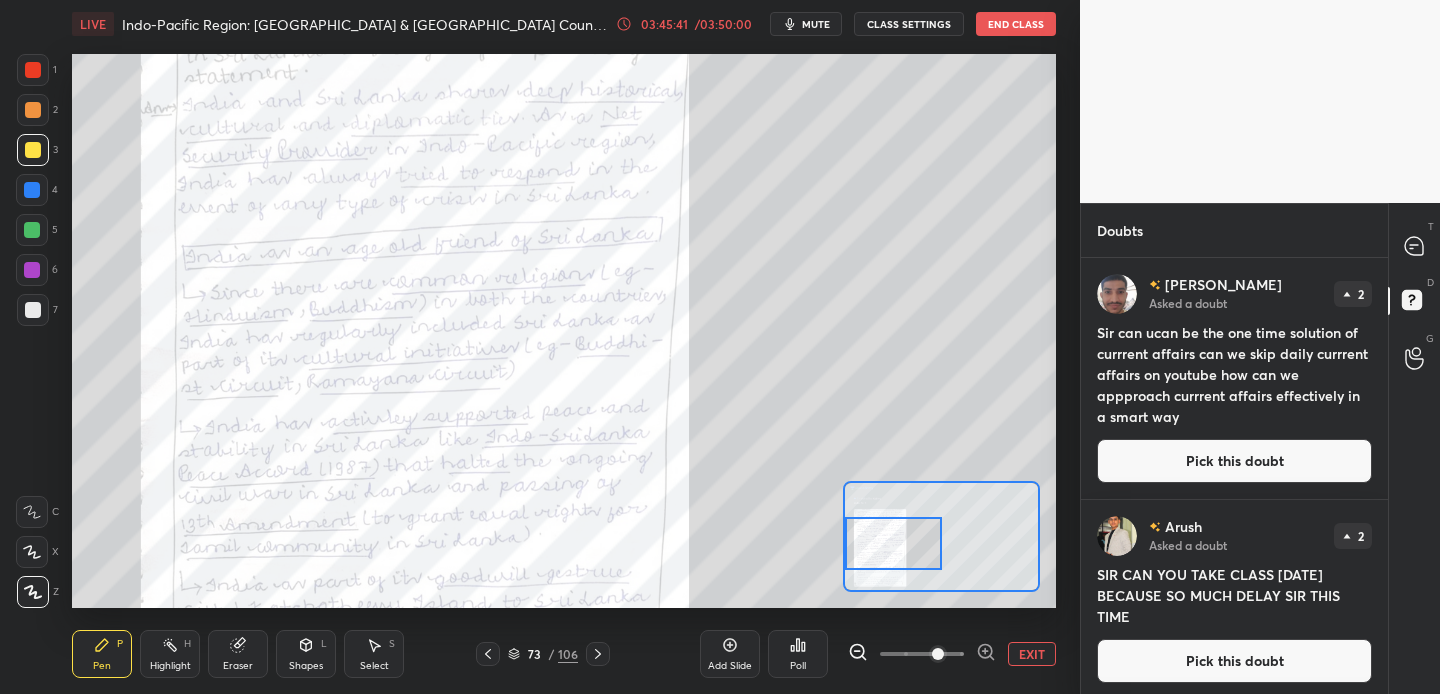 click at bounding box center (893, 543) 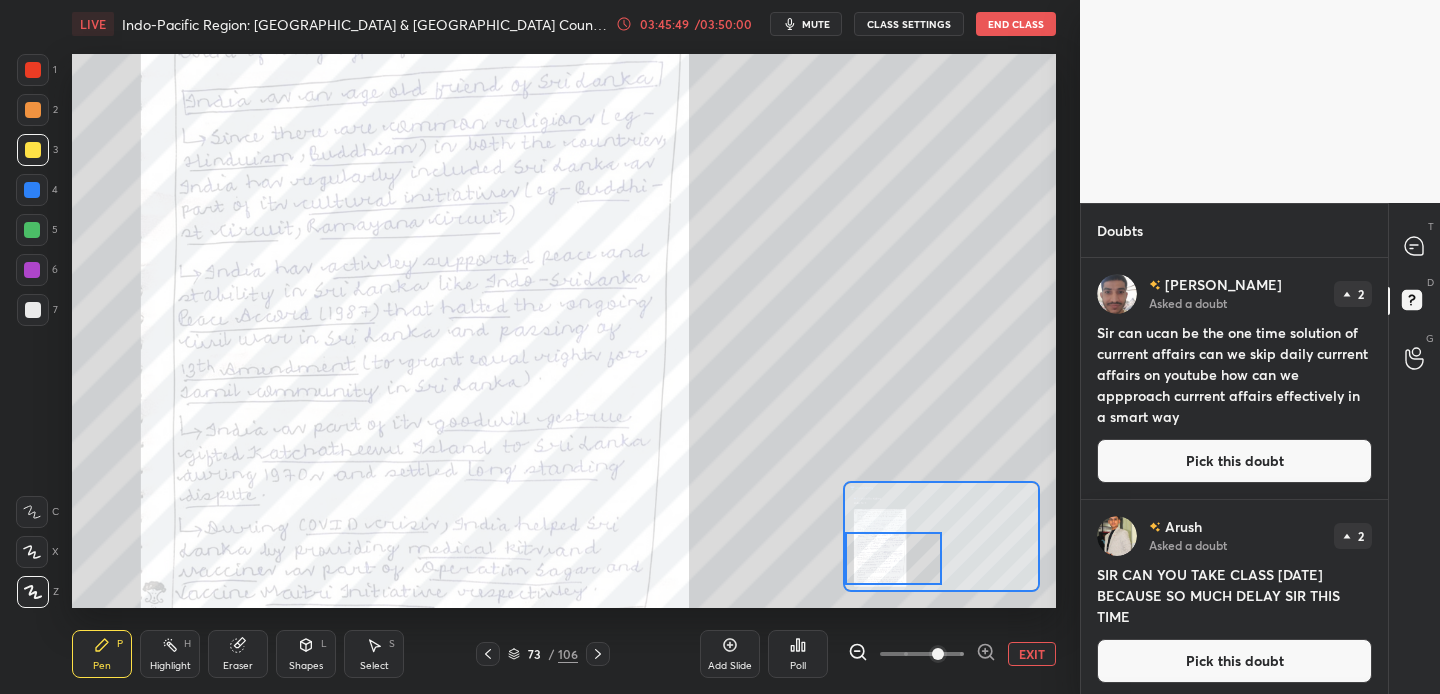 drag, startPoint x: 879, startPoint y: 562, endPoint x: 874, endPoint y: 577, distance: 15.811388 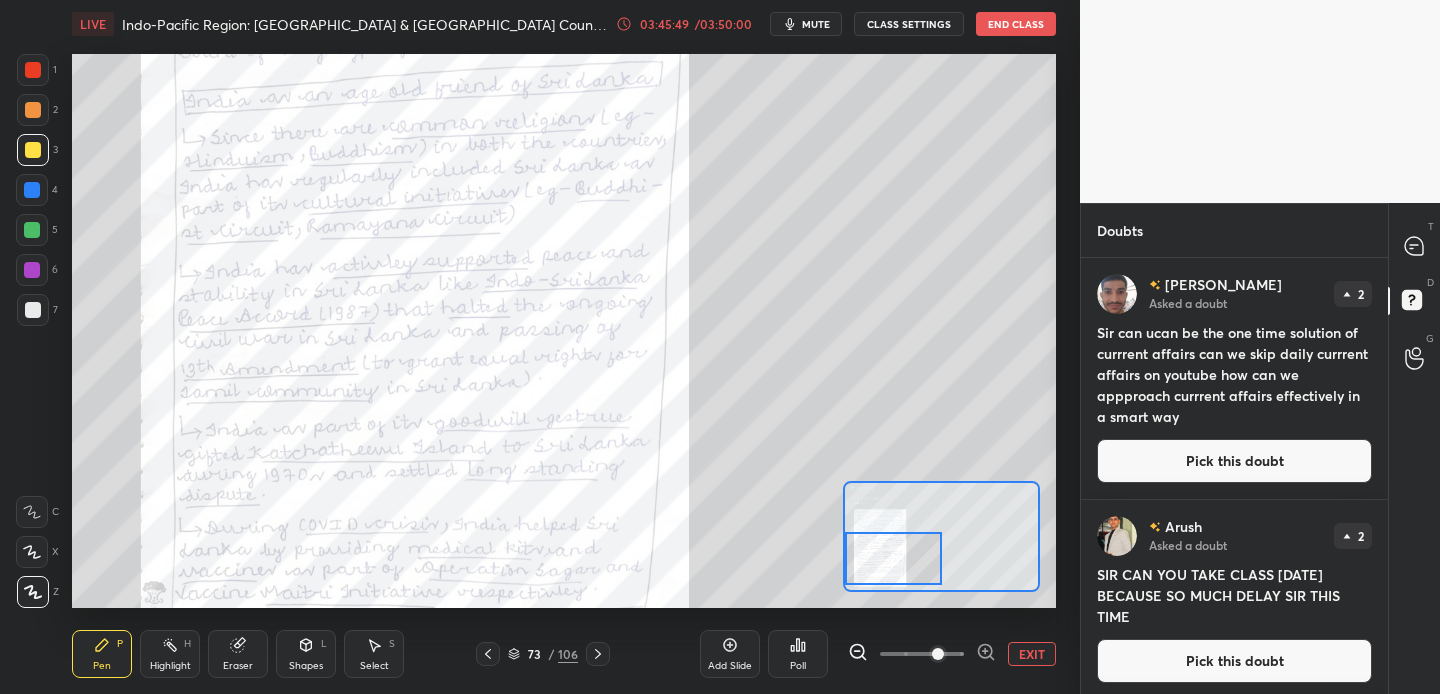 click at bounding box center [893, 558] 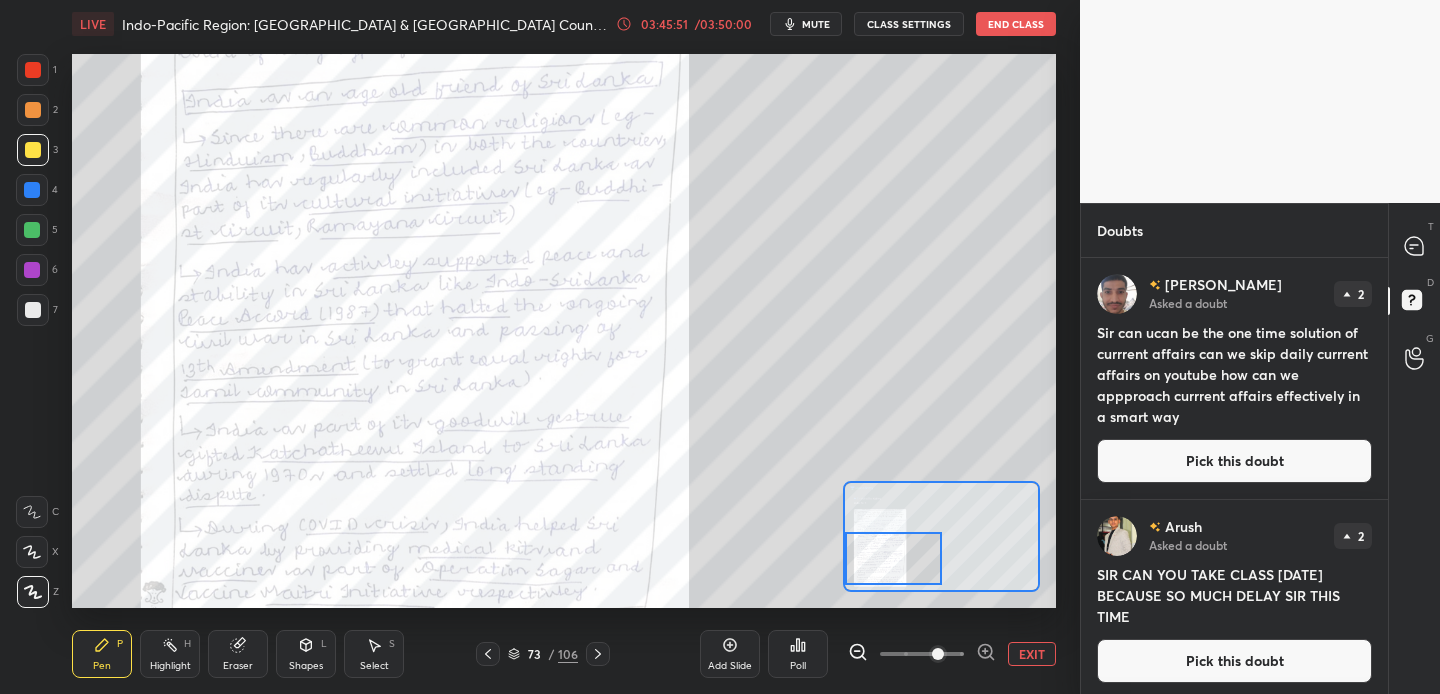 click on "EXIT" at bounding box center [1032, 654] 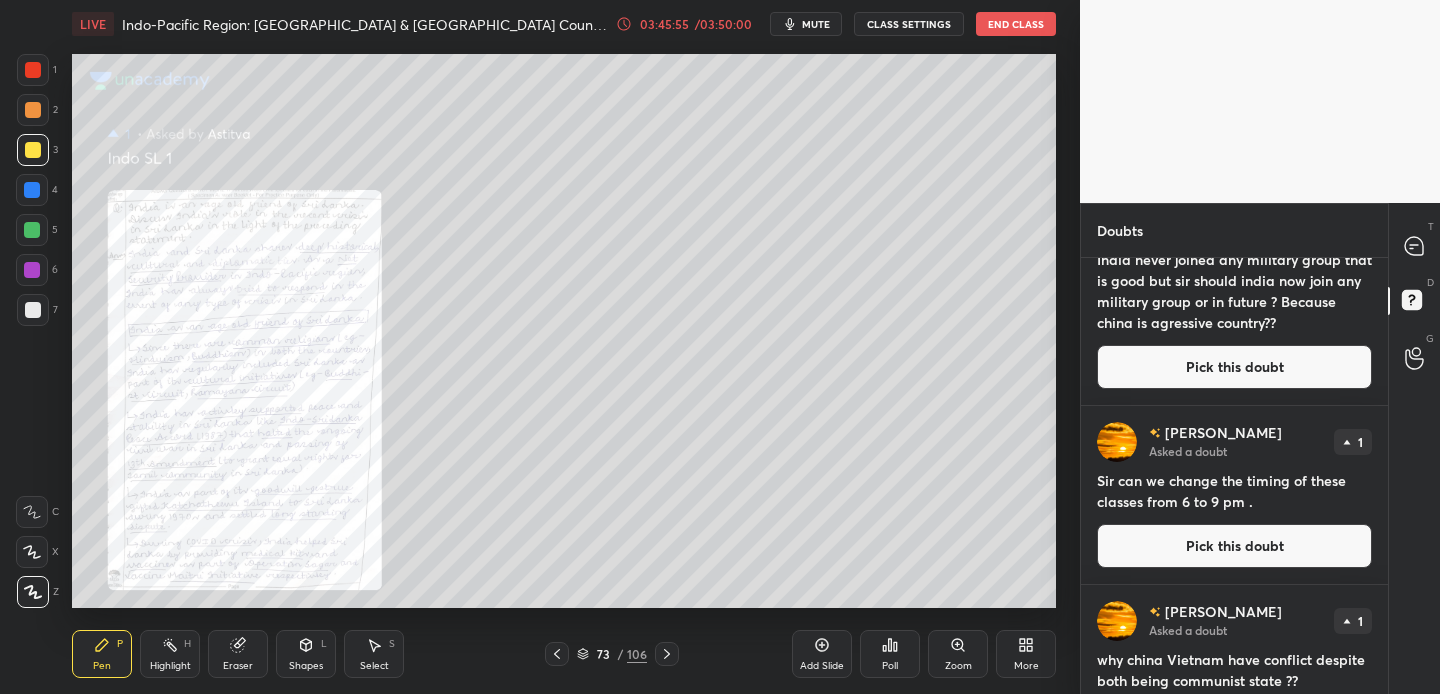 scroll, scrollTop: 1566, scrollLeft: 0, axis: vertical 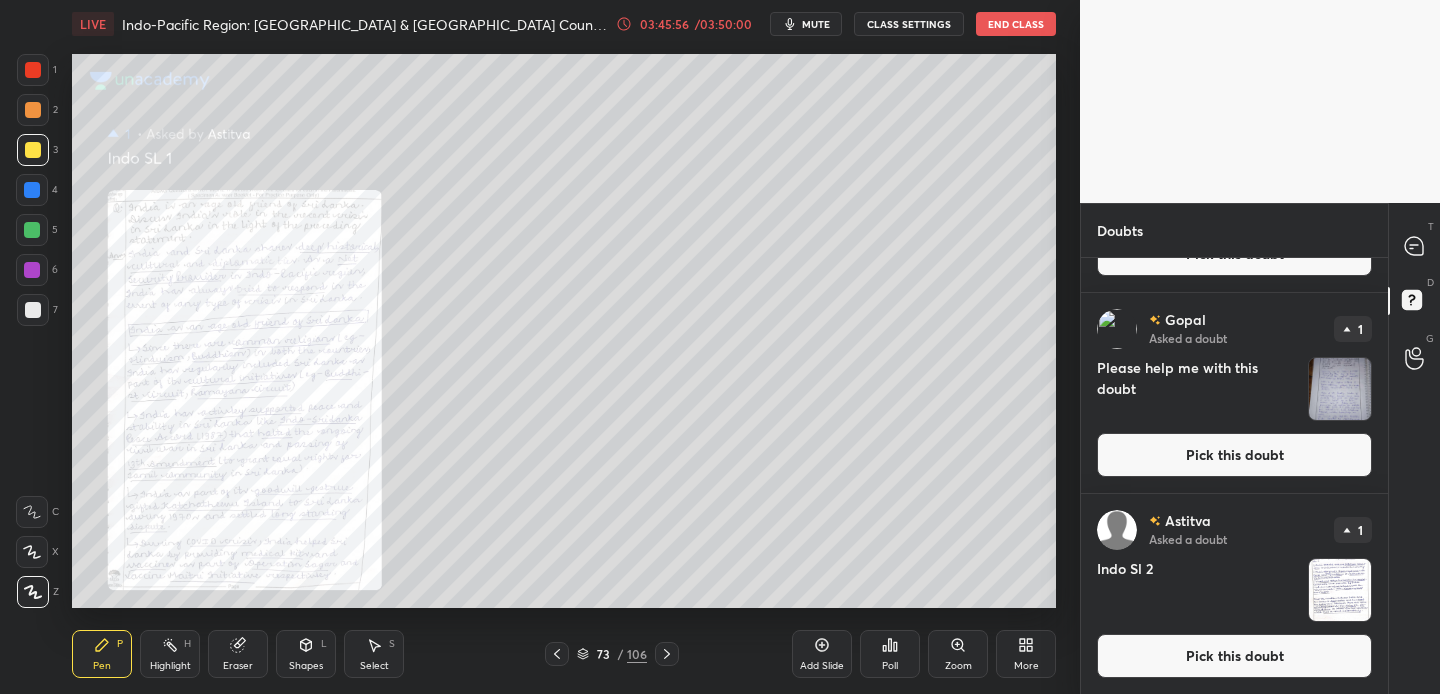 click at bounding box center (1340, 590) 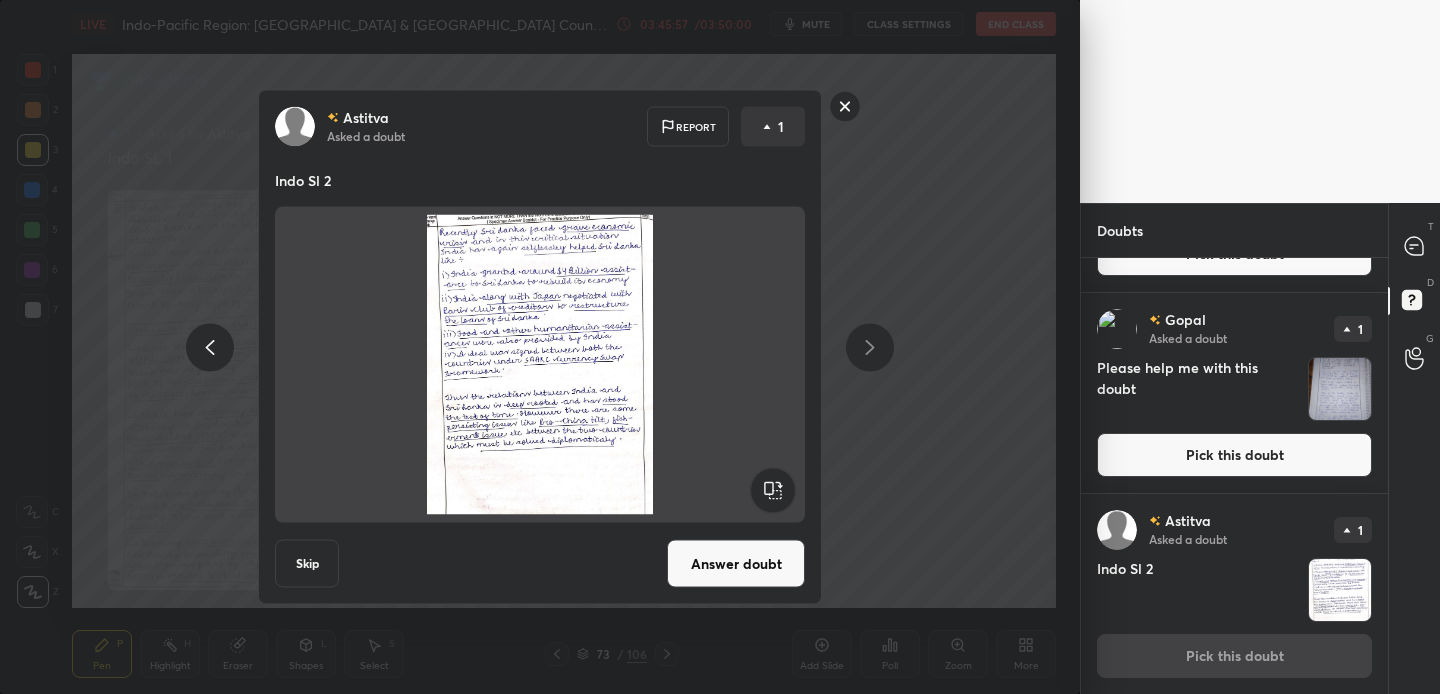 click on "Answer doubt" at bounding box center [736, 564] 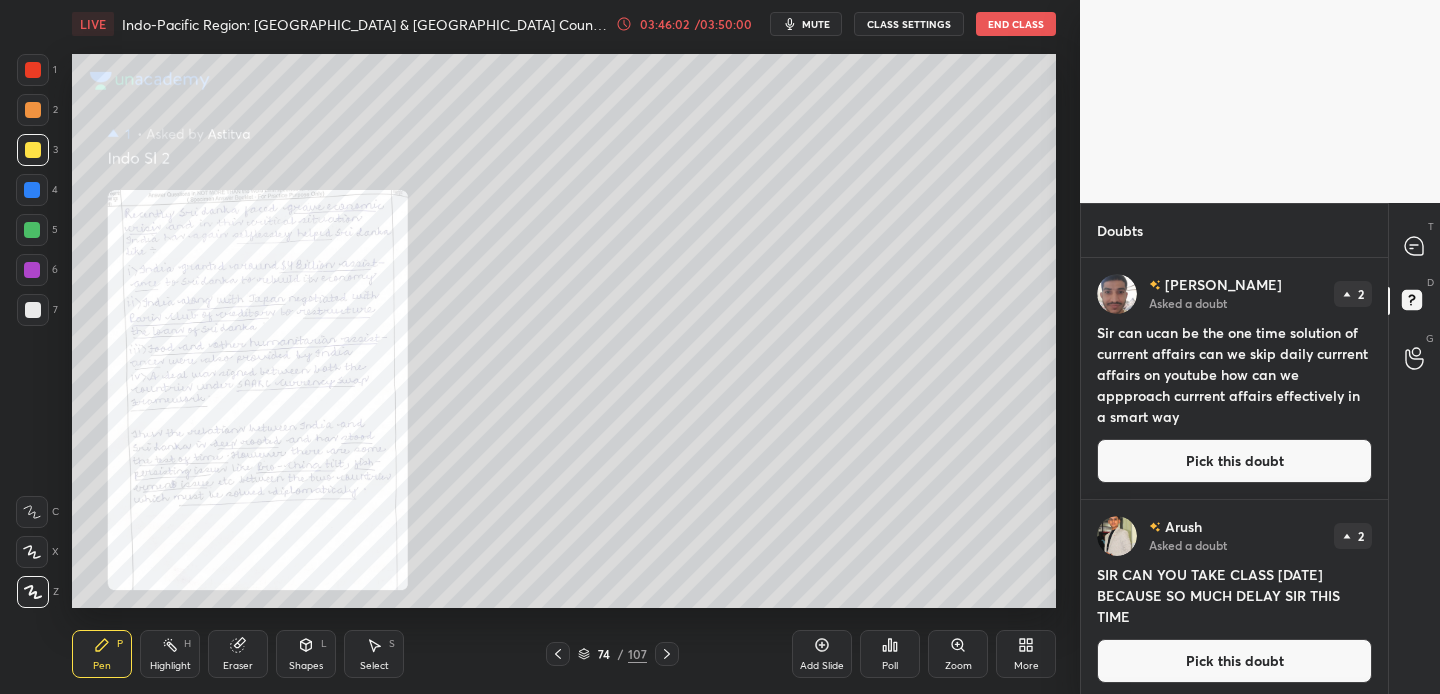 click 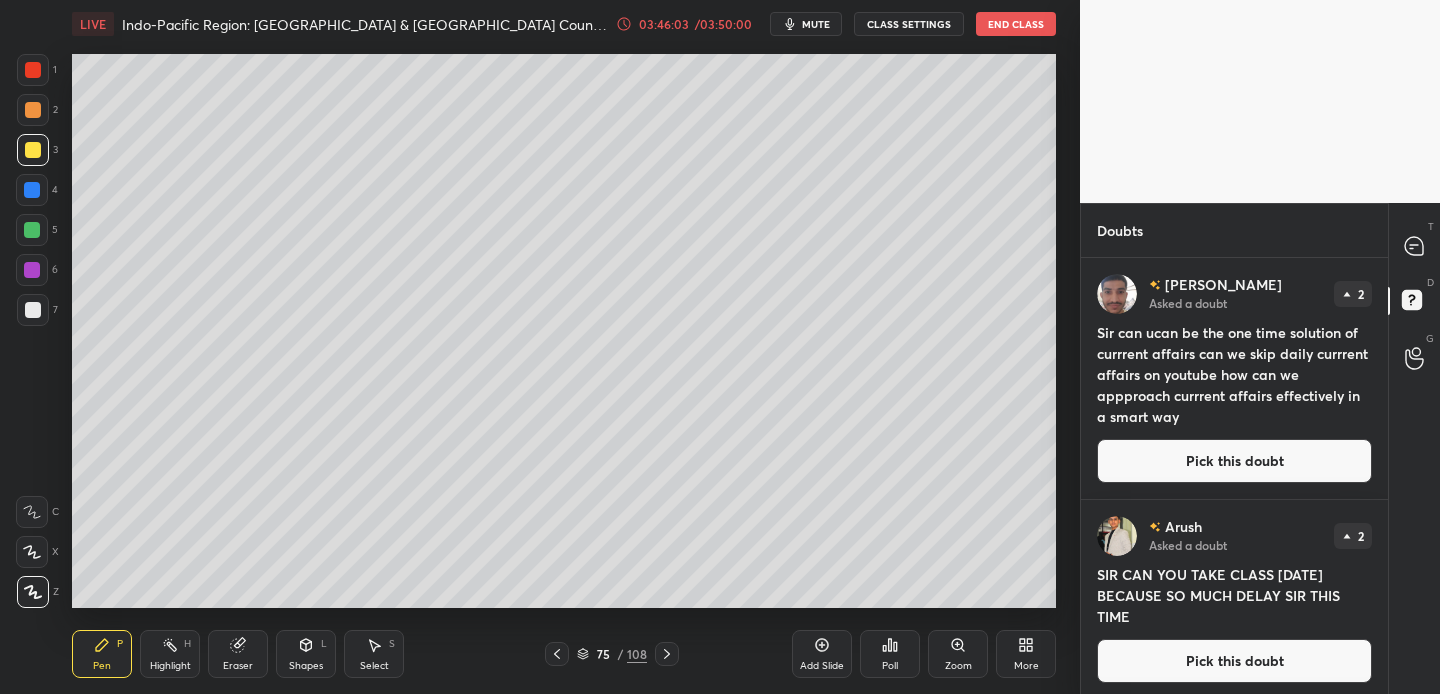 click at bounding box center [557, 654] 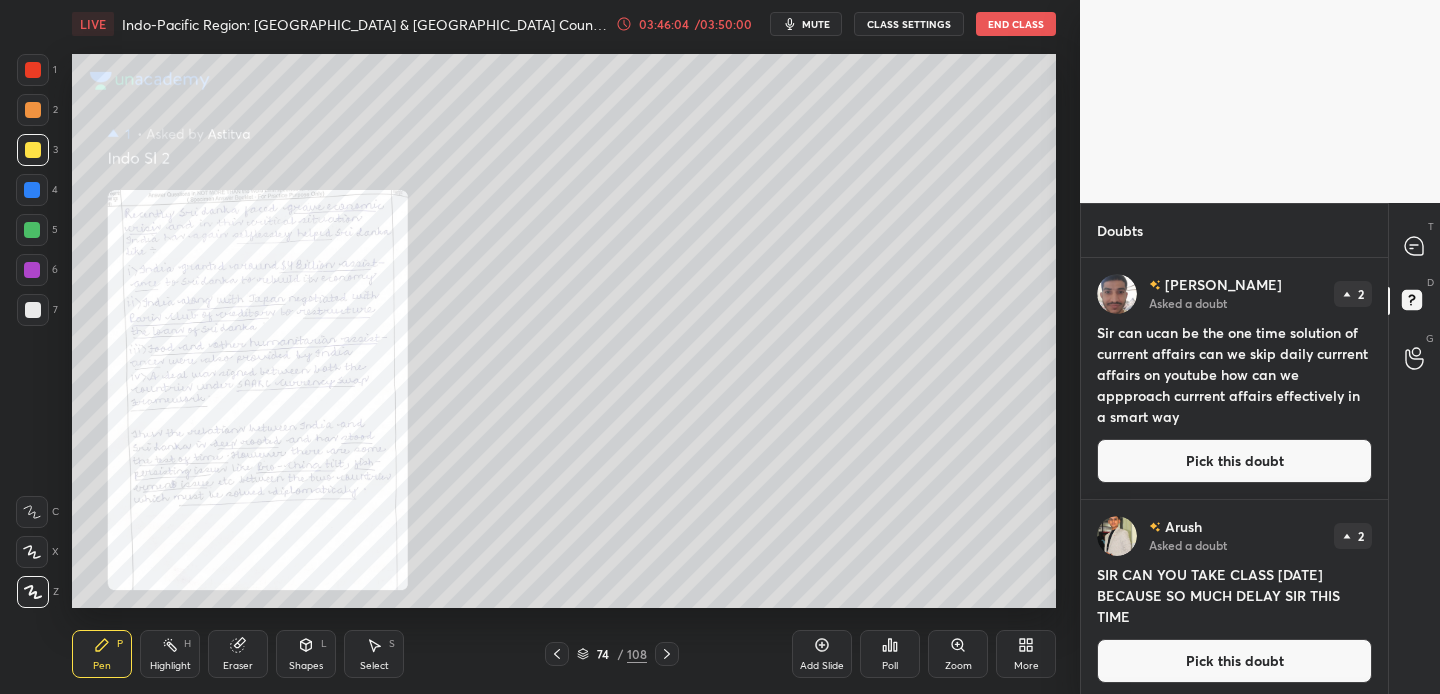 click on "Zoom" at bounding box center (958, 654) 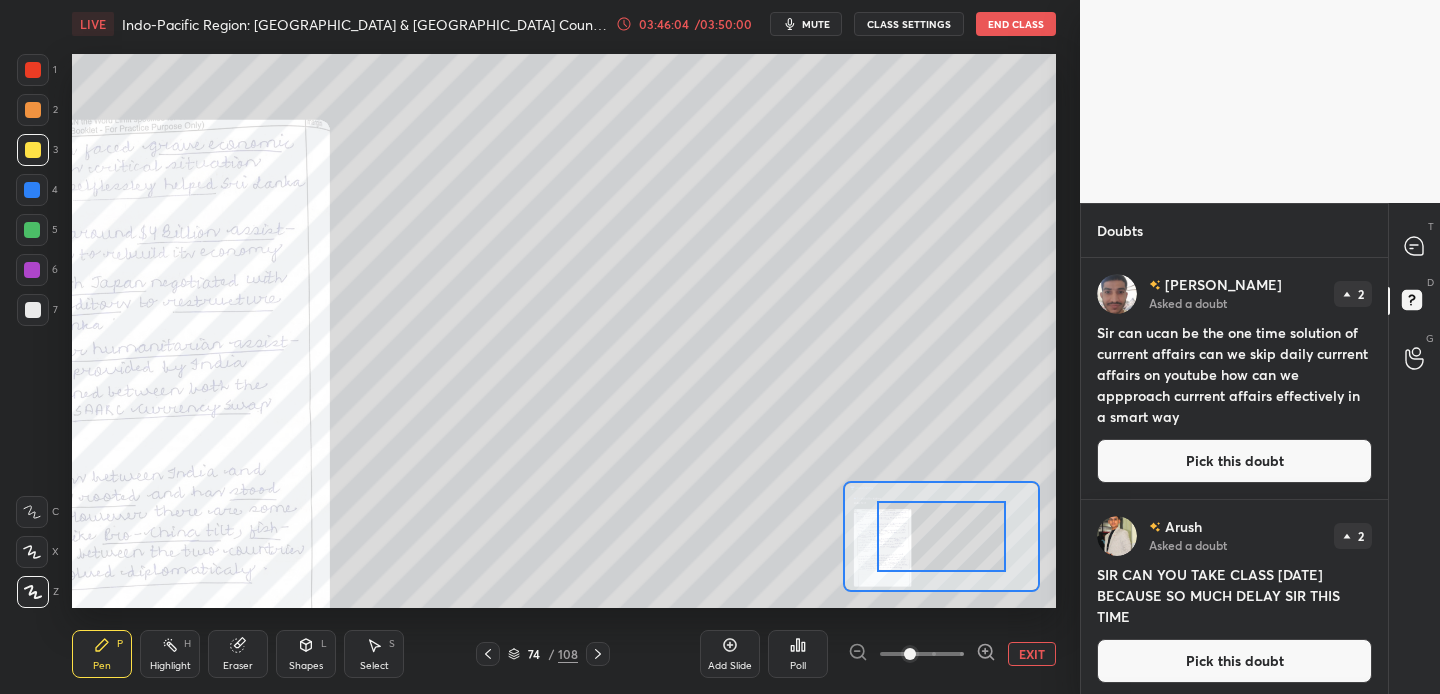 click at bounding box center [922, 654] 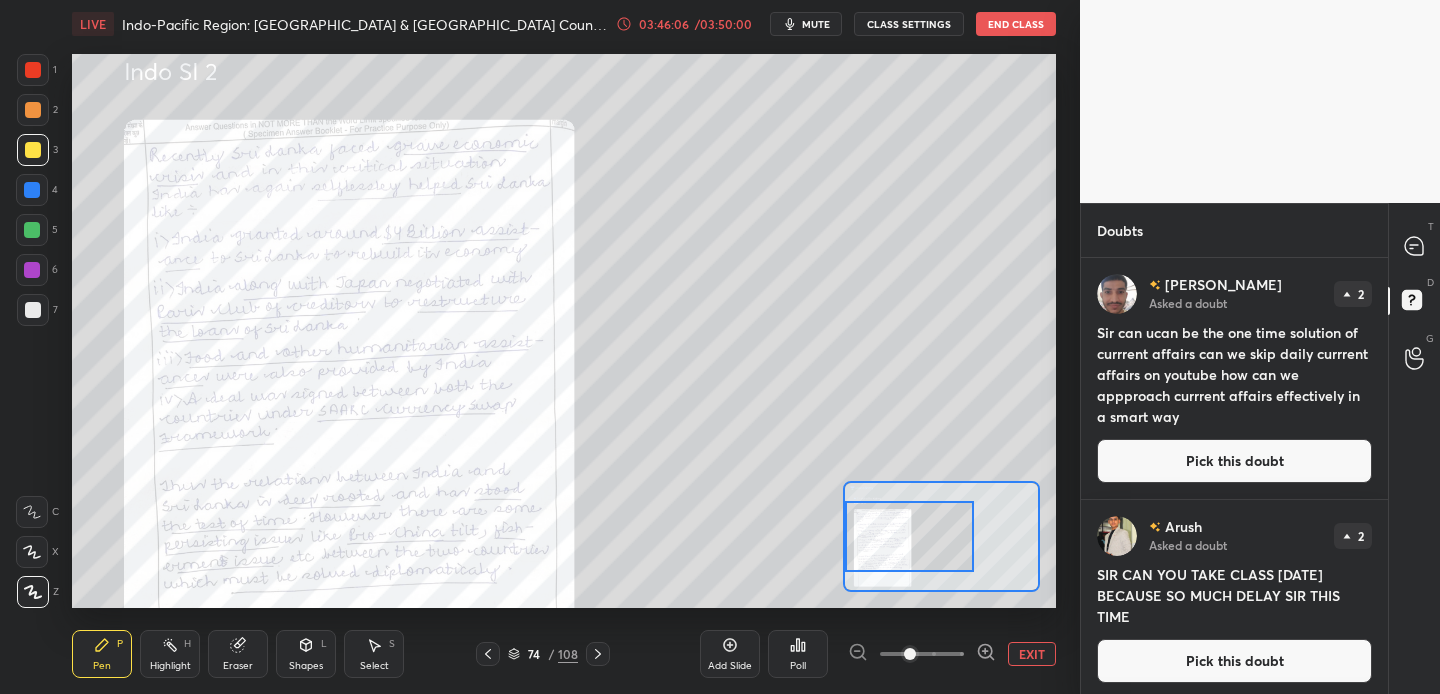 drag, startPoint x: 904, startPoint y: 534, endPoint x: 877, endPoint y: 537, distance: 27.166155 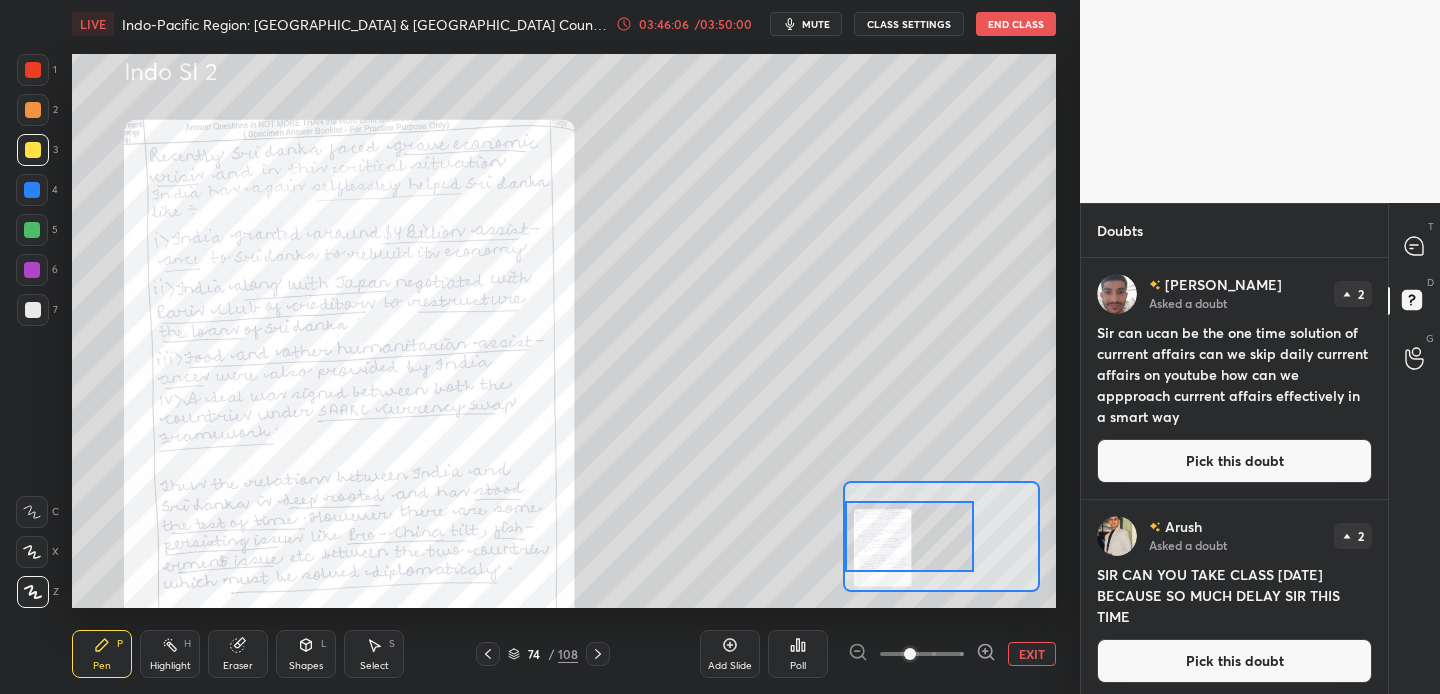 click at bounding box center (909, 536) 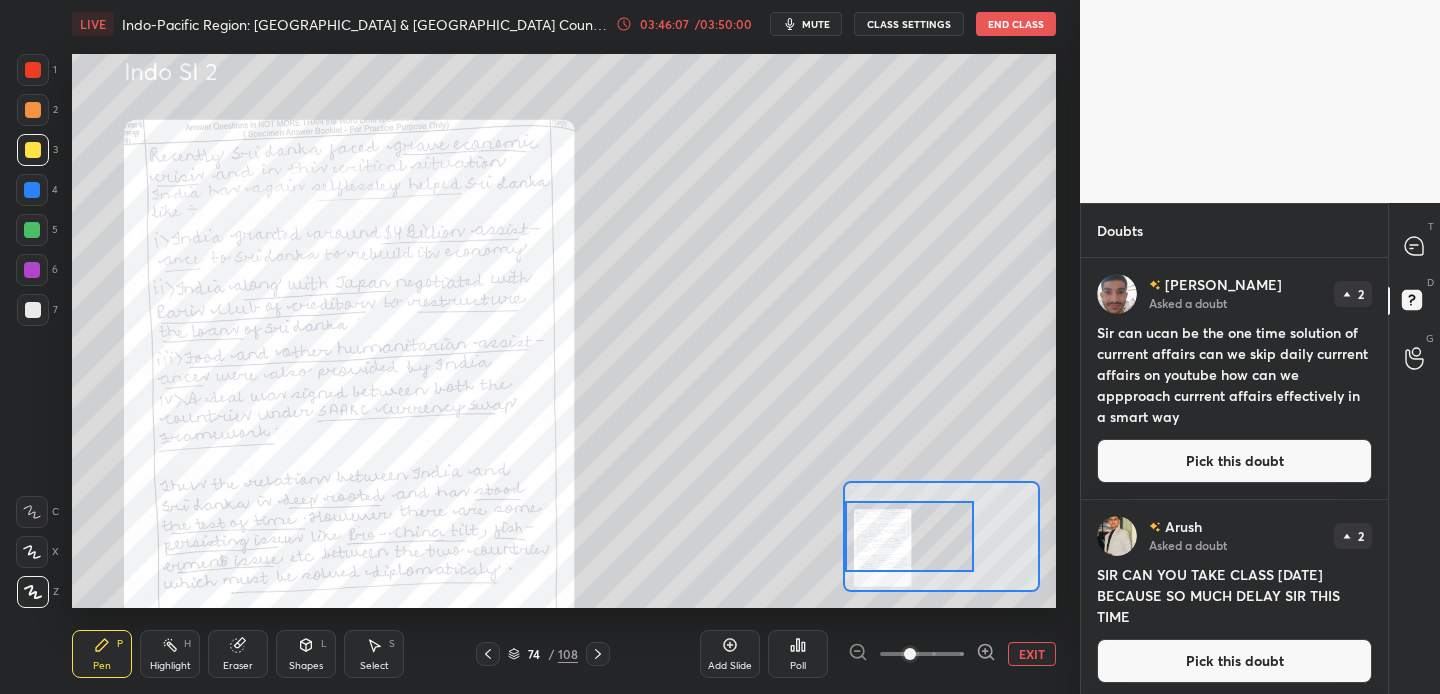 click 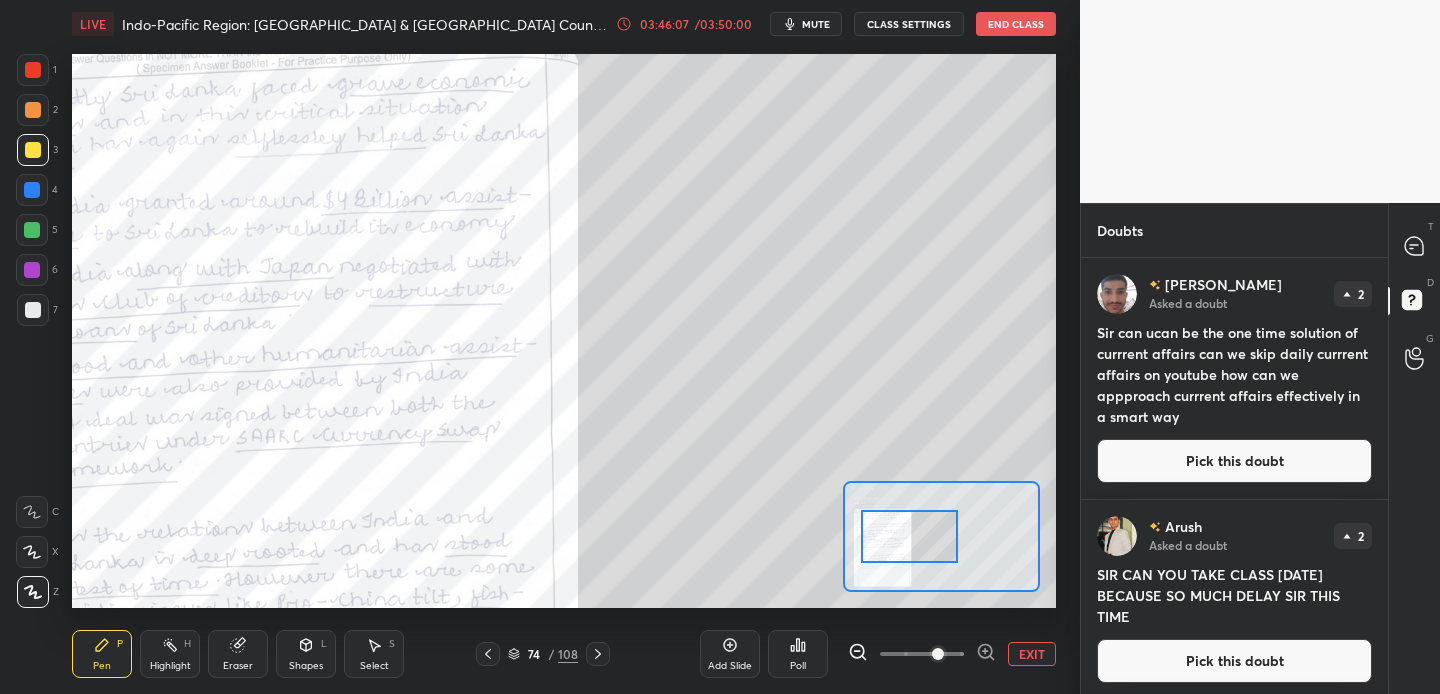 click 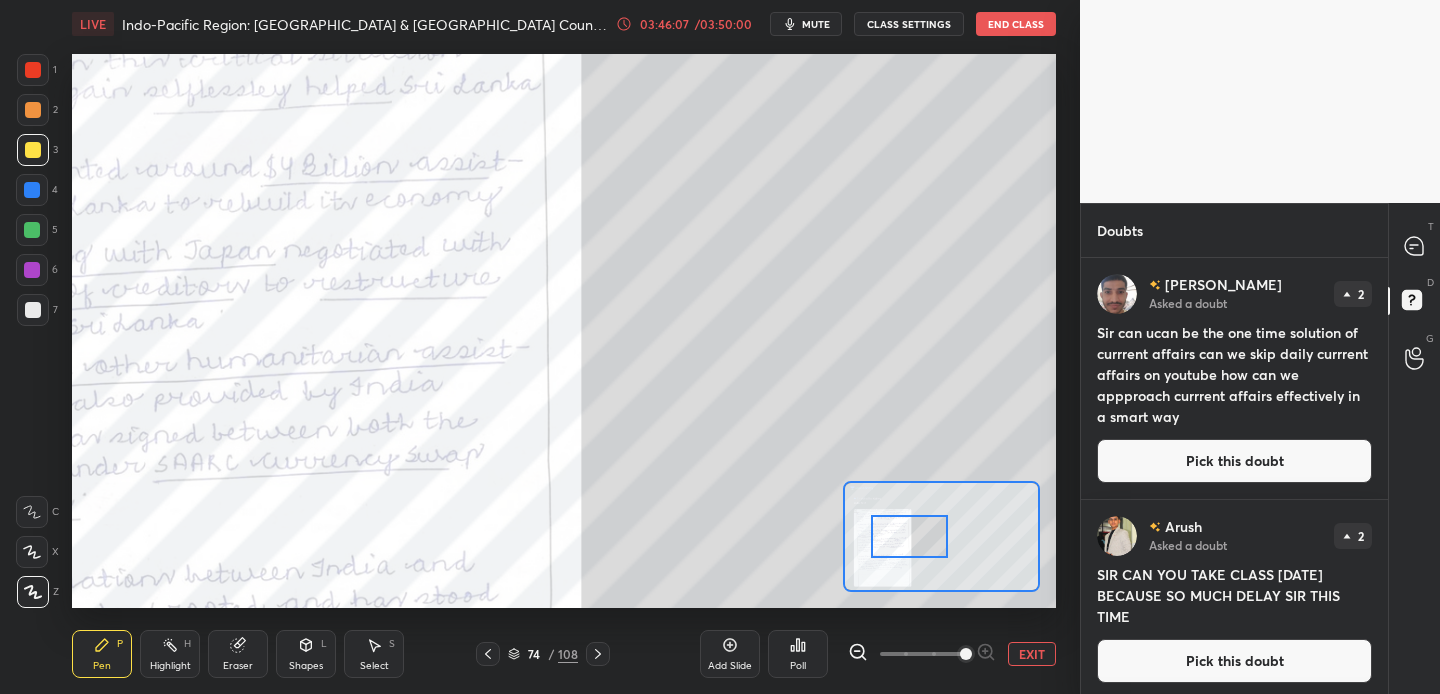 click at bounding box center (922, 654) 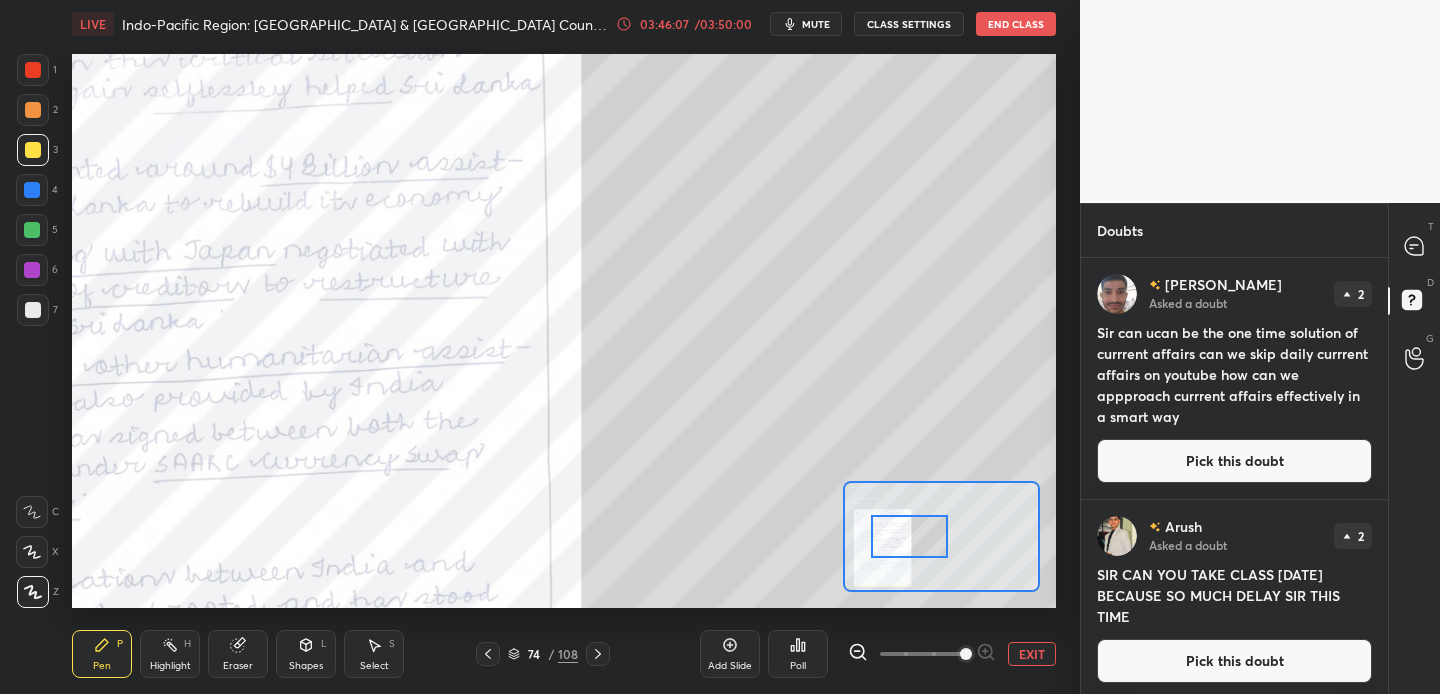click at bounding box center (922, 654) 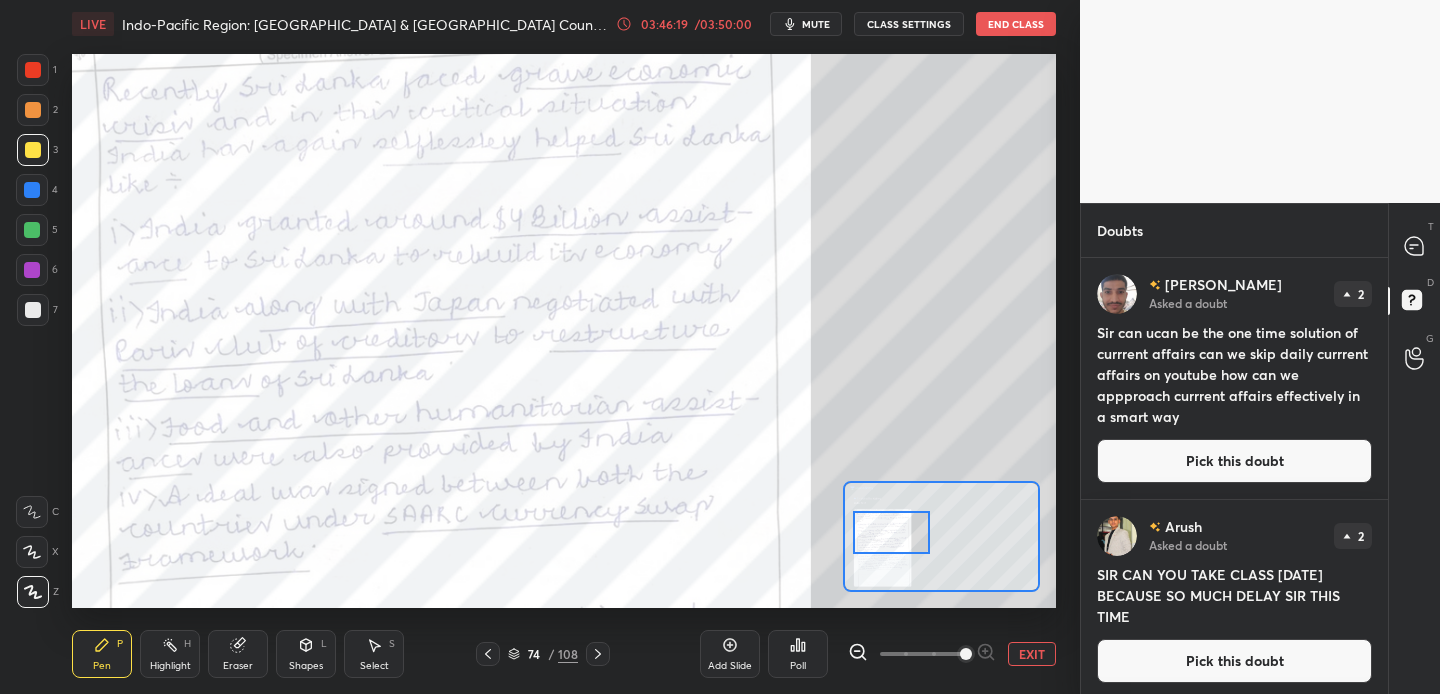 drag, startPoint x: 930, startPoint y: 532, endPoint x: 912, endPoint y: 528, distance: 18.439089 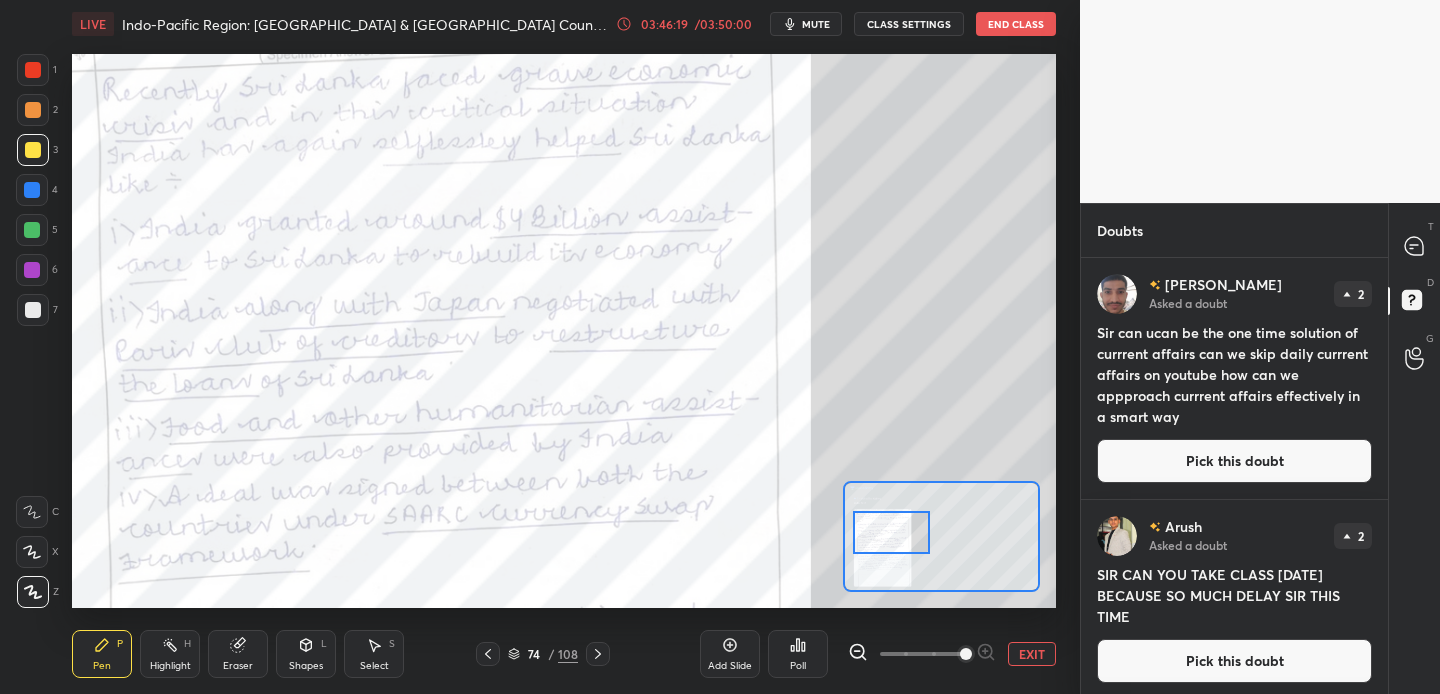 click at bounding box center (891, 532) 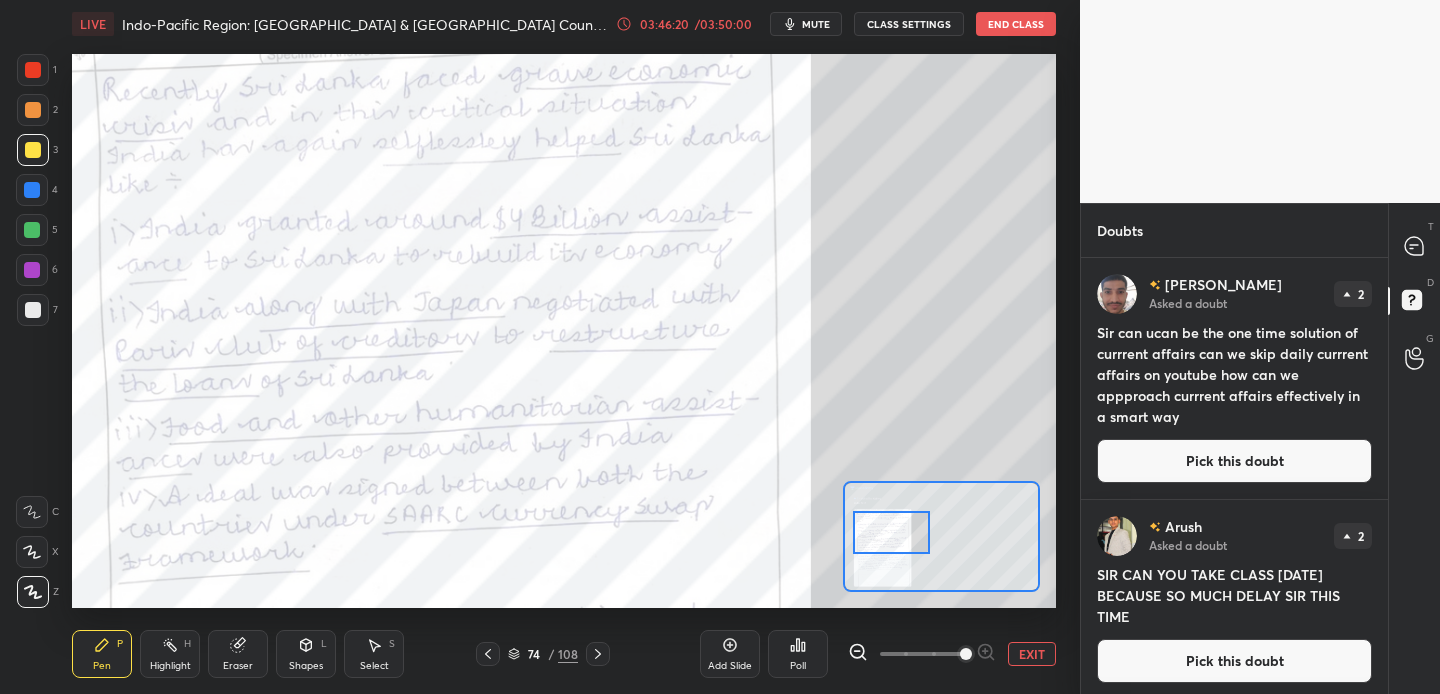click 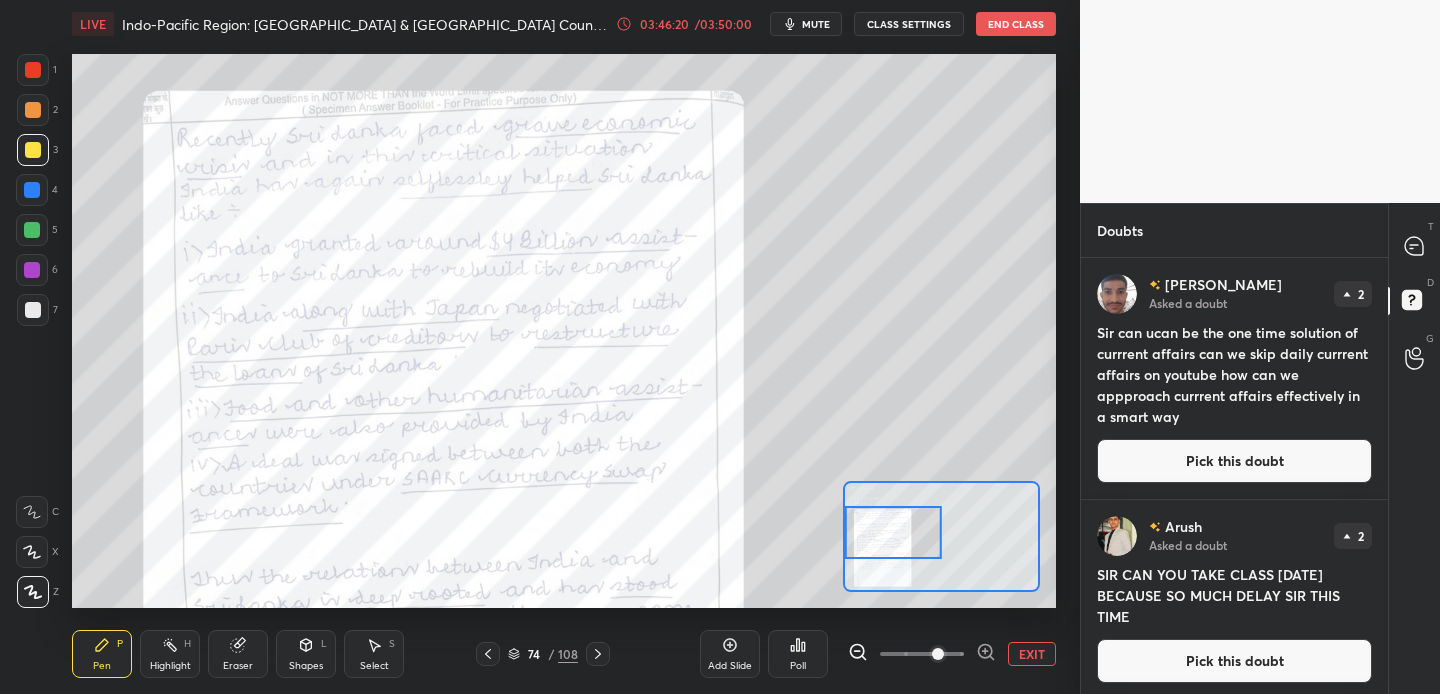 click 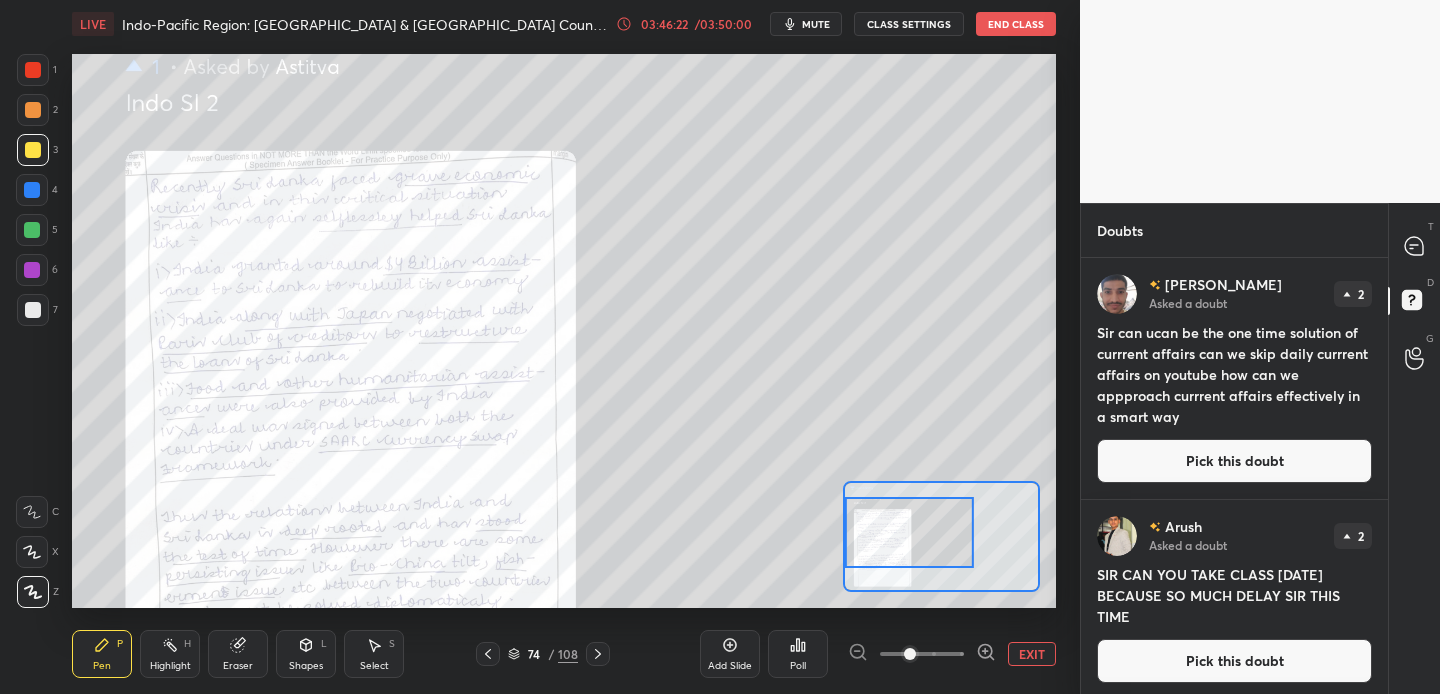 click at bounding box center [922, 654] 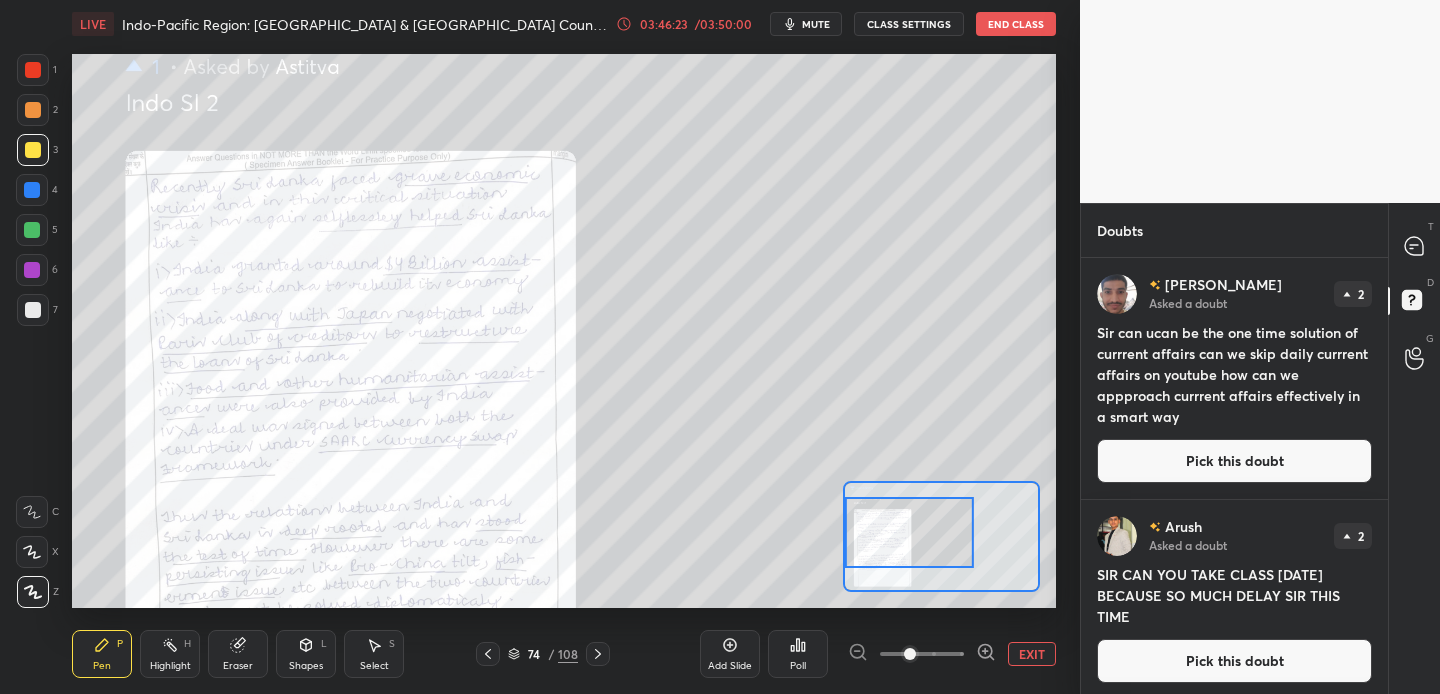 click at bounding box center [922, 654] 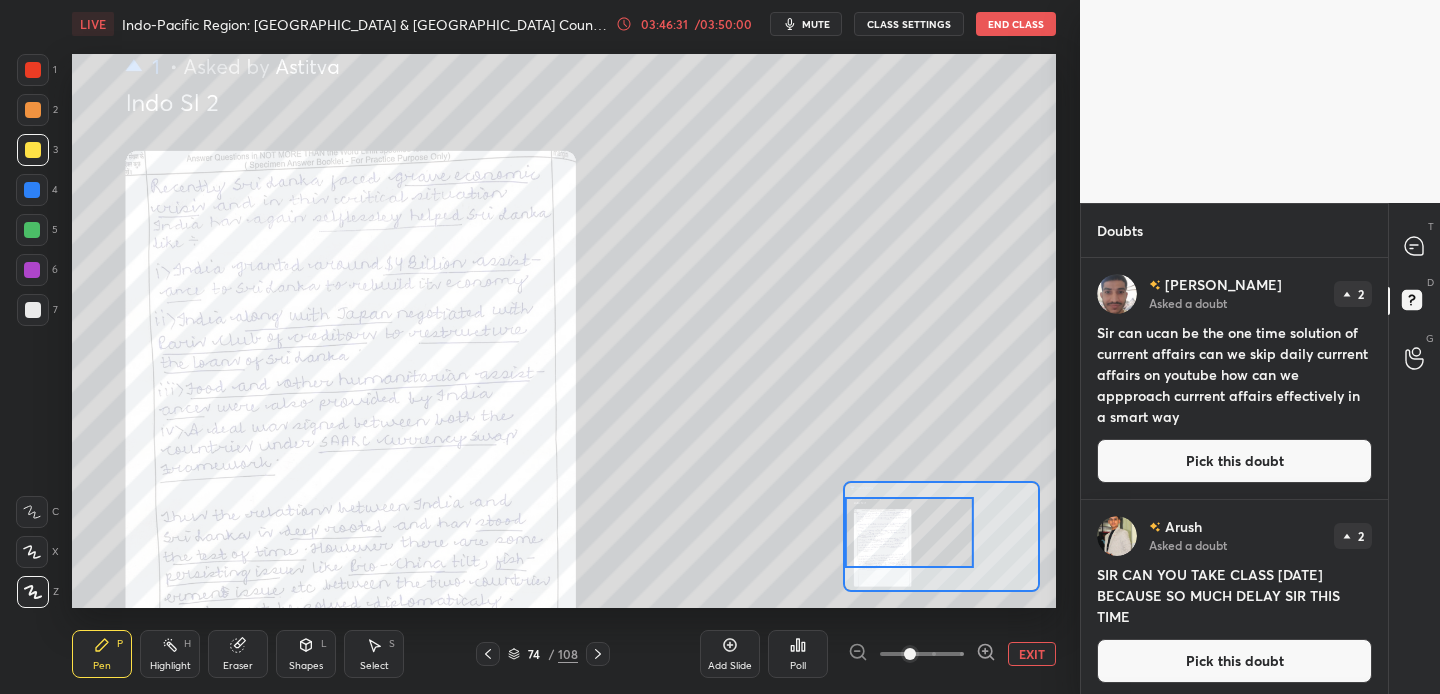 click on "EXIT" at bounding box center (1032, 654) 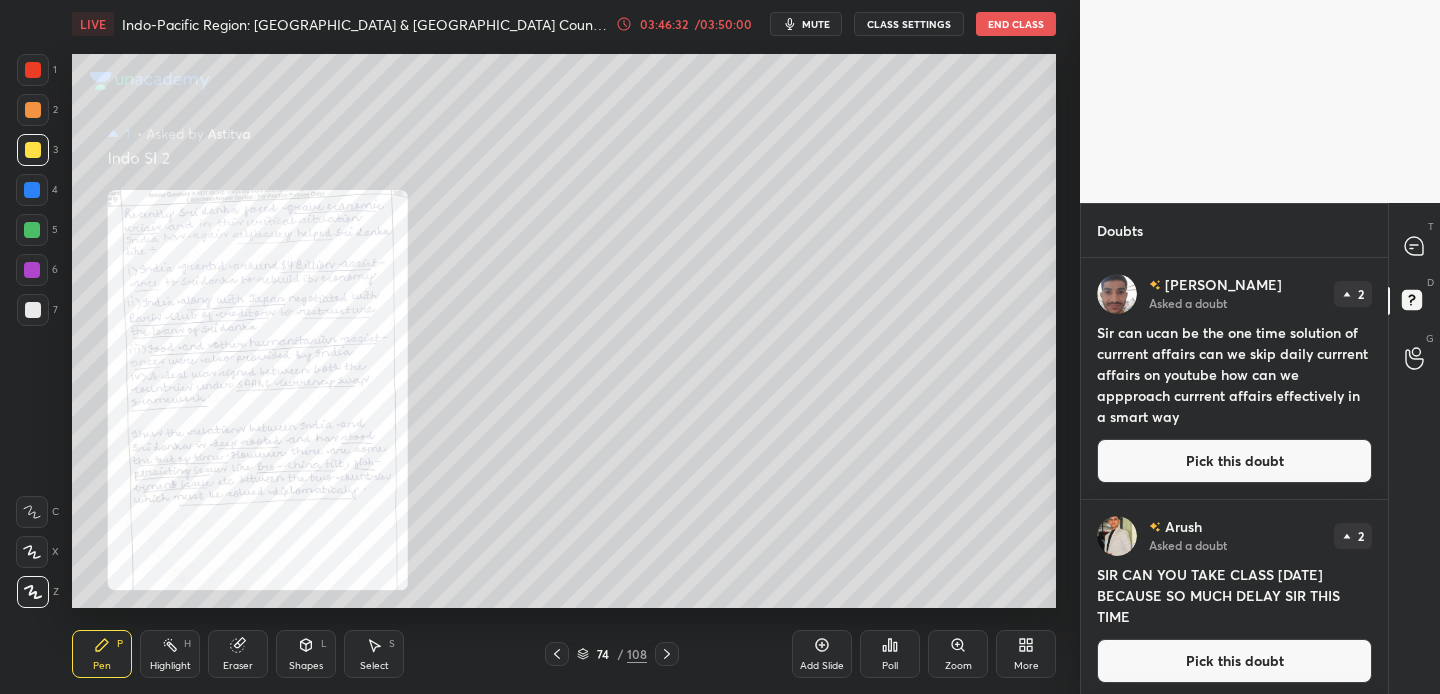 click on "Pick this doubt" at bounding box center [1234, 661] 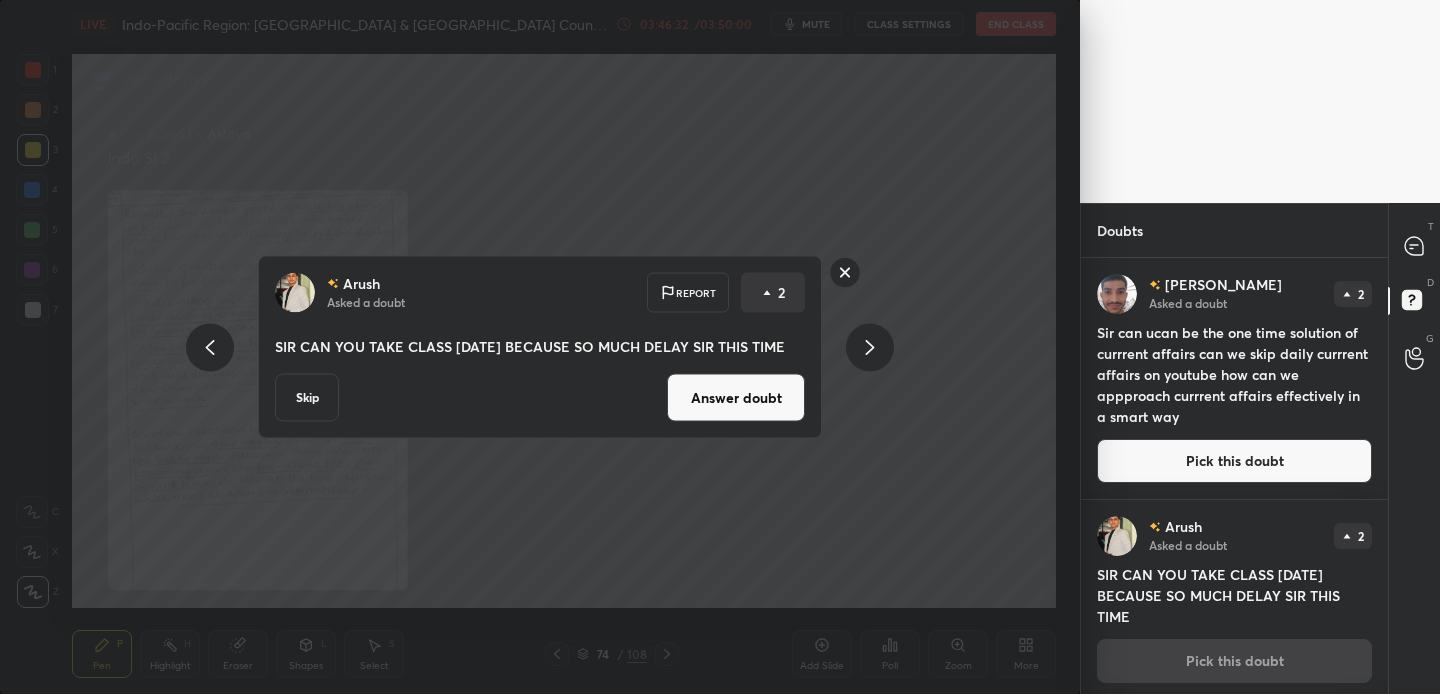 scroll, scrollTop: 5, scrollLeft: 0, axis: vertical 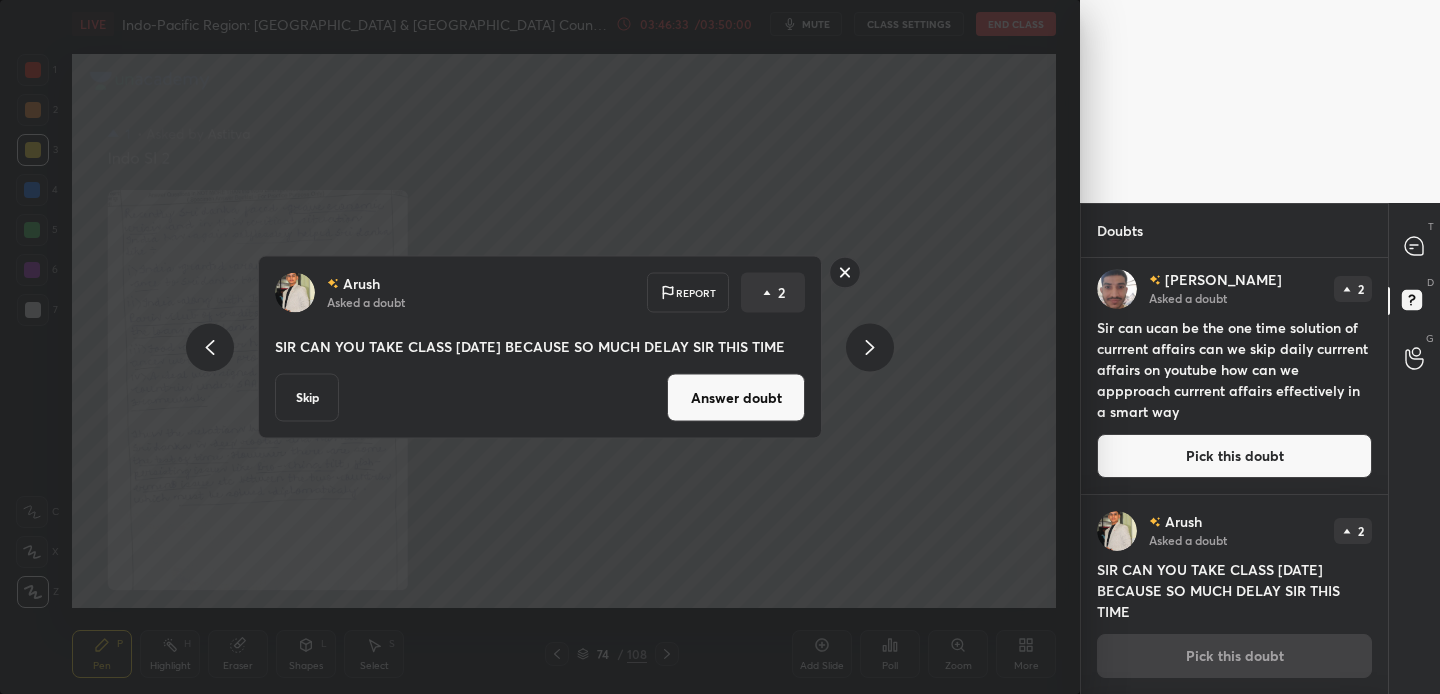 click on "Answer doubt" at bounding box center [736, 398] 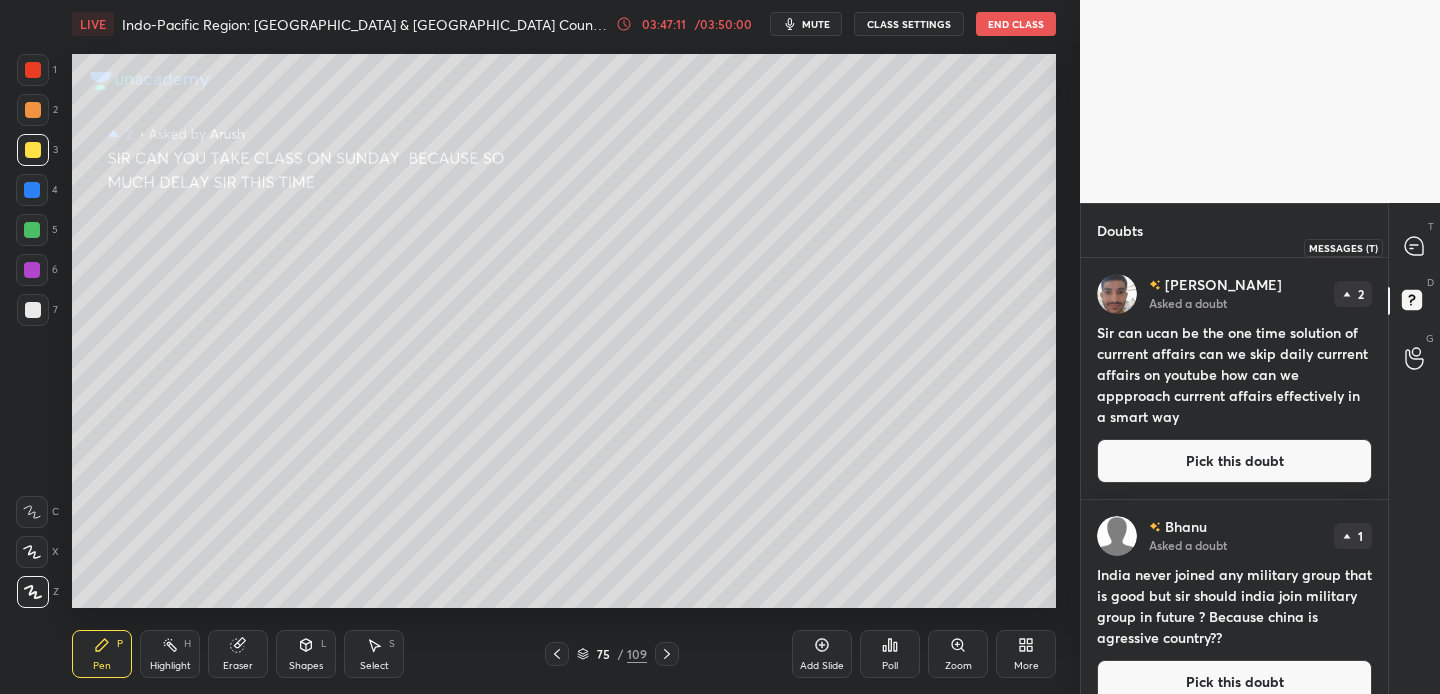 click 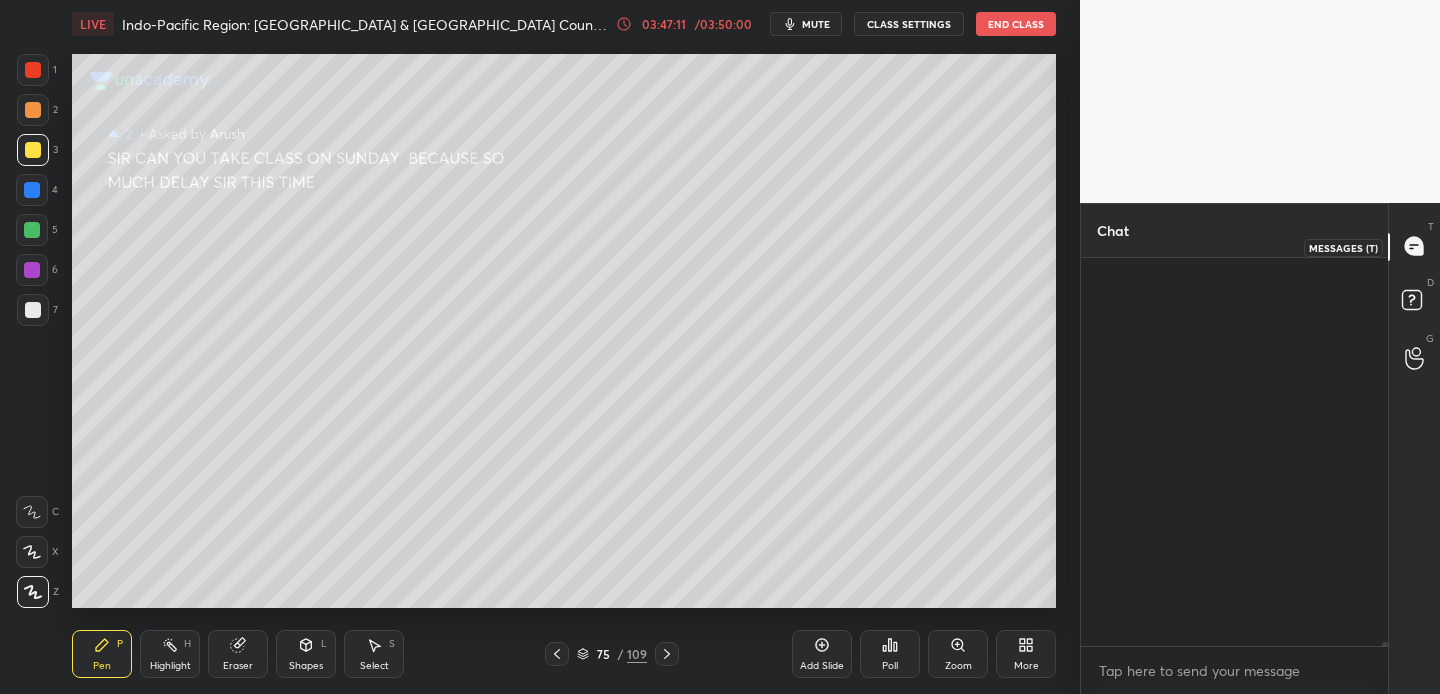 scroll, scrollTop: 62093, scrollLeft: 0, axis: vertical 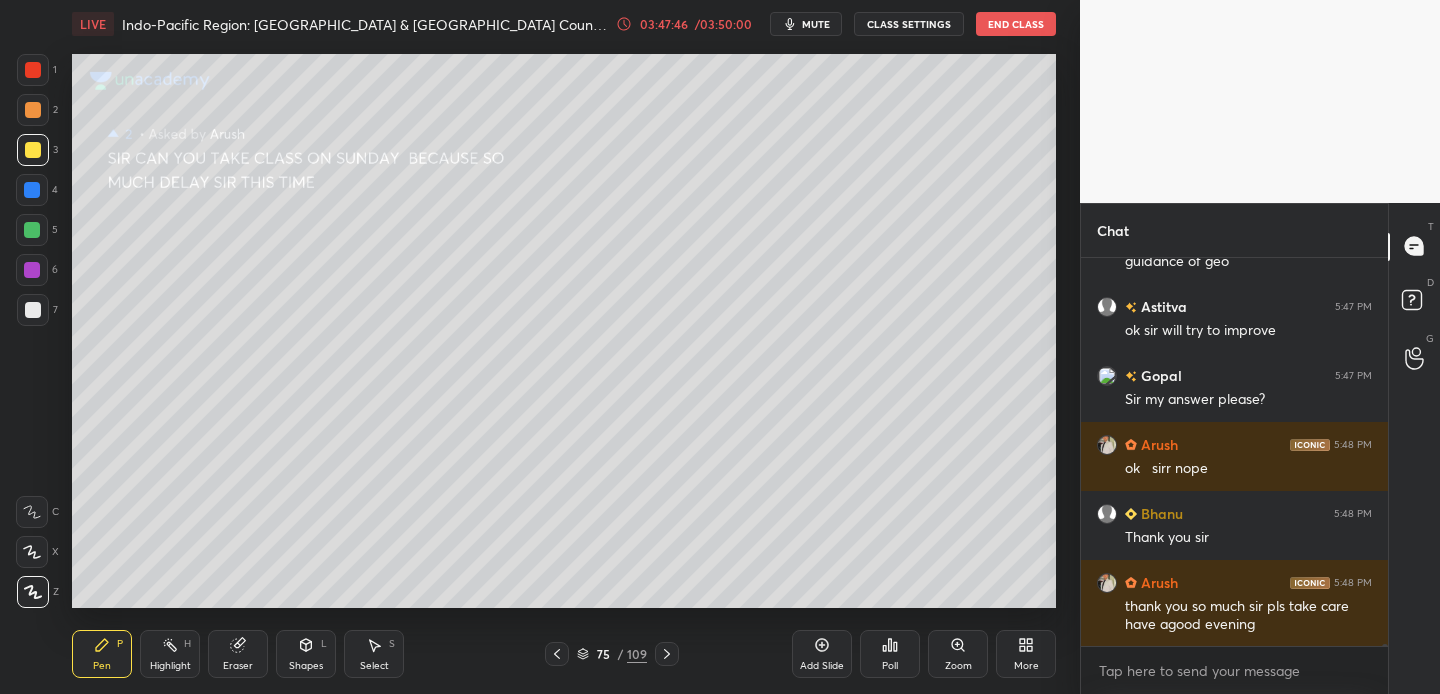 click on "End Class" at bounding box center [1016, 24] 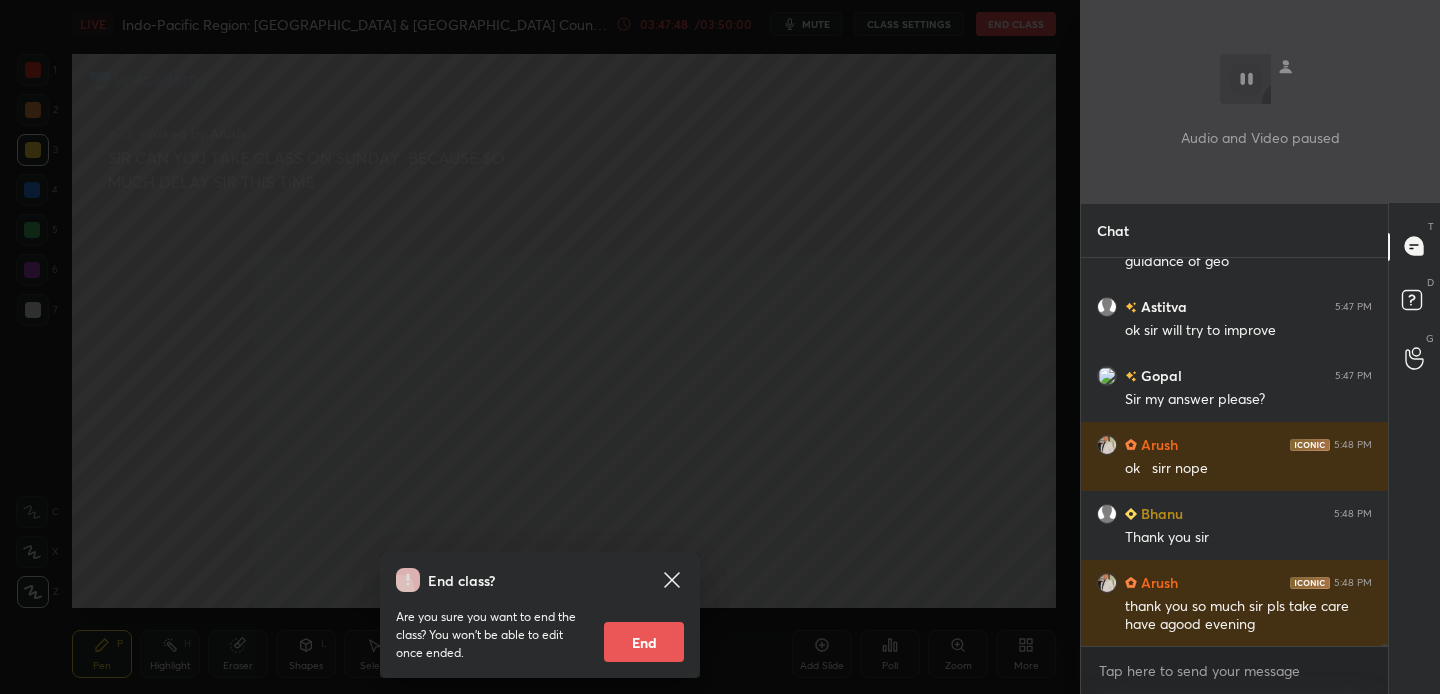 click on "End" at bounding box center (644, 642) 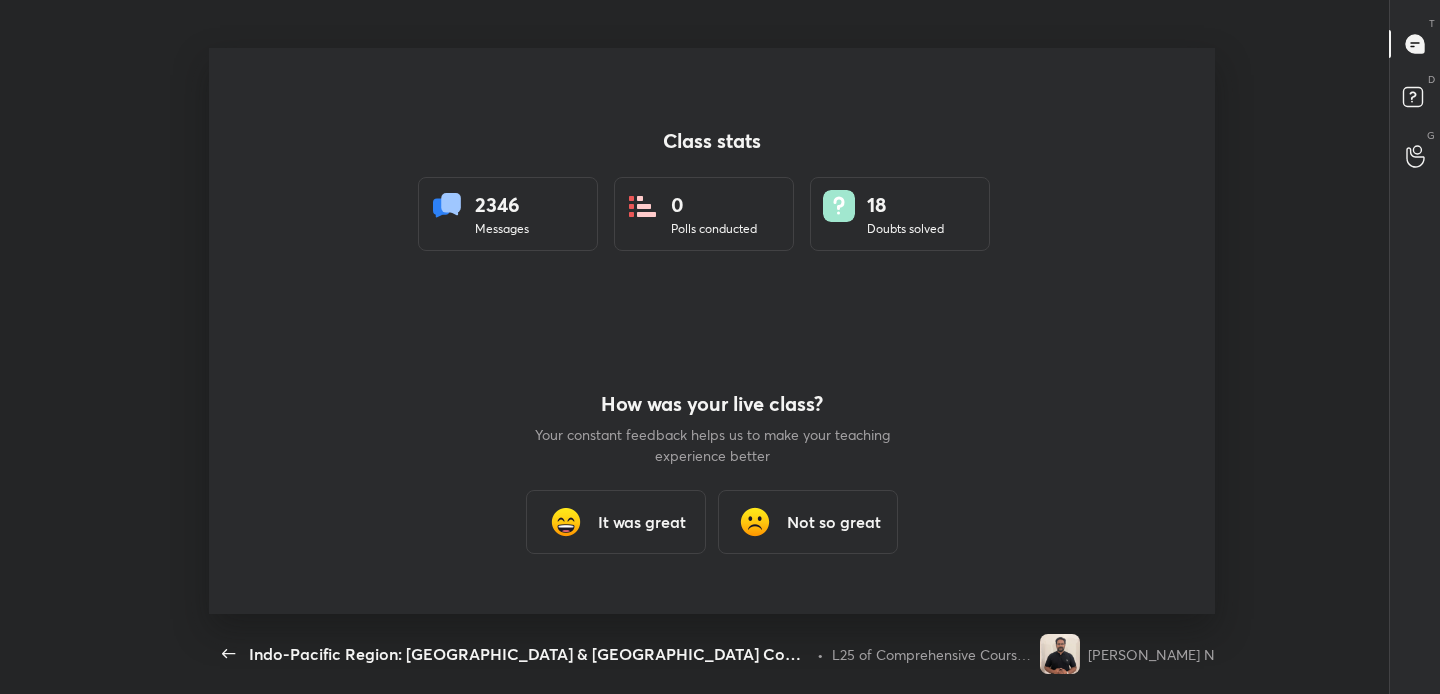 scroll, scrollTop: 99434, scrollLeft: 98935, axis: both 